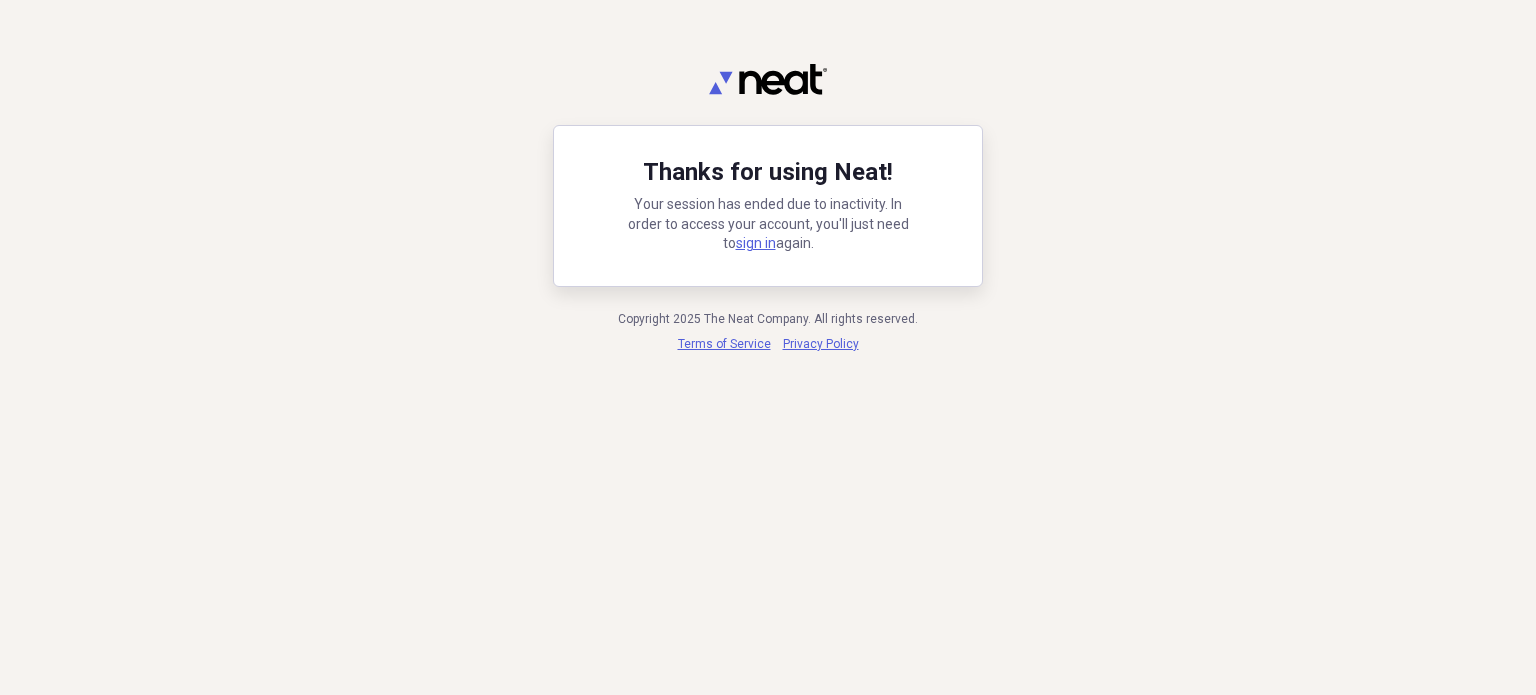 scroll, scrollTop: 0, scrollLeft: 0, axis: both 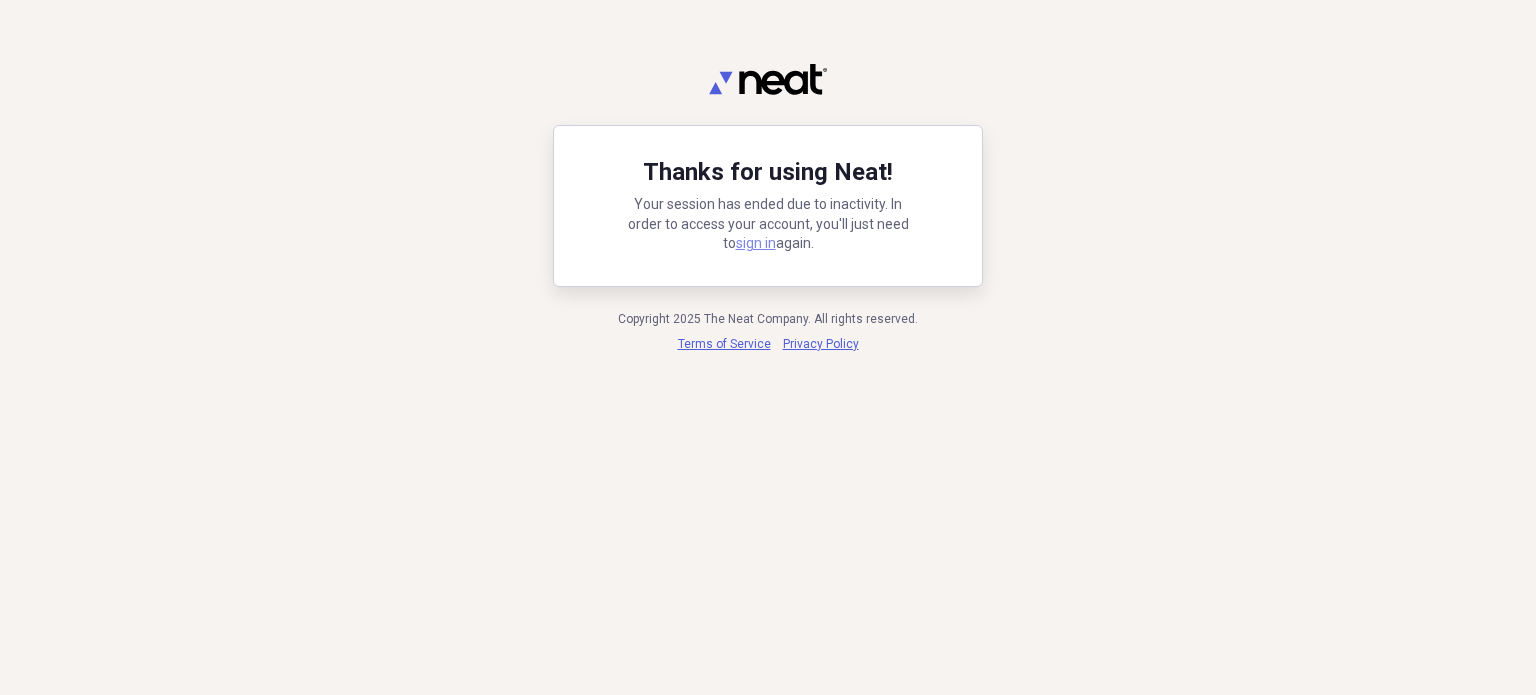 click on "sign in" at bounding box center (756, 243) 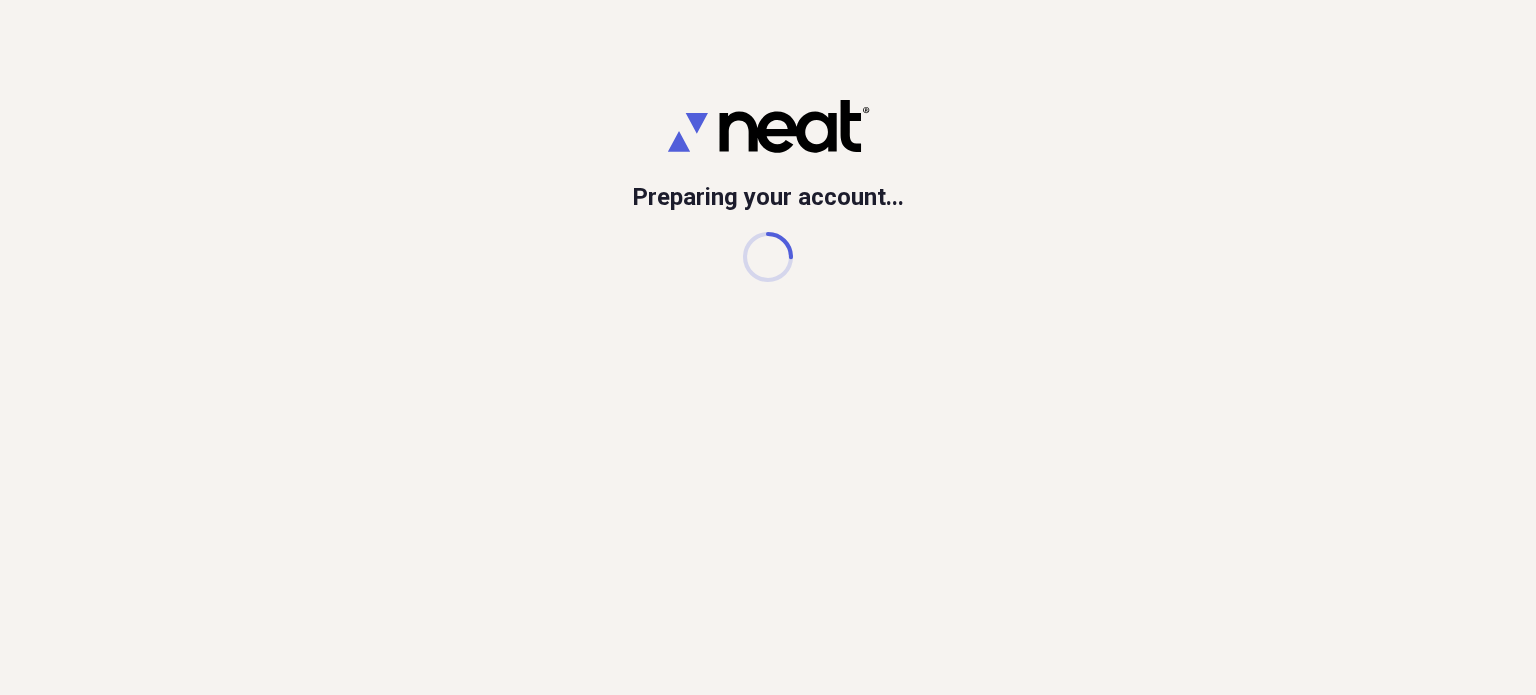 scroll, scrollTop: 0, scrollLeft: 0, axis: both 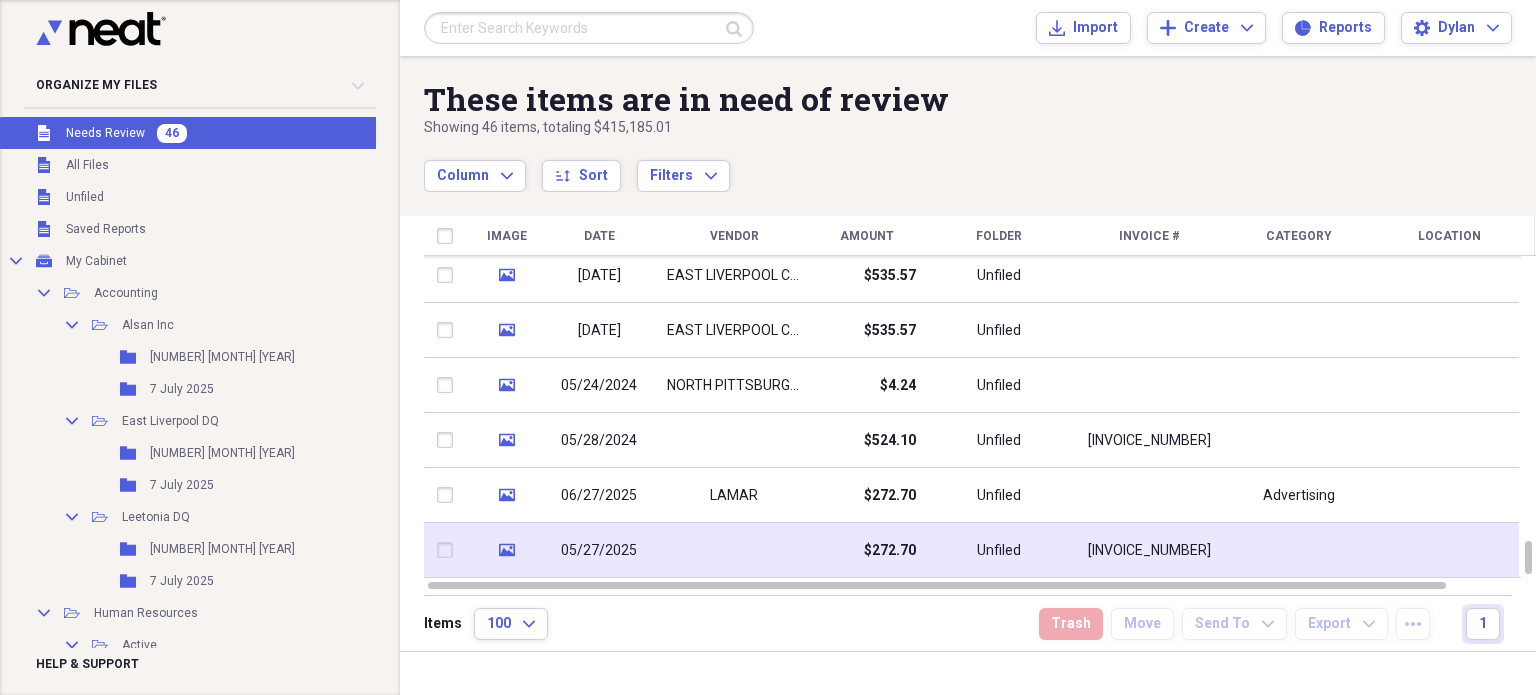 click at bounding box center (734, 550) 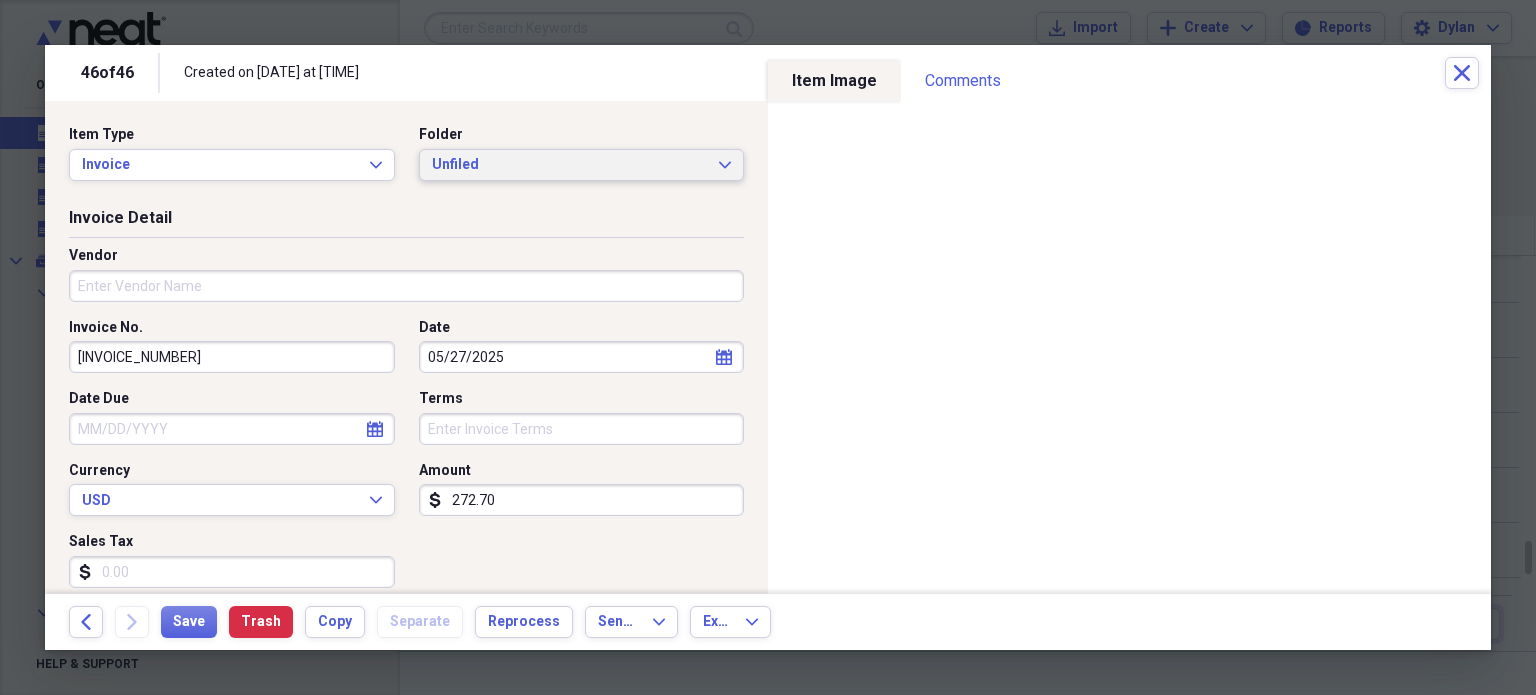 click on "Unfiled" at bounding box center [570, 165] 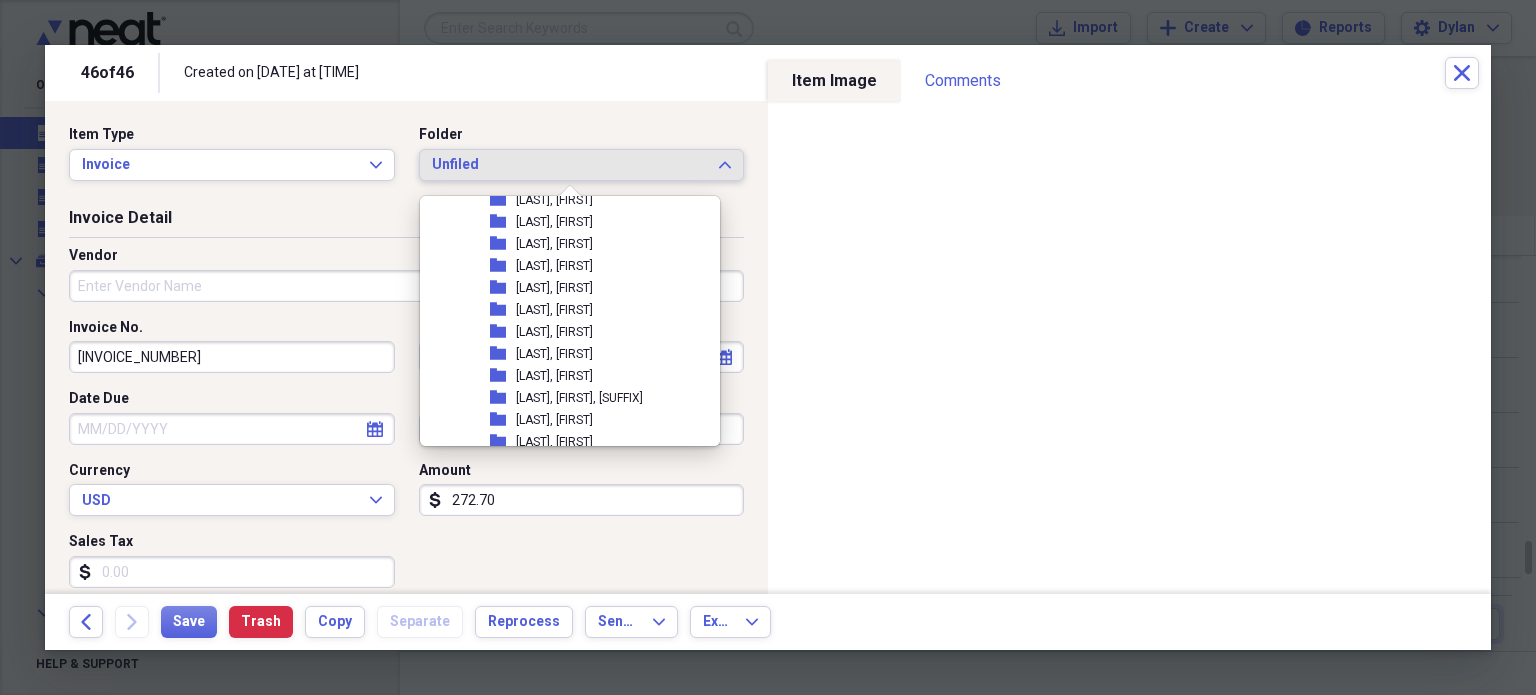 scroll, scrollTop: 2068, scrollLeft: 0, axis: vertical 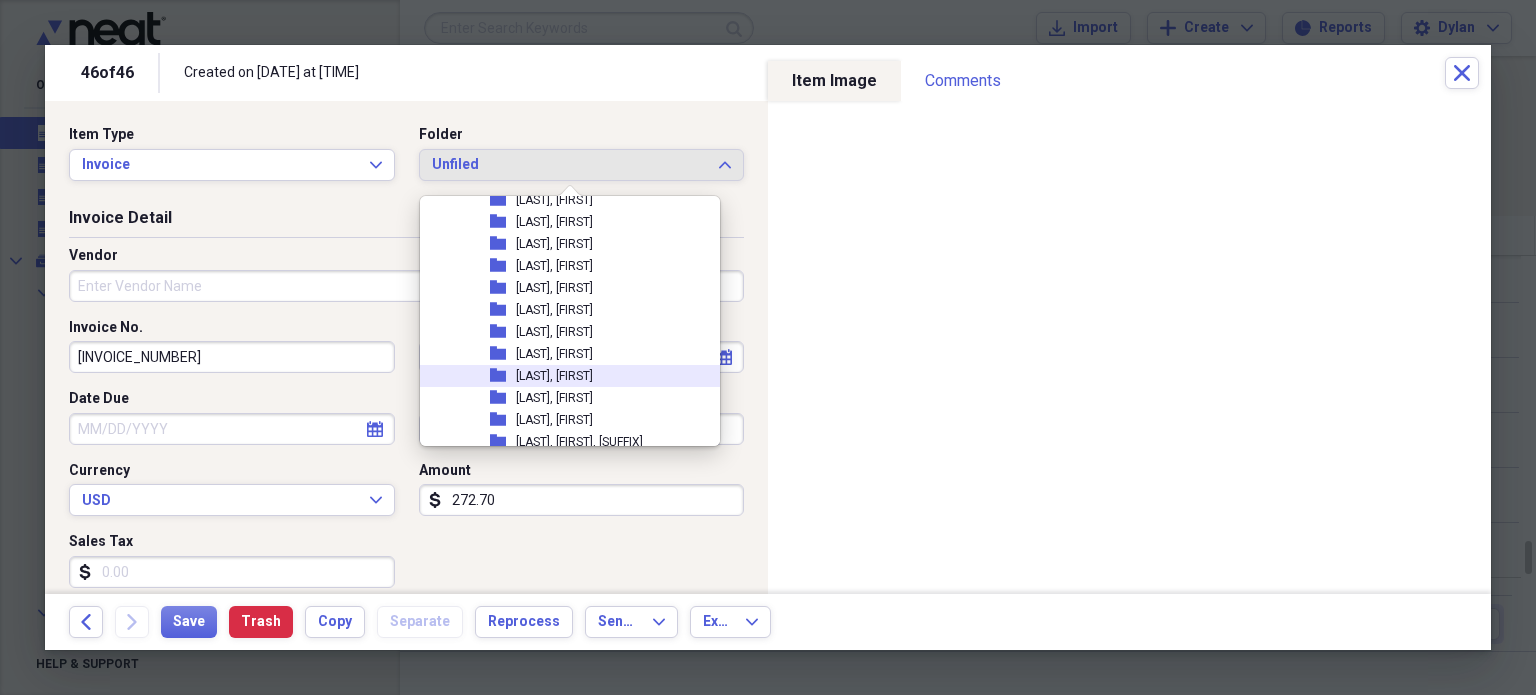 click on "Invoice No. 1XF1K27QN93 Date 05/27/2025 calendar Calendar Date Due calendar Calendar Terms Currency USD Expand Amount dollar-sign 272.70 Sales Tax dollar-sign" at bounding box center [406, 461] 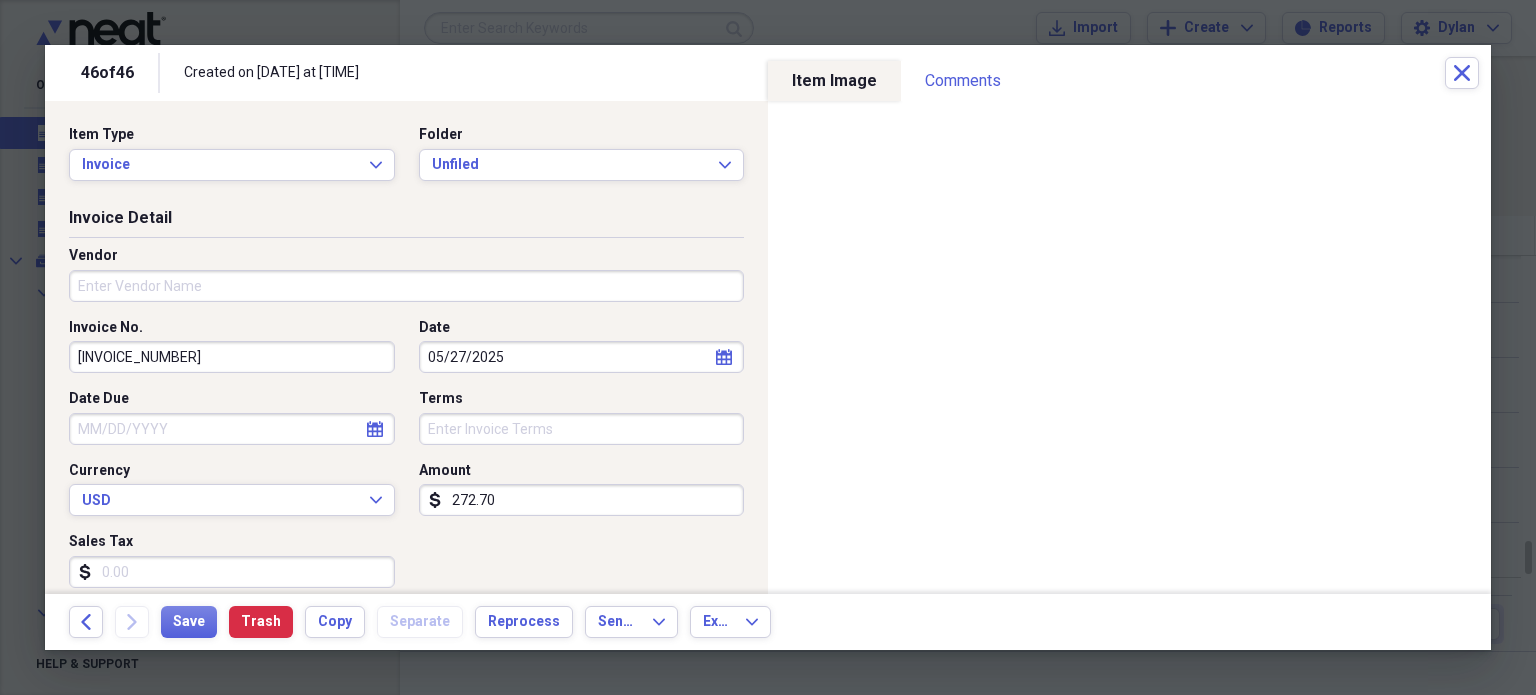 scroll, scrollTop: 0, scrollLeft: 0, axis: both 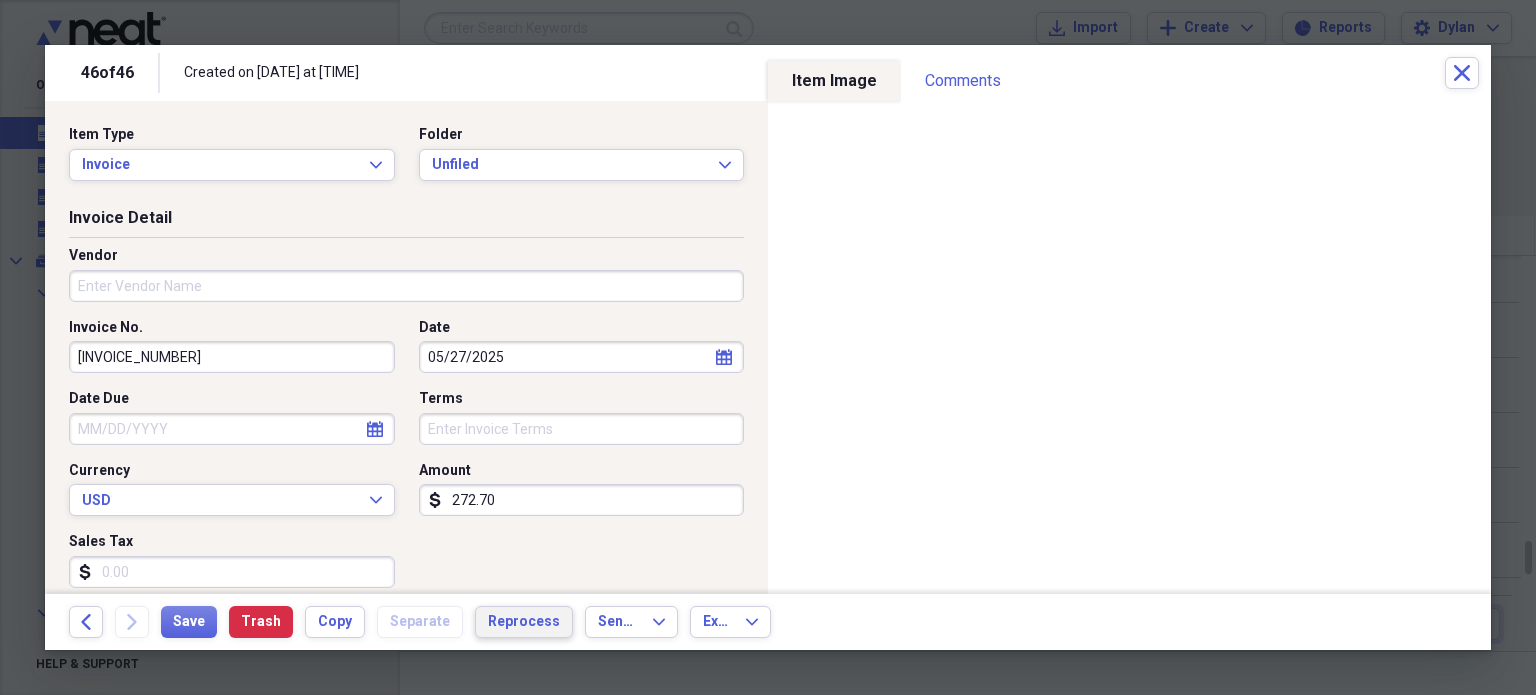 click on "Reprocess" at bounding box center (524, 622) 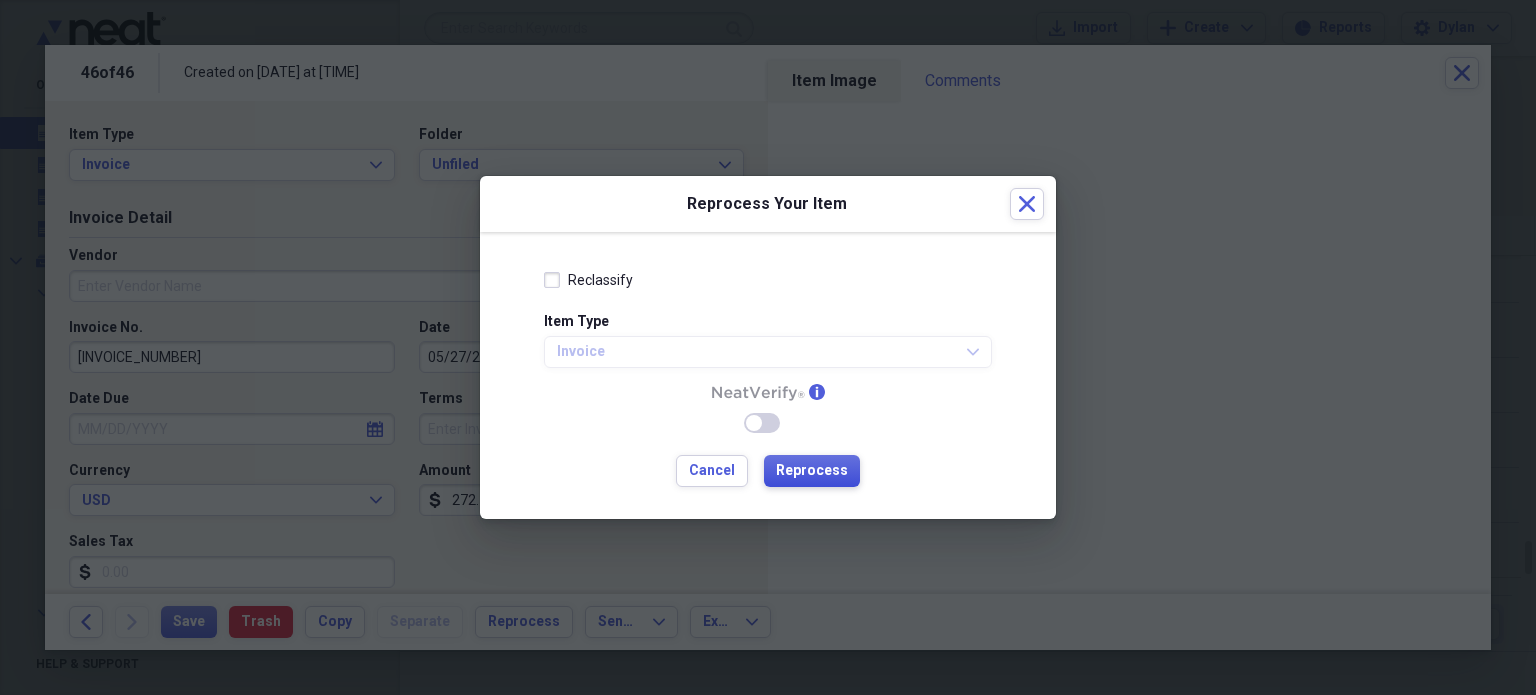 click on "Reprocess" at bounding box center (812, 471) 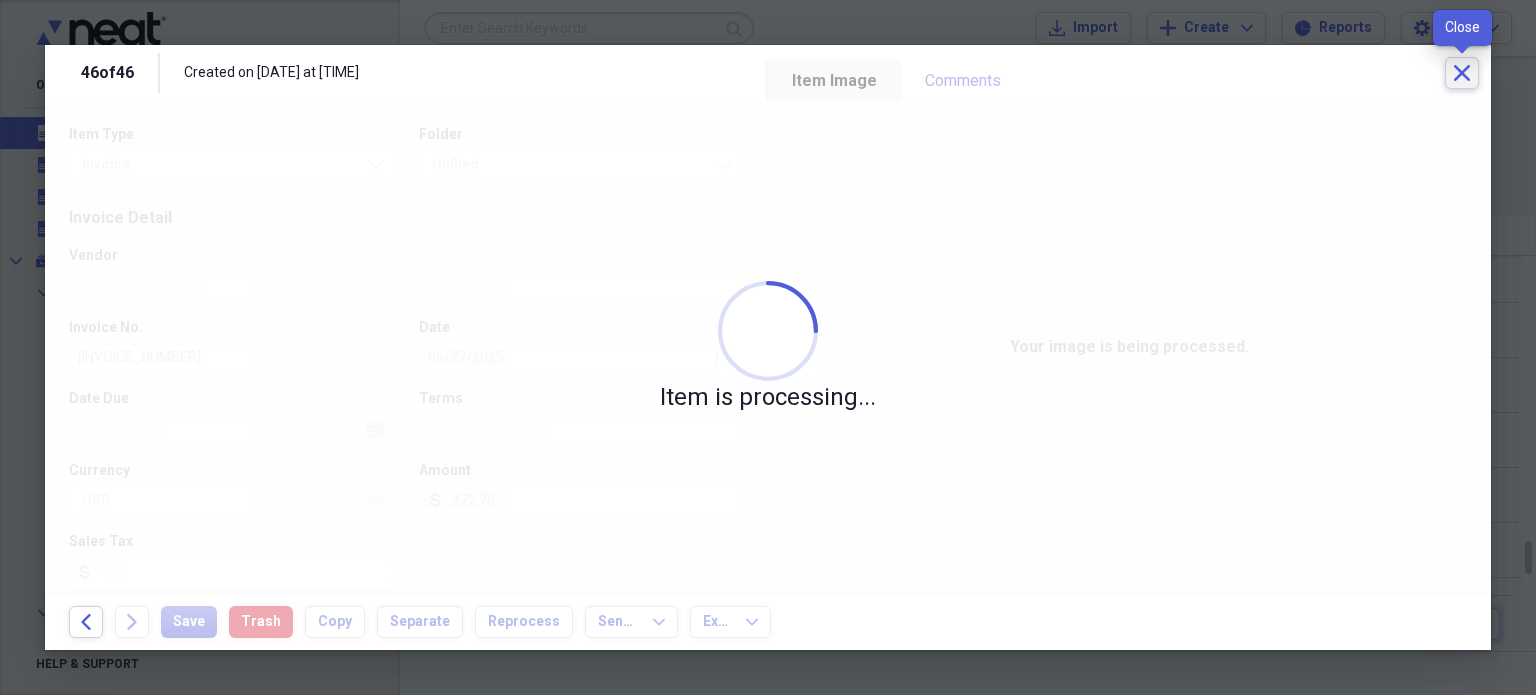 click 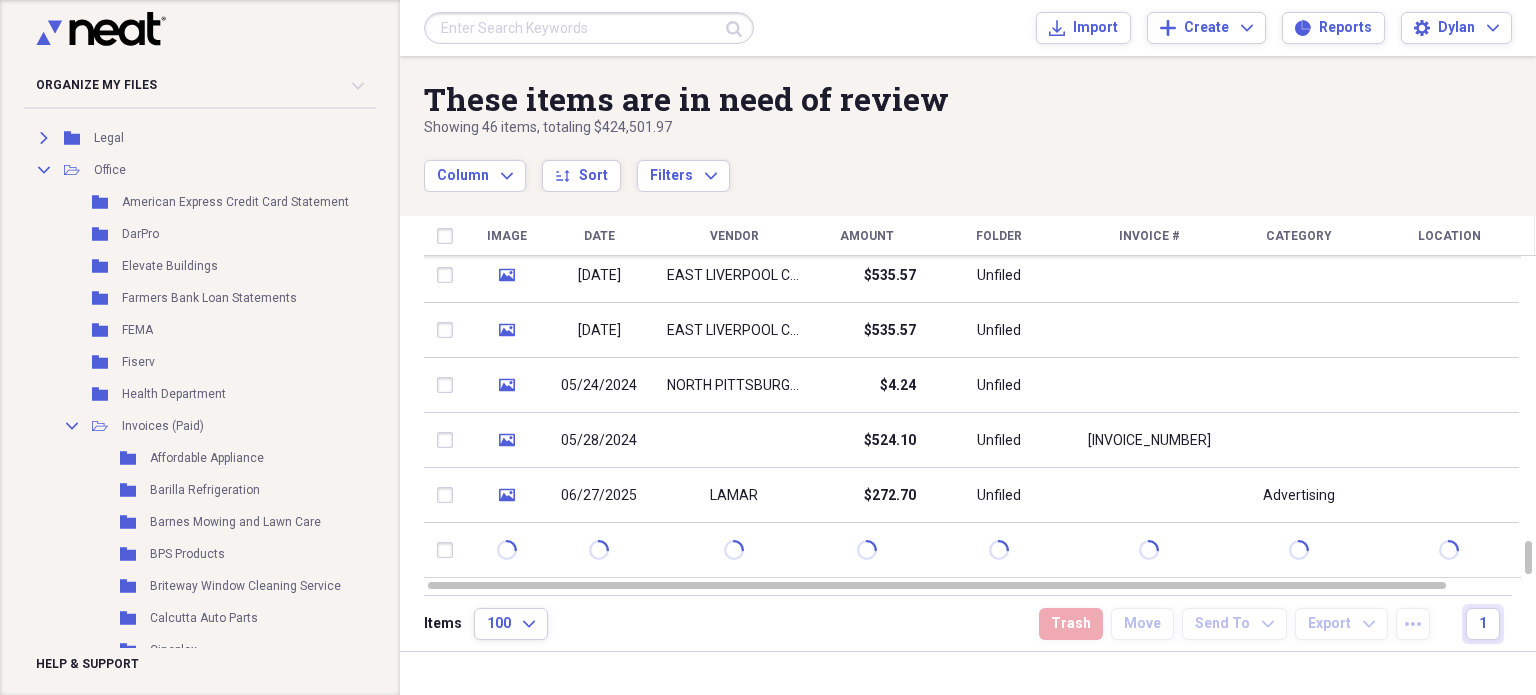 scroll, scrollTop: 4220, scrollLeft: 0, axis: vertical 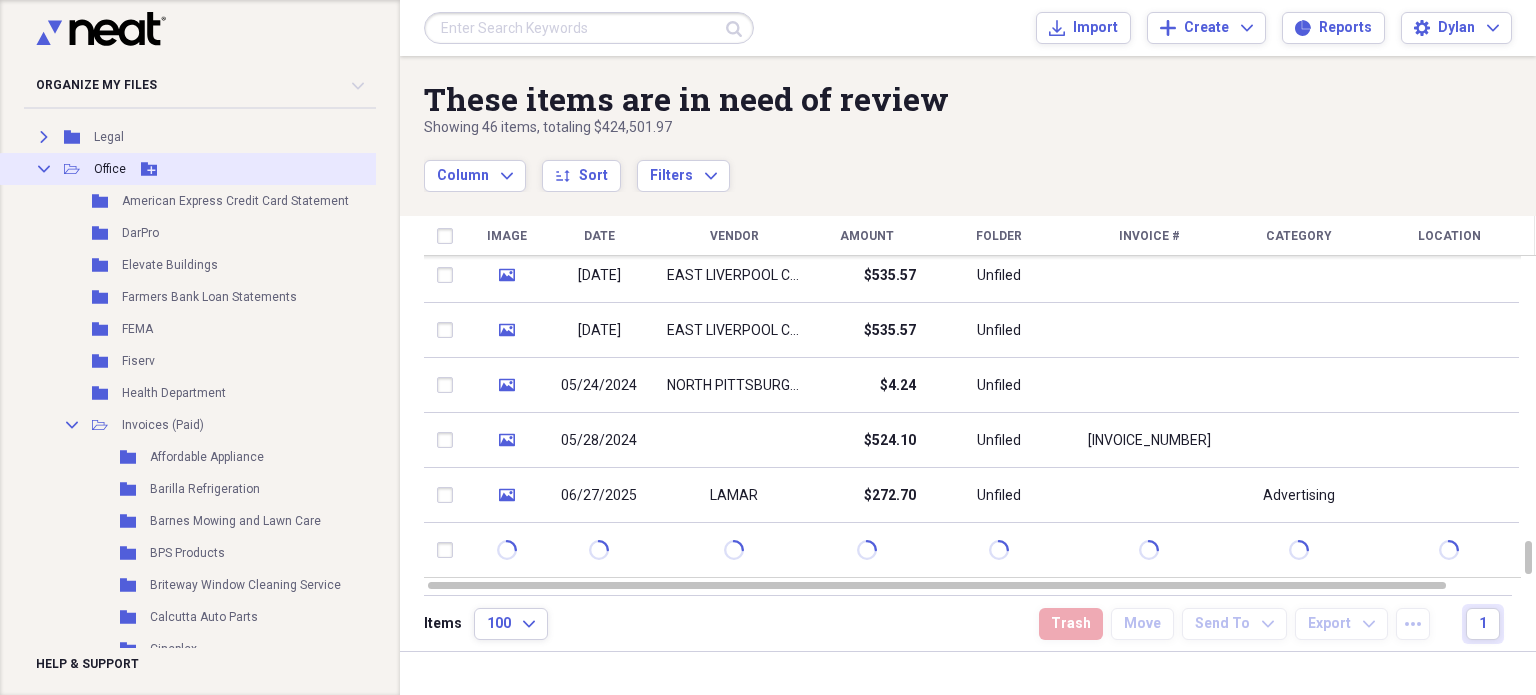 click 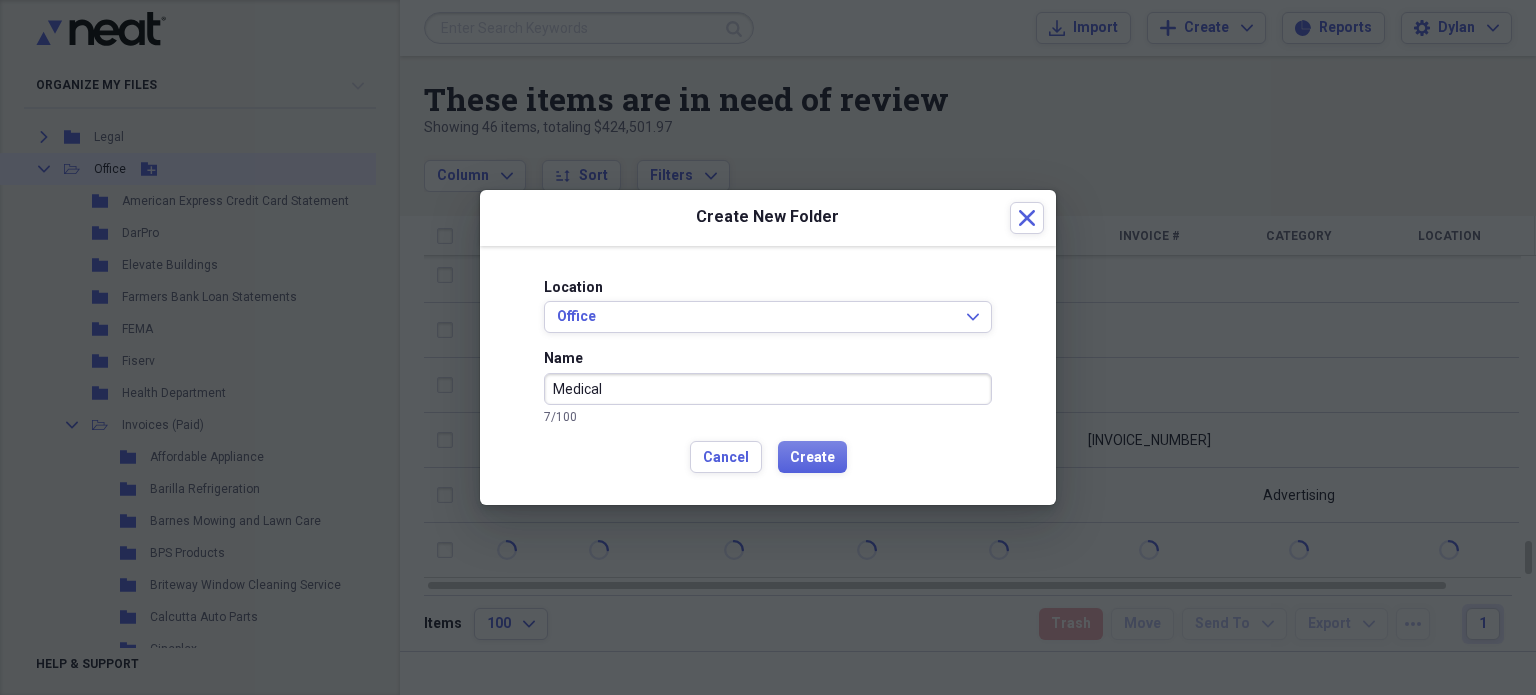 type on "Medical" 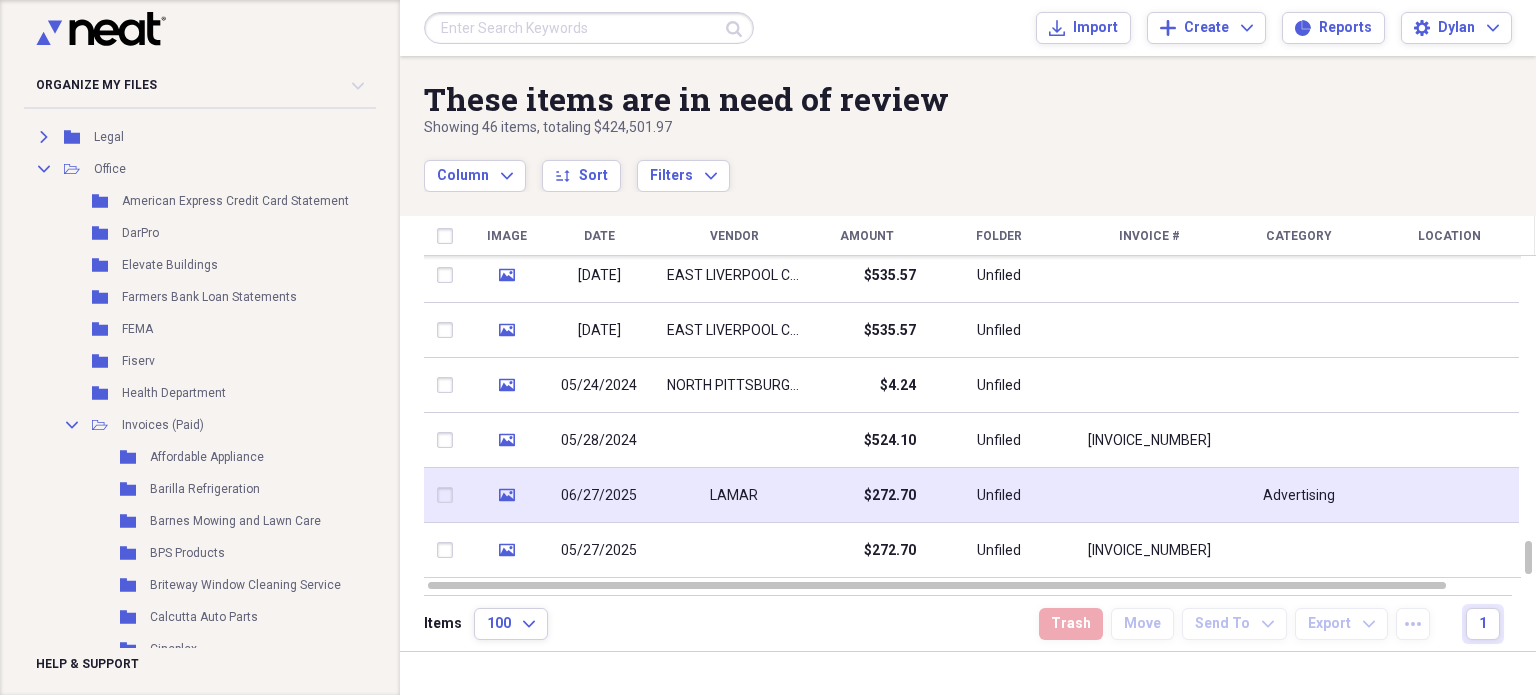 click on "LAMAR" at bounding box center [734, 496] 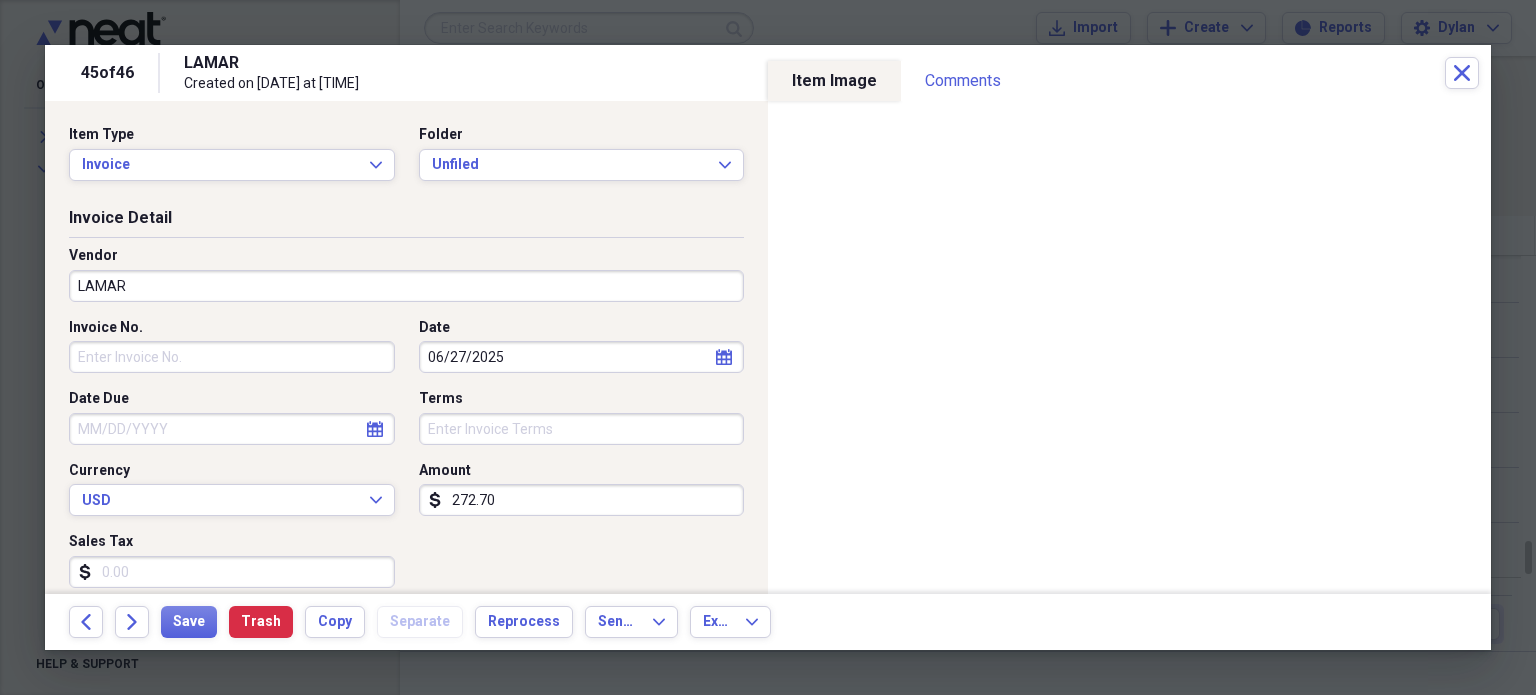 click on "LAMAR" at bounding box center (406, 286) 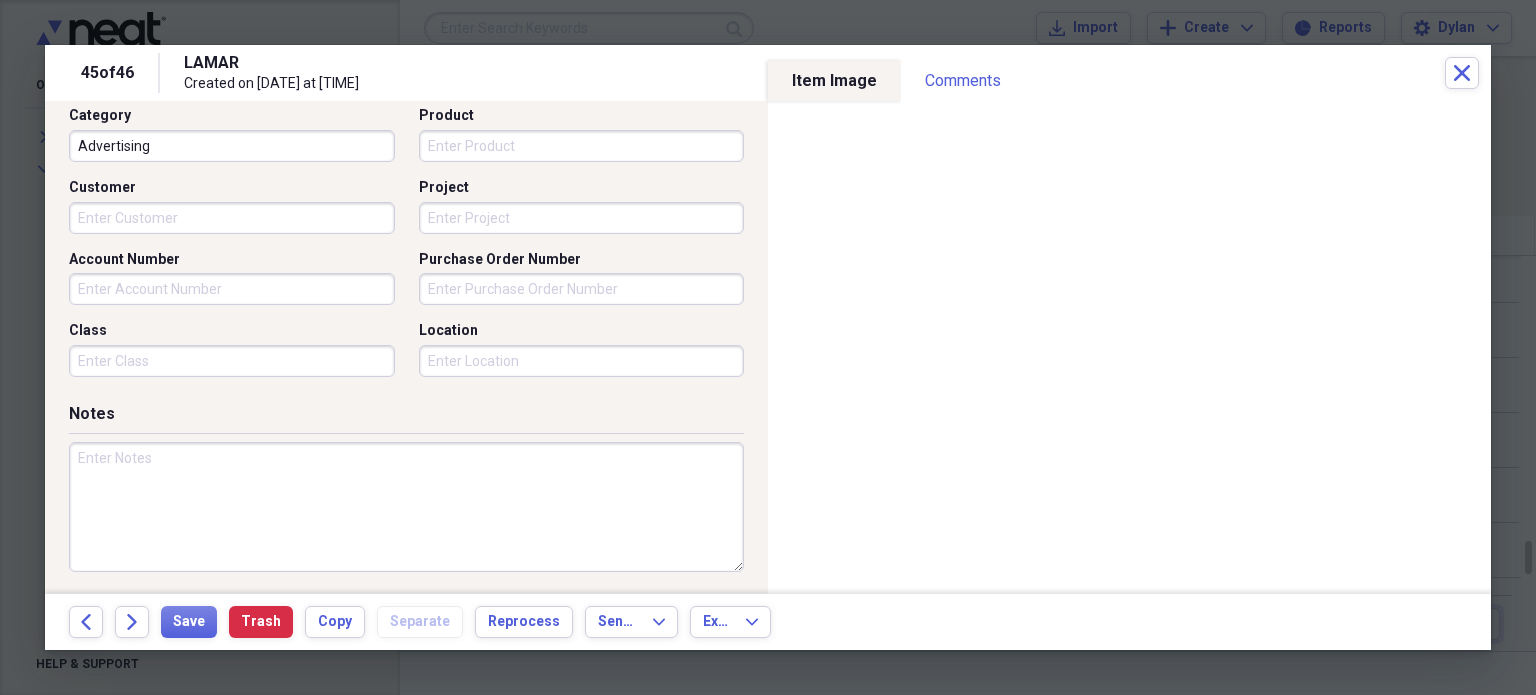 scroll, scrollTop: 548, scrollLeft: 0, axis: vertical 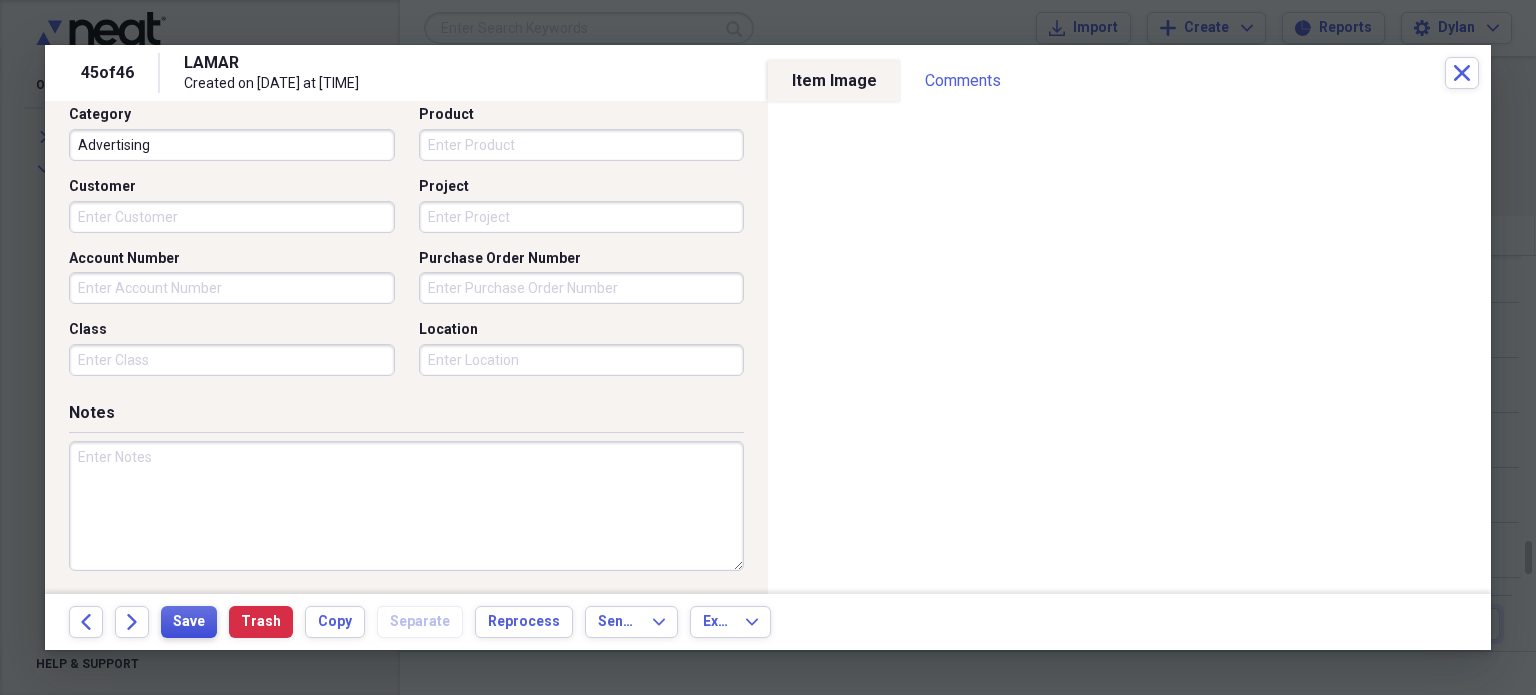 type on "Medicare" 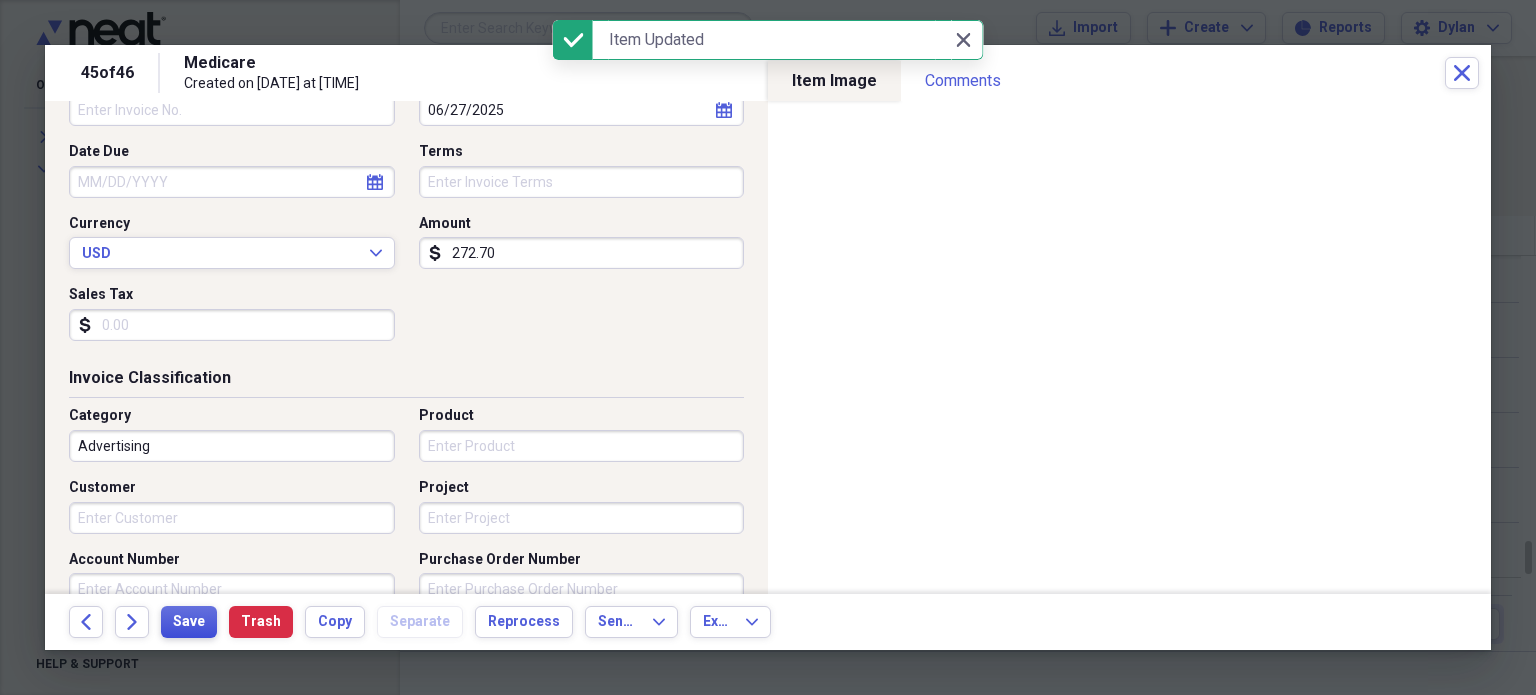 scroll, scrollTop: 248, scrollLeft: 0, axis: vertical 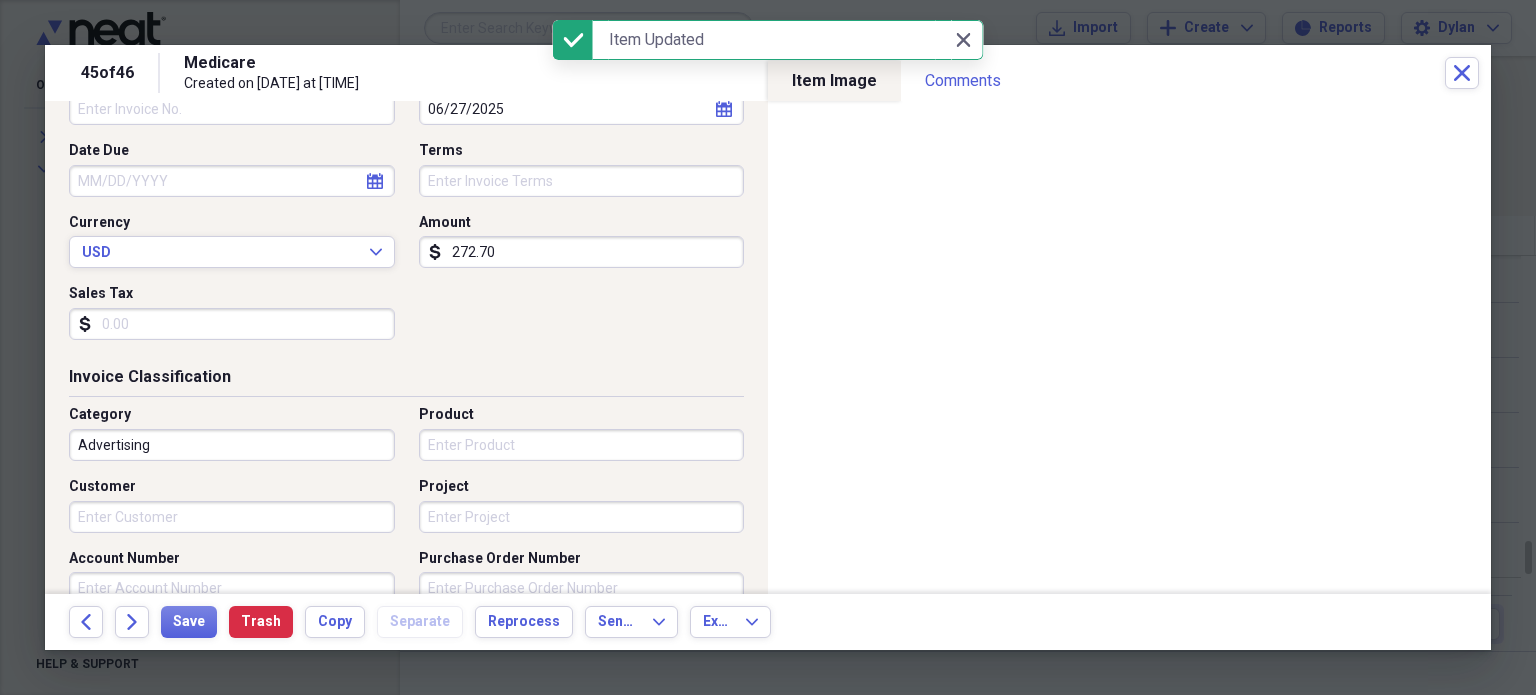 click on "Advertising" at bounding box center [232, 445] 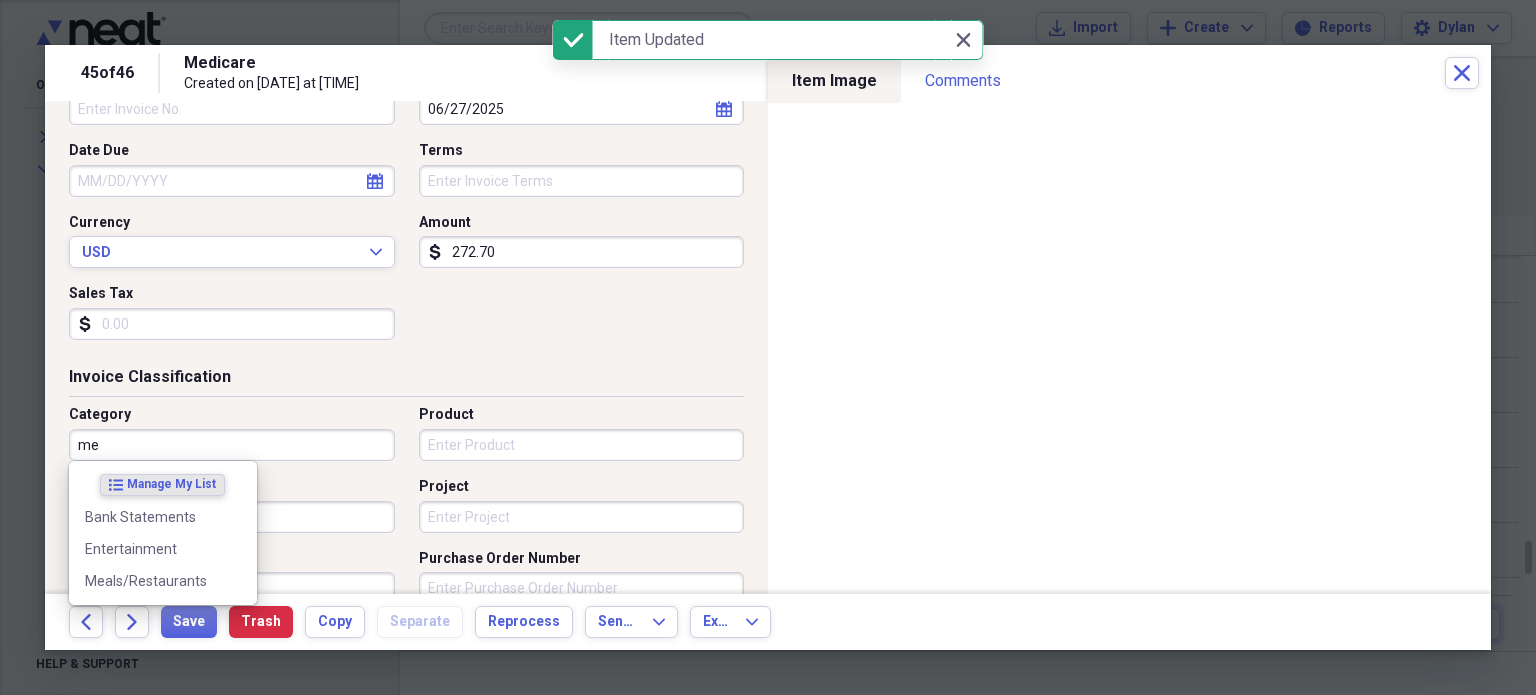 type on "m" 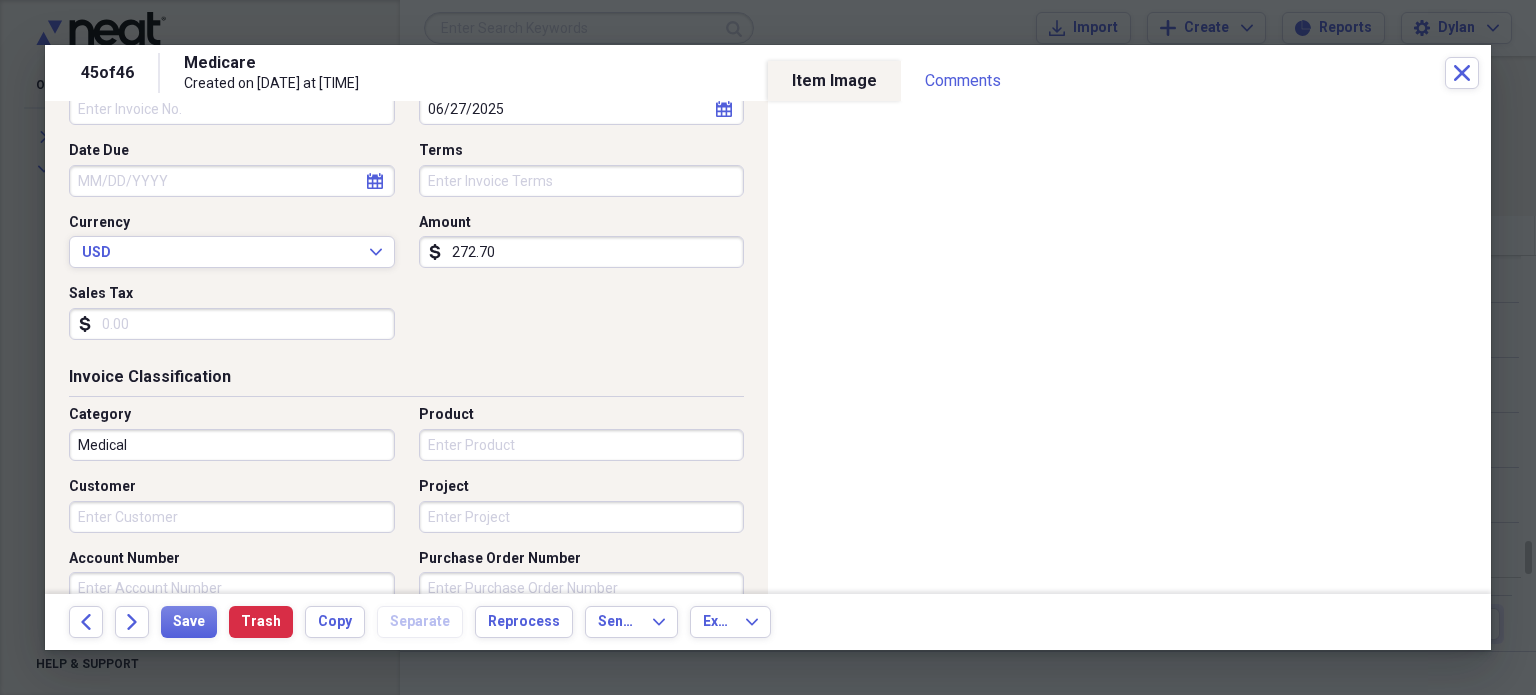 scroll, scrollTop: 0, scrollLeft: 0, axis: both 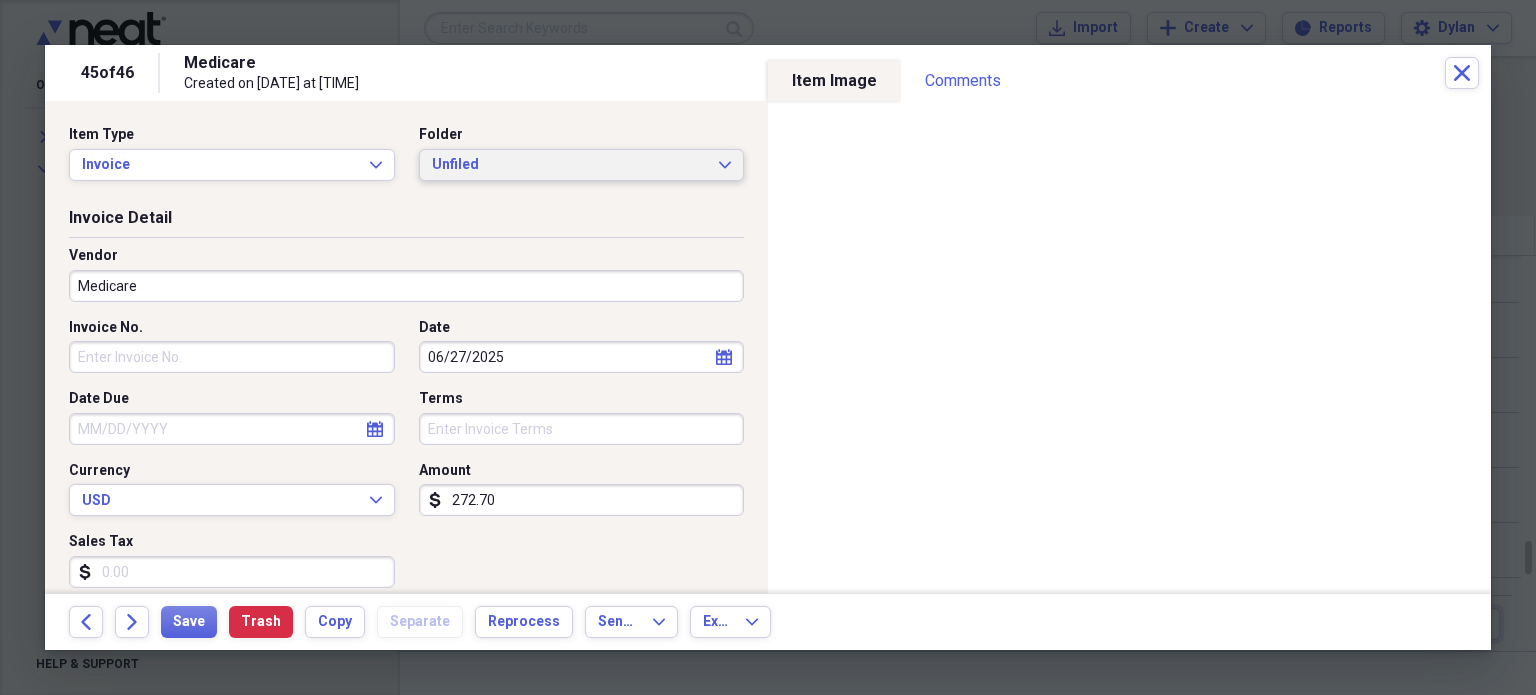 type on "Medical" 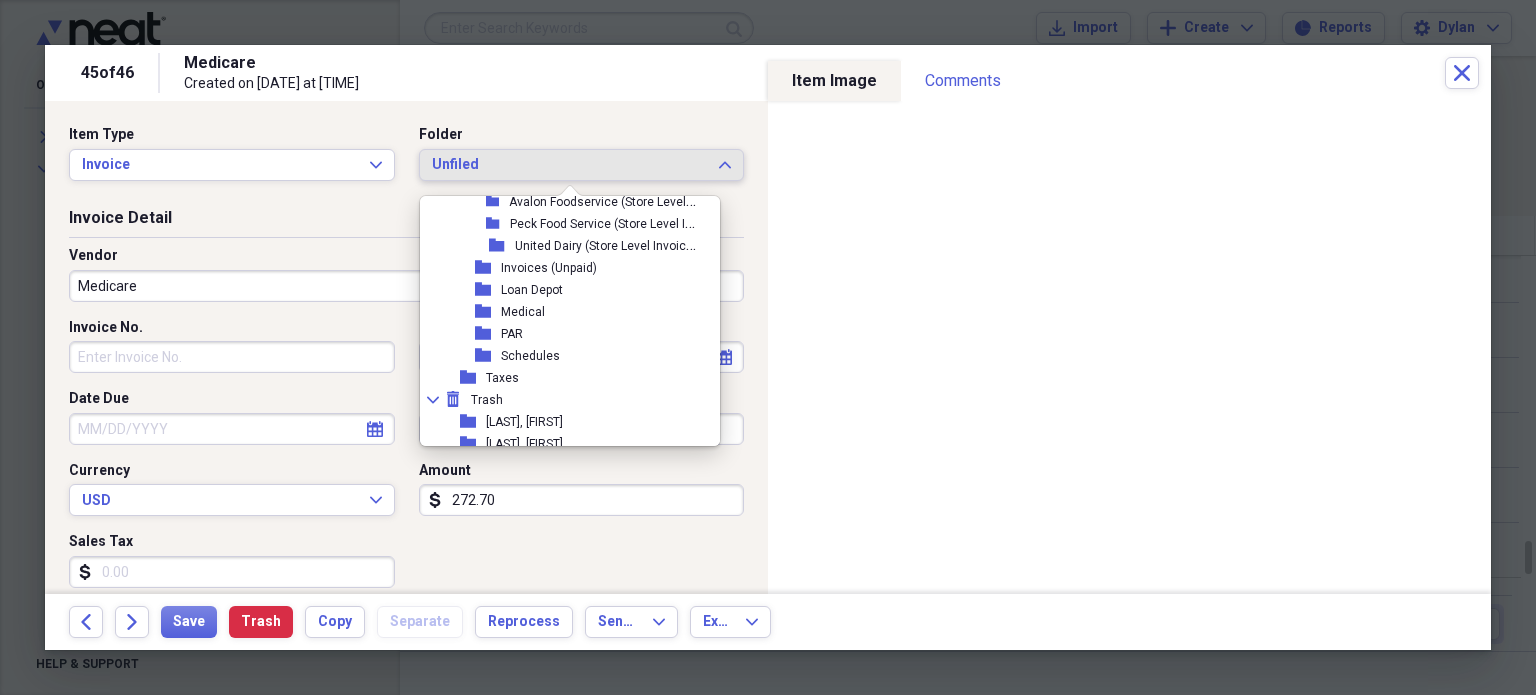 scroll, scrollTop: 3981, scrollLeft: 0, axis: vertical 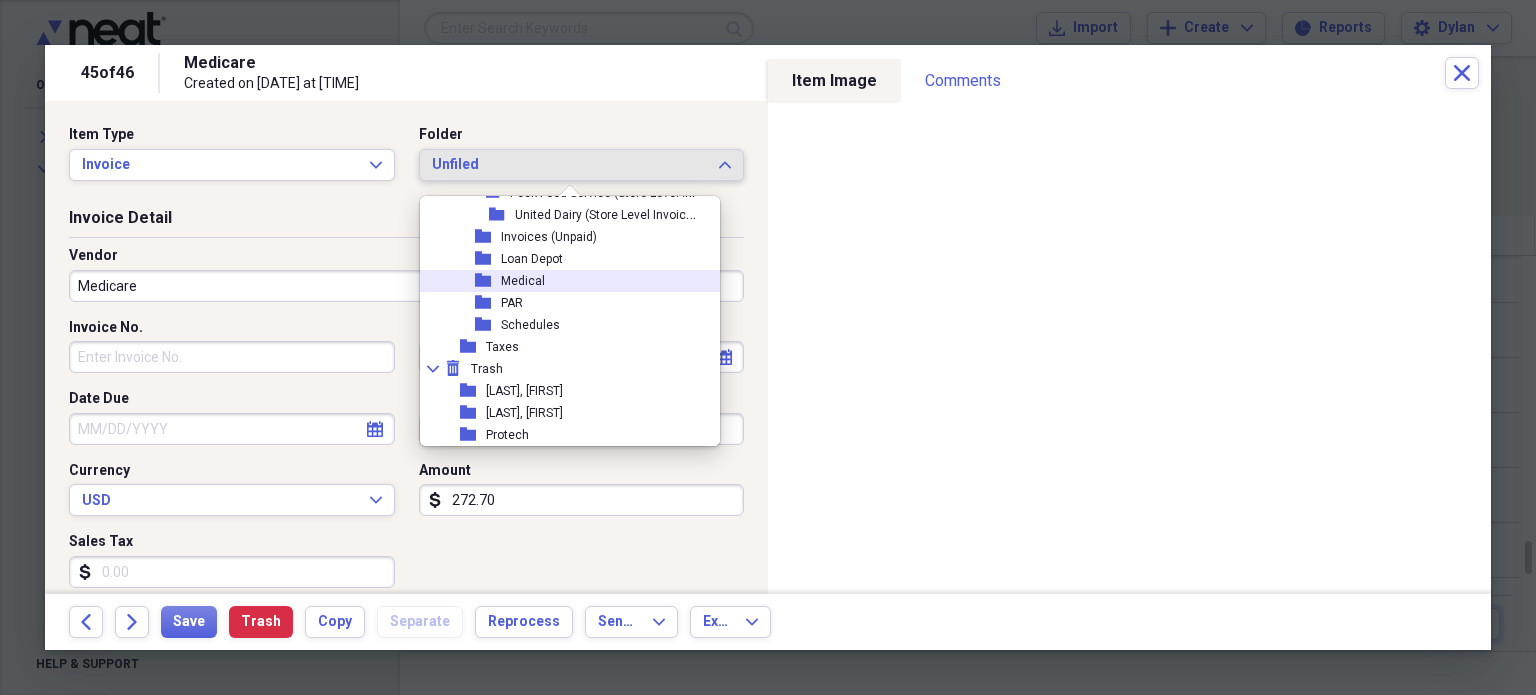 click on "Medical" at bounding box center (523, 281) 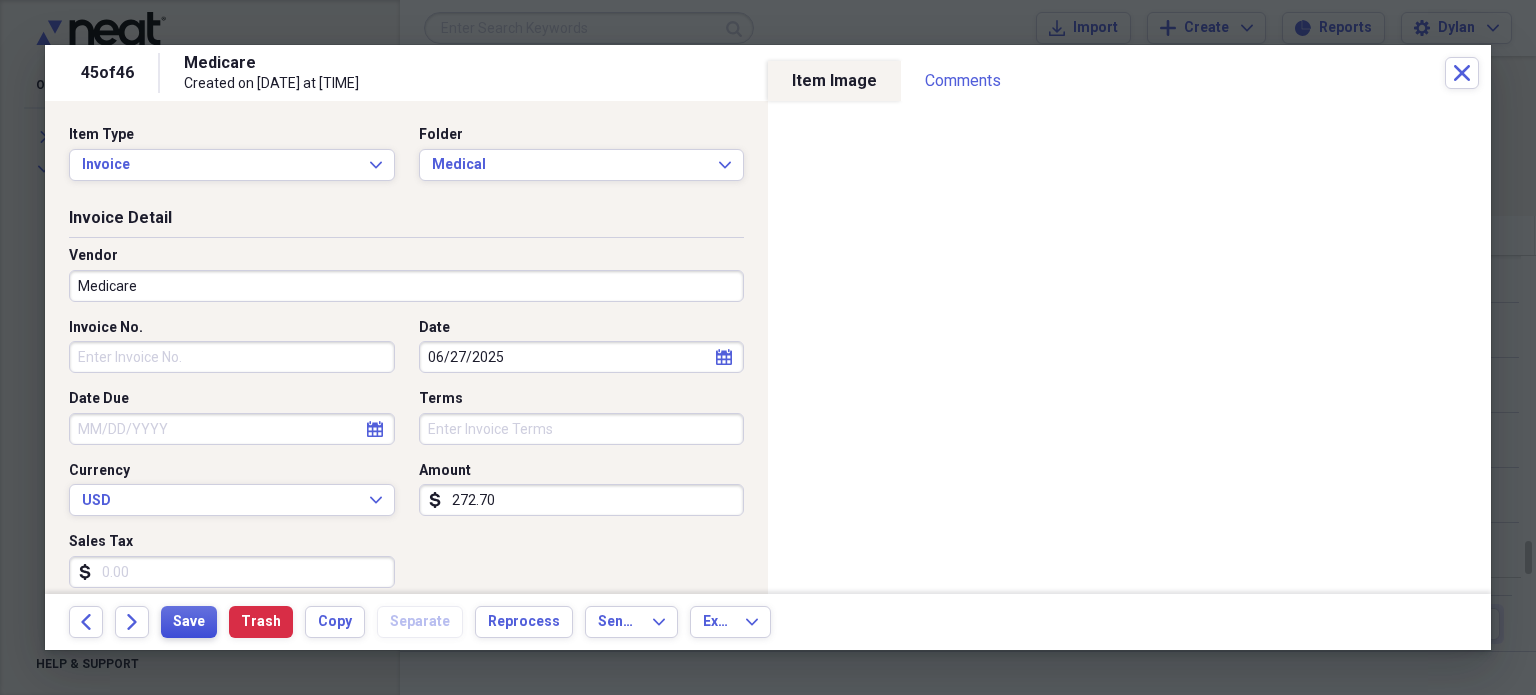 click on "Save" at bounding box center [189, 622] 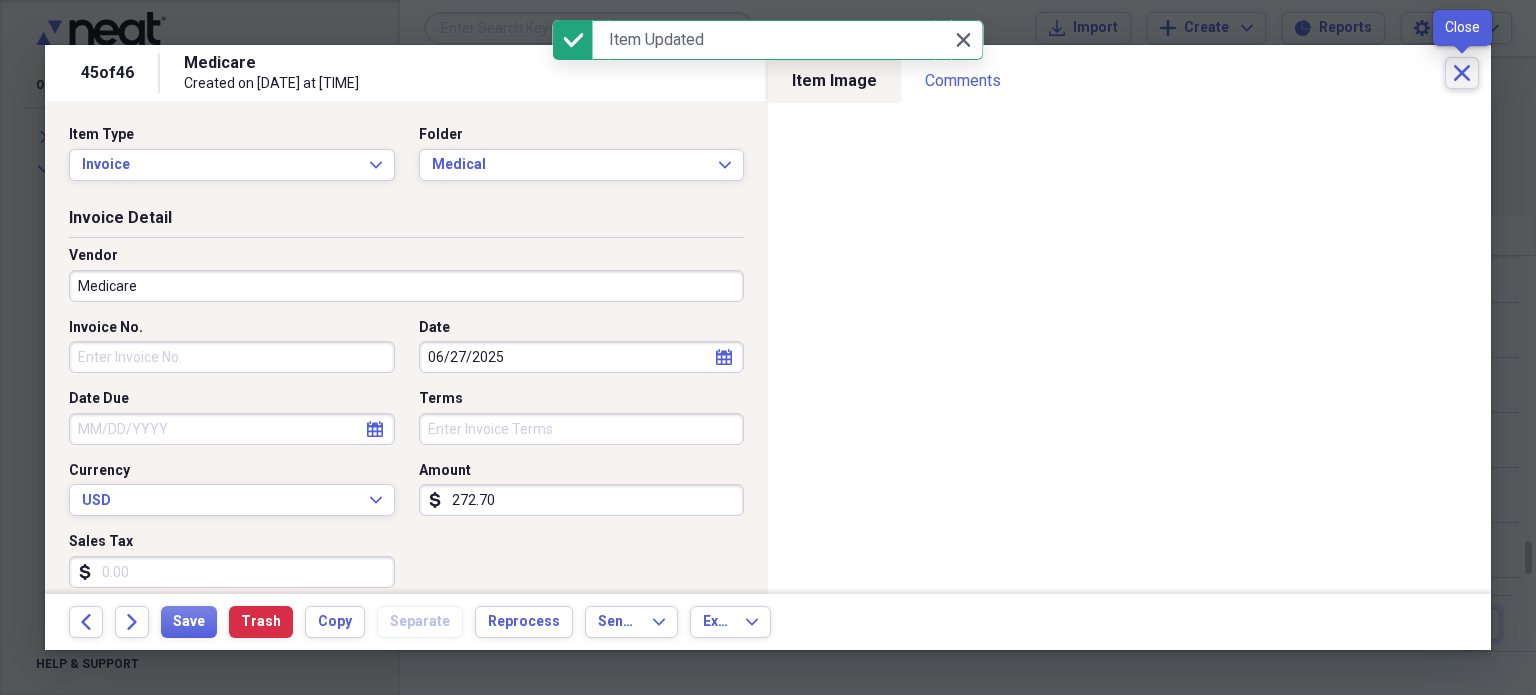 click 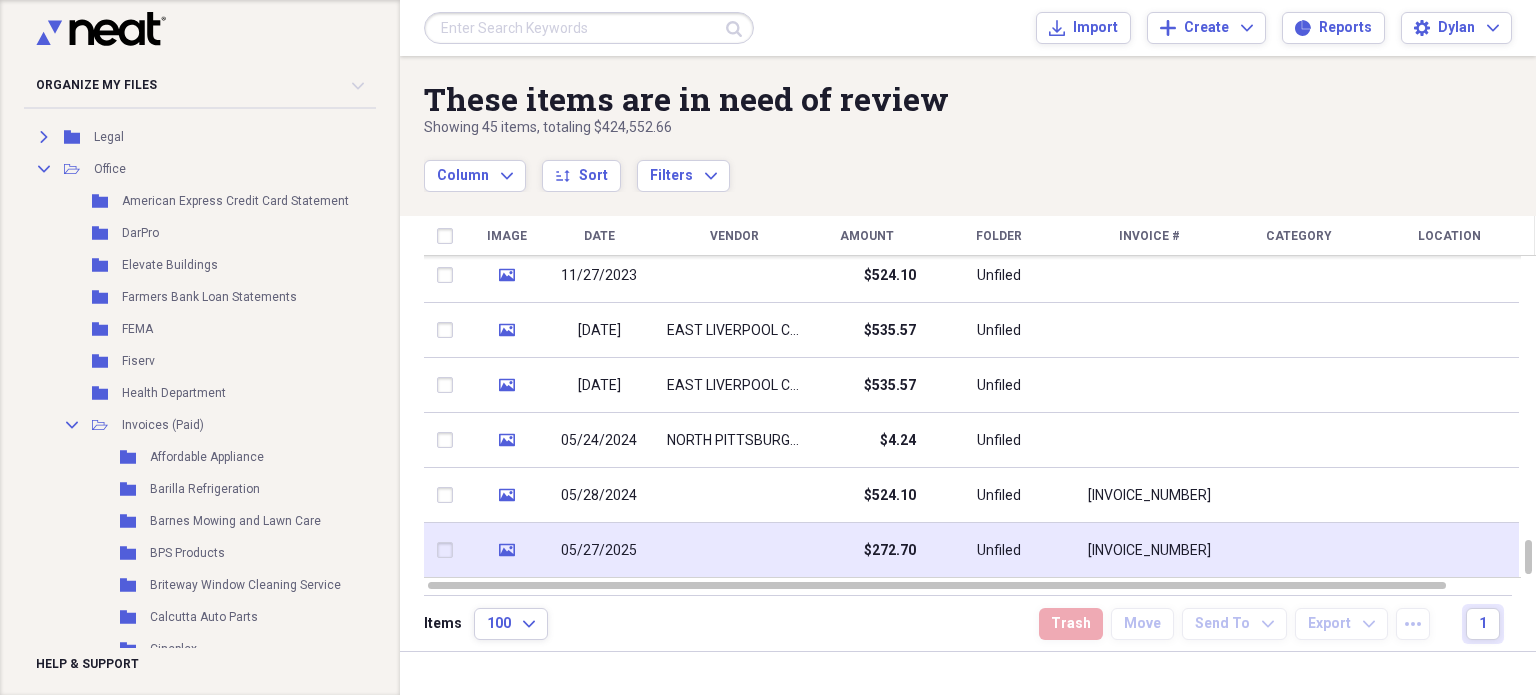 click at bounding box center (734, 550) 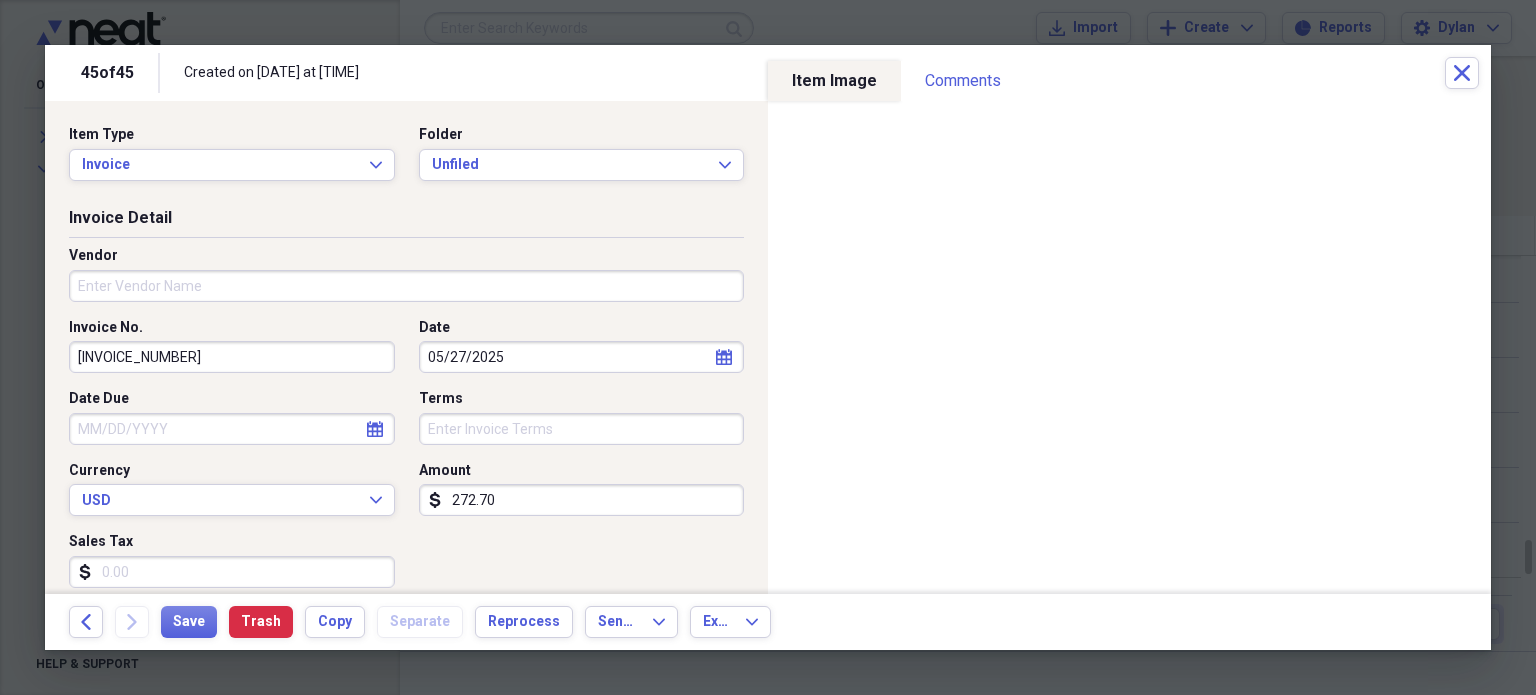 click on "Vendor" at bounding box center (406, 286) 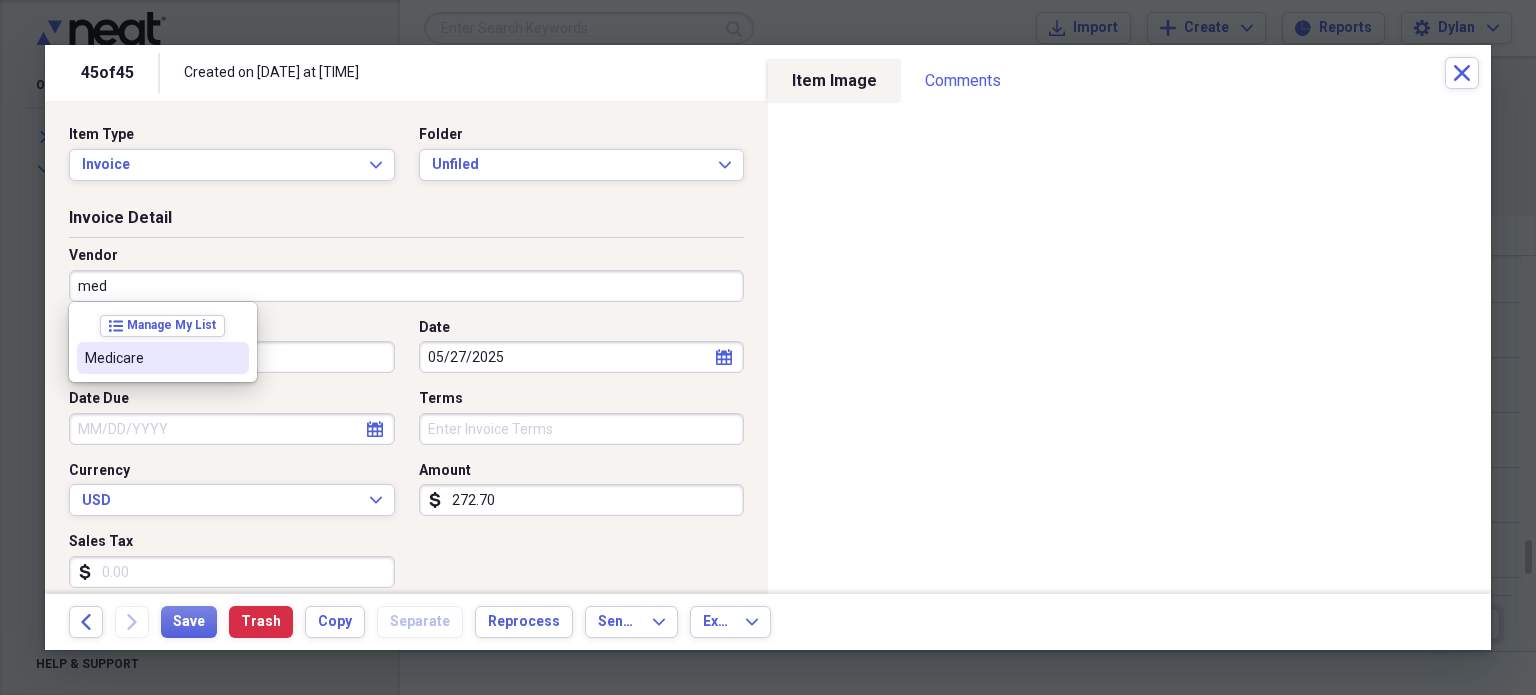 click on "Medicare" at bounding box center [151, 358] 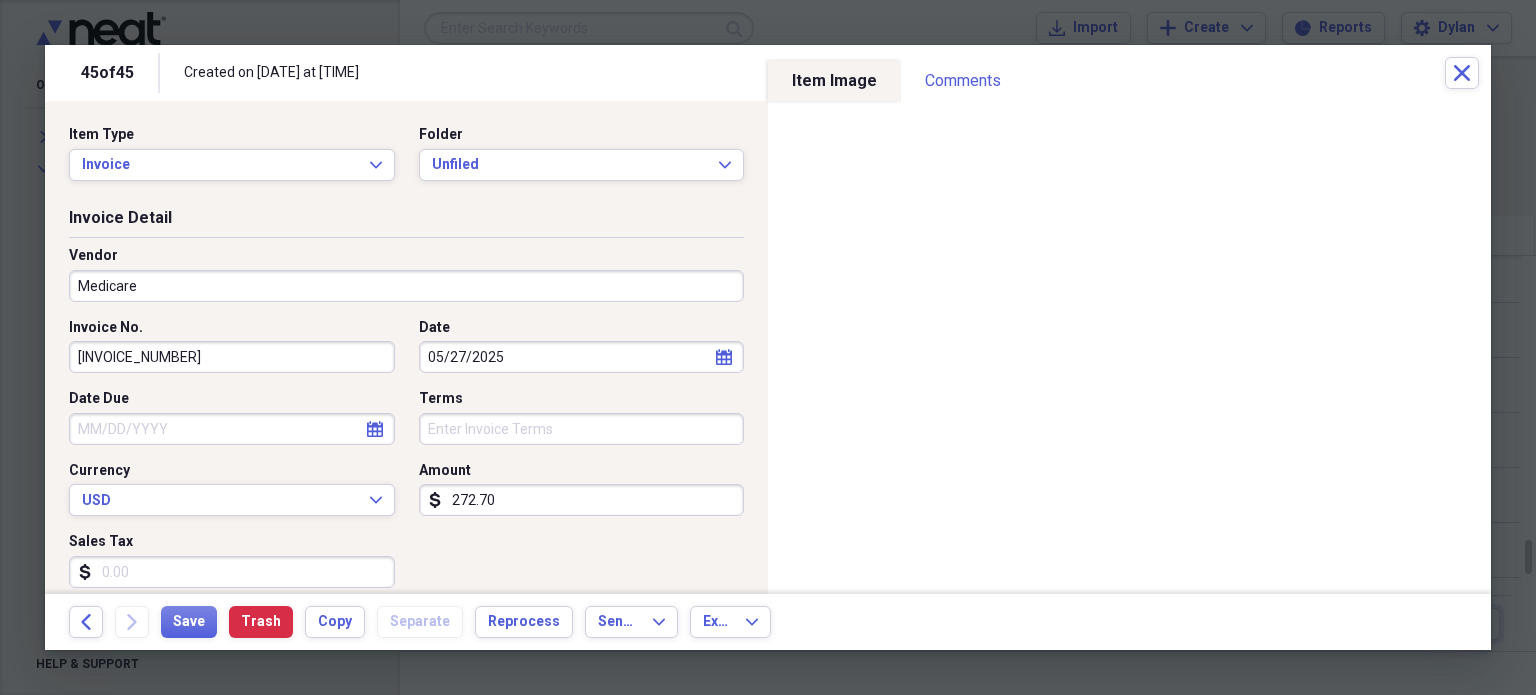 type on "Medical" 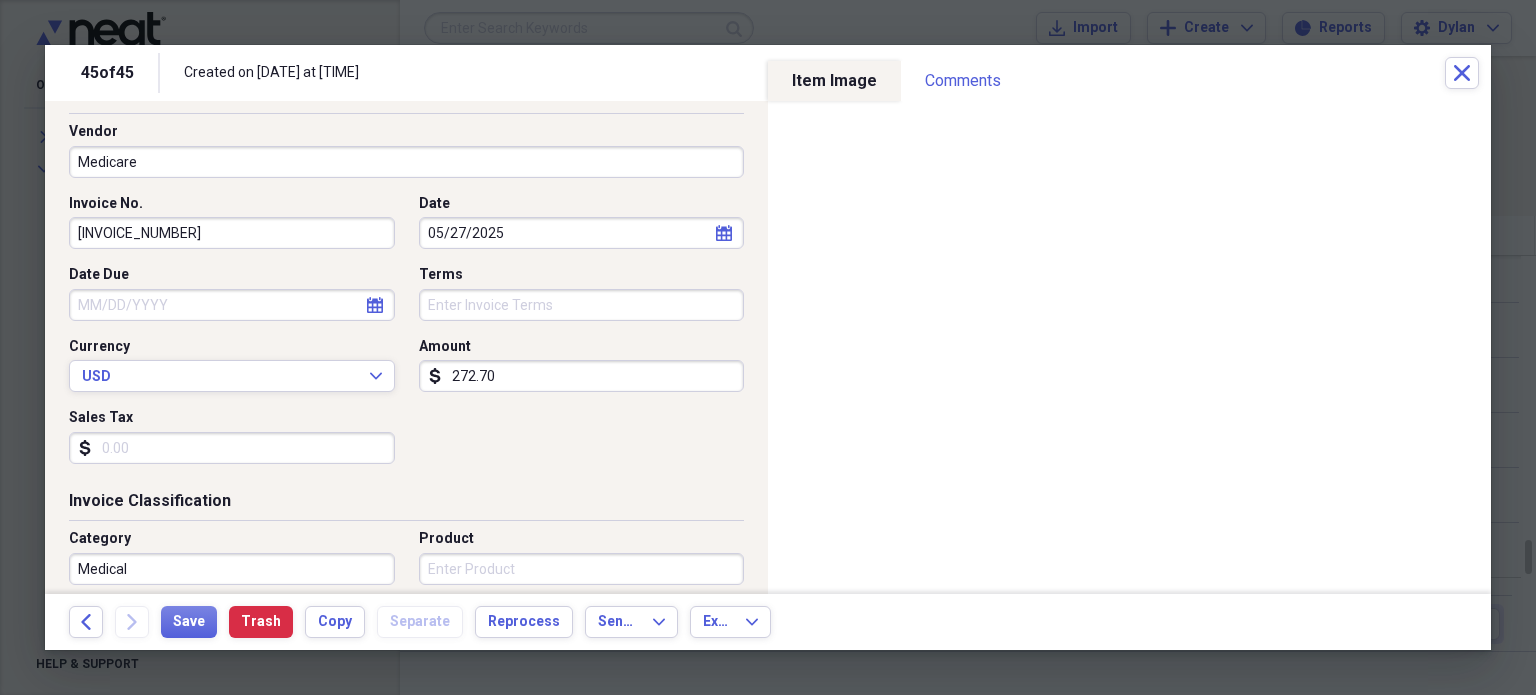 scroll, scrollTop: 0, scrollLeft: 0, axis: both 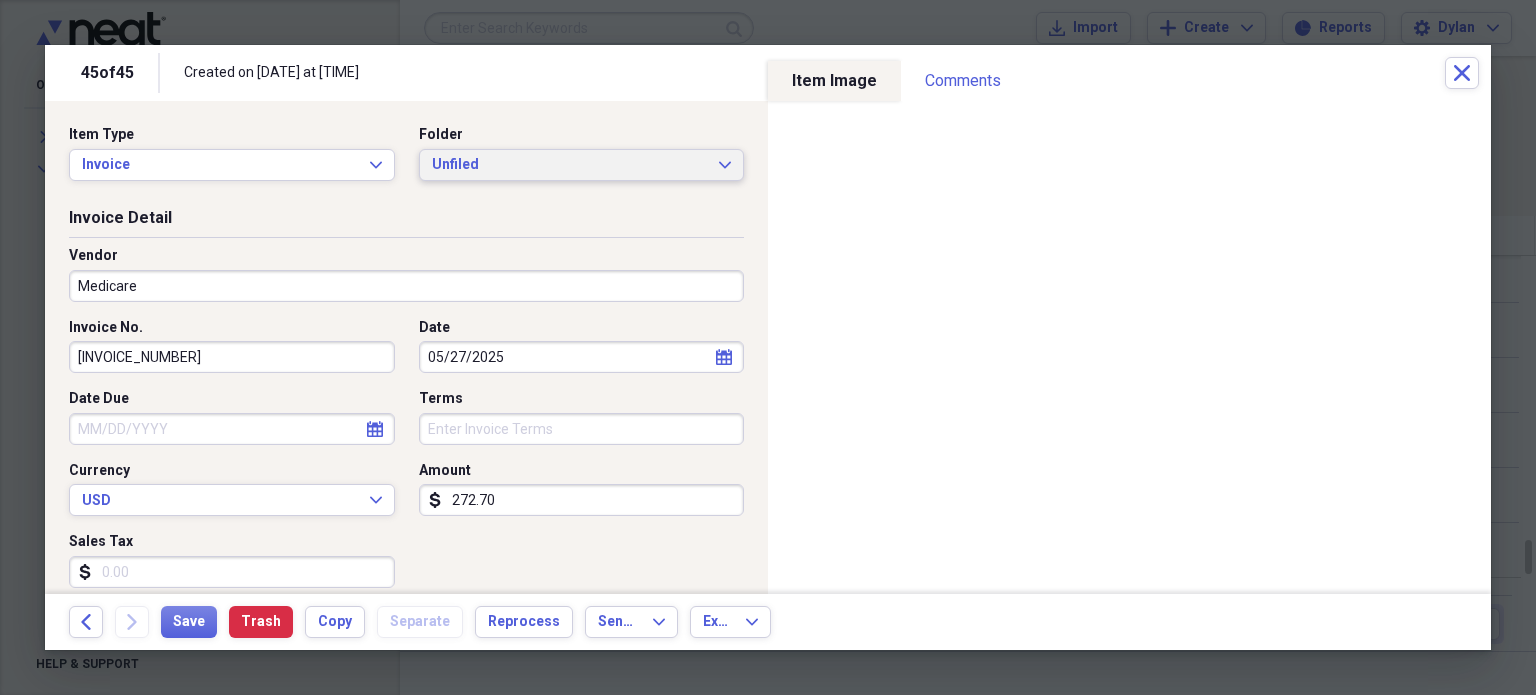 click on "Unfiled" at bounding box center (570, 165) 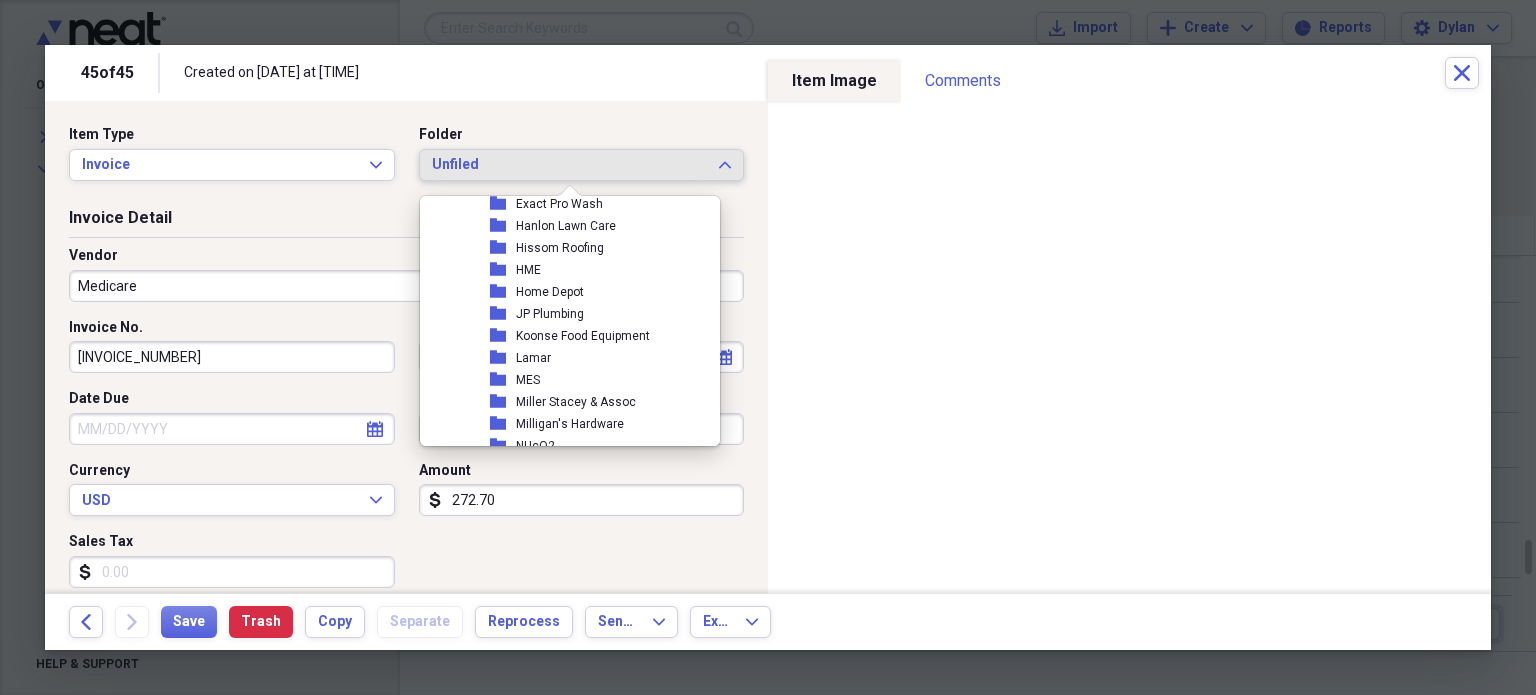 scroll, scrollTop: 3981, scrollLeft: 0, axis: vertical 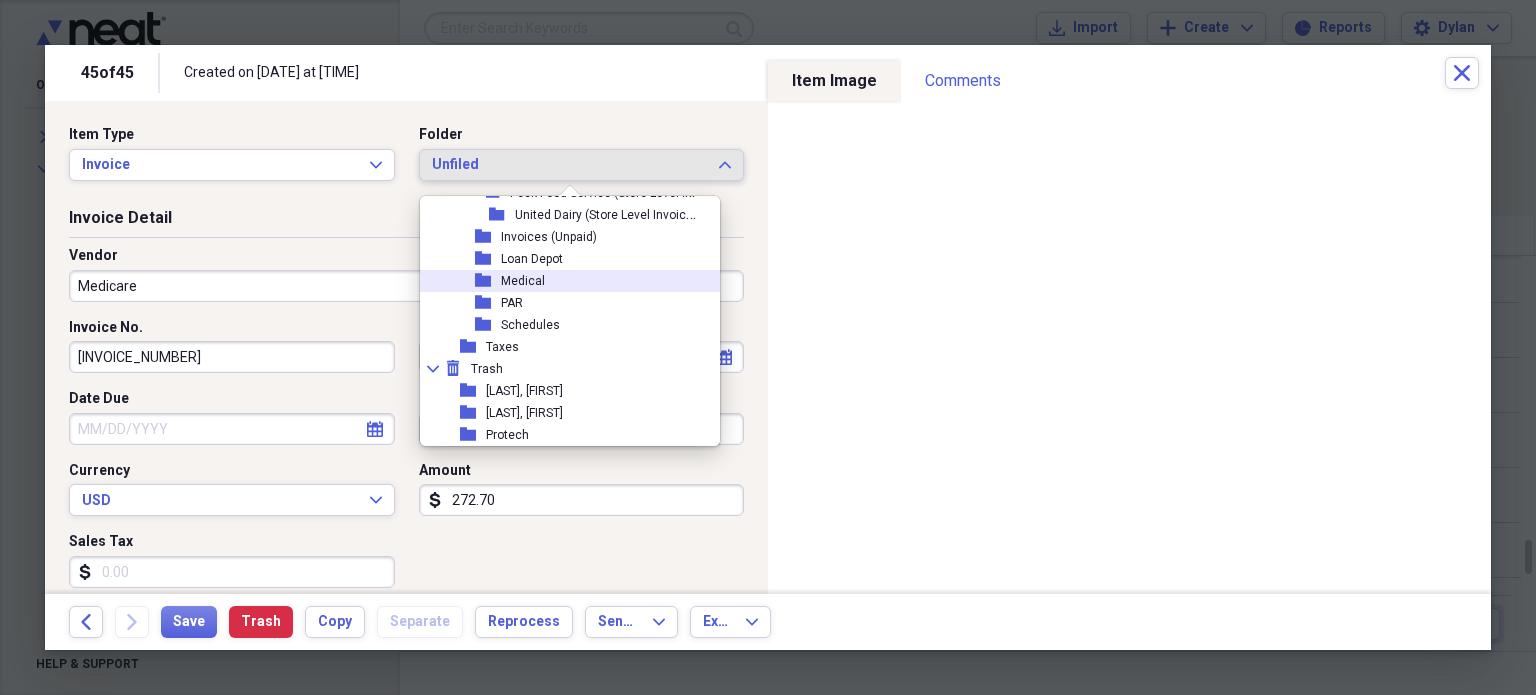 click on "folder Medical" at bounding box center (562, 281) 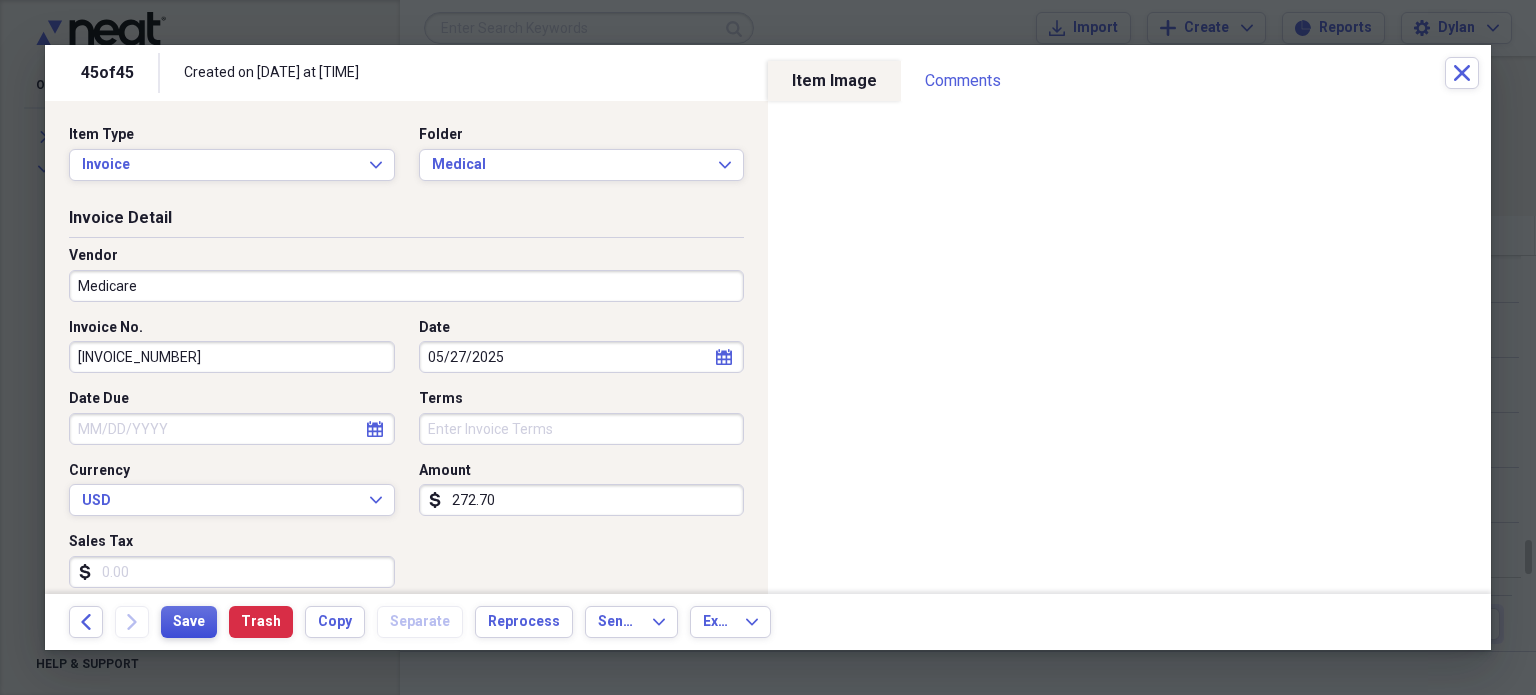 click on "Save" at bounding box center [189, 622] 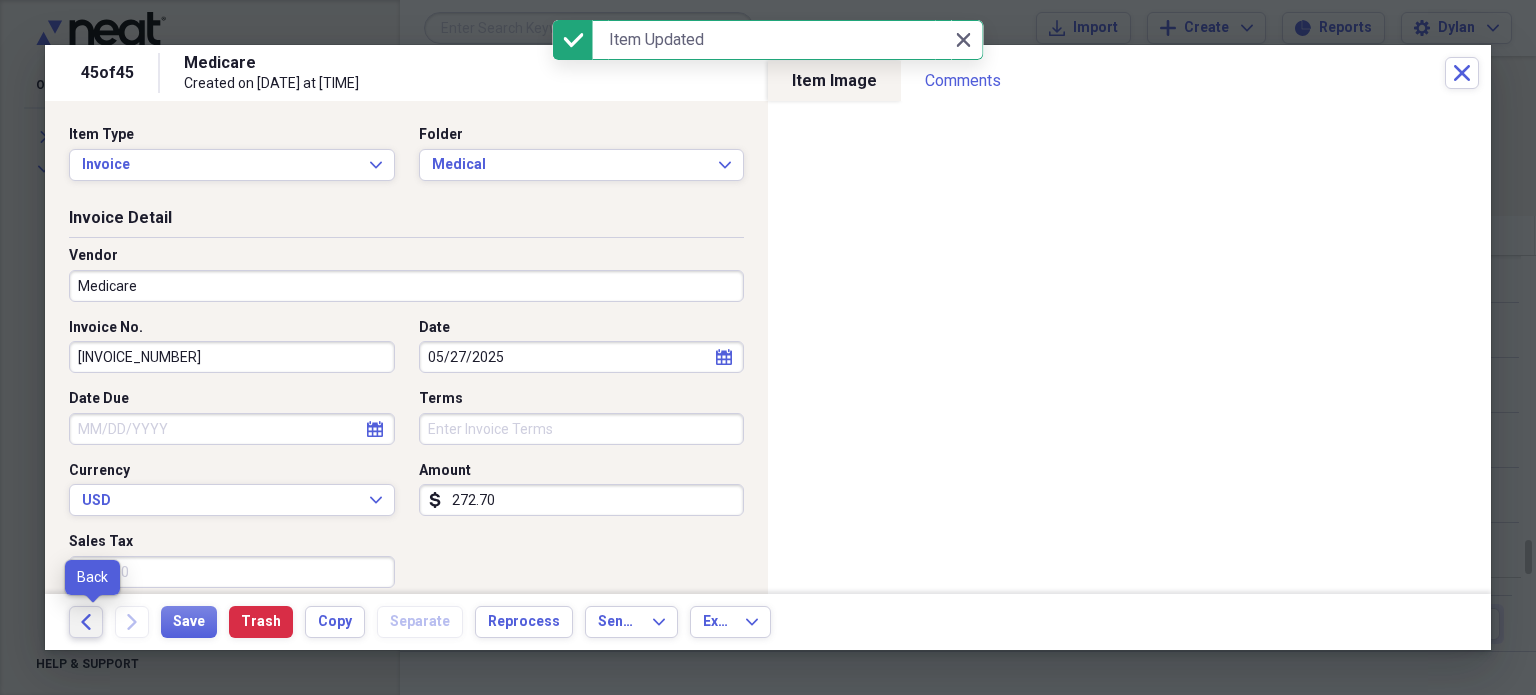 click on "Back" at bounding box center (86, 622) 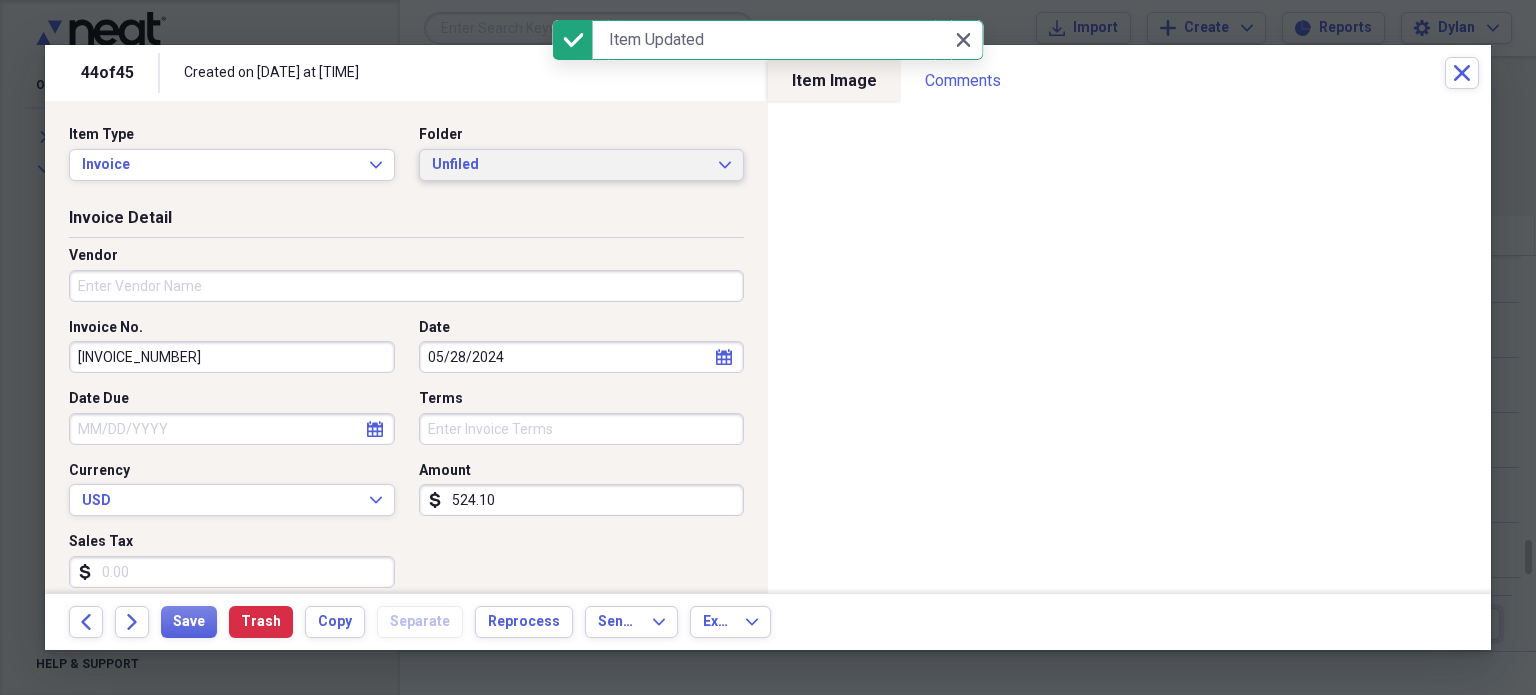 click on "Unfiled Expand" at bounding box center [582, 165] 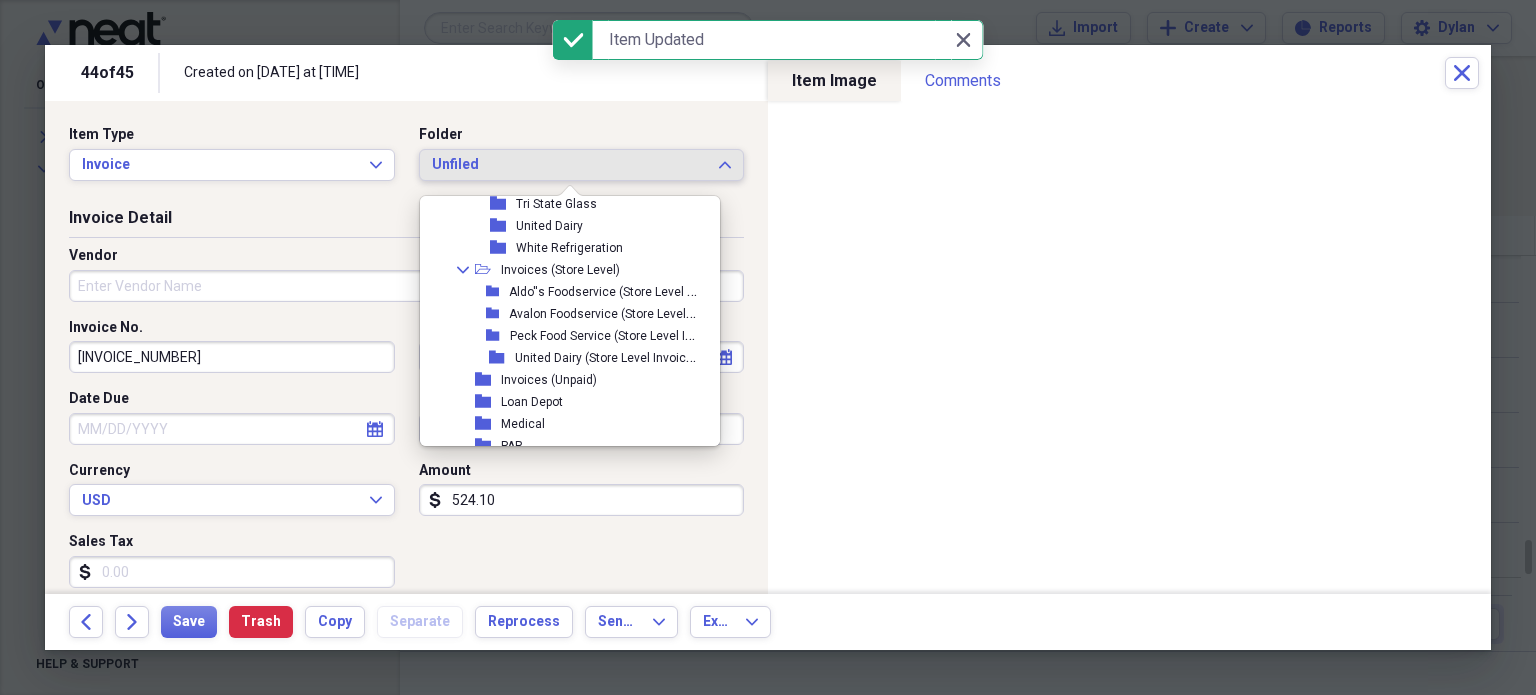 scroll, scrollTop: 3884, scrollLeft: 0, axis: vertical 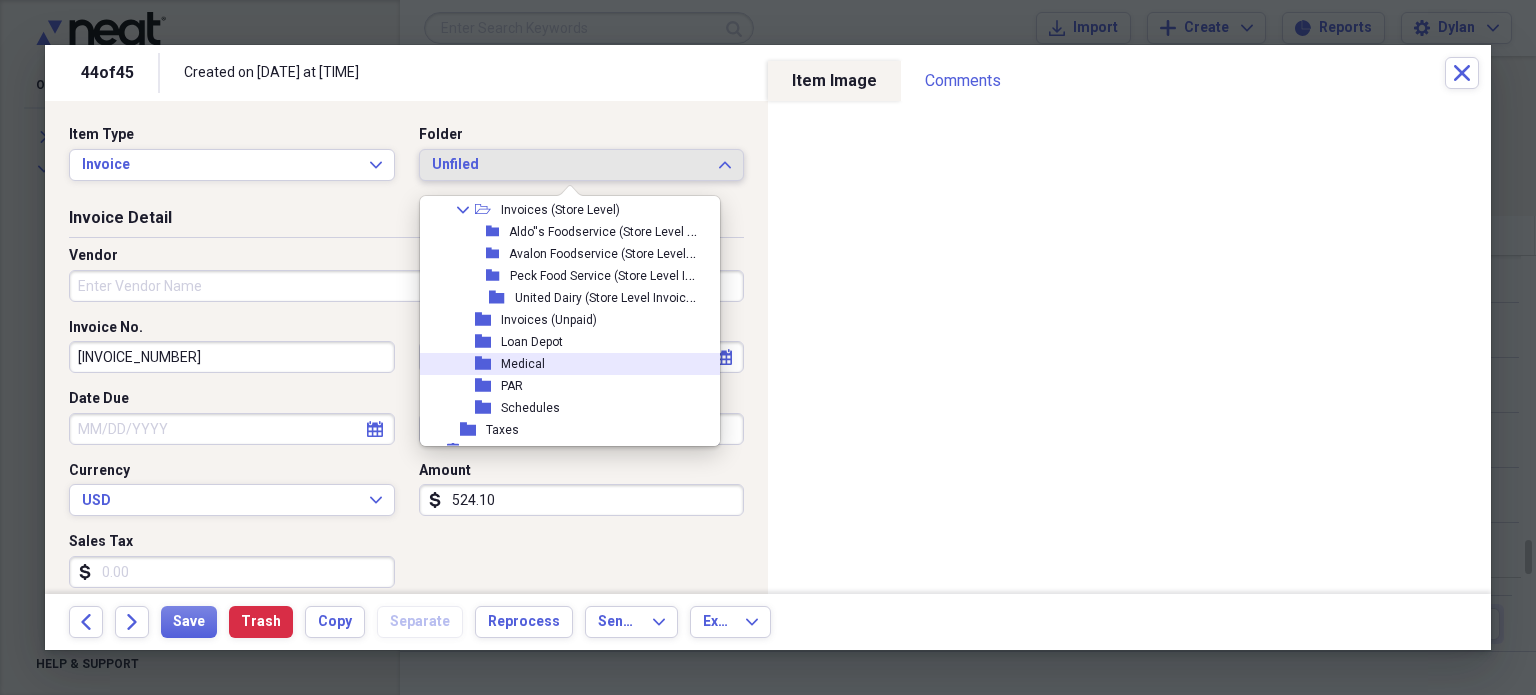 click on "folder Medical" at bounding box center [562, 364] 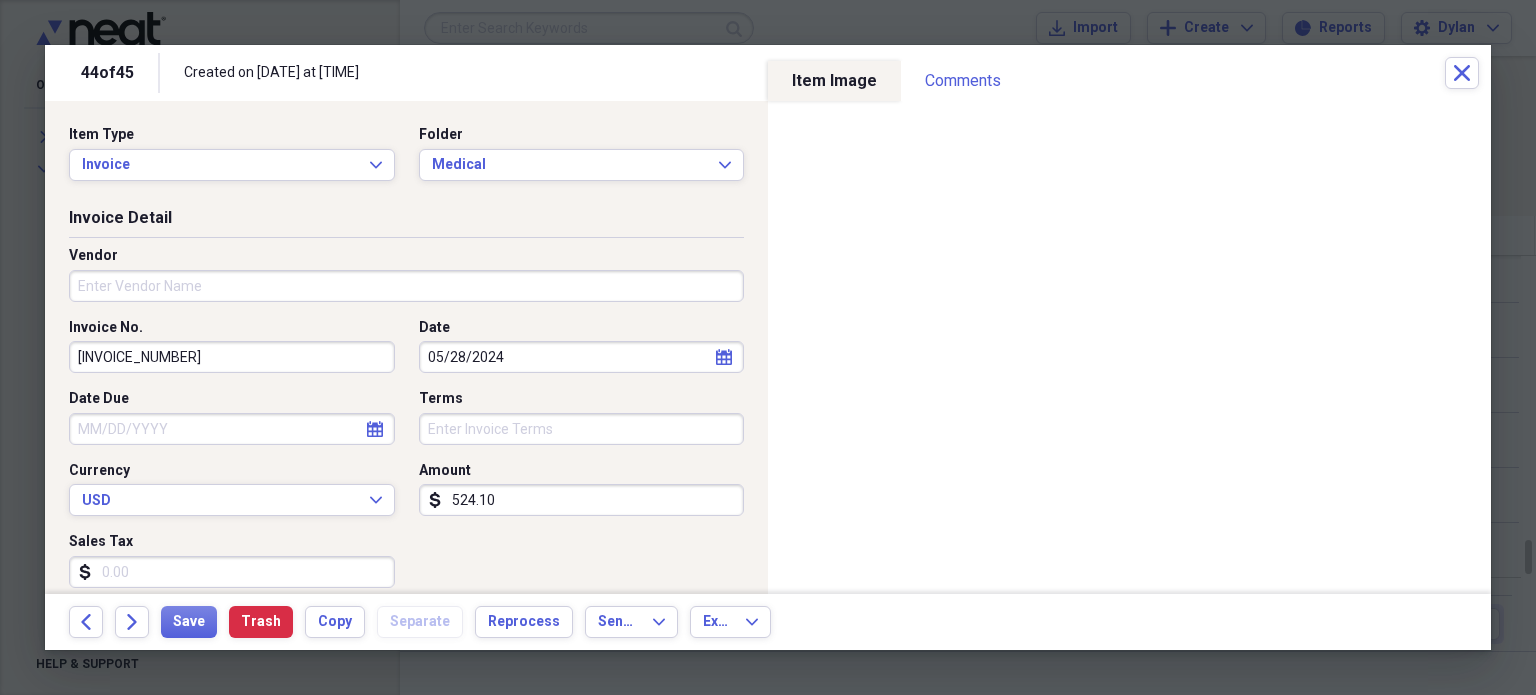 click on "Vendor" at bounding box center (406, 286) 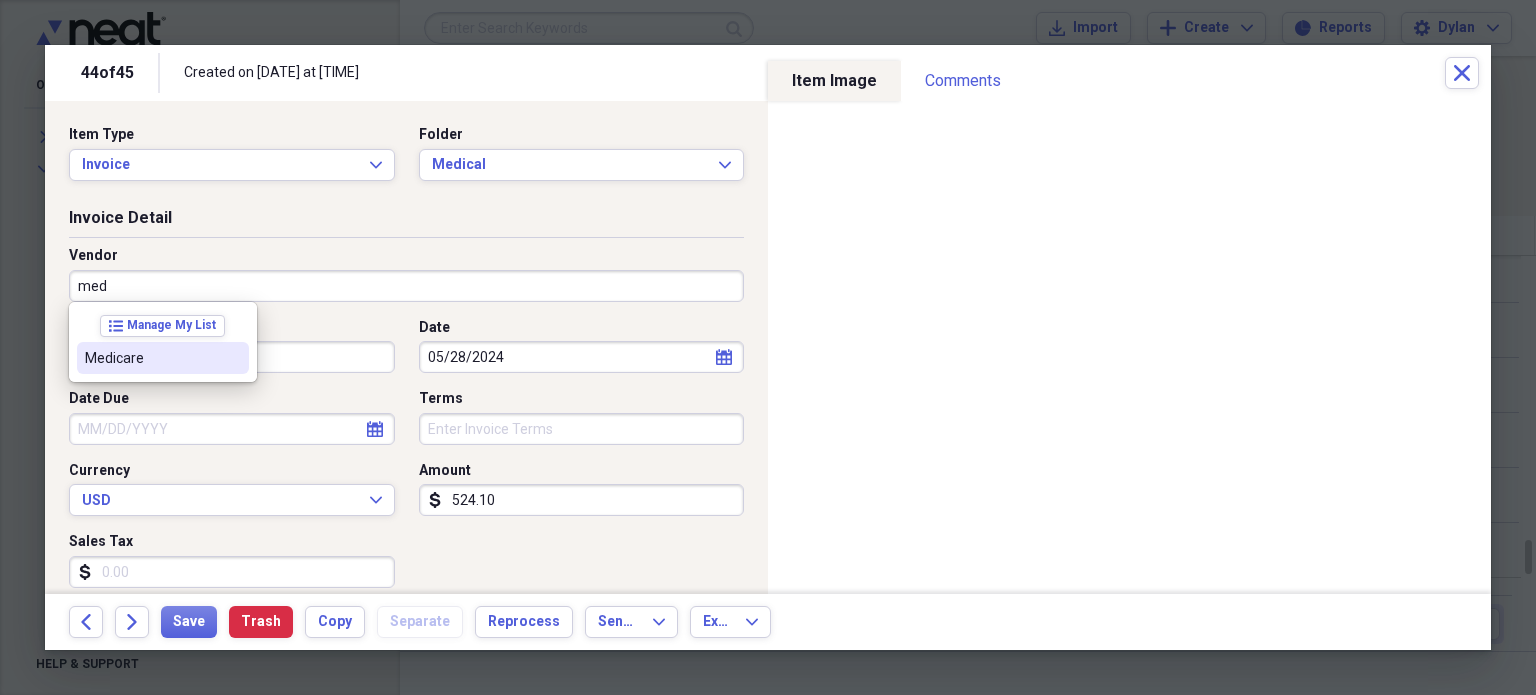 click on "Medicare" at bounding box center (163, 358) 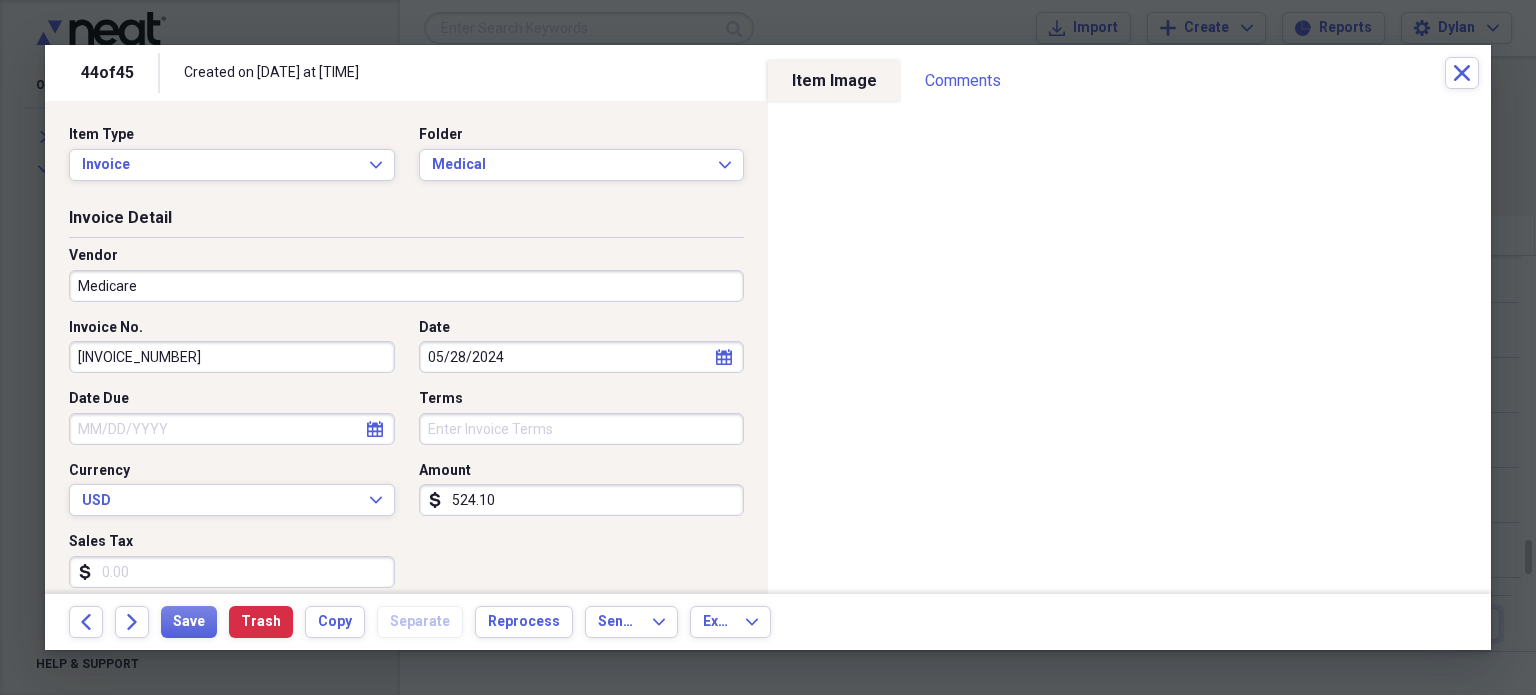 type on "Medical" 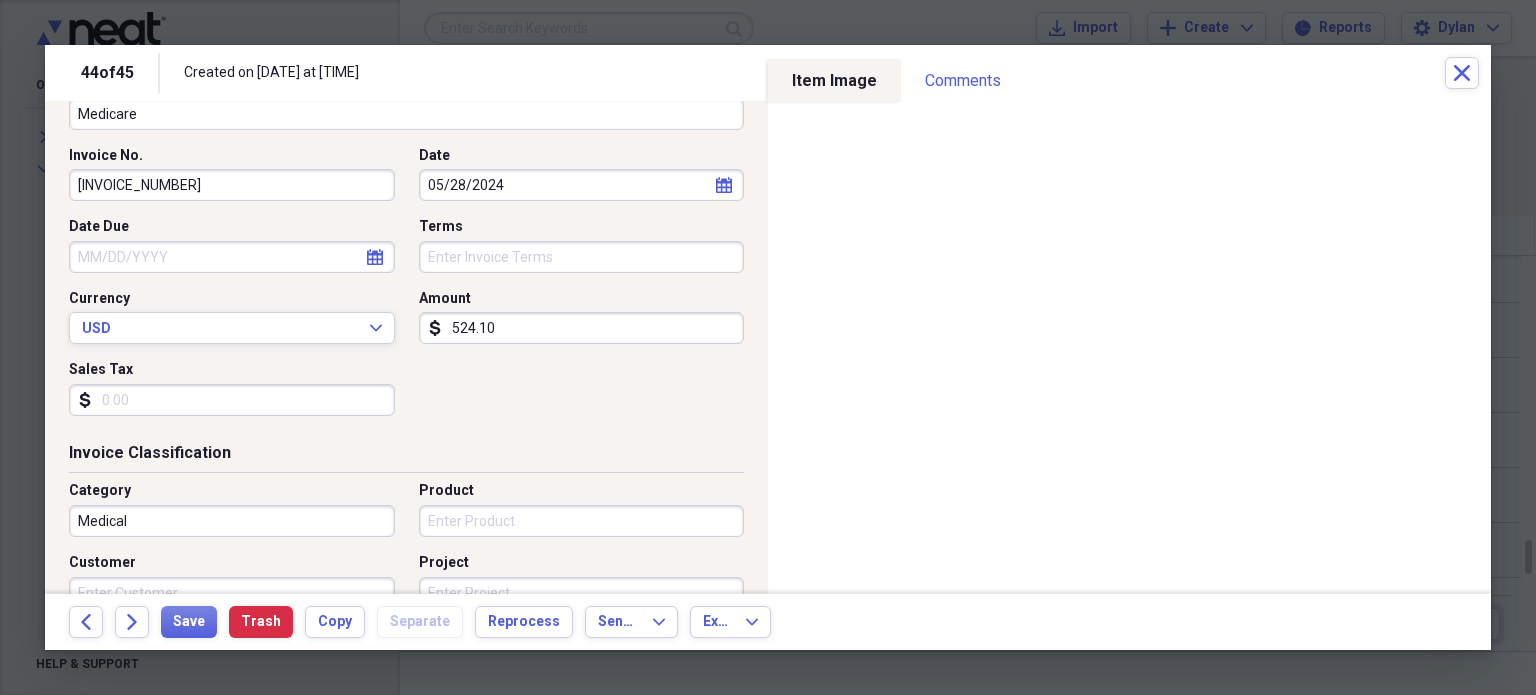 scroll, scrollTop: 175, scrollLeft: 0, axis: vertical 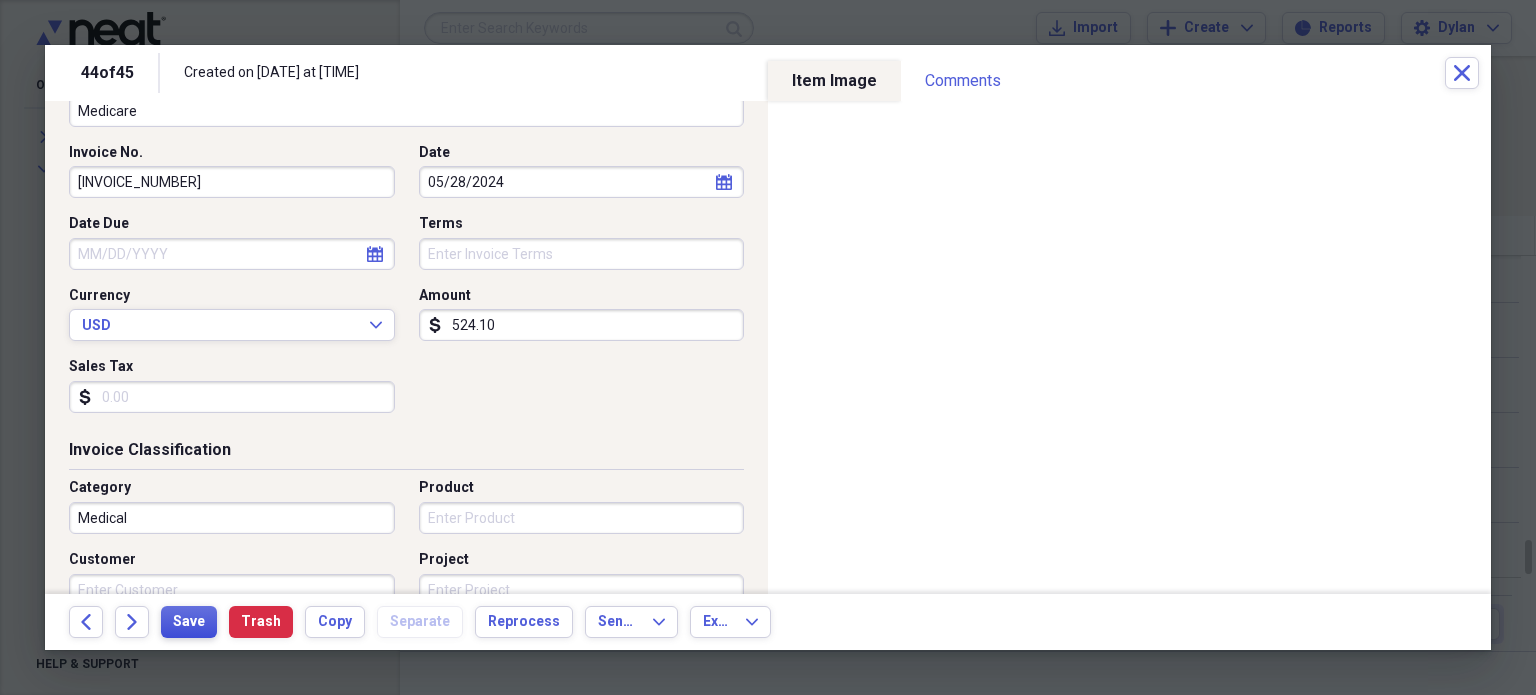 click on "Save" at bounding box center (189, 622) 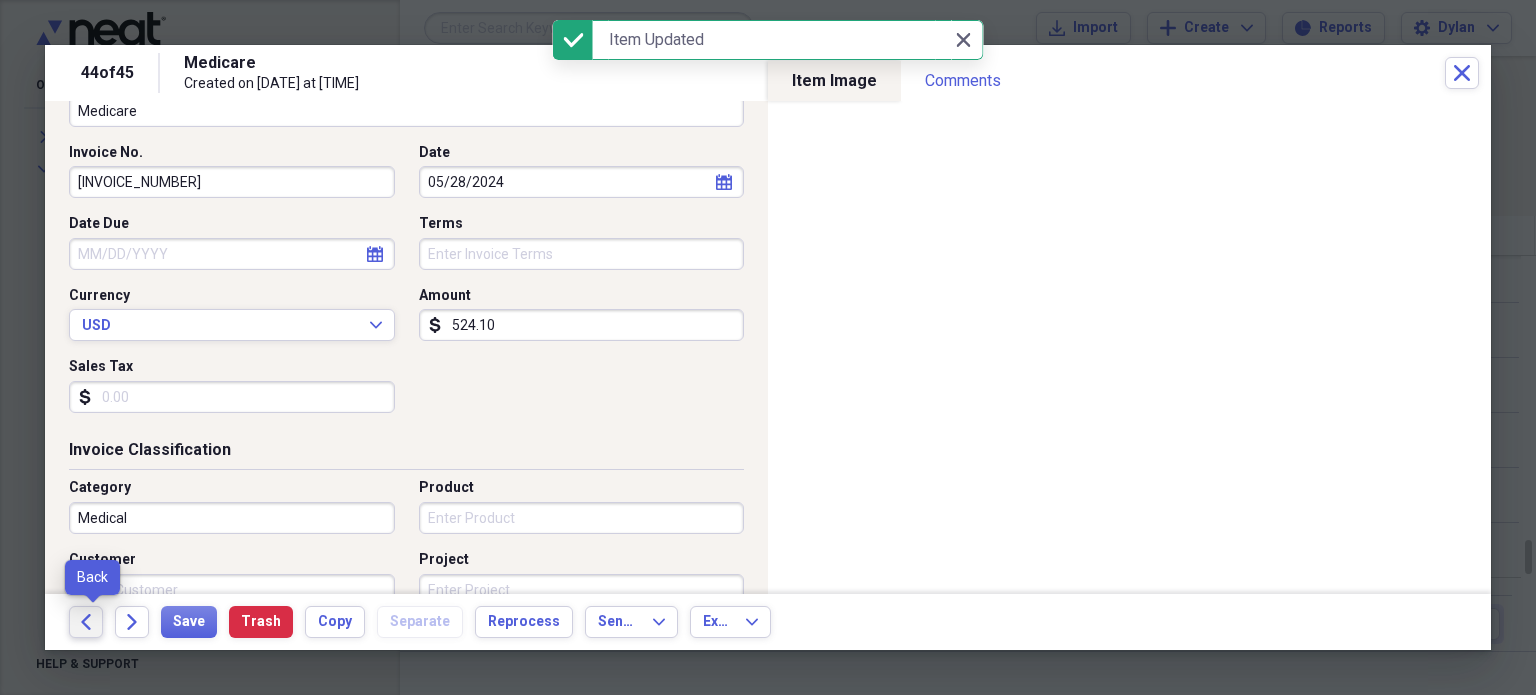 click 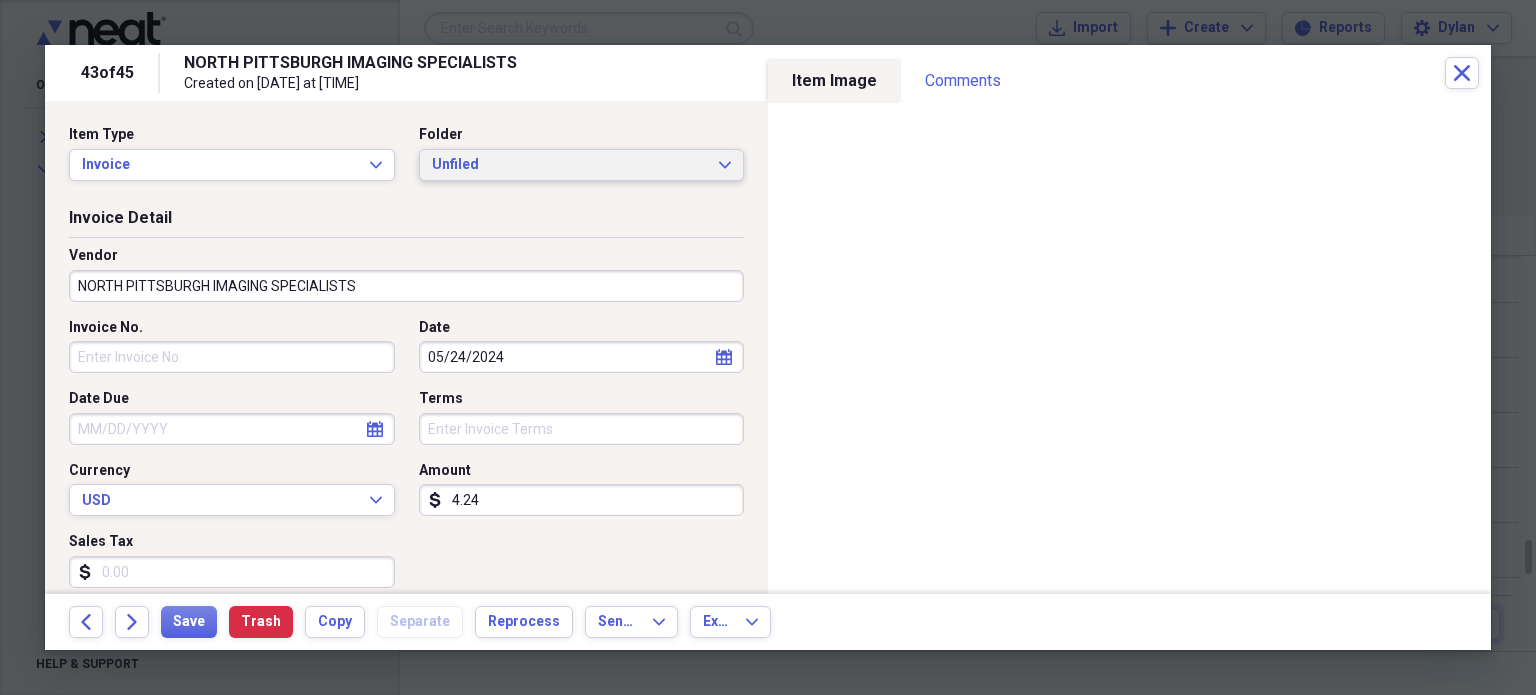 click on "Unfiled" at bounding box center (570, 165) 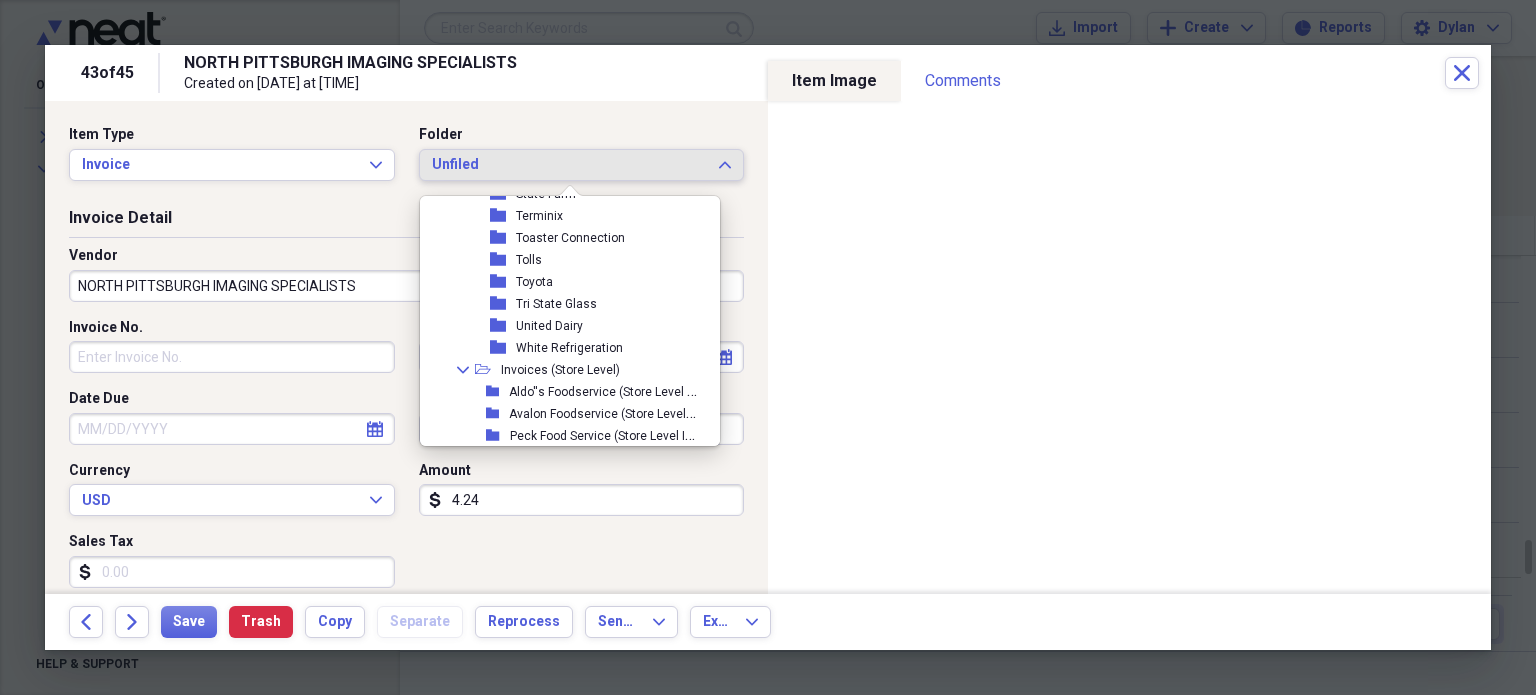 scroll, scrollTop: 3981, scrollLeft: 0, axis: vertical 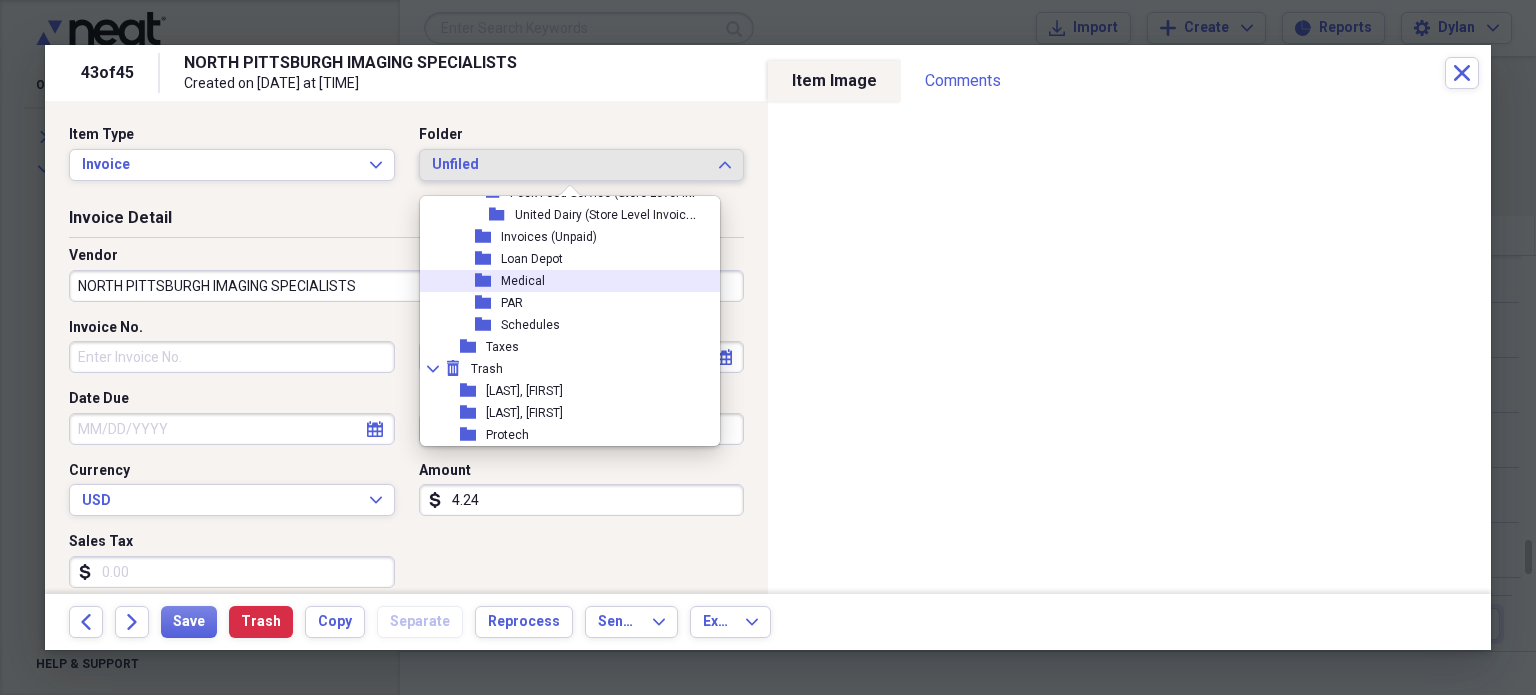 drag, startPoint x: 521, startPoint y: 296, endPoint x: 541, endPoint y: 271, distance: 32.01562 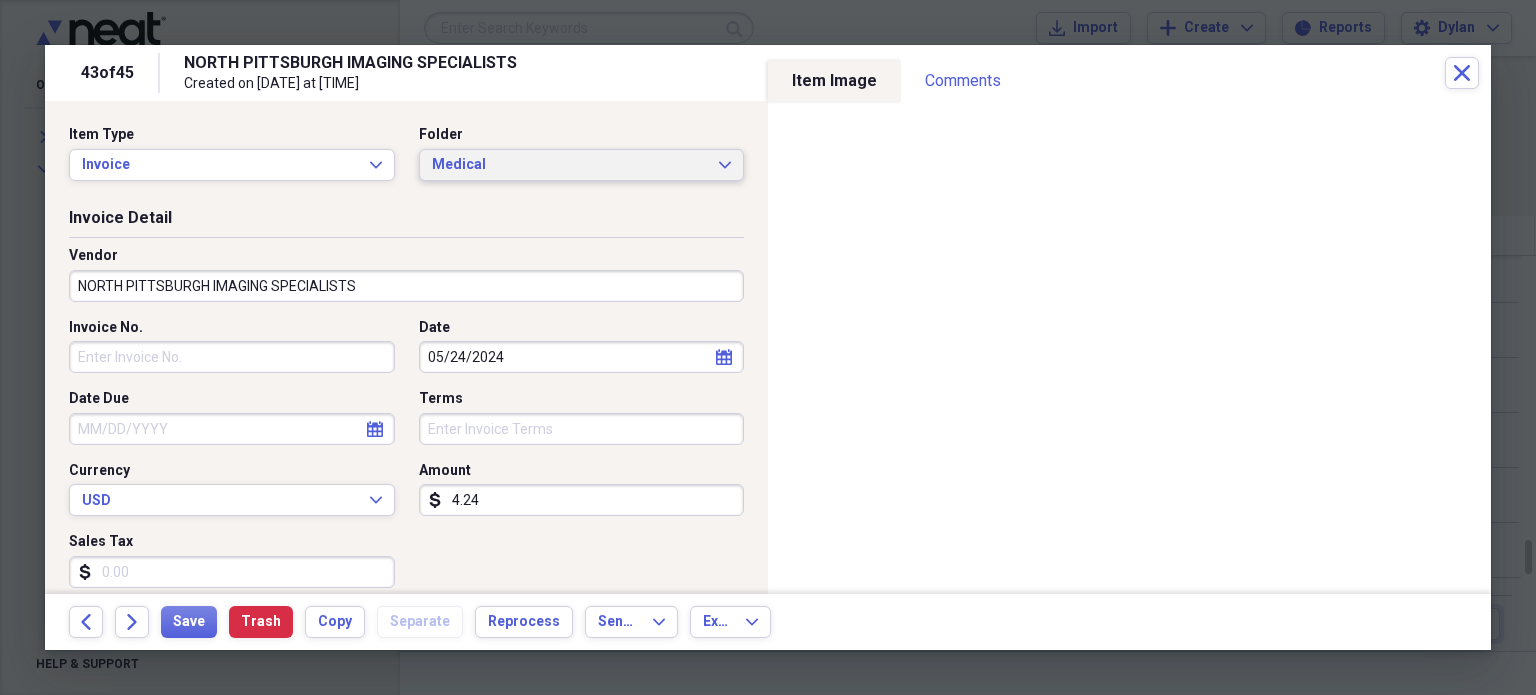 scroll, scrollTop: 220, scrollLeft: 0, axis: vertical 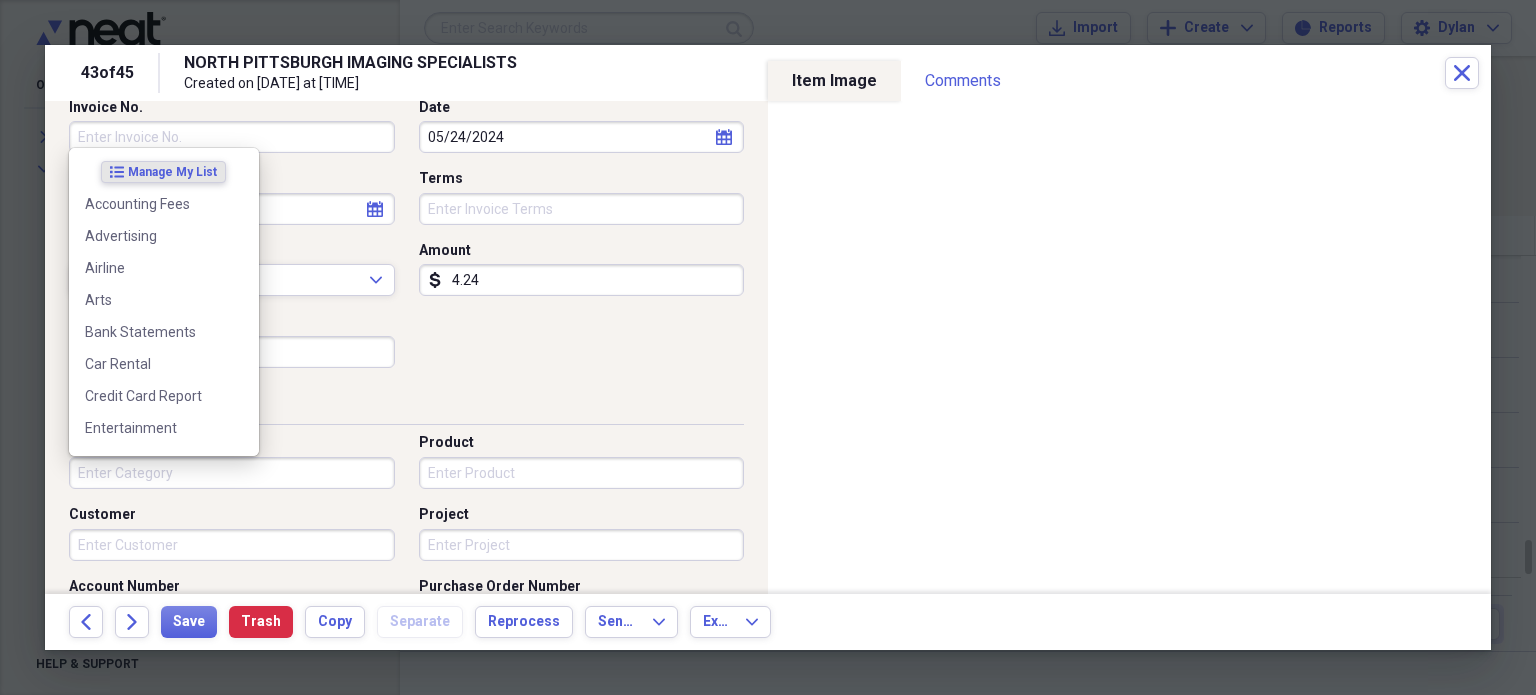 click on "Category" at bounding box center (232, 473) 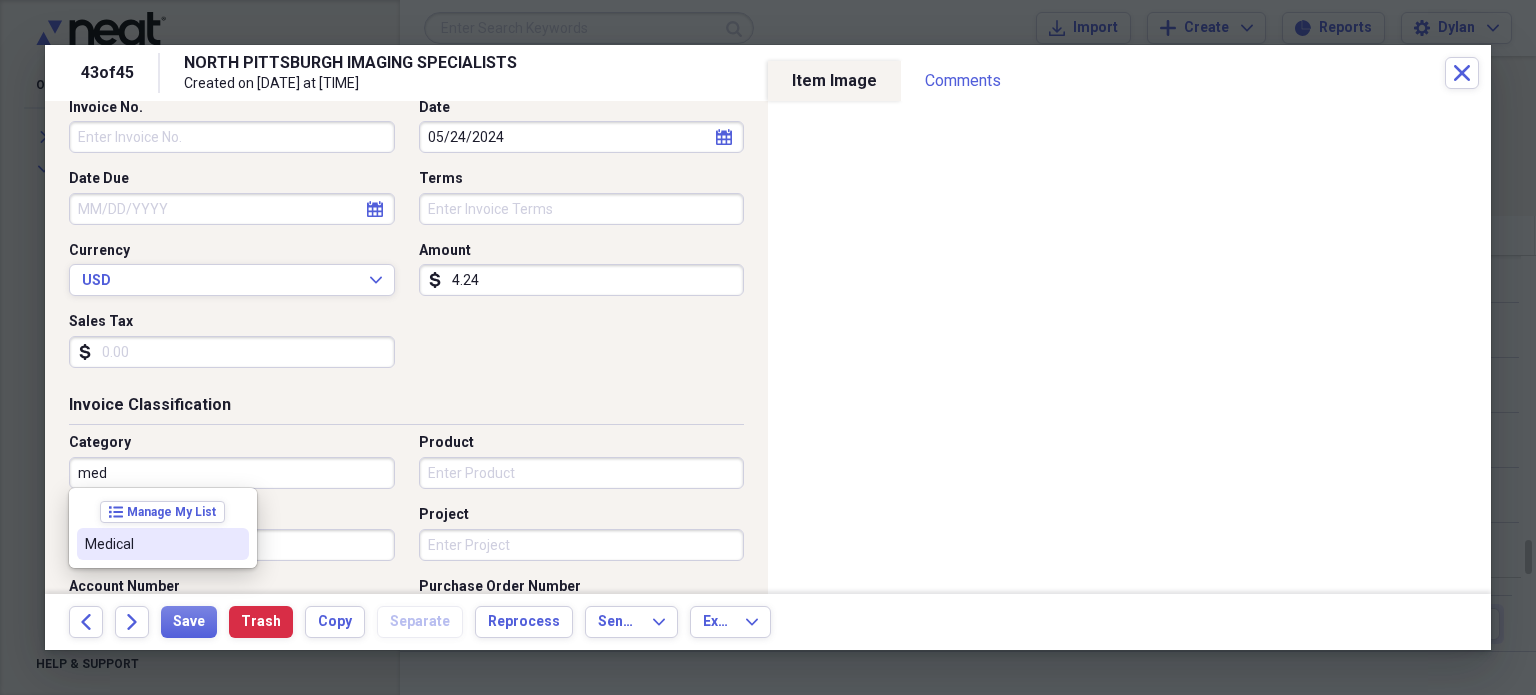 click on "Medical" at bounding box center [151, 544] 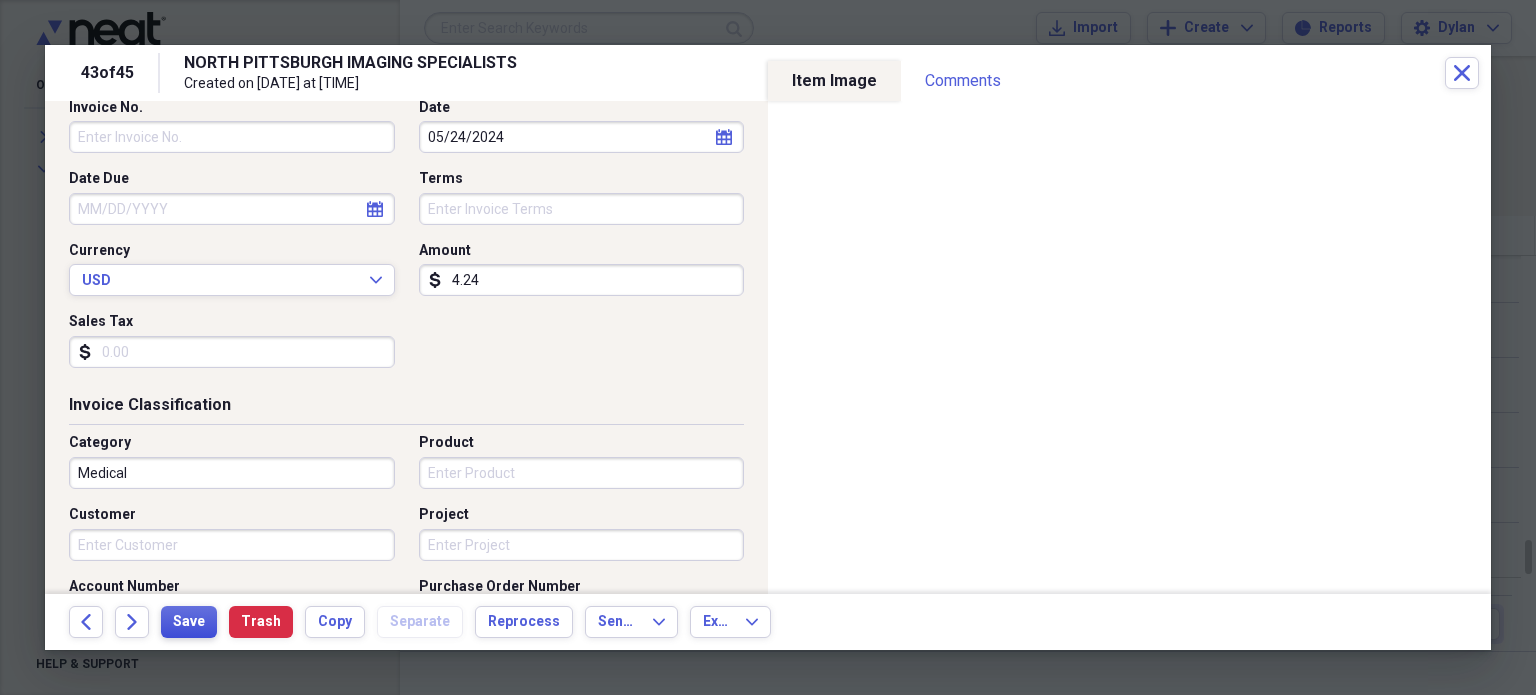 click on "Save" at bounding box center (189, 622) 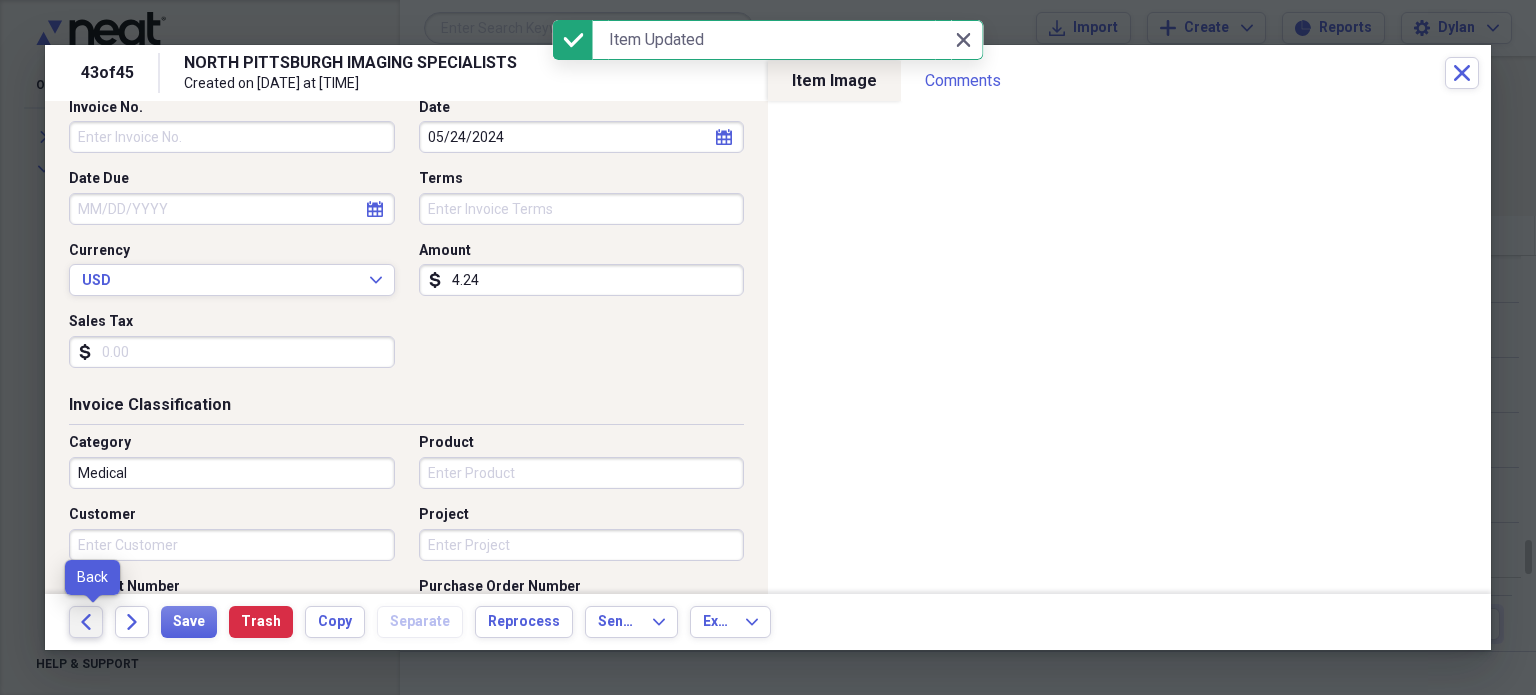 click on "Back" 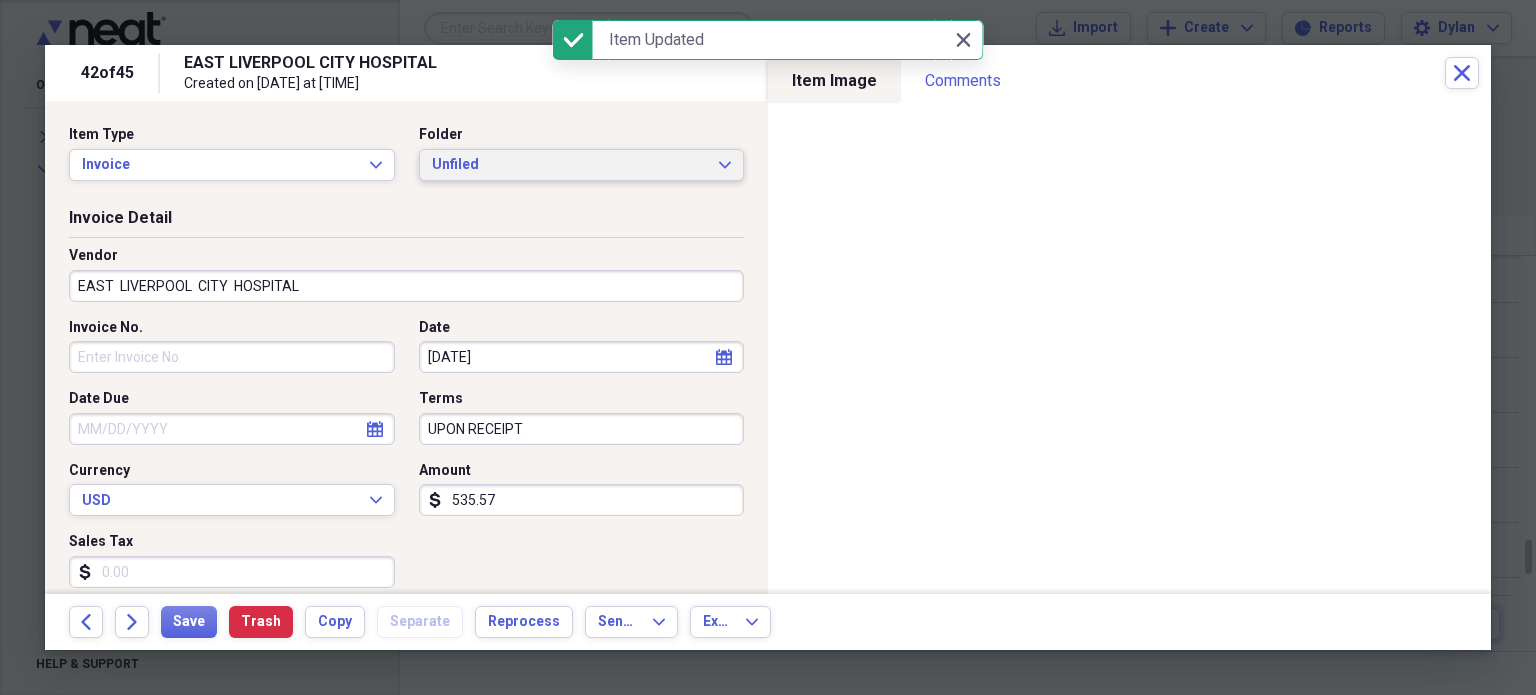 click on "Unfiled Expand" at bounding box center (582, 165) 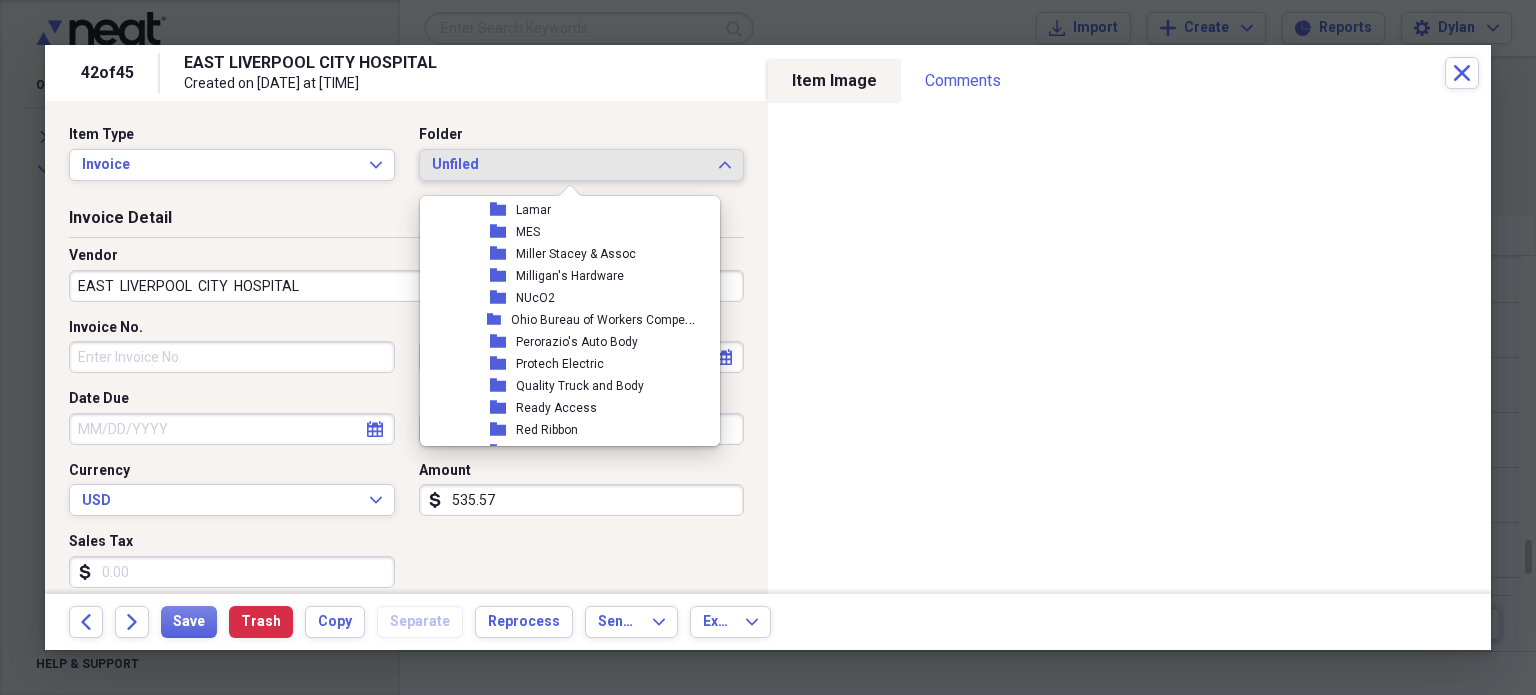 scroll, scrollTop: 3981, scrollLeft: 0, axis: vertical 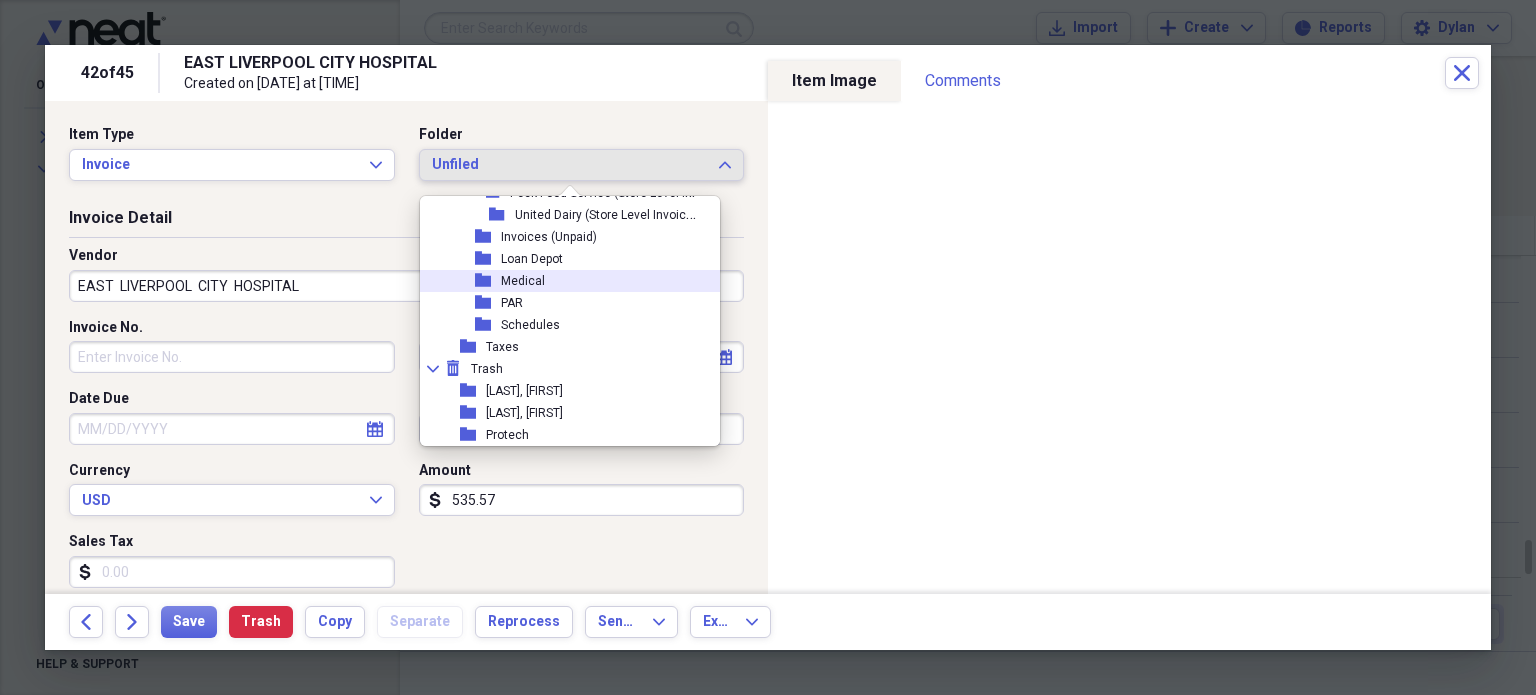click on "folder Medical" at bounding box center (562, 281) 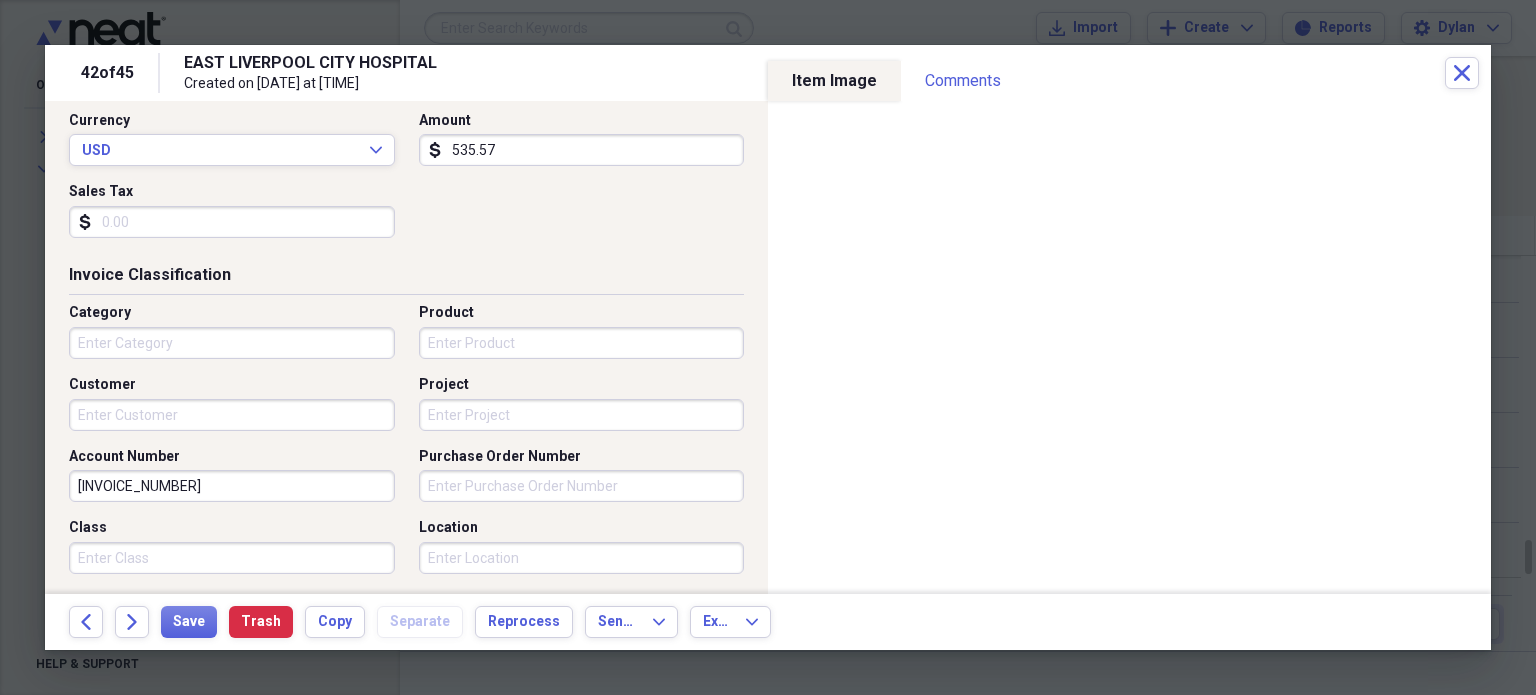 scroll, scrollTop: 355, scrollLeft: 0, axis: vertical 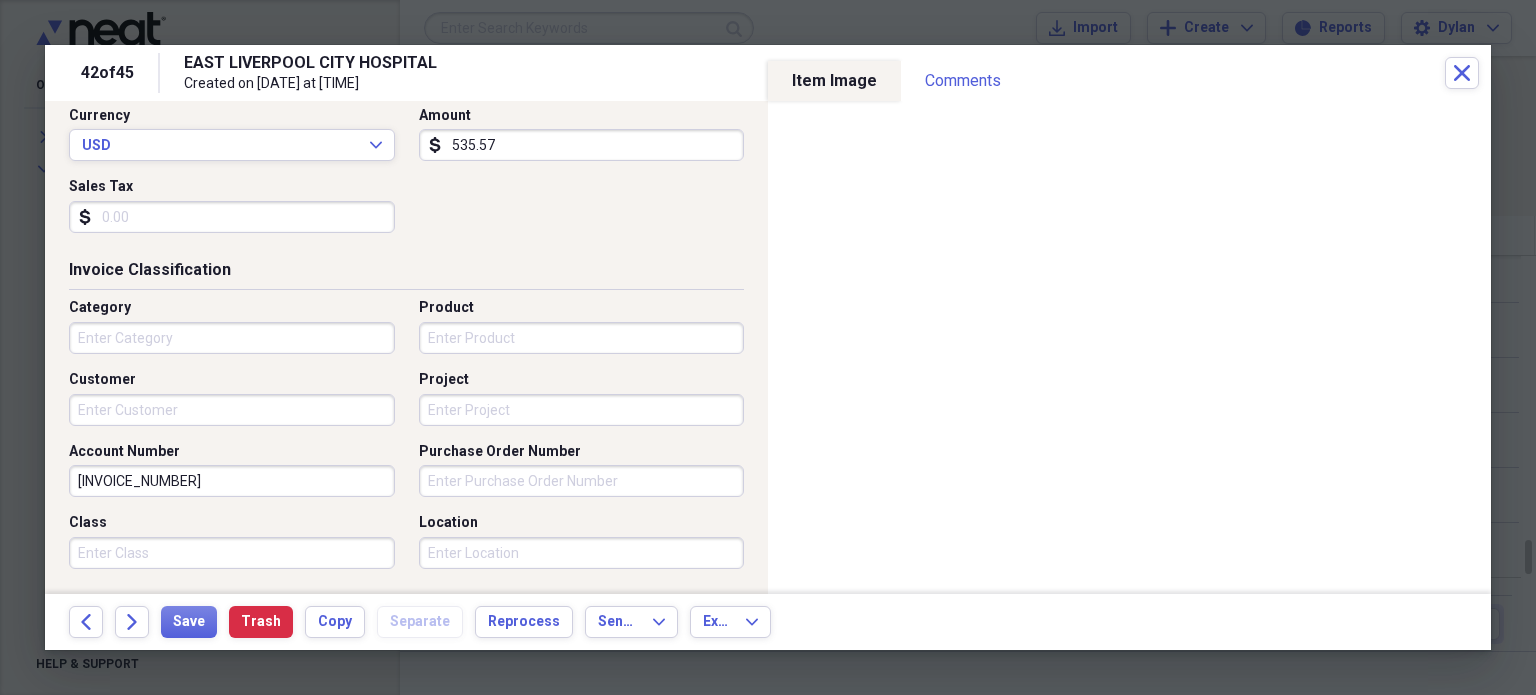 click on "Category" at bounding box center (232, 338) 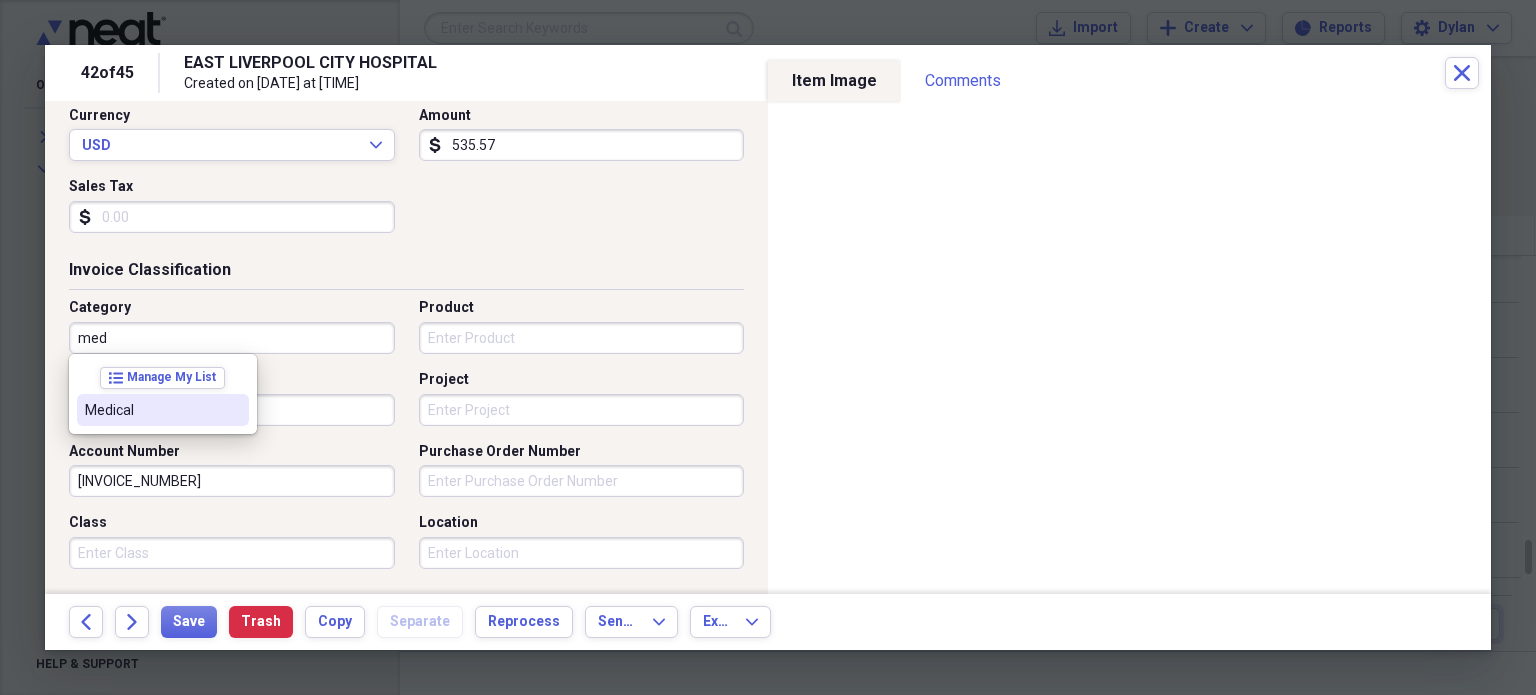 click on "Medical" at bounding box center [151, 410] 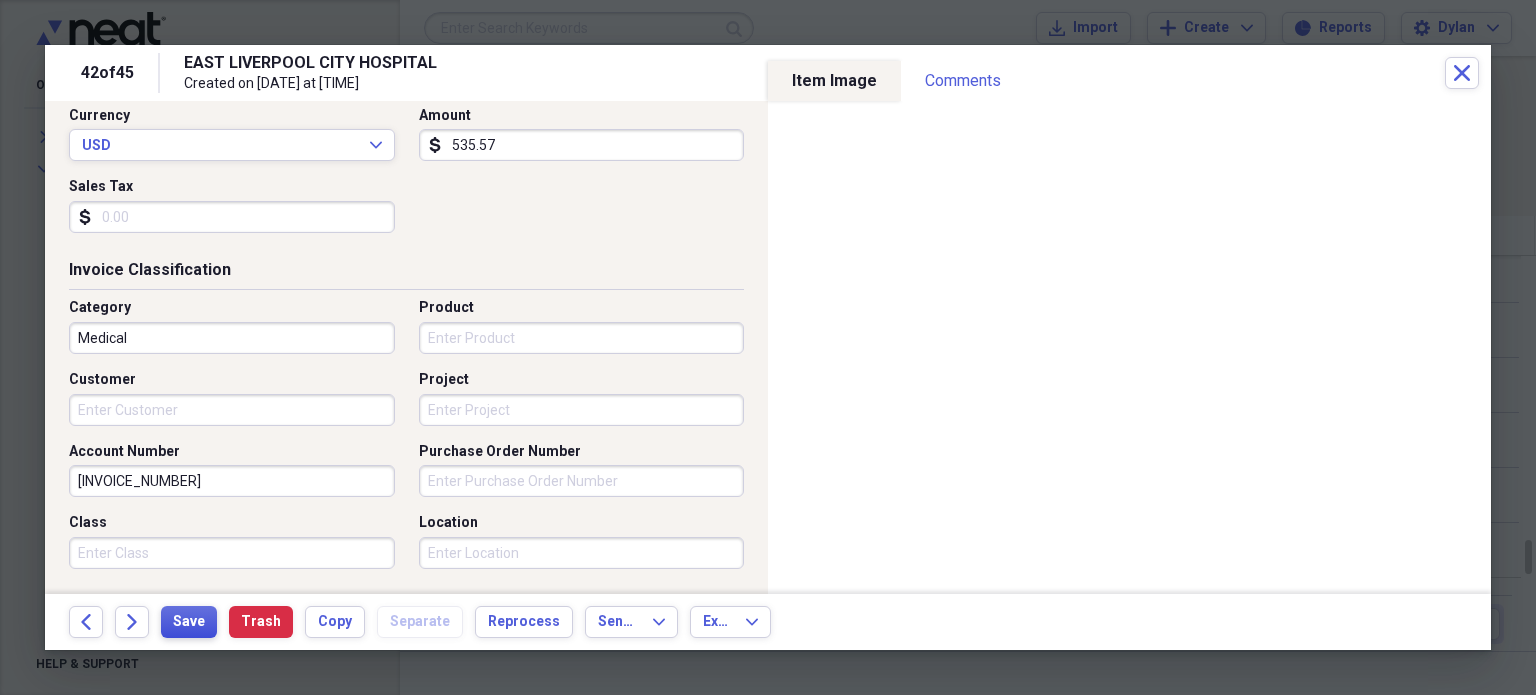 click on "Save" at bounding box center [189, 622] 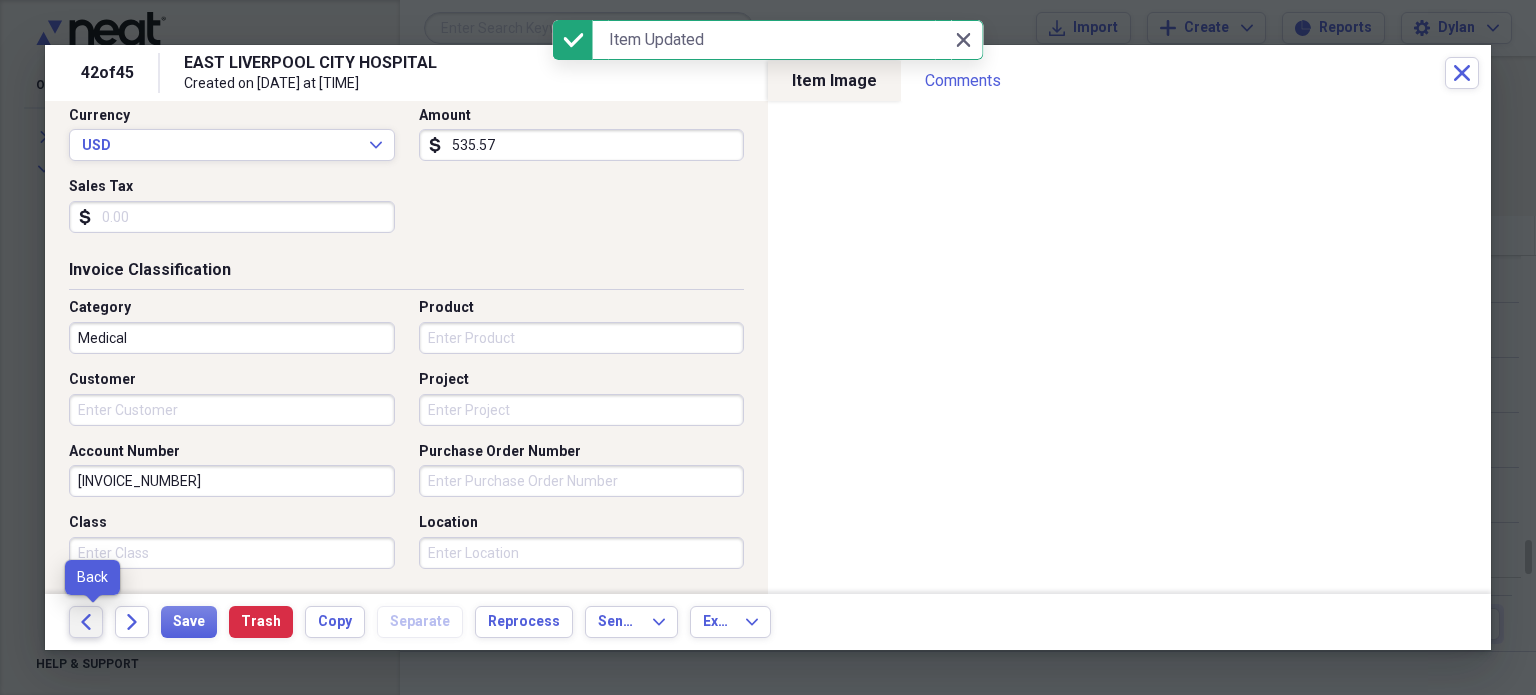 click on "Back" at bounding box center (86, 622) 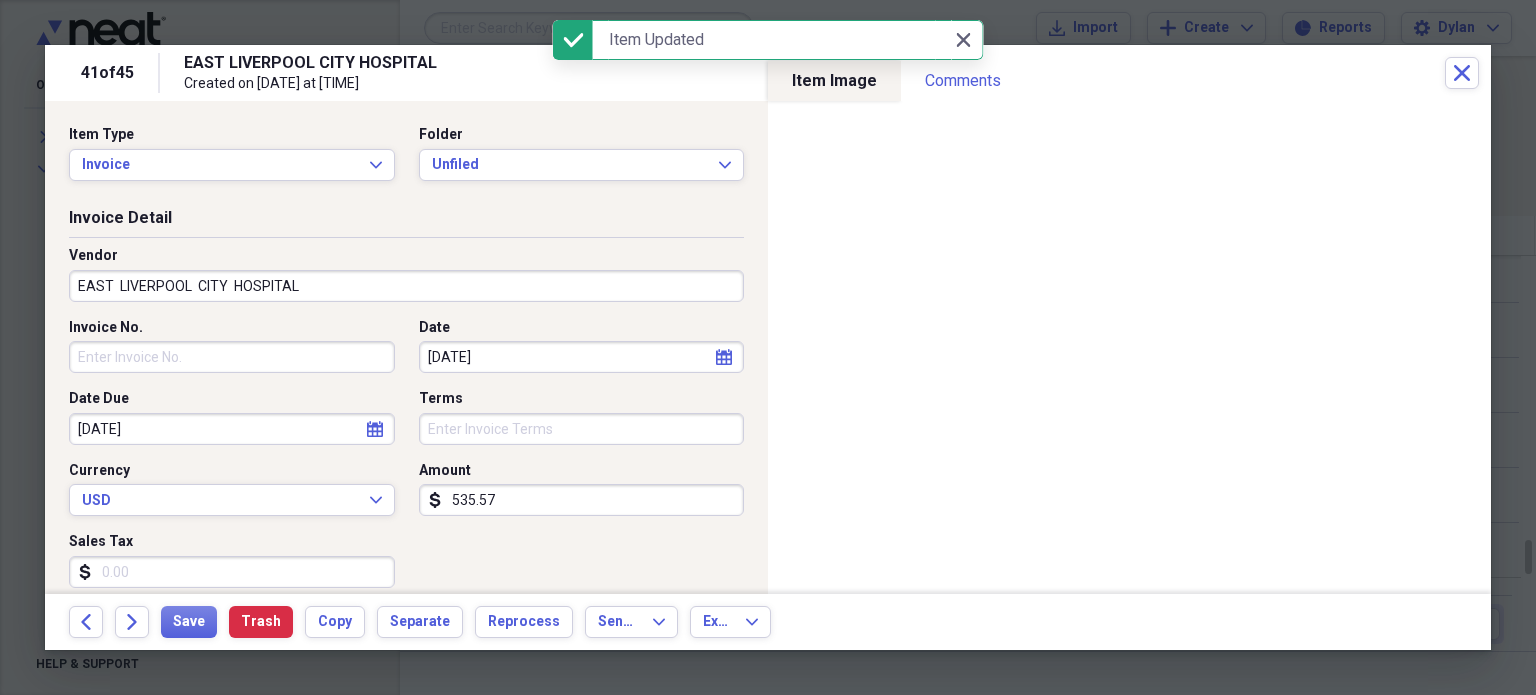 click on "Invoice No." at bounding box center [232, 357] 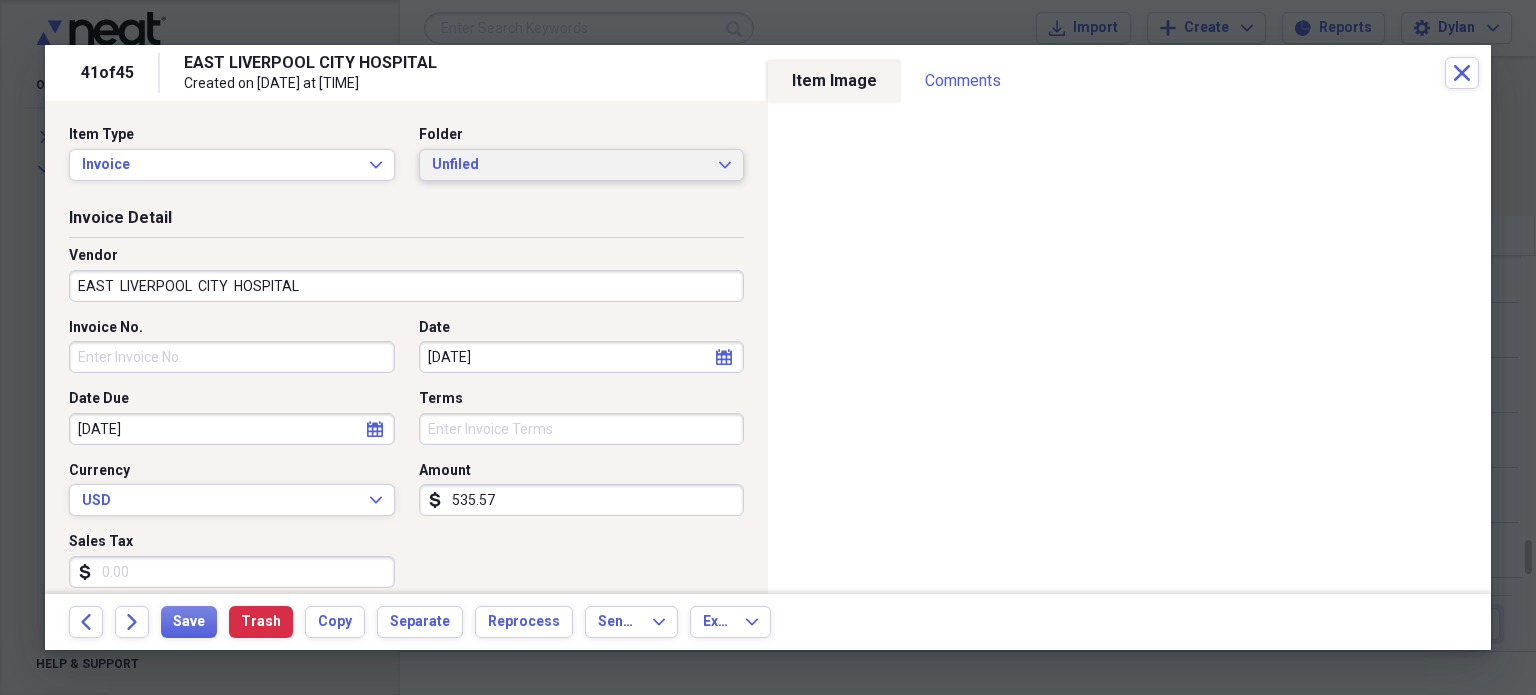 click on "Unfiled Expand" at bounding box center [582, 165] 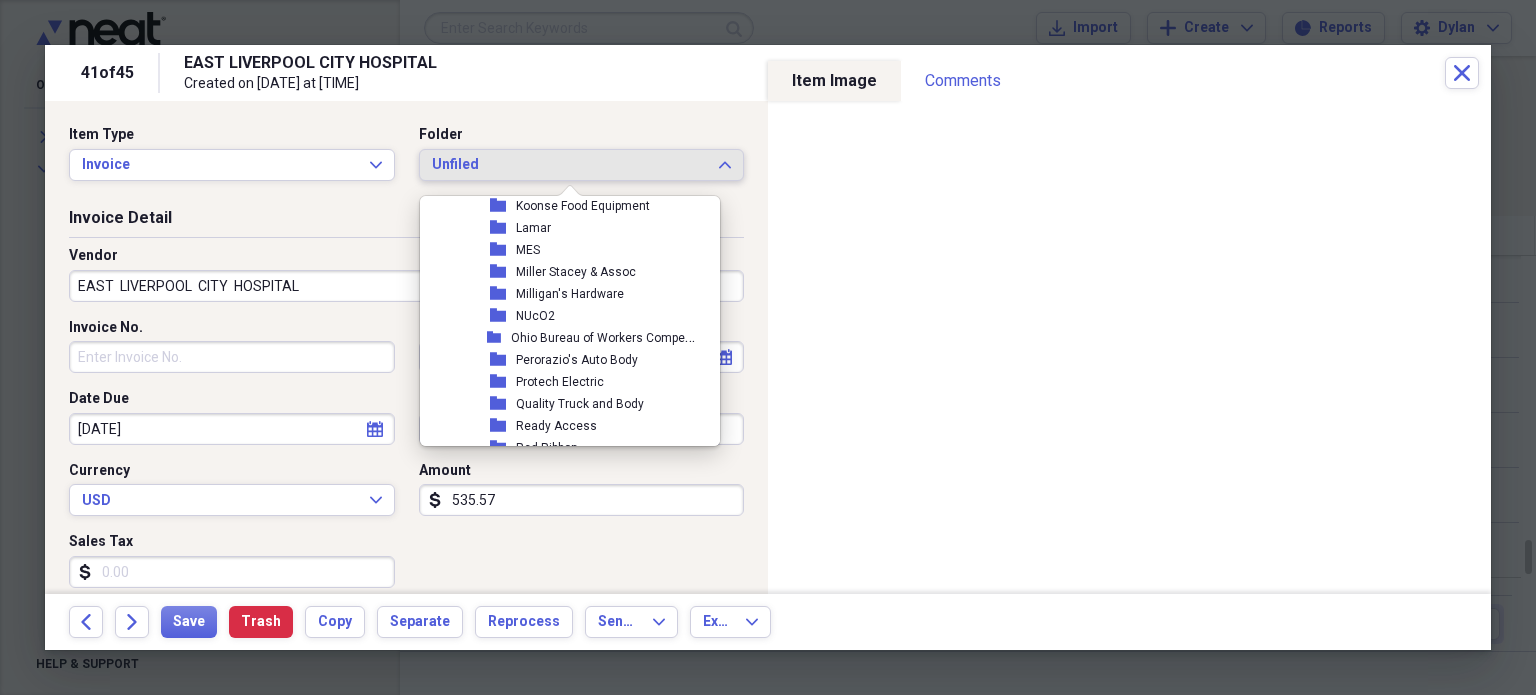 scroll, scrollTop: 3981, scrollLeft: 0, axis: vertical 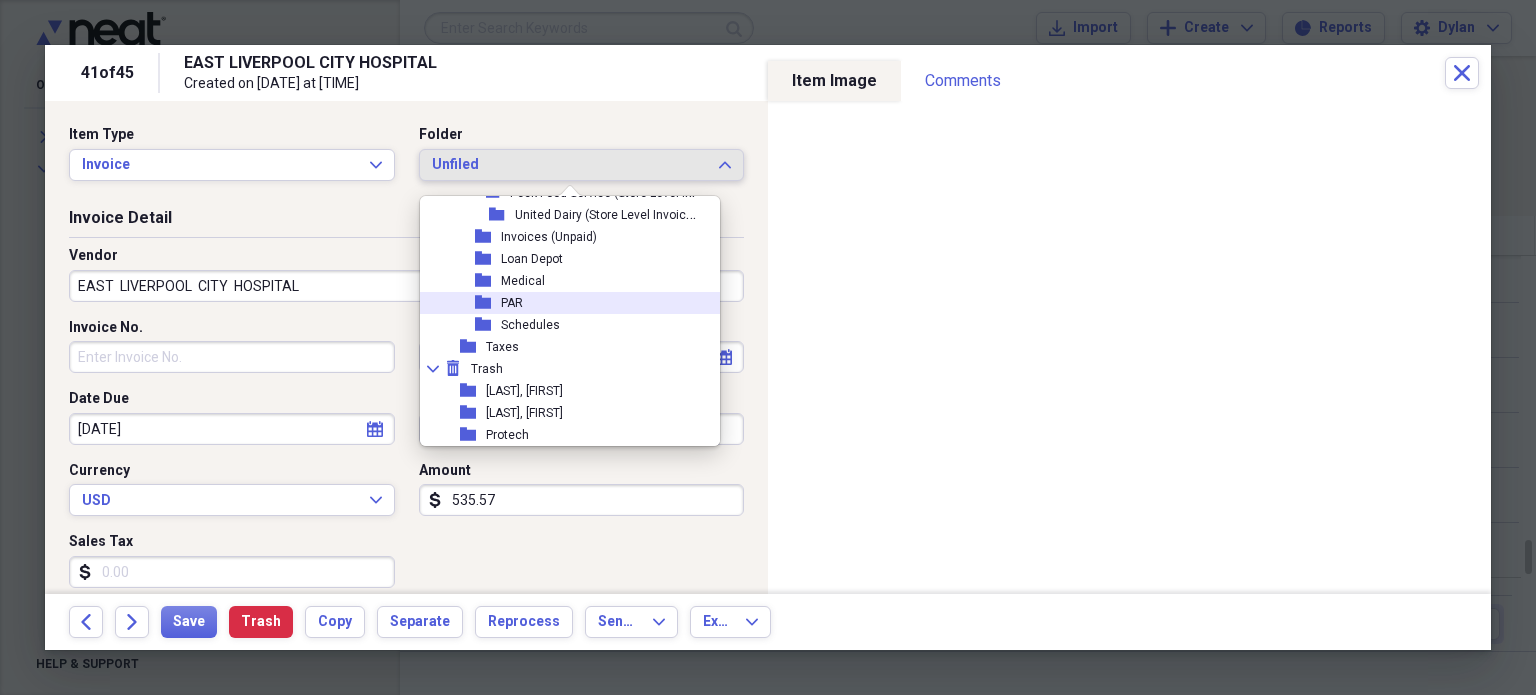 click on "folder Medical" at bounding box center (562, 281) 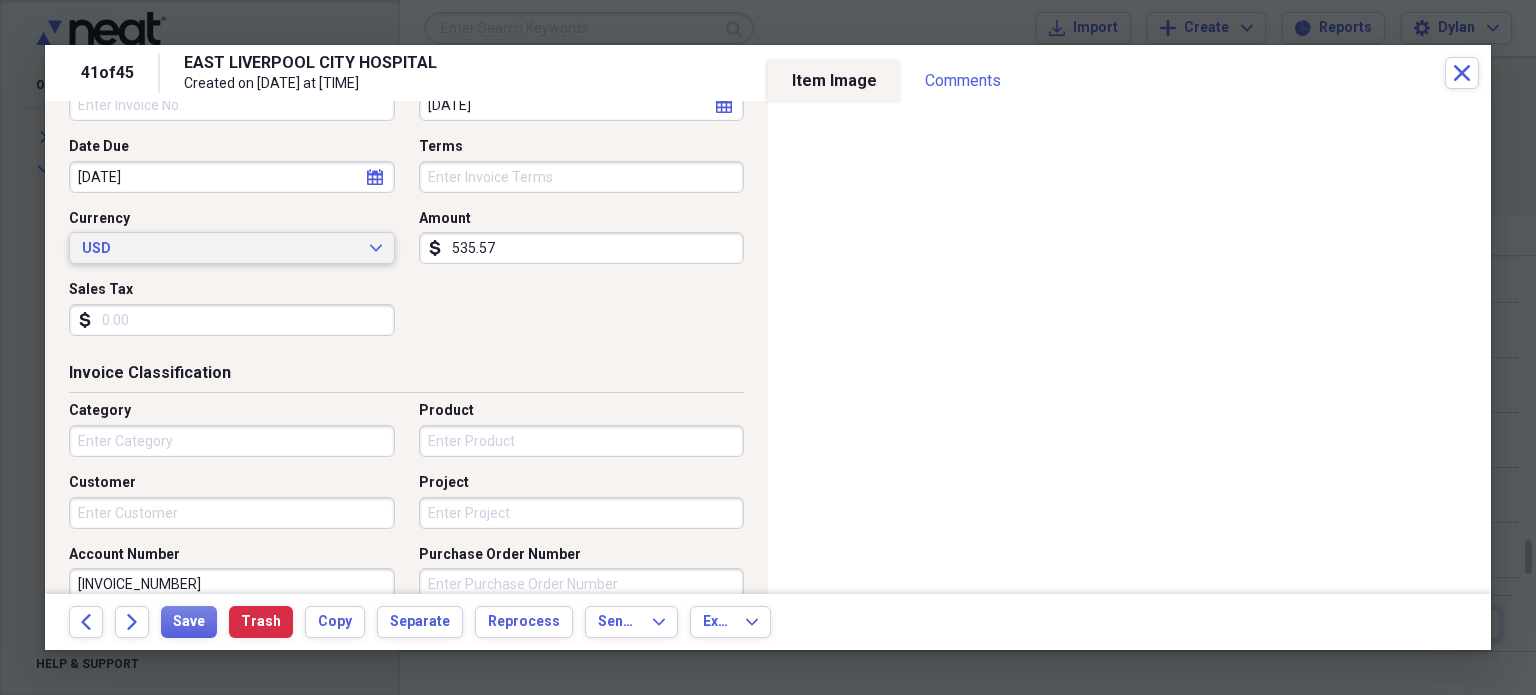 scroll, scrollTop: 256, scrollLeft: 0, axis: vertical 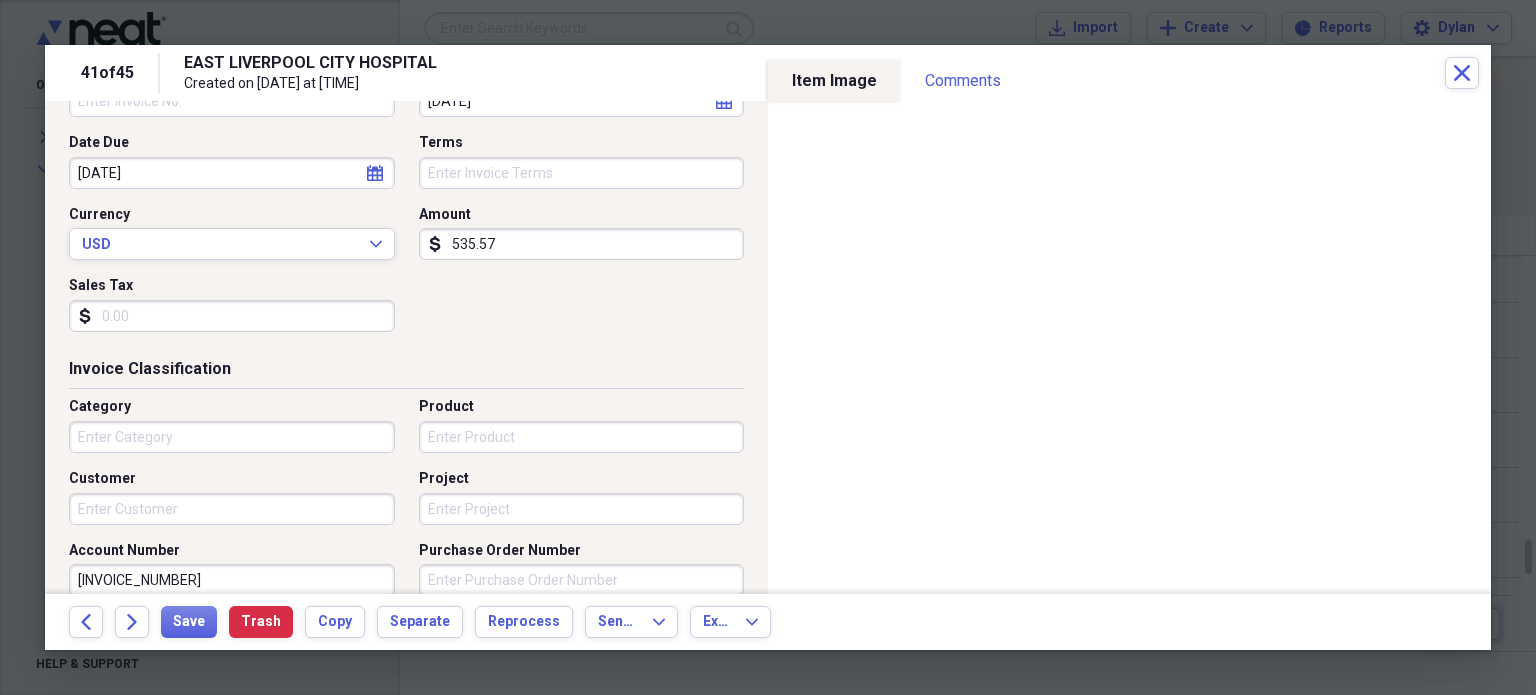 click on "Category" at bounding box center [238, 425] 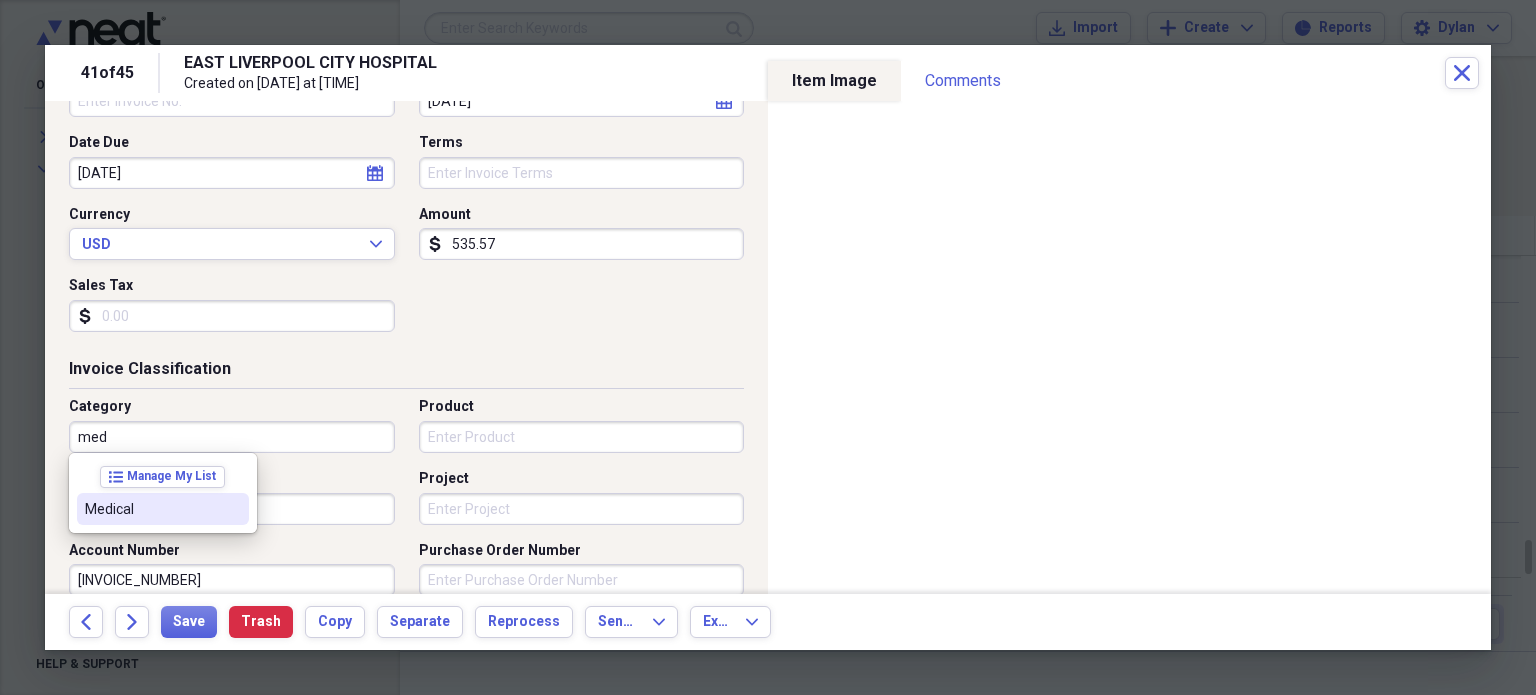 click on "Medical" at bounding box center [151, 509] 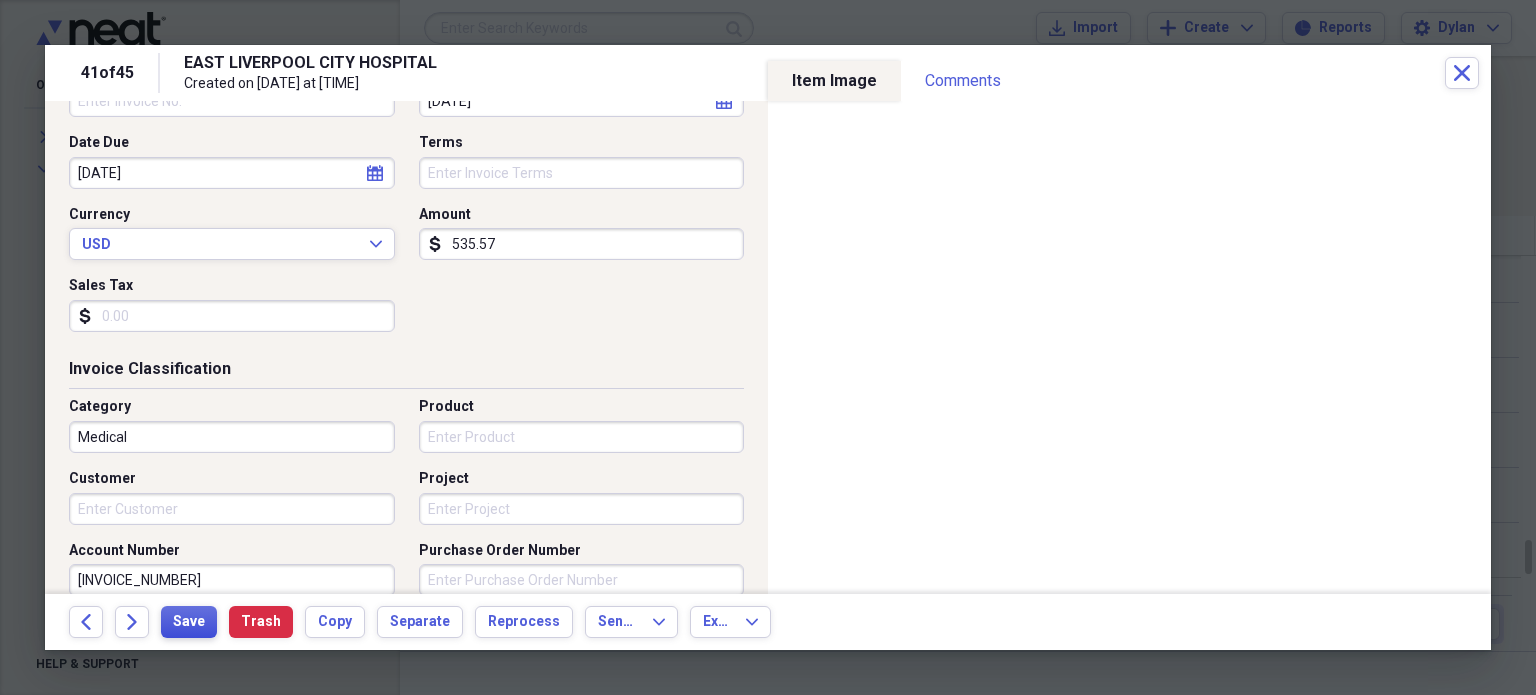 click on "Save" at bounding box center (189, 622) 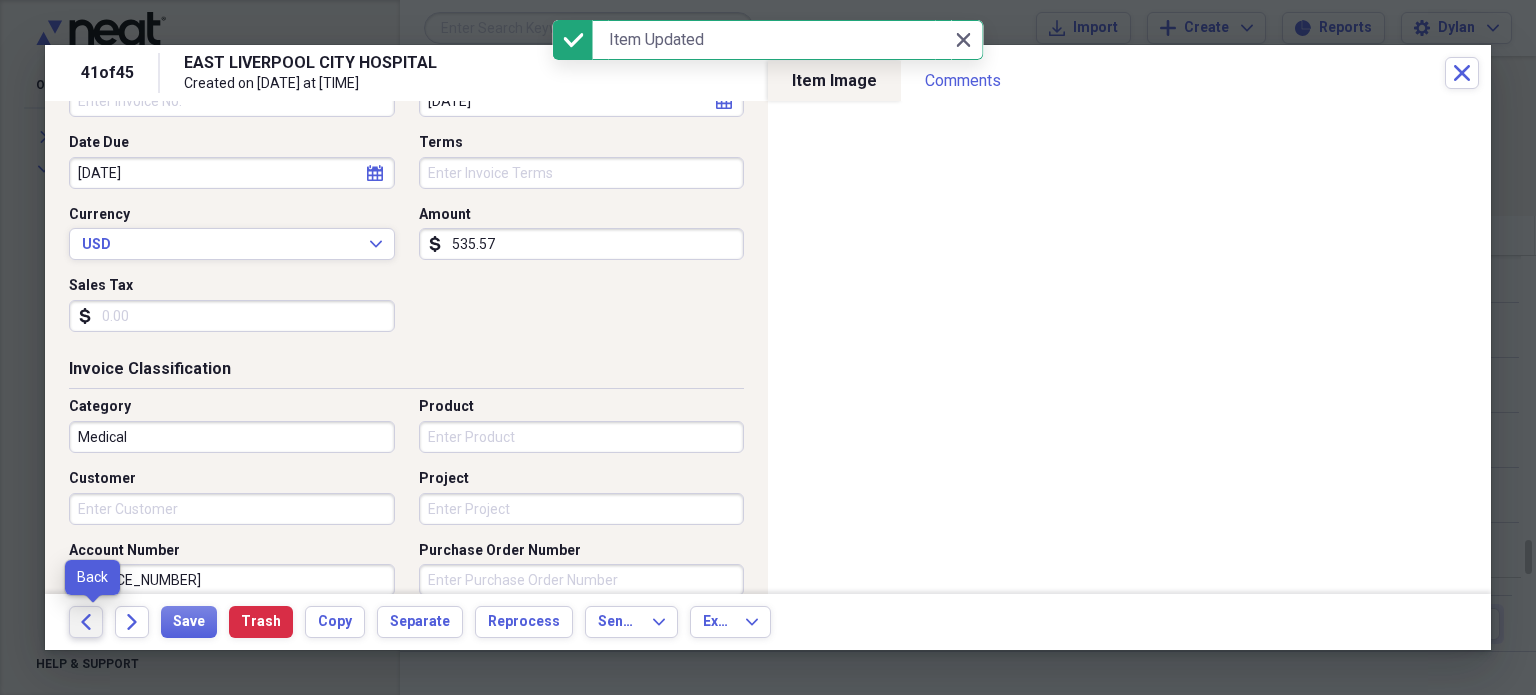 click on "Back" at bounding box center [86, 622] 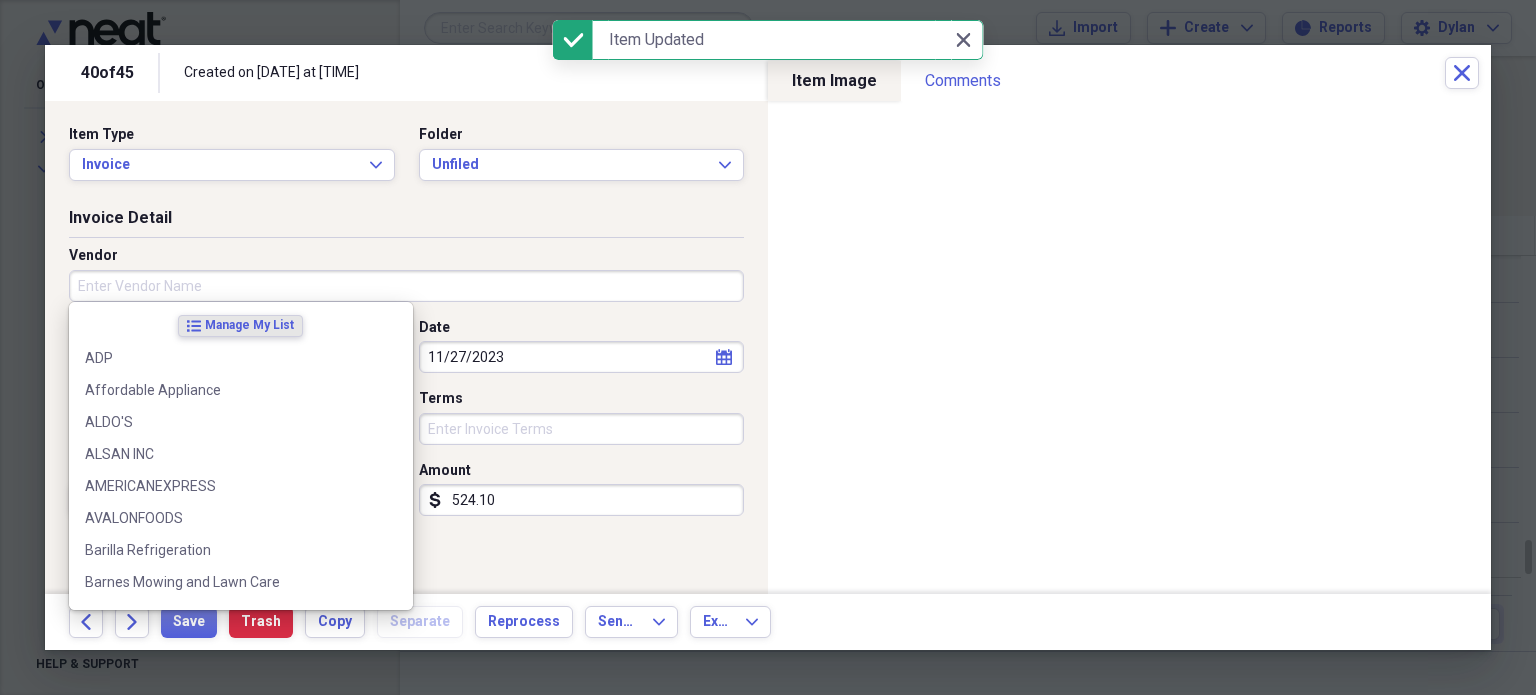 click on "Vendor" at bounding box center (406, 286) 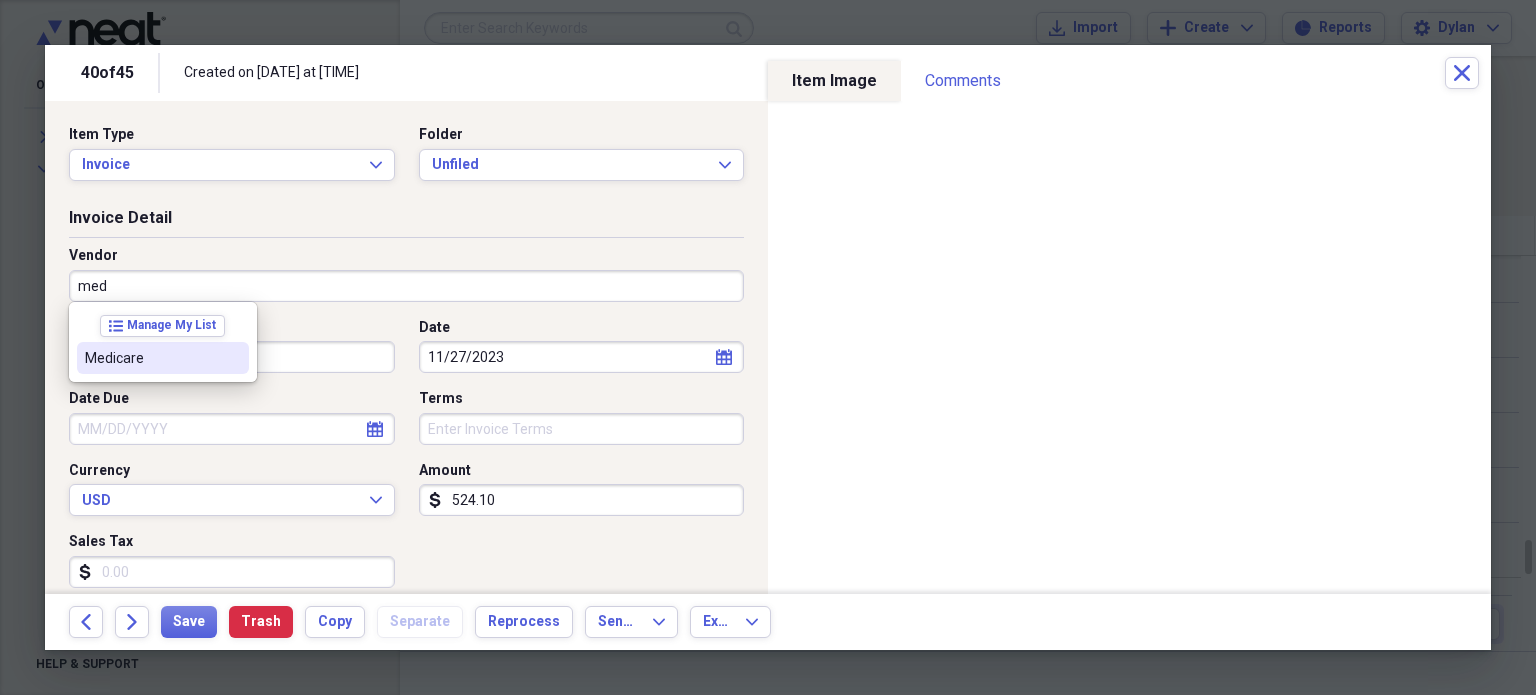 click on "Medicare" at bounding box center [151, 358] 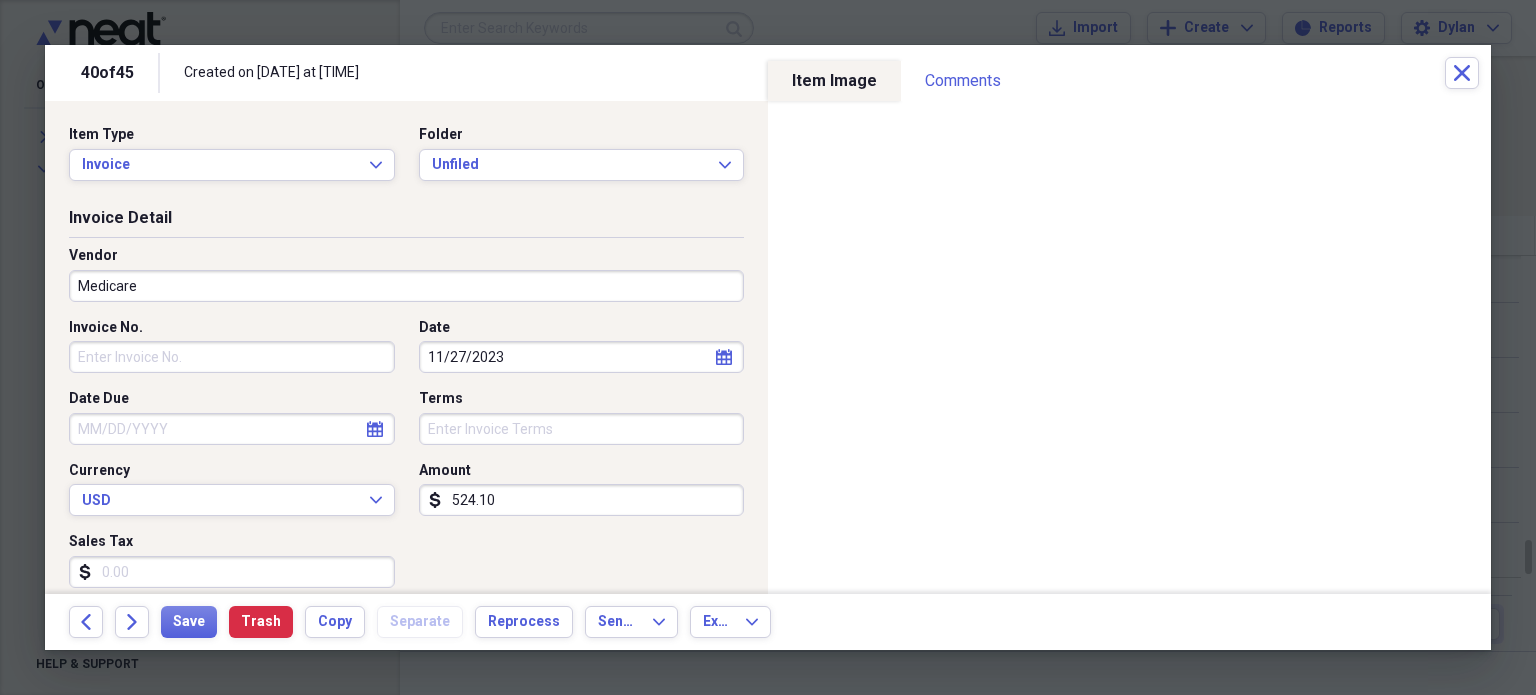 type on "Medical" 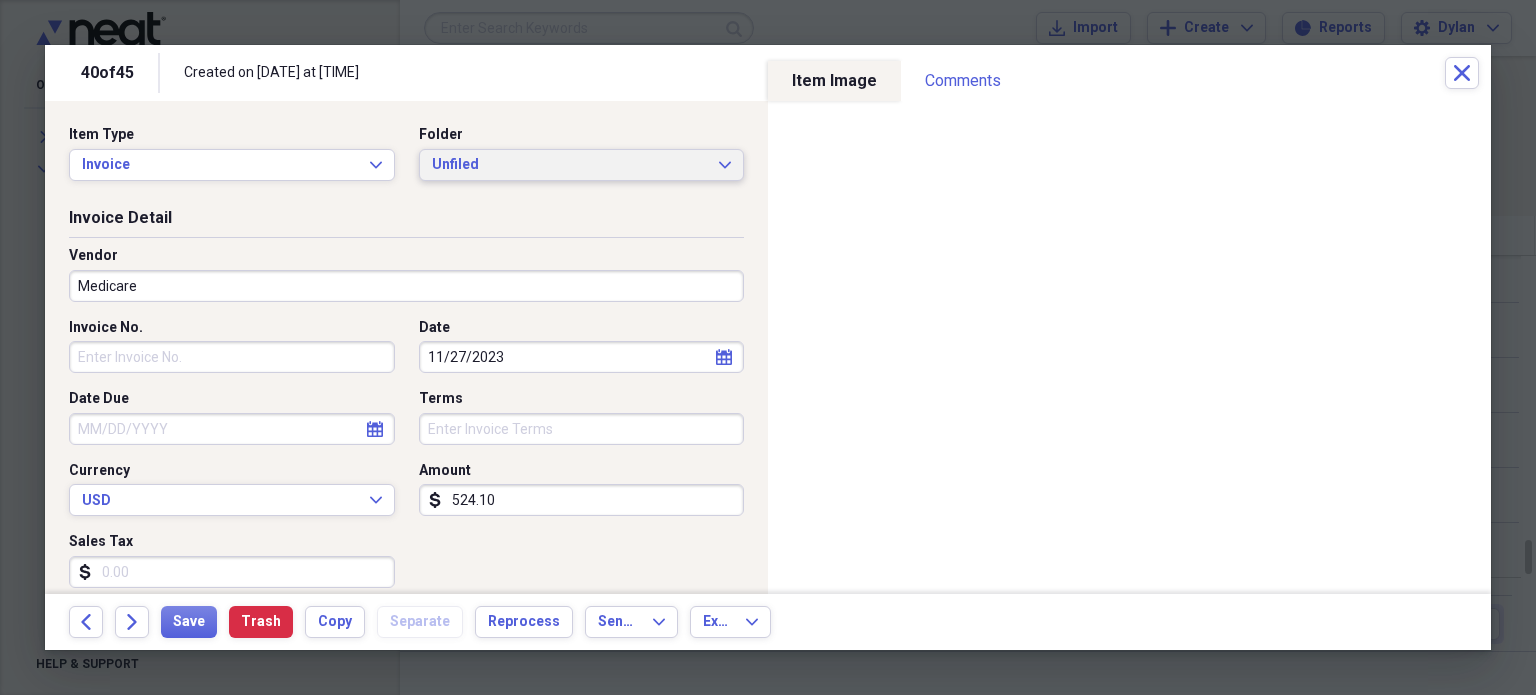 click on "Unfiled" at bounding box center (570, 165) 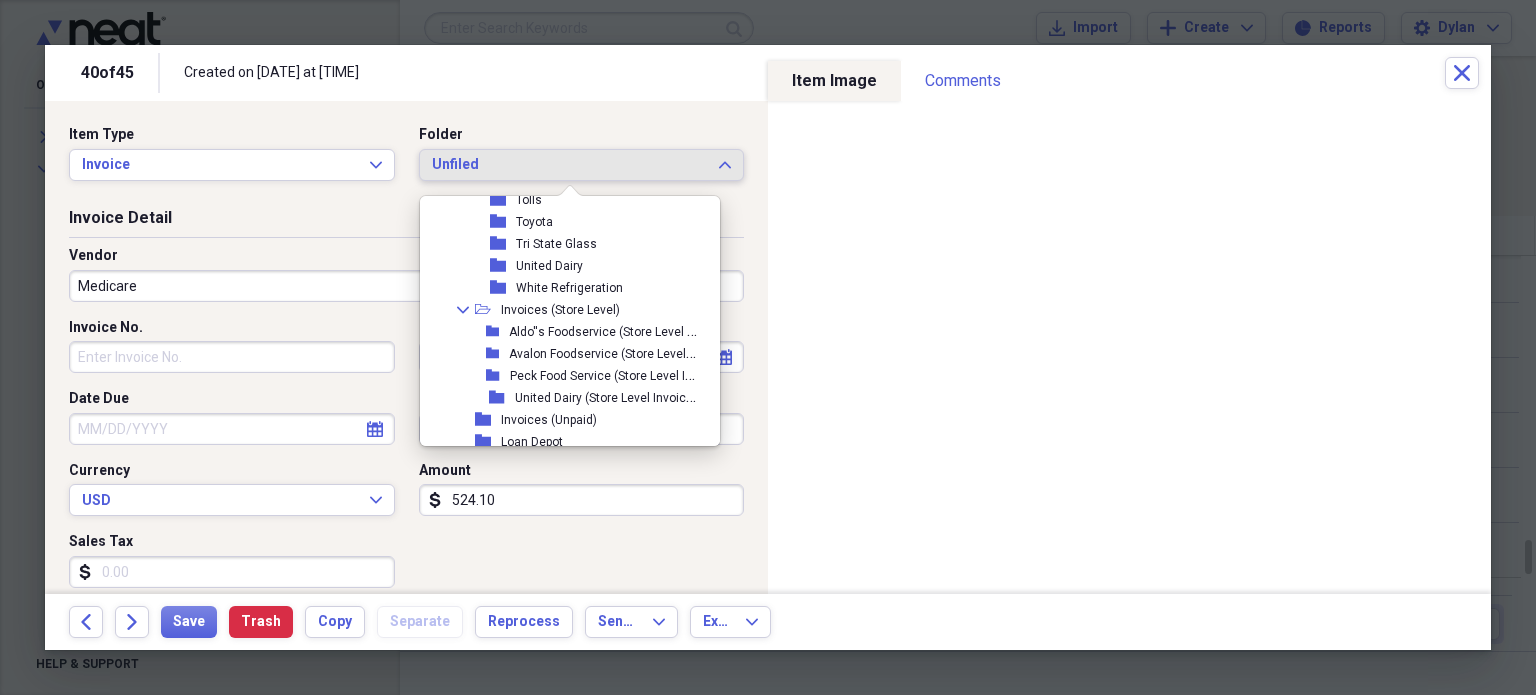 scroll, scrollTop: 3981, scrollLeft: 0, axis: vertical 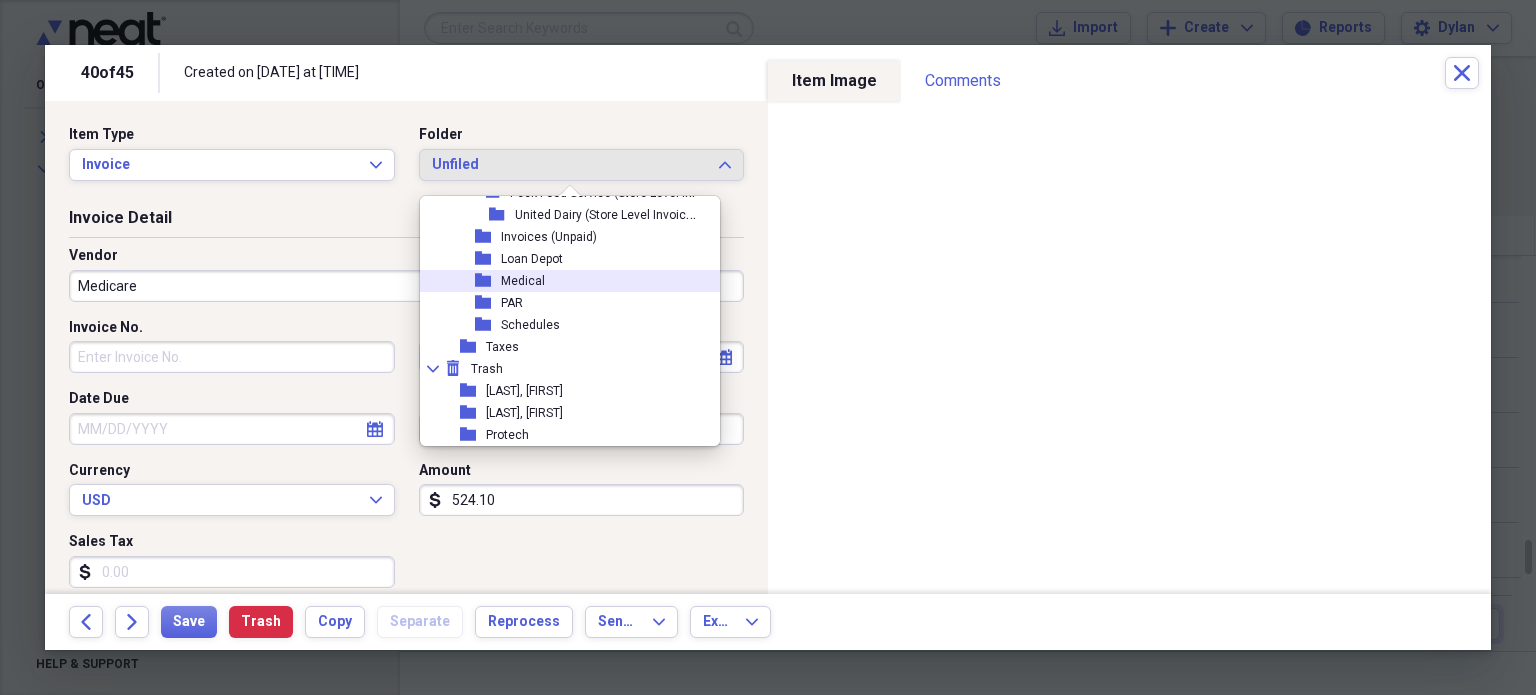 click on "folder Medical" at bounding box center (562, 281) 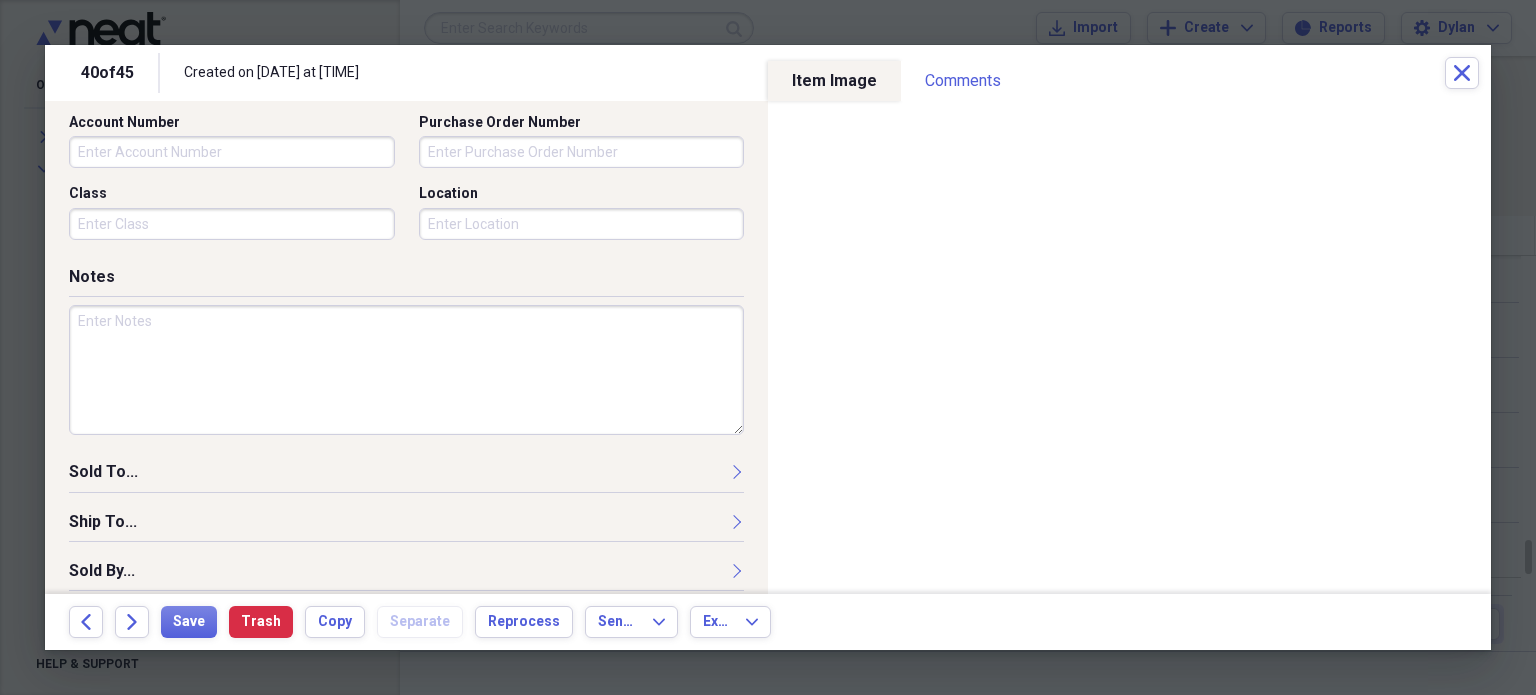 scroll, scrollTop: 690, scrollLeft: 0, axis: vertical 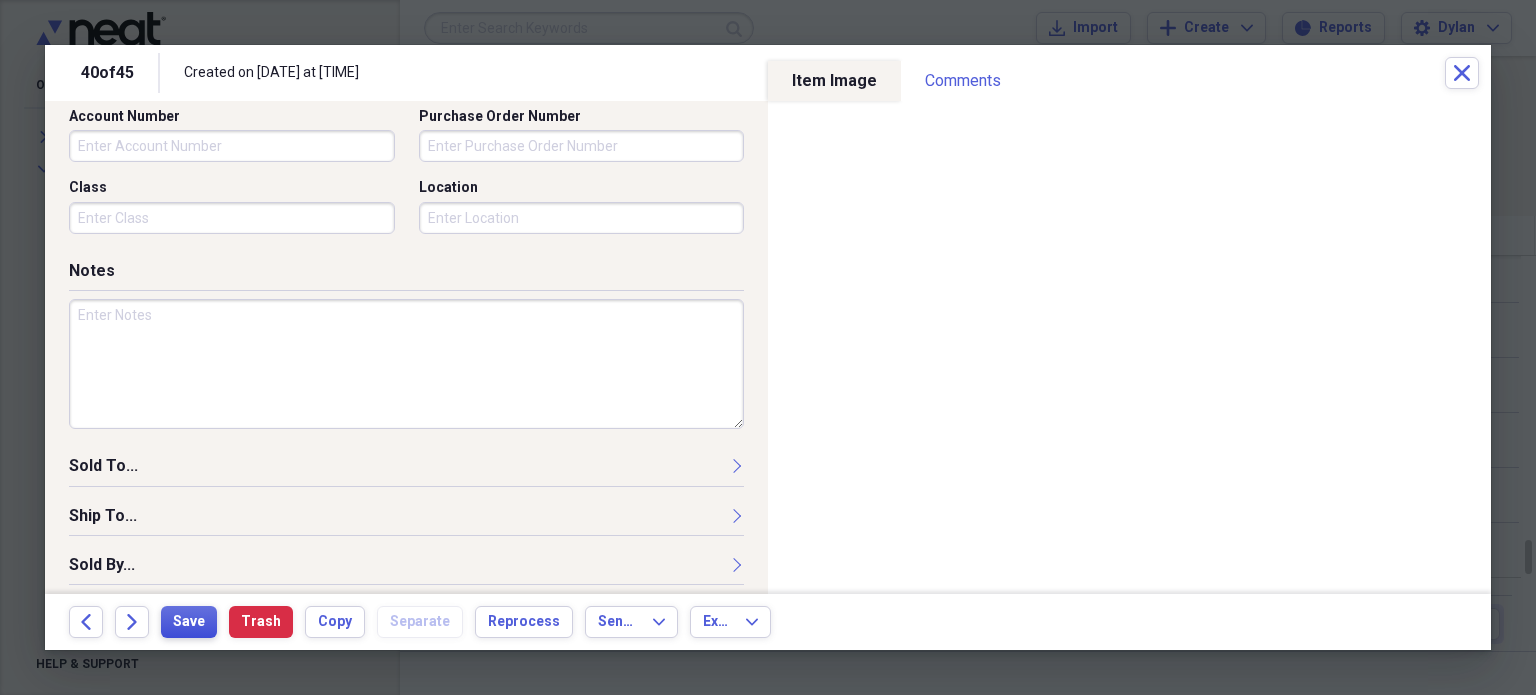 click on "Save" at bounding box center [189, 622] 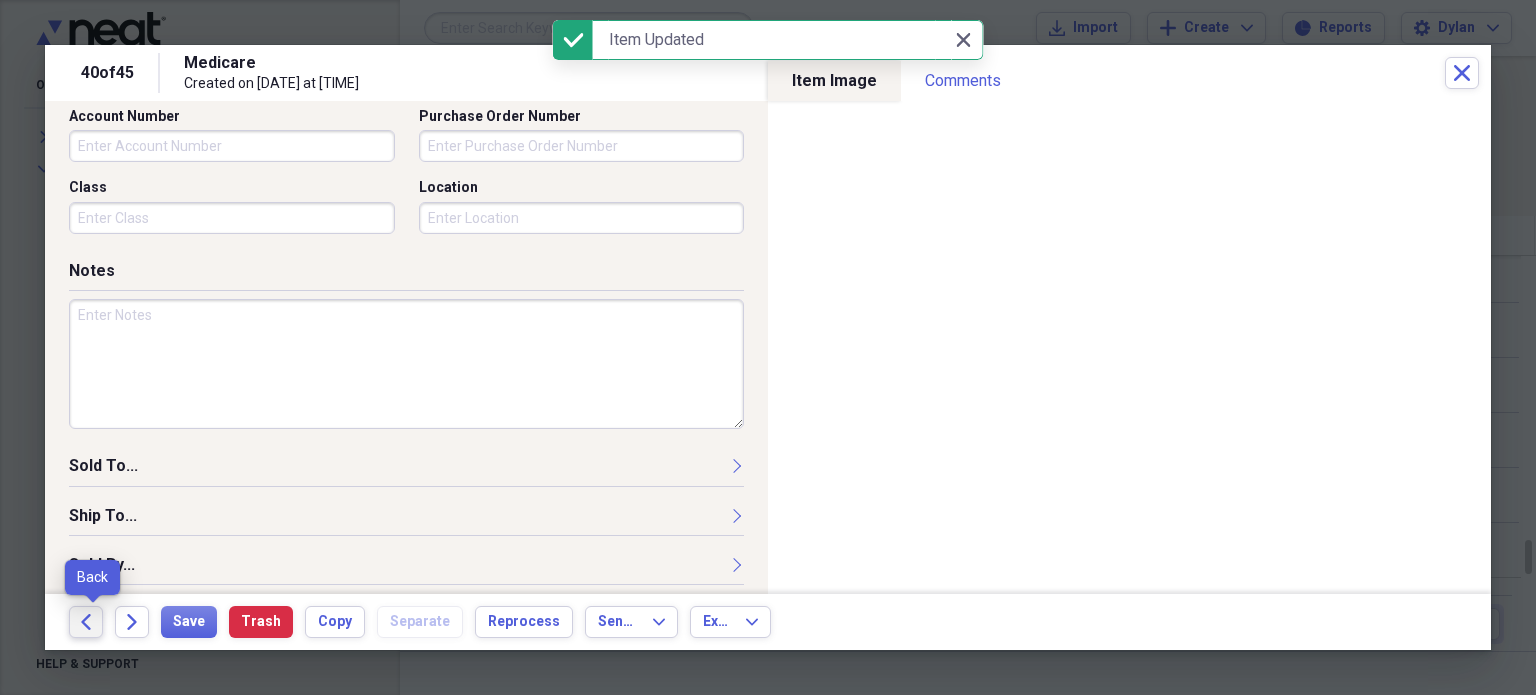 click on "Back" at bounding box center (86, 622) 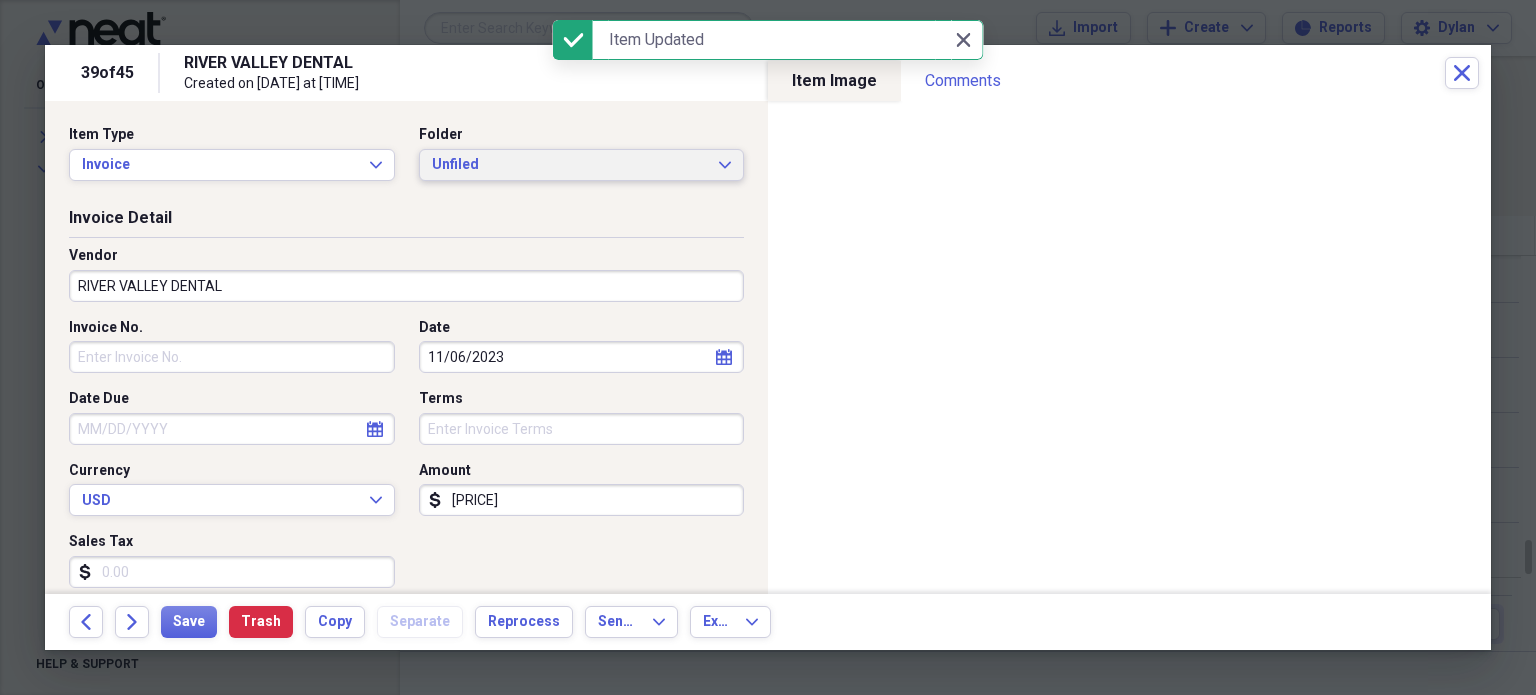 click on "Unfiled" at bounding box center (570, 165) 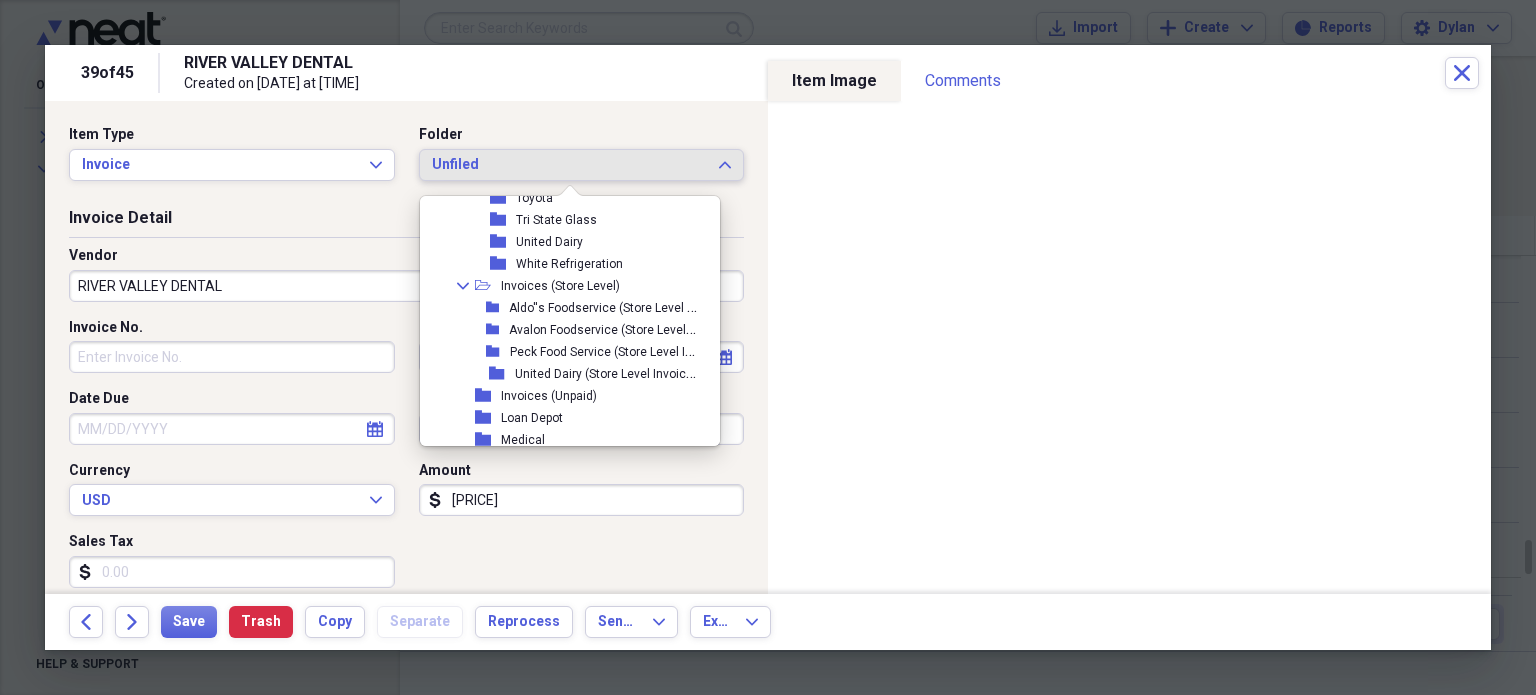 scroll, scrollTop: 3981, scrollLeft: 0, axis: vertical 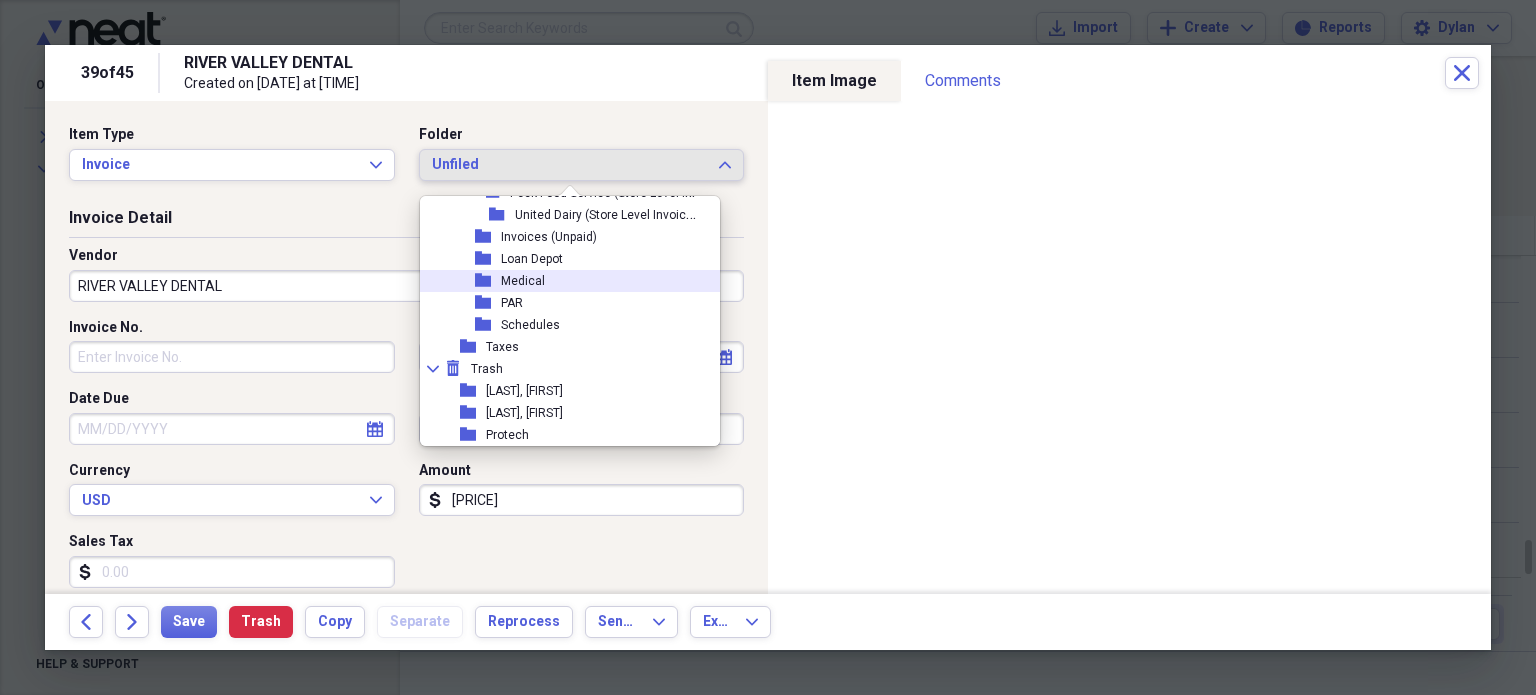 click on "folder Medical" at bounding box center [562, 281] 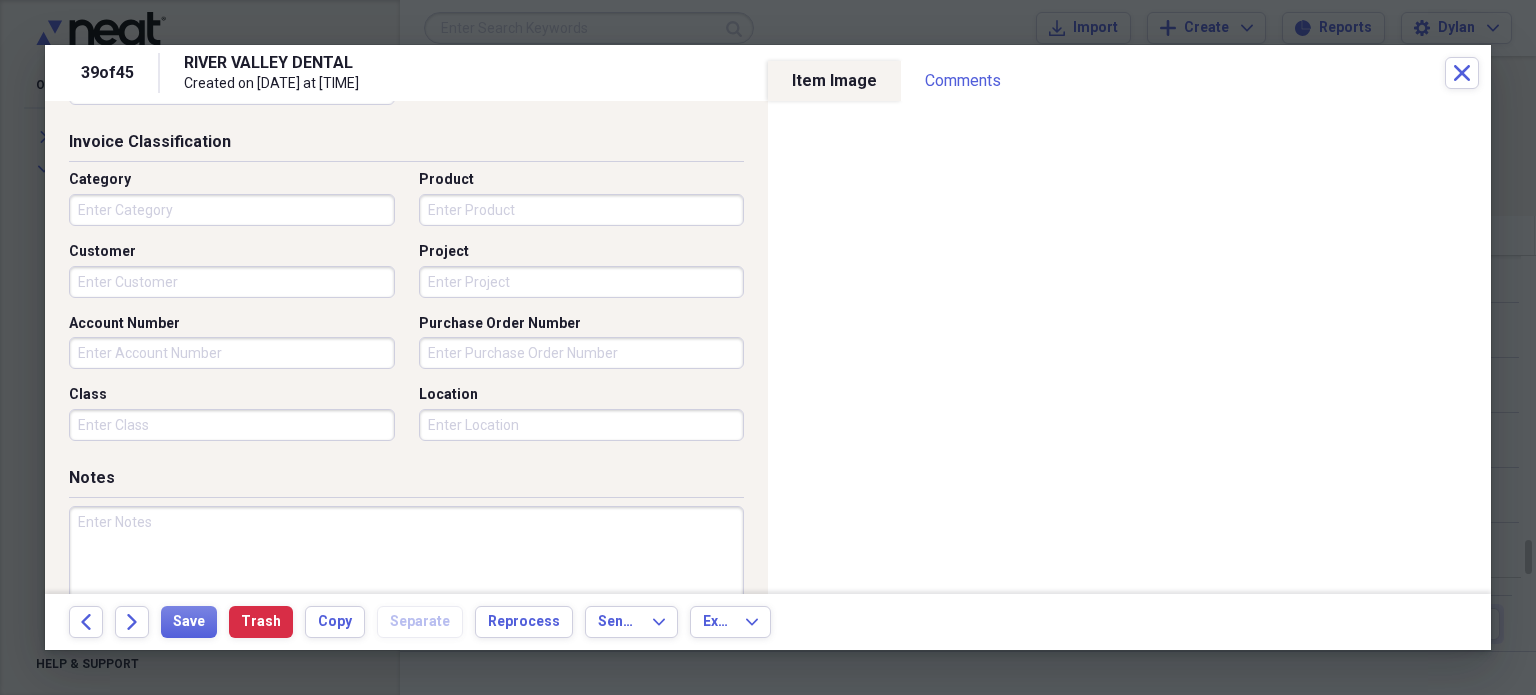 scroll, scrollTop: 500, scrollLeft: 0, axis: vertical 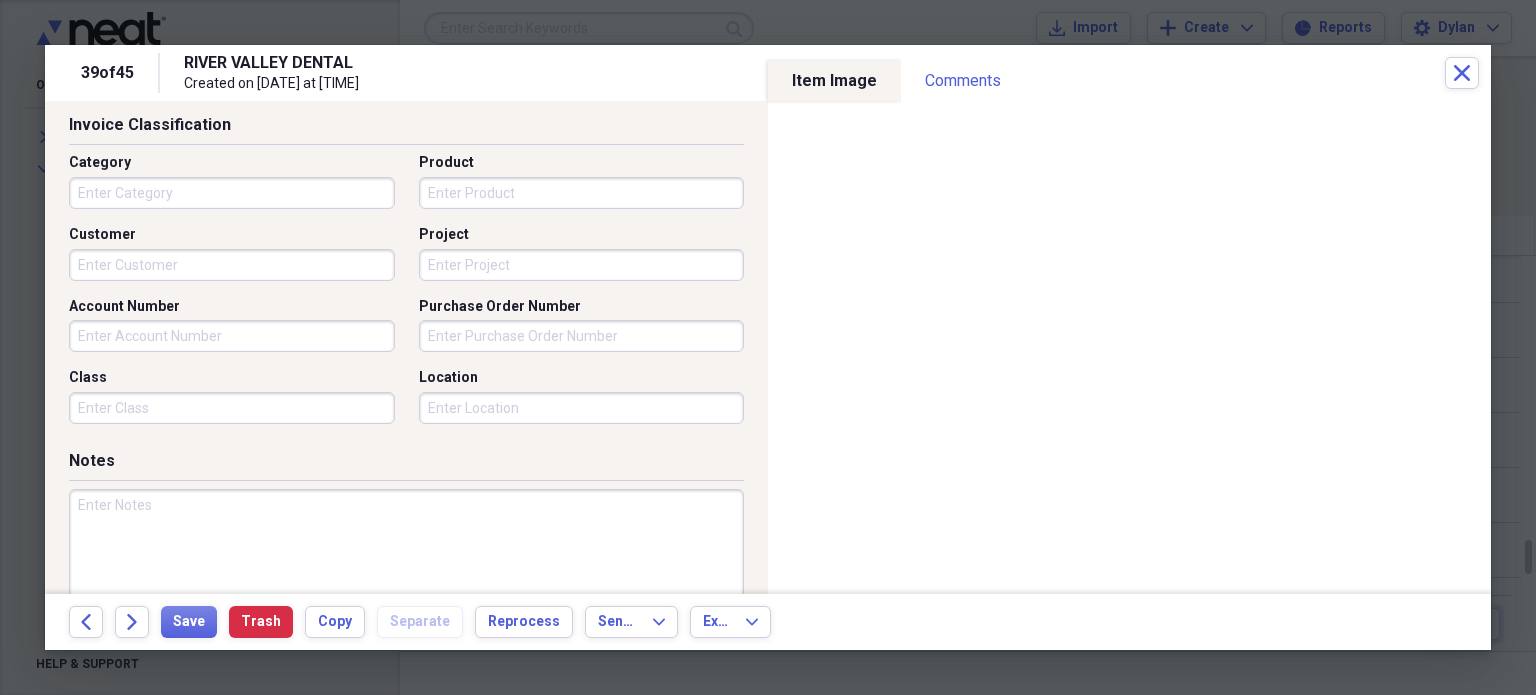 click on "Category" at bounding box center [232, 193] 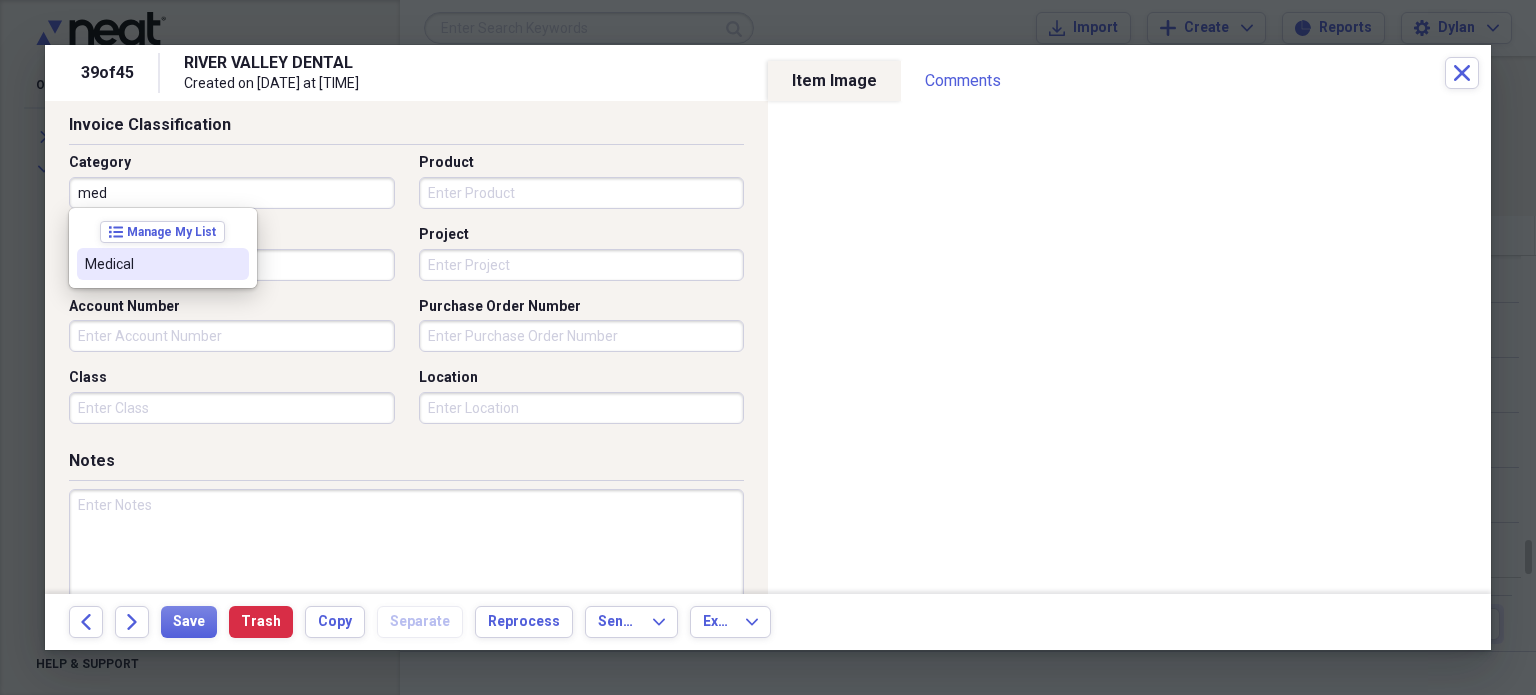 click on "Medical" at bounding box center (163, 264) 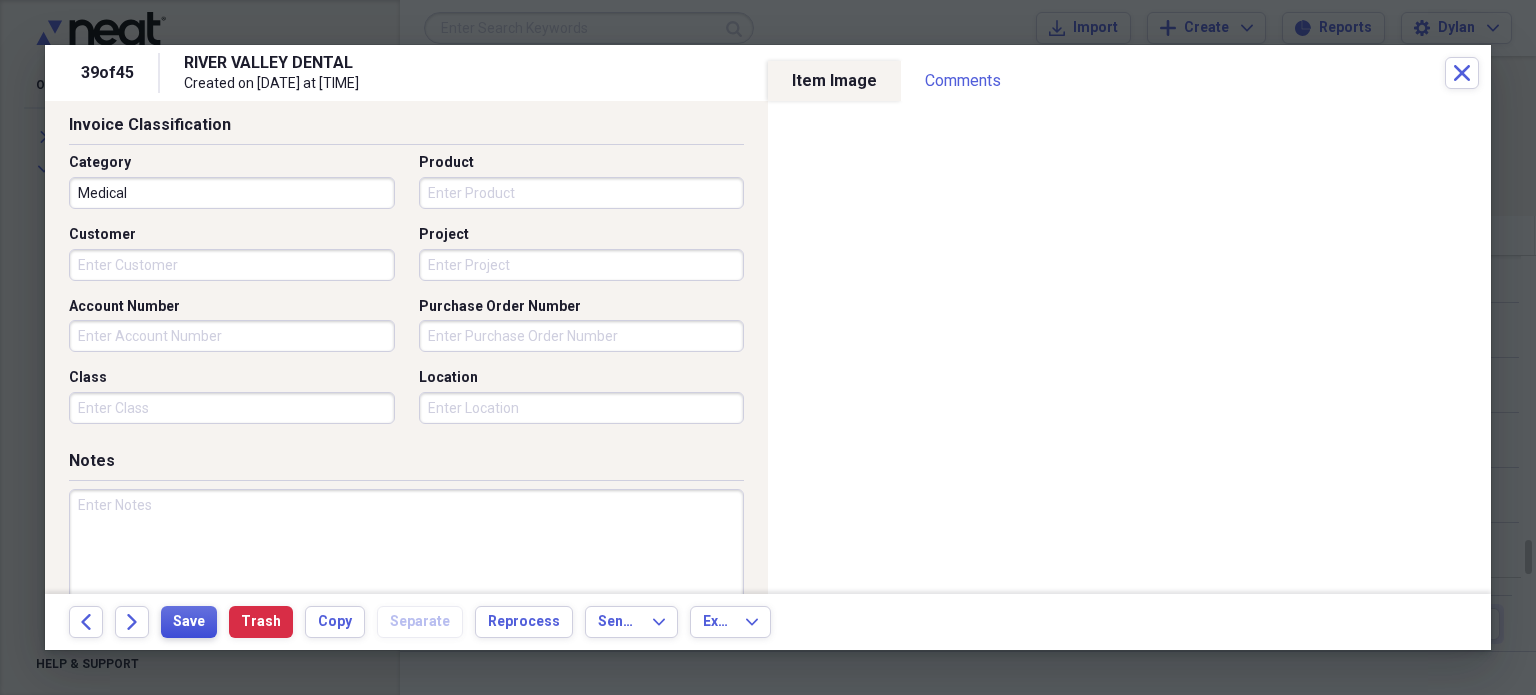 click on "Save" at bounding box center [189, 622] 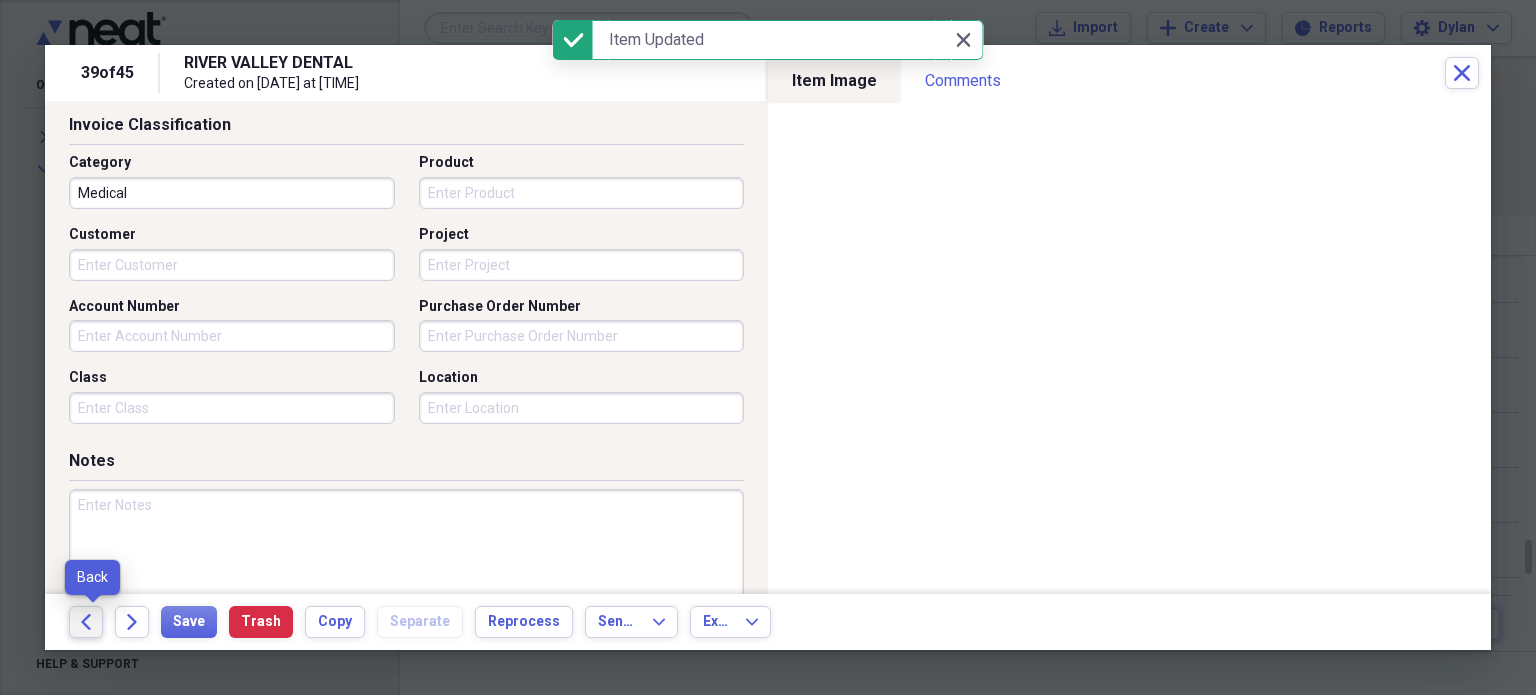 click on "Back" at bounding box center [86, 622] 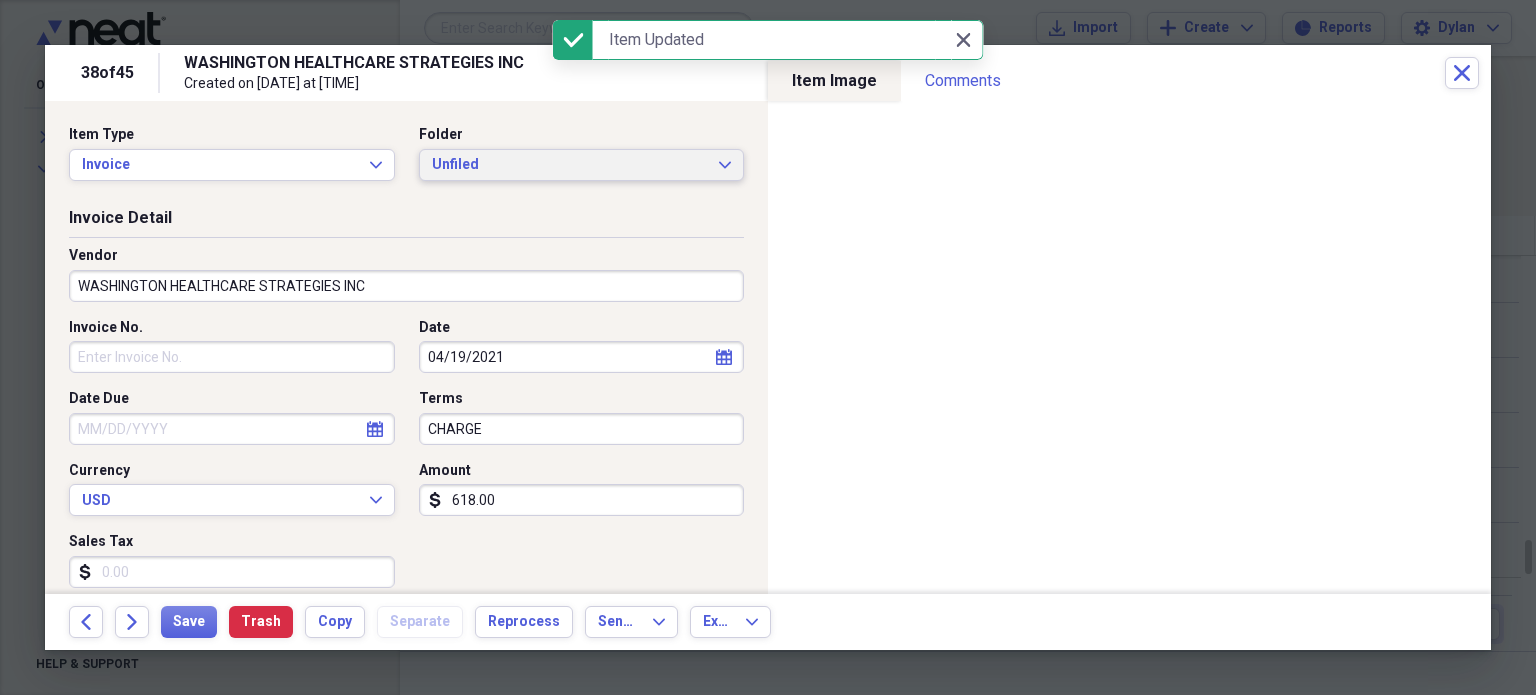 click on "Unfiled" at bounding box center [570, 165] 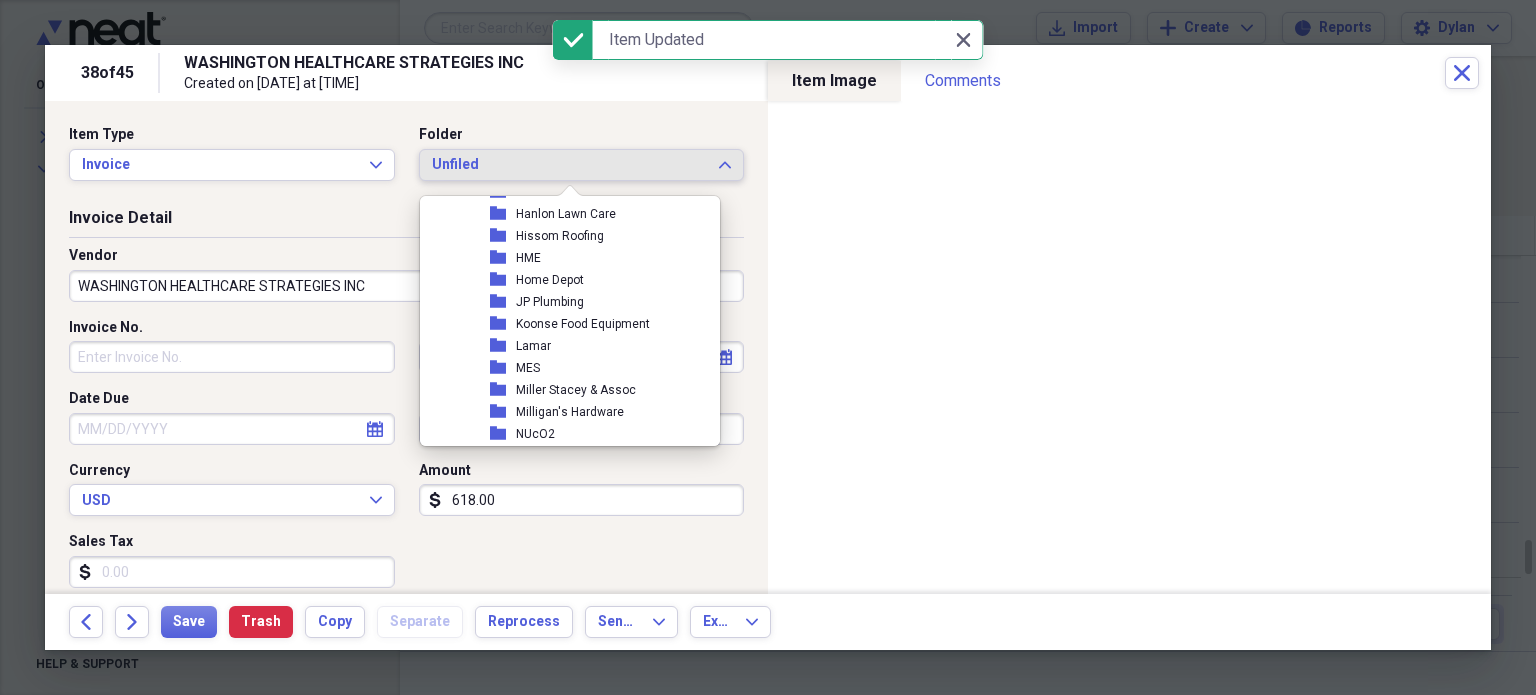 scroll, scrollTop: 3981, scrollLeft: 0, axis: vertical 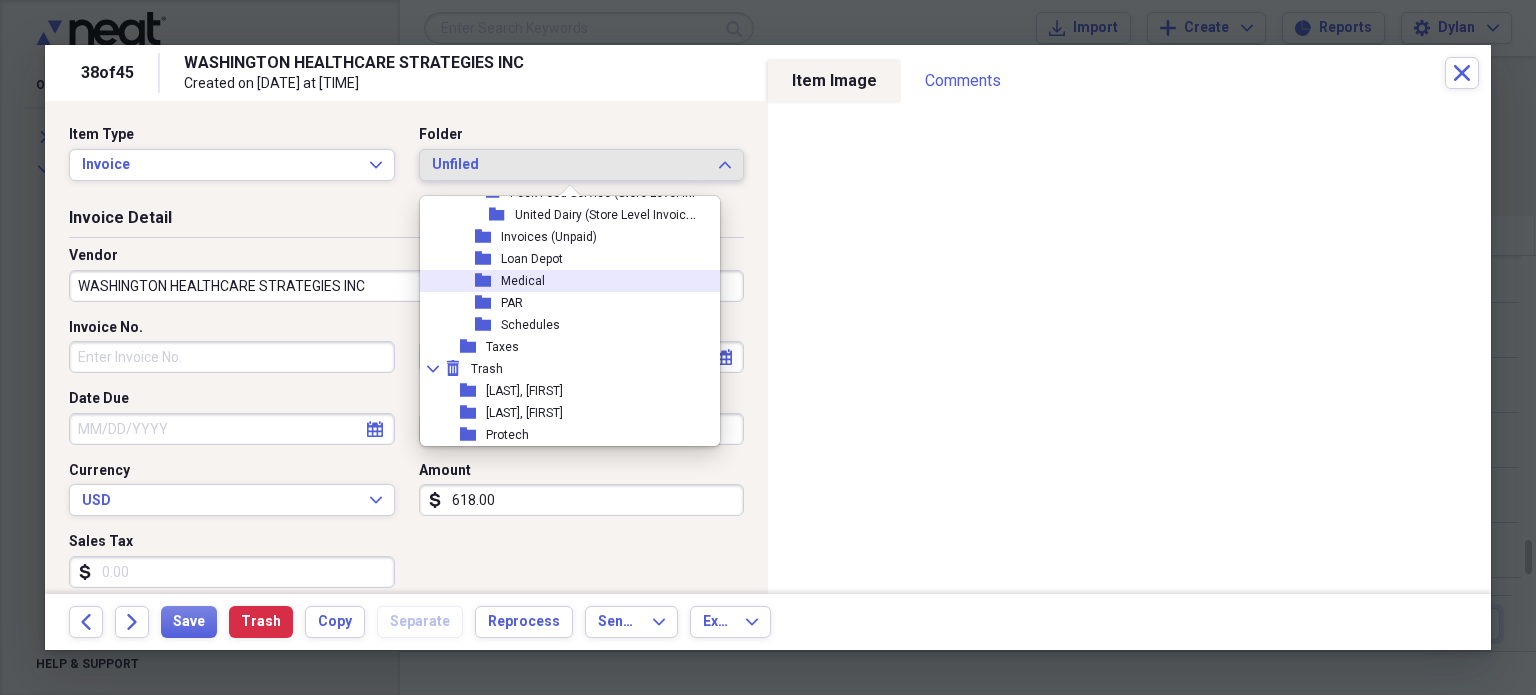 click on "Medical" at bounding box center [523, 281] 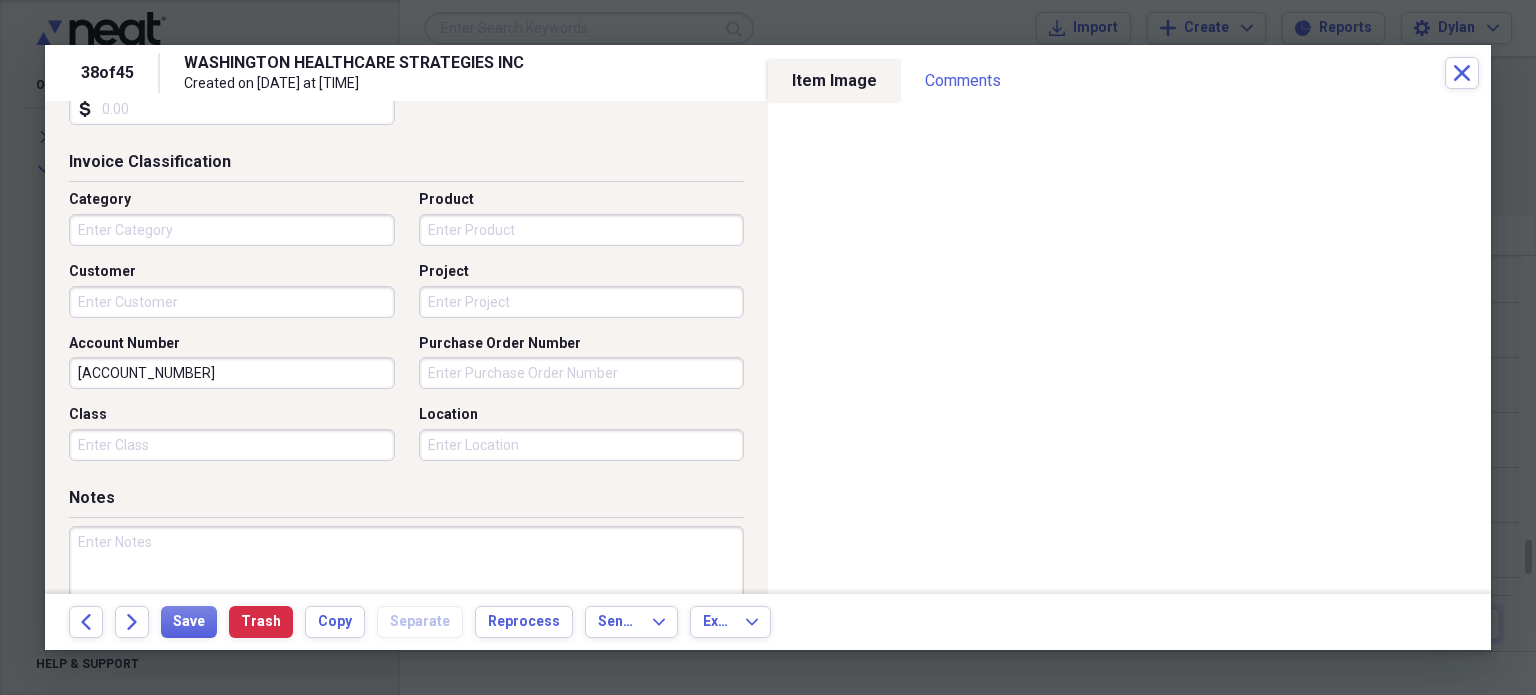 scroll, scrollTop: 464, scrollLeft: 0, axis: vertical 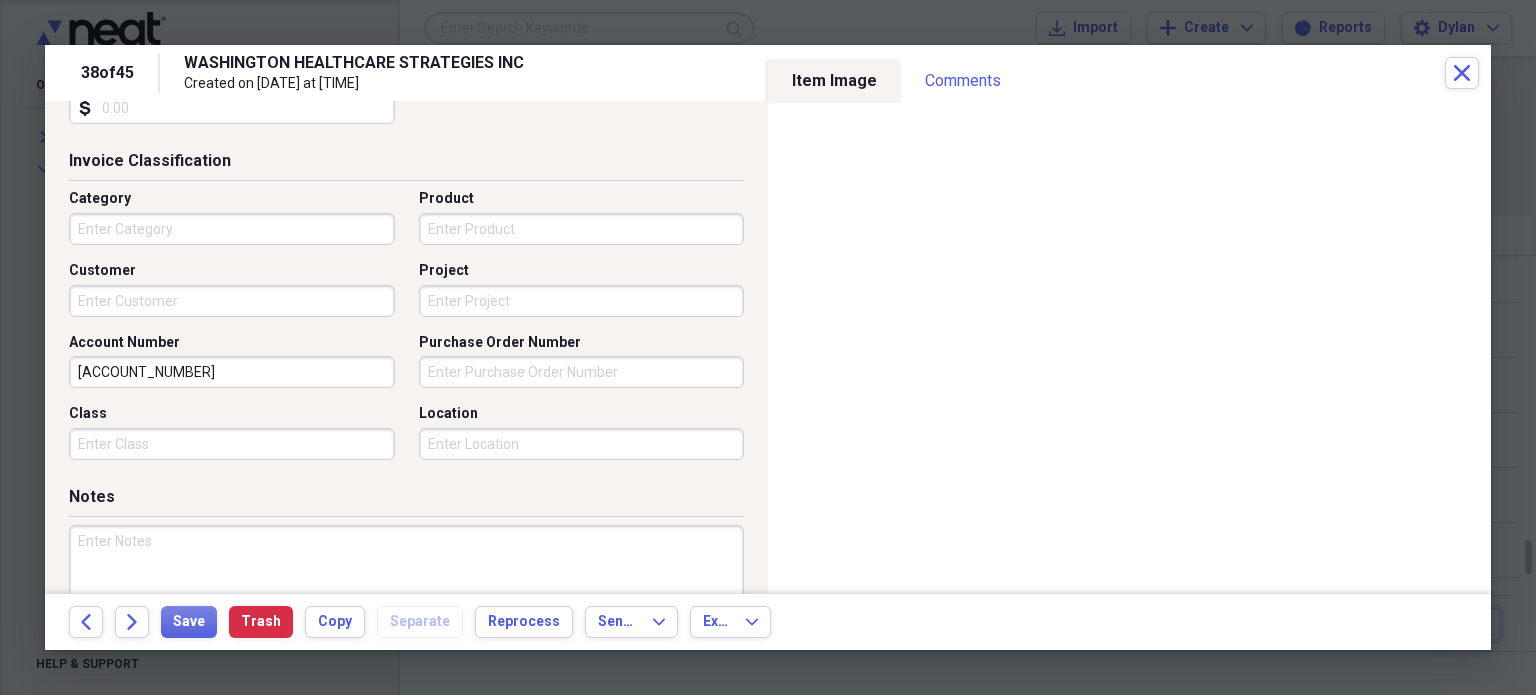 click on "Category" at bounding box center (232, 229) 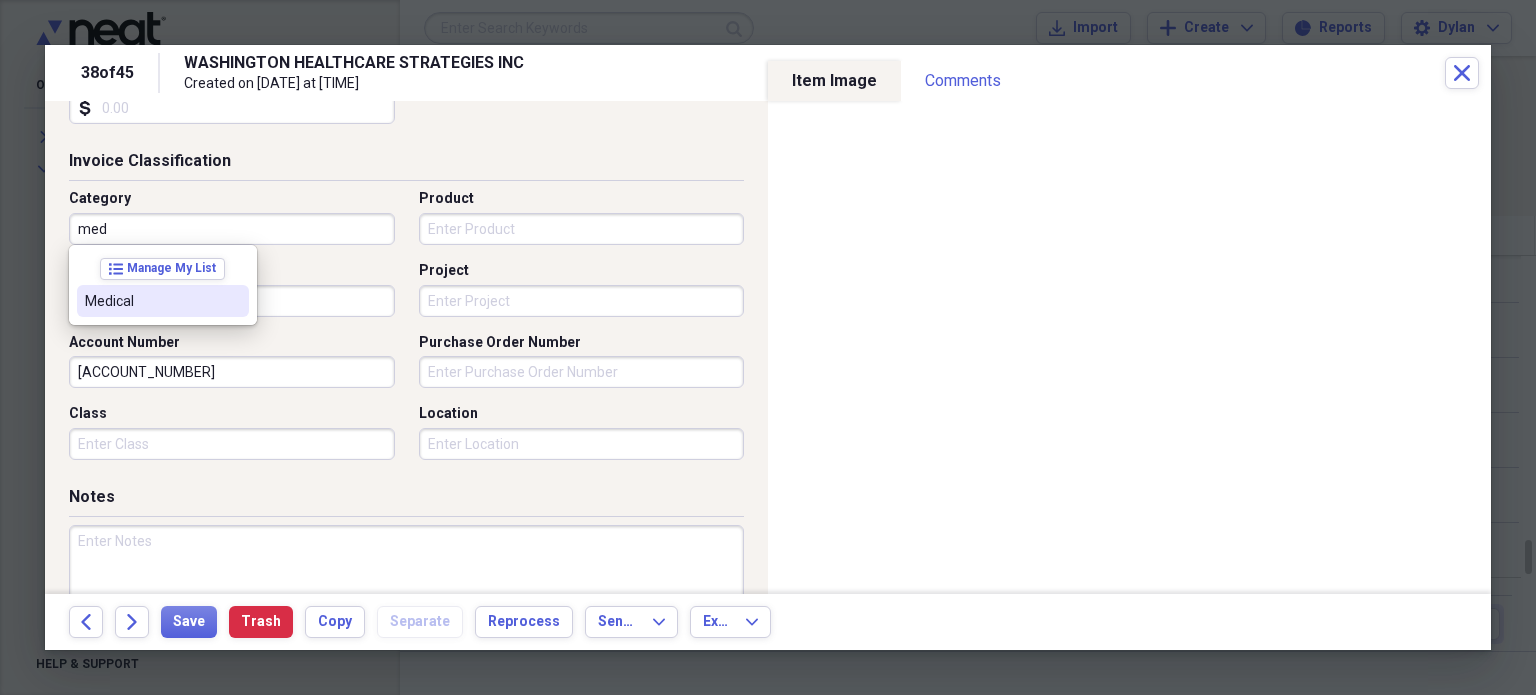 click on "Medical" at bounding box center [151, 301] 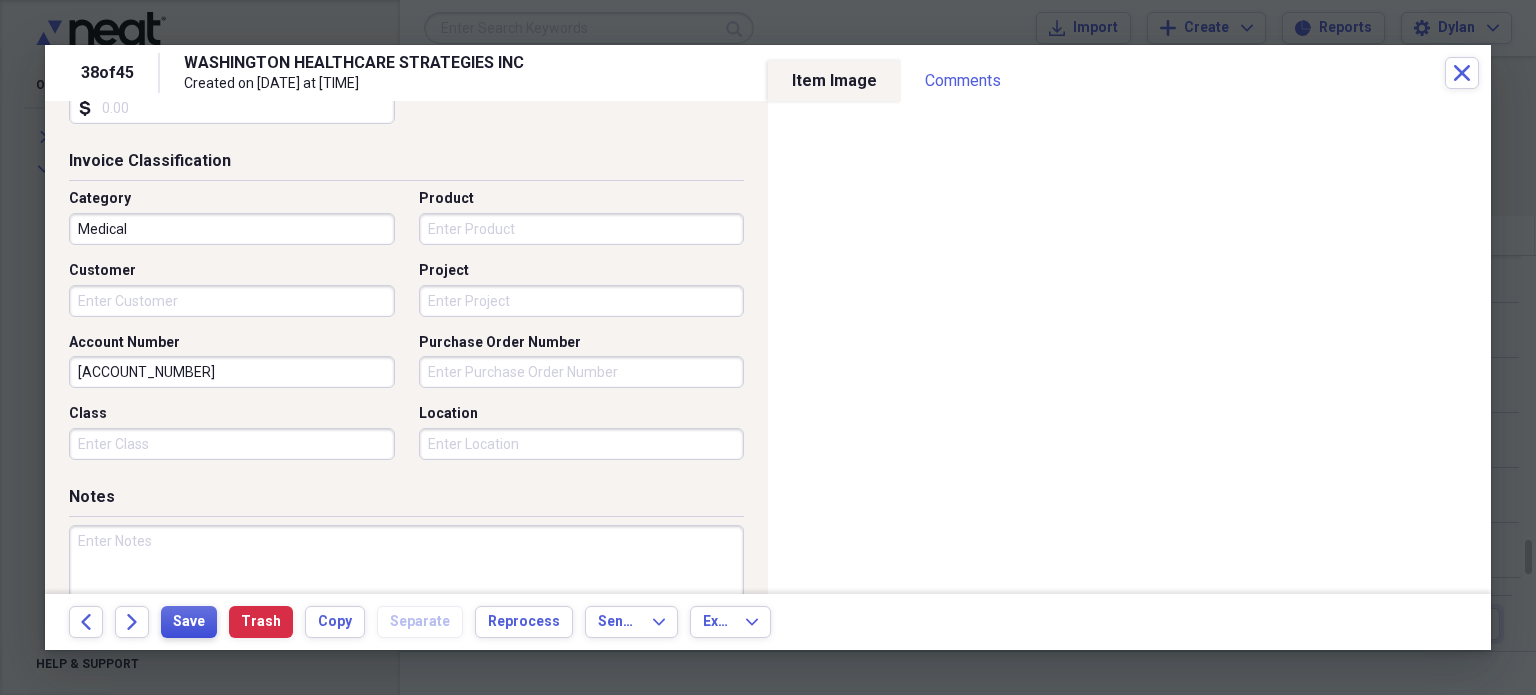 click on "Save" at bounding box center [189, 622] 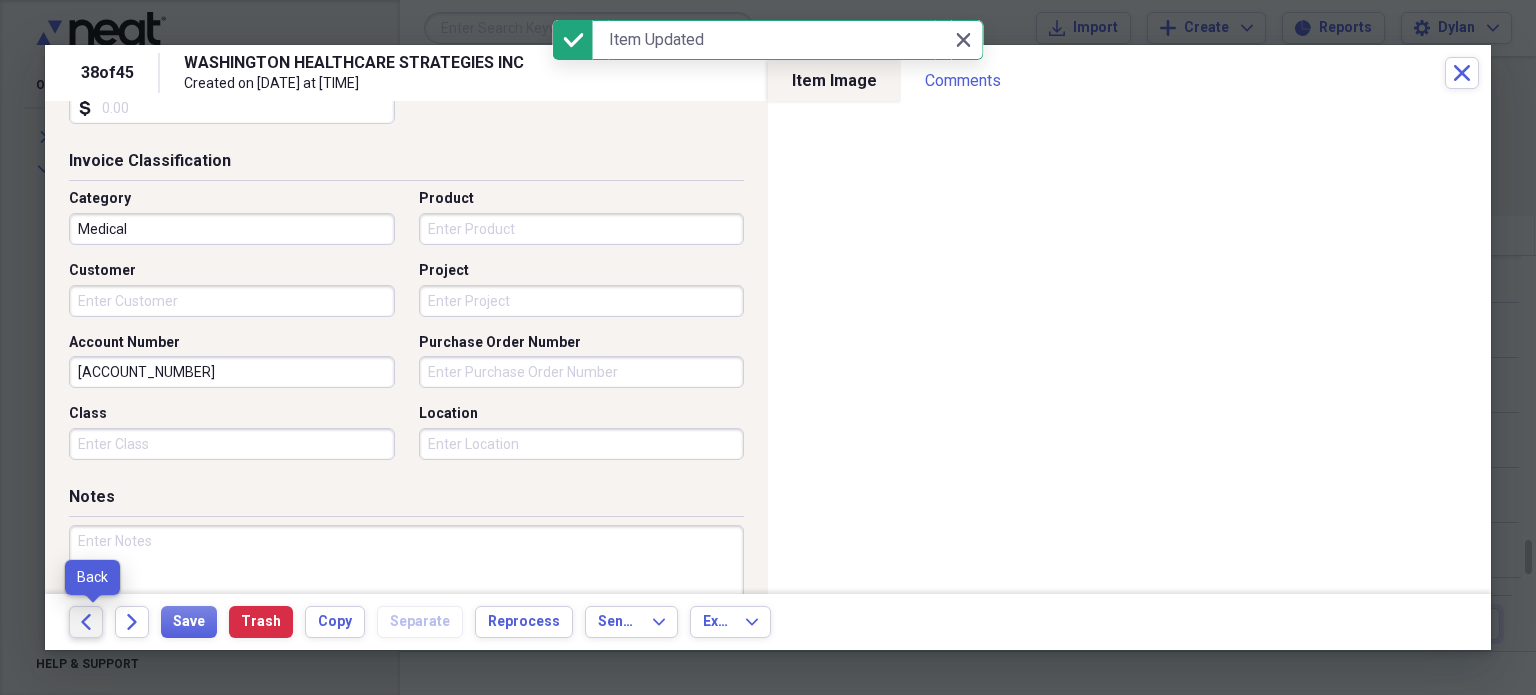 click on "Back" 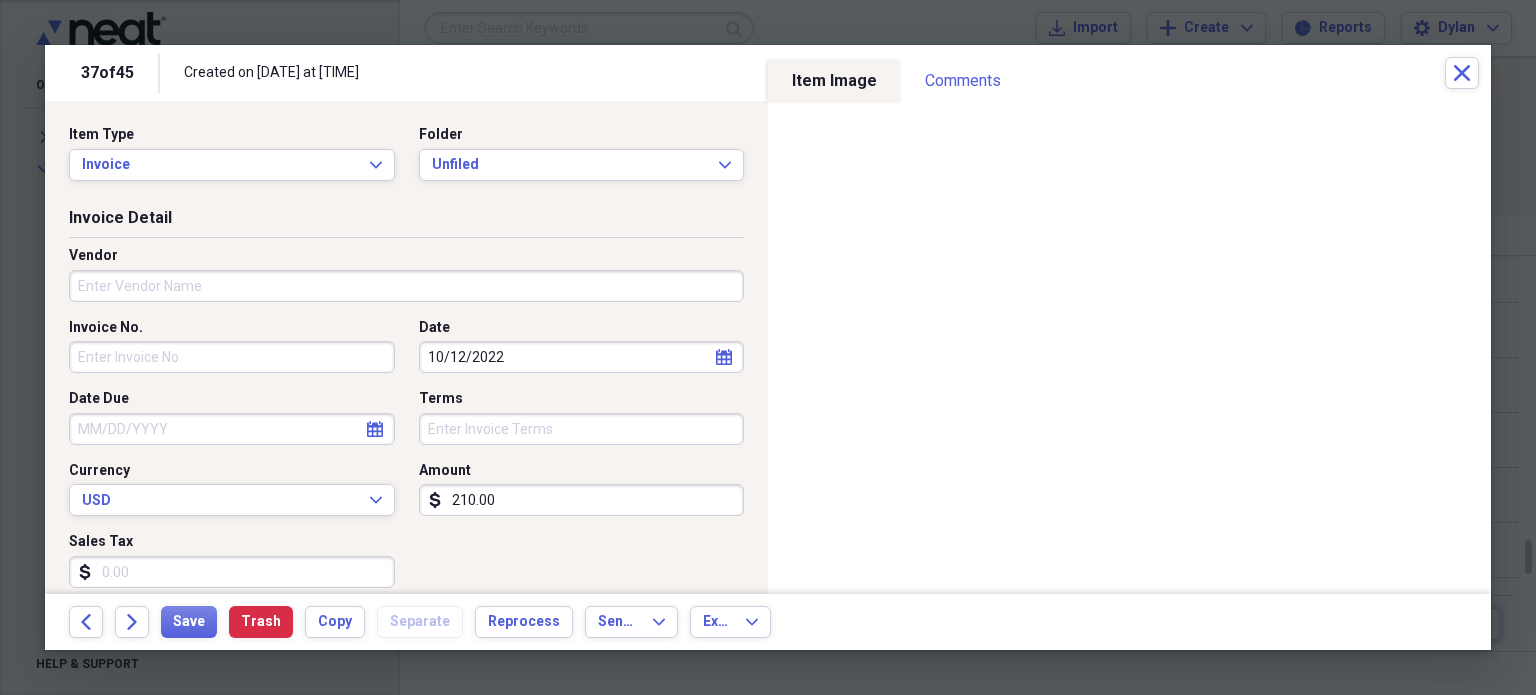click on "Vendor" at bounding box center [406, 286] 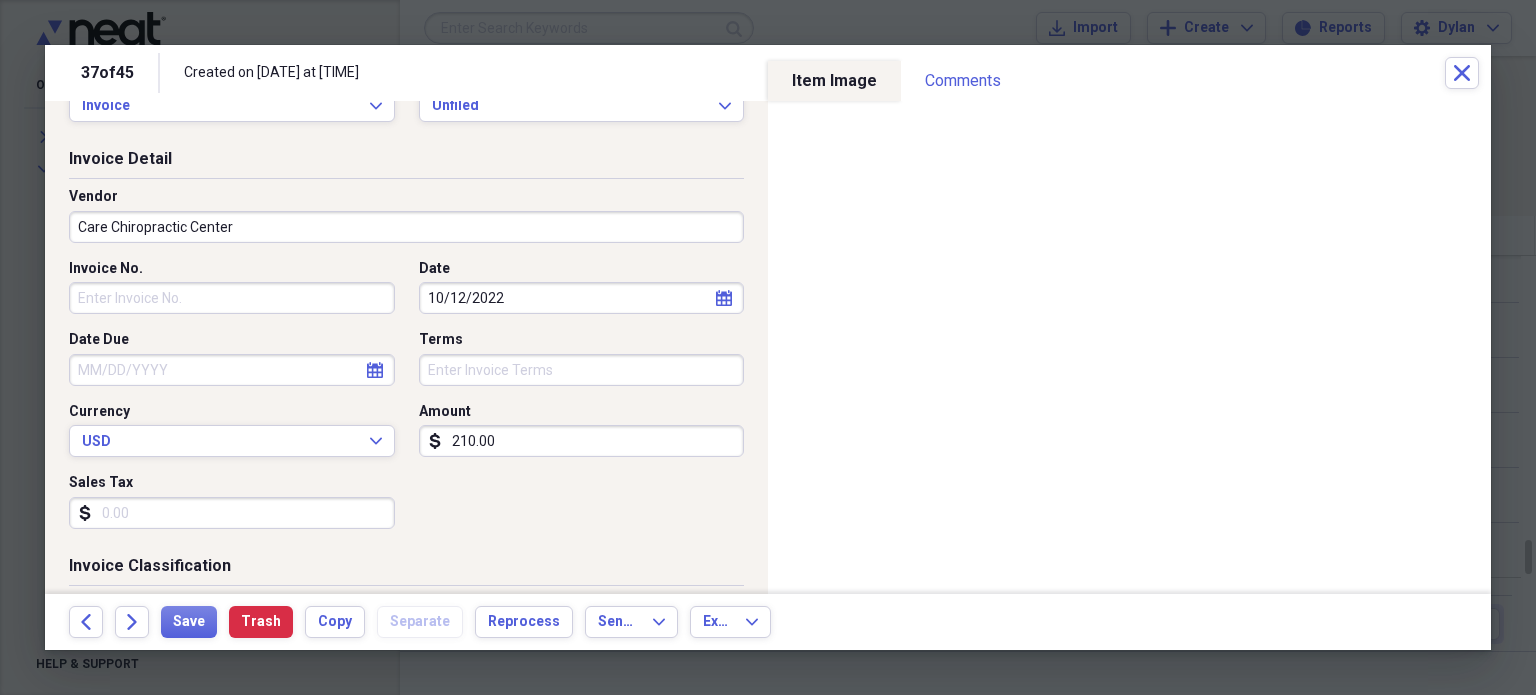 scroll, scrollTop: 0, scrollLeft: 0, axis: both 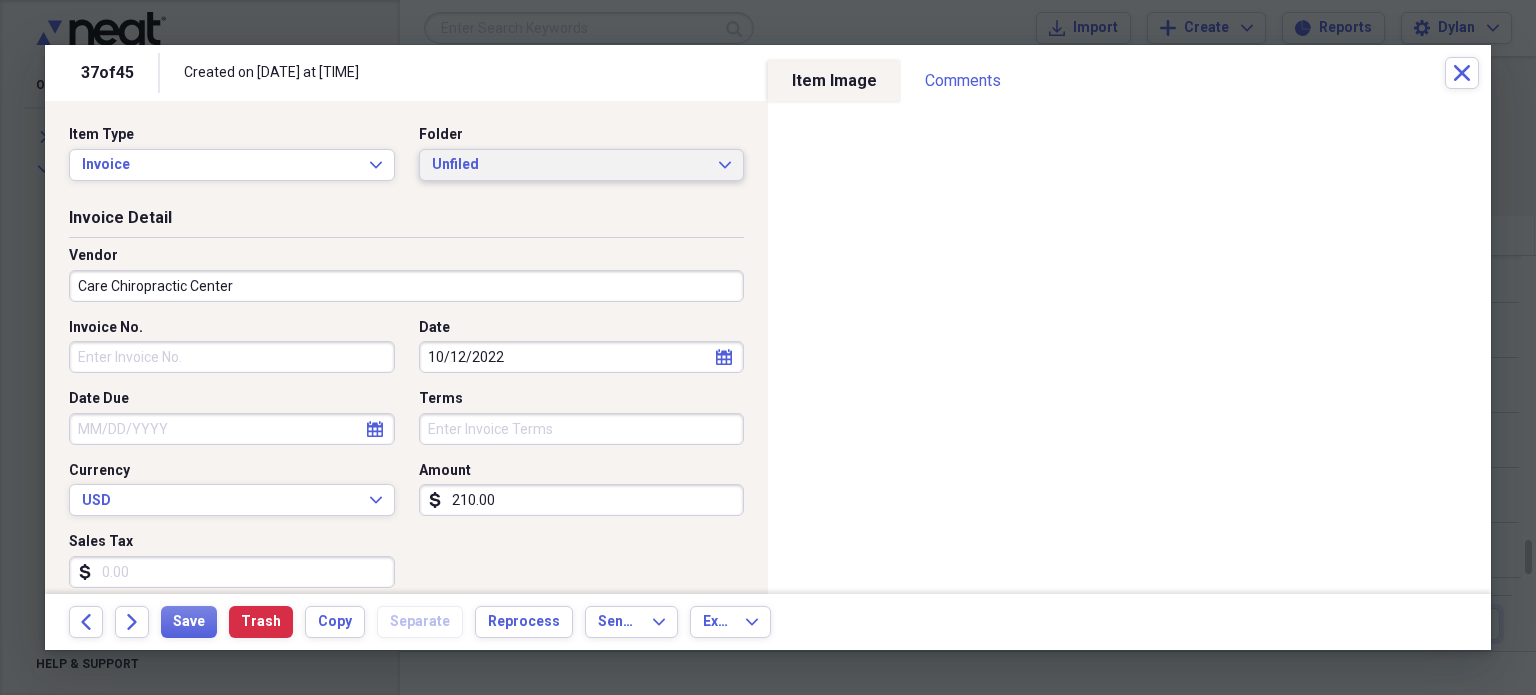 type on "Care Chiropractic Center" 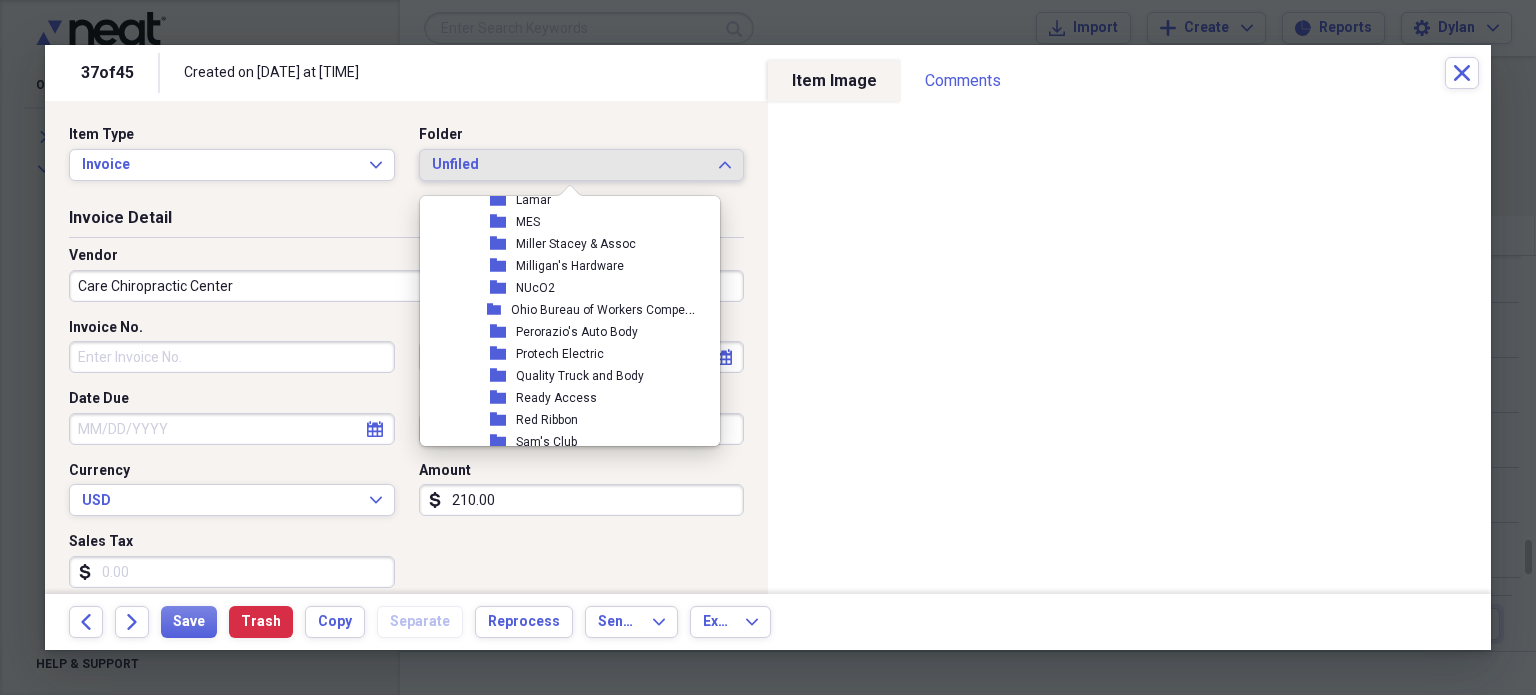 scroll, scrollTop: 3981, scrollLeft: 0, axis: vertical 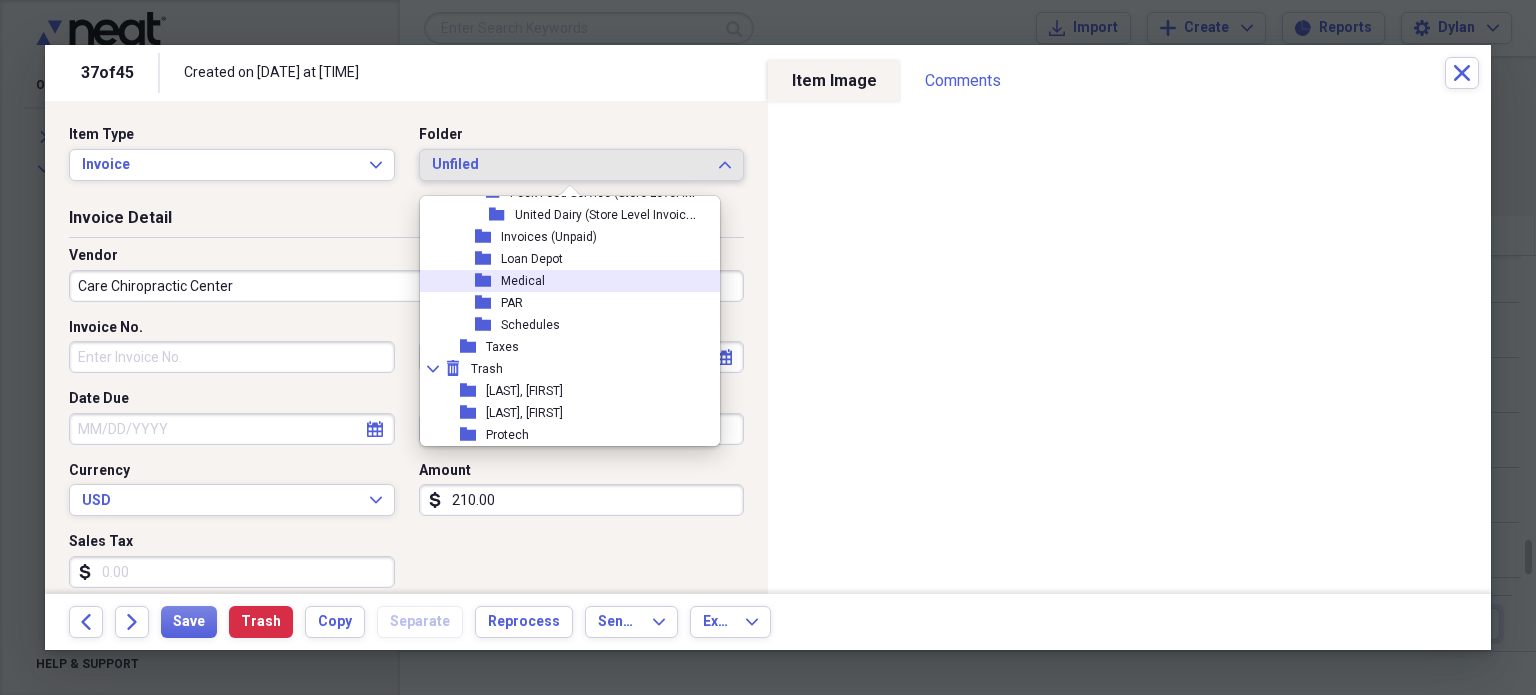 click on "folder Medical" at bounding box center (562, 281) 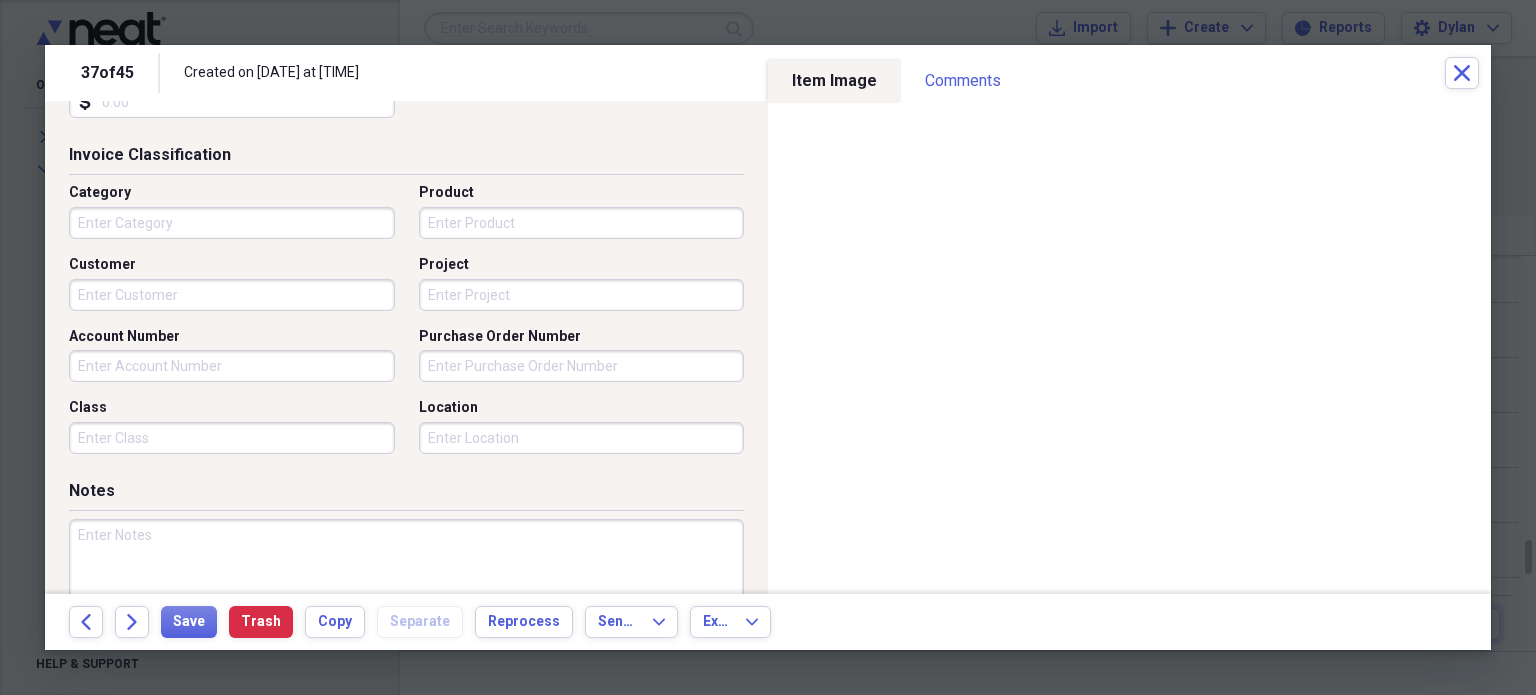scroll, scrollTop: 472, scrollLeft: 0, axis: vertical 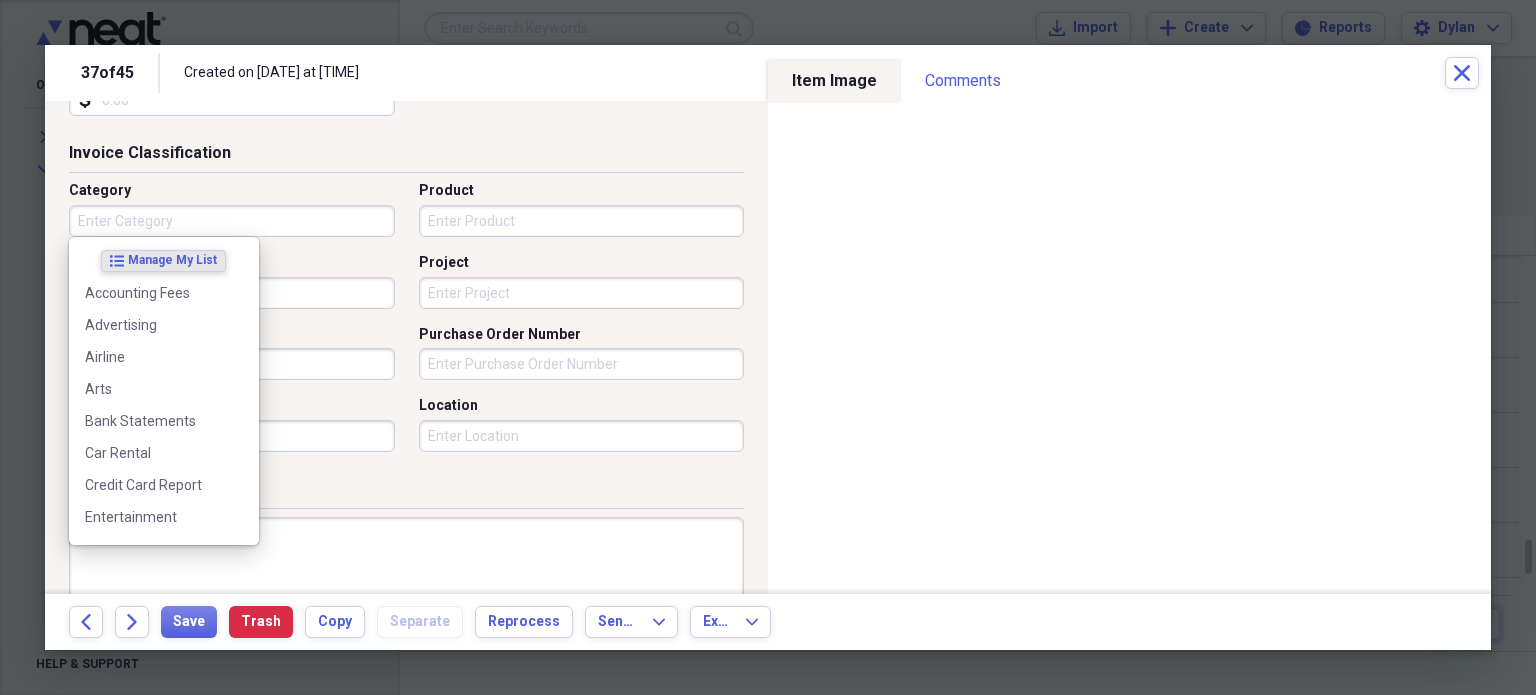 click on "Category" at bounding box center [232, 221] 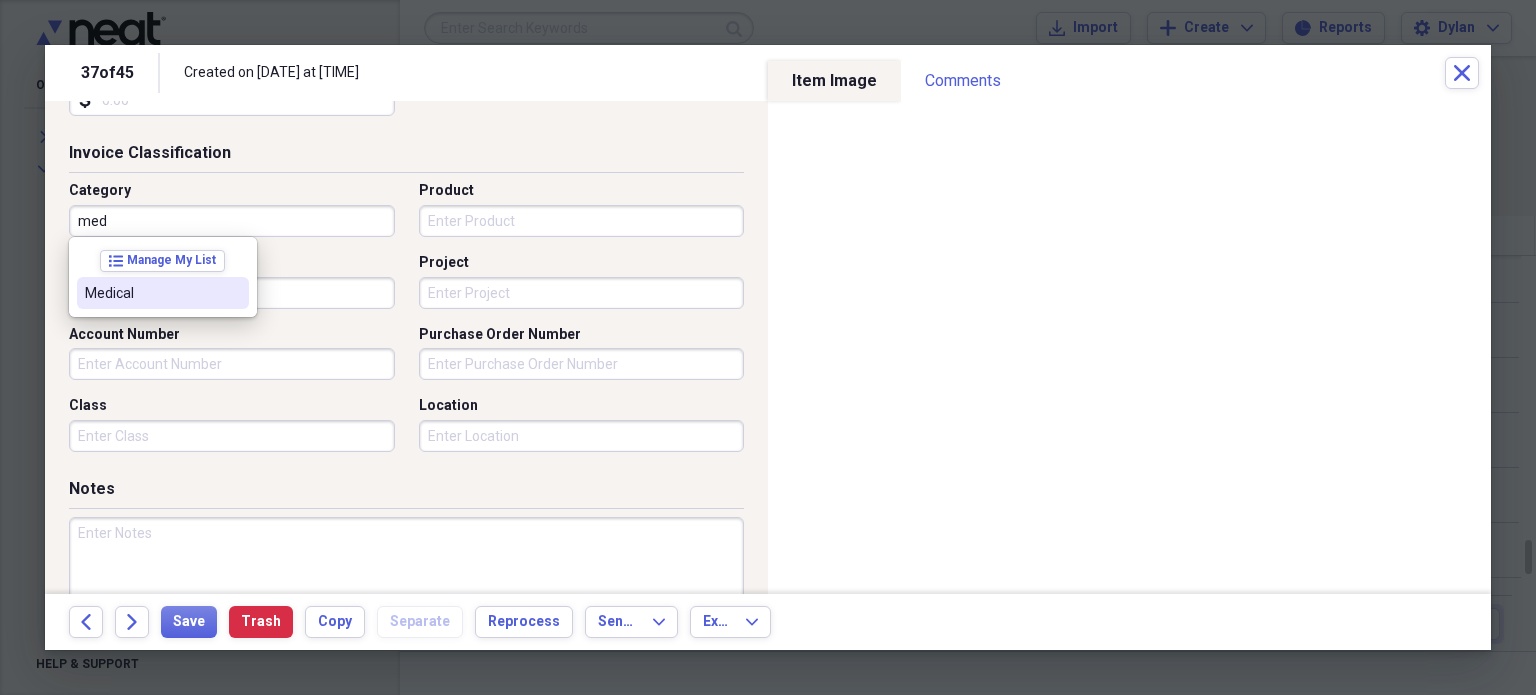 click on "Medical" at bounding box center [163, 293] 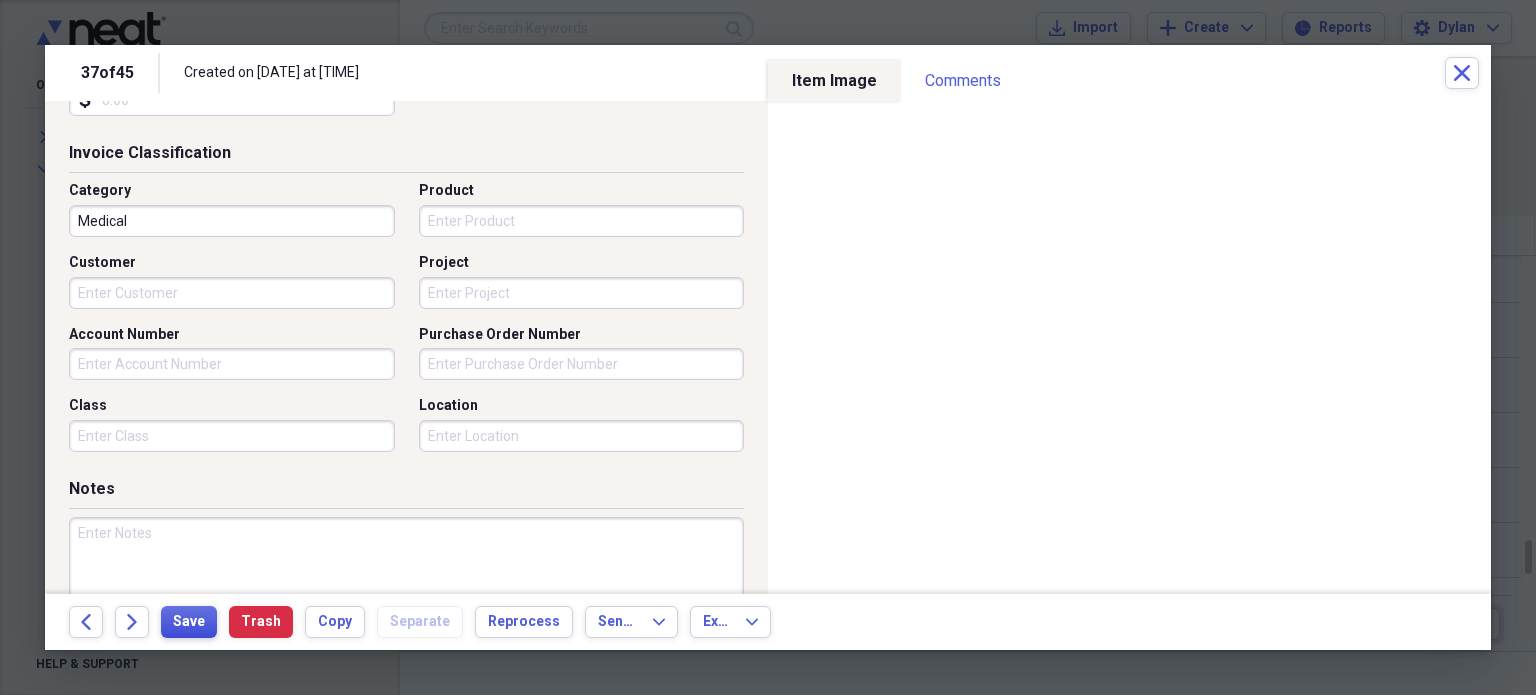 click on "Save" at bounding box center (189, 622) 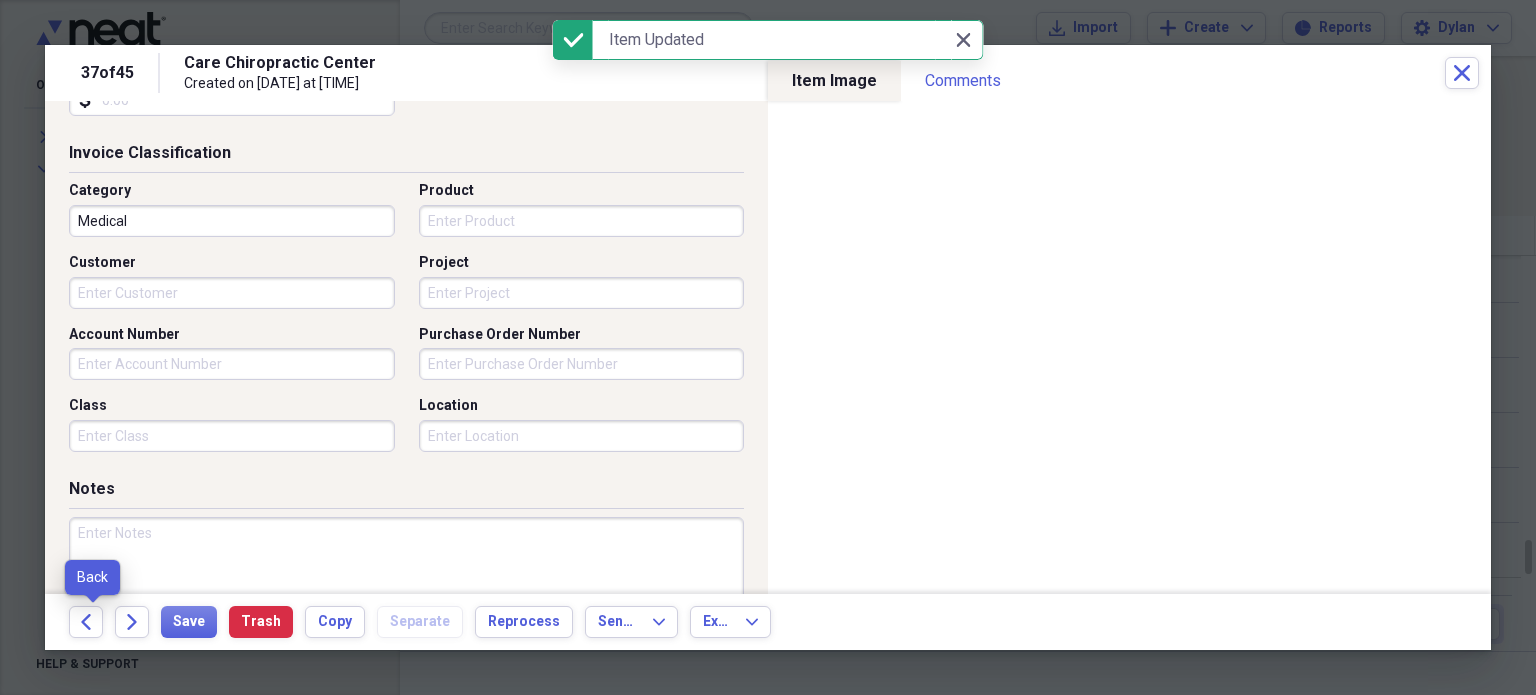 click on "Back" at bounding box center (92, 622) 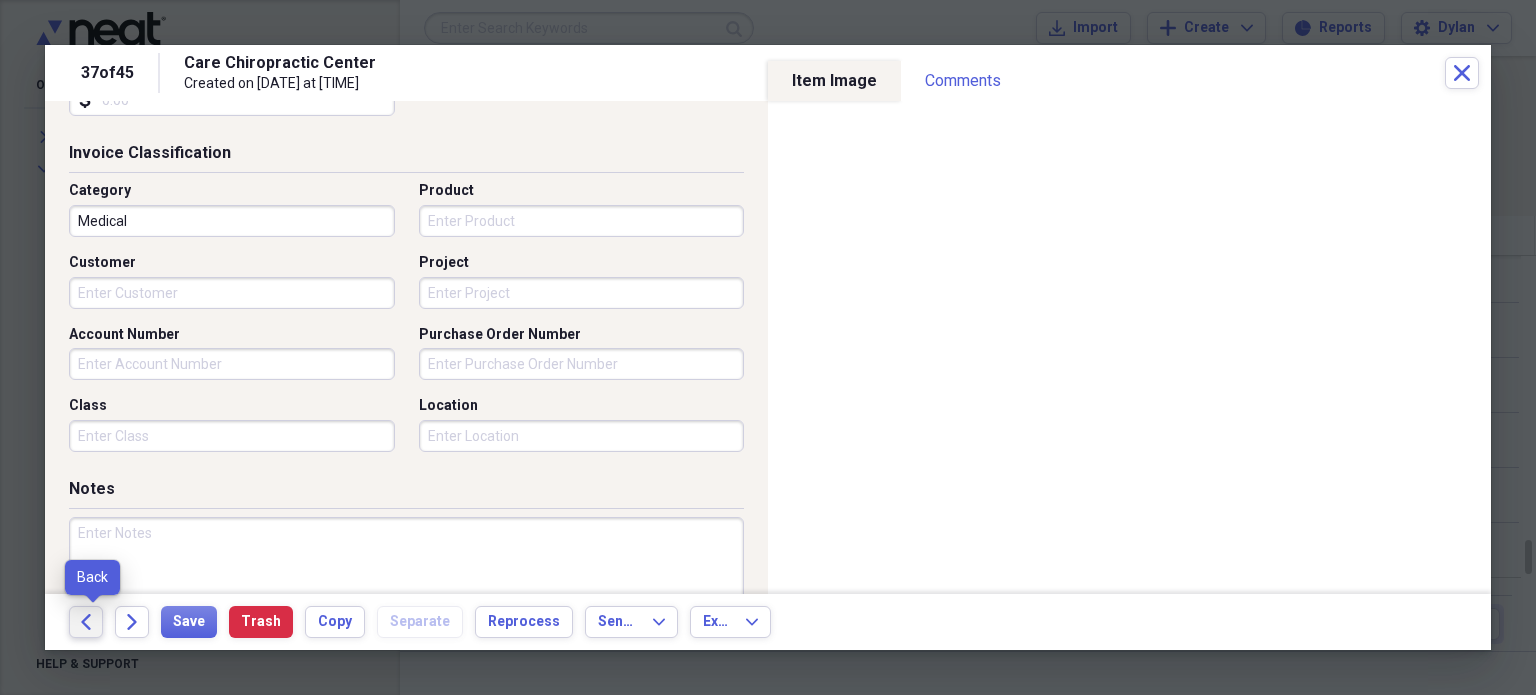 click on "Back" at bounding box center [86, 622] 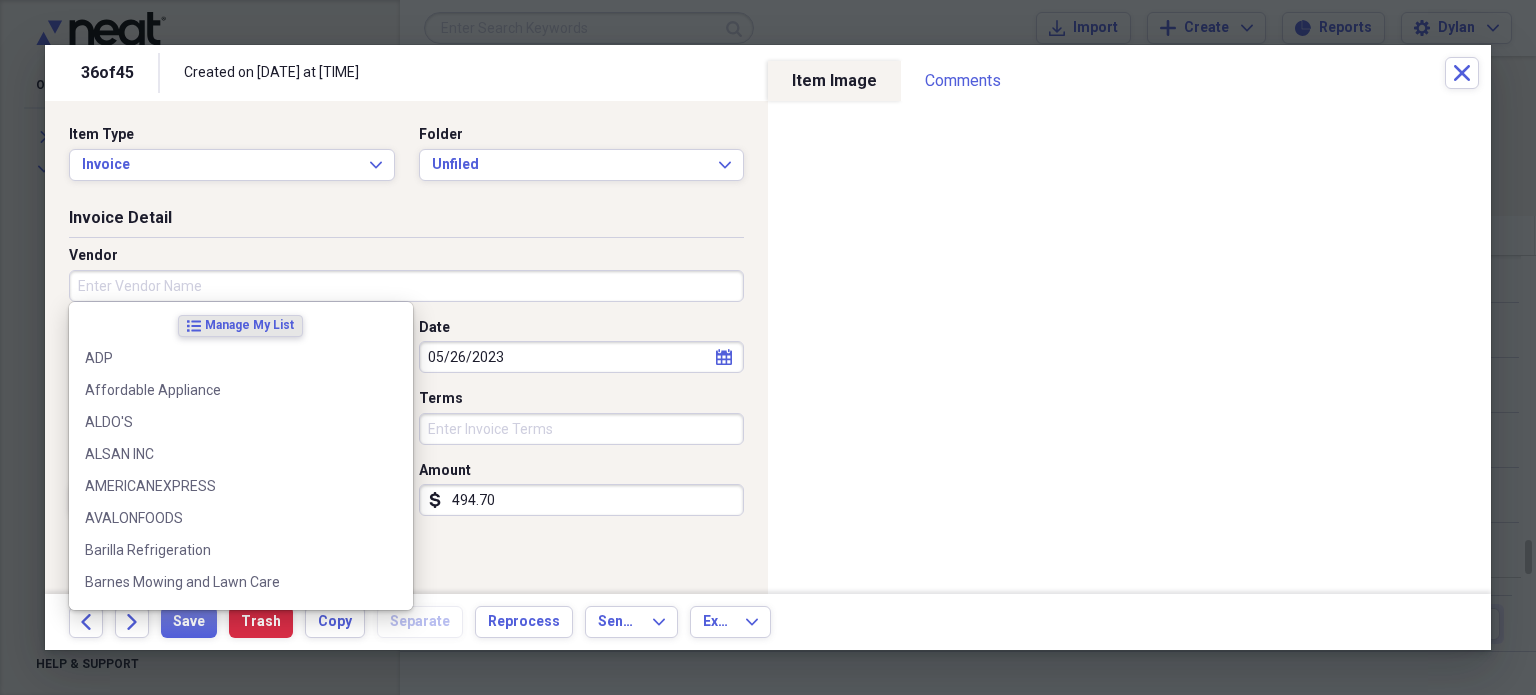 click on "Vendor" at bounding box center (406, 286) 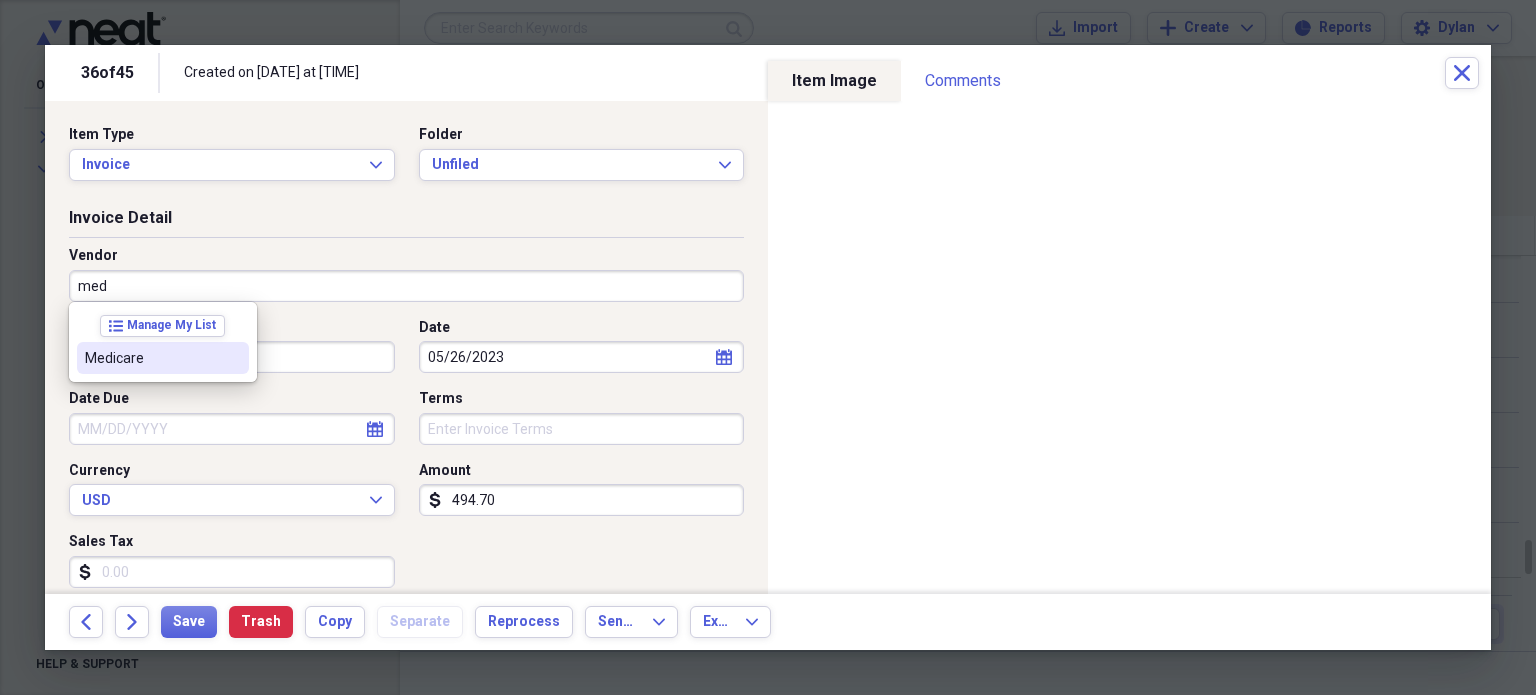 click on "Medicare" at bounding box center (151, 358) 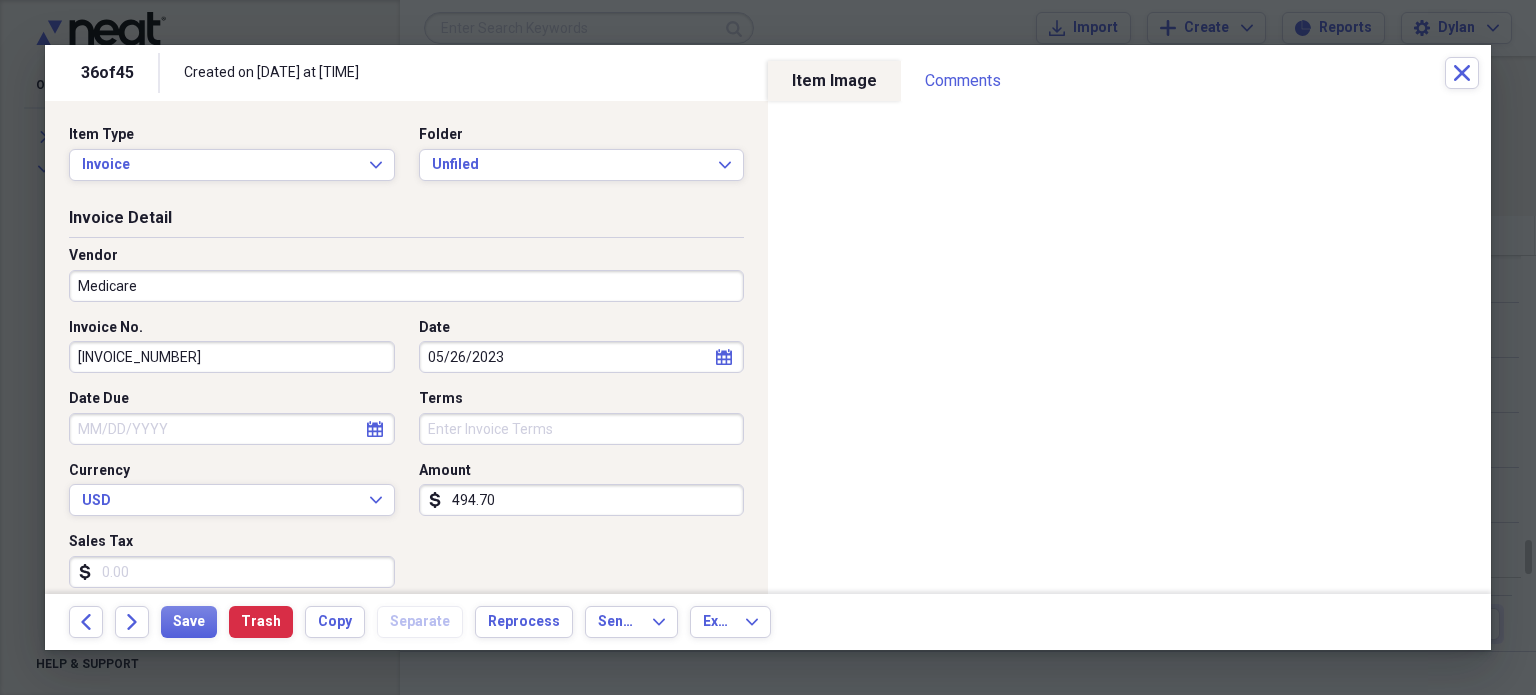 type on "Medical" 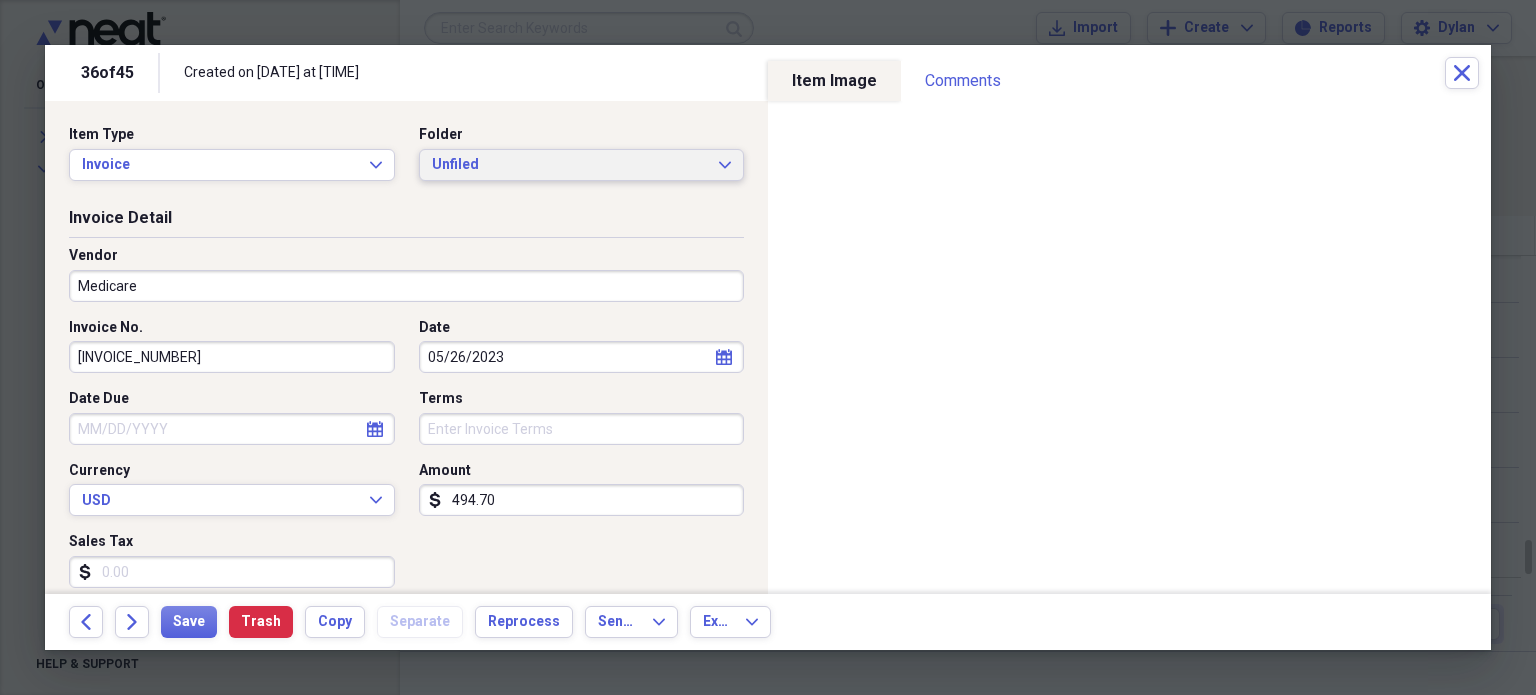click on "Unfiled" at bounding box center [570, 165] 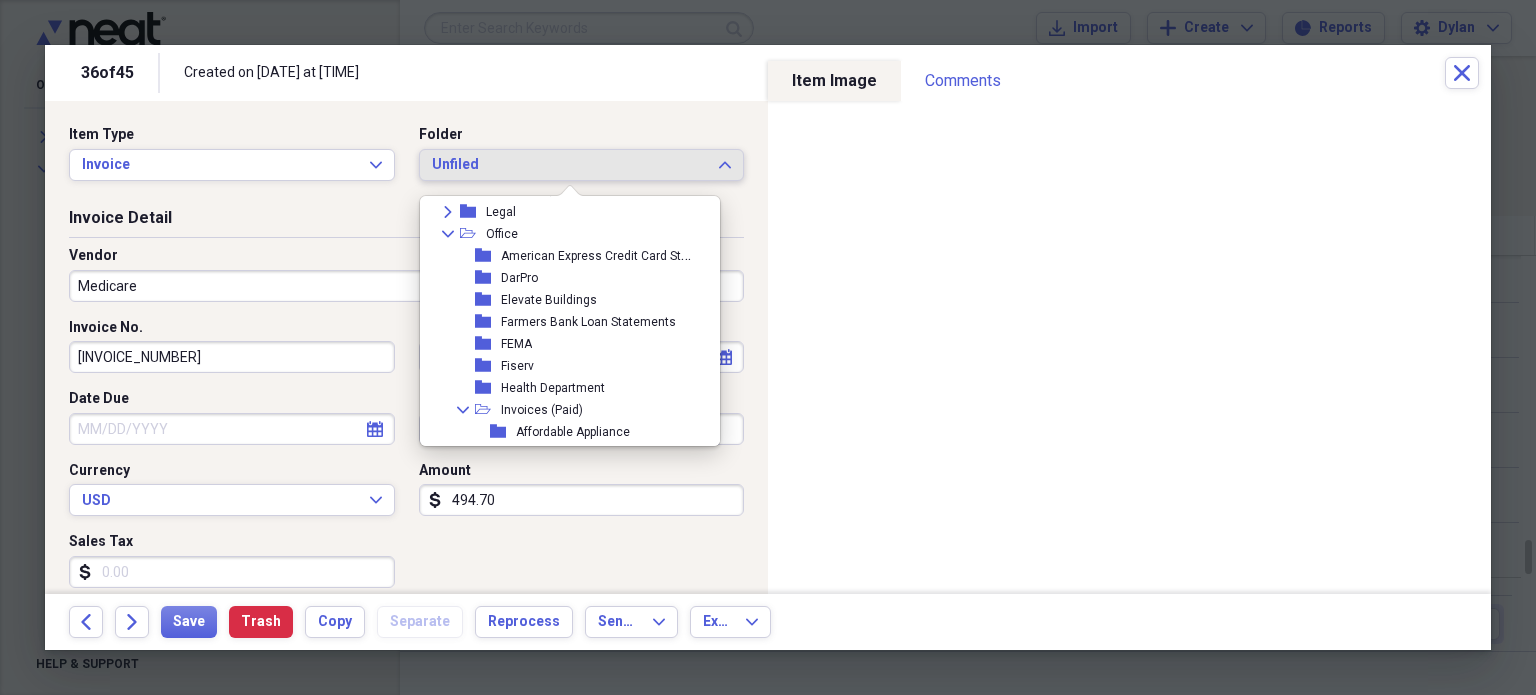 scroll, scrollTop: 3981, scrollLeft: 0, axis: vertical 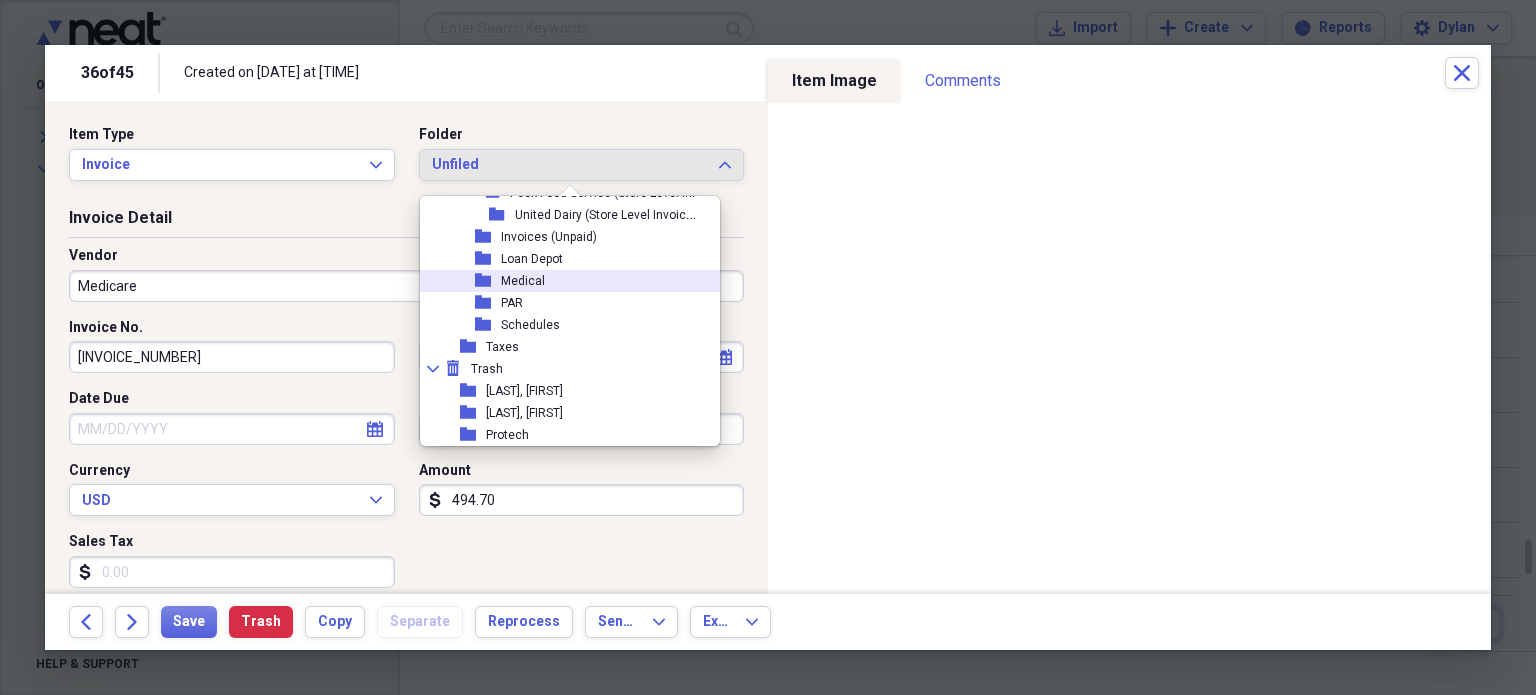 click on "folder Medical" at bounding box center (562, 281) 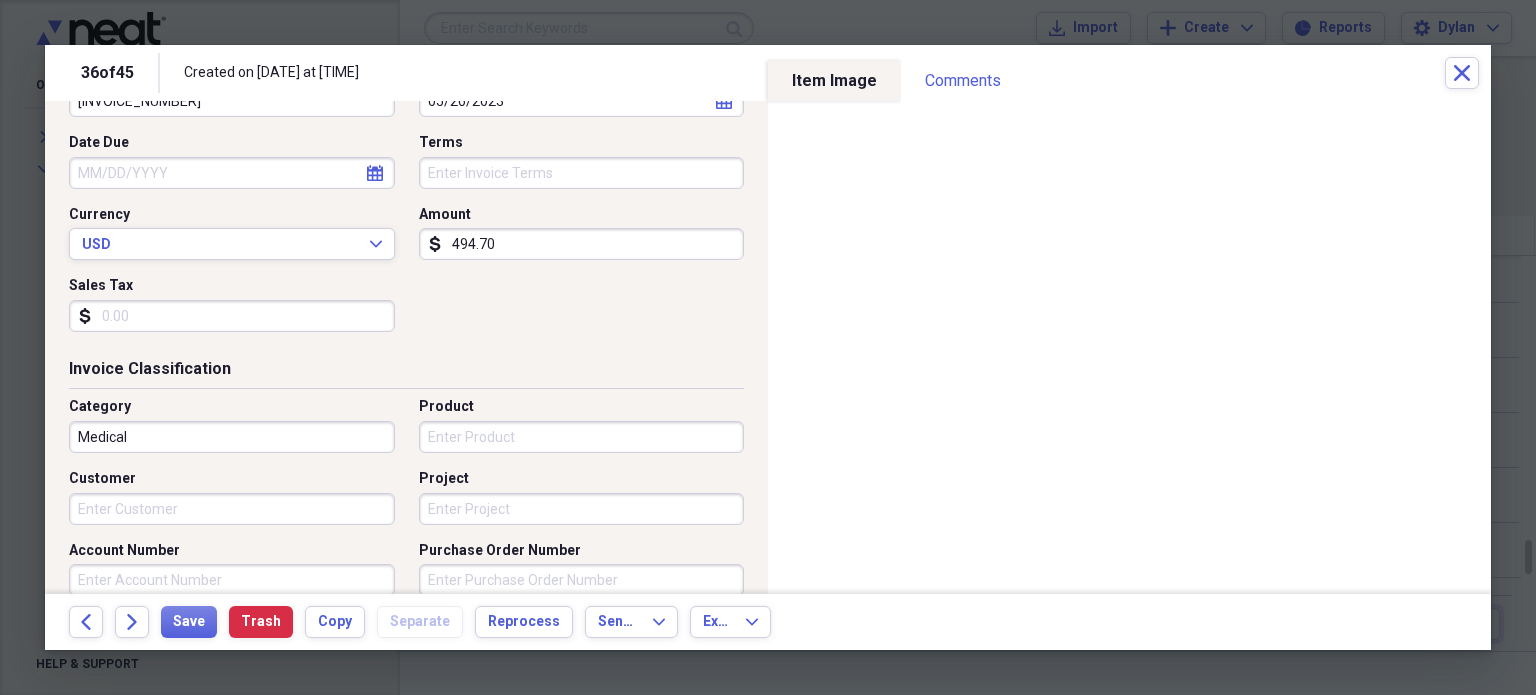 scroll, scrollTop: 260, scrollLeft: 0, axis: vertical 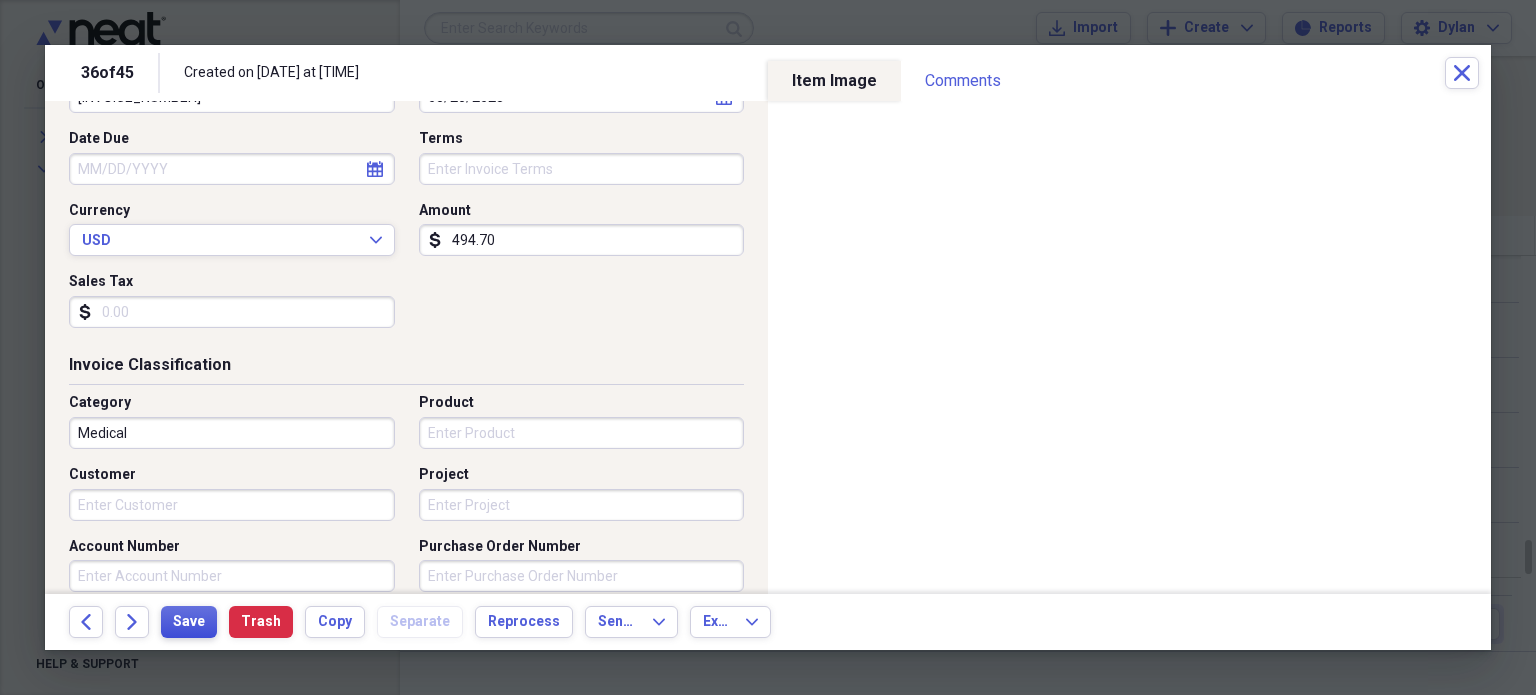 click on "Save" at bounding box center (189, 622) 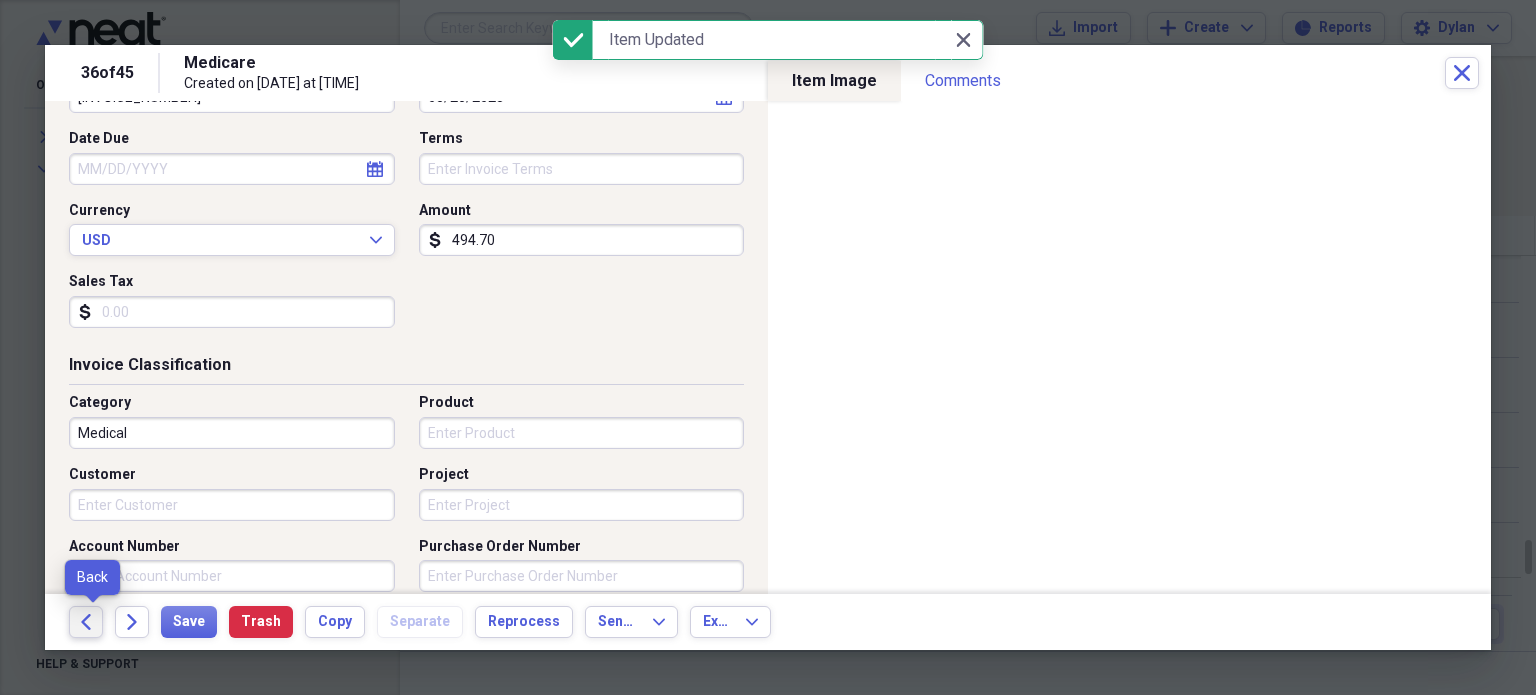 click on "Back" 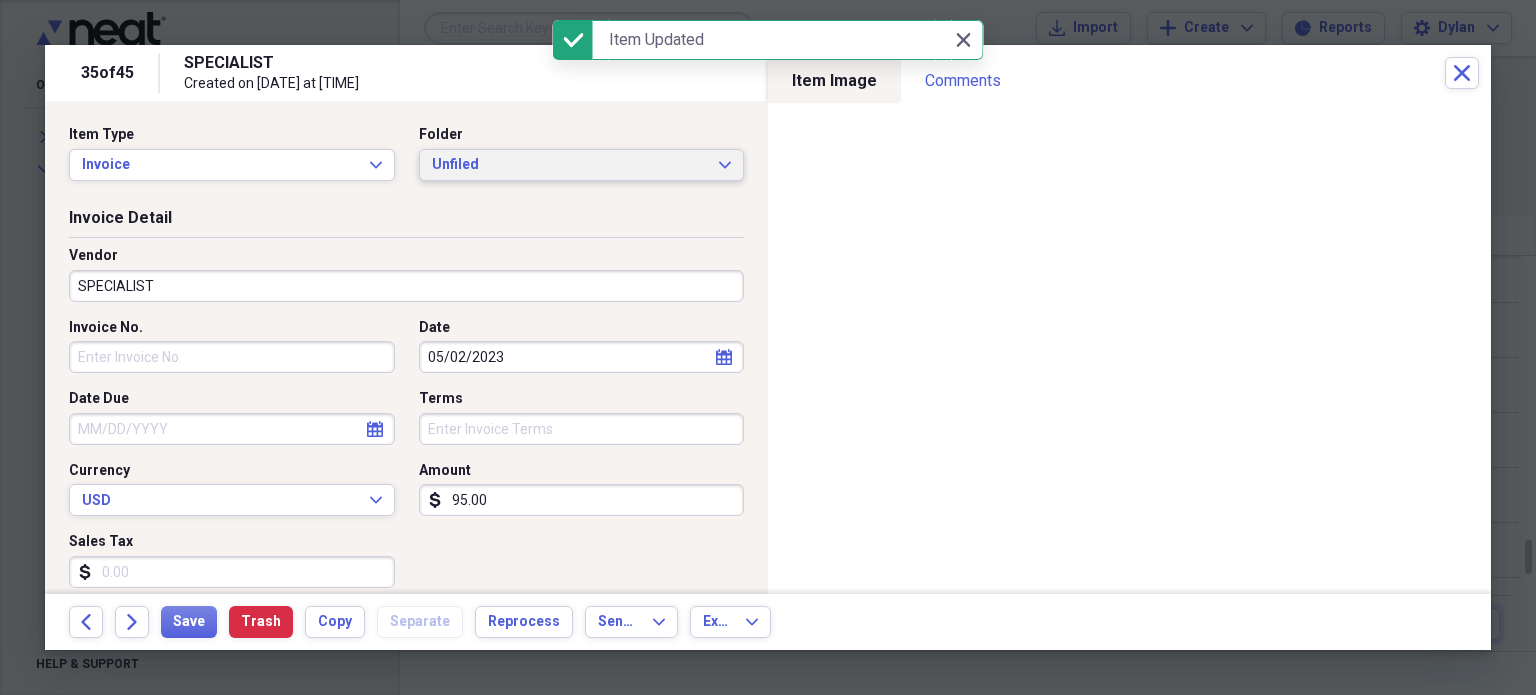 click on "Unfiled" at bounding box center (570, 165) 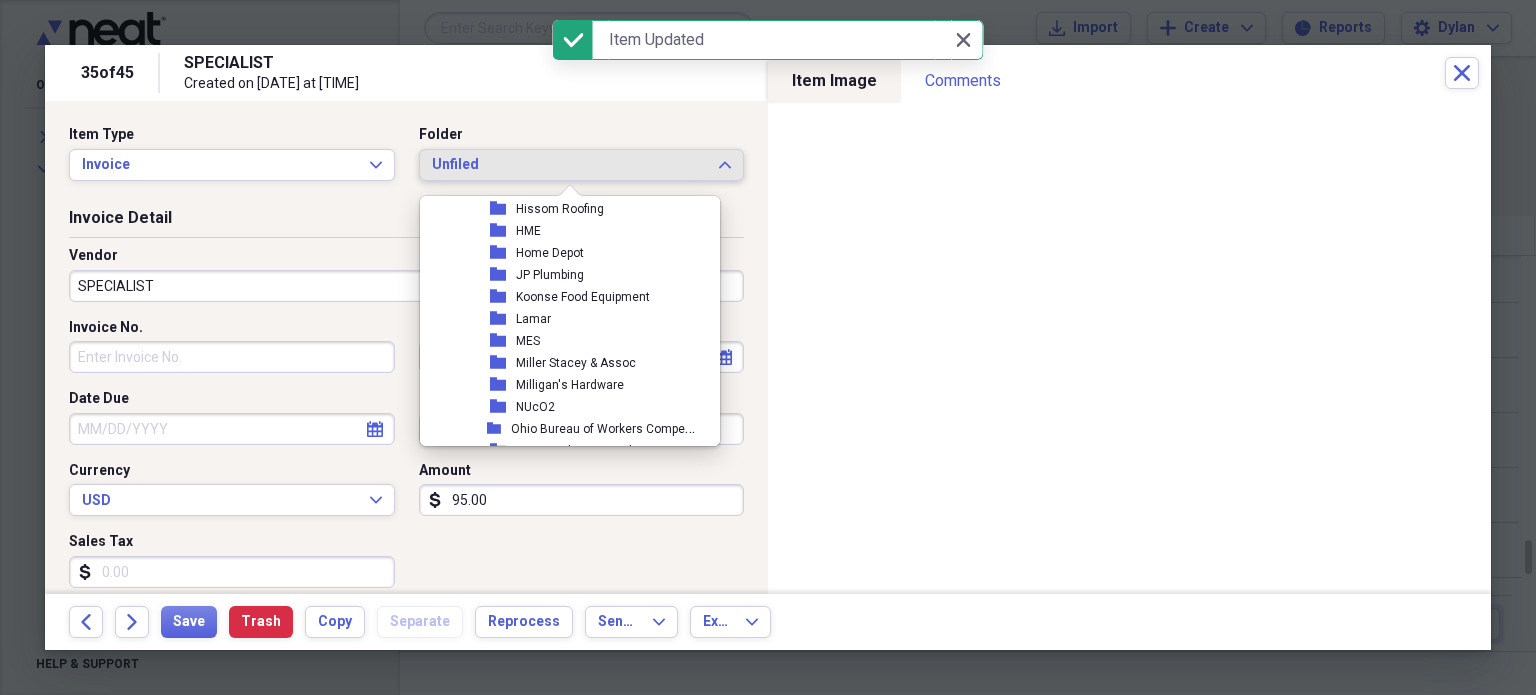 scroll, scrollTop: 3981, scrollLeft: 0, axis: vertical 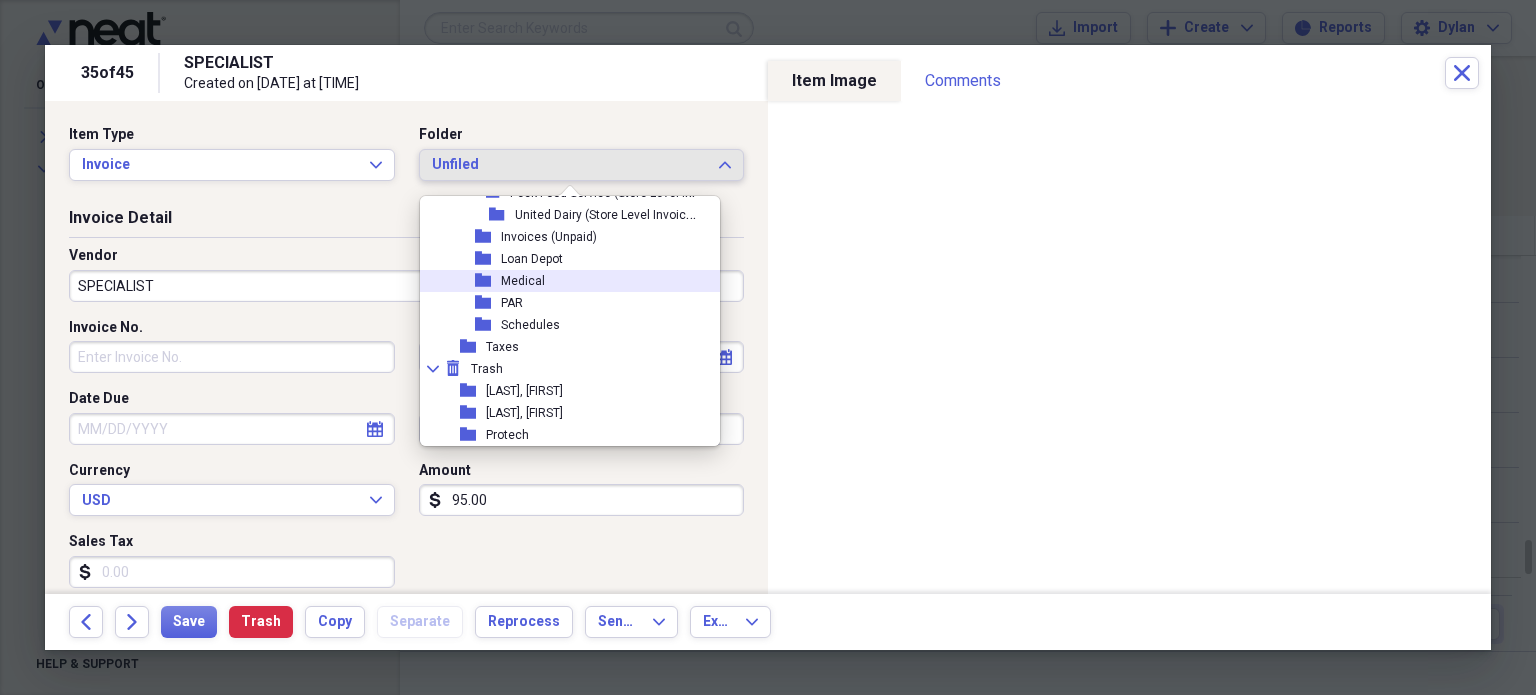 click on "folder Medical" at bounding box center [562, 281] 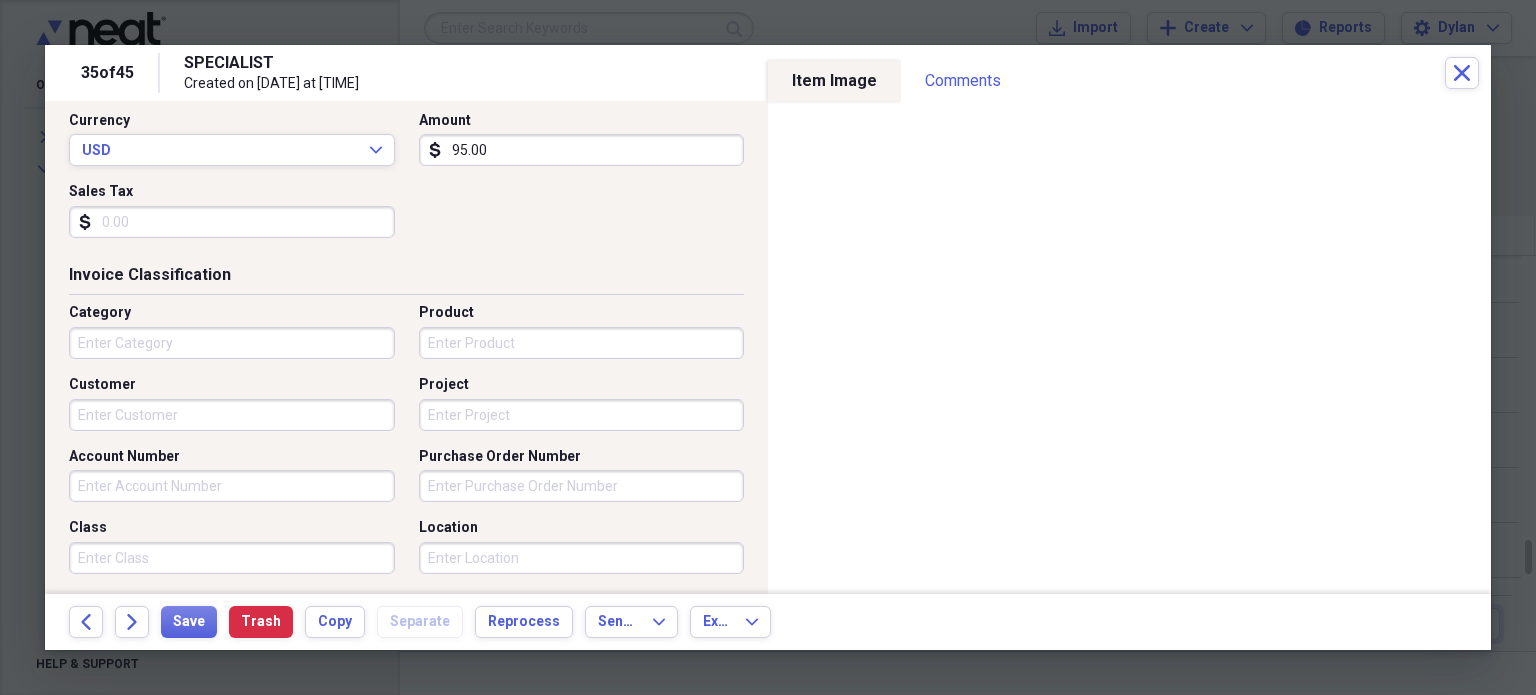 scroll, scrollTop: 432, scrollLeft: 0, axis: vertical 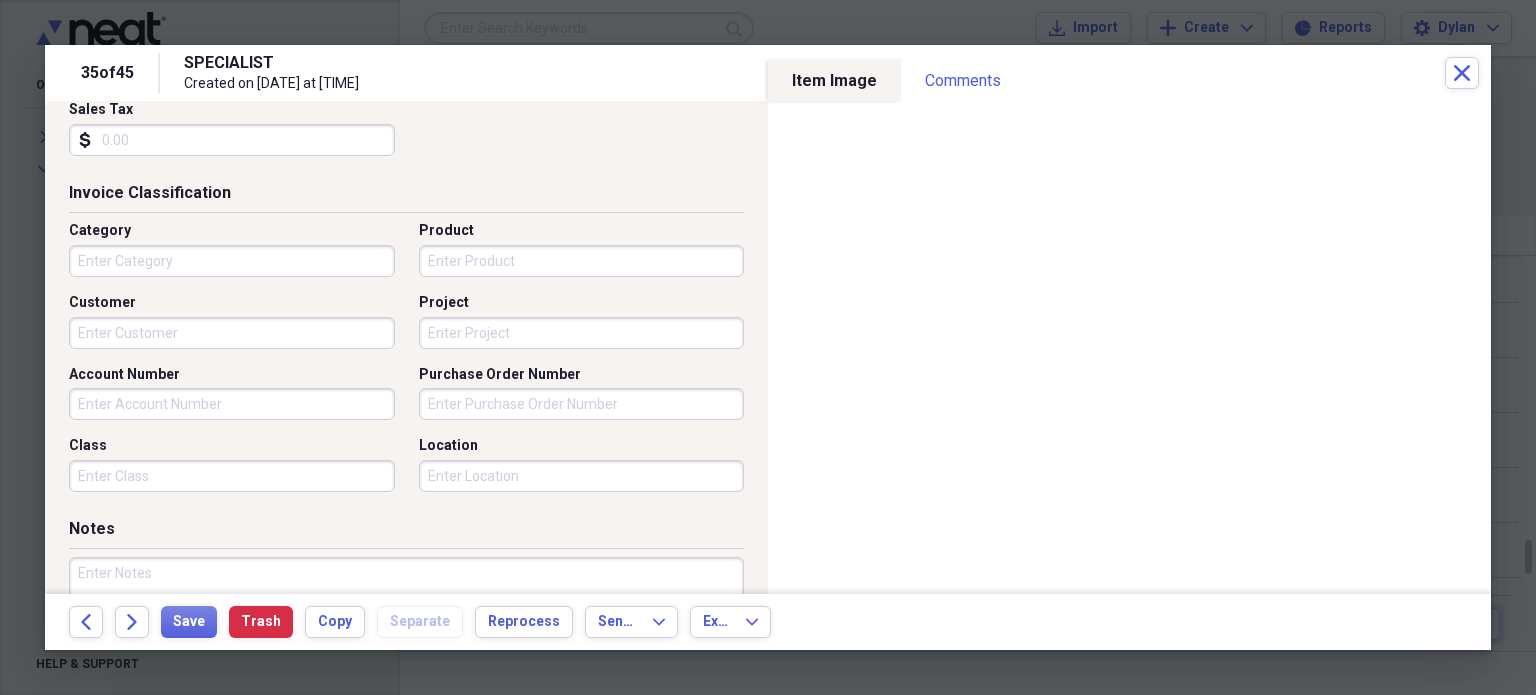 click on "Category" at bounding box center (232, 261) 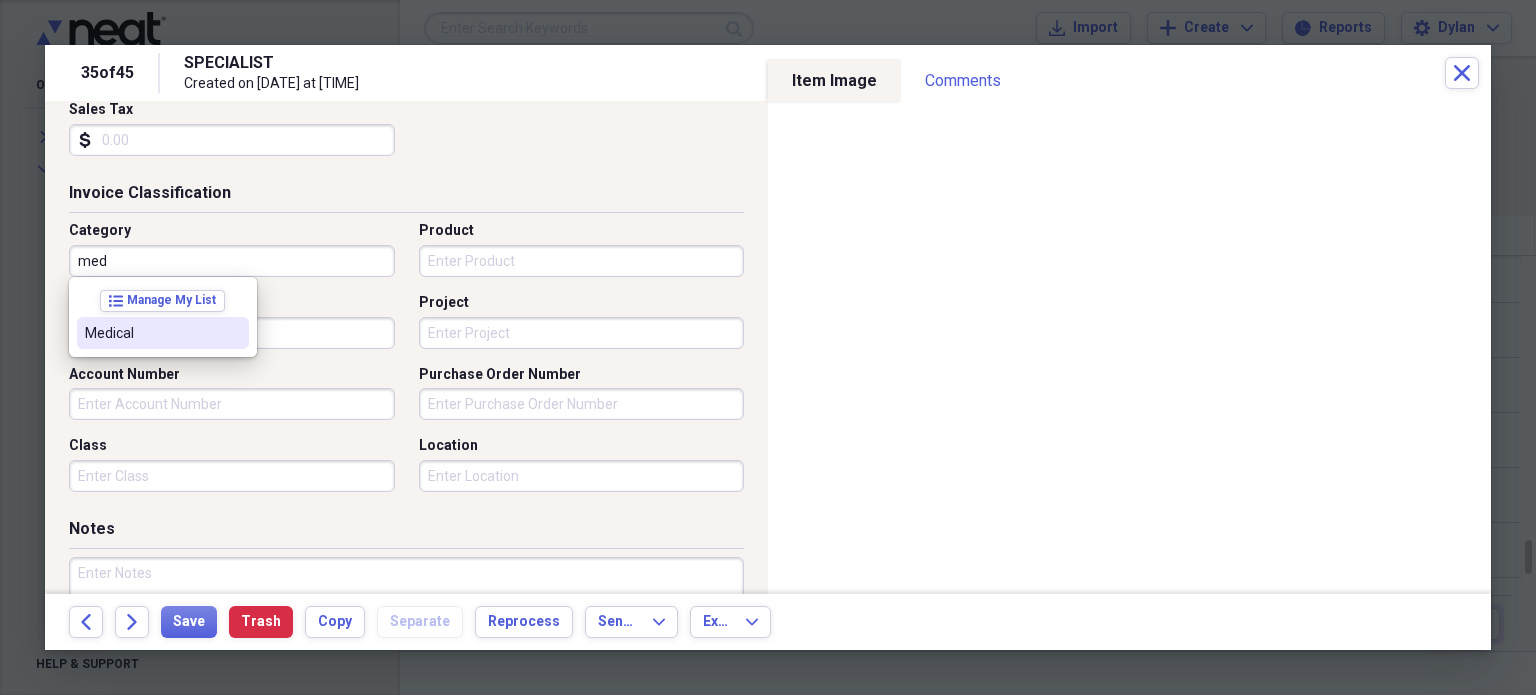 click on "Medical" at bounding box center [151, 333] 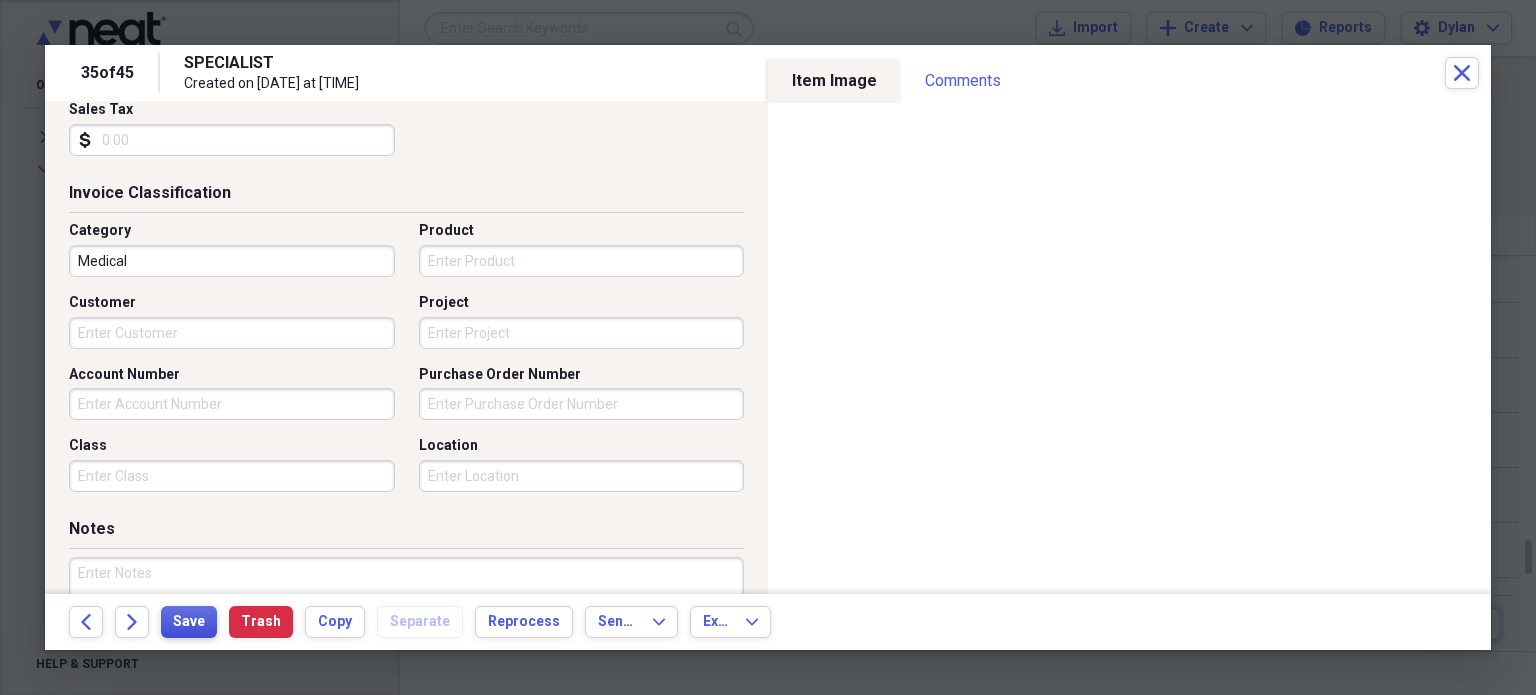 click on "Save" at bounding box center [189, 622] 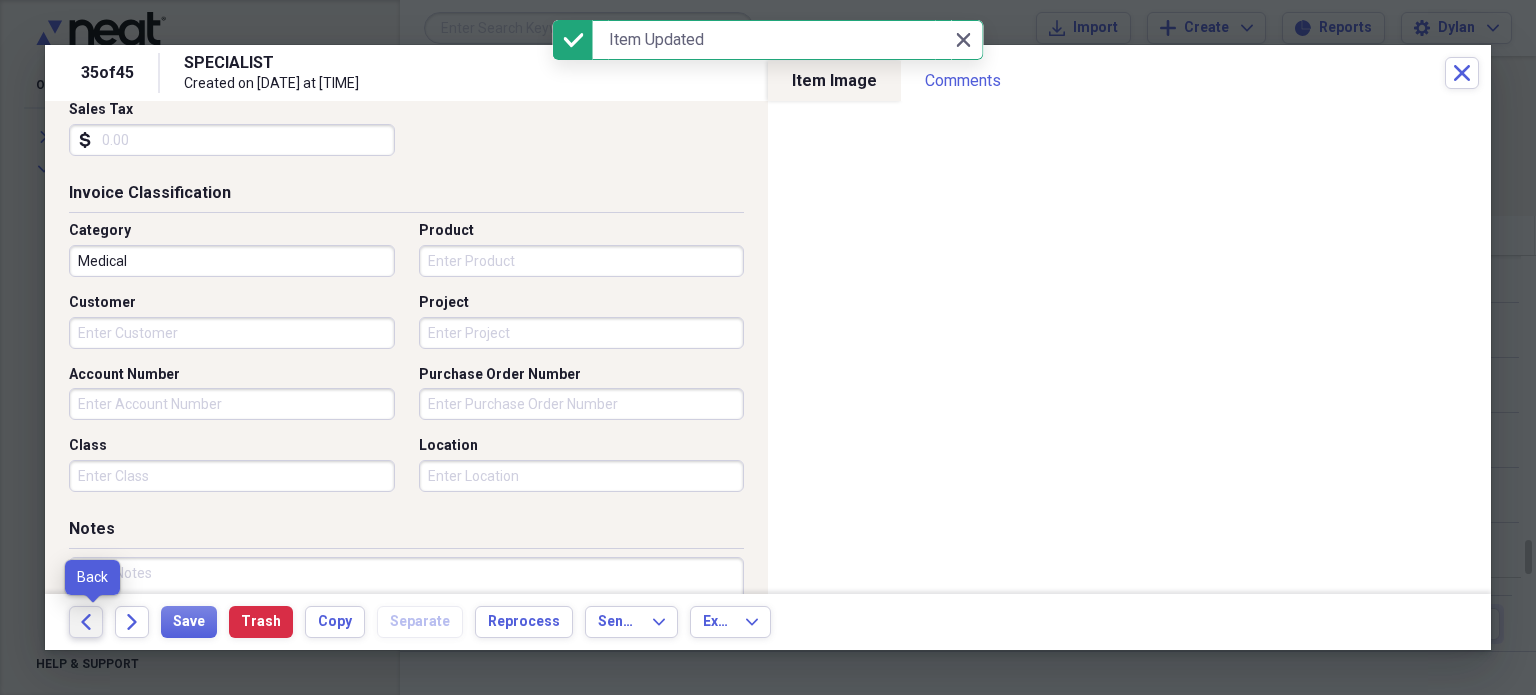 click on "Back" 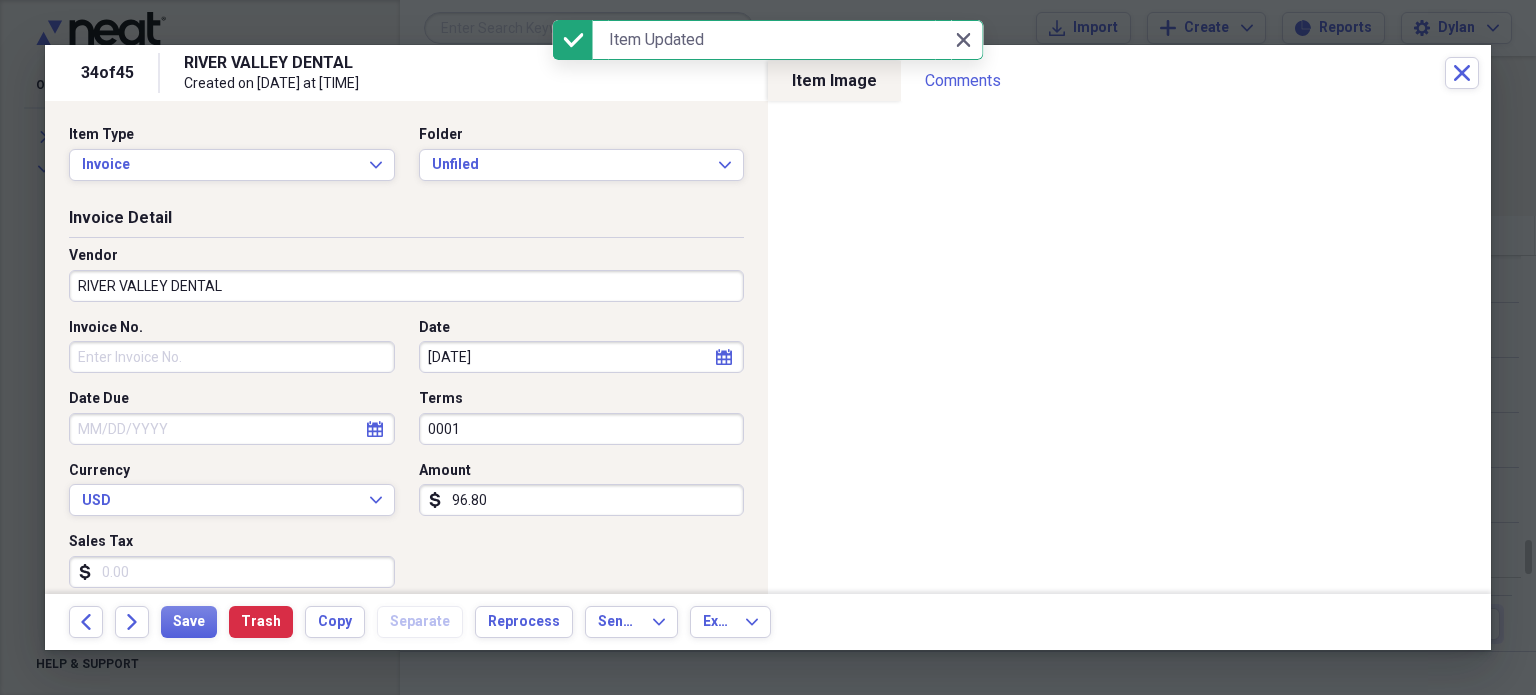 click on "Invoice No." at bounding box center [232, 357] 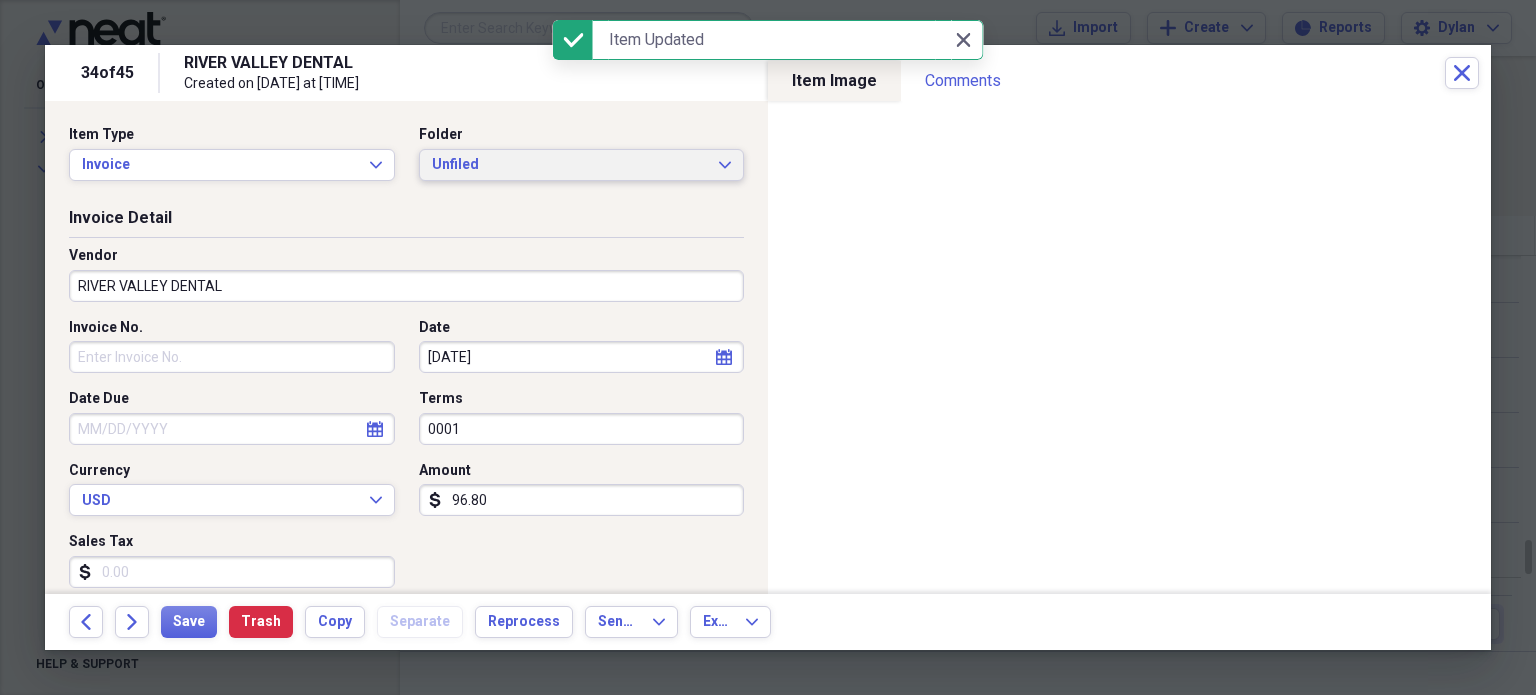 click on "Unfiled" at bounding box center [570, 165] 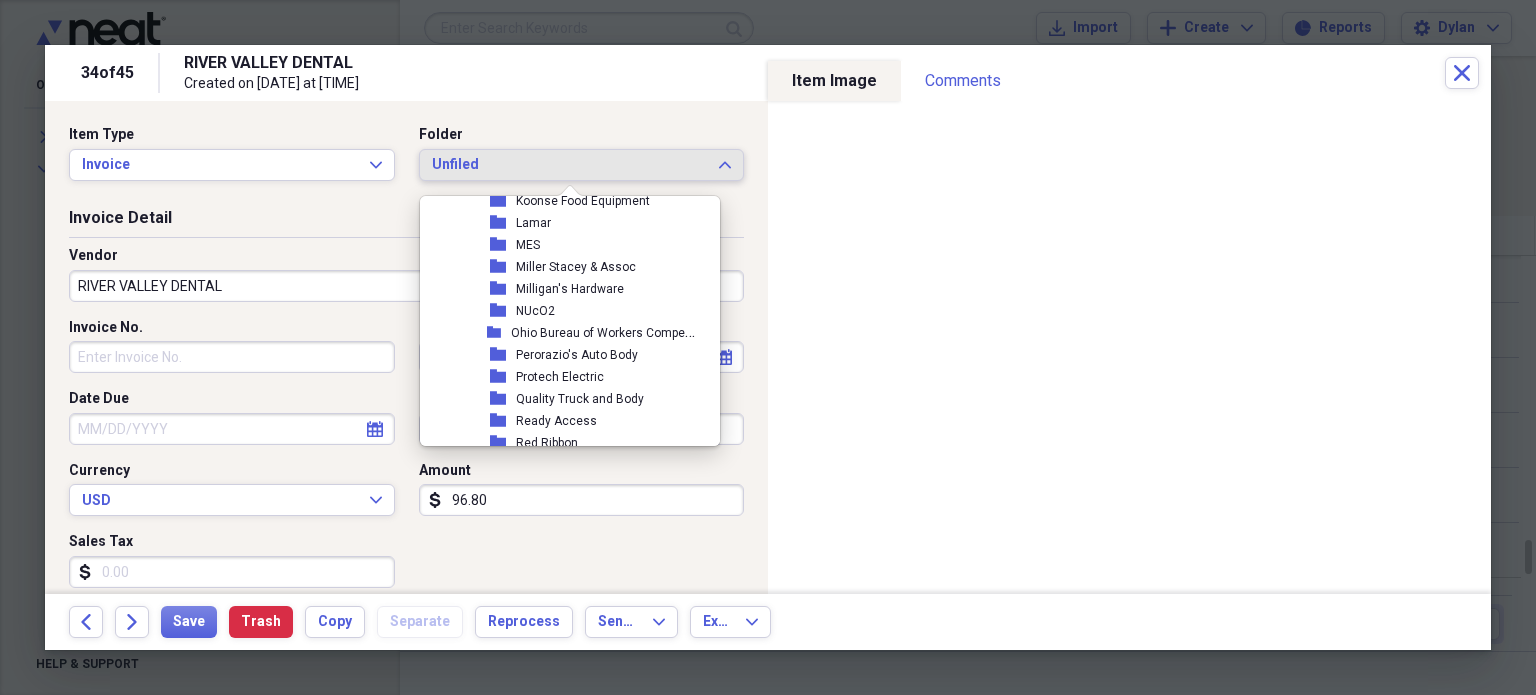 scroll, scrollTop: 3981, scrollLeft: 0, axis: vertical 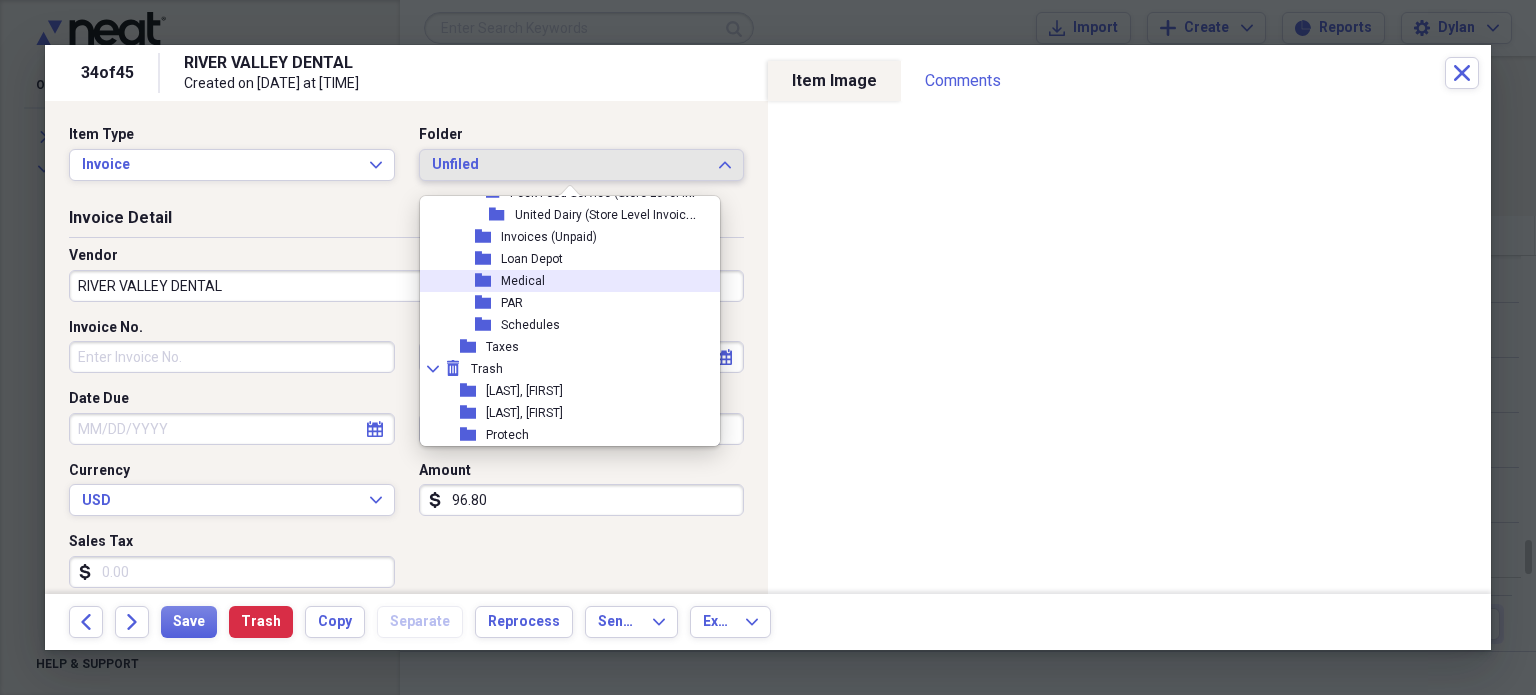 click on "folder Medical" at bounding box center [562, 281] 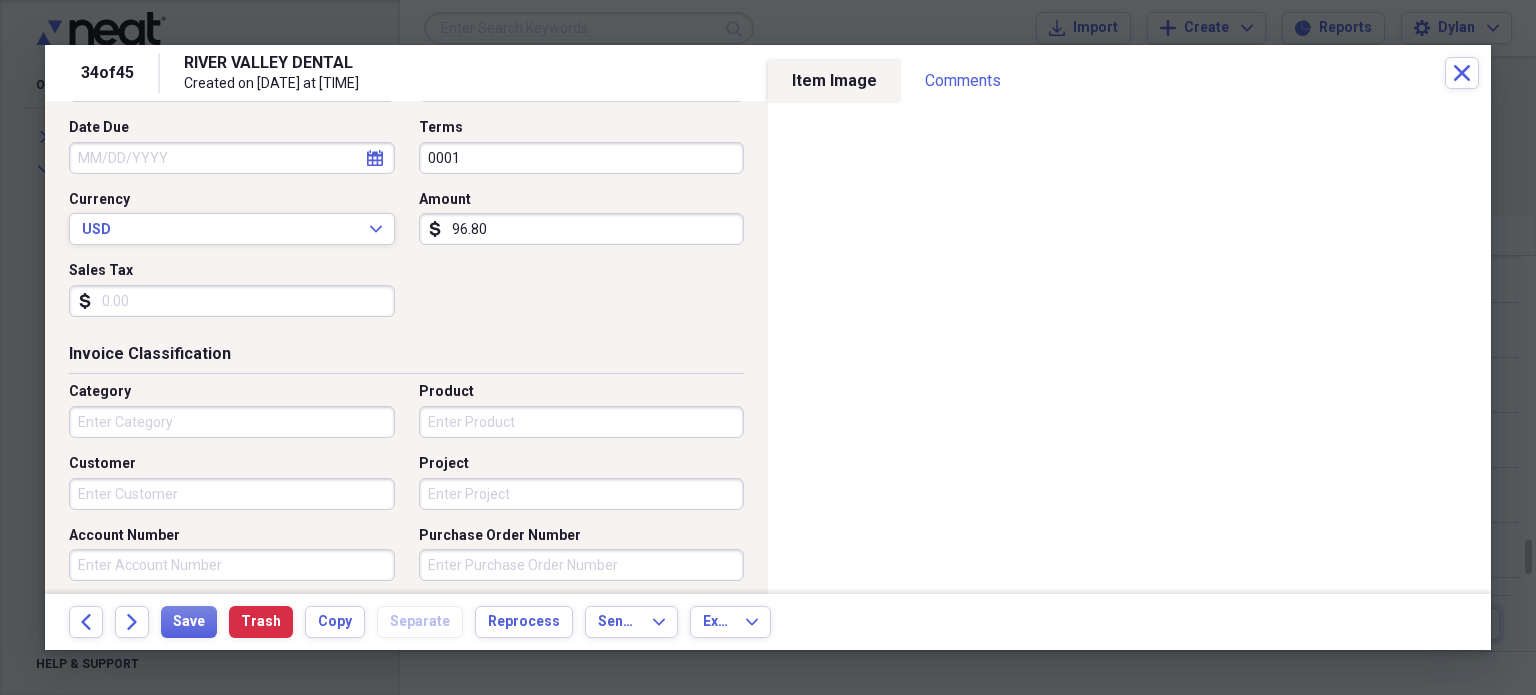 scroll, scrollTop: 274, scrollLeft: 0, axis: vertical 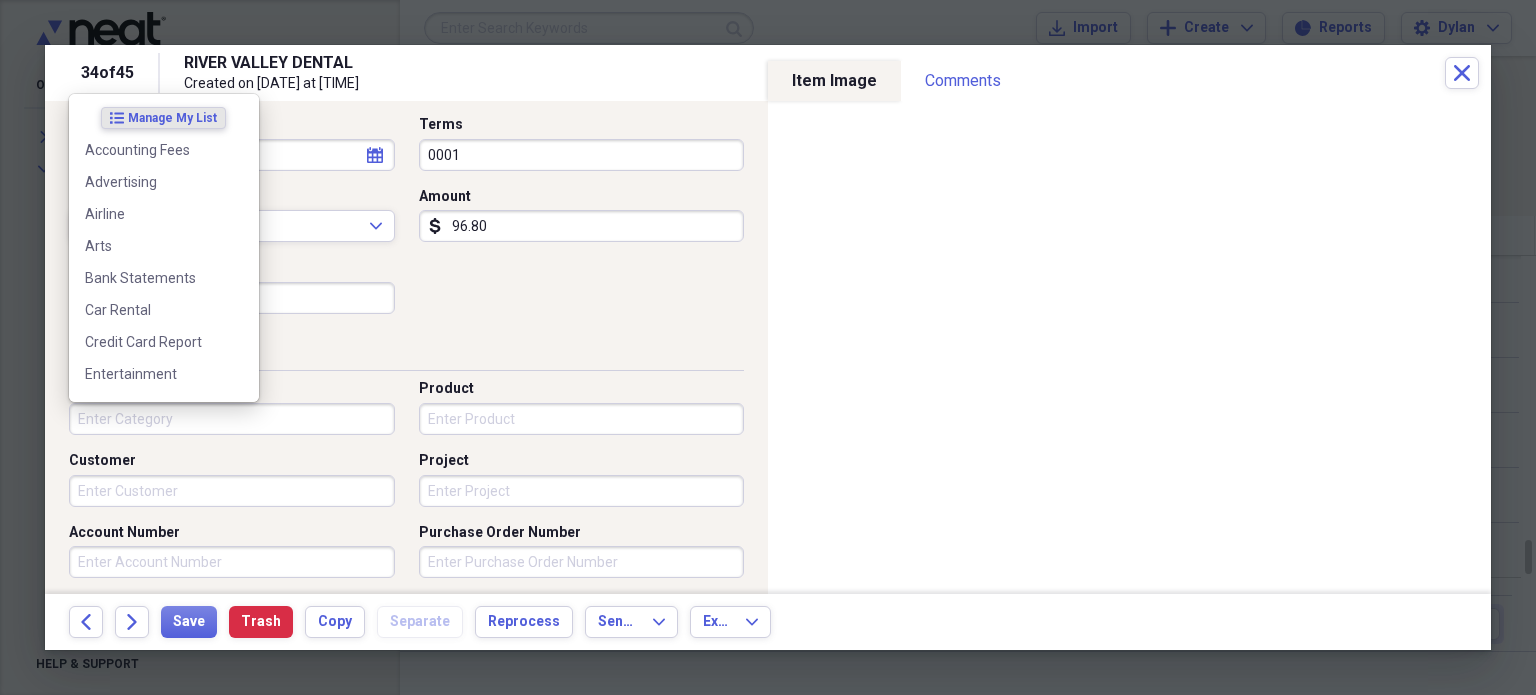 click on "Category" at bounding box center (232, 419) 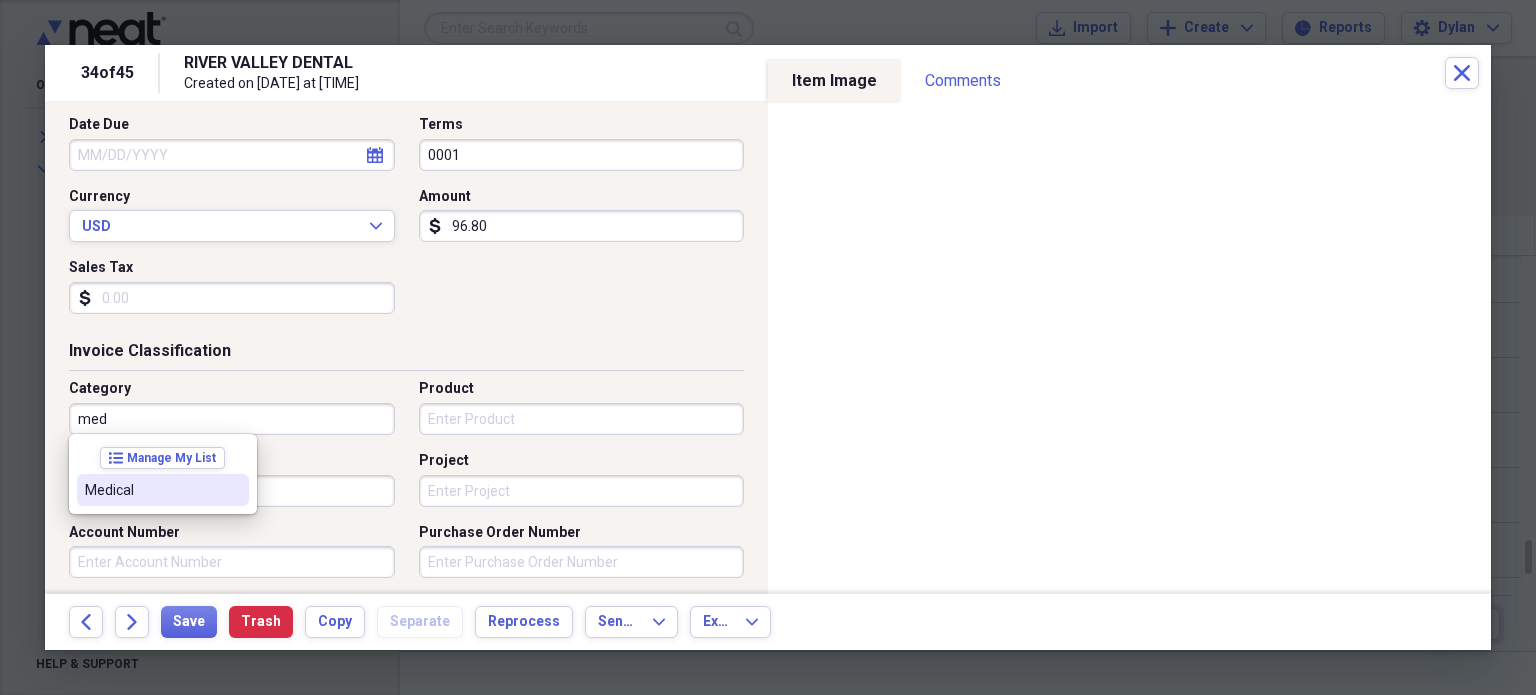 click on "Medical" at bounding box center (151, 490) 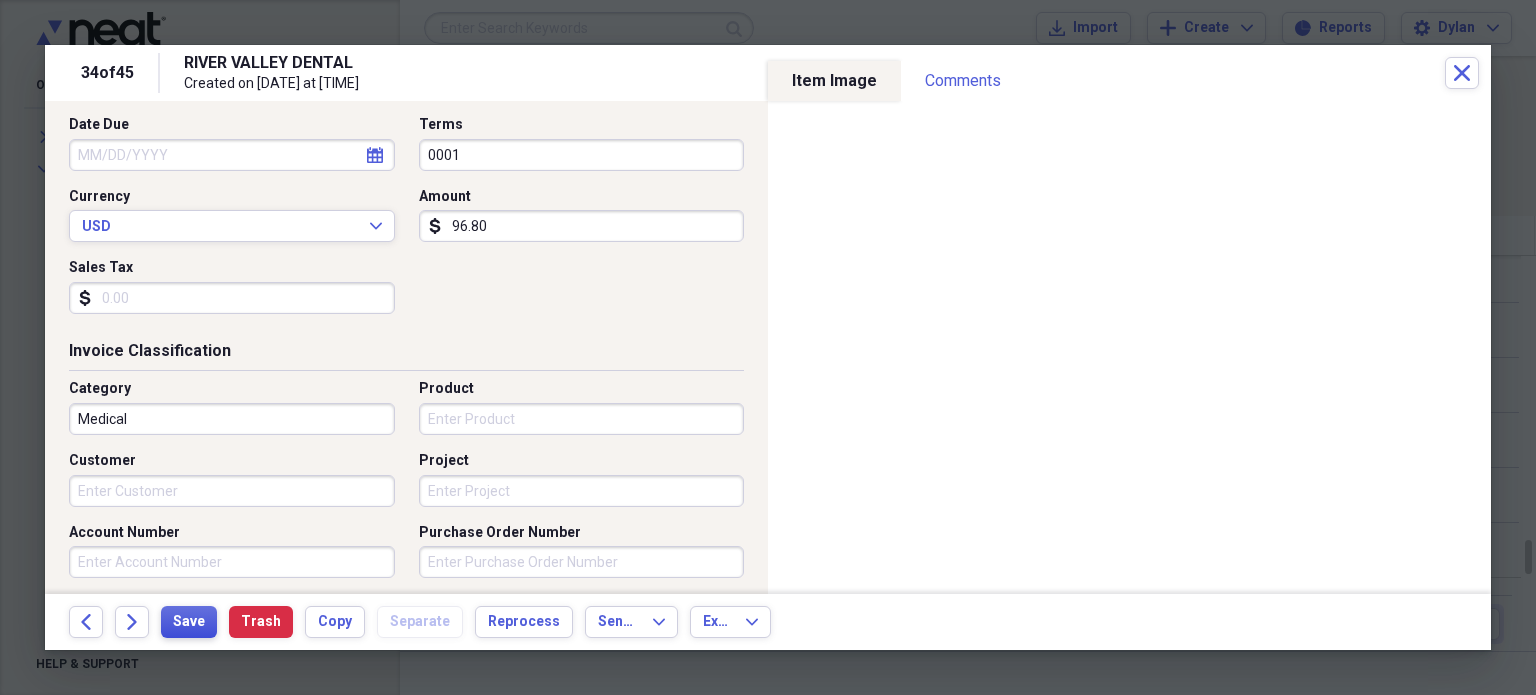 click on "Save" at bounding box center (189, 622) 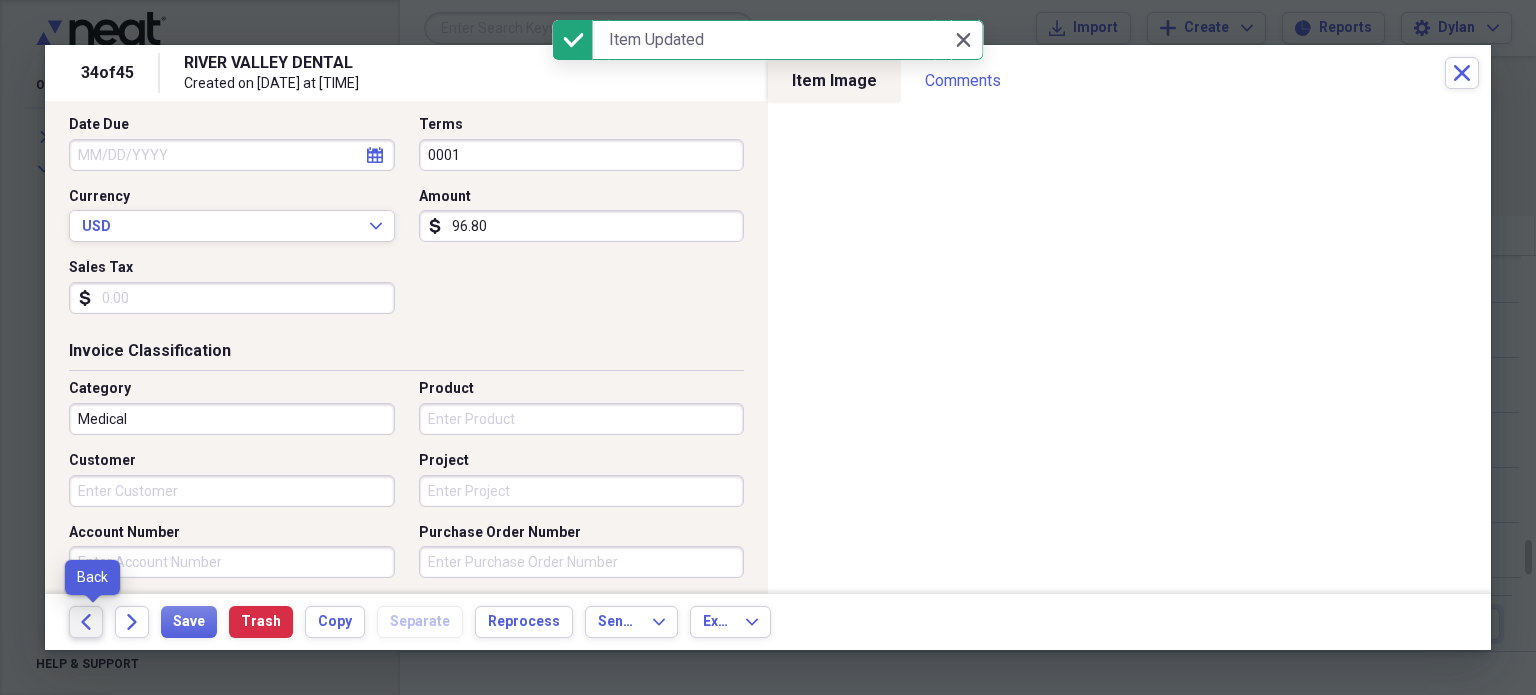 click 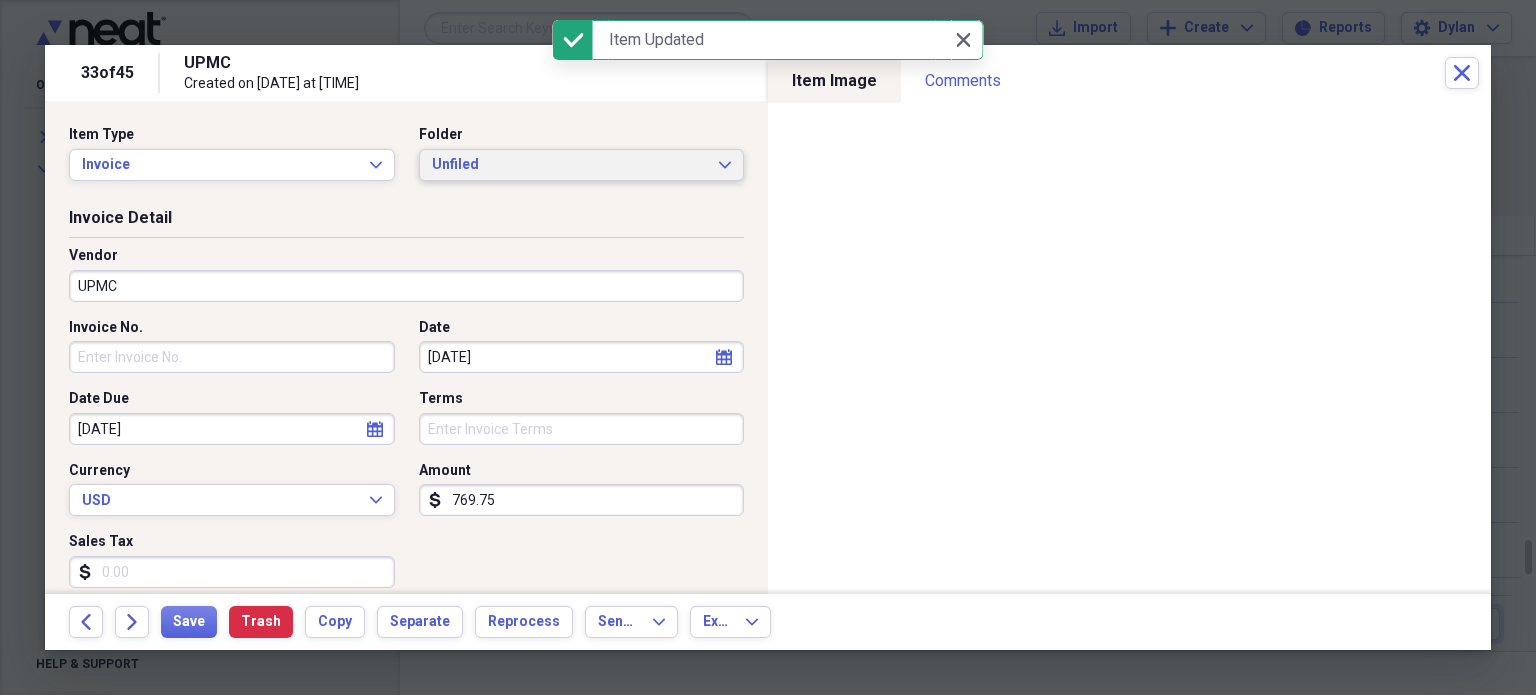 click on "Unfiled" at bounding box center (570, 165) 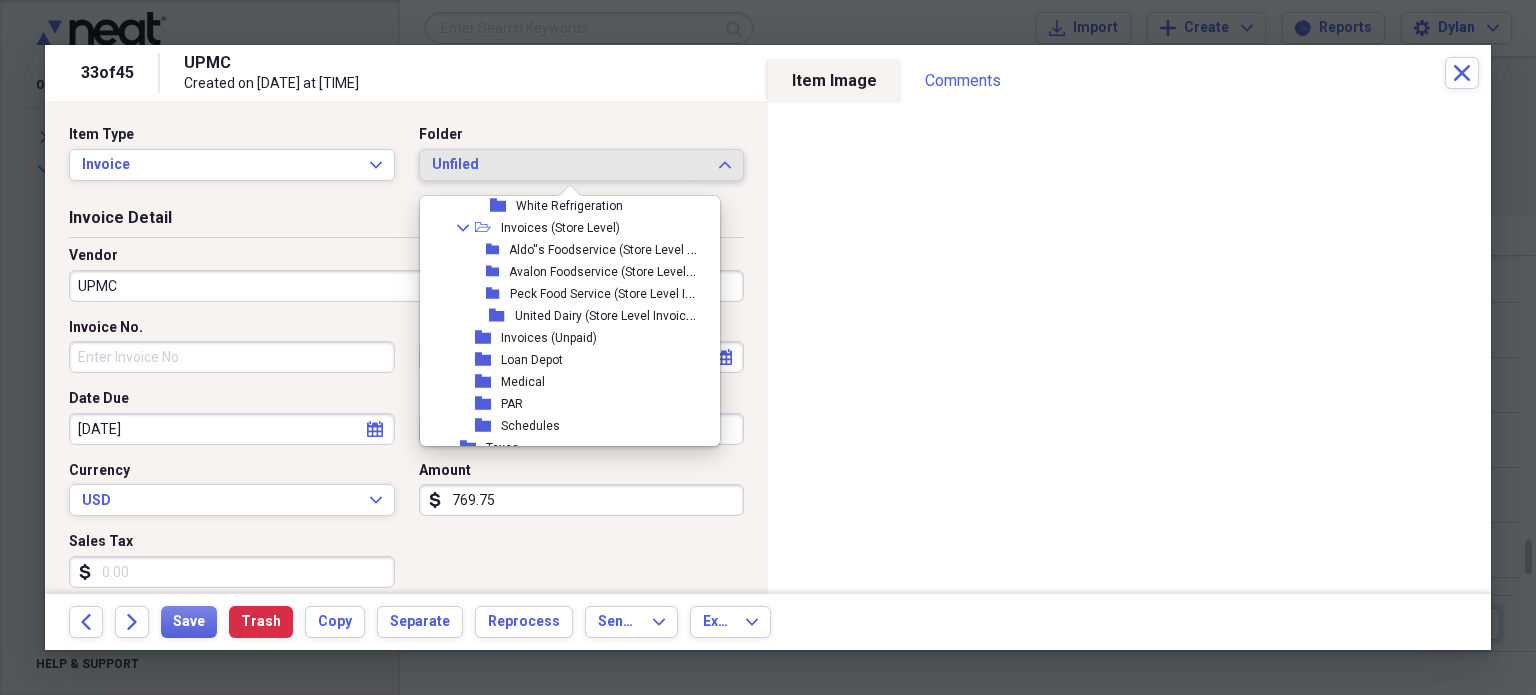 scroll, scrollTop: 3981, scrollLeft: 0, axis: vertical 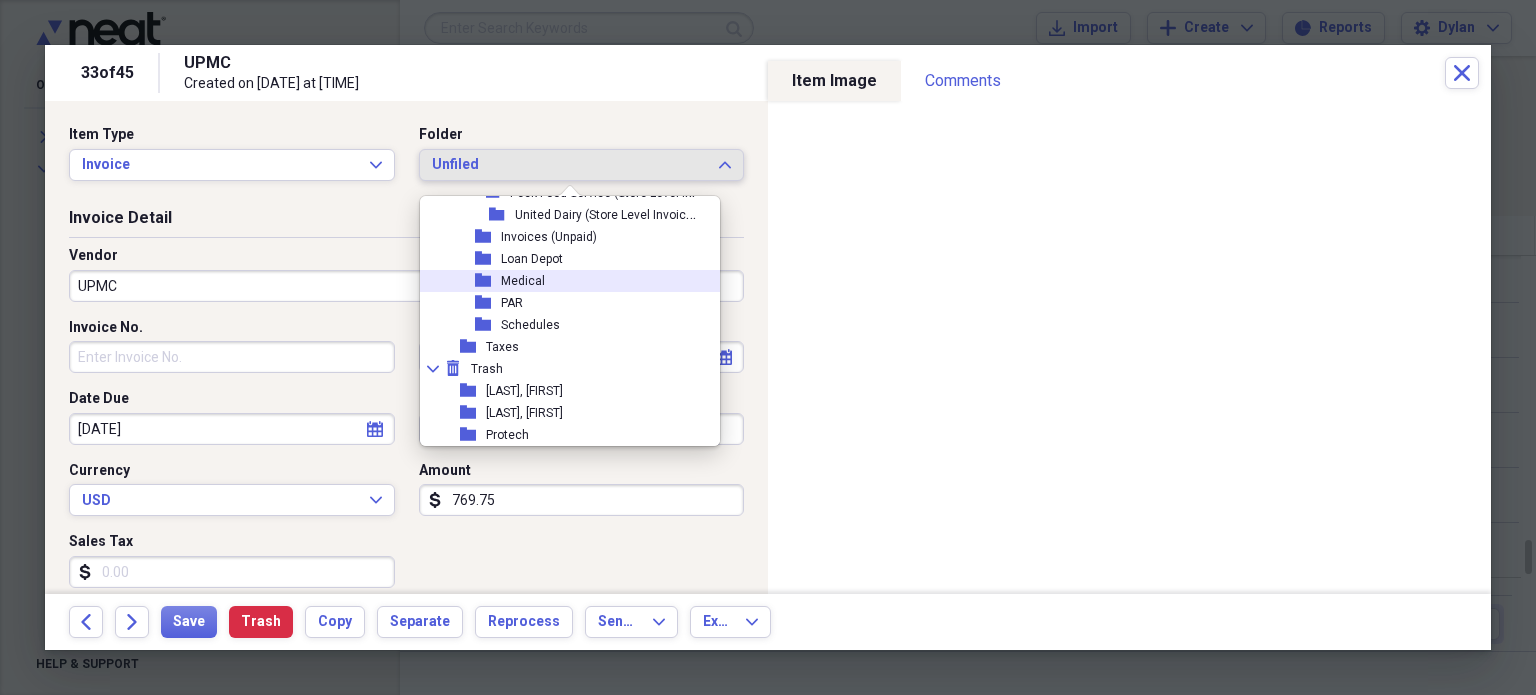 click on "folder Medical" at bounding box center (562, 281) 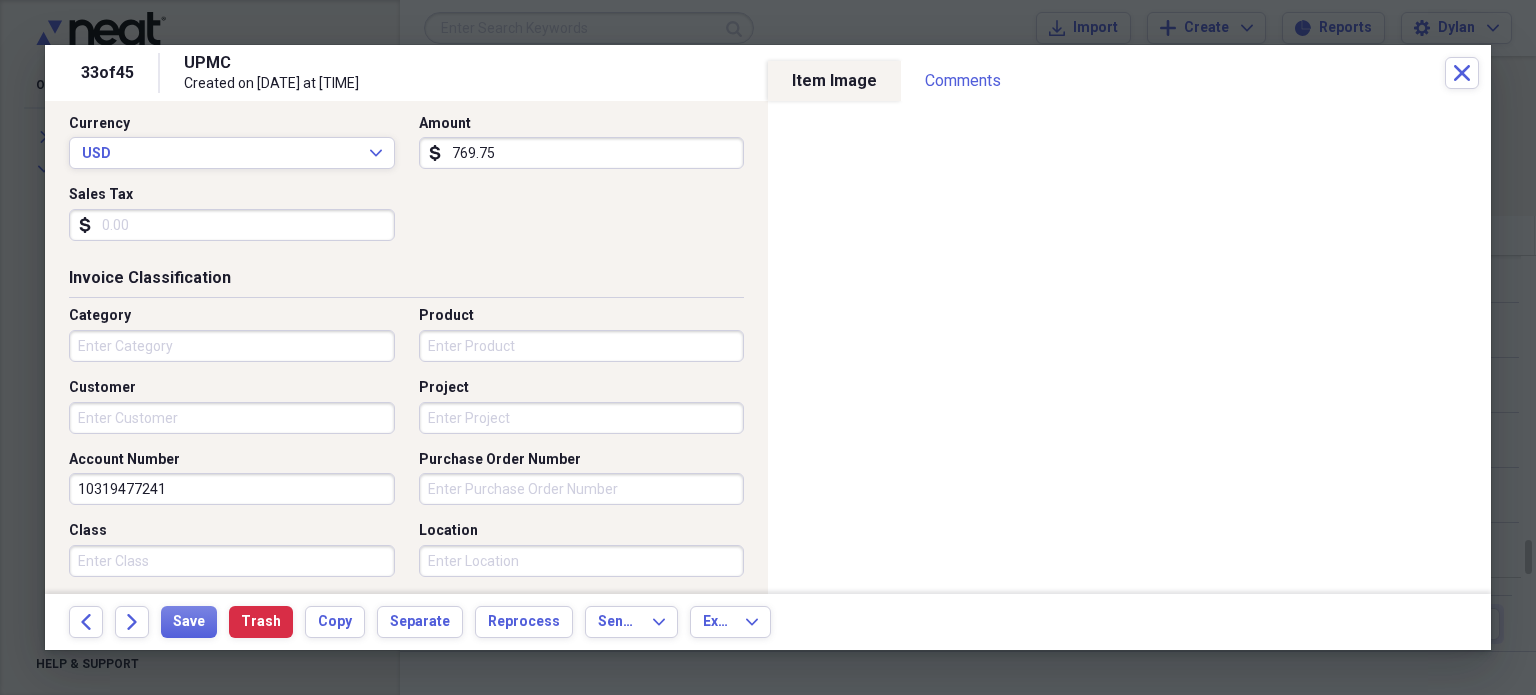 scroll, scrollTop: 372, scrollLeft: 0, axis: vertical 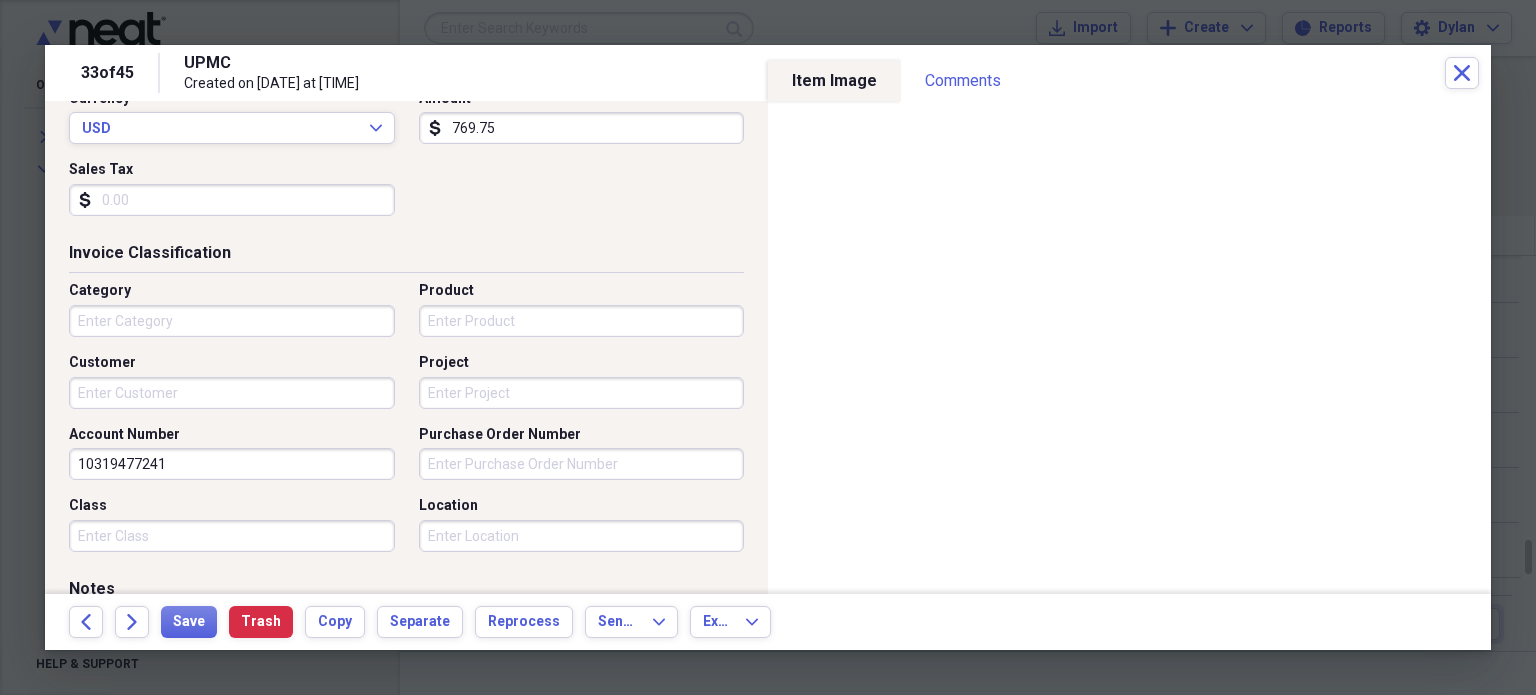click on "Category" at bounding box center (232, 321) 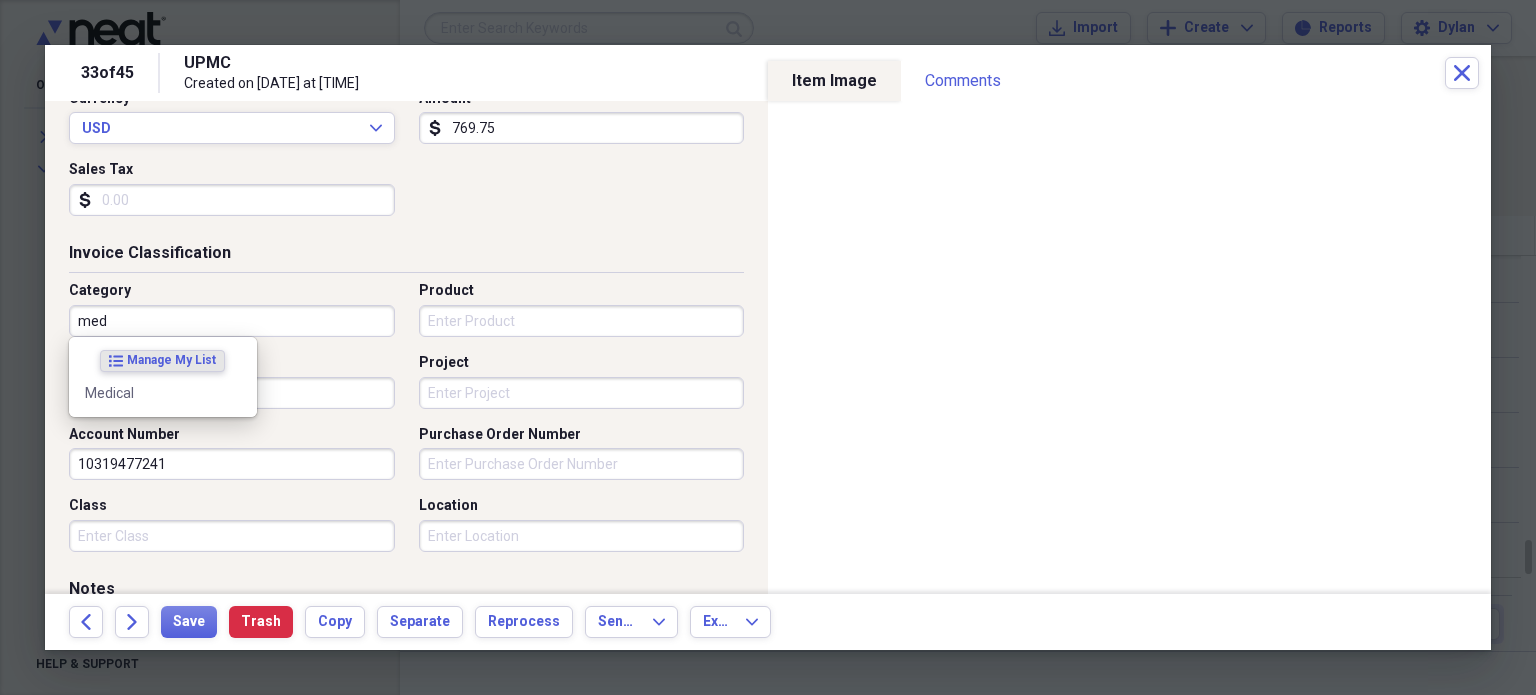 click on "Medical" at bounding box center (163, 393) 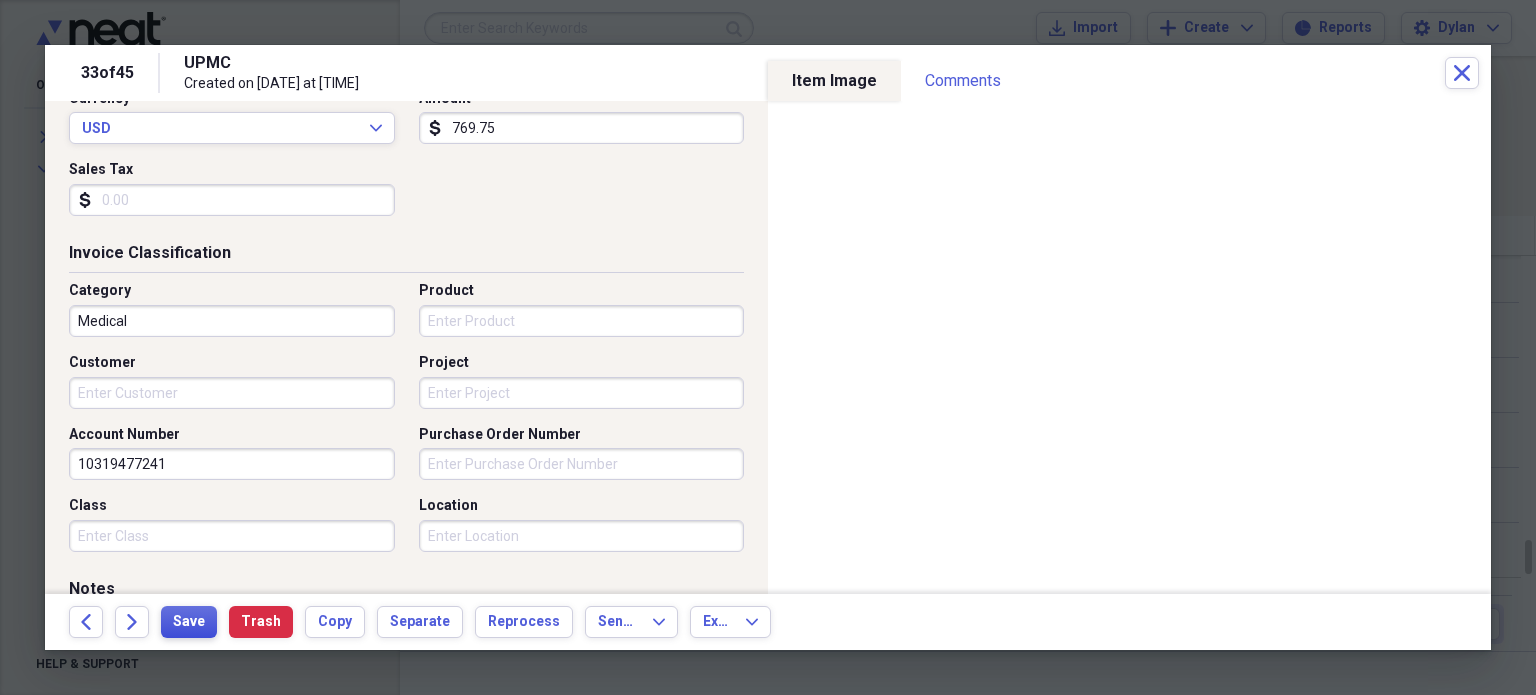 click on "Save" at bounding box center (189, 622) 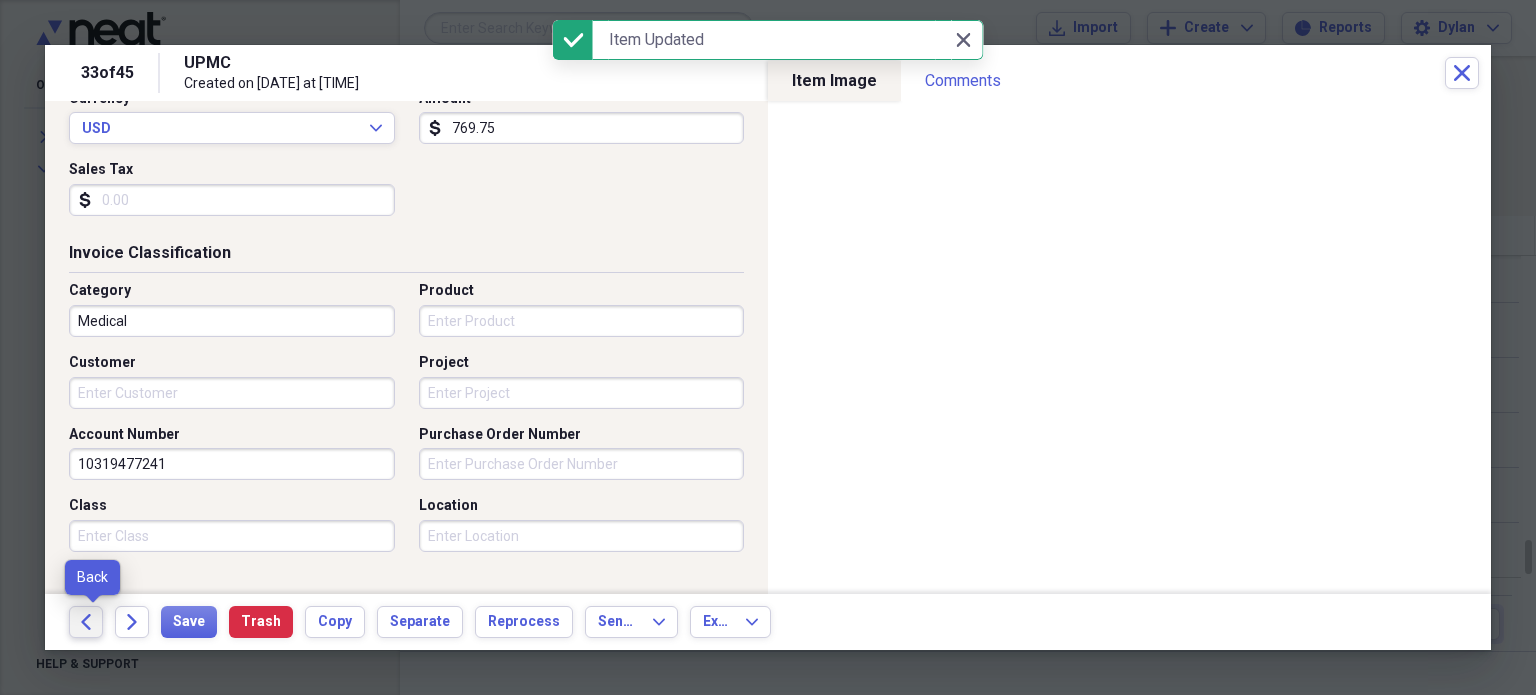 click on "Back" at bounding box center [86, 622] 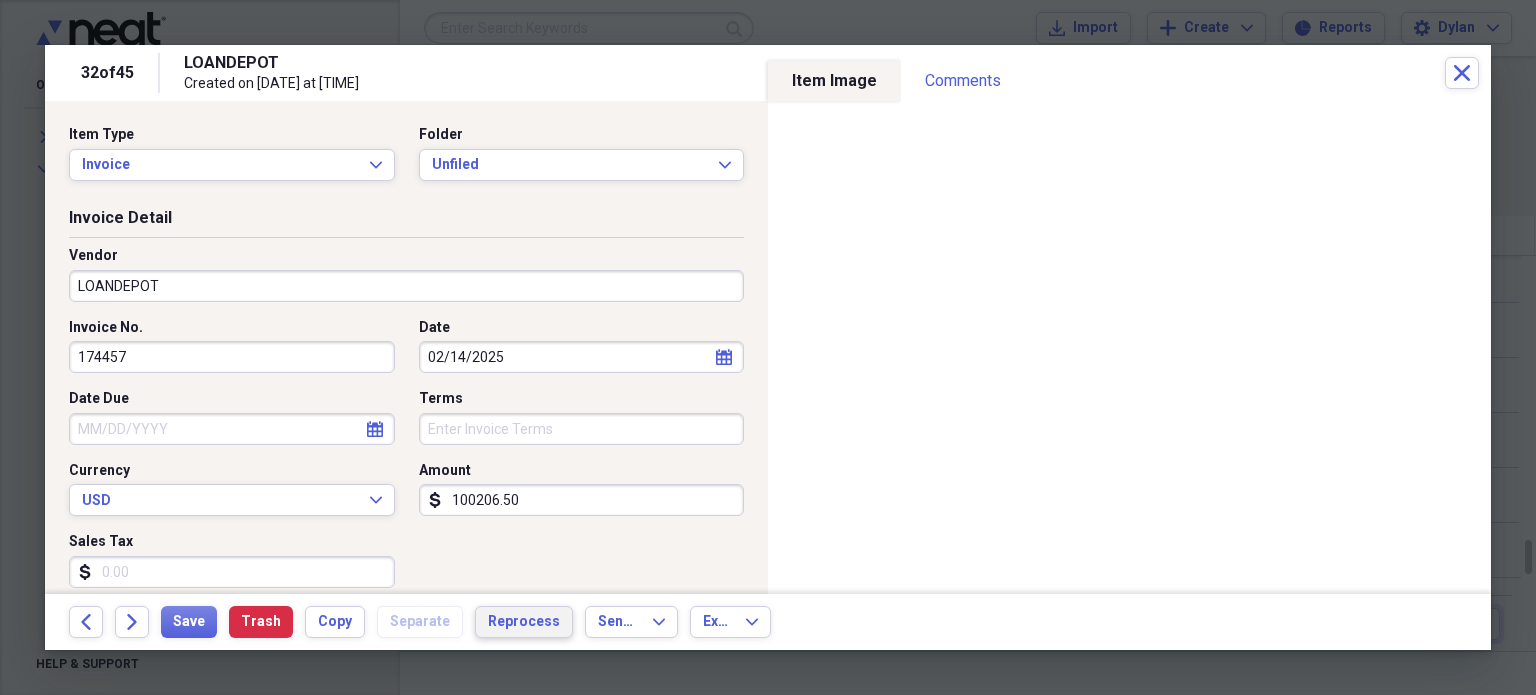 click on "Reprocess" at bounding box center [524, 622] 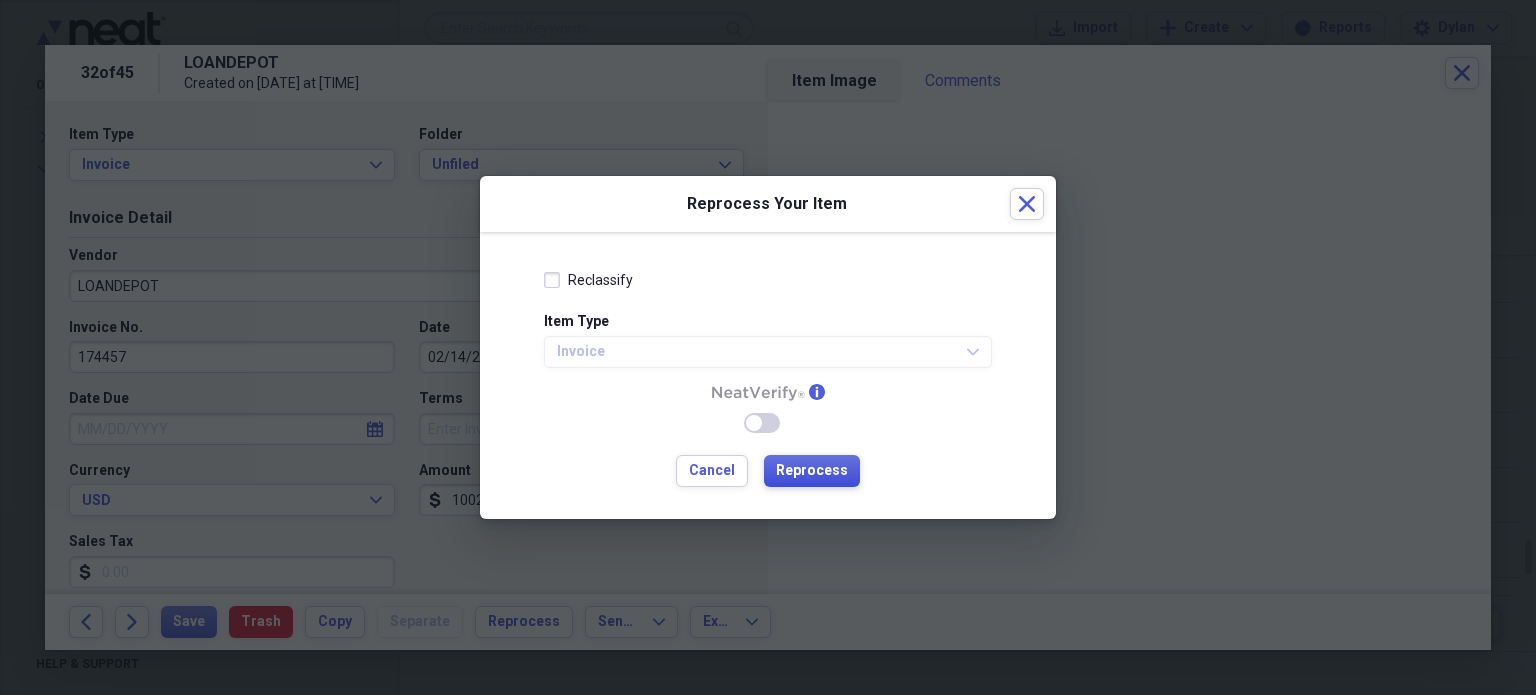 click on "Reprocess" at bounding box center (812, 471) 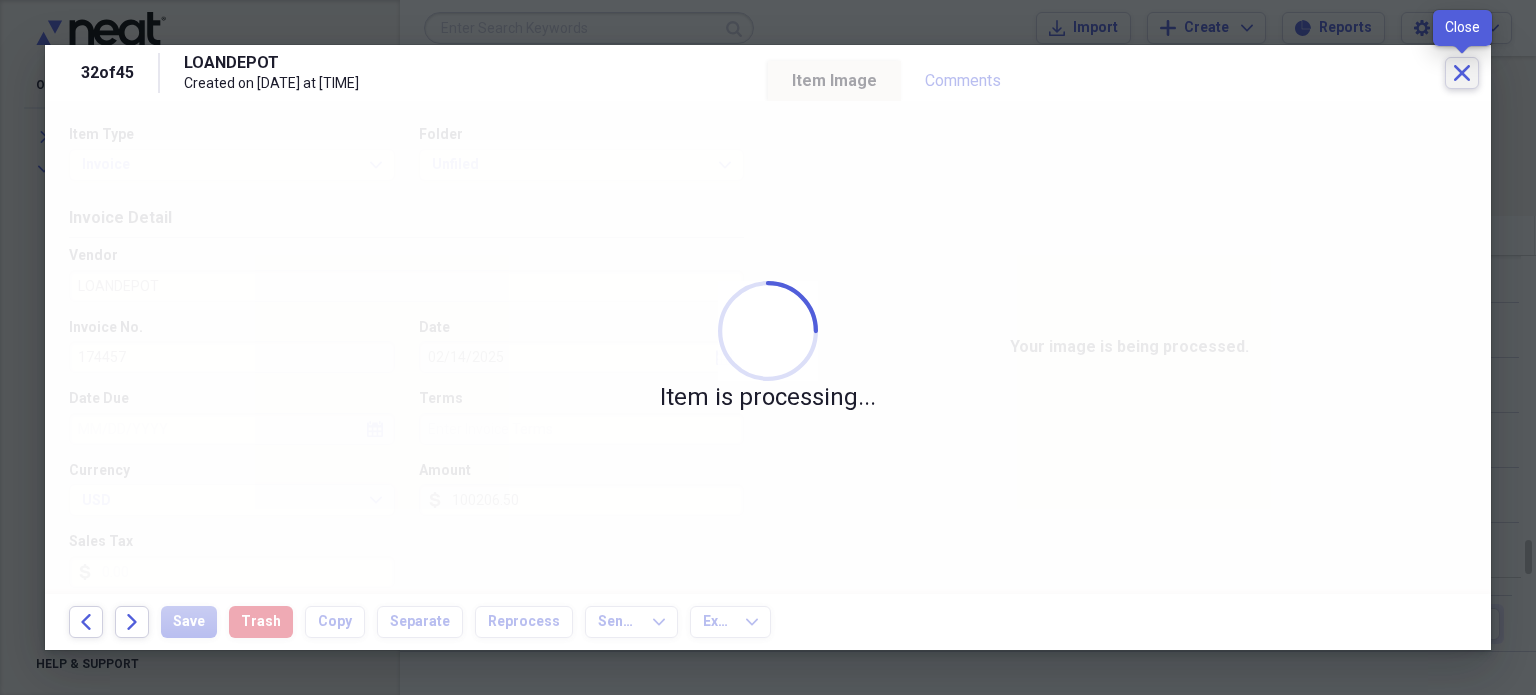 click 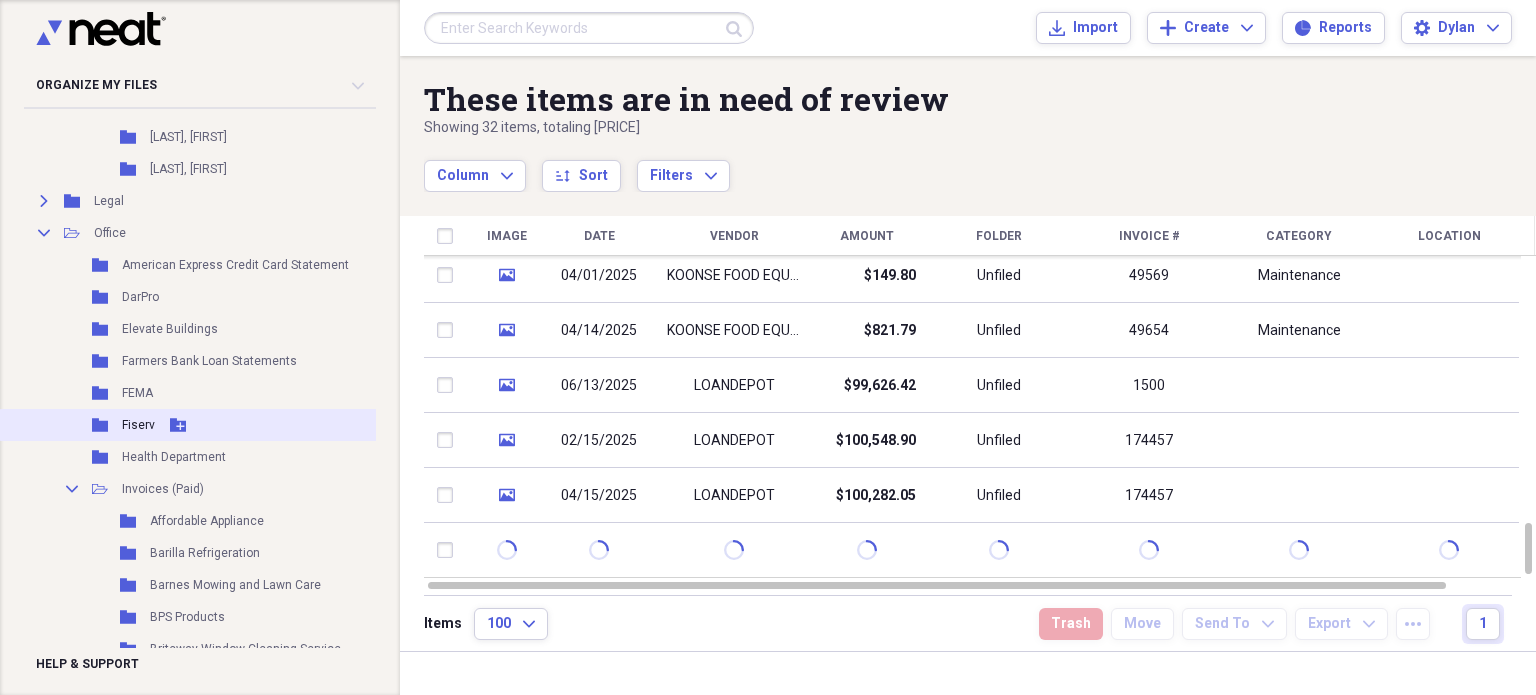 scroll, scrollTop: 4156, scrollLeft: 0, axis: vertical 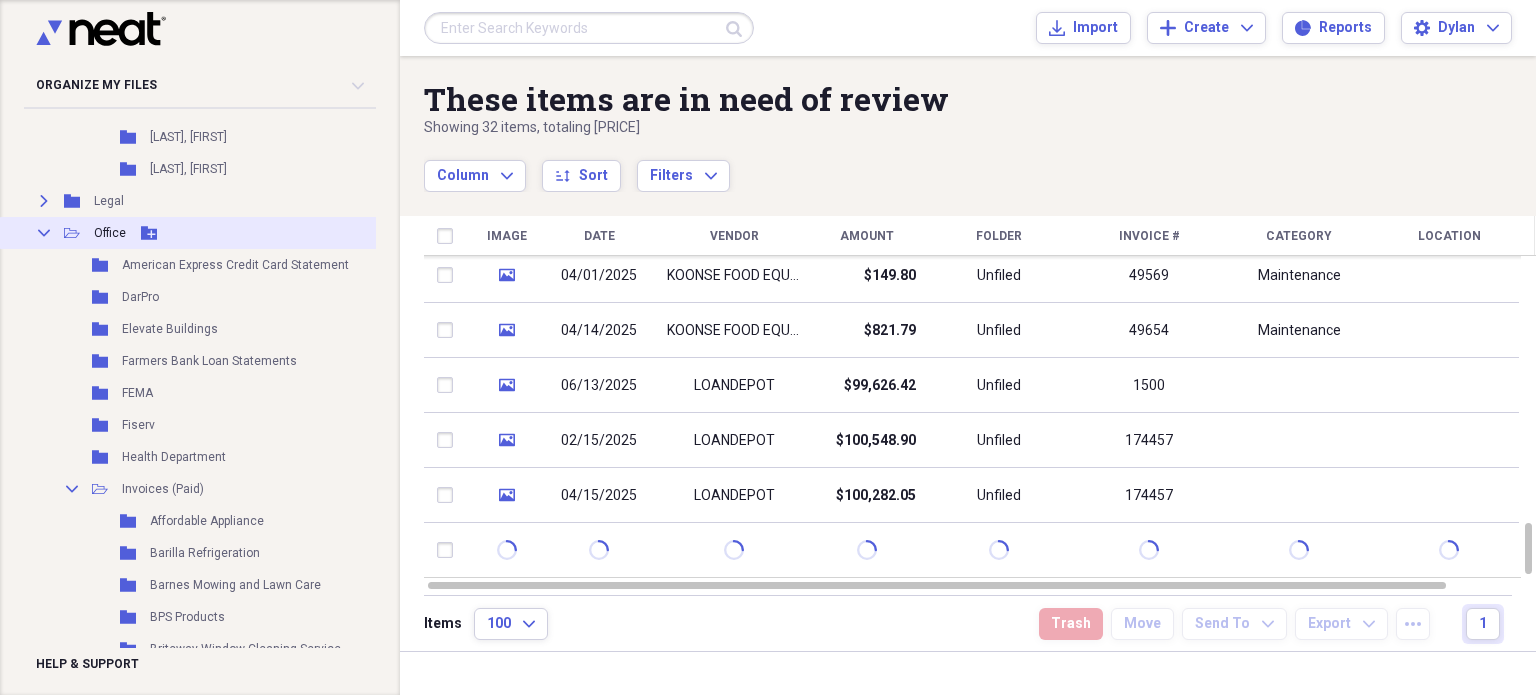 click 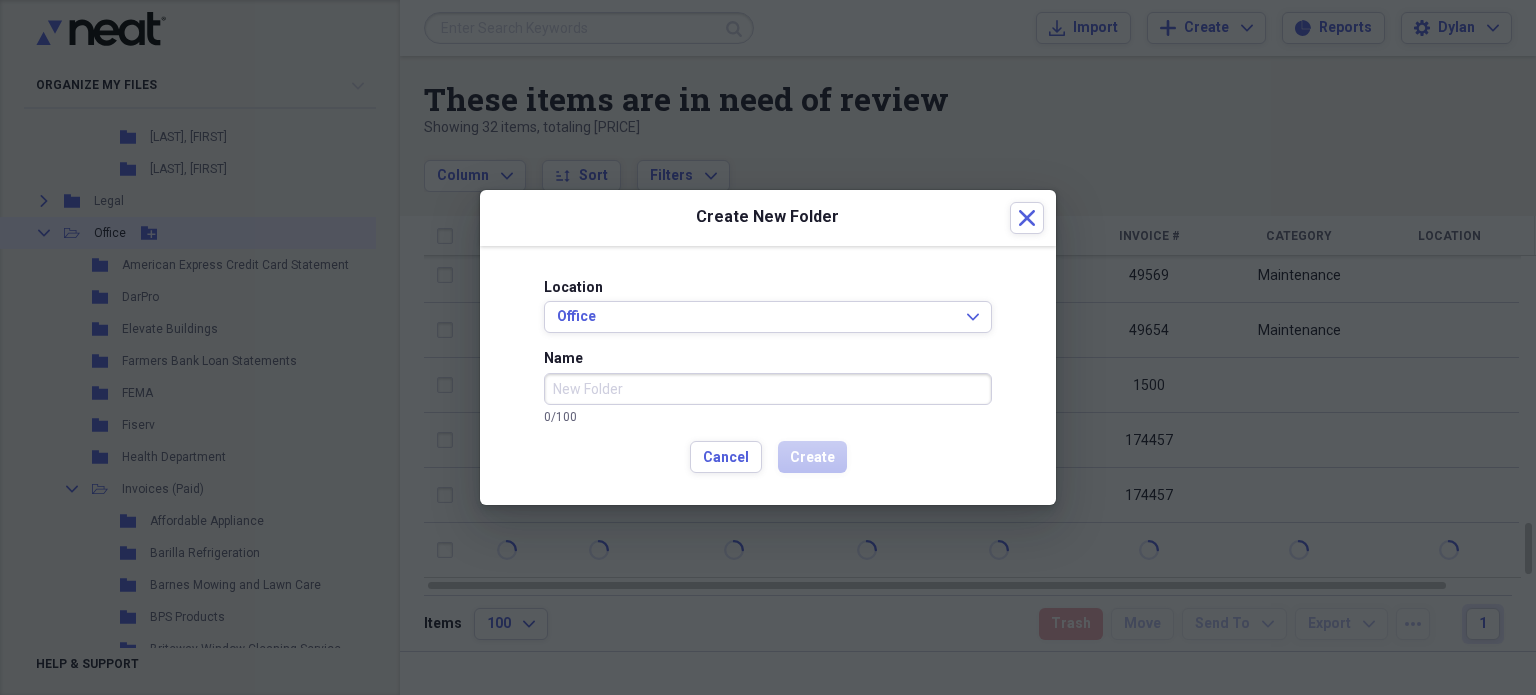 type on "K" 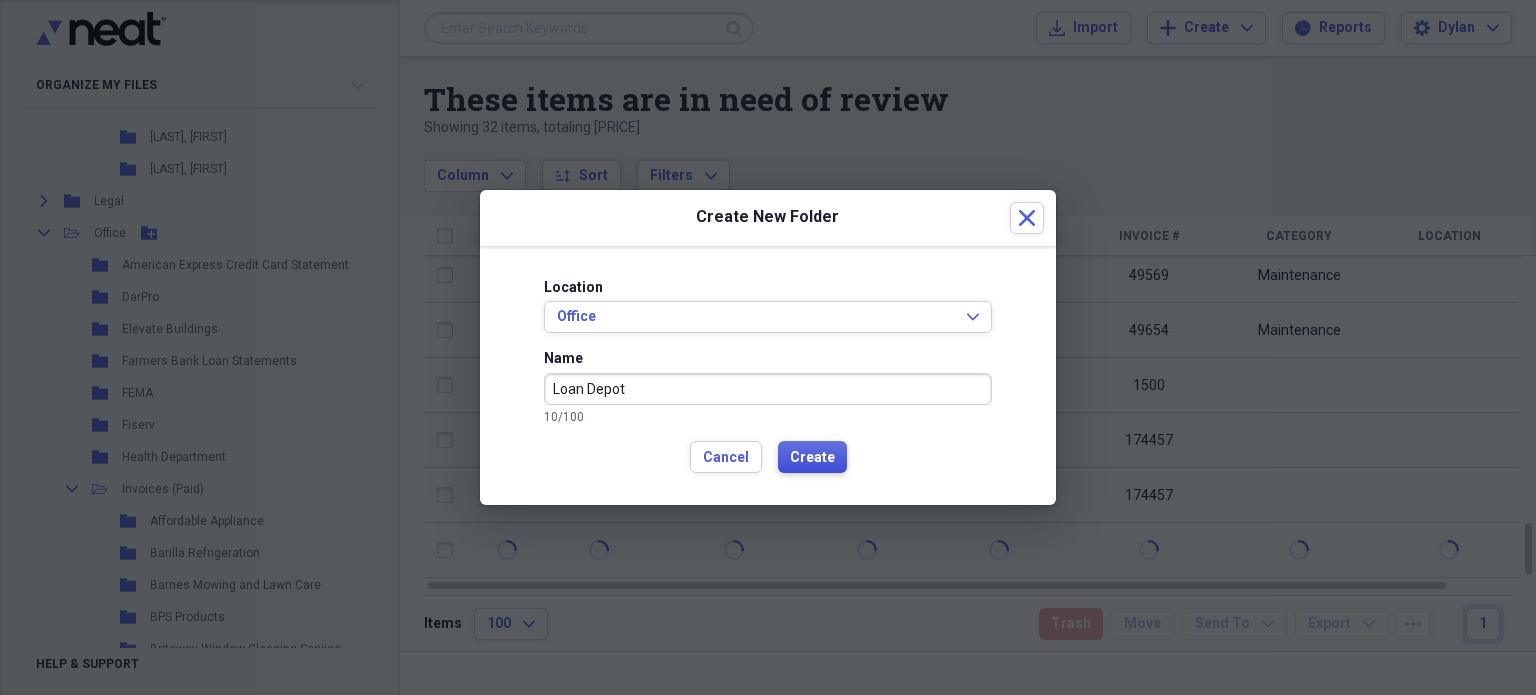 type on "Loan Depot" 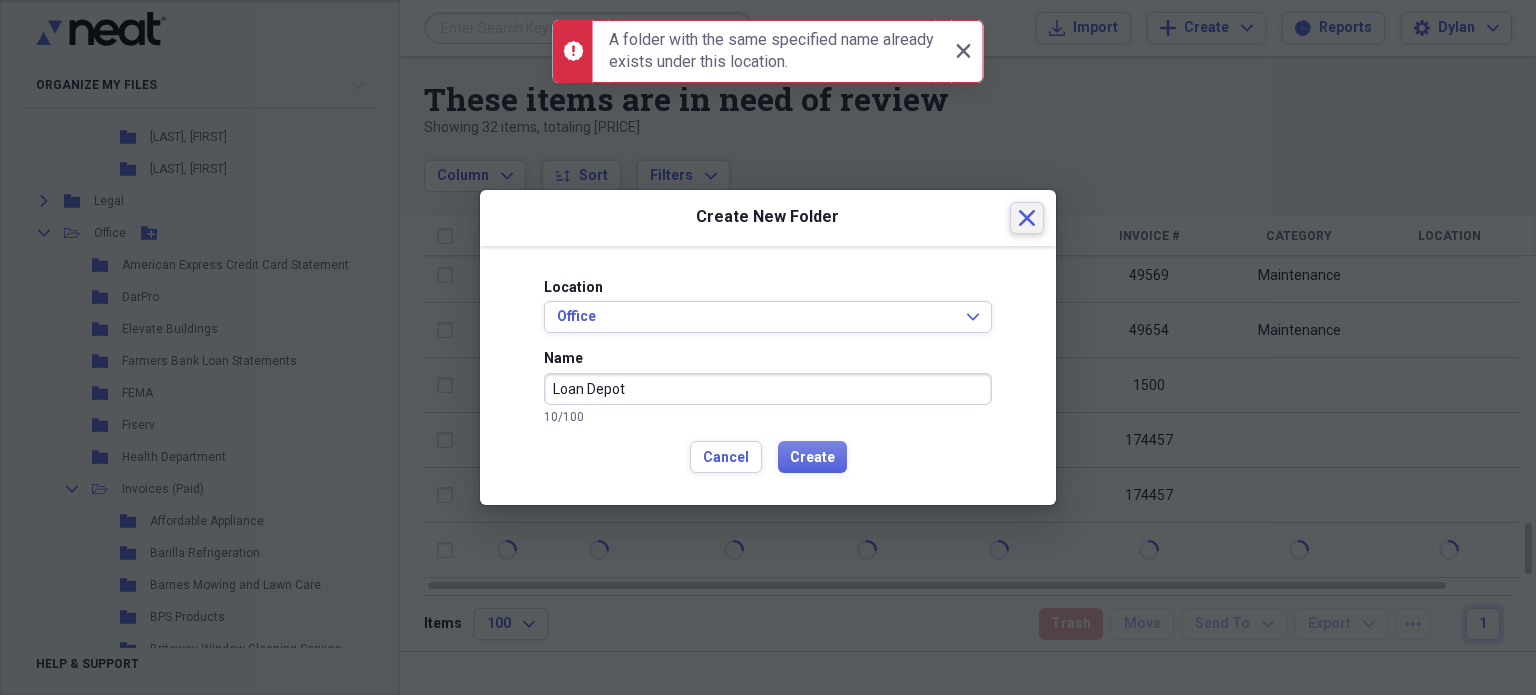 click on "Close" at bounding box center (1027, 218) 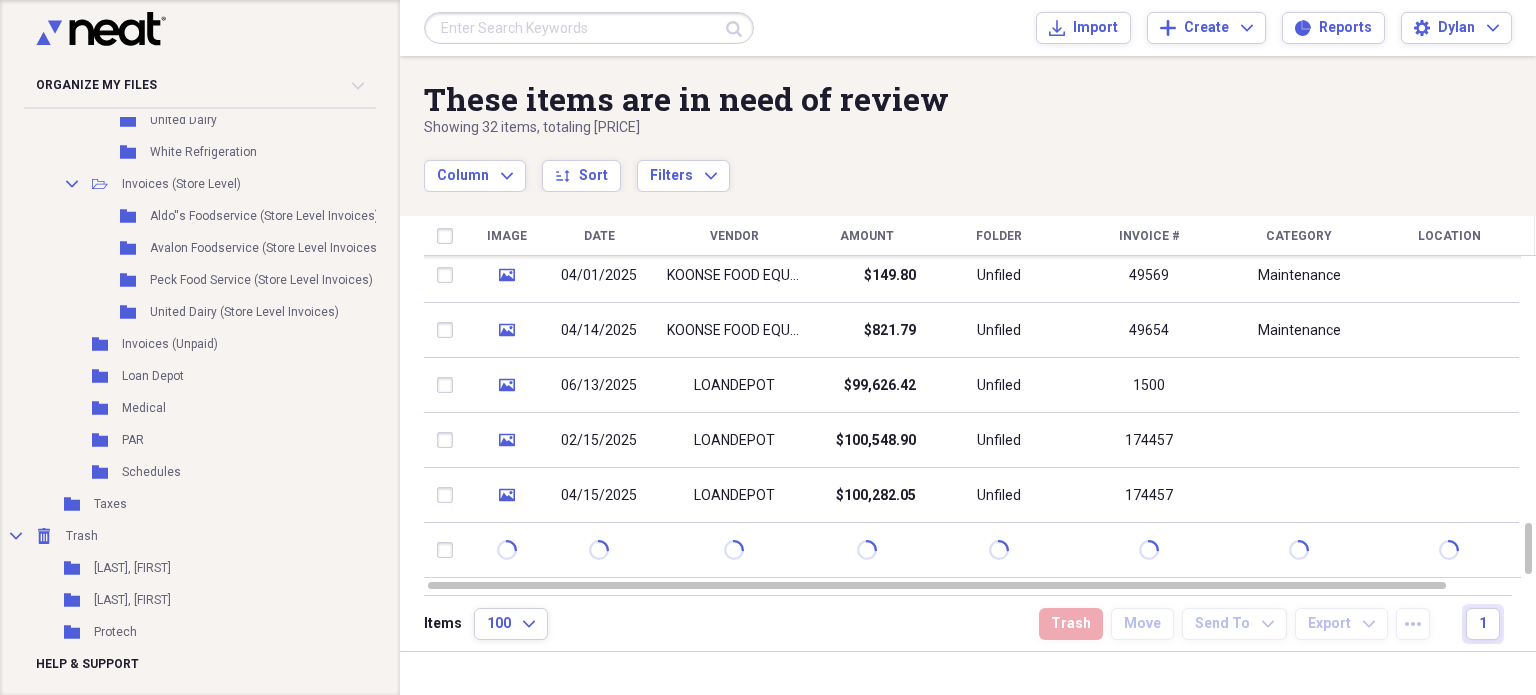 scroll, scrollTop: 5748, scrollLeft: 0, axis: vertical 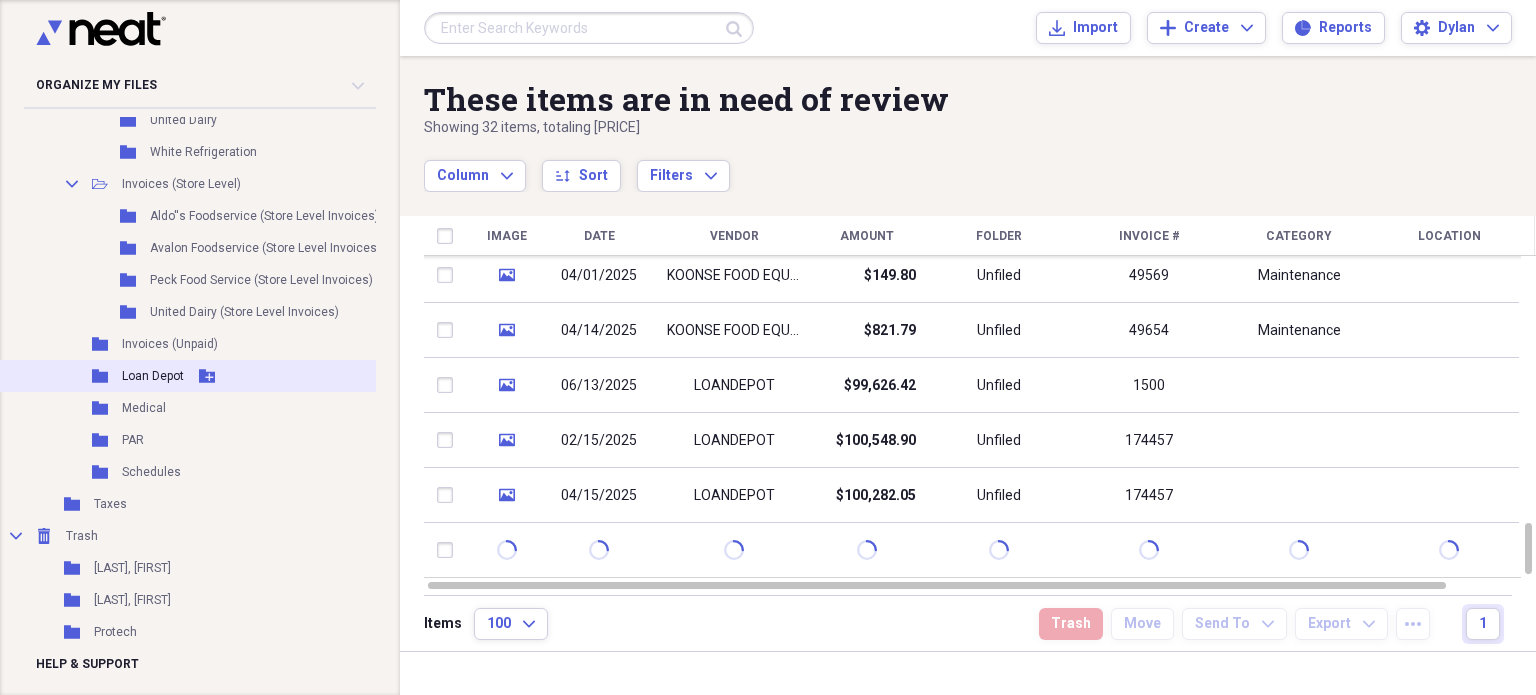 click on "Loan Depot" at bounding box center (153, 376) 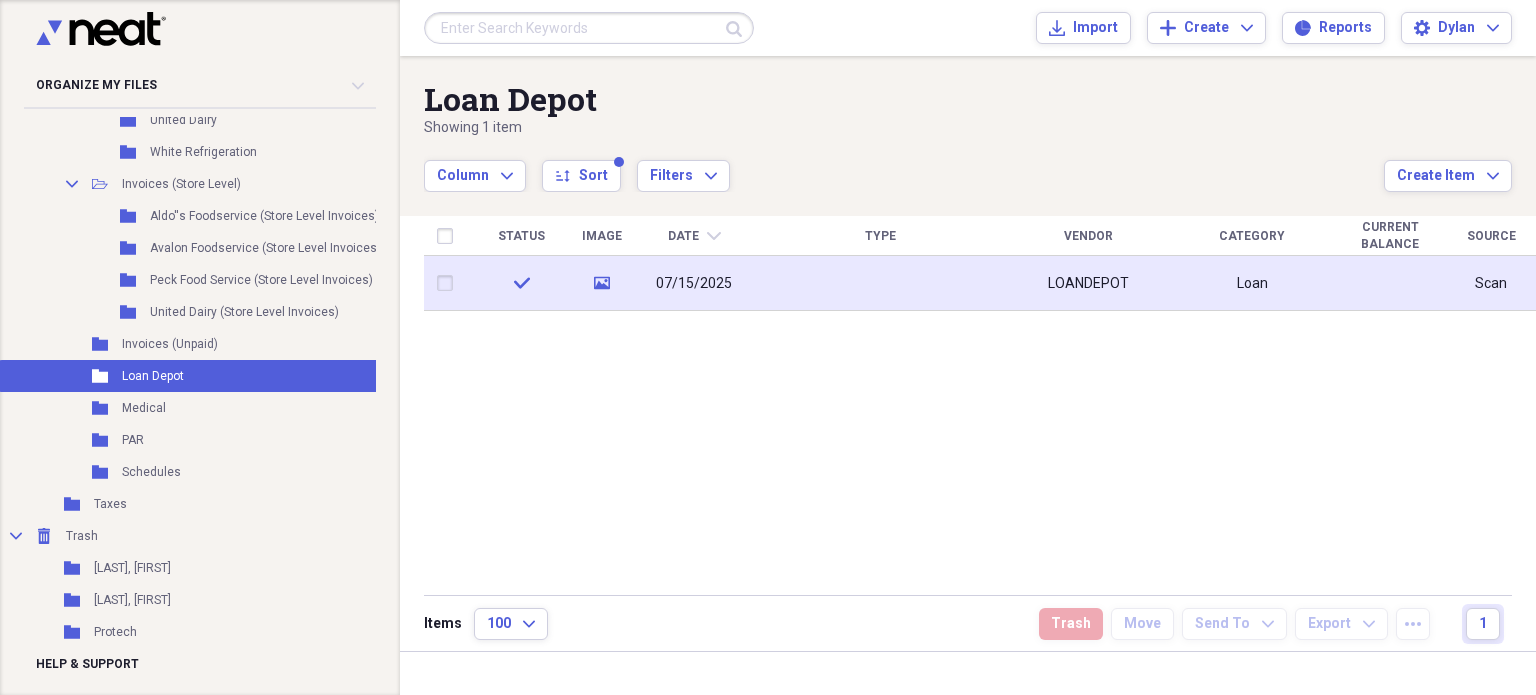 click 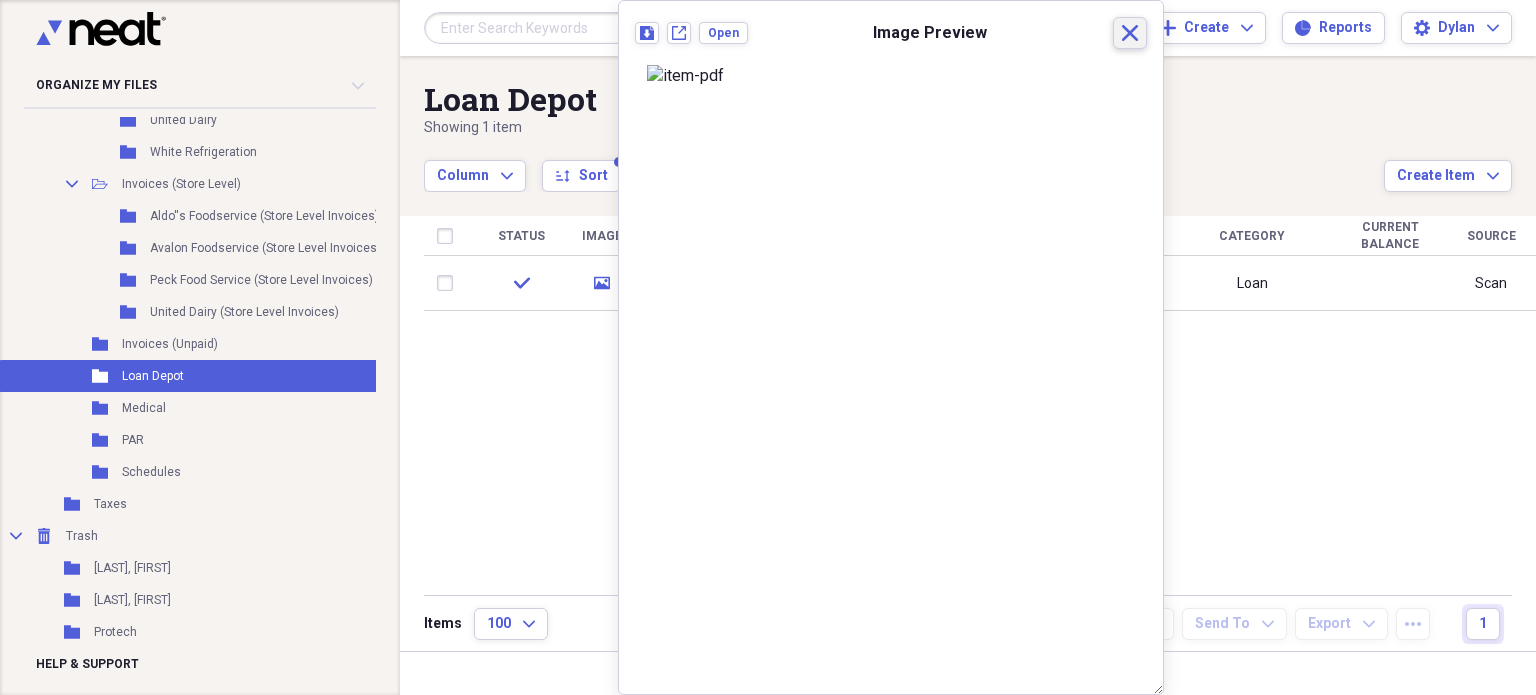 click on "Close" at bounding box center [1130, 33] 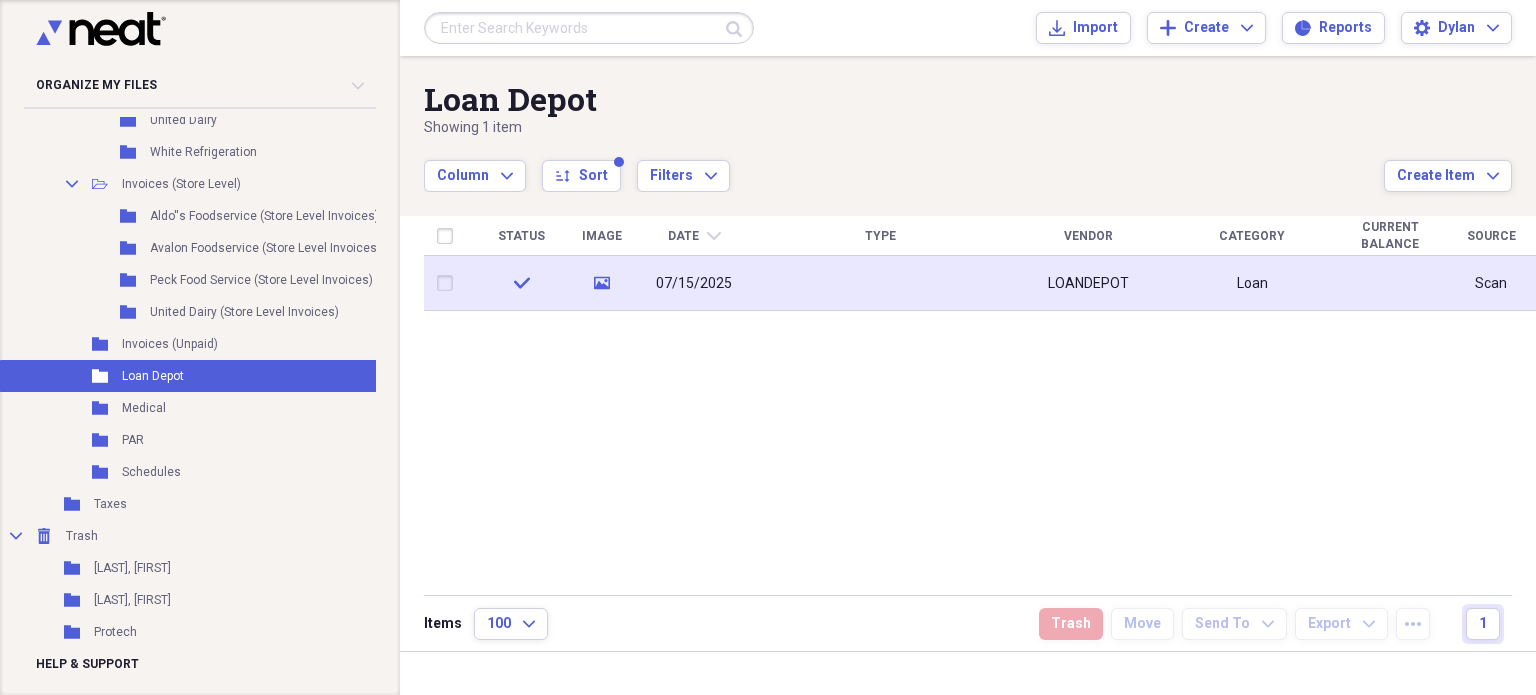 click at bounding box center (880, 283) 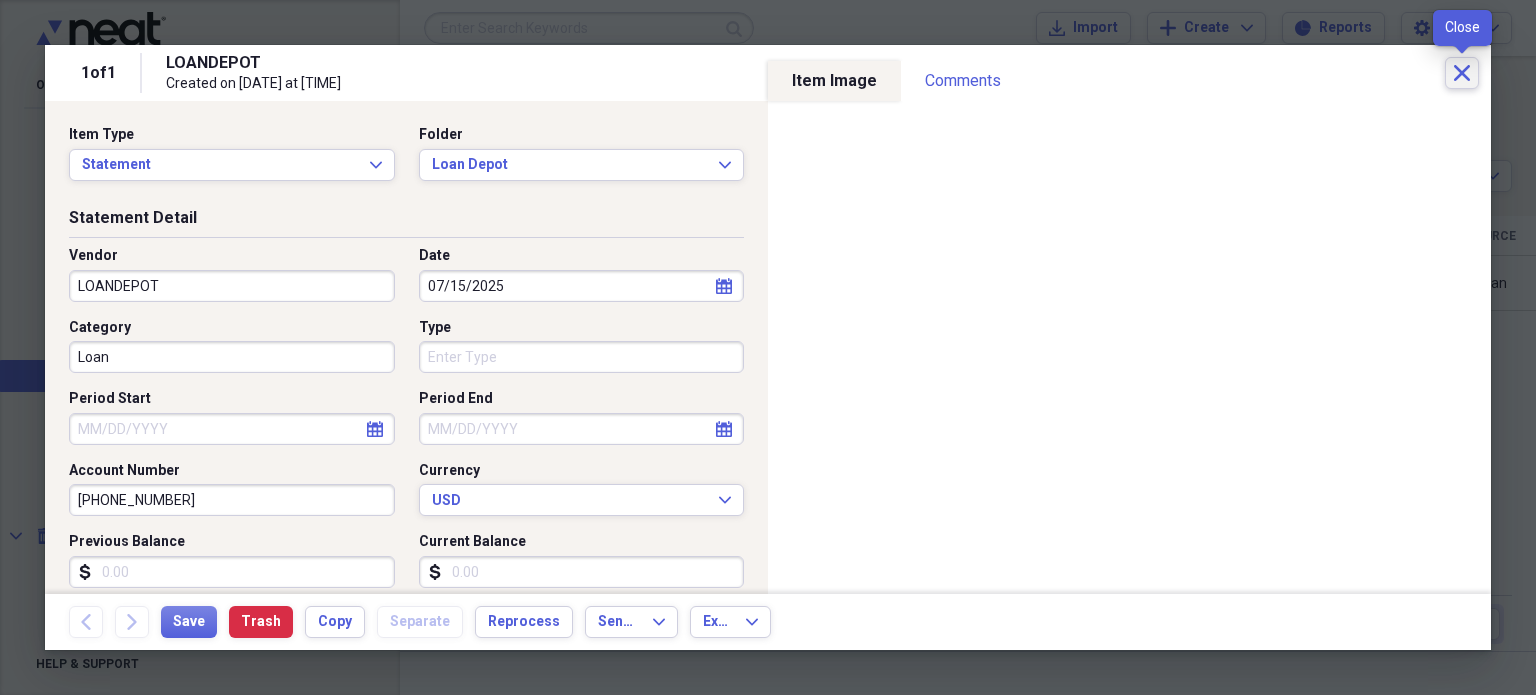 click on "Close" at bounding box center (1462, 73) 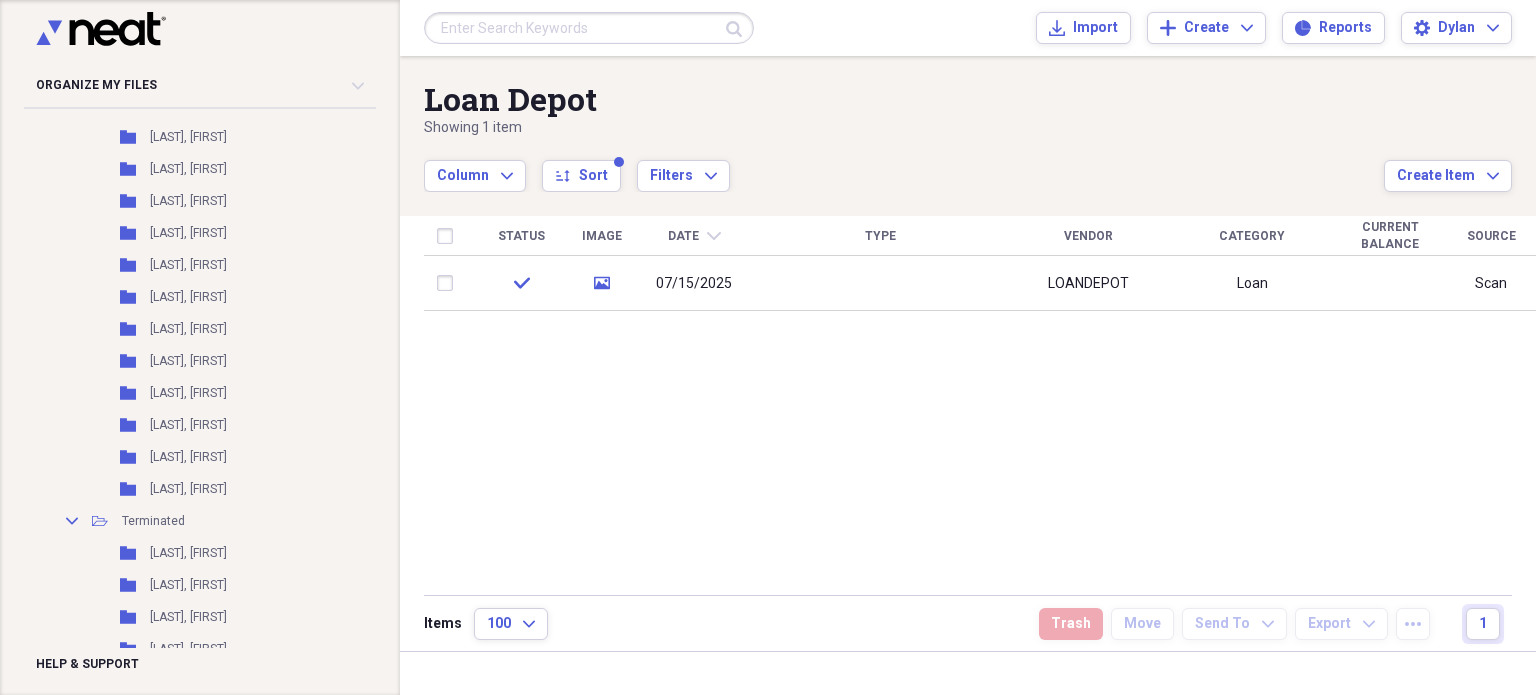 scroll, scrollTop: 0, scrollLeft: 0, axis: both 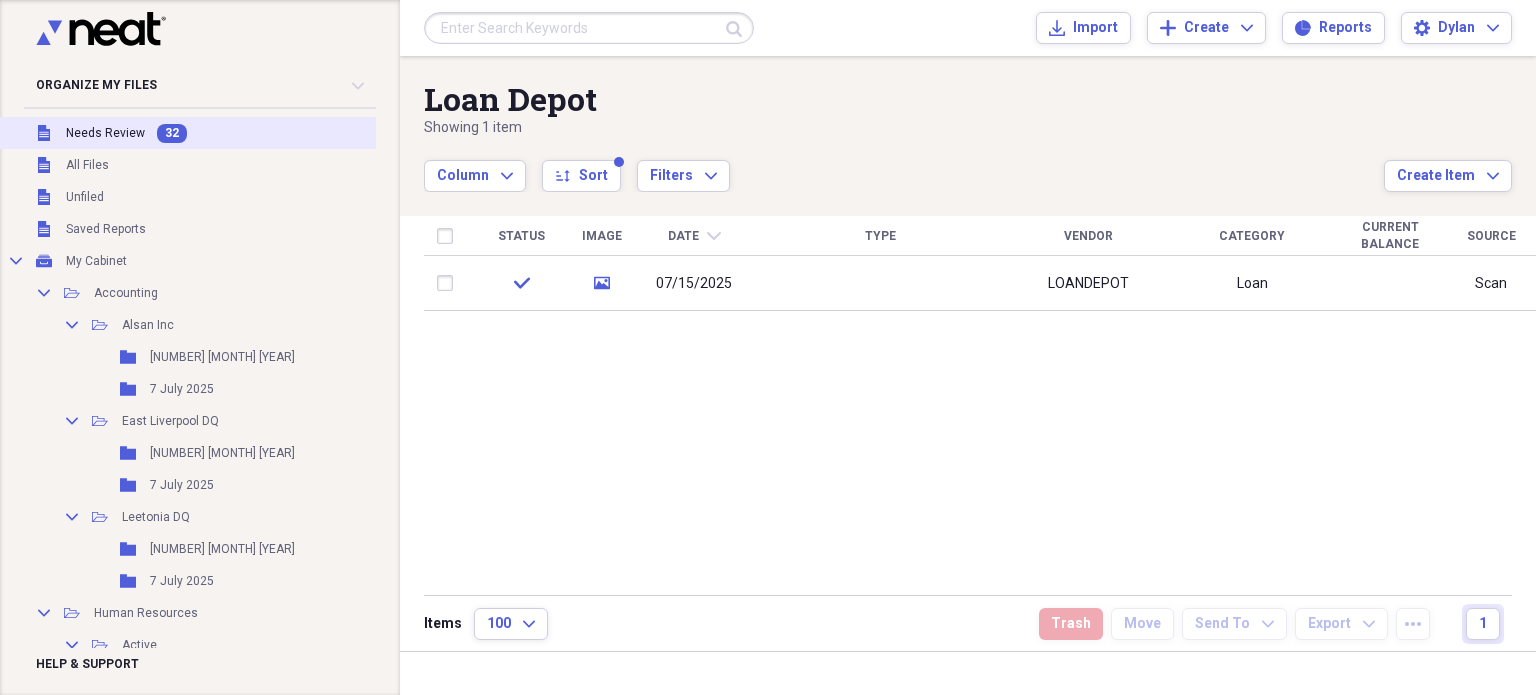 click on "32" at bounding box center [172, 133] 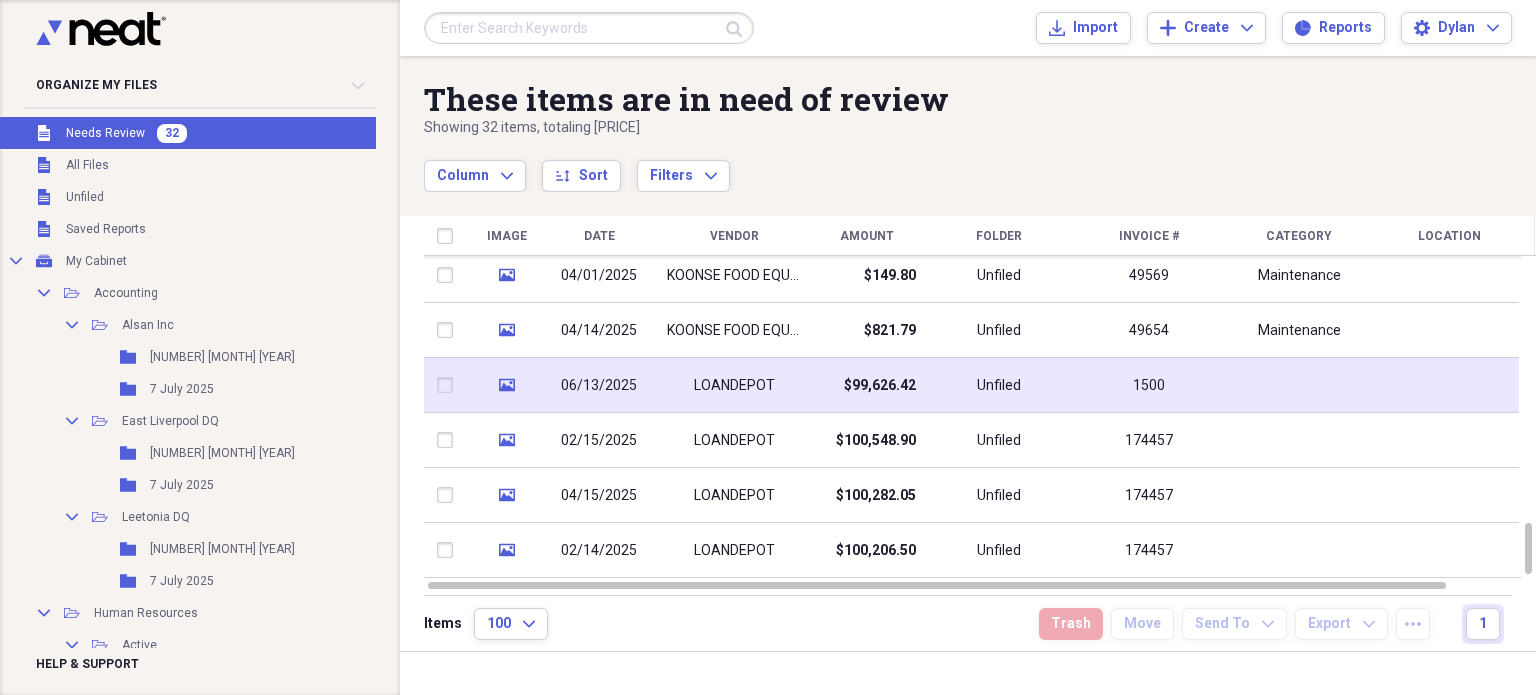 click at bounding box center (449, 385) 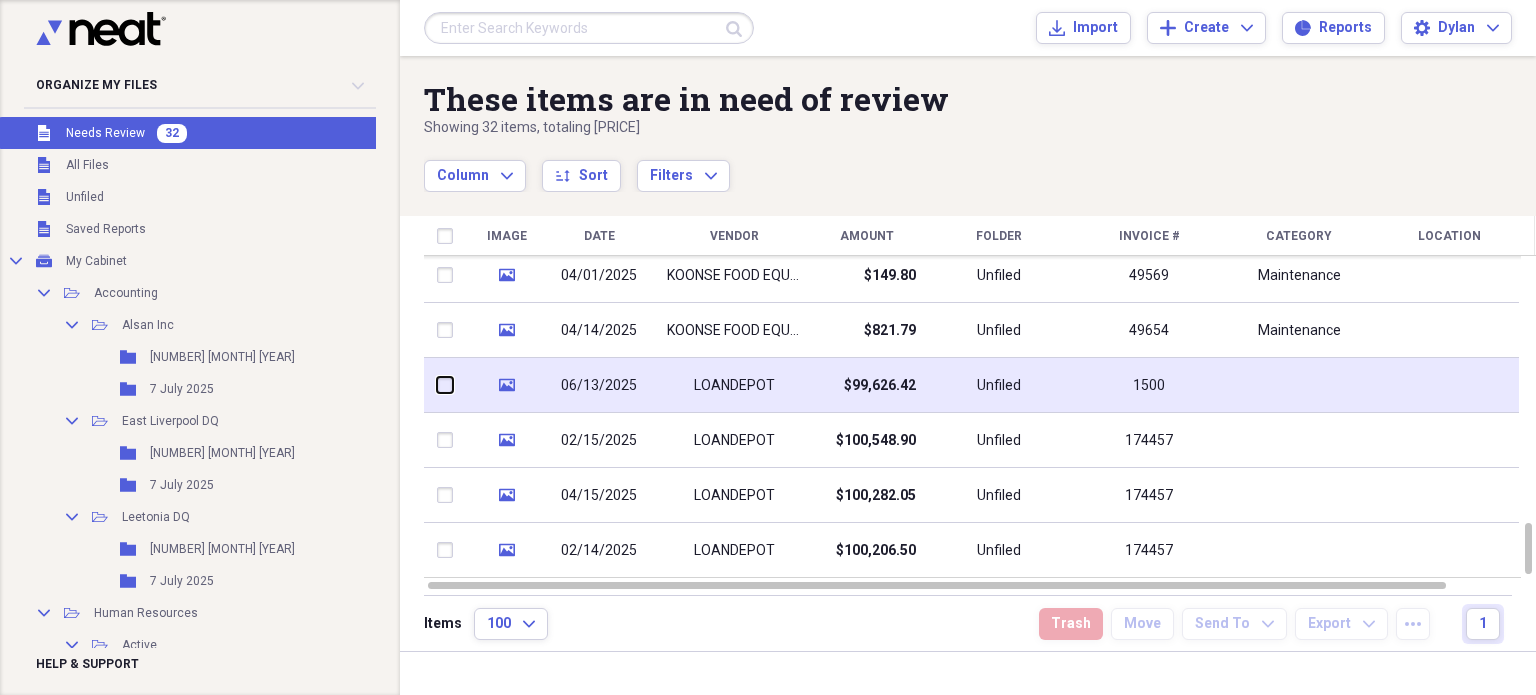 click at bounding box center (437, 385) 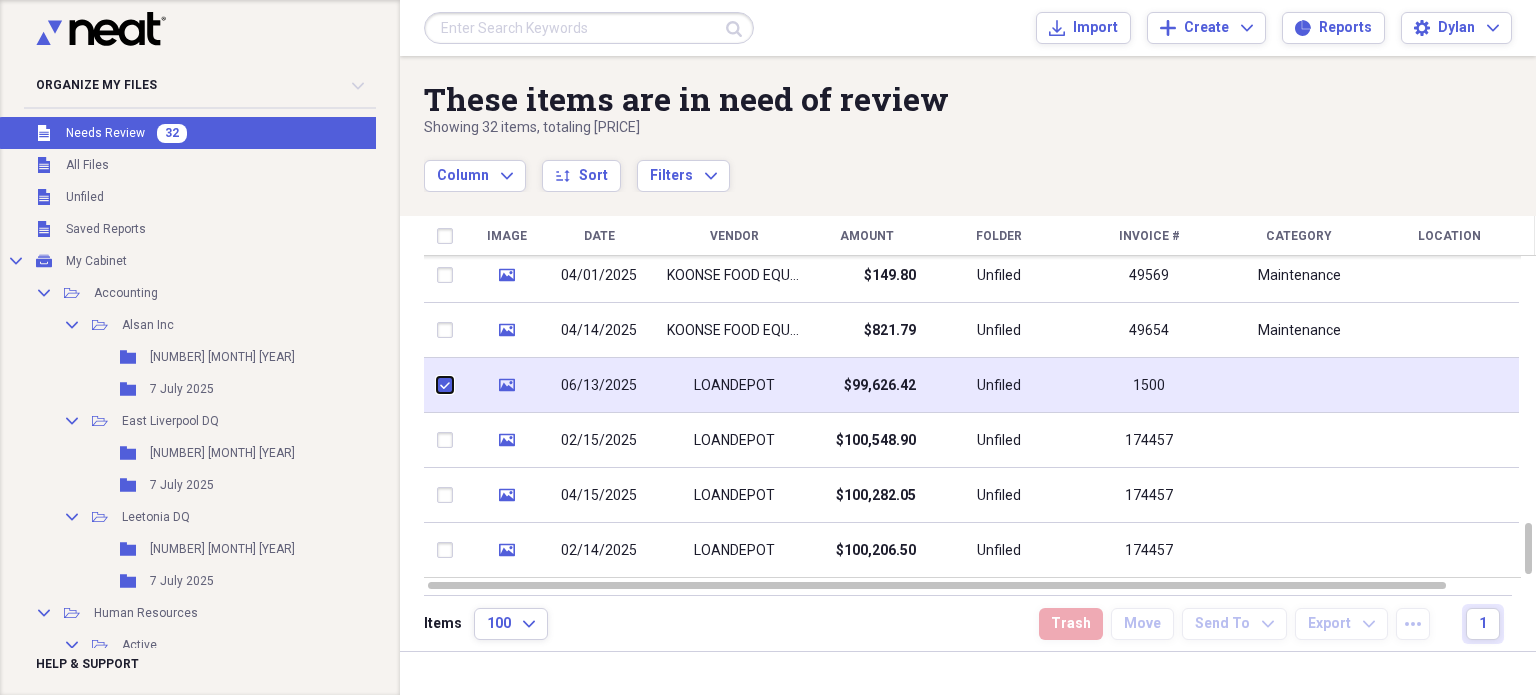 checkbox on "true" 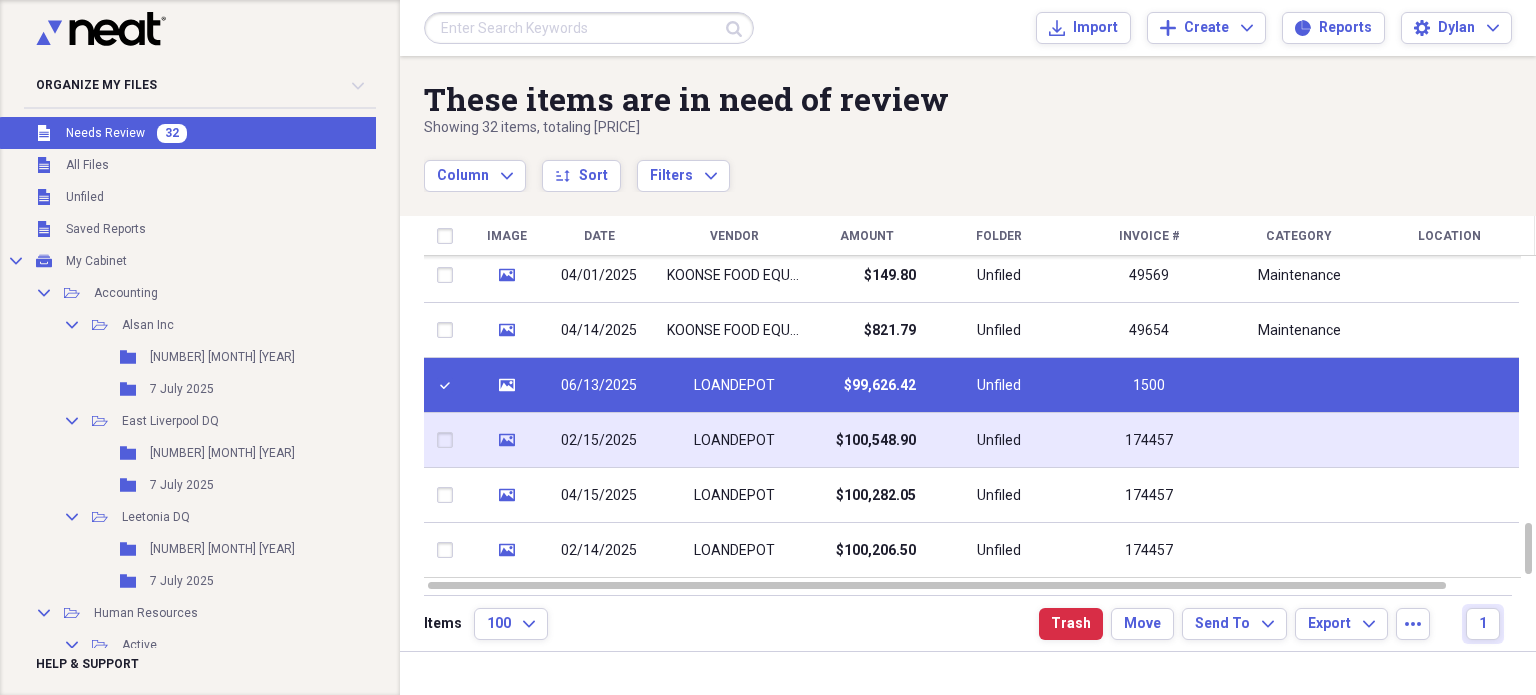 click at bounding box center (449, 440) 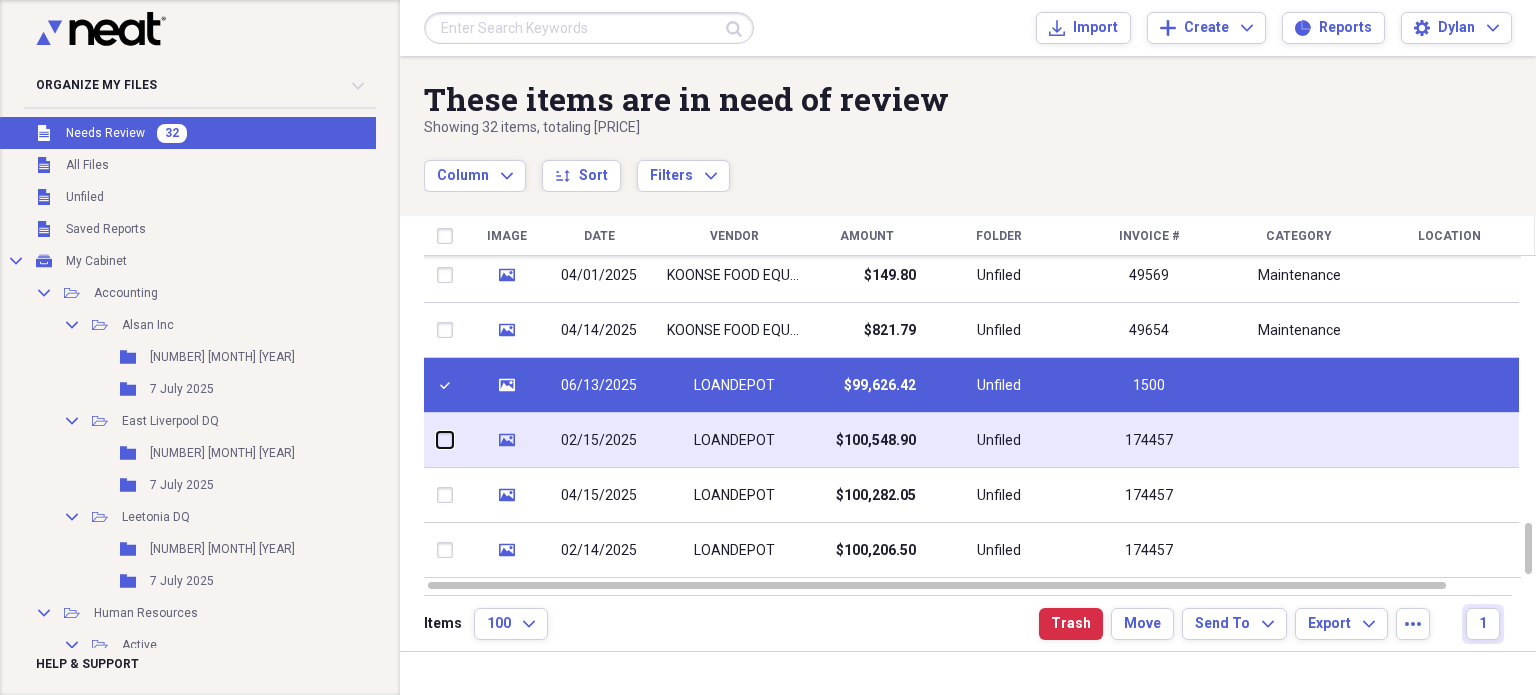 click at bounding box center (437, 440) 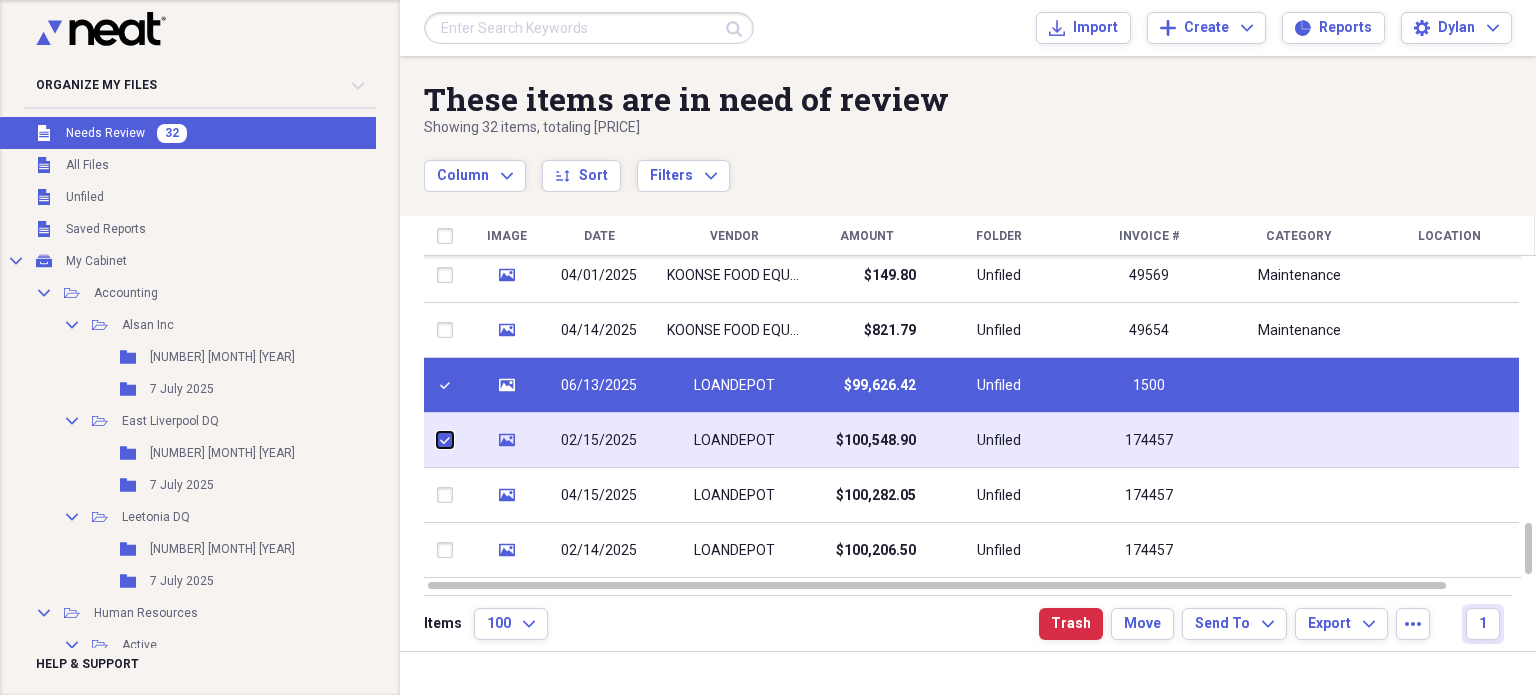 checkbox on "true" 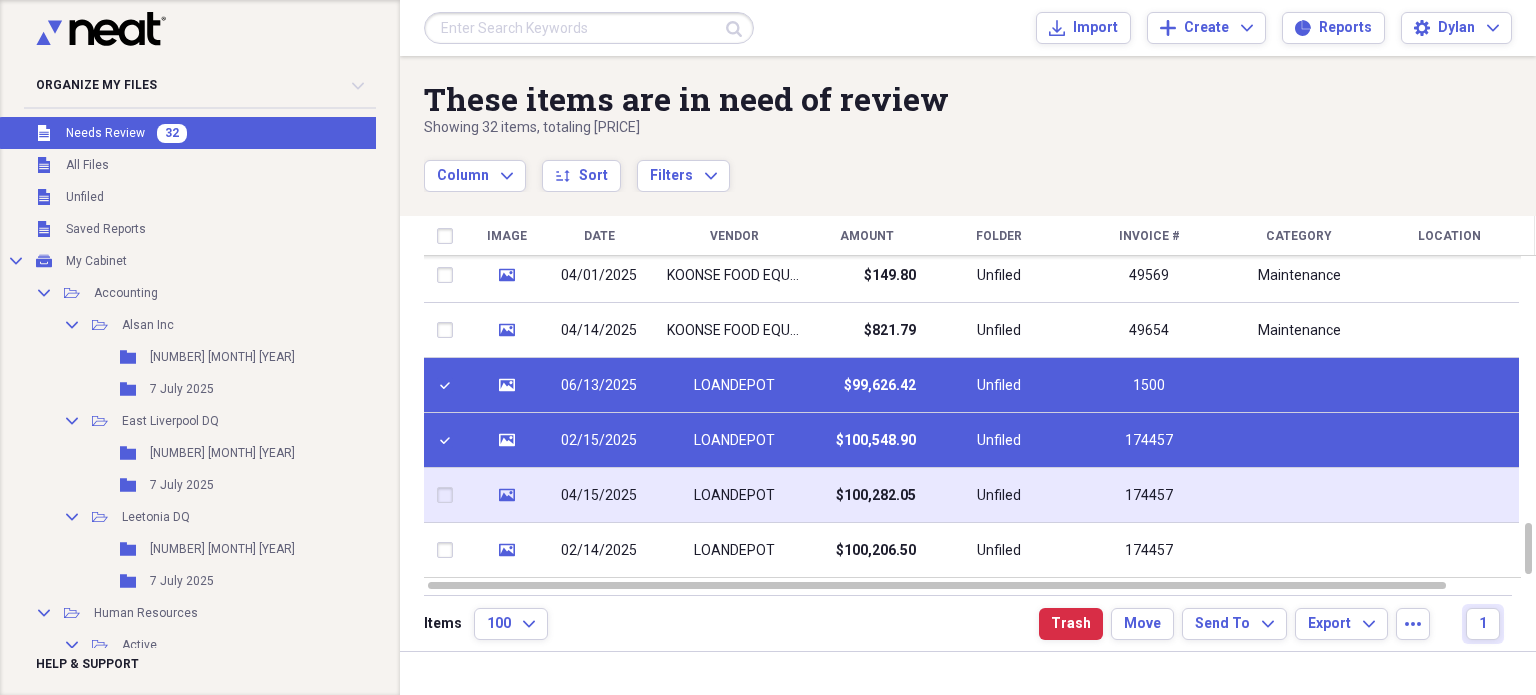 click at bounding box center [449, 495] 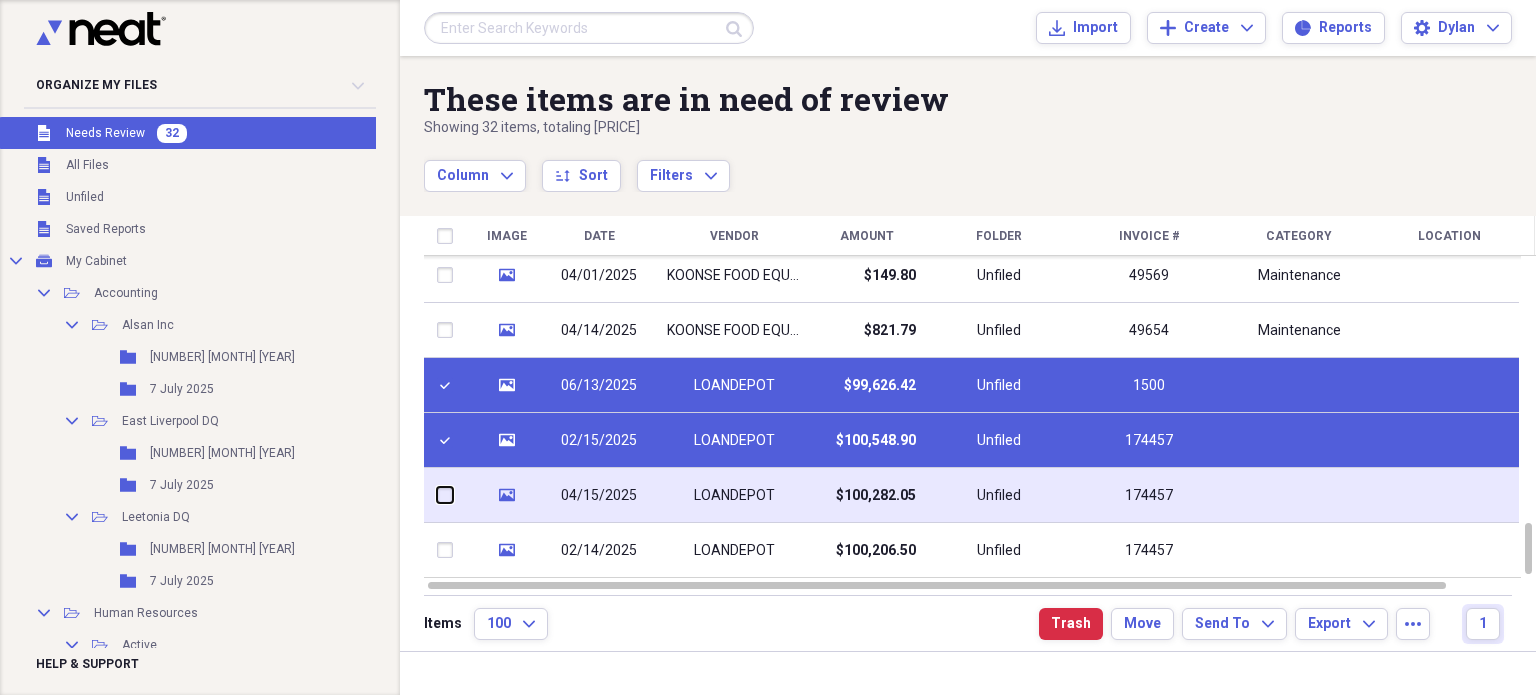 click at bounding box center [437, 495] 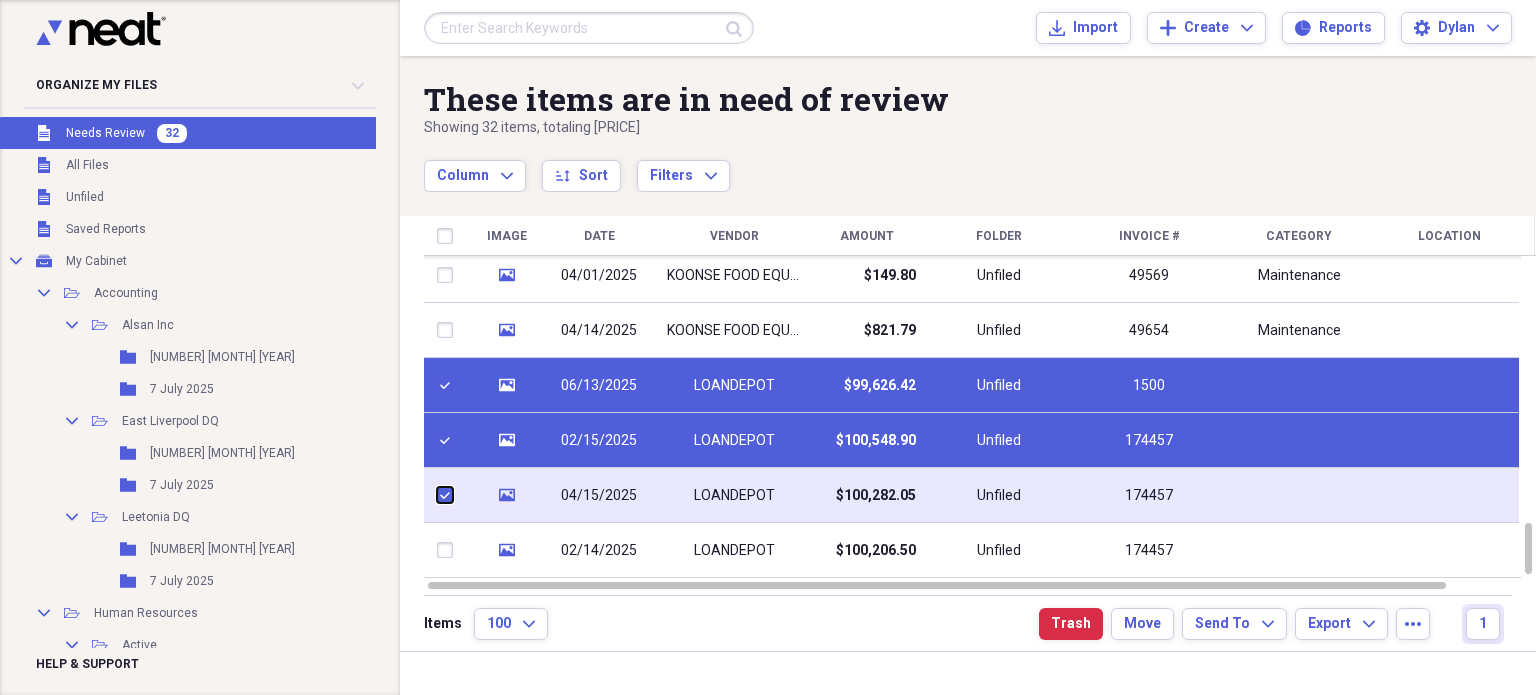 checkbox on "true" 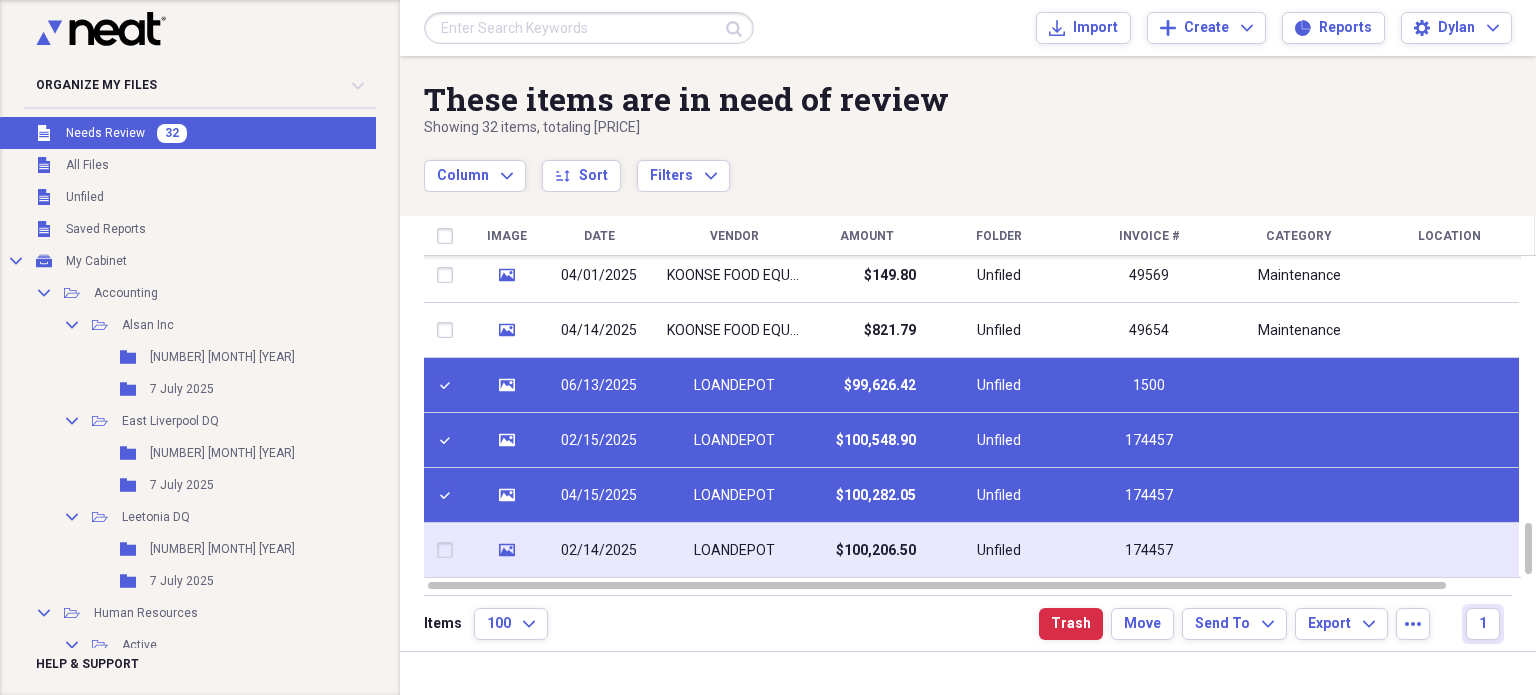 click at bounding box center (449, 550) 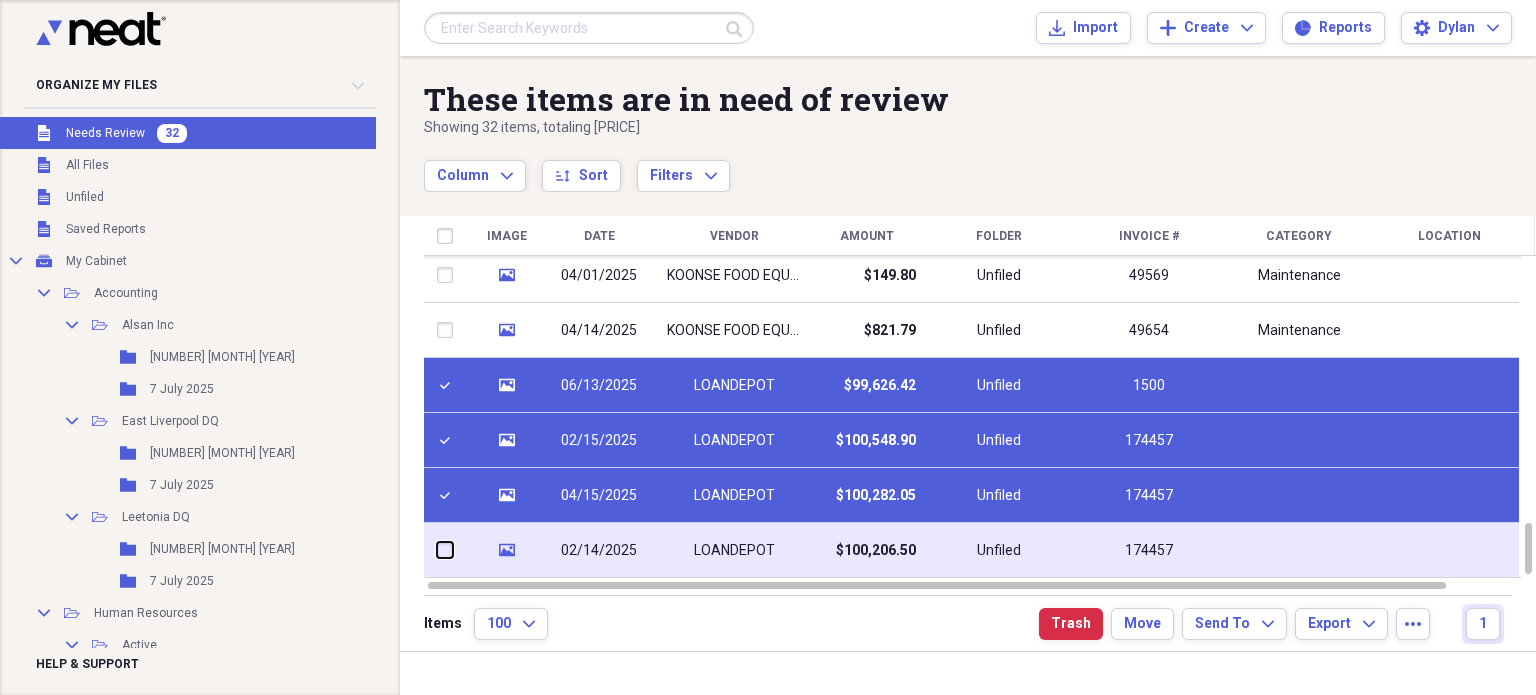 click at bounding box center (437, 550) 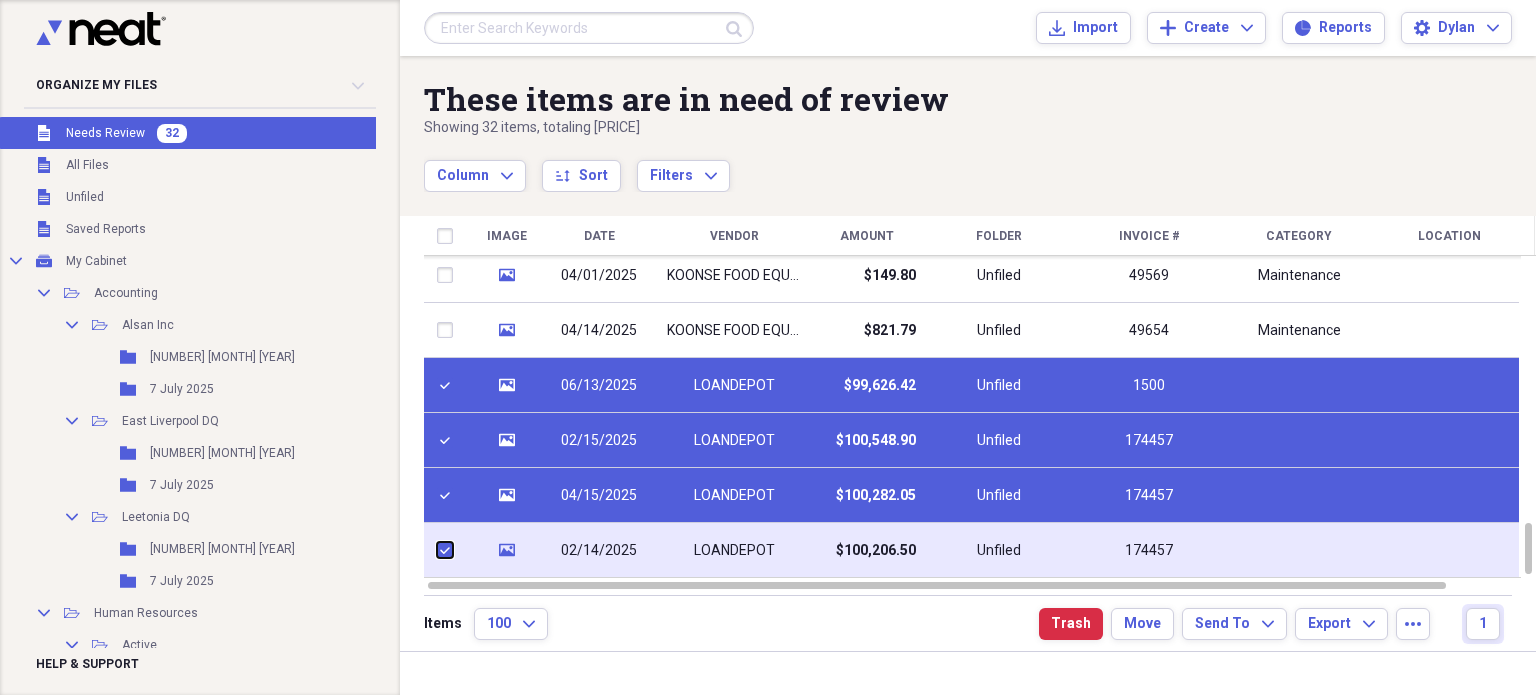 checkbox on "true" 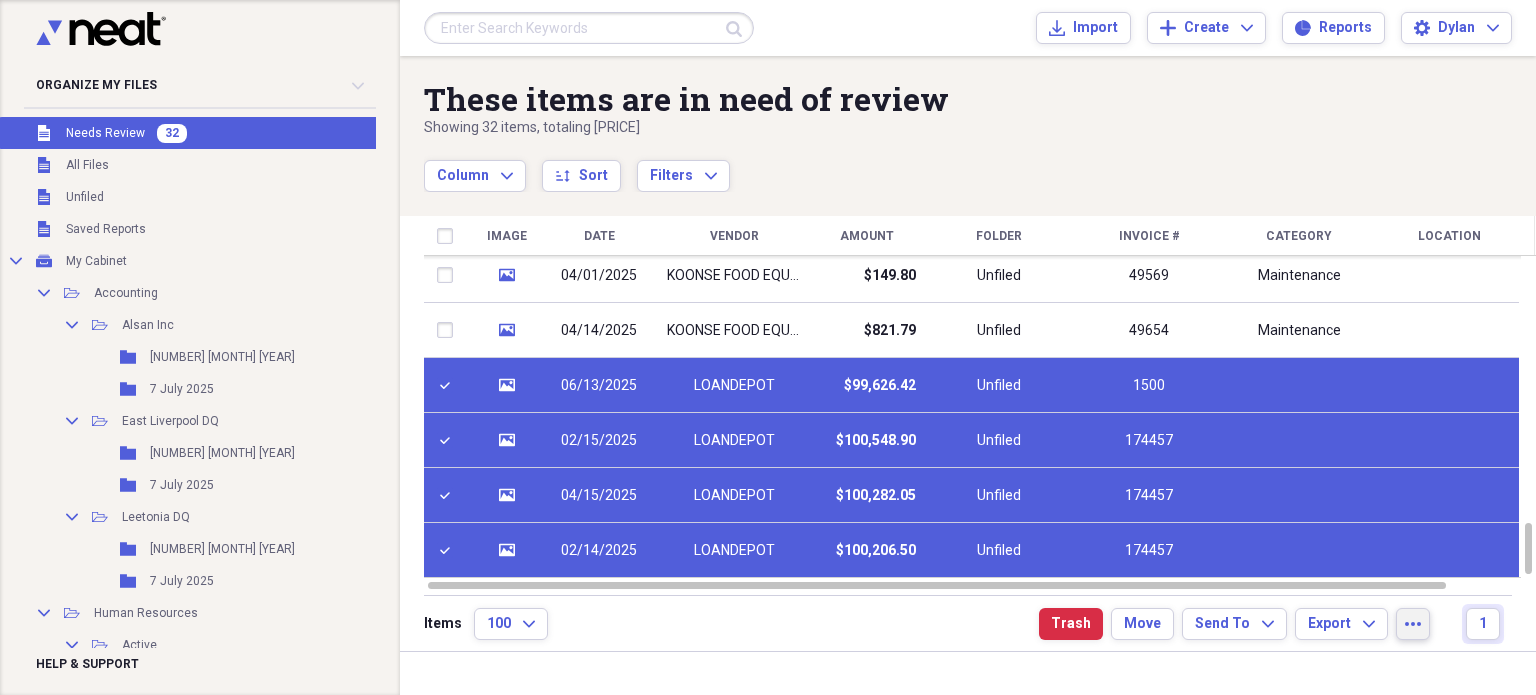 click on "more" 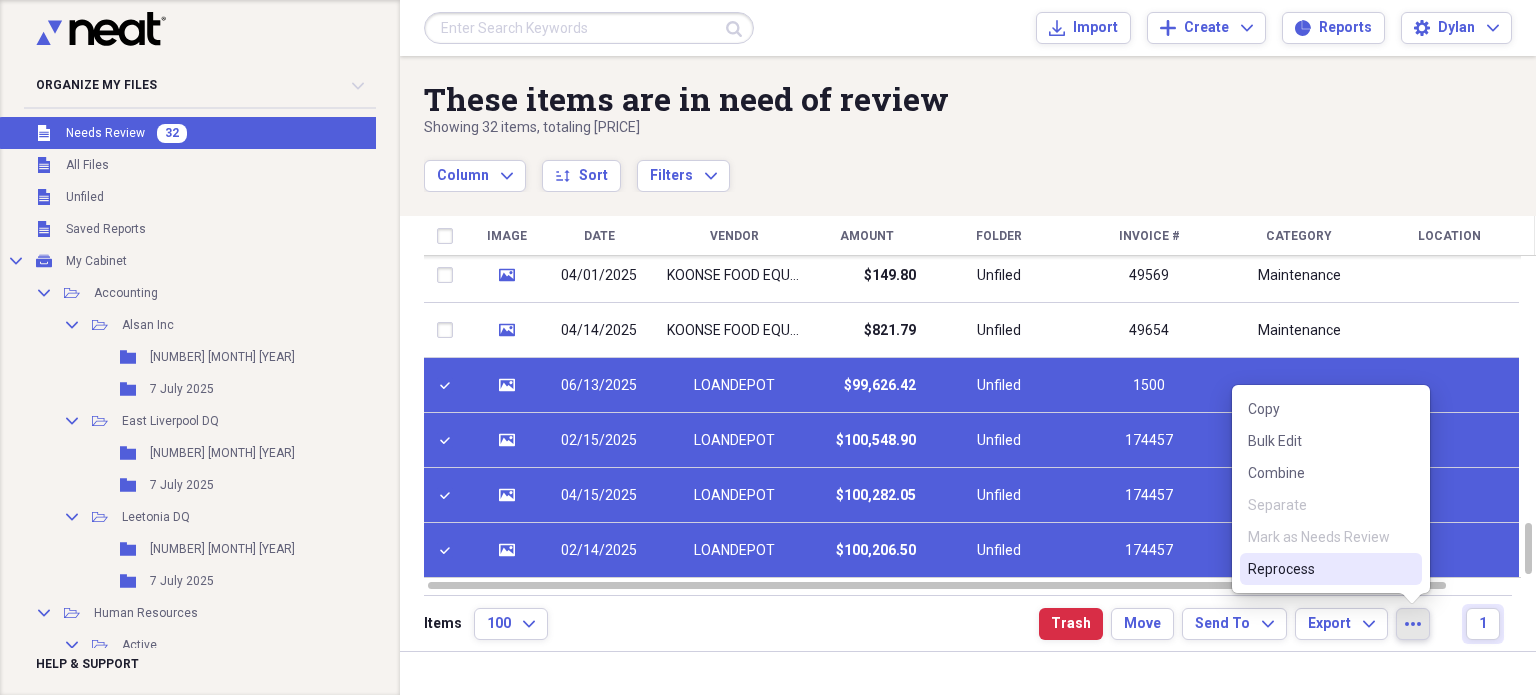 click on "Reprocess" at bounding box center [1319, 569] 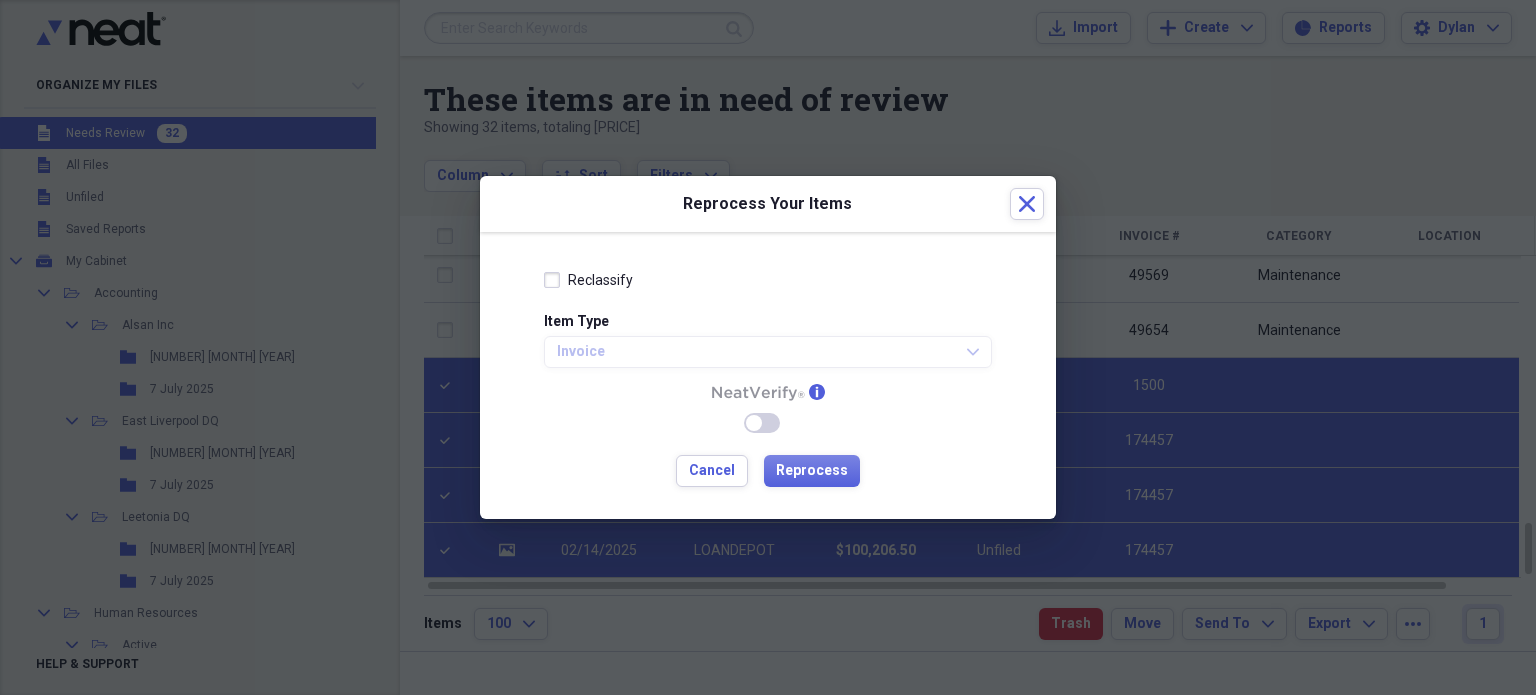 click on "Reclassify" at bounding box center [600, 280] 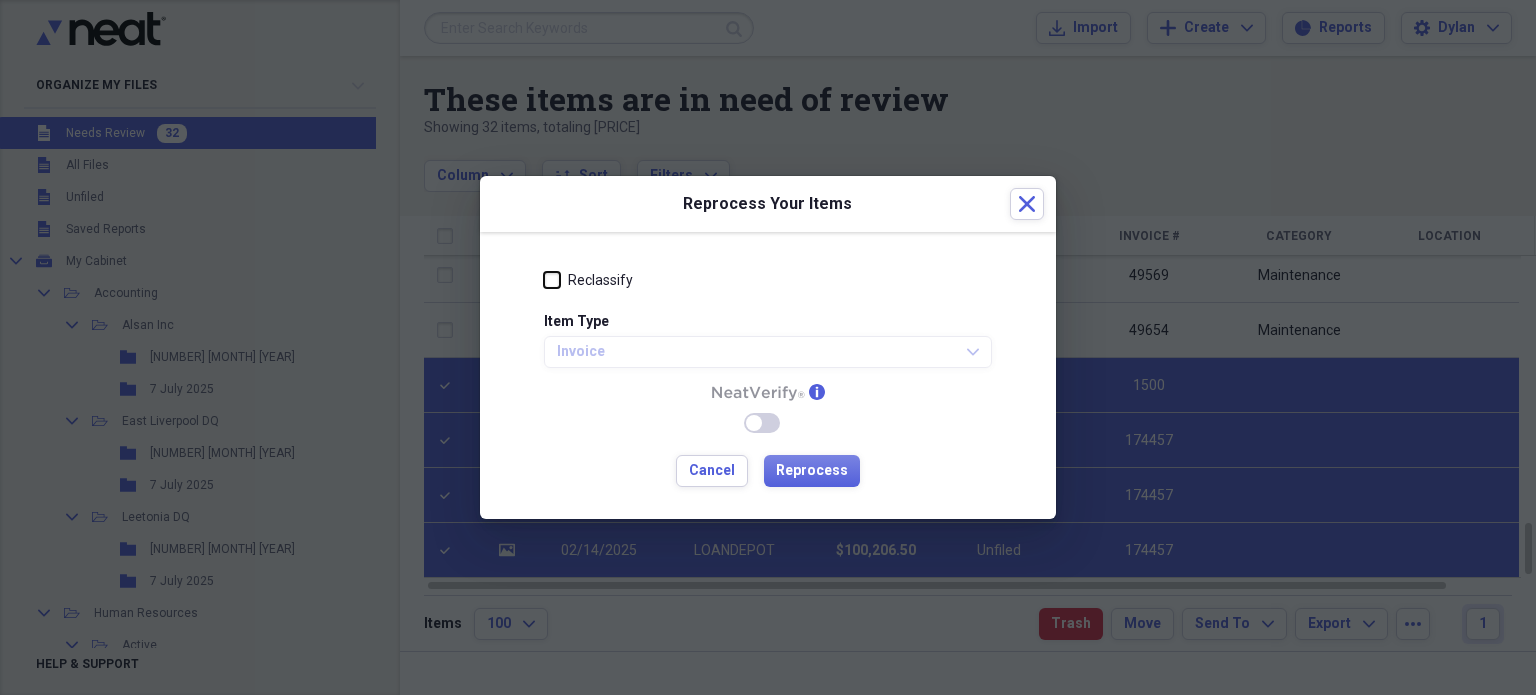 click on "Reclassify" at bounding box center [544, 280] 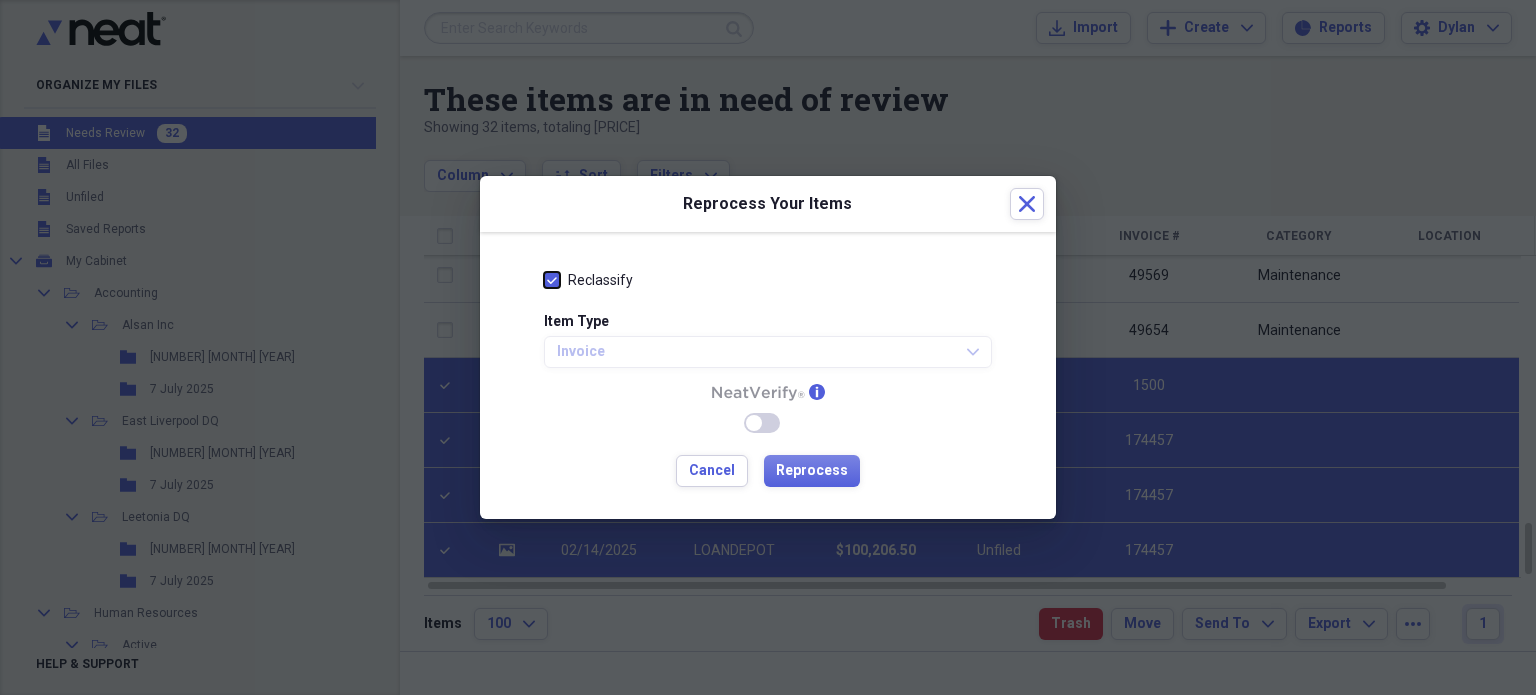 checkbox on "true" 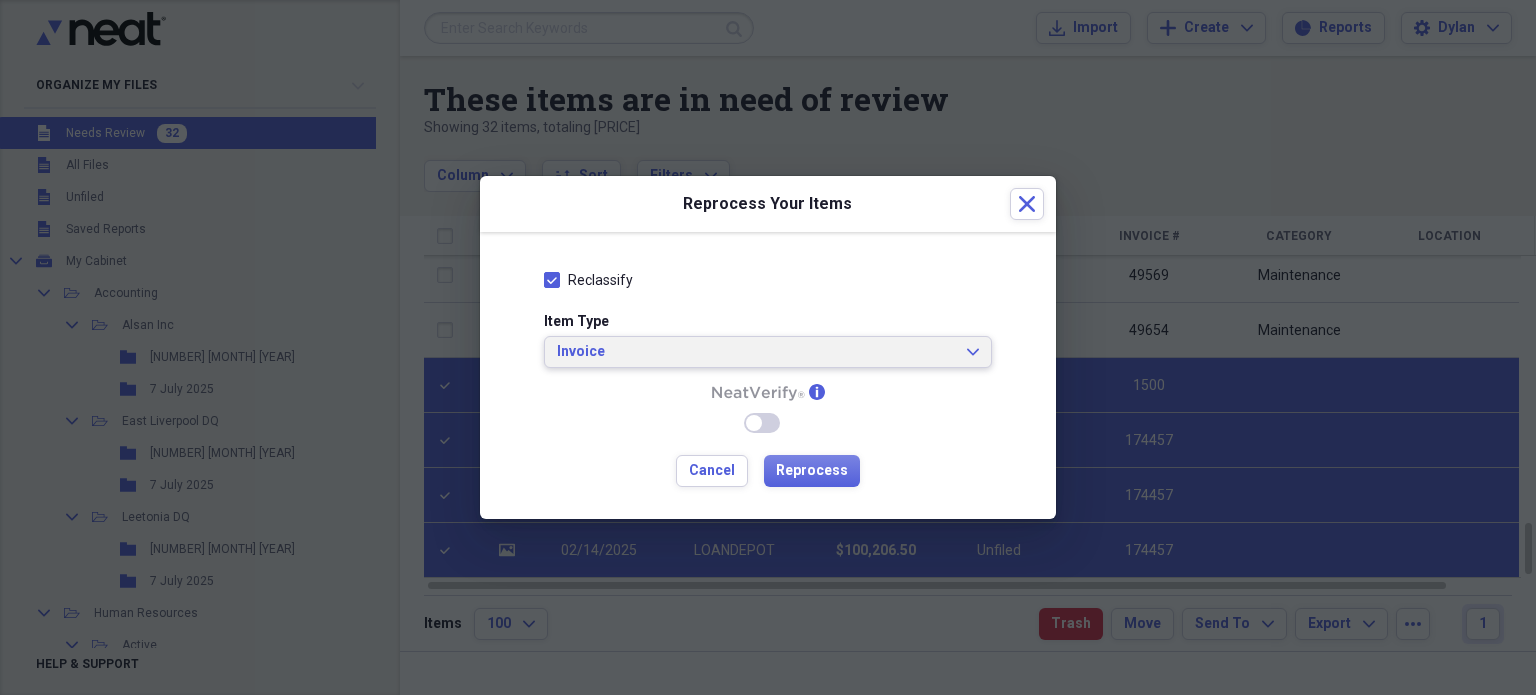 click on "Invoice" at bounding box center (756, 352) 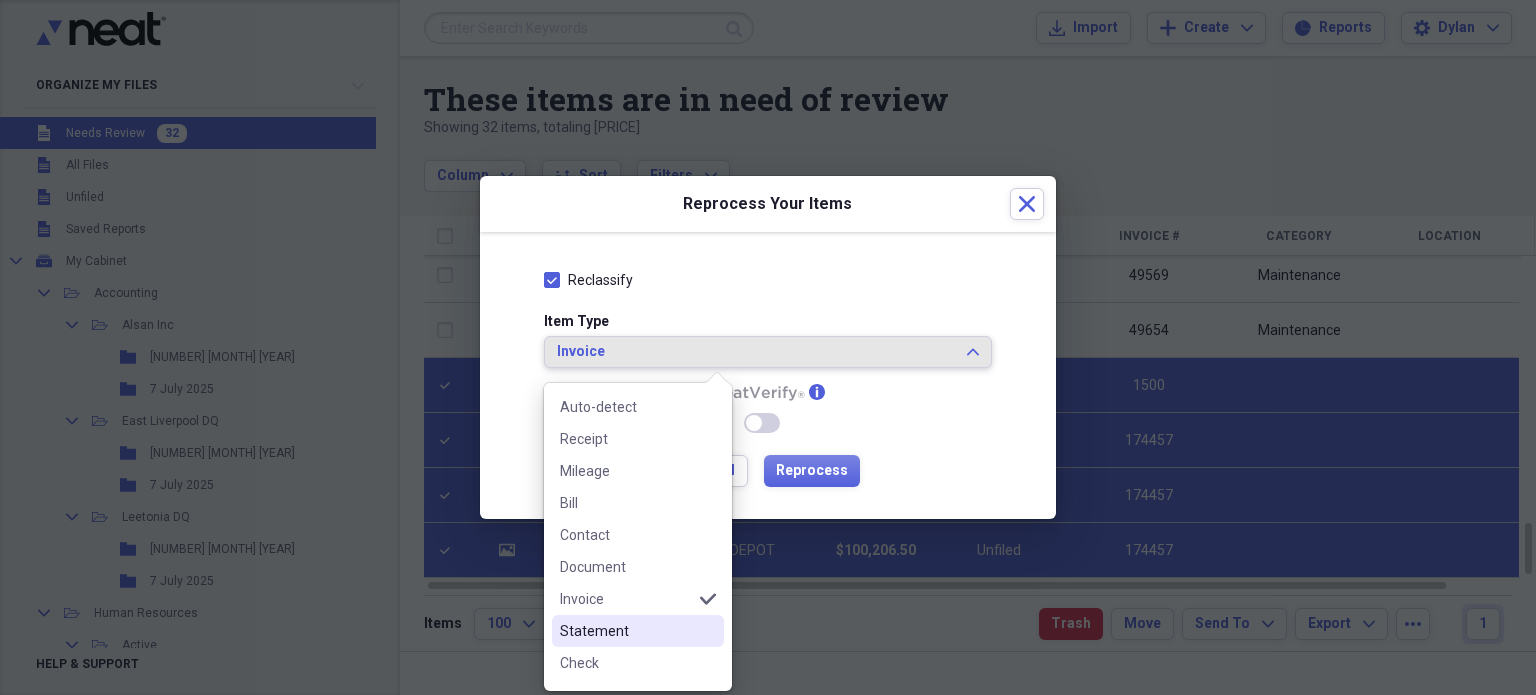 click on "Statement" at bounding box center [626, 631] 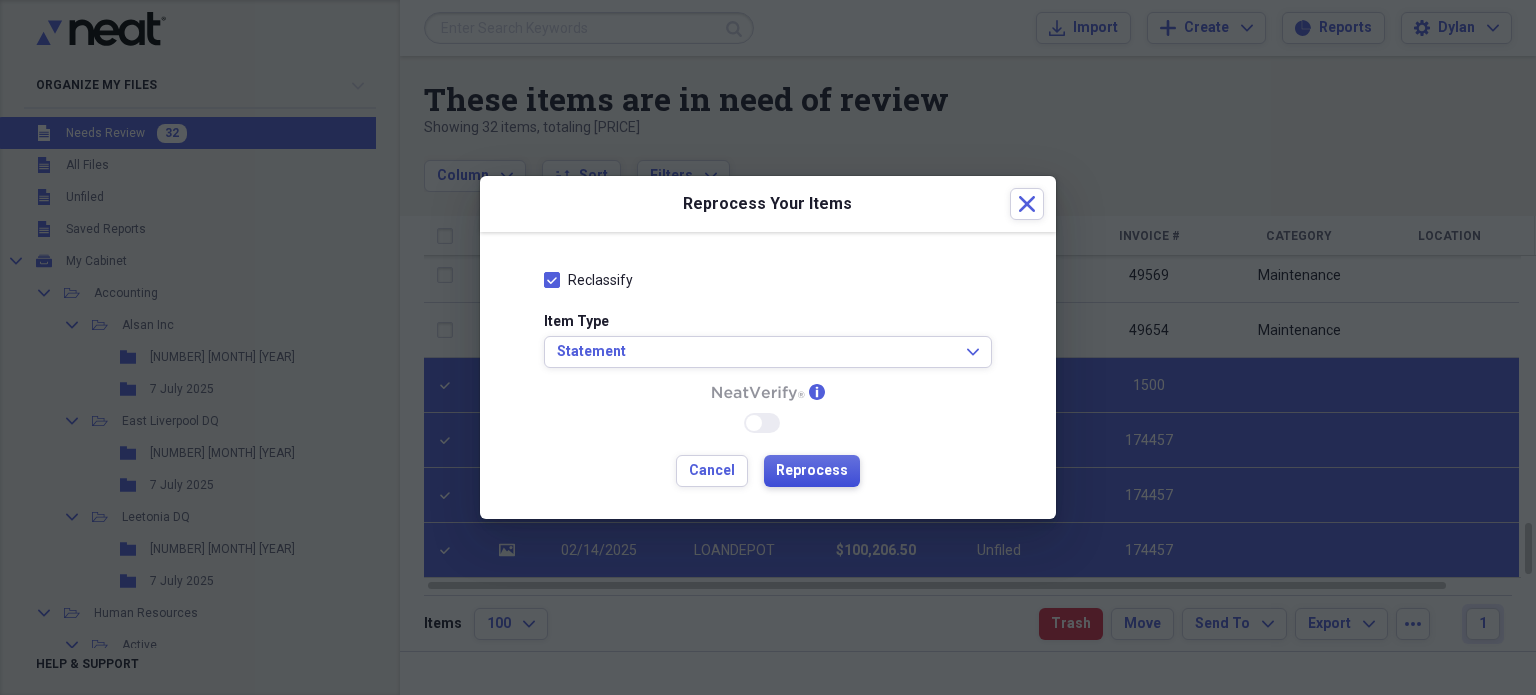 click on "Reprocess" at bounding box center [812, 471] 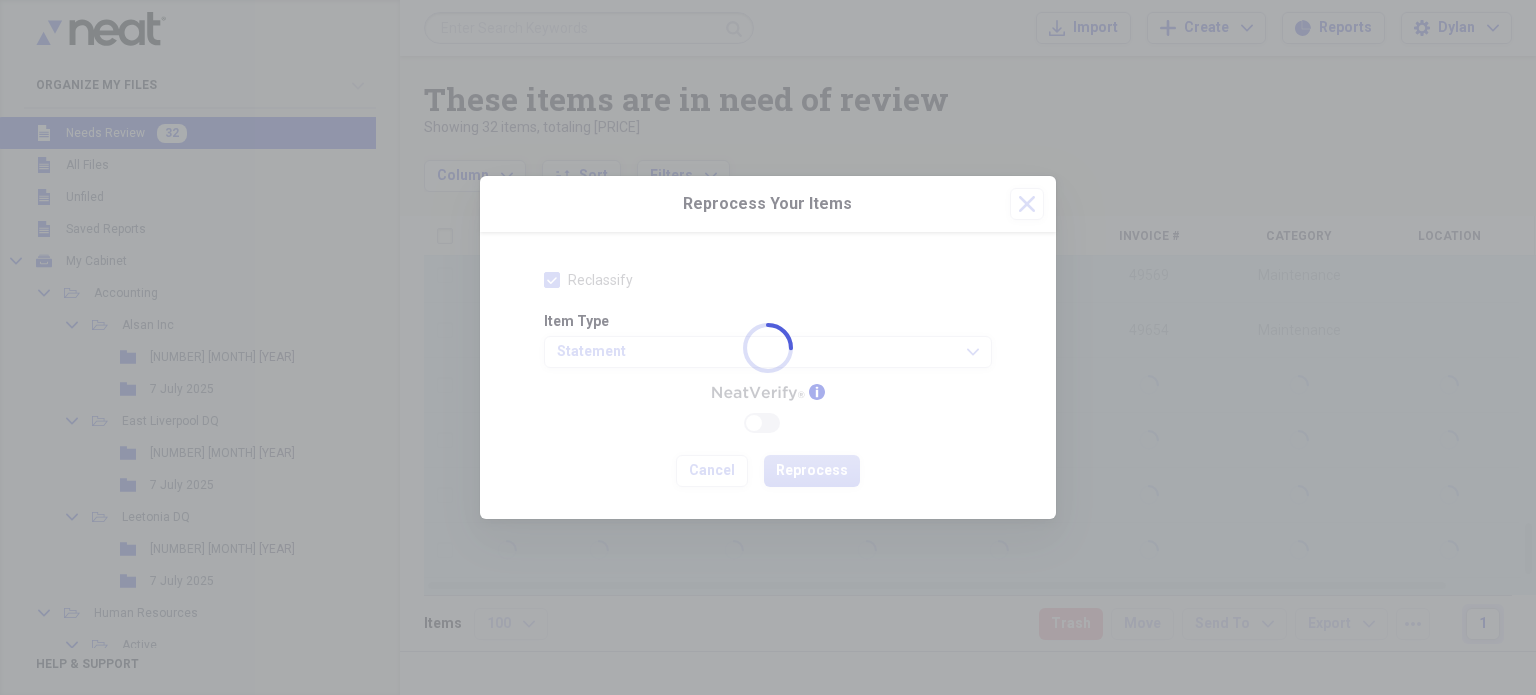 checkbox on "false" 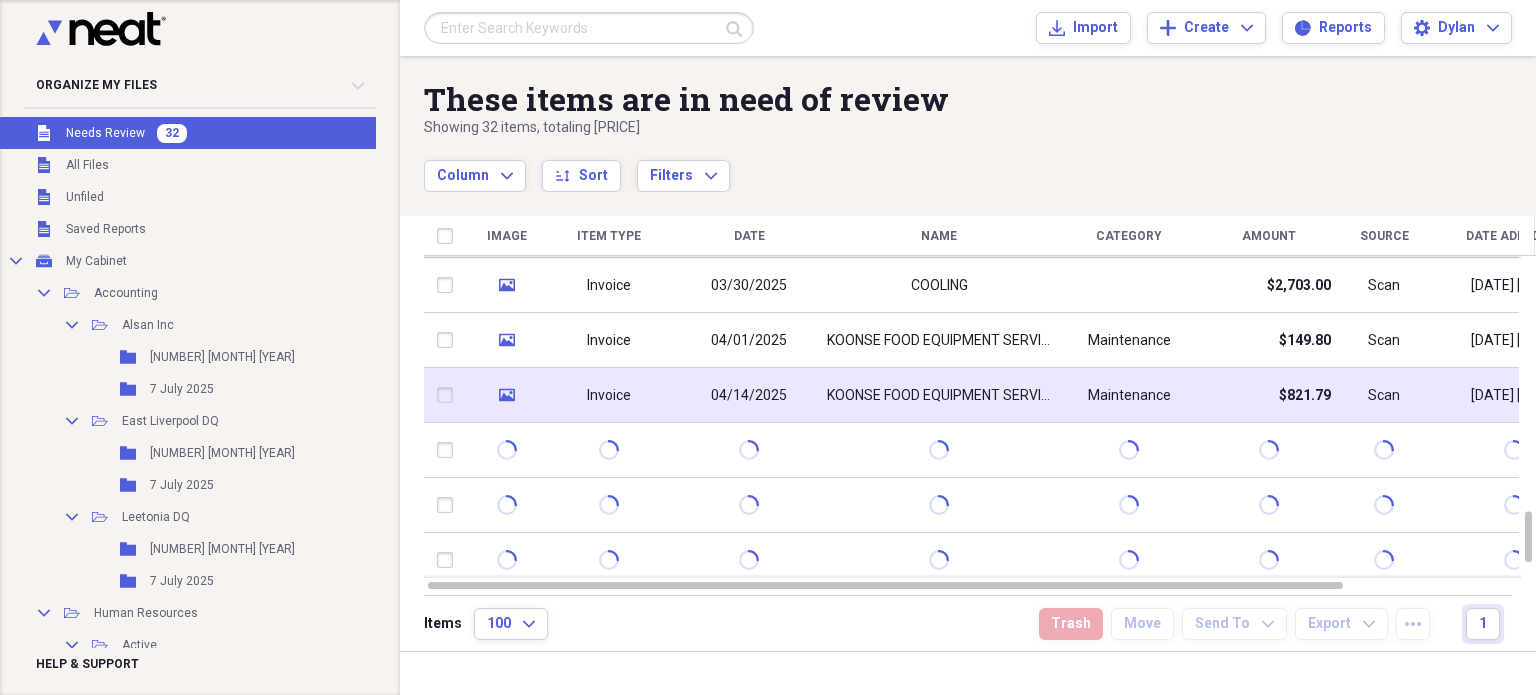 click on "Invoice" at bounding box center [609, 395] 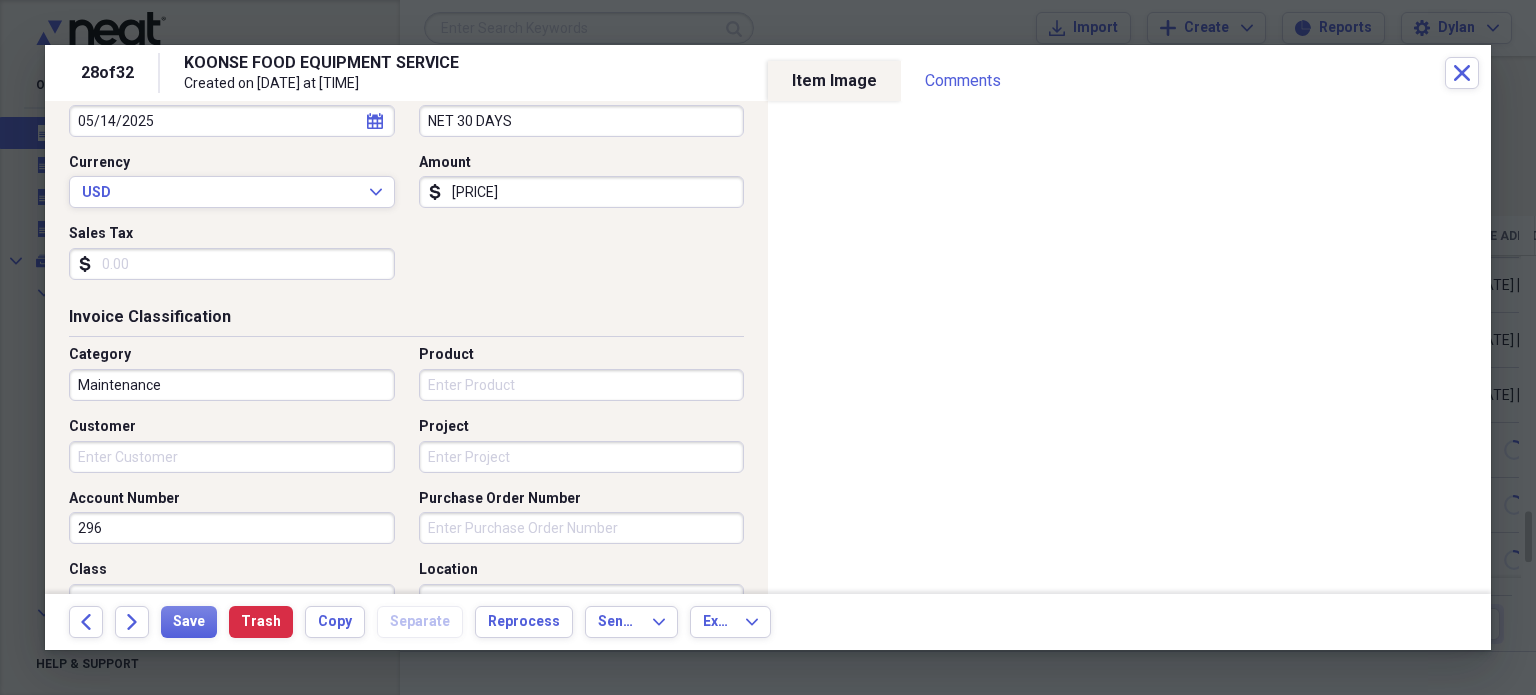 scroll, scrollTop: 415, scrollLeft: 0, axis: vertical 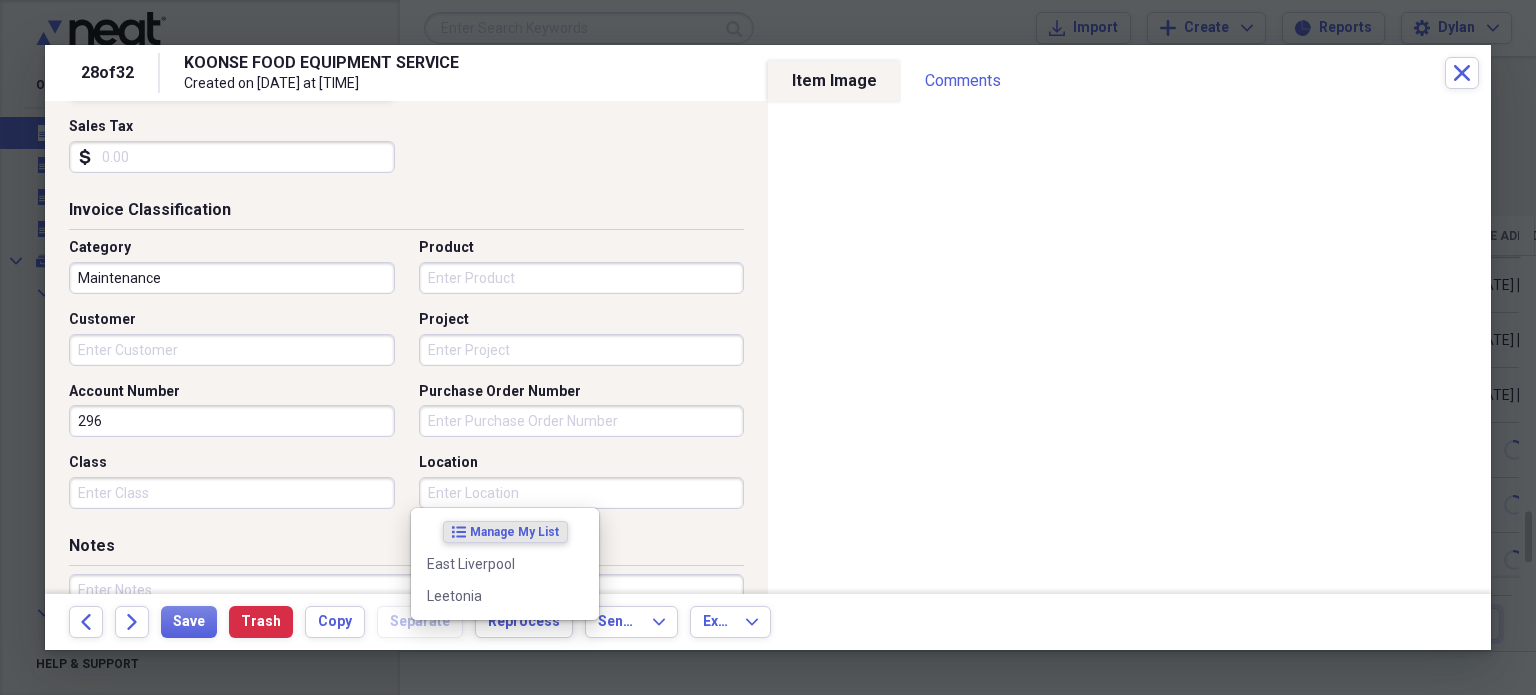click on "Location" at bounding box center (582, 493) 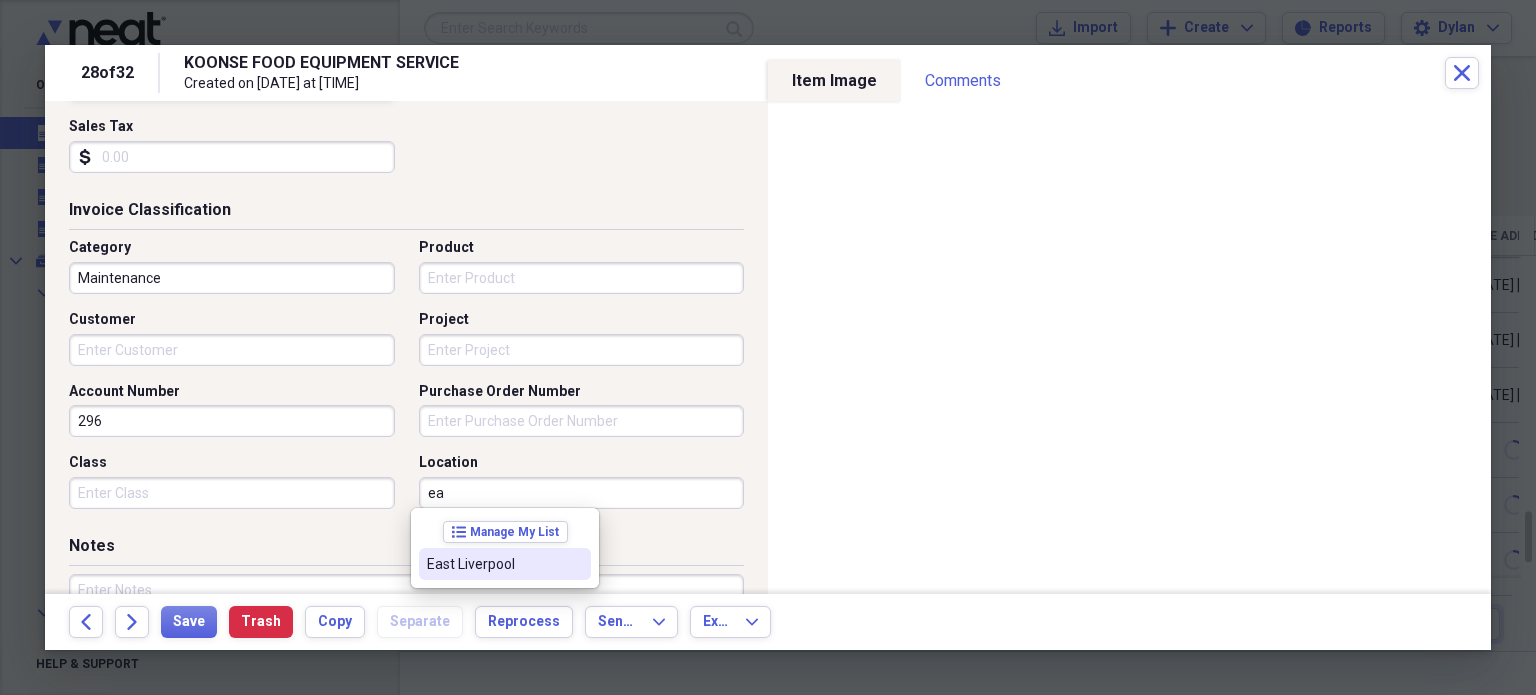 click on "East Liverpool" at bounding box center [493, 564] 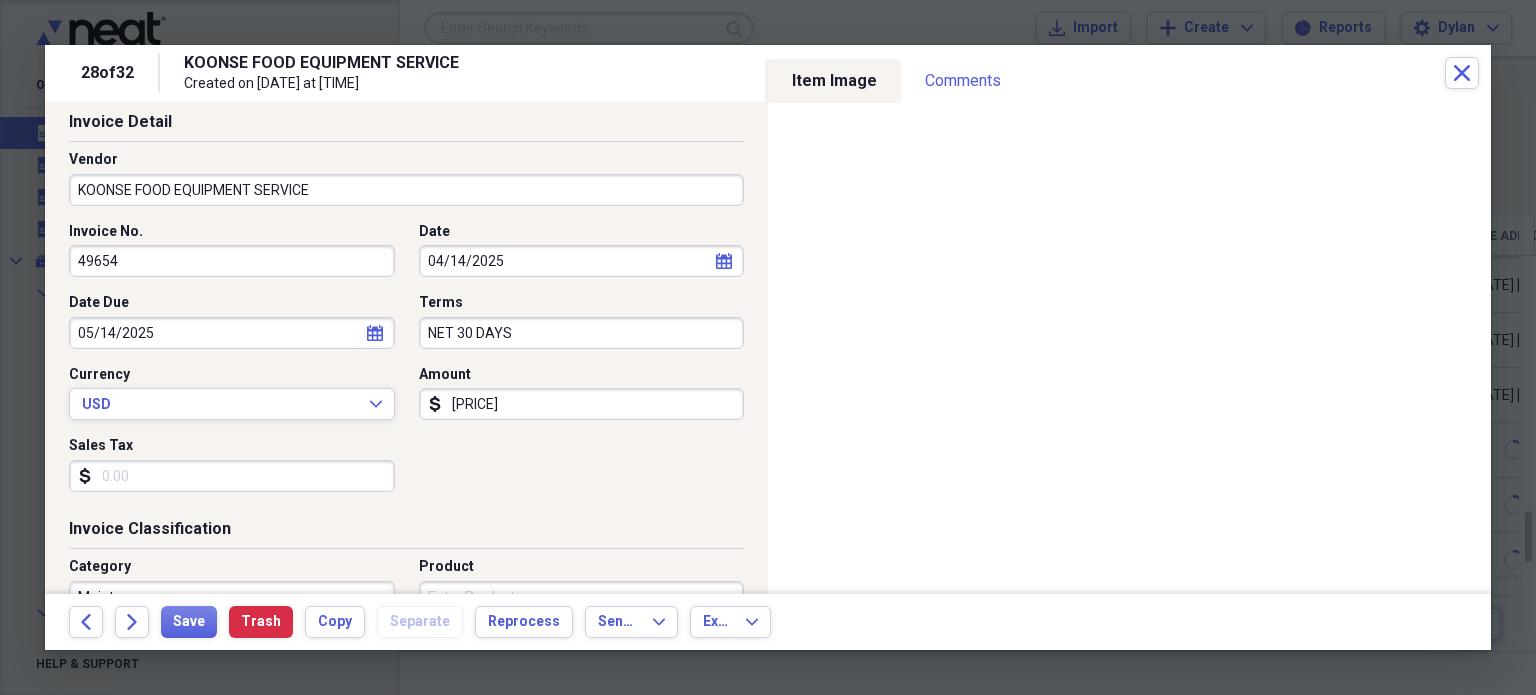 scroll, scrollTop: 697, scrollLeft: 0, axis: vertical 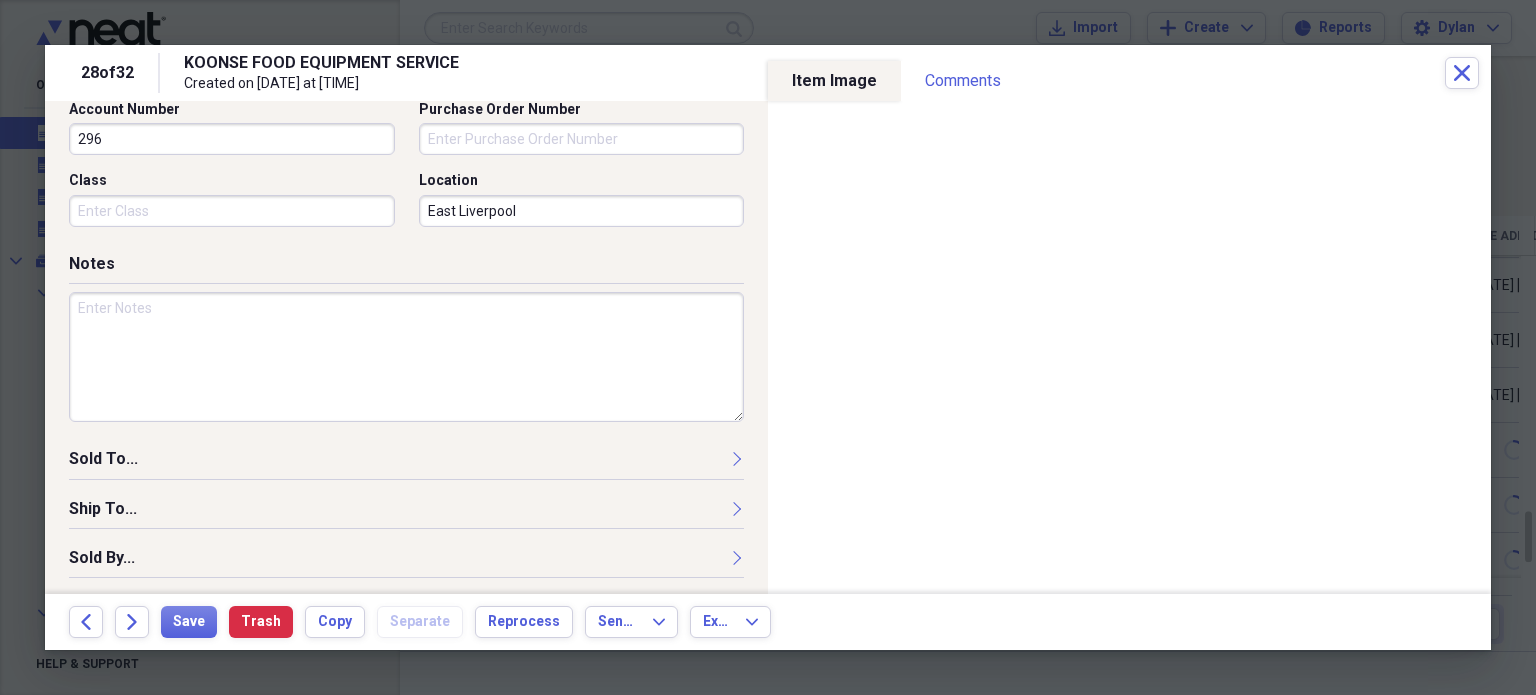 click at bounding box center (406, 357) 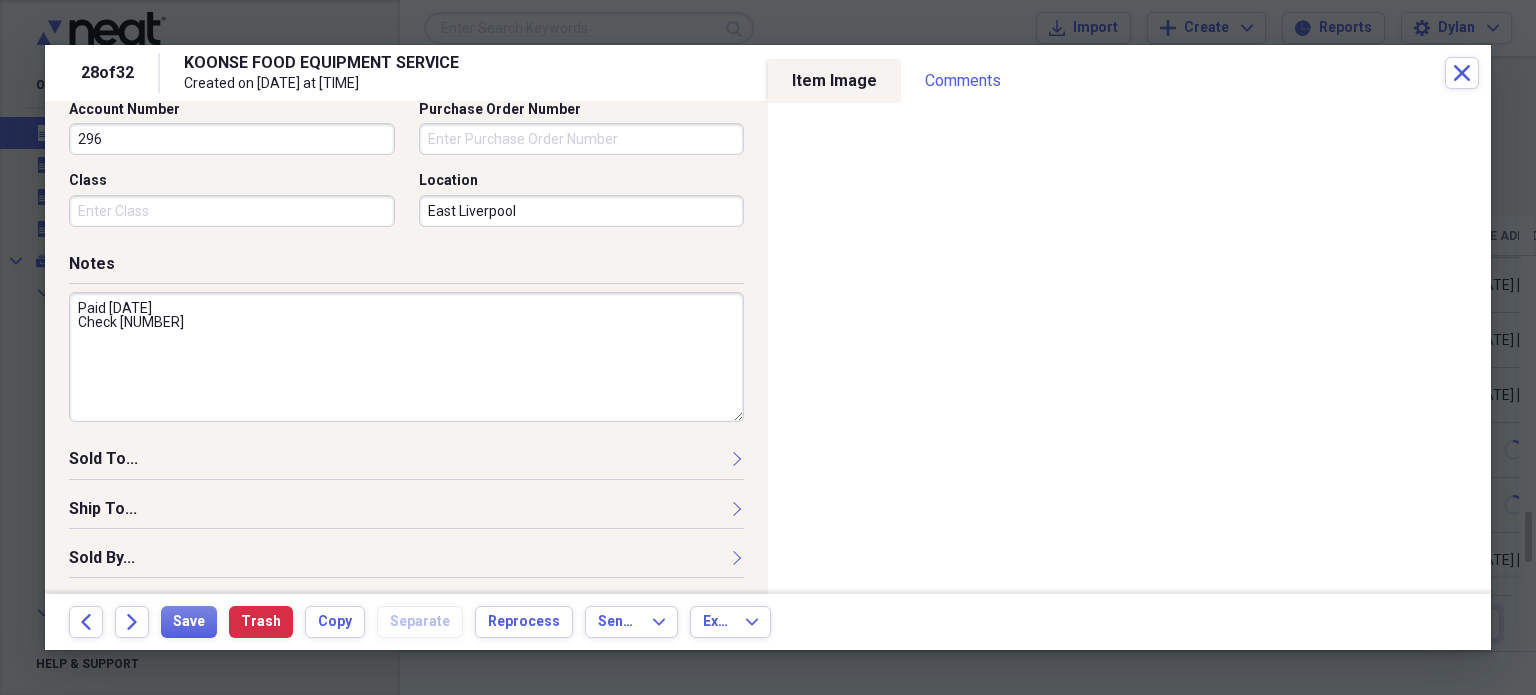 scroll, scrollTop: 0, scrollLeft: 0, axis: both 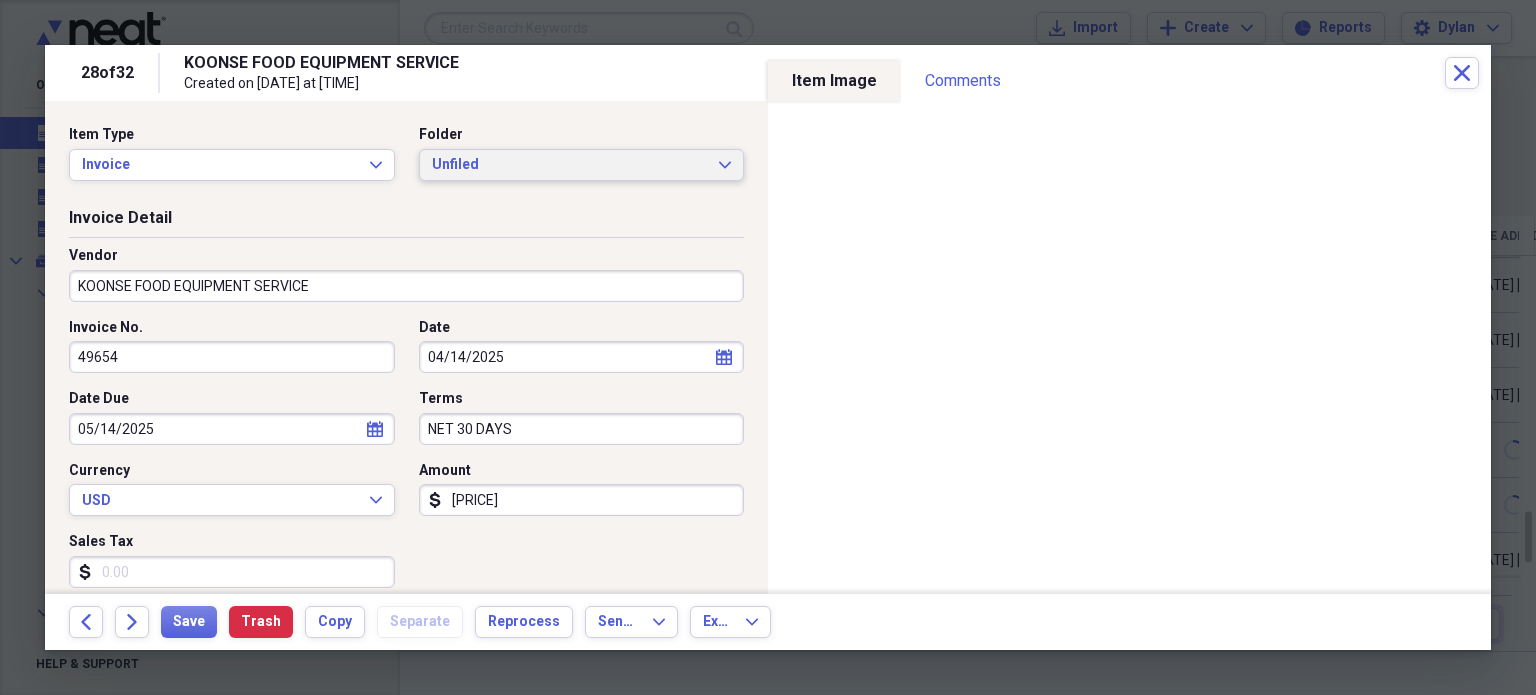 click on "Unfiled" at bounding box center [570, 165] 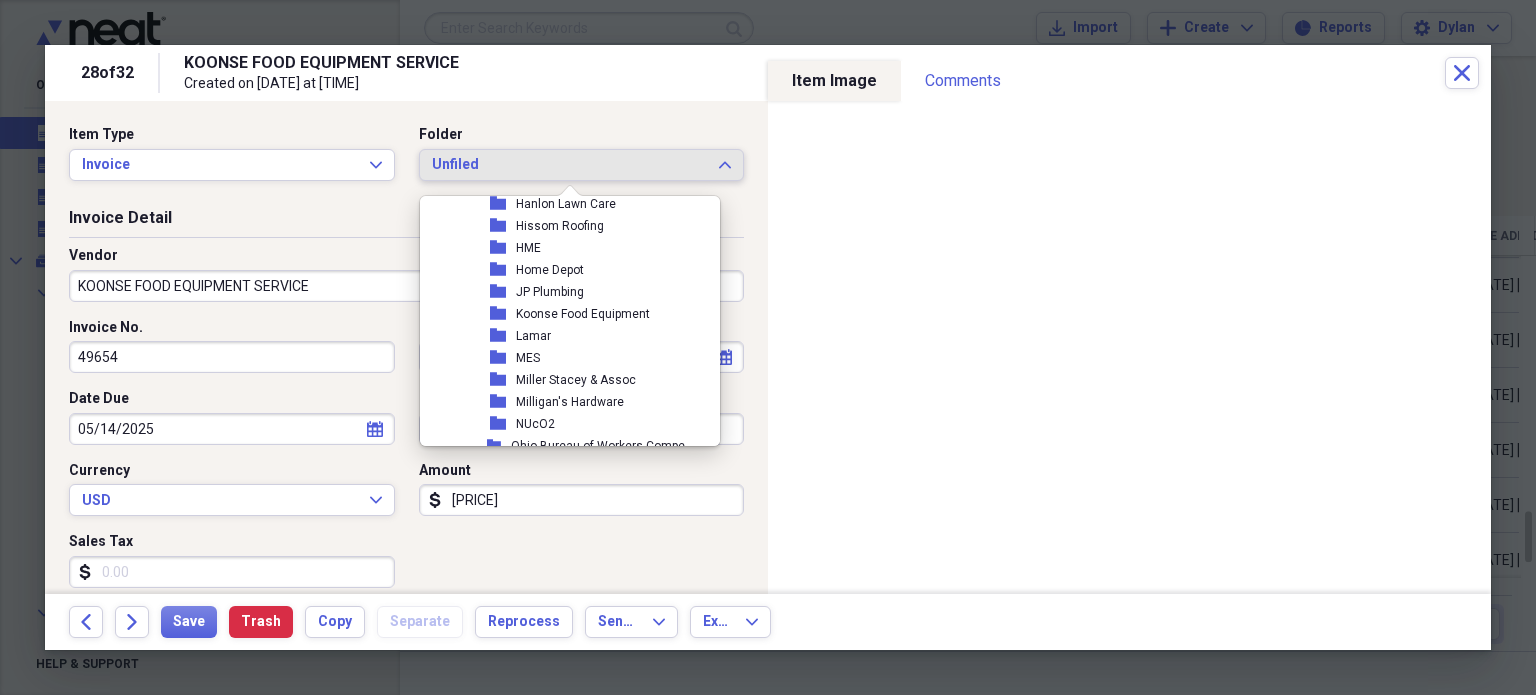 scroll, scrollTop: 3351, scrollLeft: 0, axis: vertical 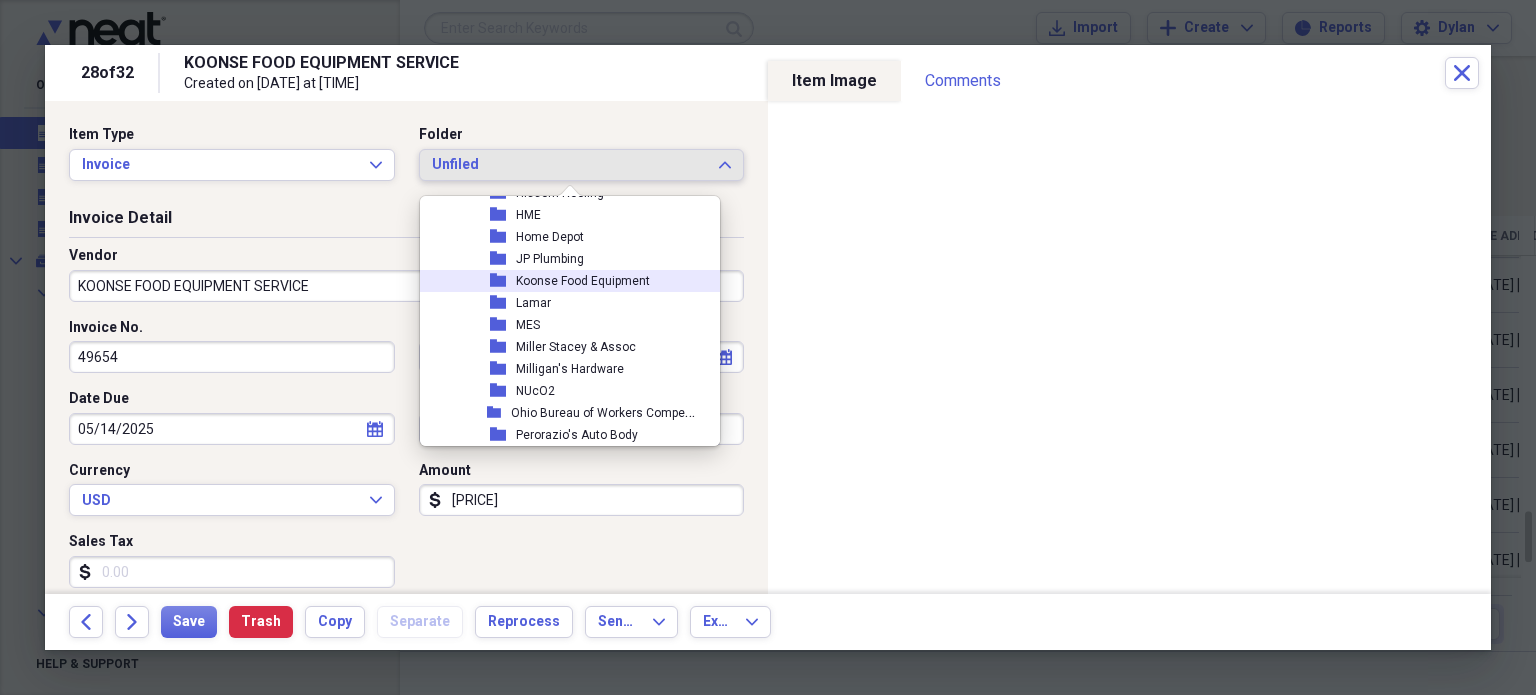 click on "Koonse Food Equipment" at bounding box center [583, 281] 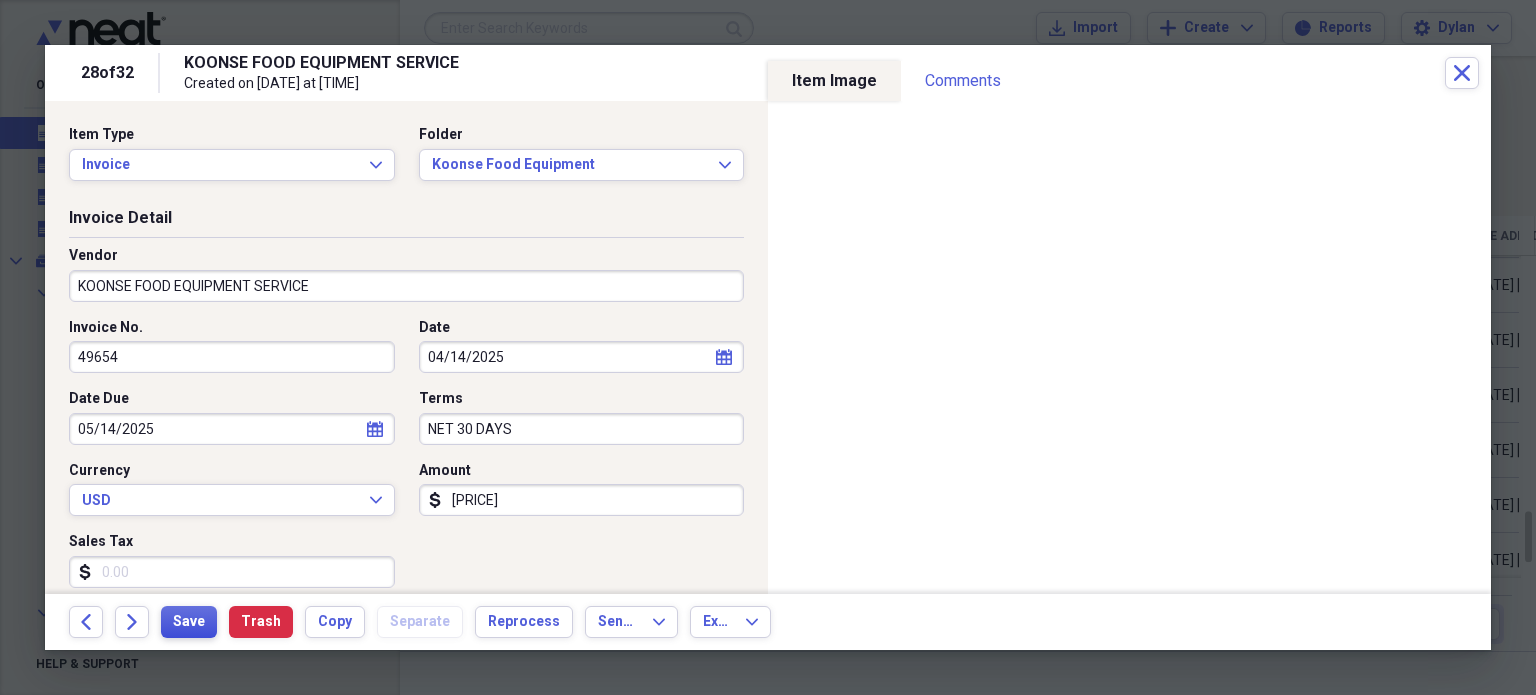 click on "Save" at bounding box center [189, 622] 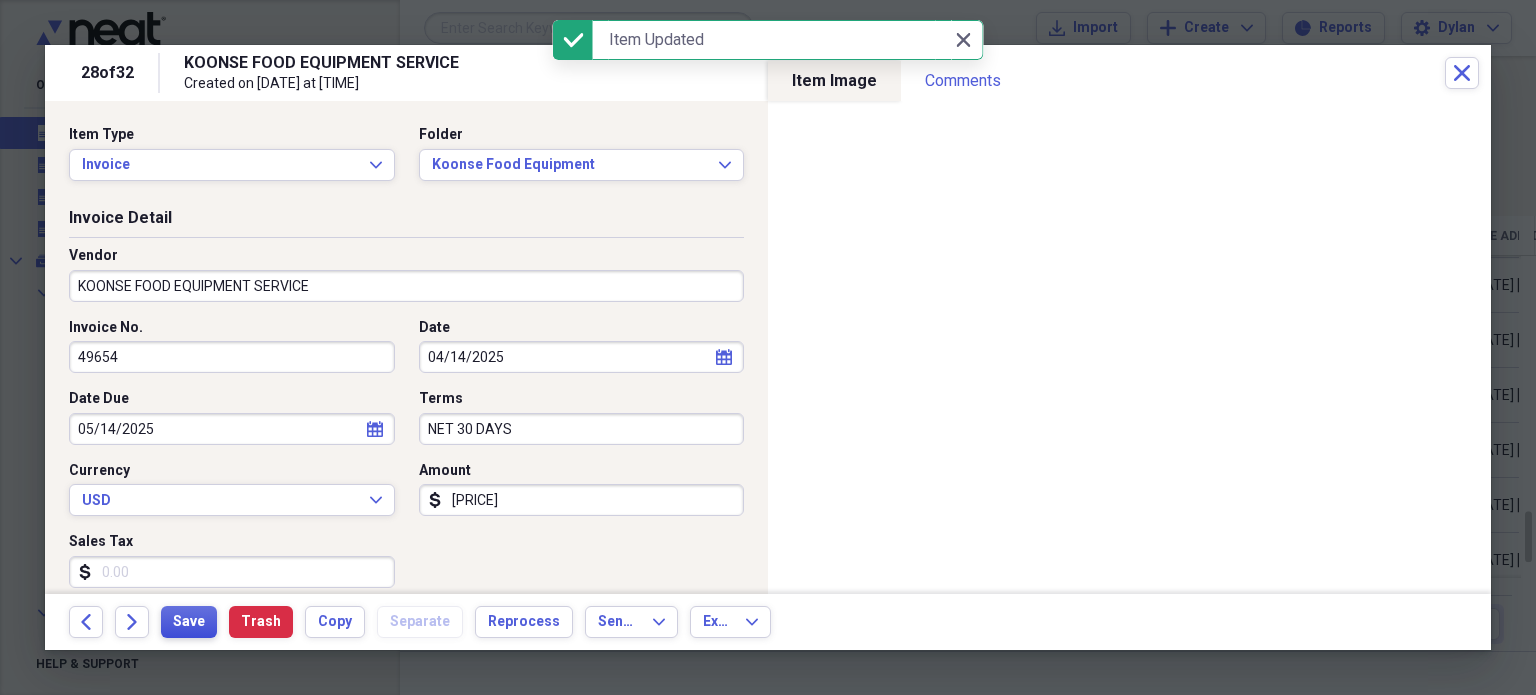 type on "Paid 4-23-25
Check 13801" 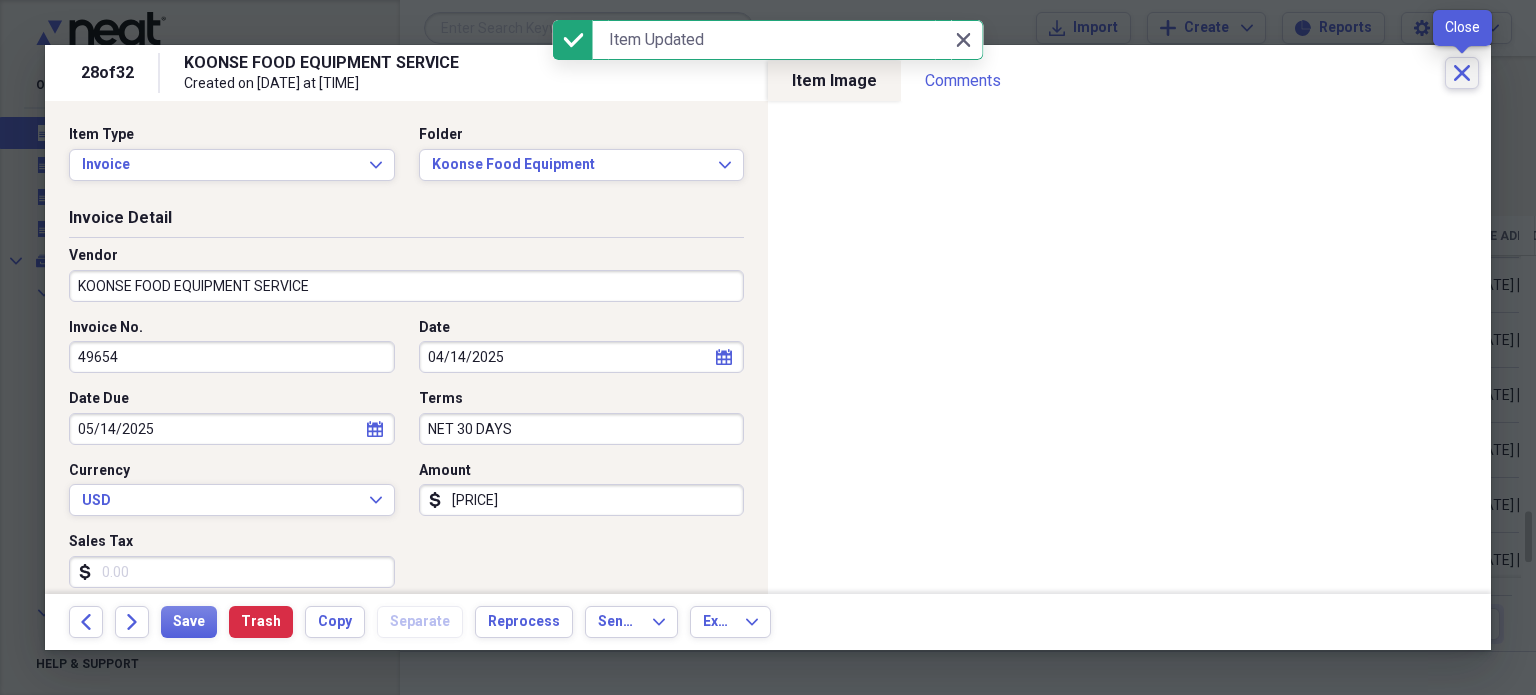 click on "Close" at bounding box center [1462, 73] 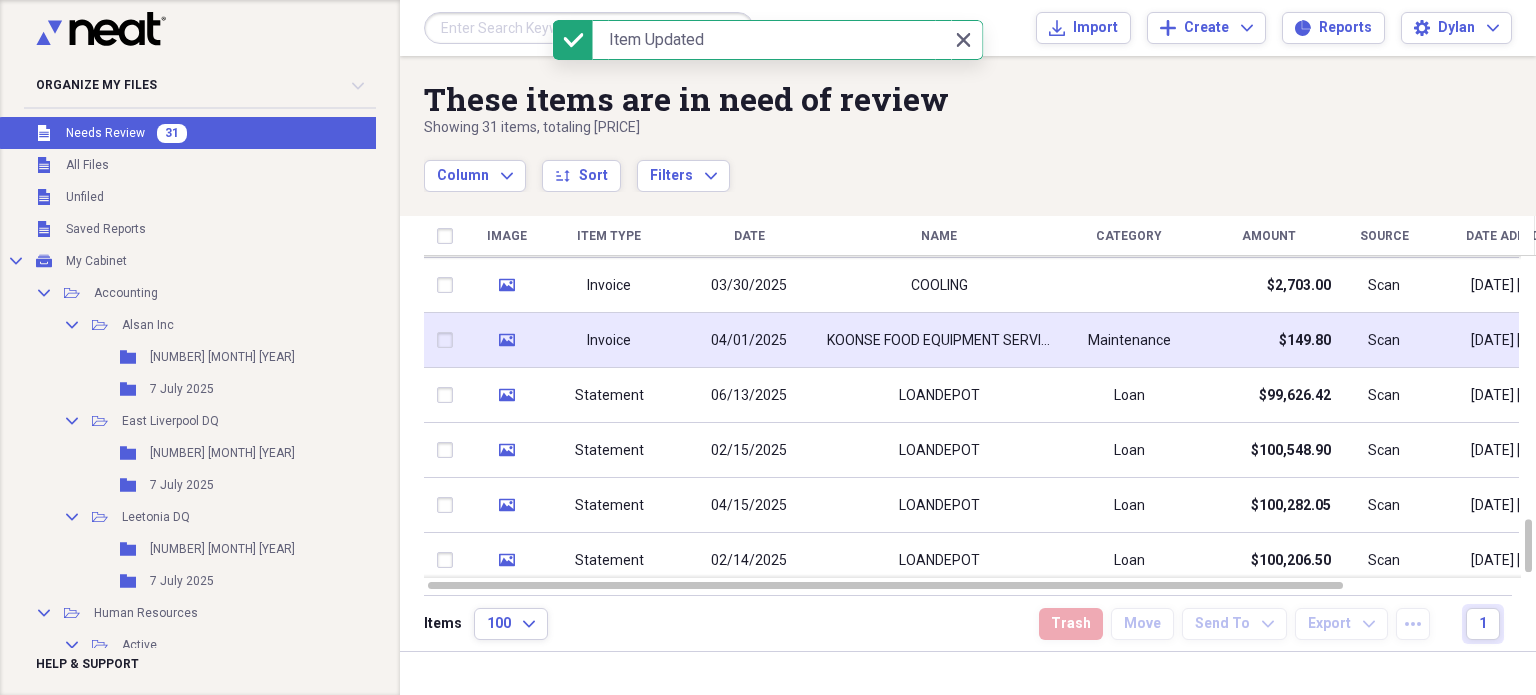 click on "KOONSE FOOD EQUIPMENT SERVICE" at bounding box center [939, 341] 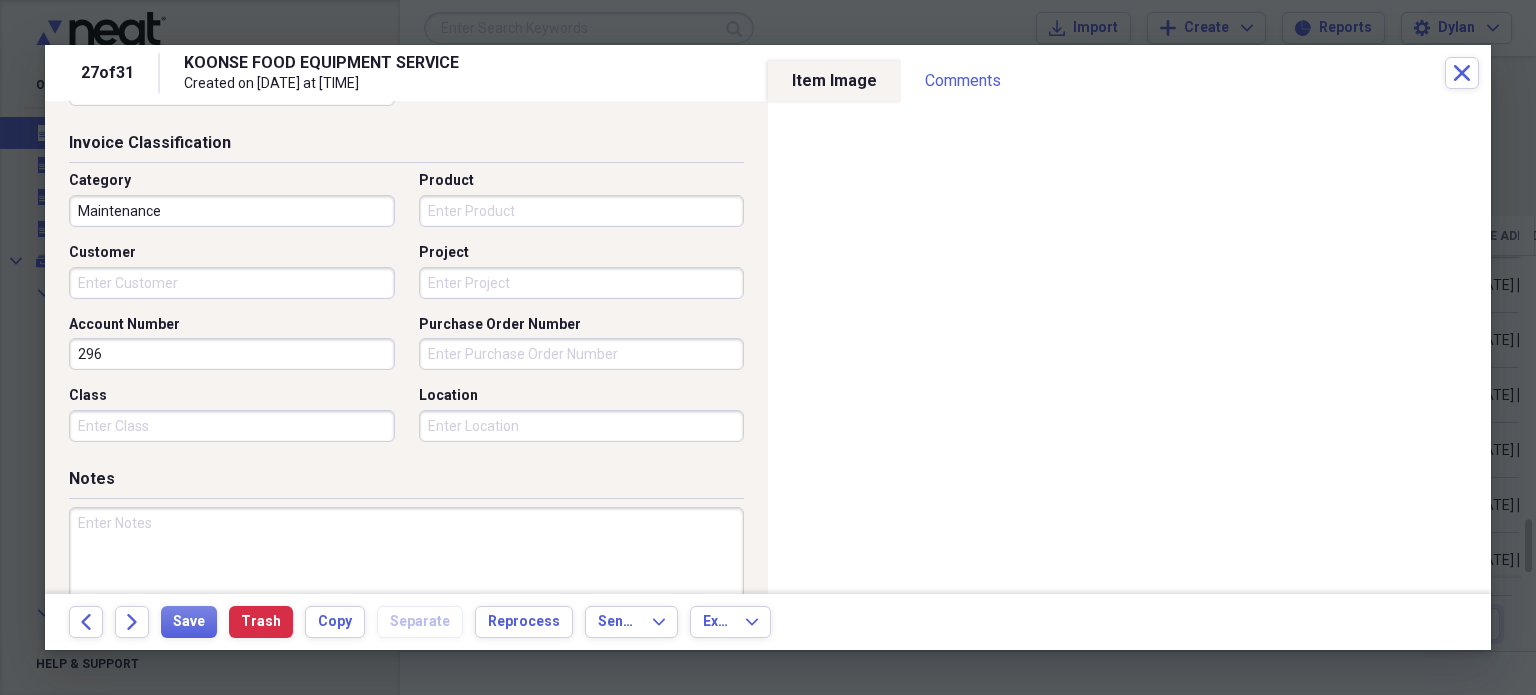 scroll, scrollTop: 484, scrollLeft: 0, axis: vertical 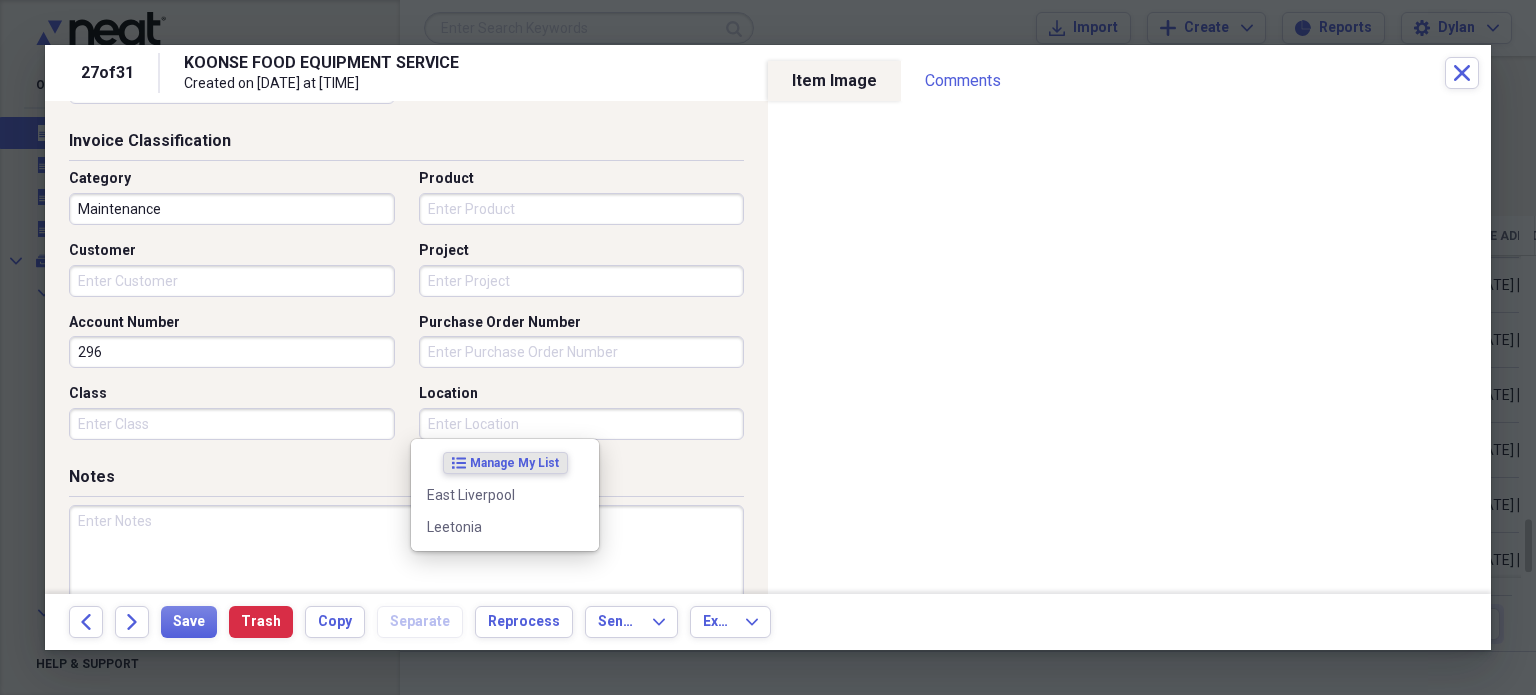 click on "Location" at bounding box center (582, 424) 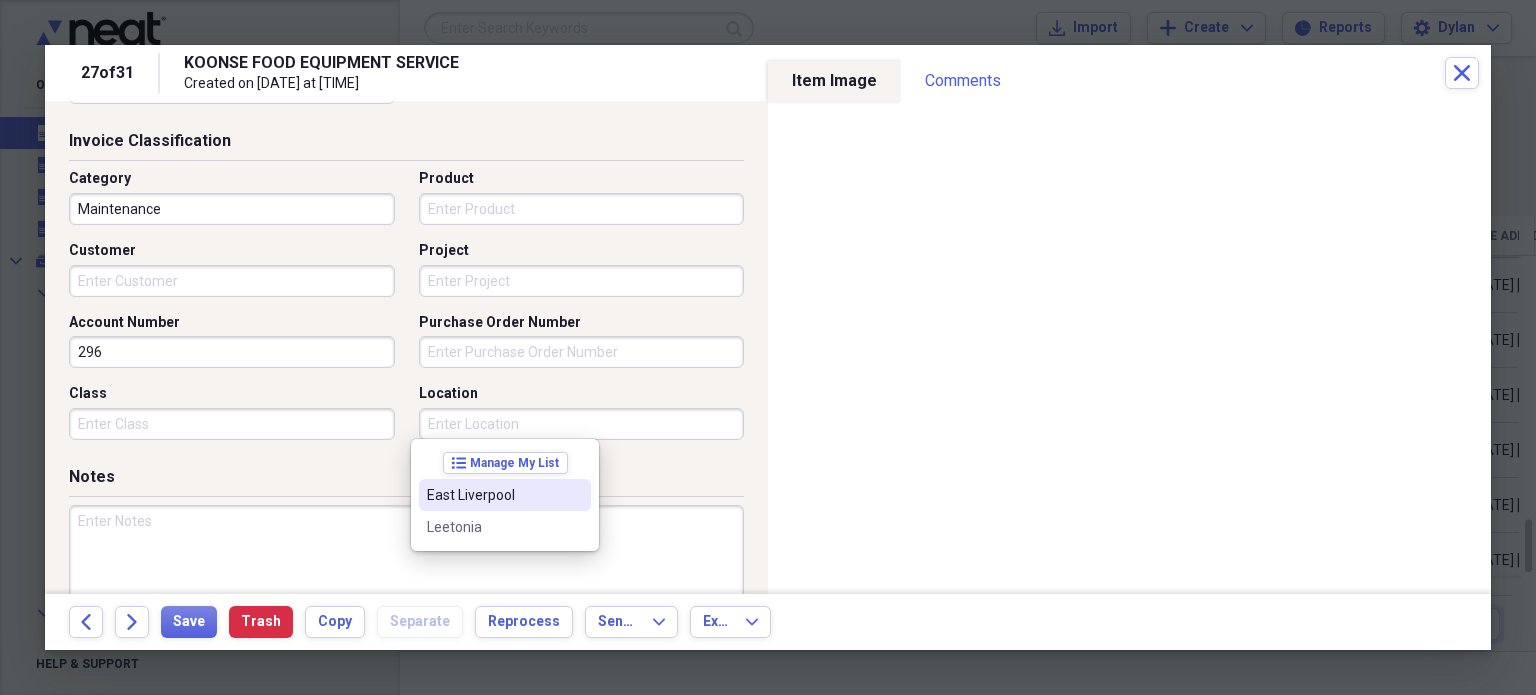 click on "East Liverpool" at bounding box center [493, 495] 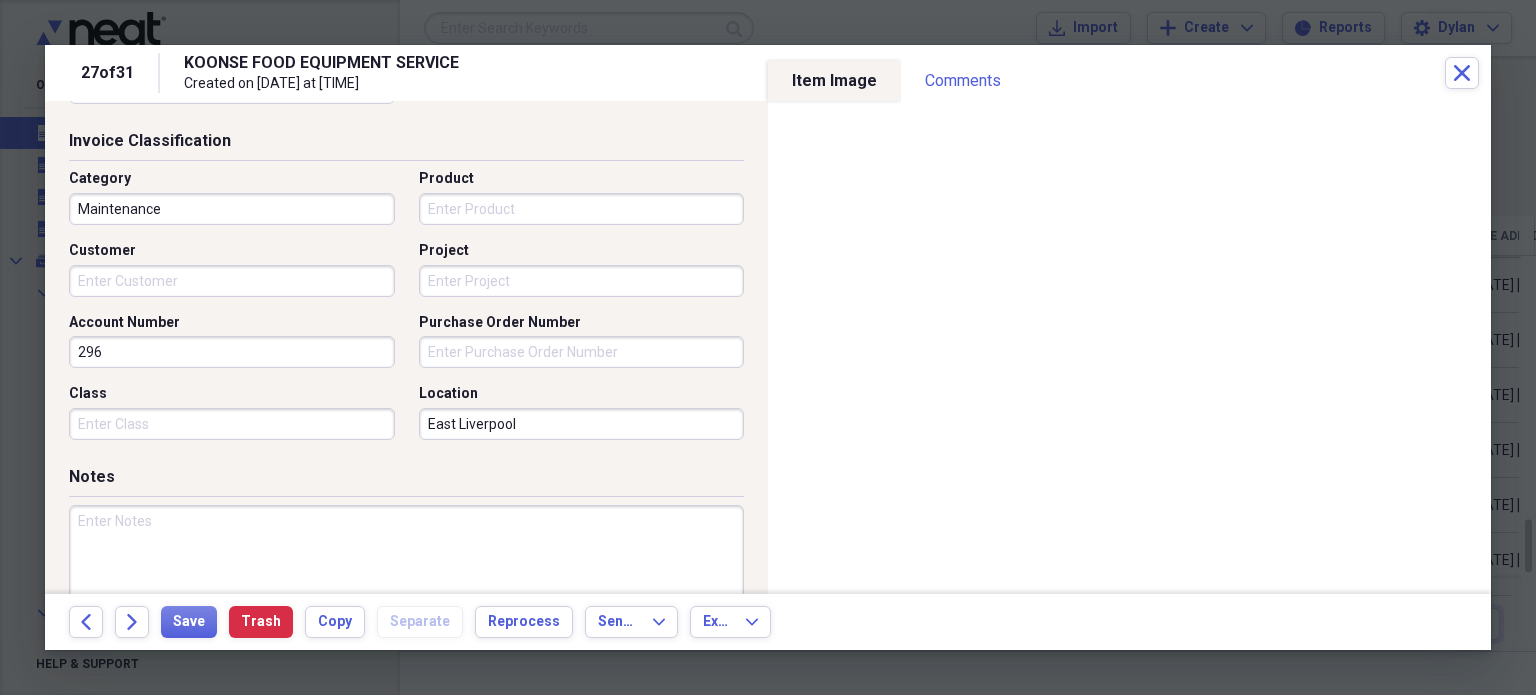 click at bounding box center [406, 570] 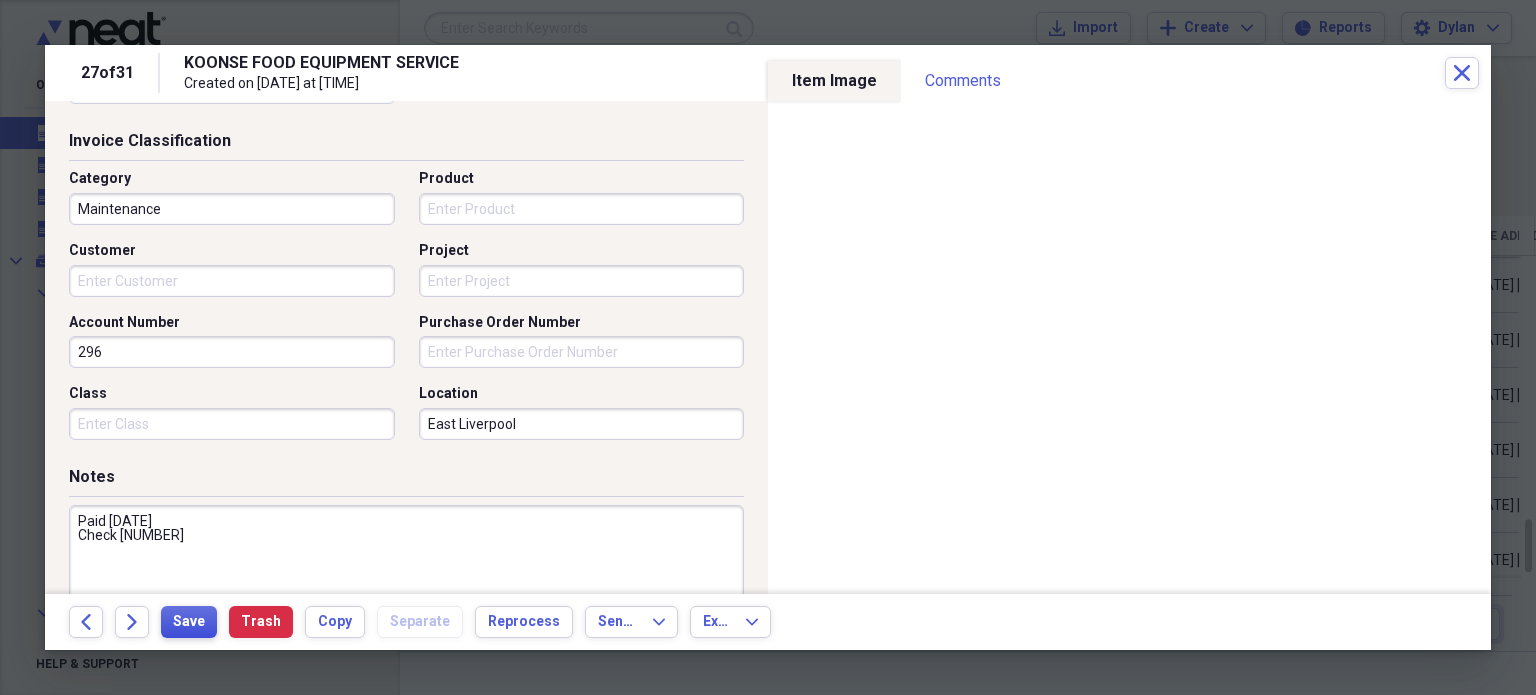 type on "Paid 4-6-25
Check 13791" 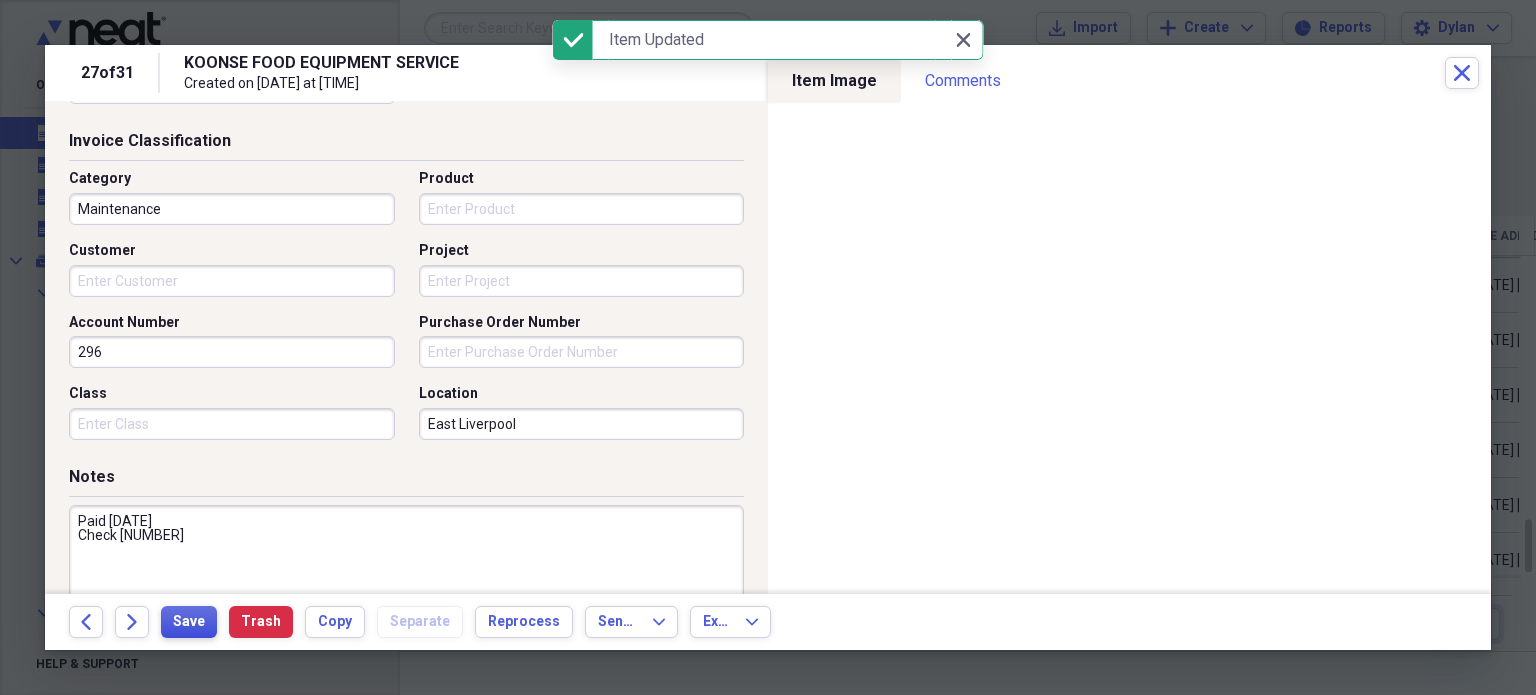 scroll, scrollTop: 0, scrollLeft: 0, axis: both 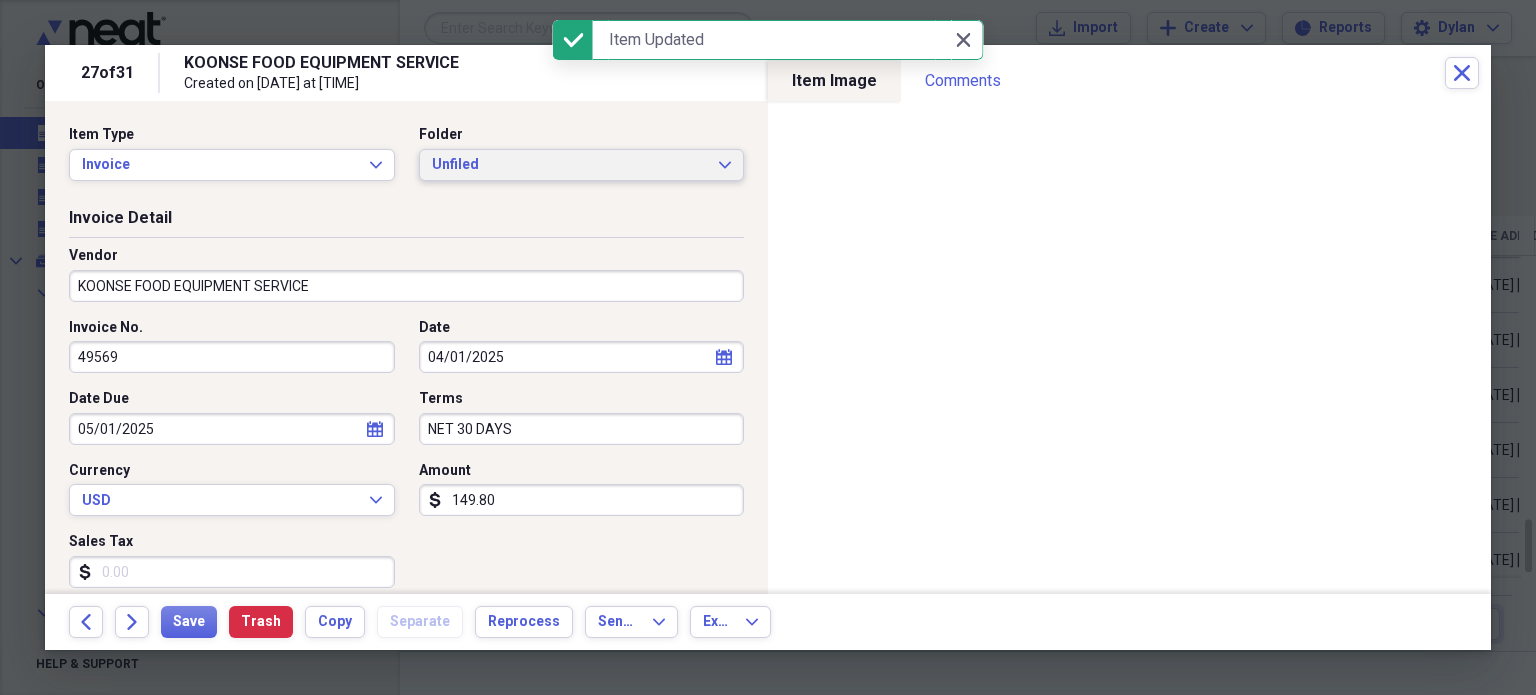 click on "Unfiled" at bounding box center [570, 165] 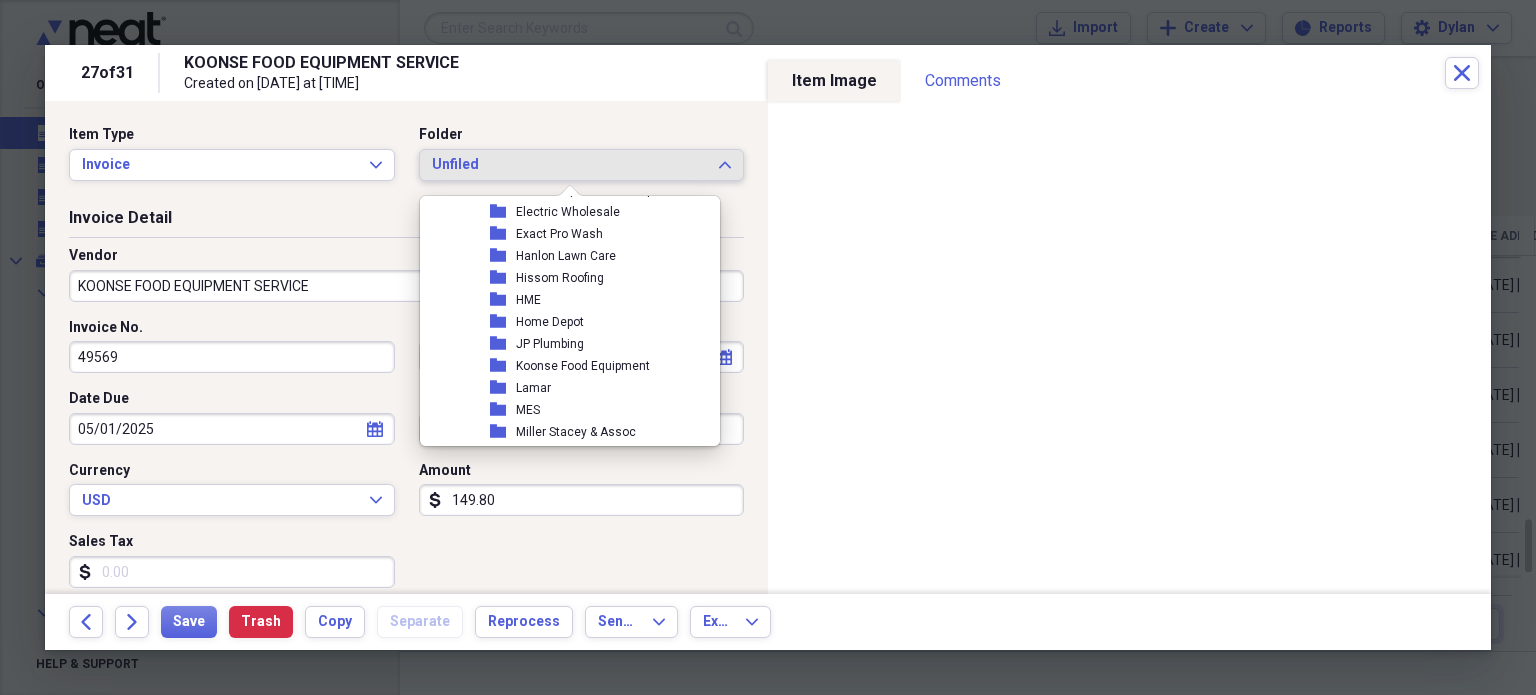 scroll, scrollTop: 3264, scrollLeft: 3, axis: both 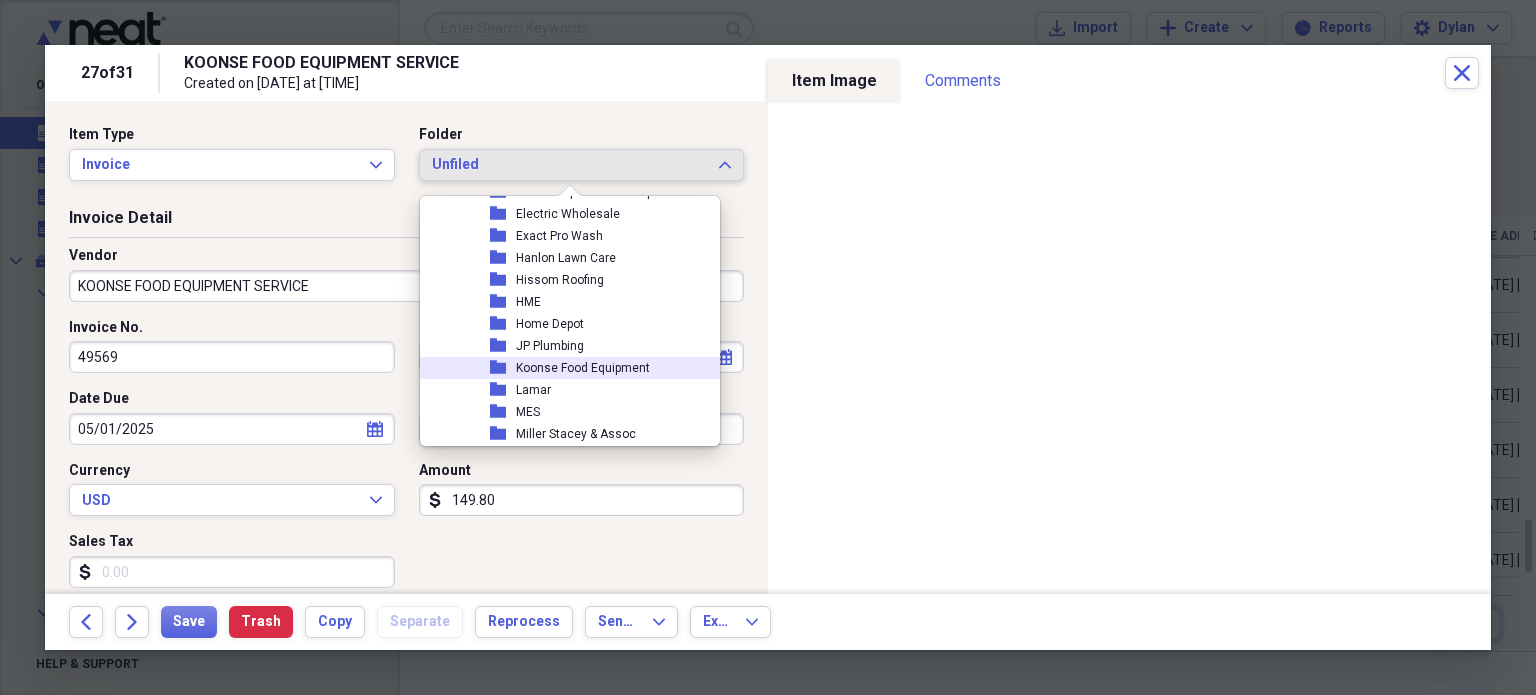 click on "Koonse Food Equipment" at bounding box center (583, 368) 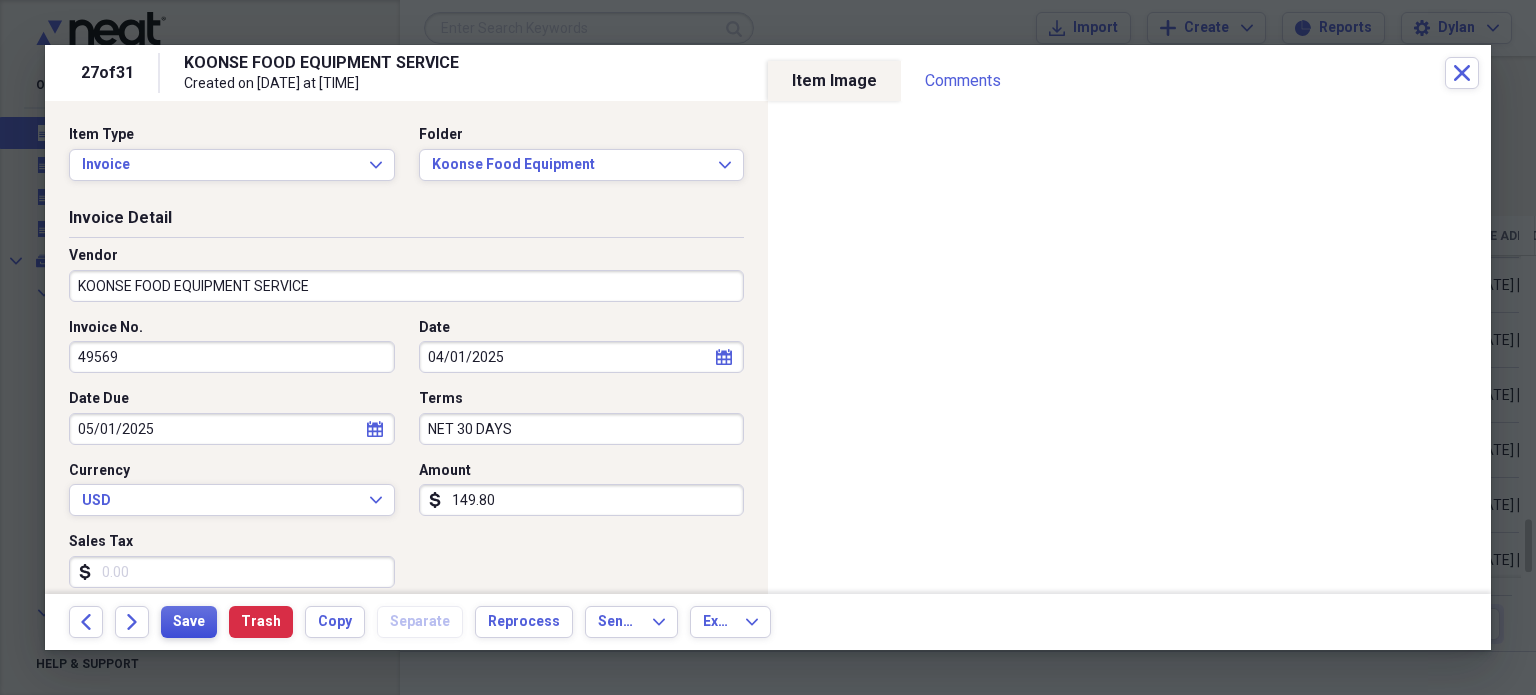 click on "Save" at bounding box center [189, 622] 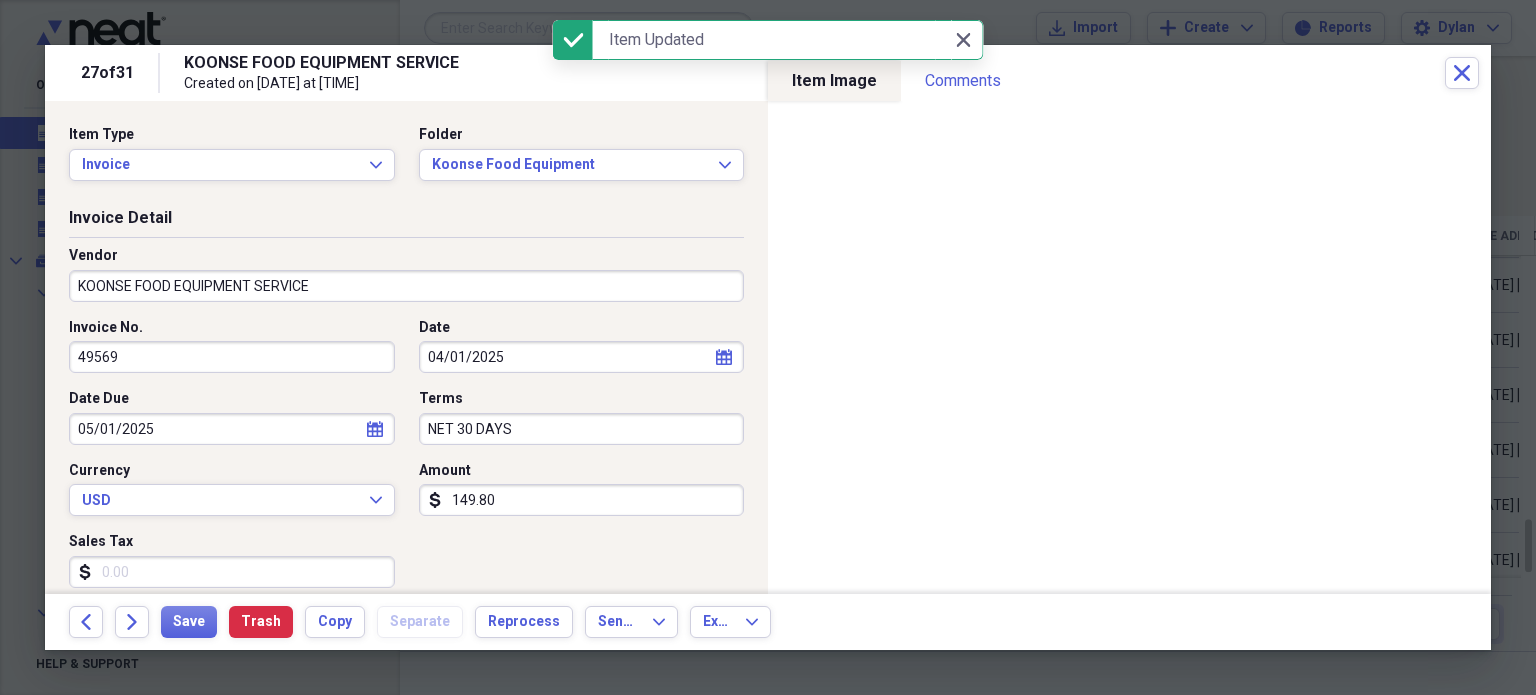 click on "27  of  31 KOONSE FOOD EQUIPMENT SERVICE Created on 08/02/2025 at 8:54 pm Close" at bounding box center (768, 73) 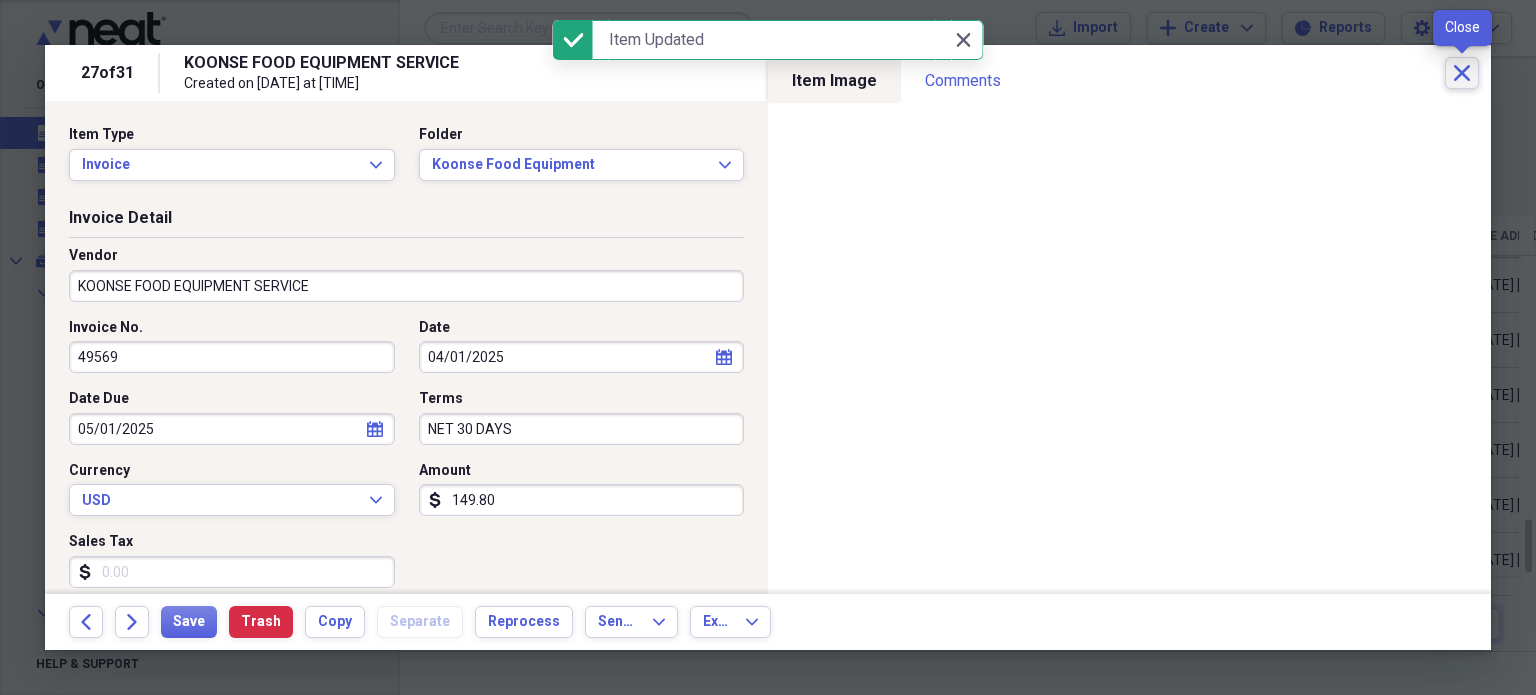 click on "Close" at bounding box center (1462, 73) 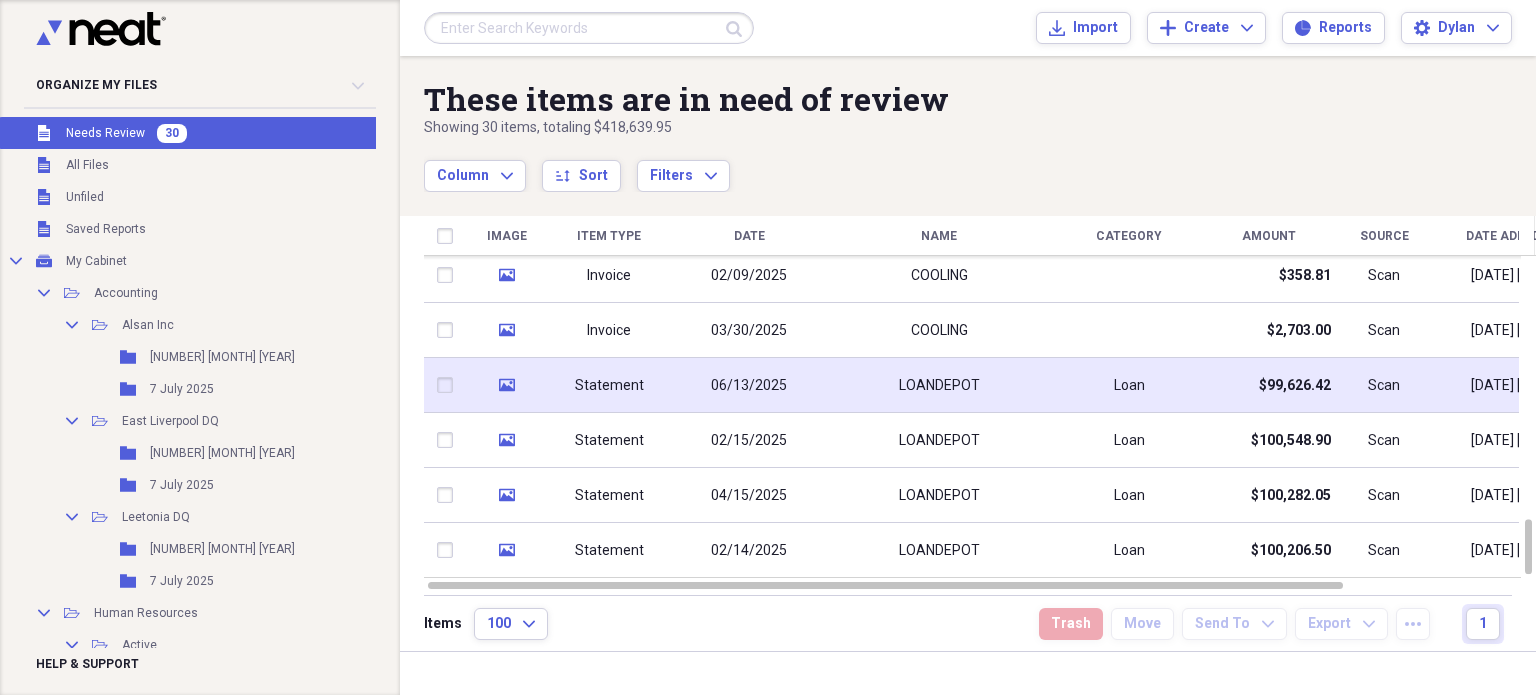 click at bounding box center [449, 385] 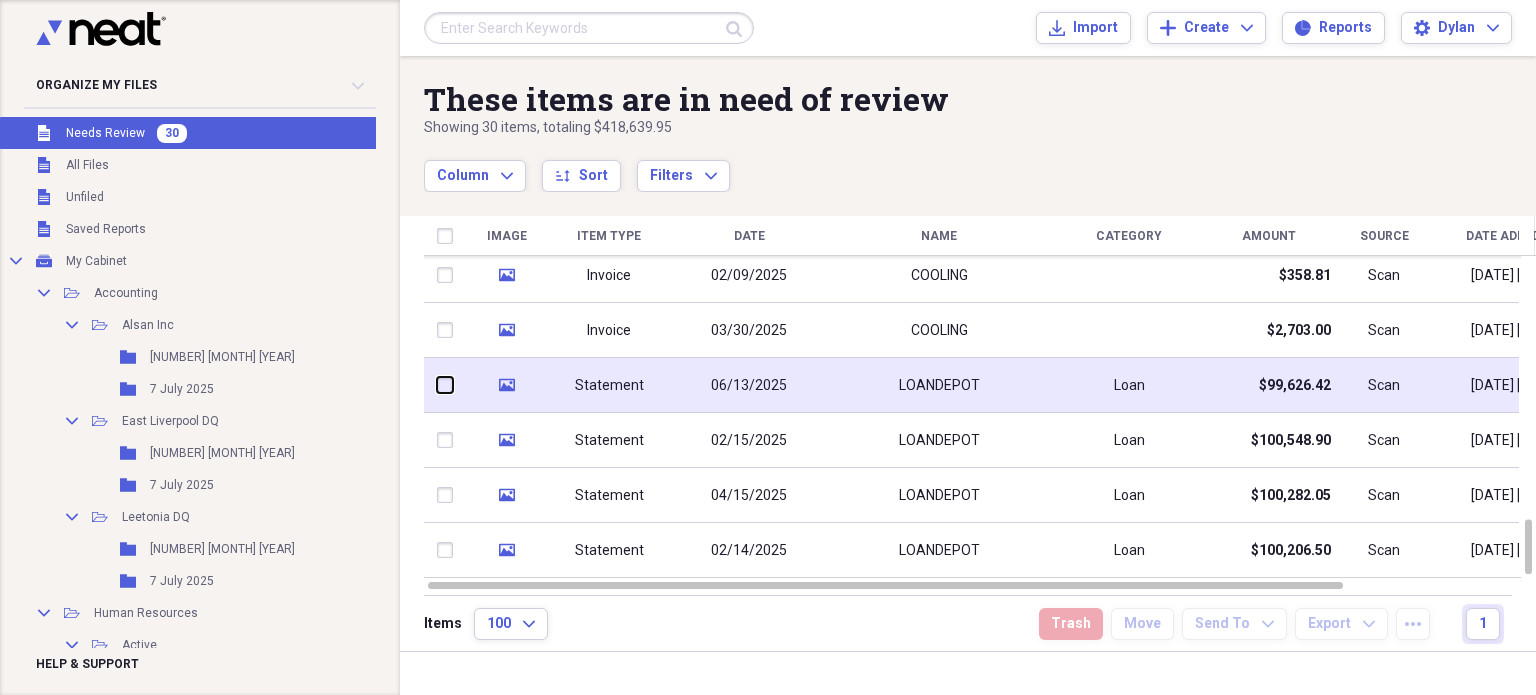 click at bounding box center (437, 385) 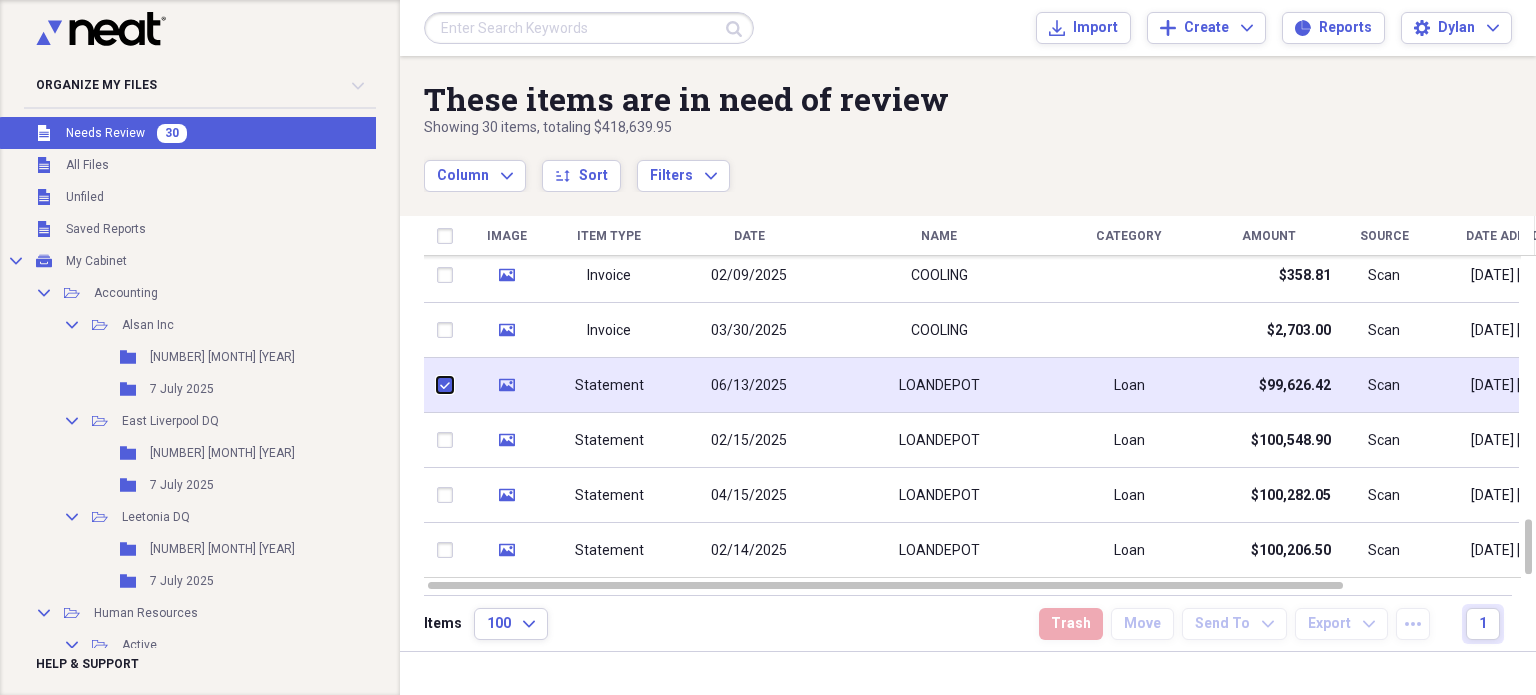 checkbox on "true" 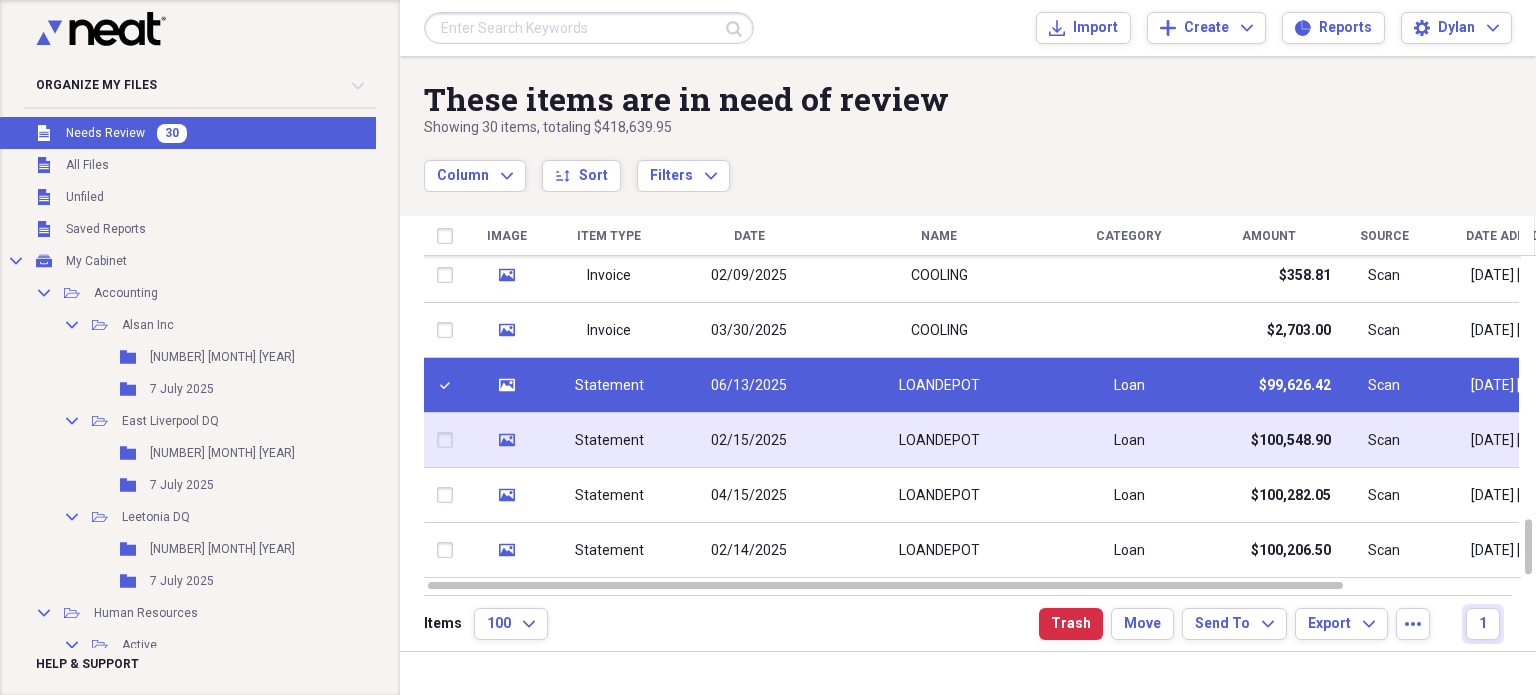 click at bounding box center [449, 440] 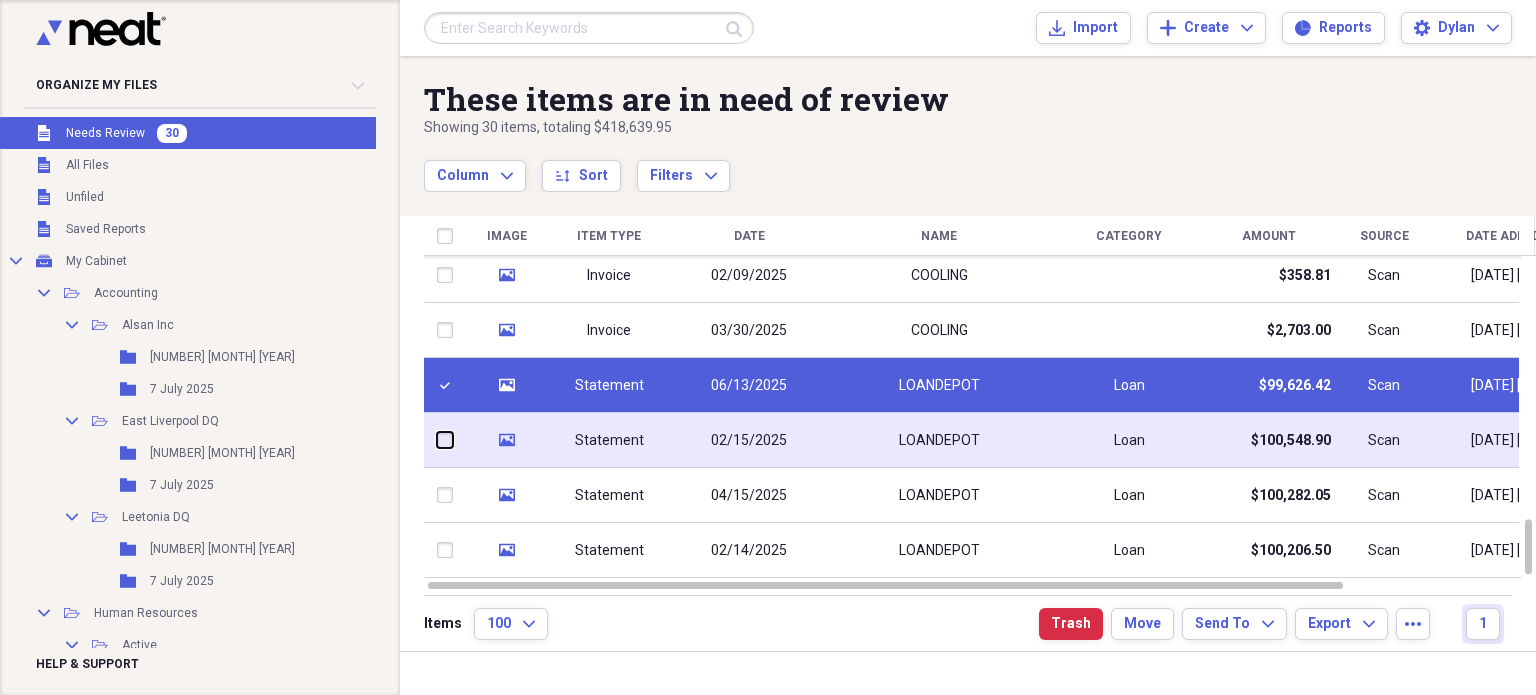 click at bounding box center [437, 440] 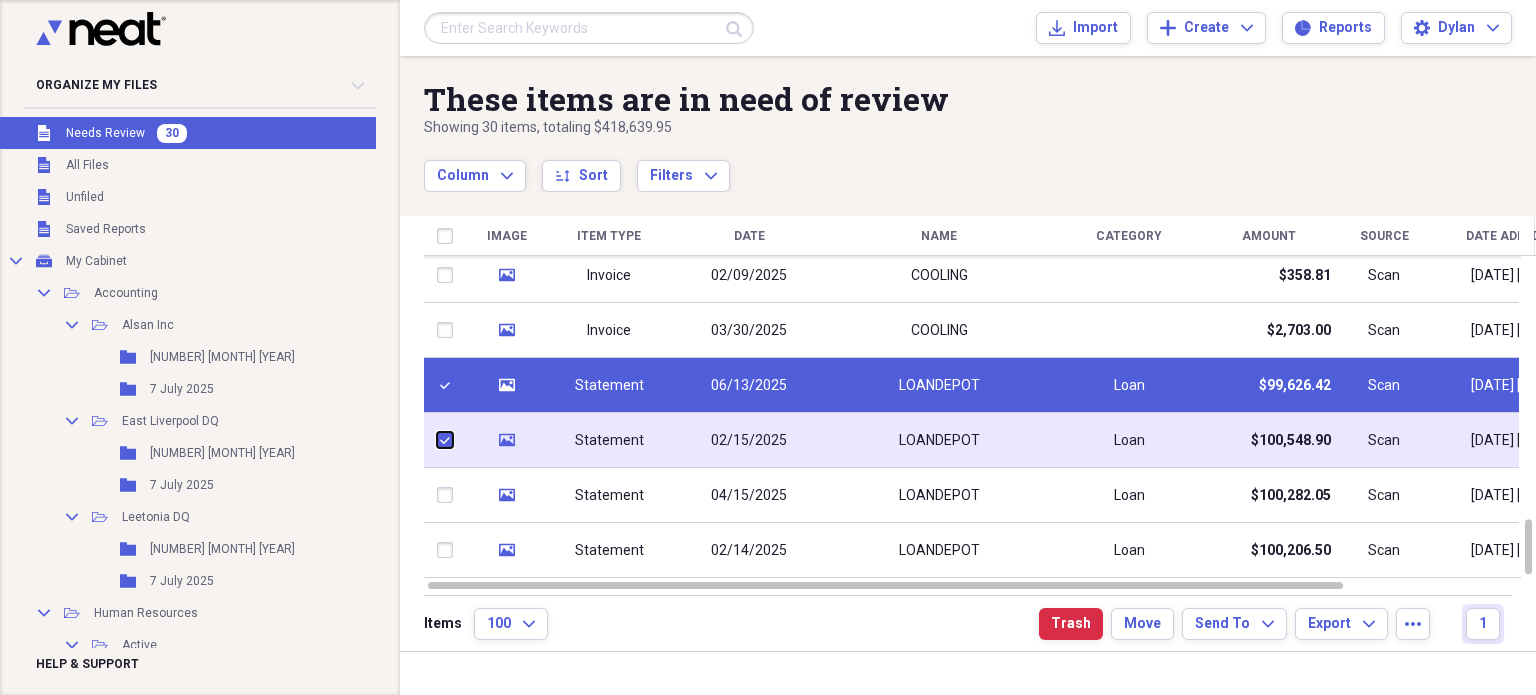 checkbox on "true" 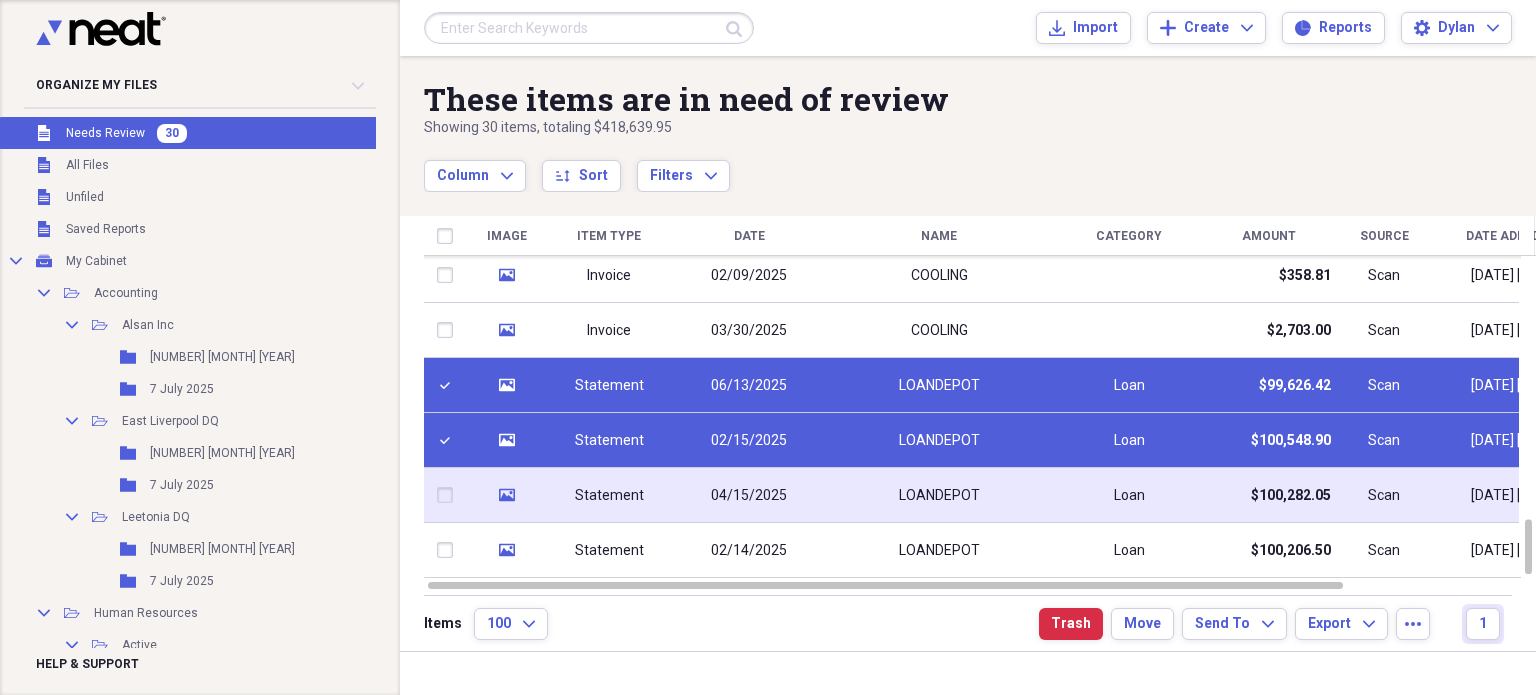 click at bounding box center (449, 495) 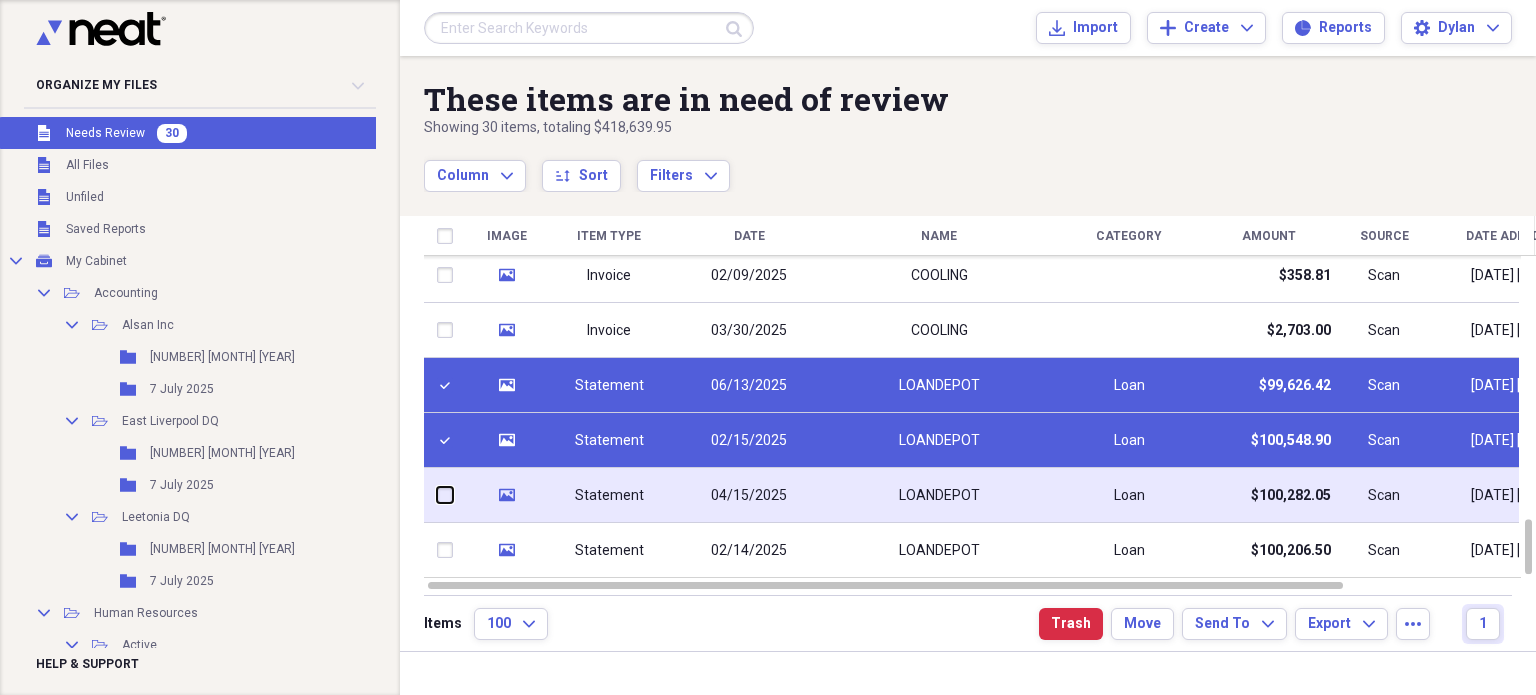 click at bounding box center [437, 495] 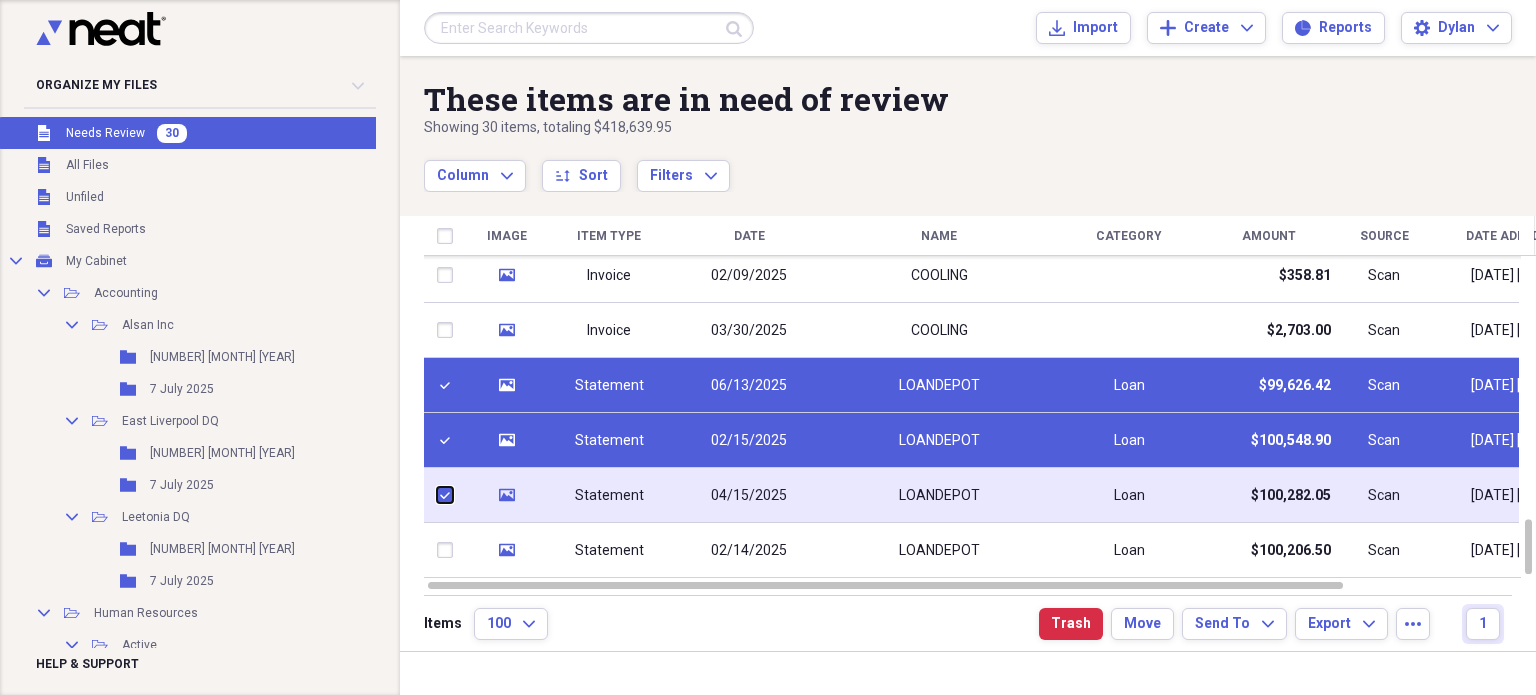 checkbox on "true" 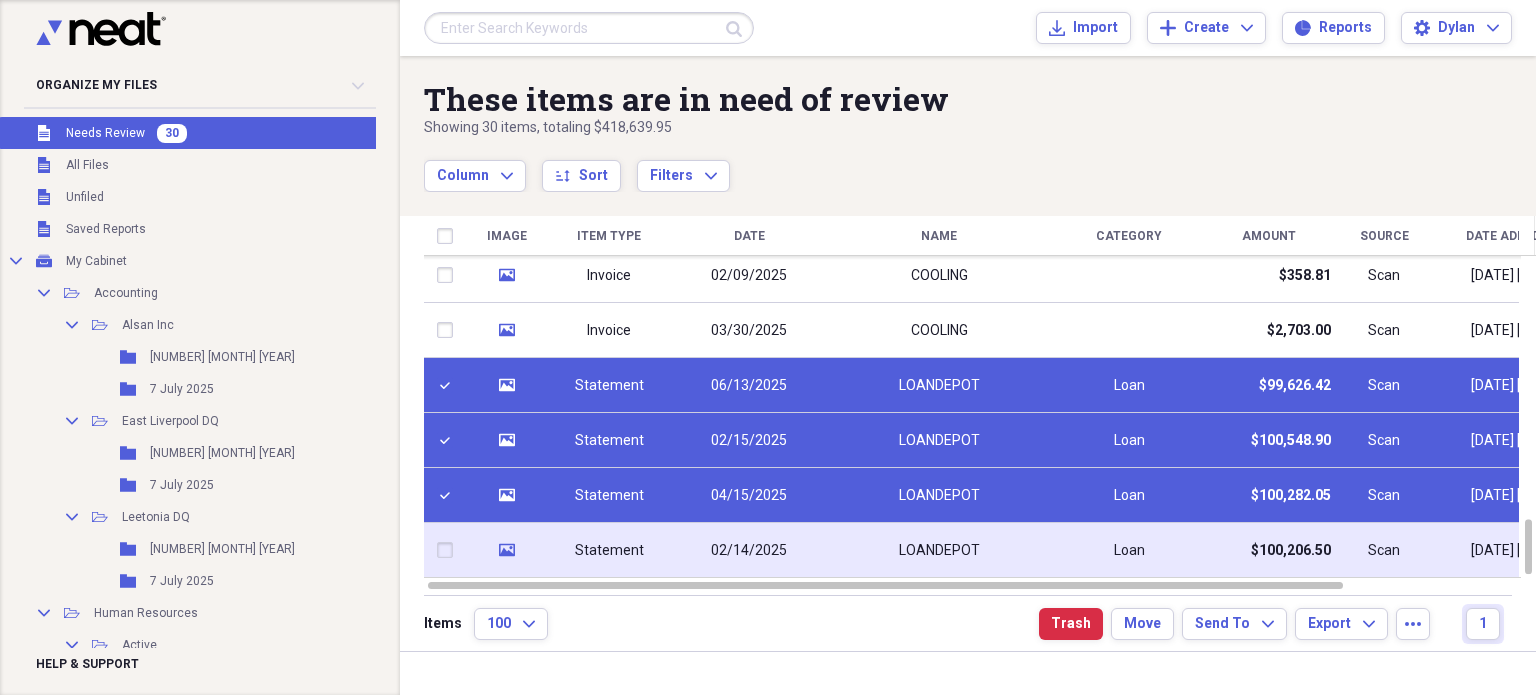 click at bounding box center [449, 550] 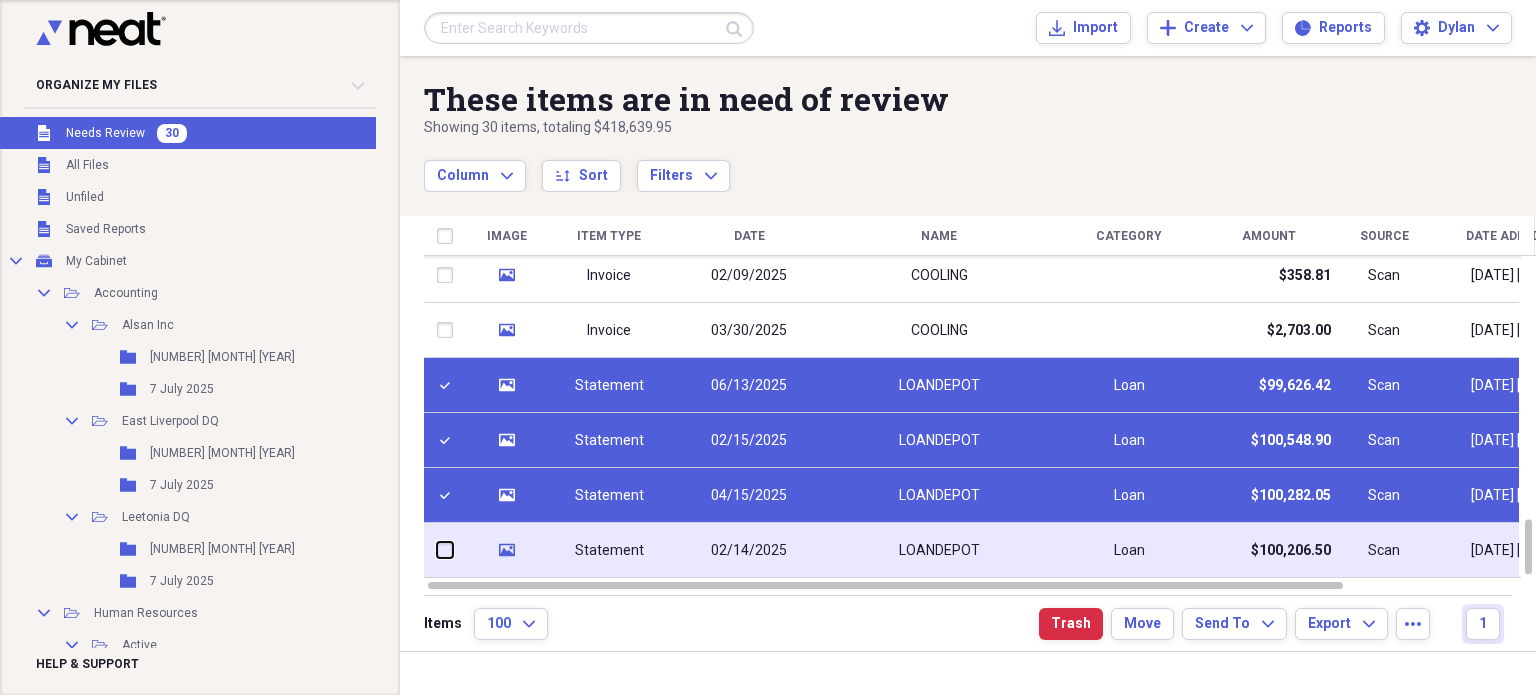 click at bounding box center [437, 550] 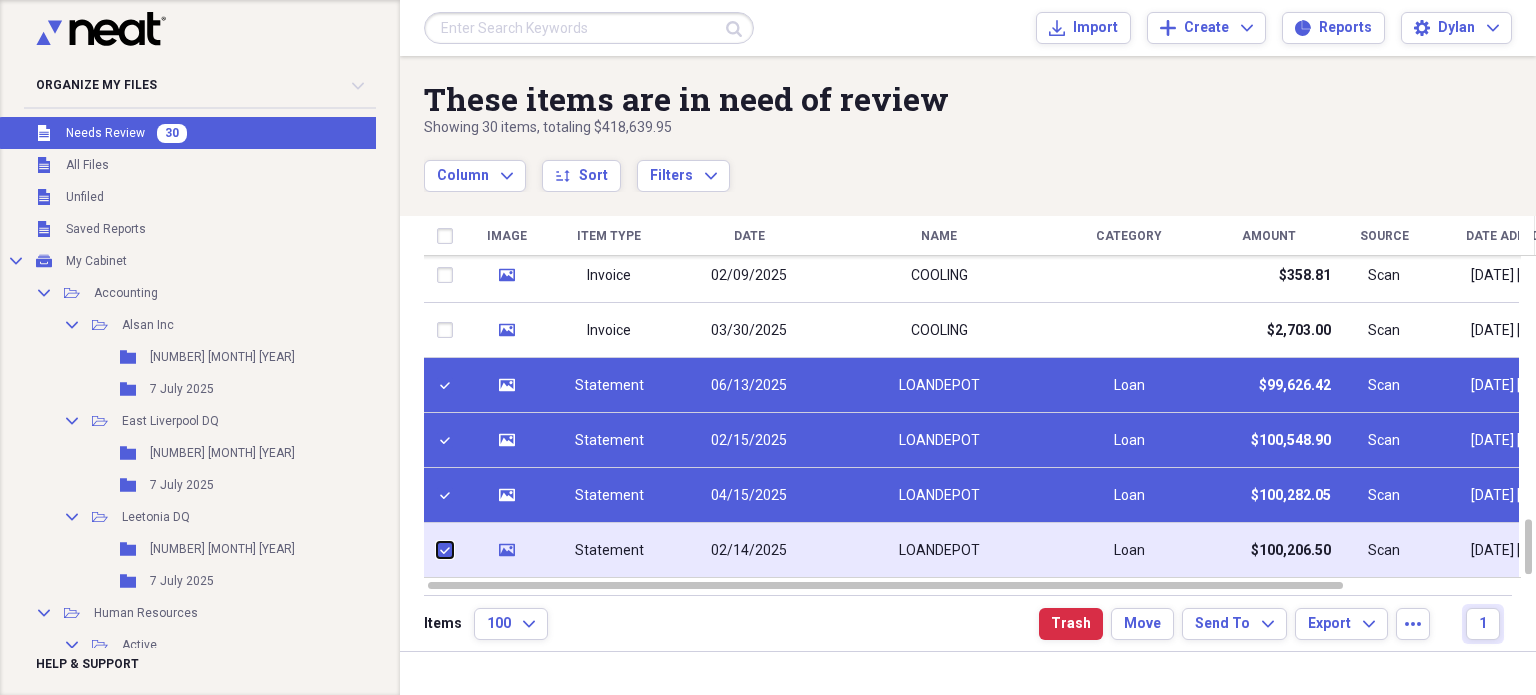 checkbox on "true" 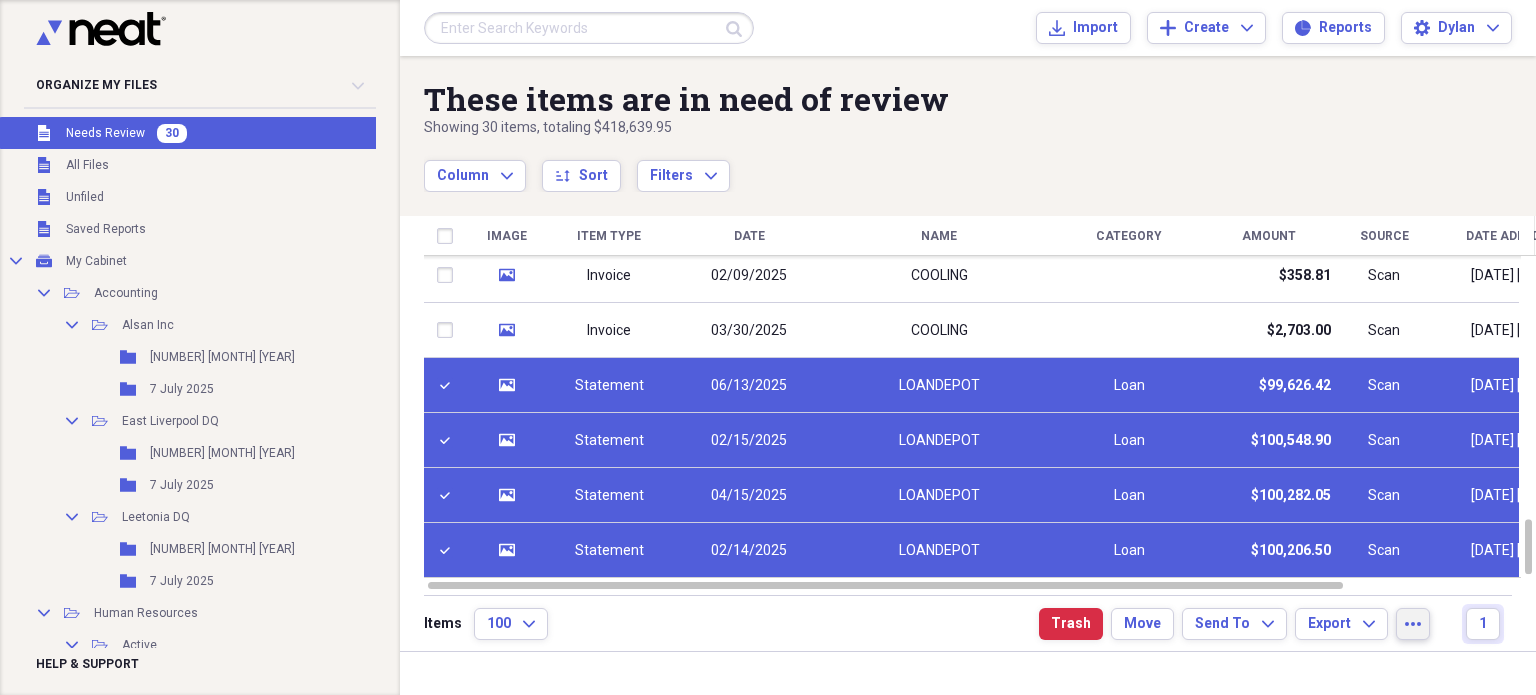 click on "more" 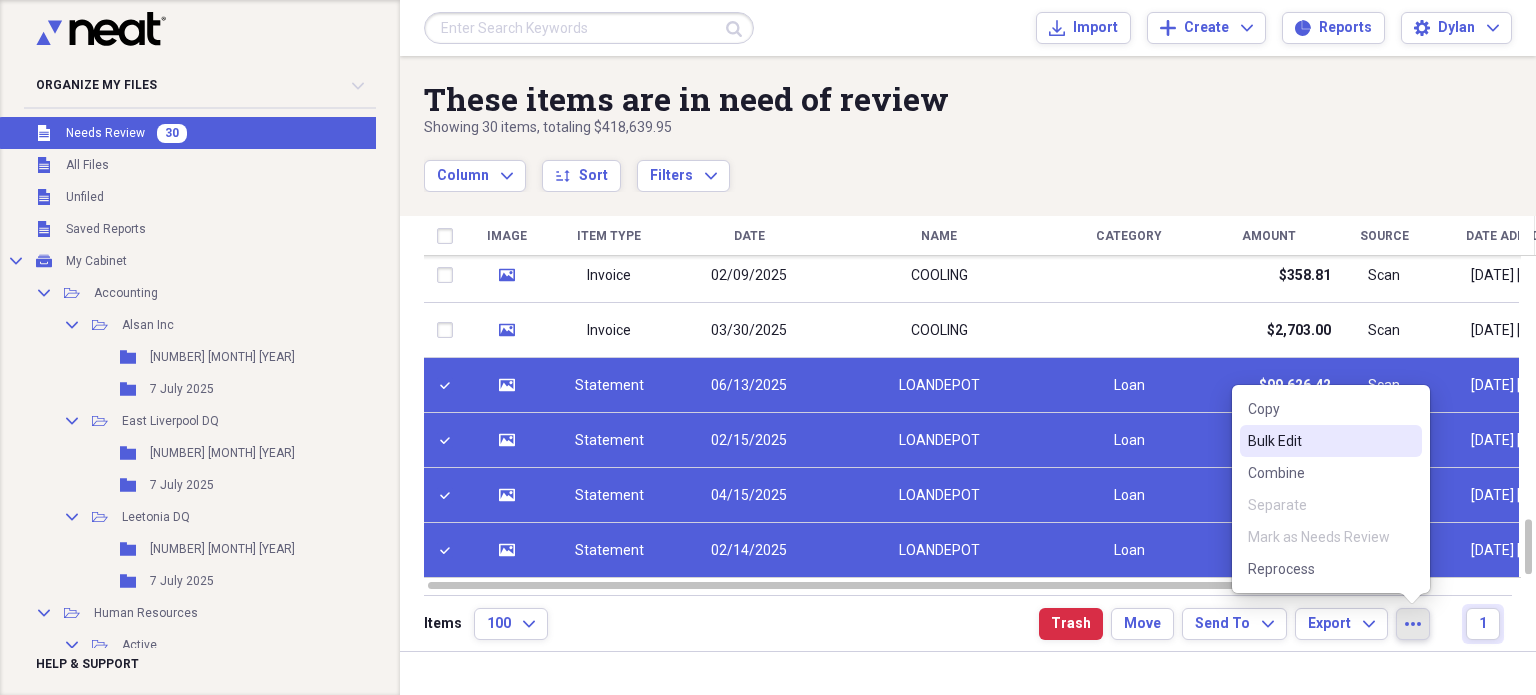 click on "Bulk Edit" at bounding box center [1319, 441] 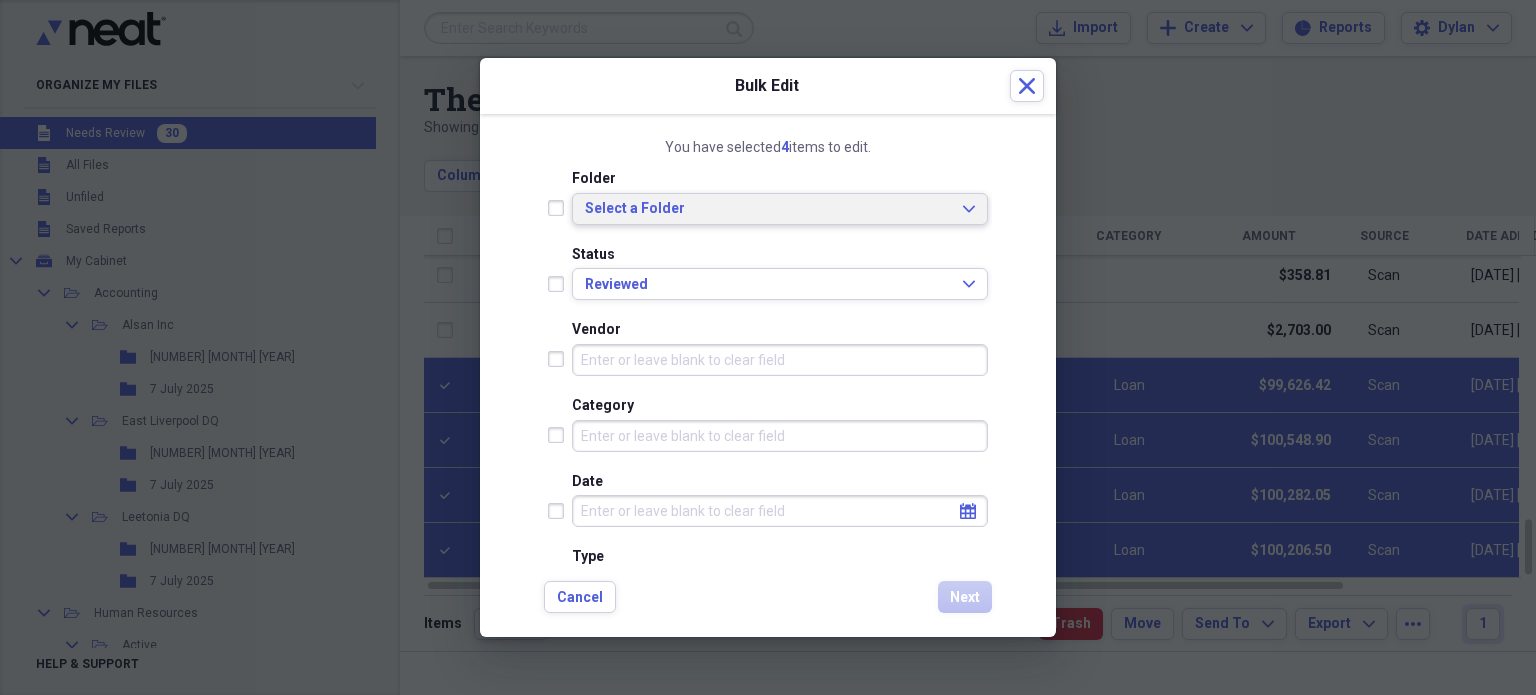 click on "Select a Folder" at bounding box center (768, 209) 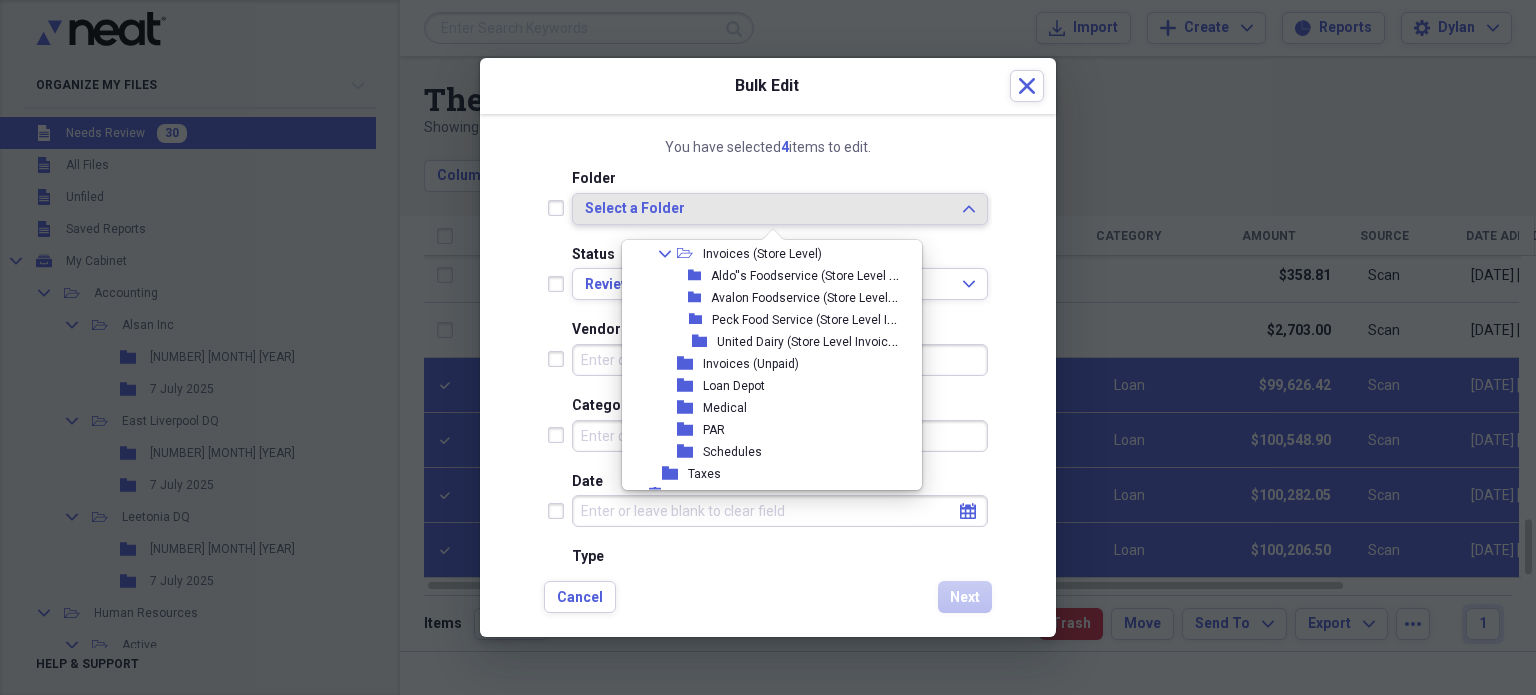 scroll, scrollTop: 3884, scrollLeft: 0, axis: vertical 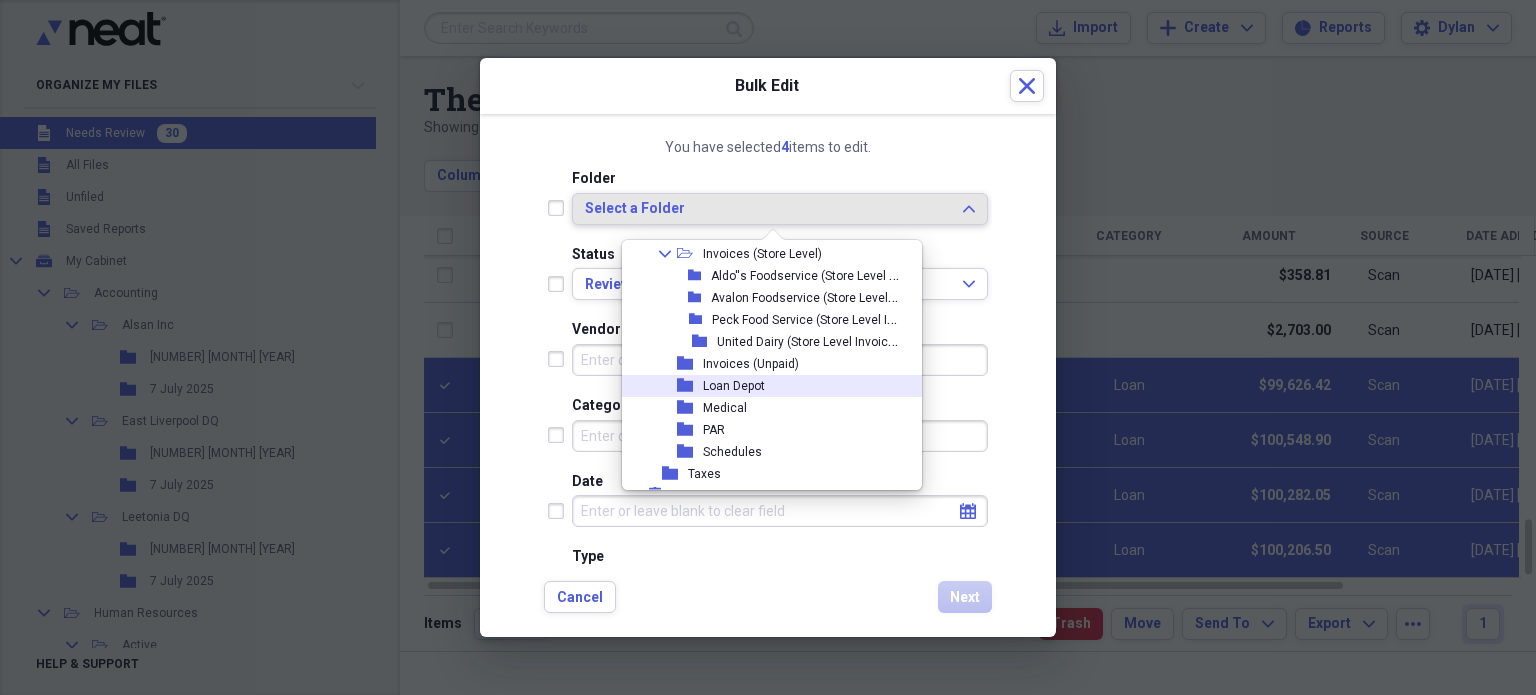 click on "Loan Depot" at bounding box center [734, 386] 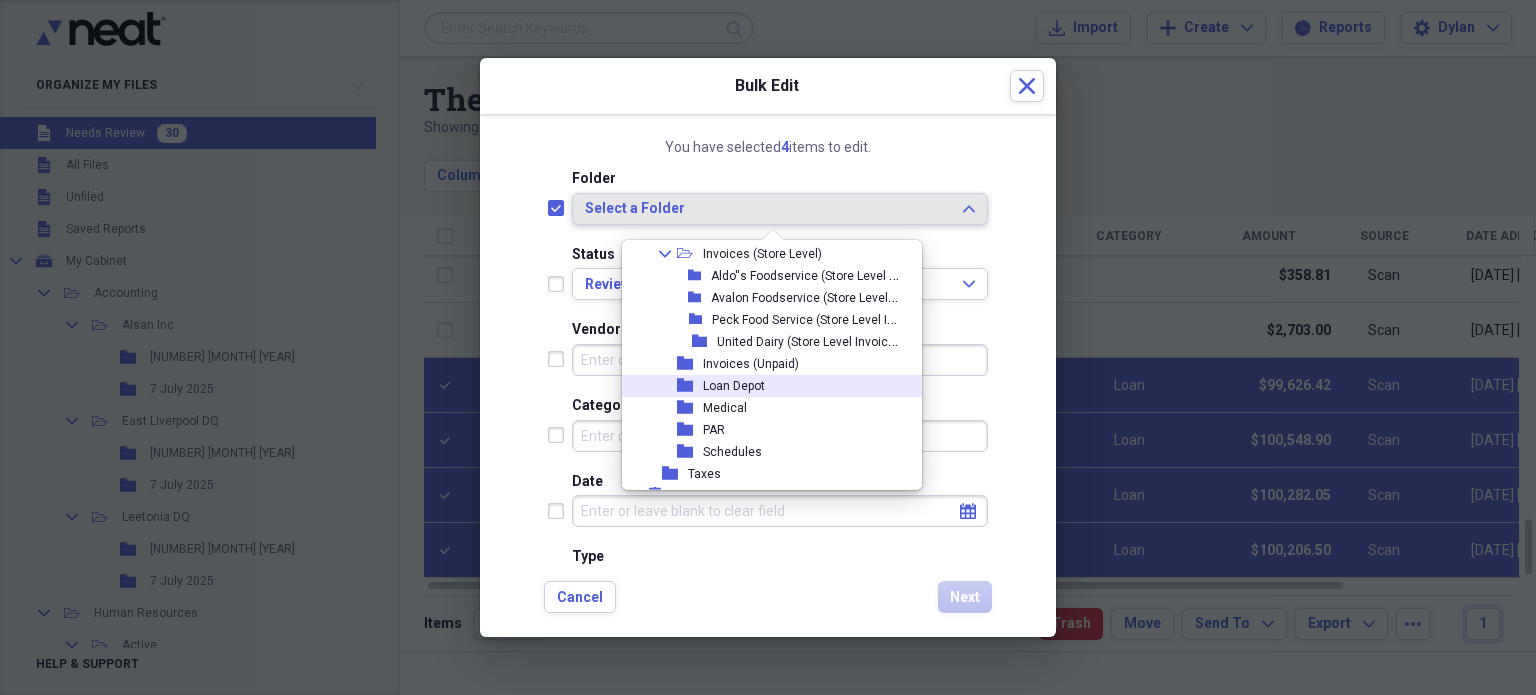 checkbox on "true" 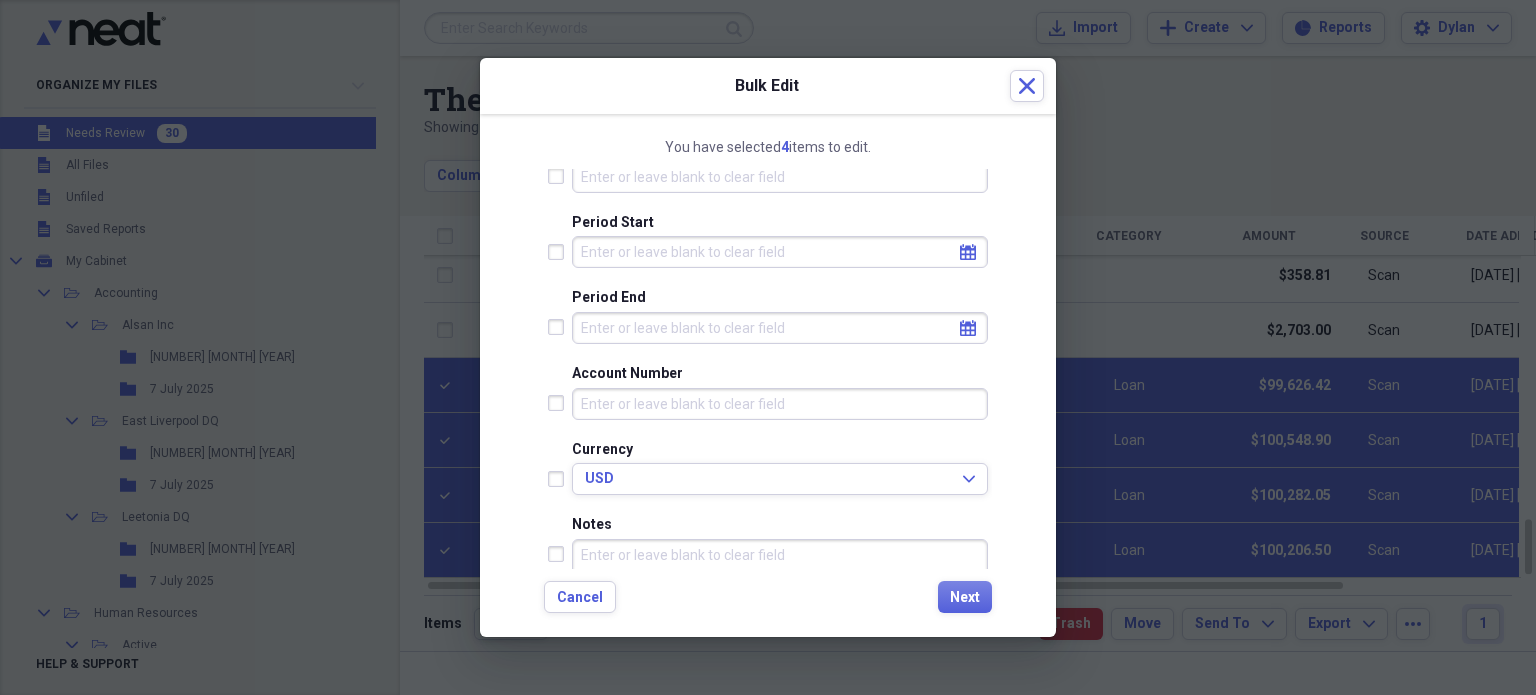 scroll, scrollTop: 444, scrollLeft: 0, axis: vertical 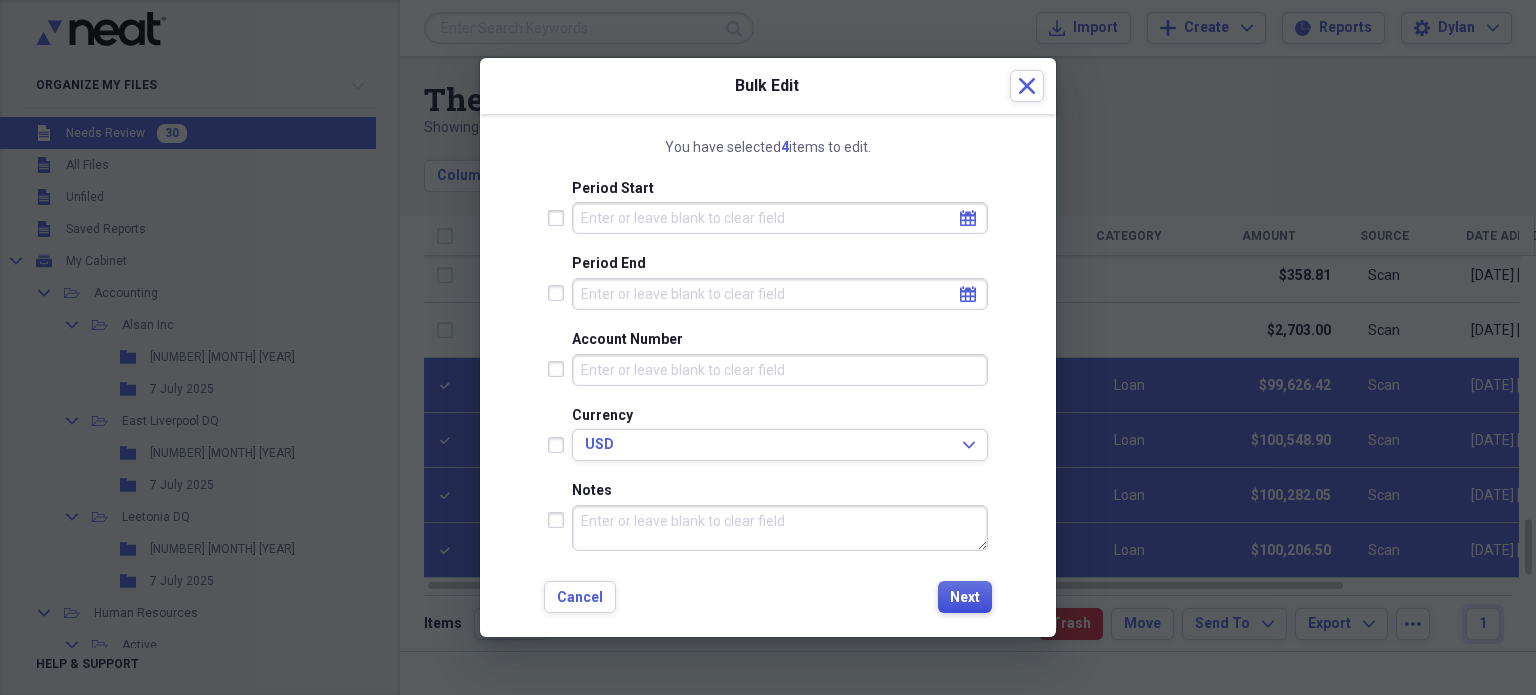click on "Next" at bounding box center [965, 598] 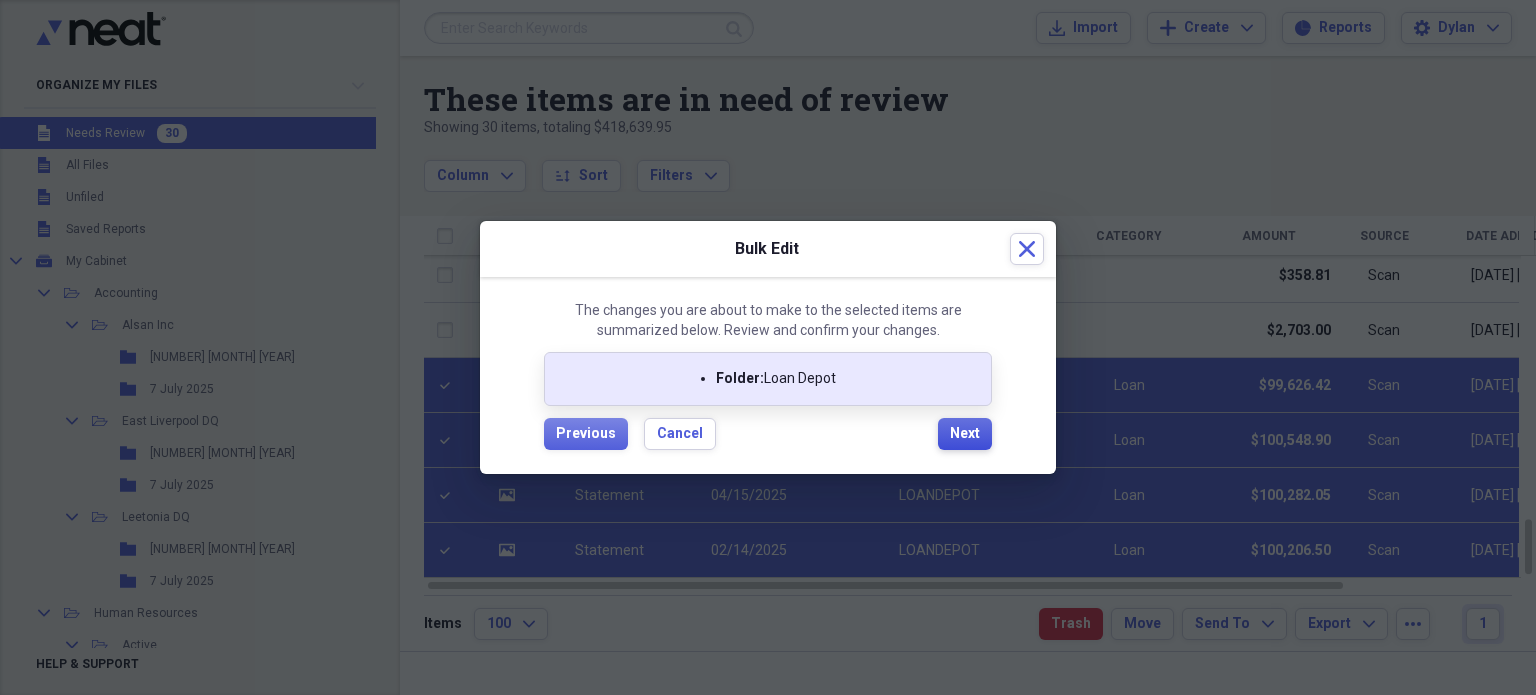 click on "Next" at bounding box center [965, 434] 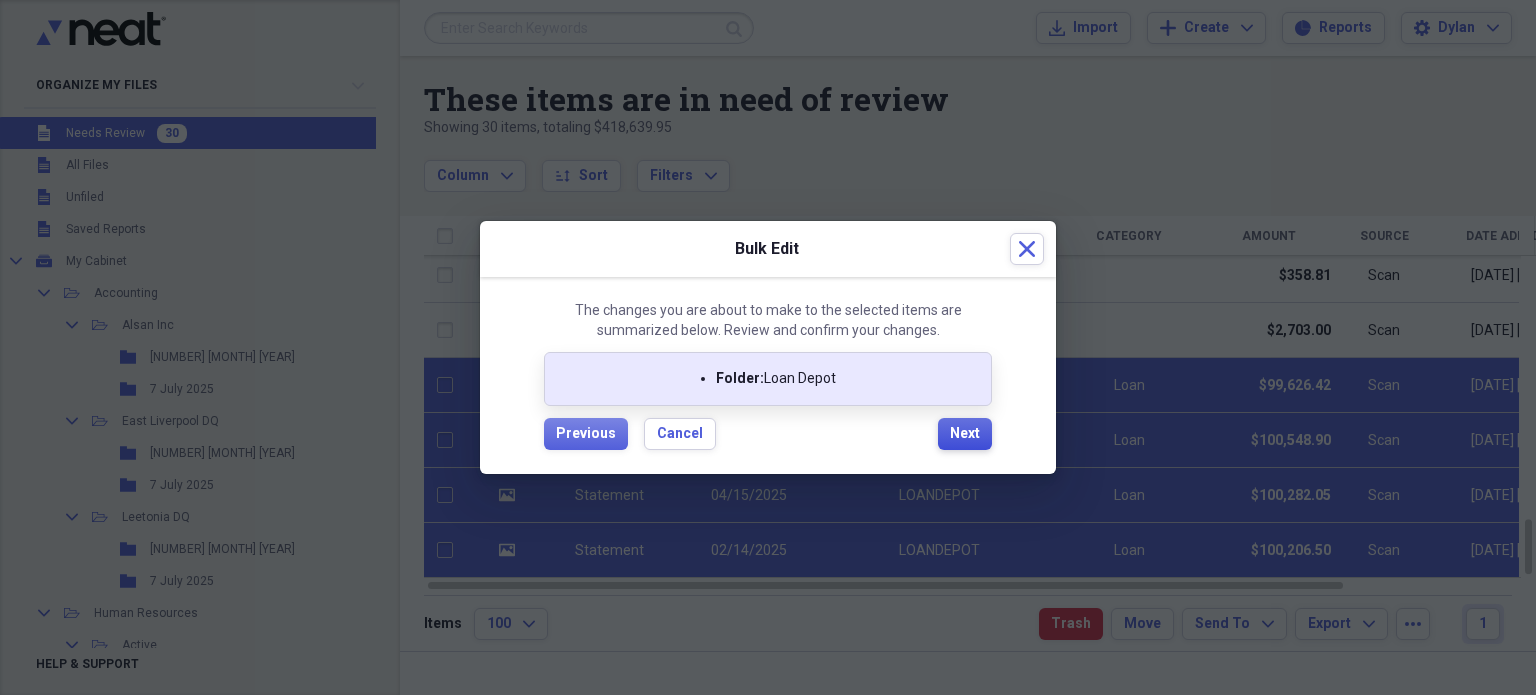 checkbox on "false" 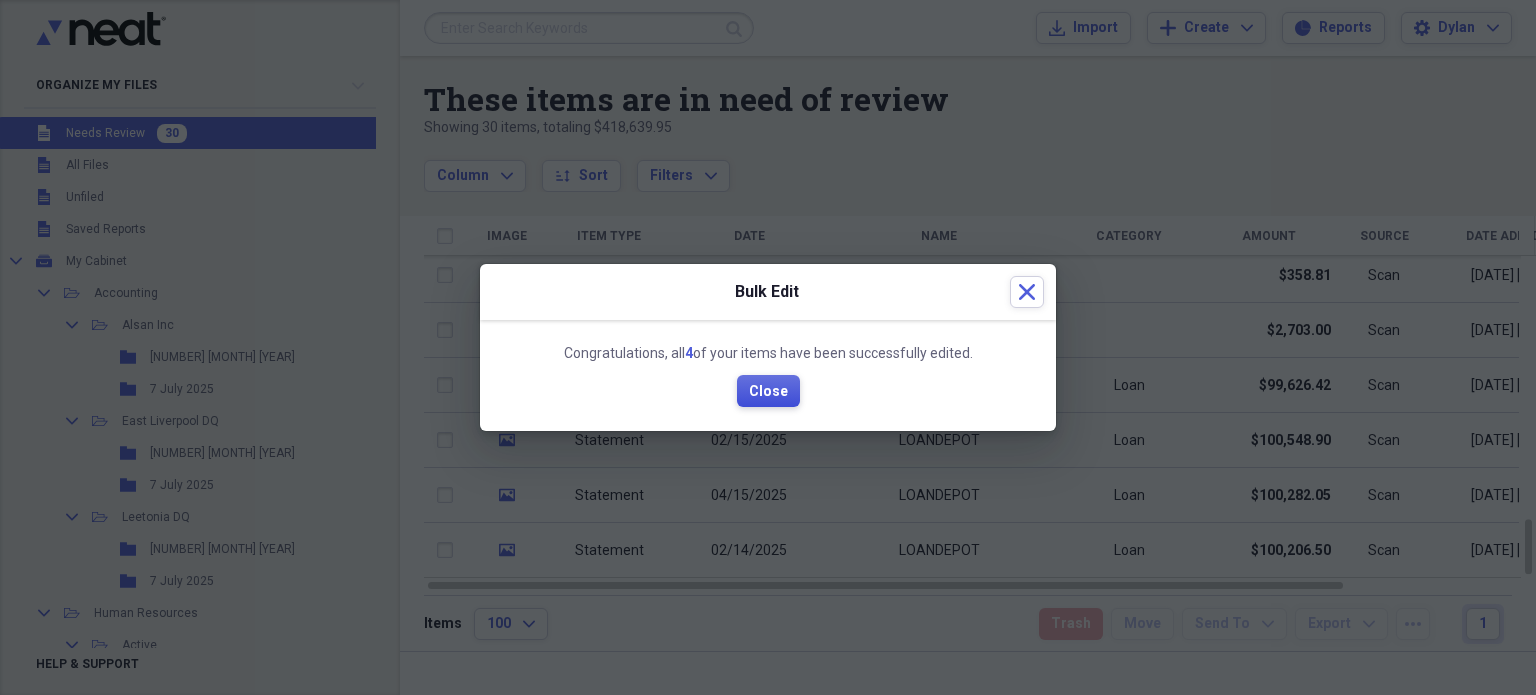 click on "Close" at bounding box center (768, 392) 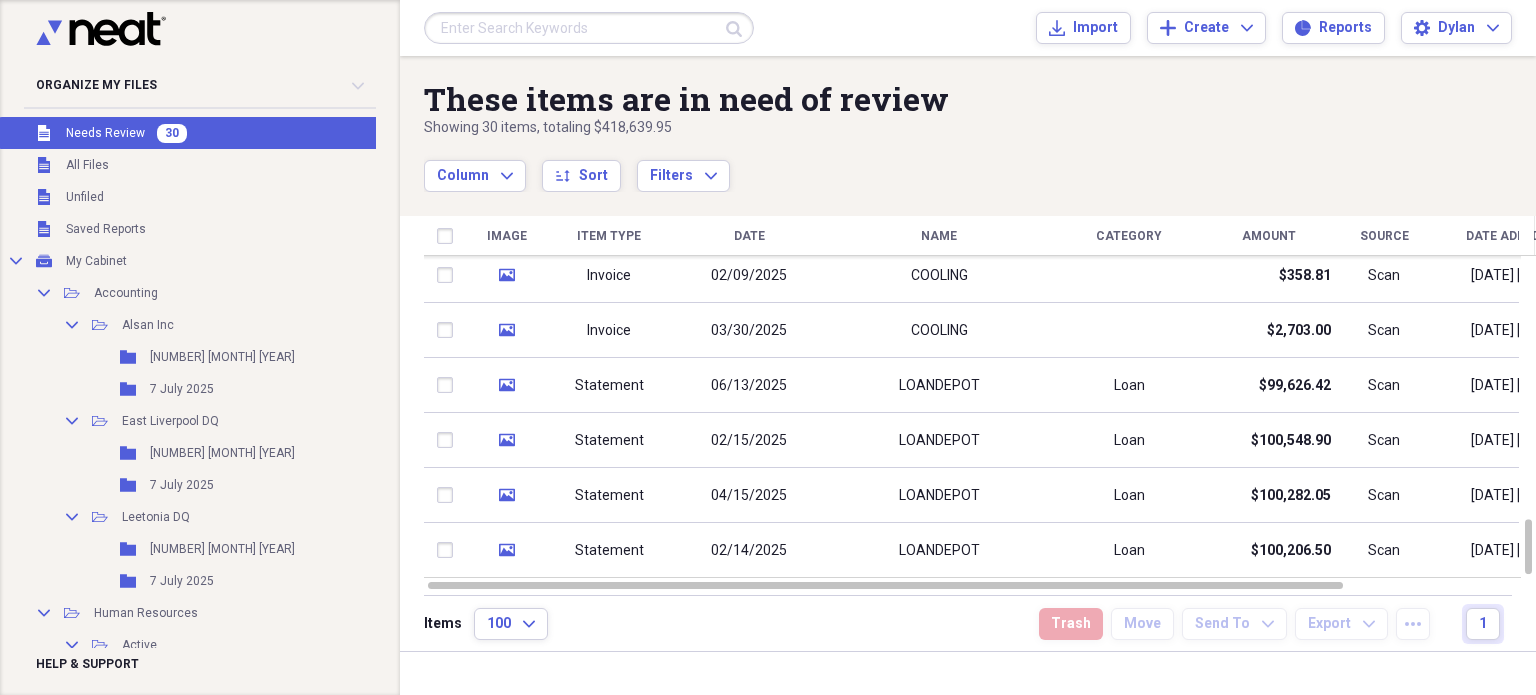 click on "06/13/2025" at bounding box center [749, 386] 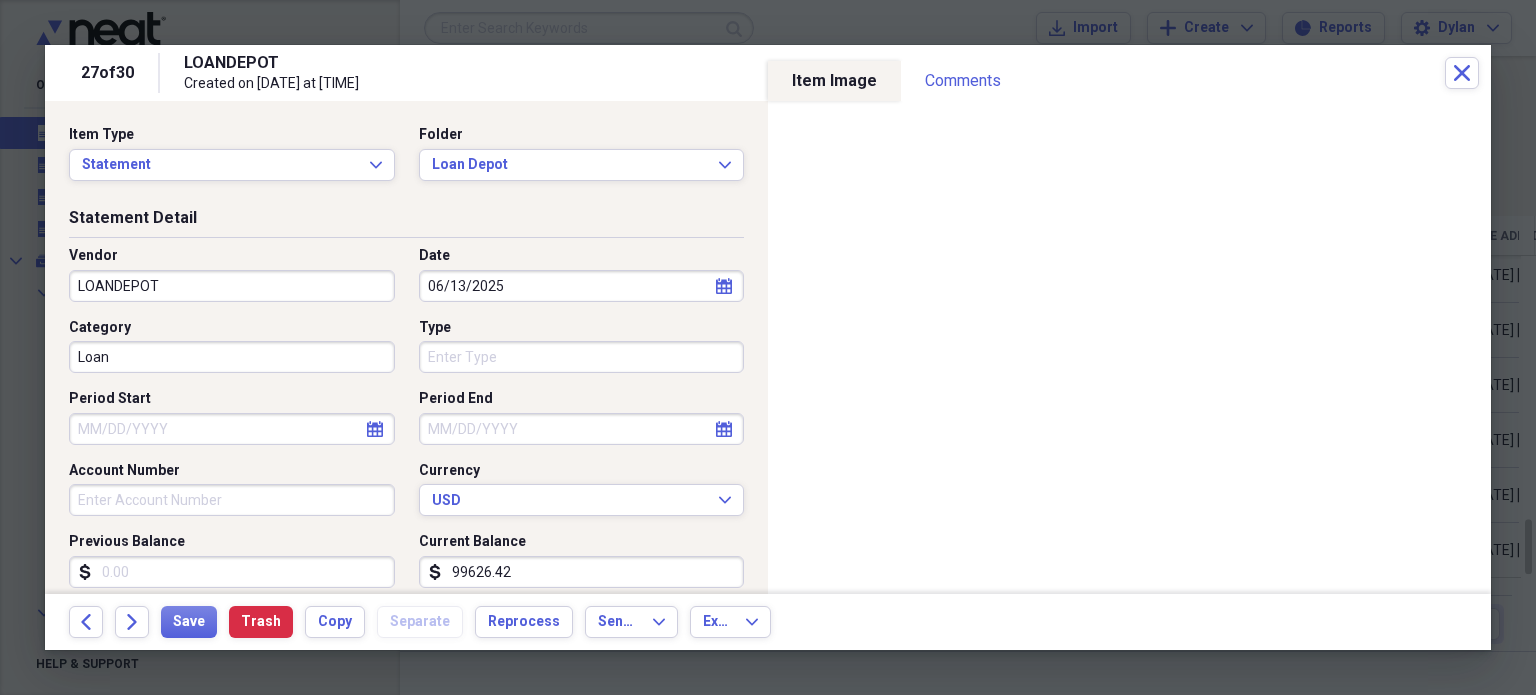 scroll, scrollTop: 214, scrollLeft: 0, axis: vertical 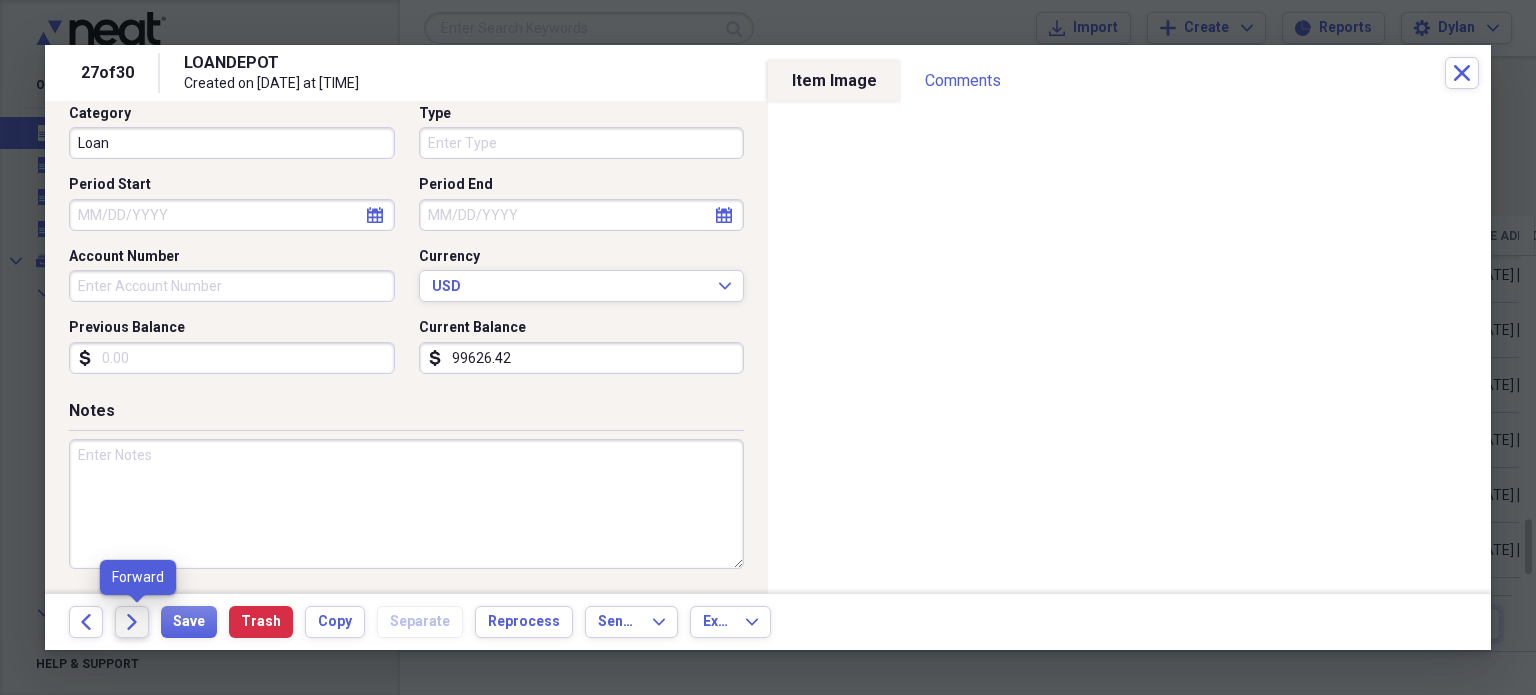click on "Forward" at bounding box center [132, 622] 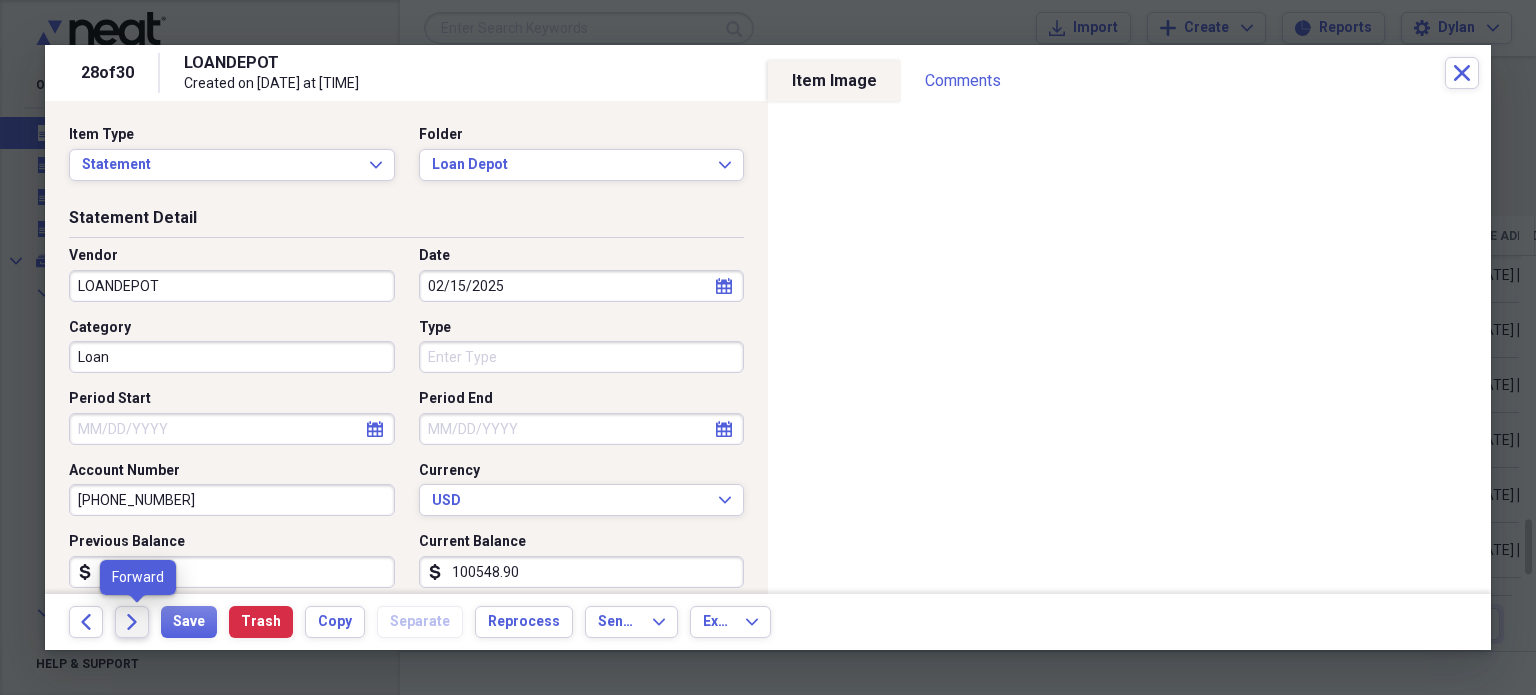 click on "Forward" at bounding box center [132, 622] 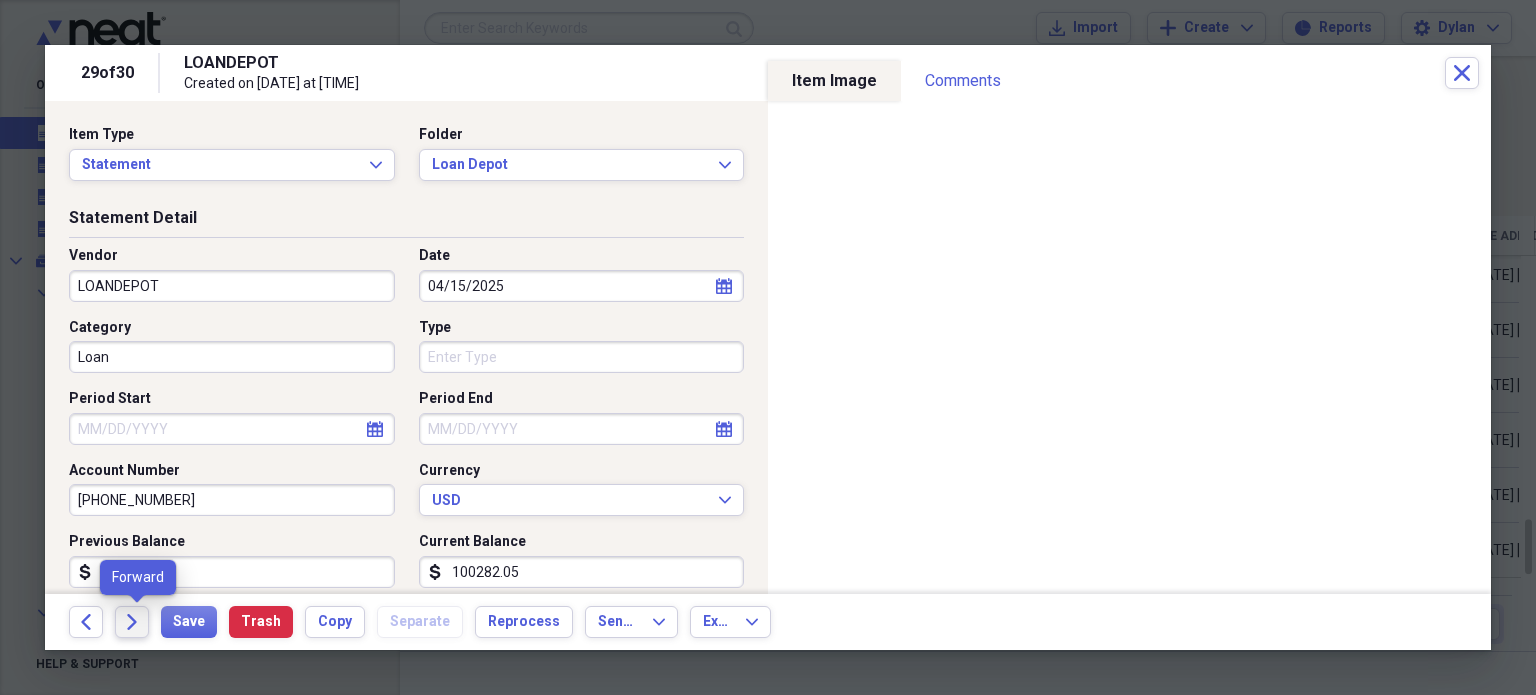 click on "Forward" at bounding box center [132, 622] 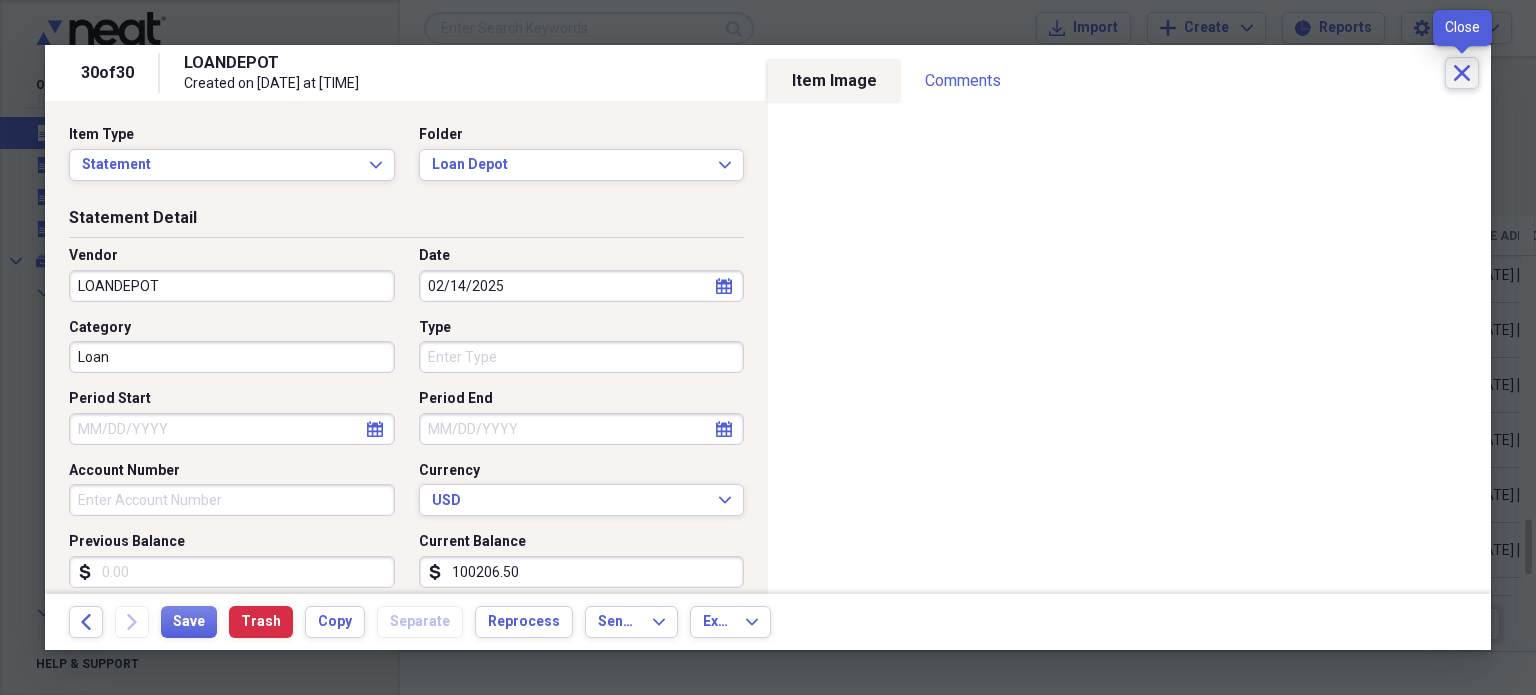click 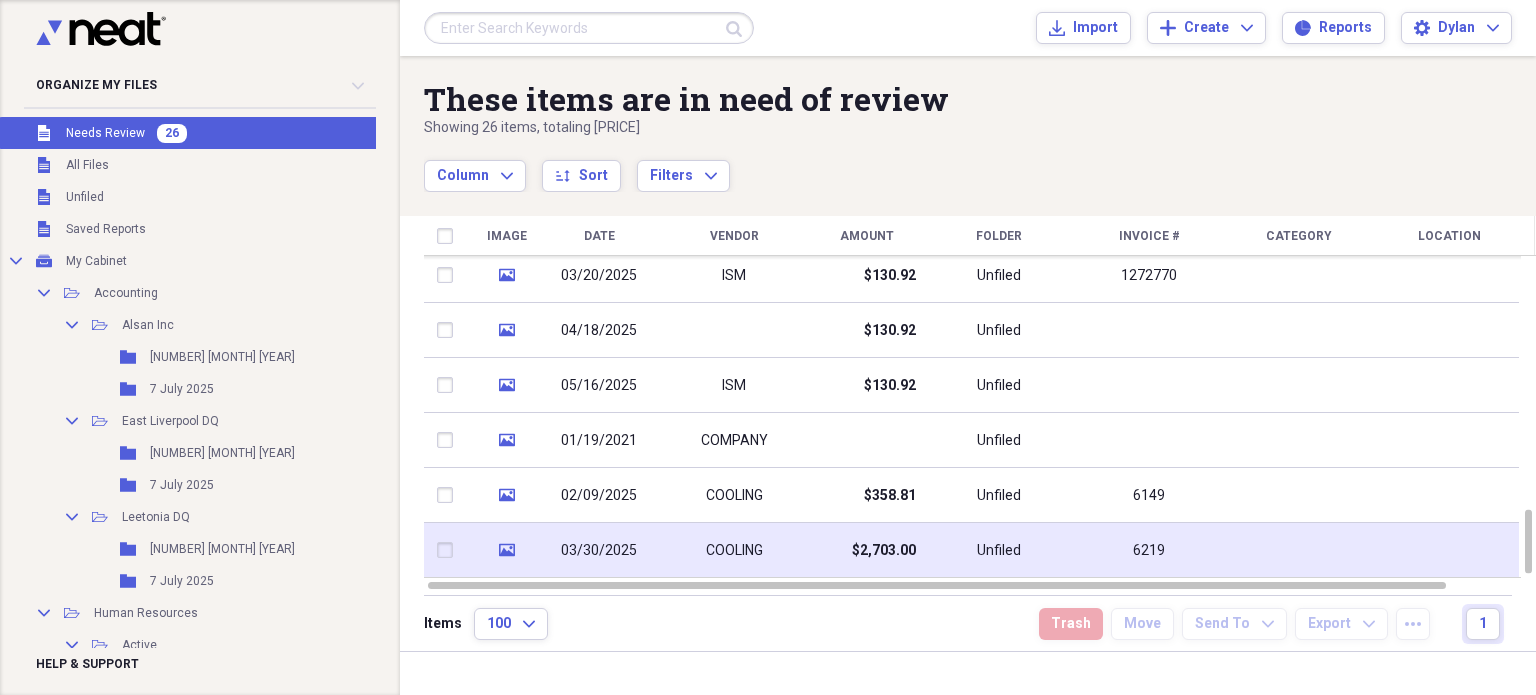 click on "COOLING" at bounding box center [734, 550] 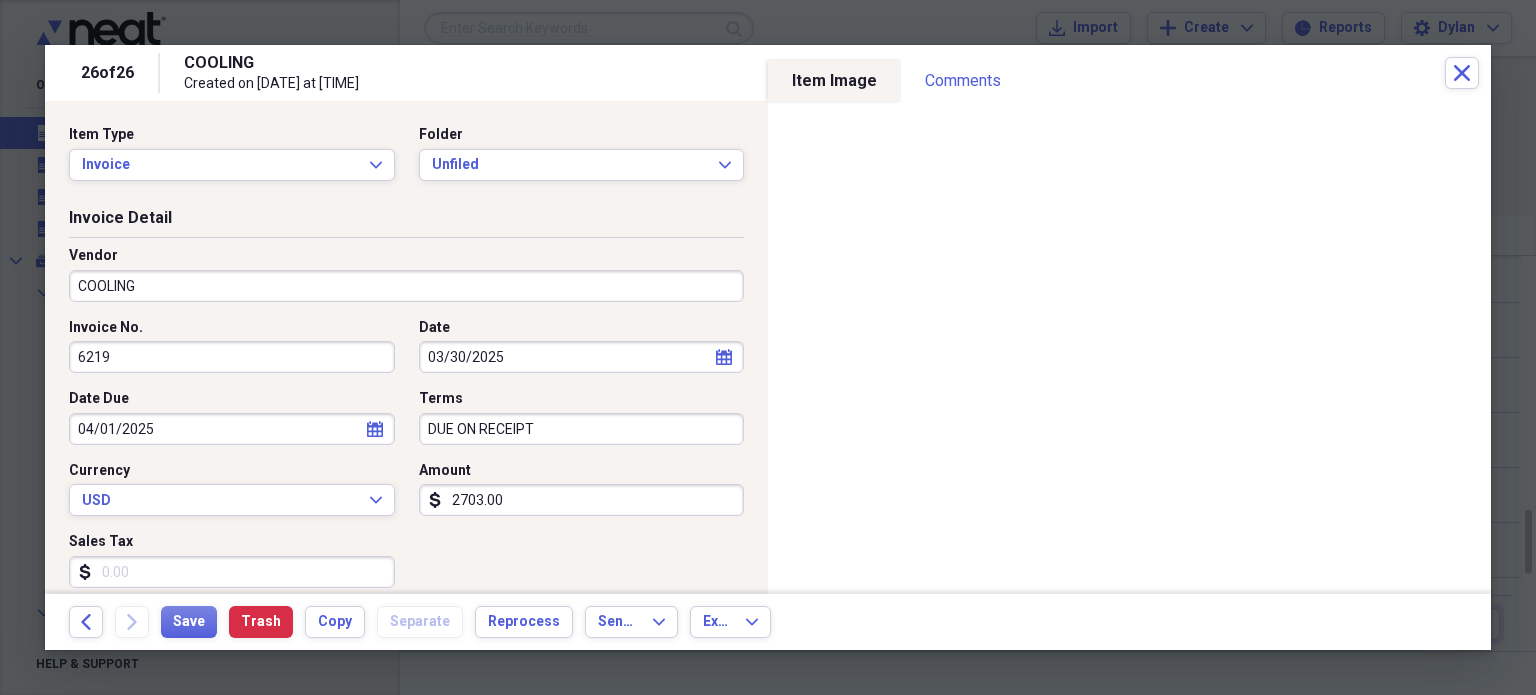 click on "COOLING" at bounding box center [406, 286] 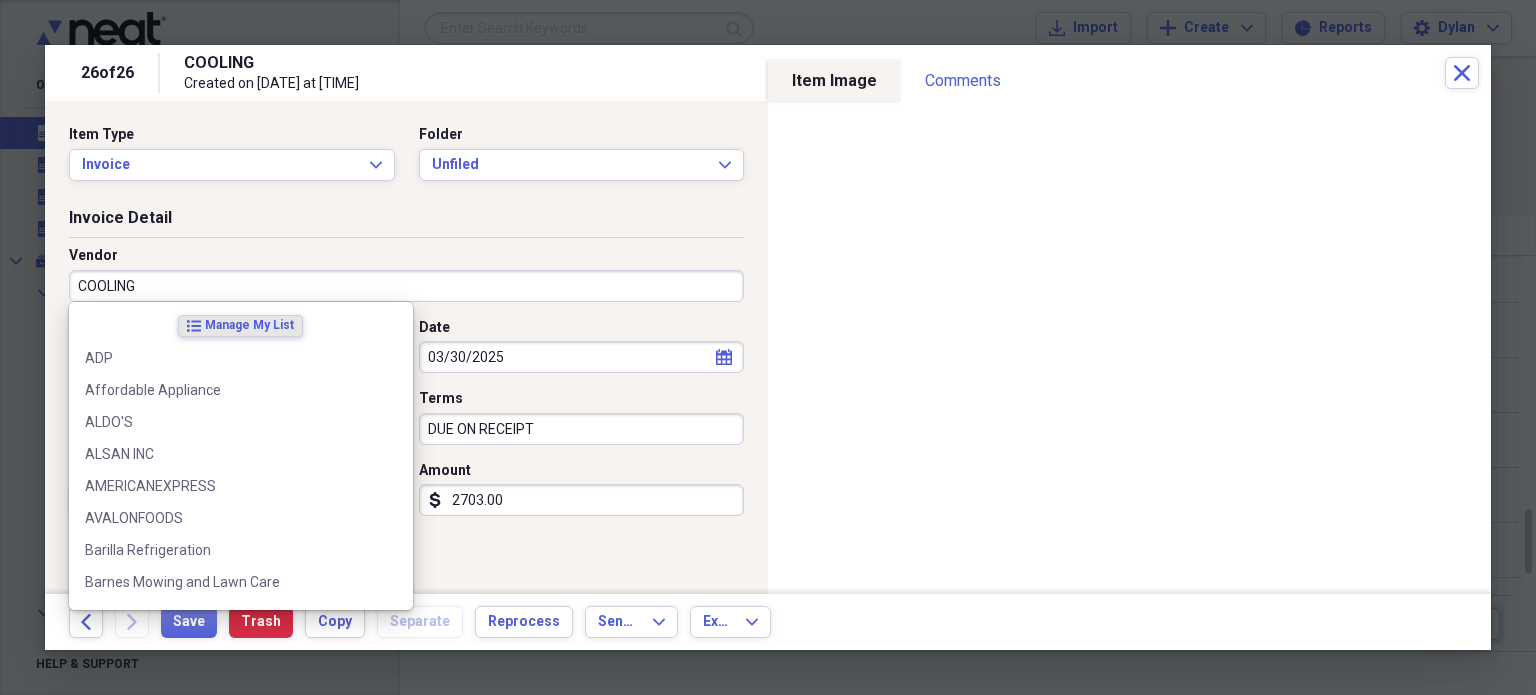 click on "COOLING" at bounding box center [406, 286] 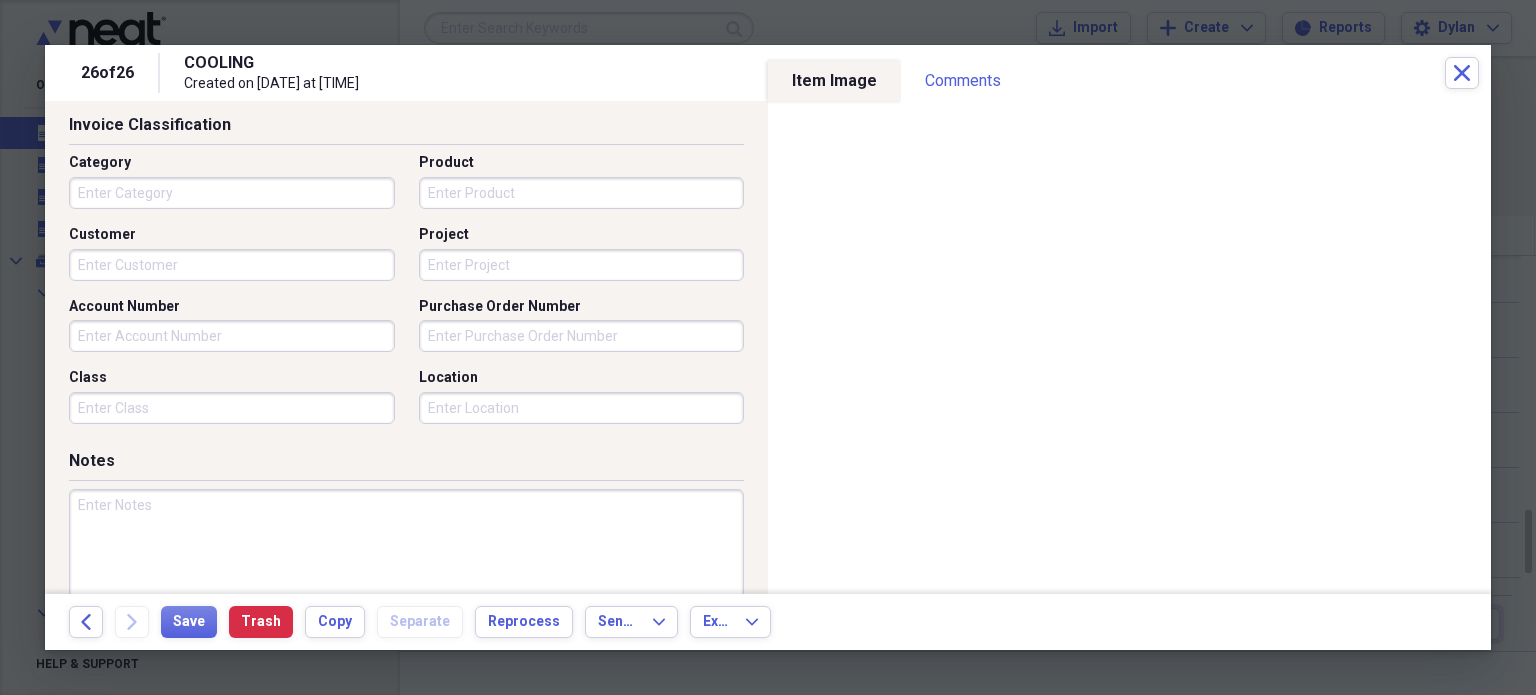 scroll, scrollTop: 502, scrollLeft: 0, axis: vertical 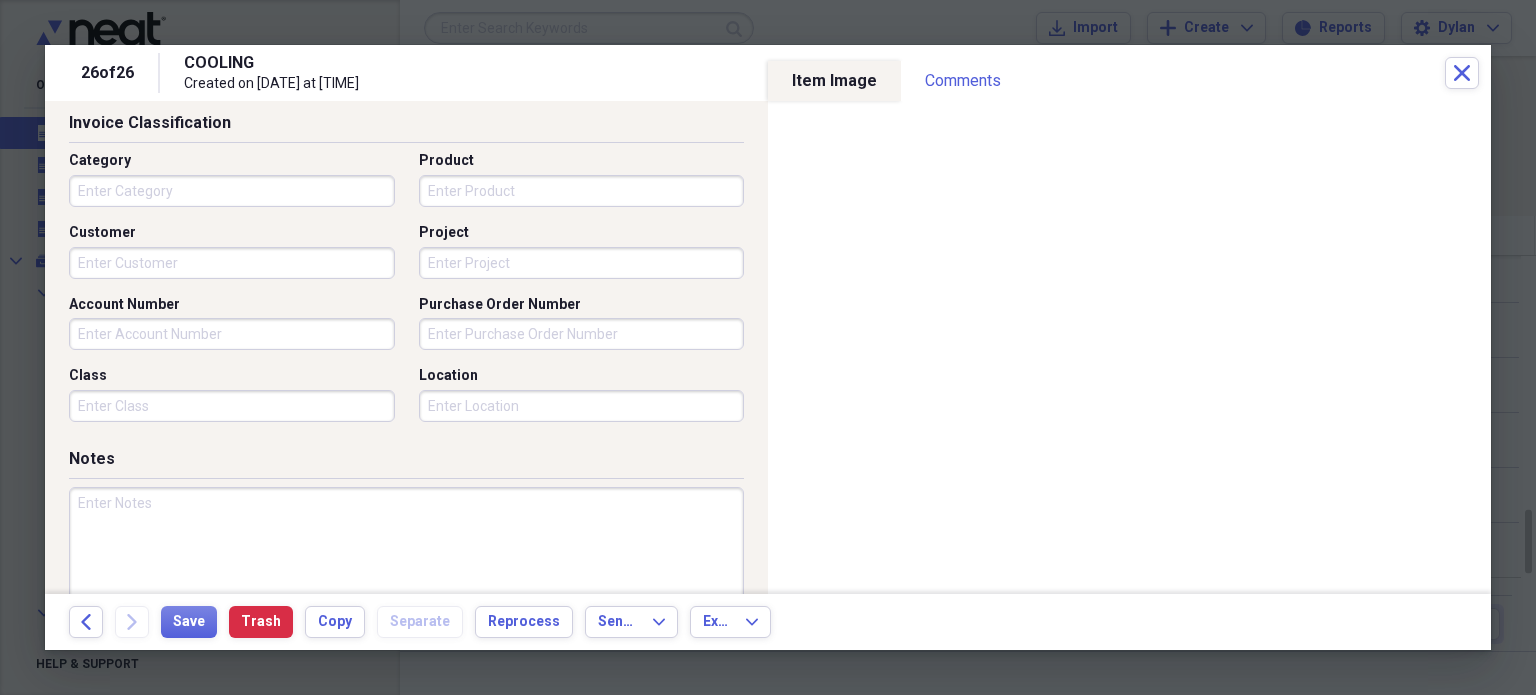 type on "[FIRST] [LAST]" 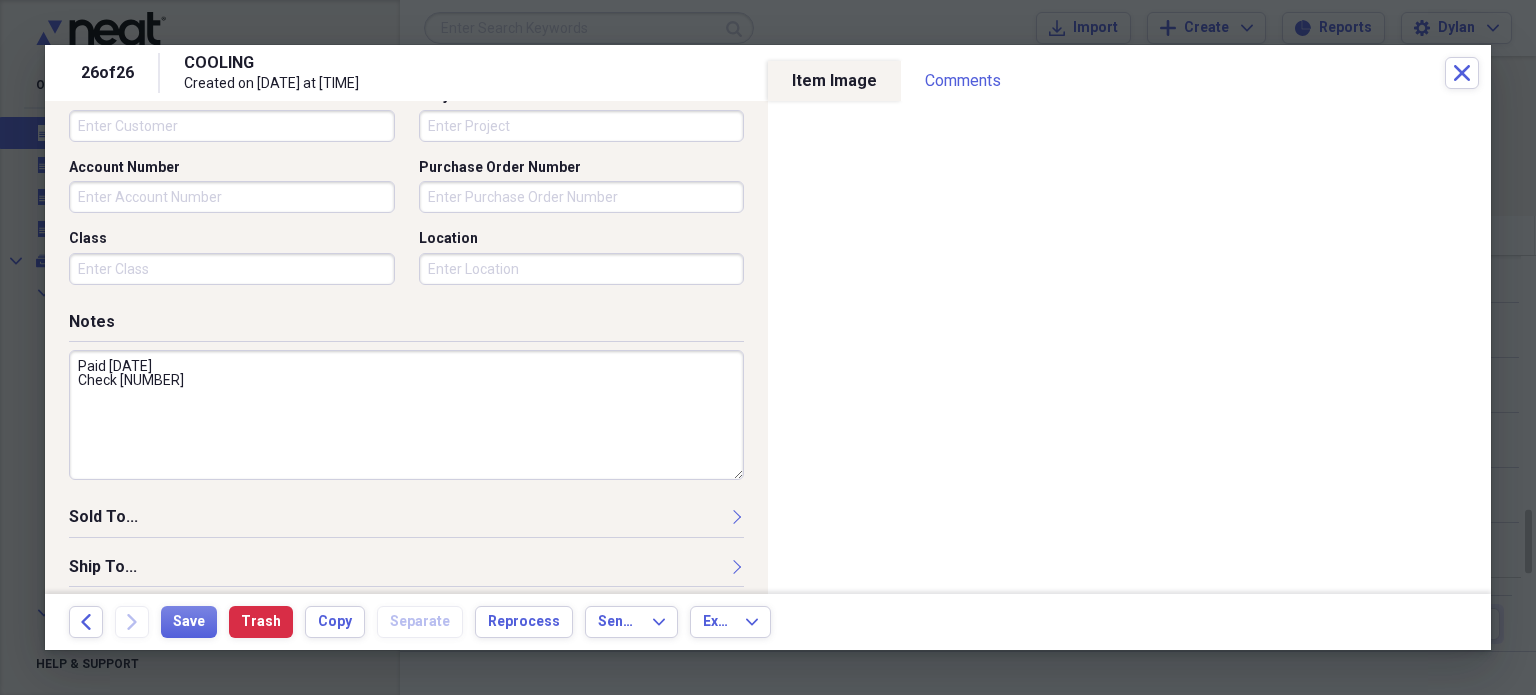 scroll, scrollTop: 646, scrollLeft: 0, axis: vertical 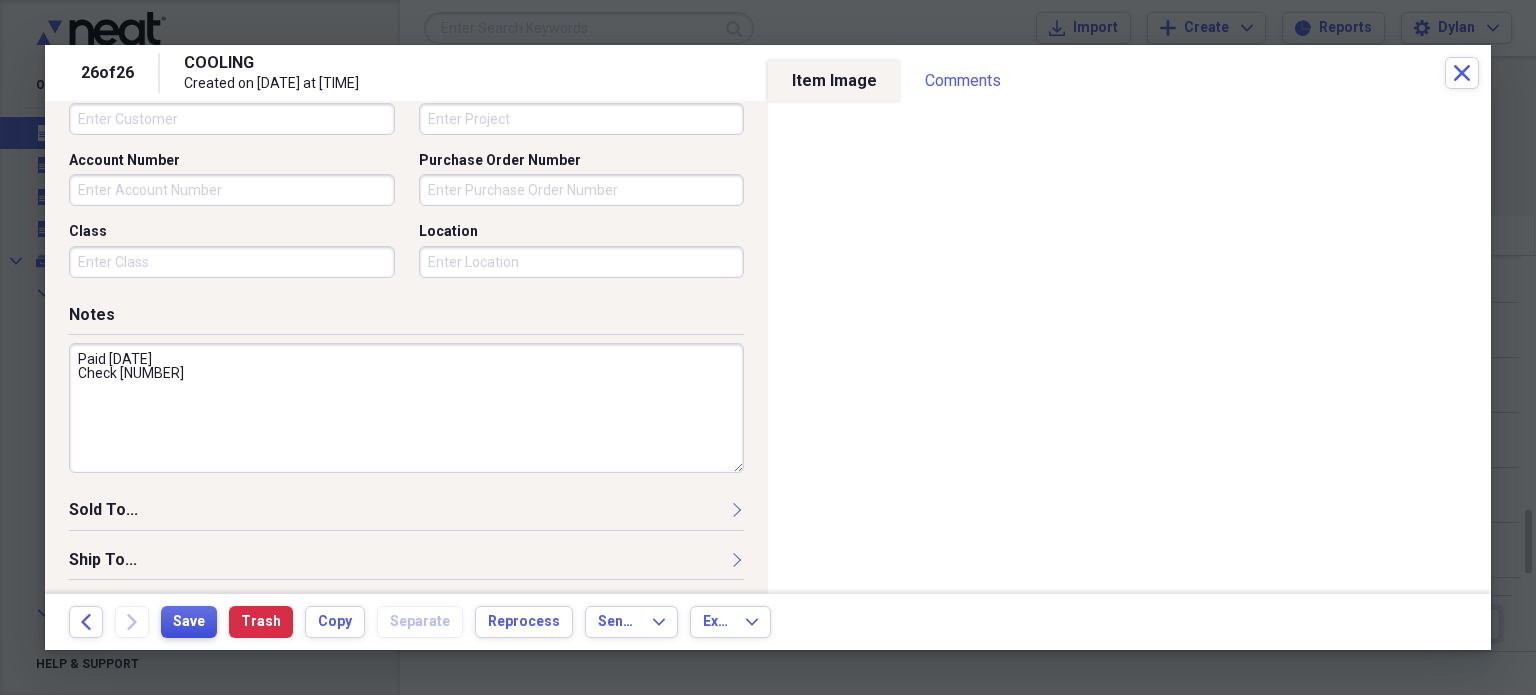 type on "Paid 4-6-25
Check 13792" 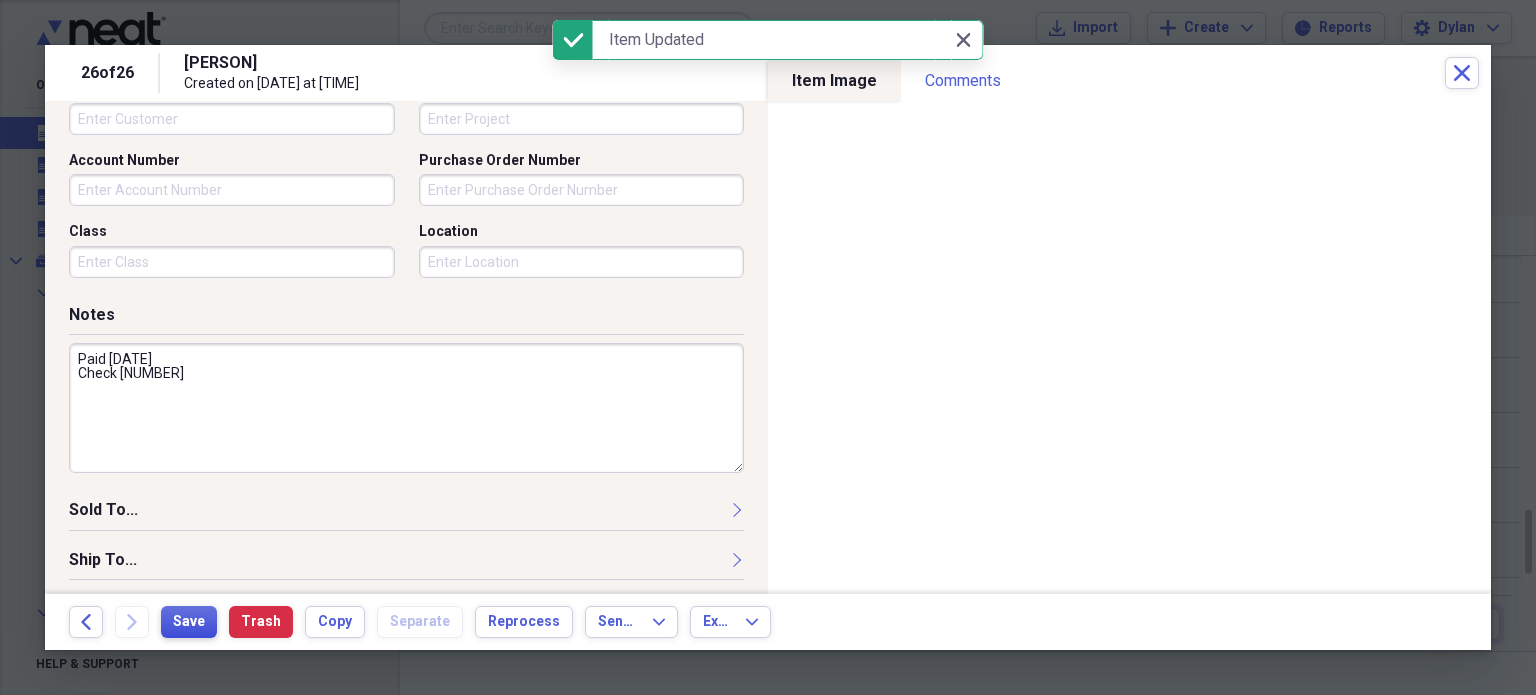 scroll, scrollTop: 0, scrollLeft: 0, axis: both 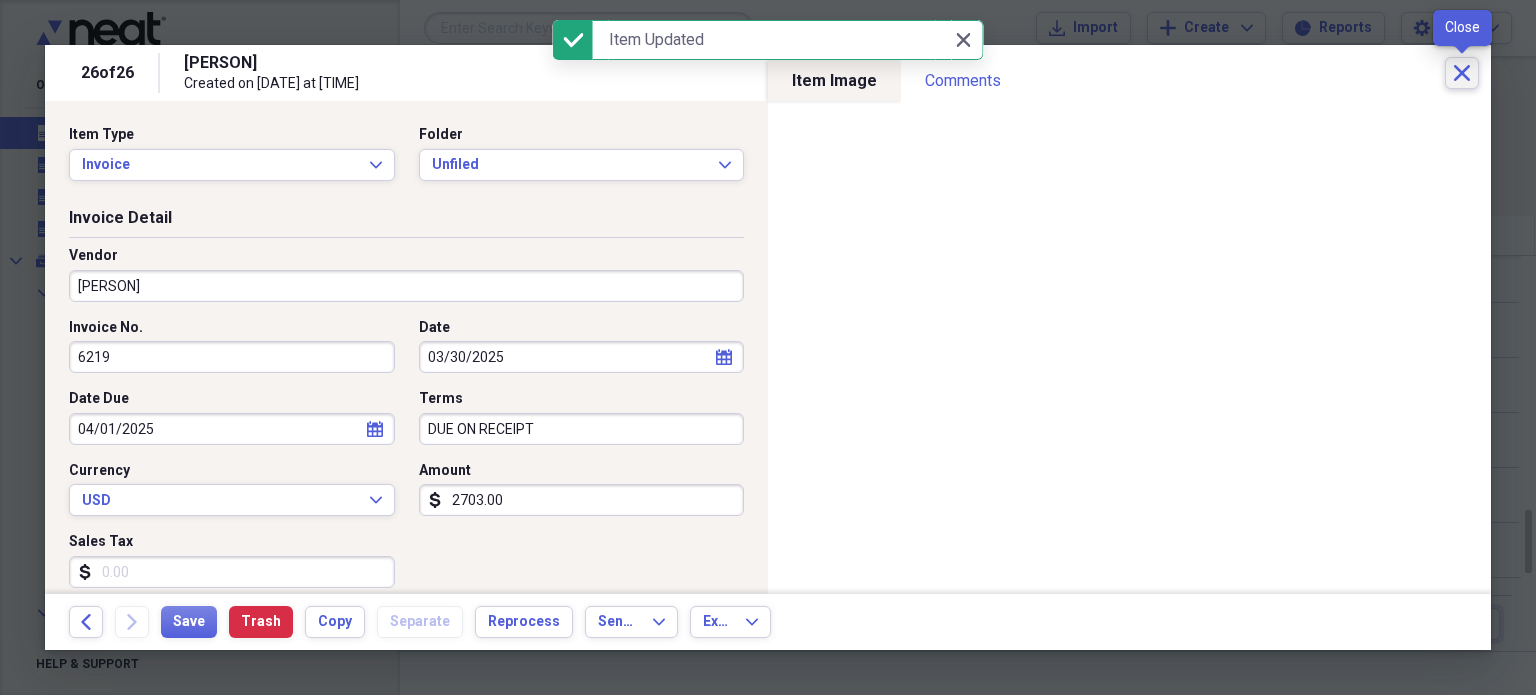 click on "Close" 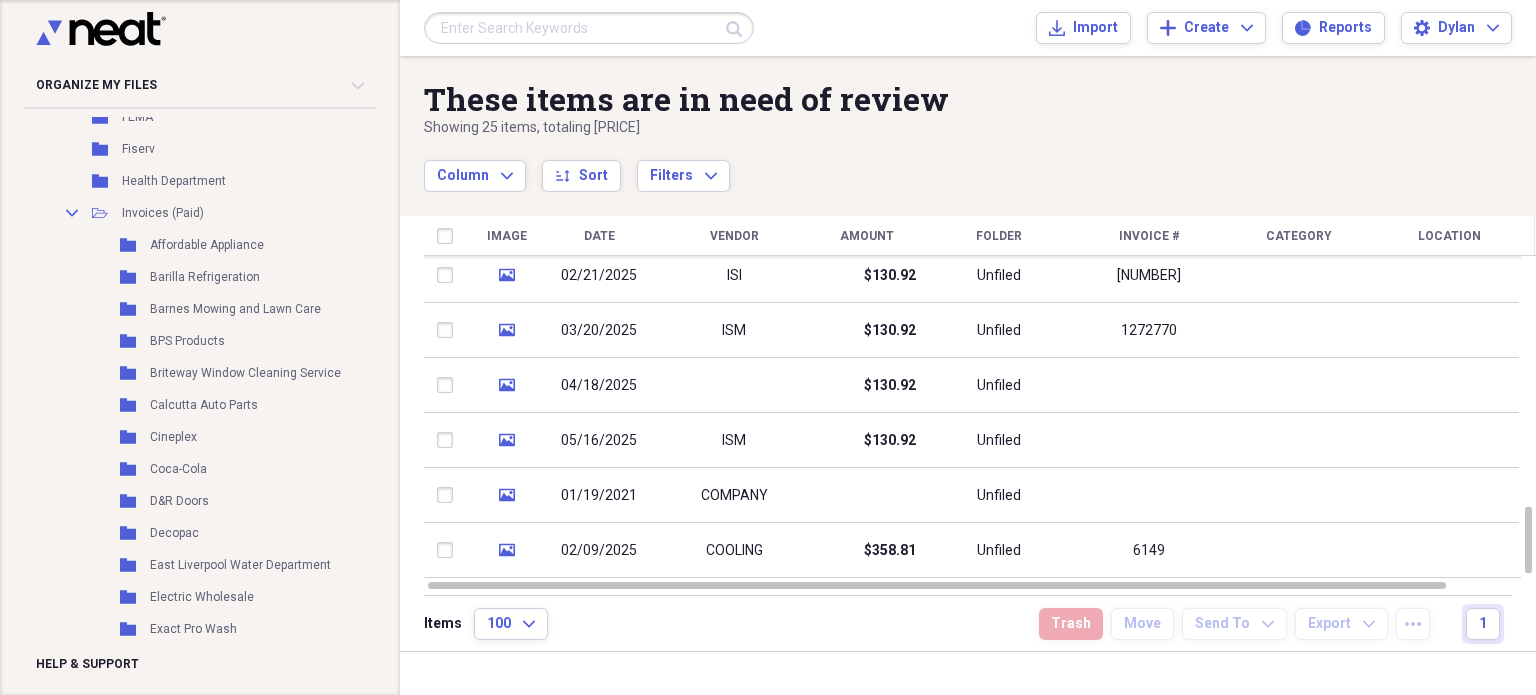 scroll, scrollTop: 4434, scrollLeft: 0, axis: vertical 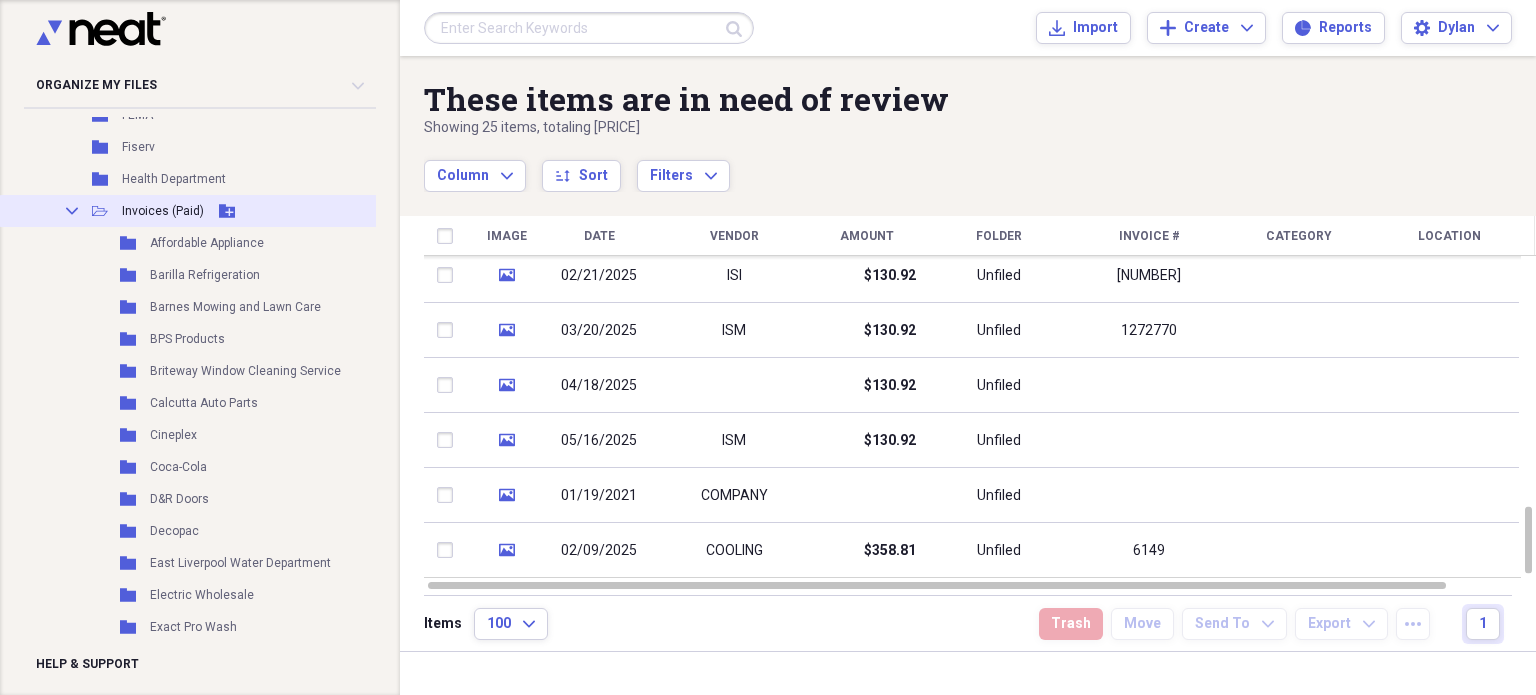 click 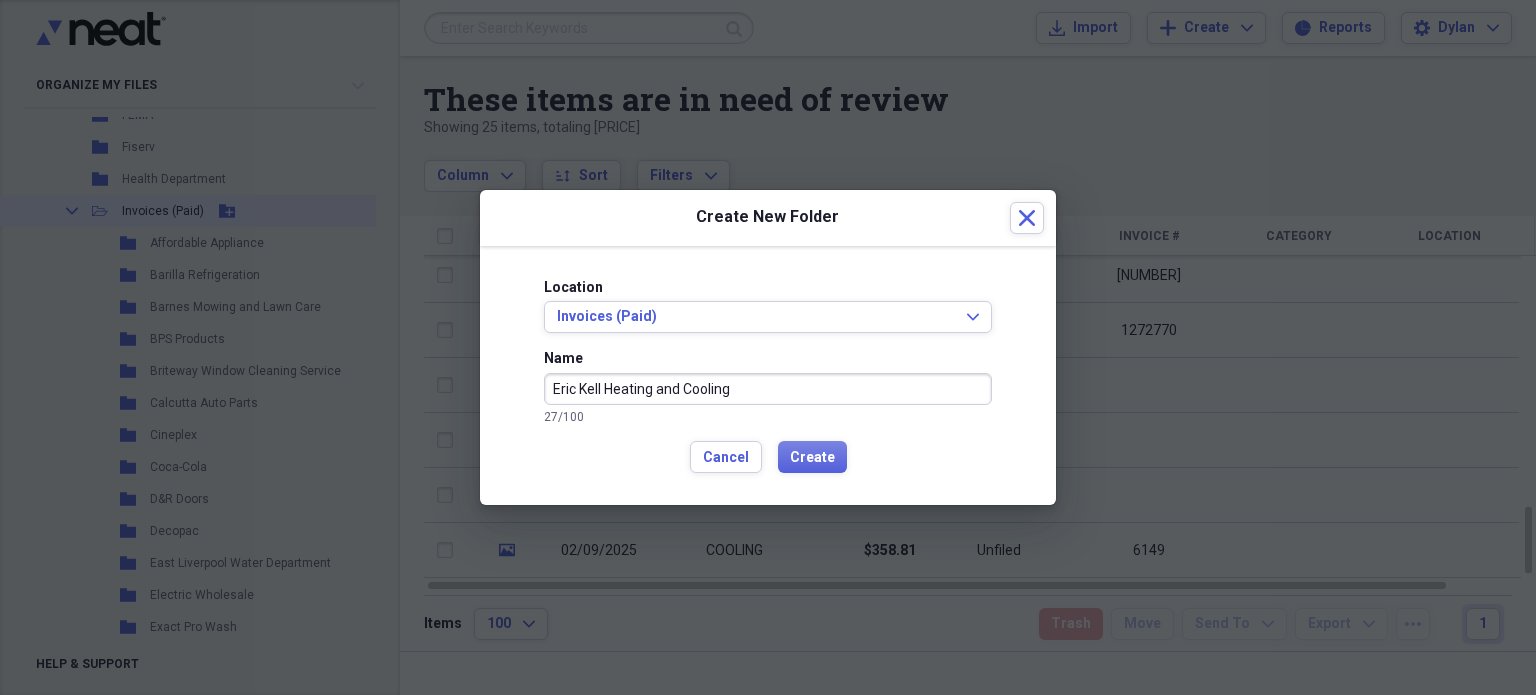 type on "Eric Kell Heating and Cooling" 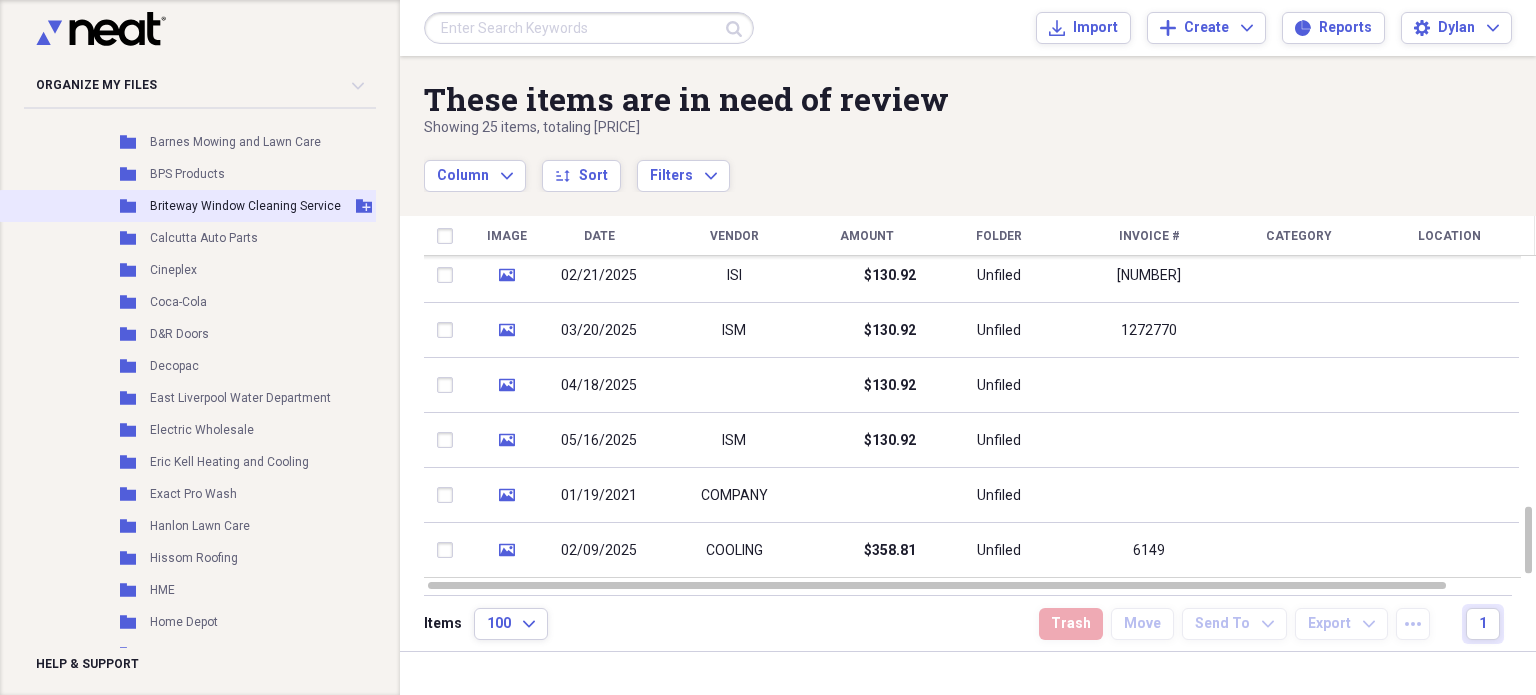 scroll, scrollTop: 4600, scrollLeft: 0, axis: vertical 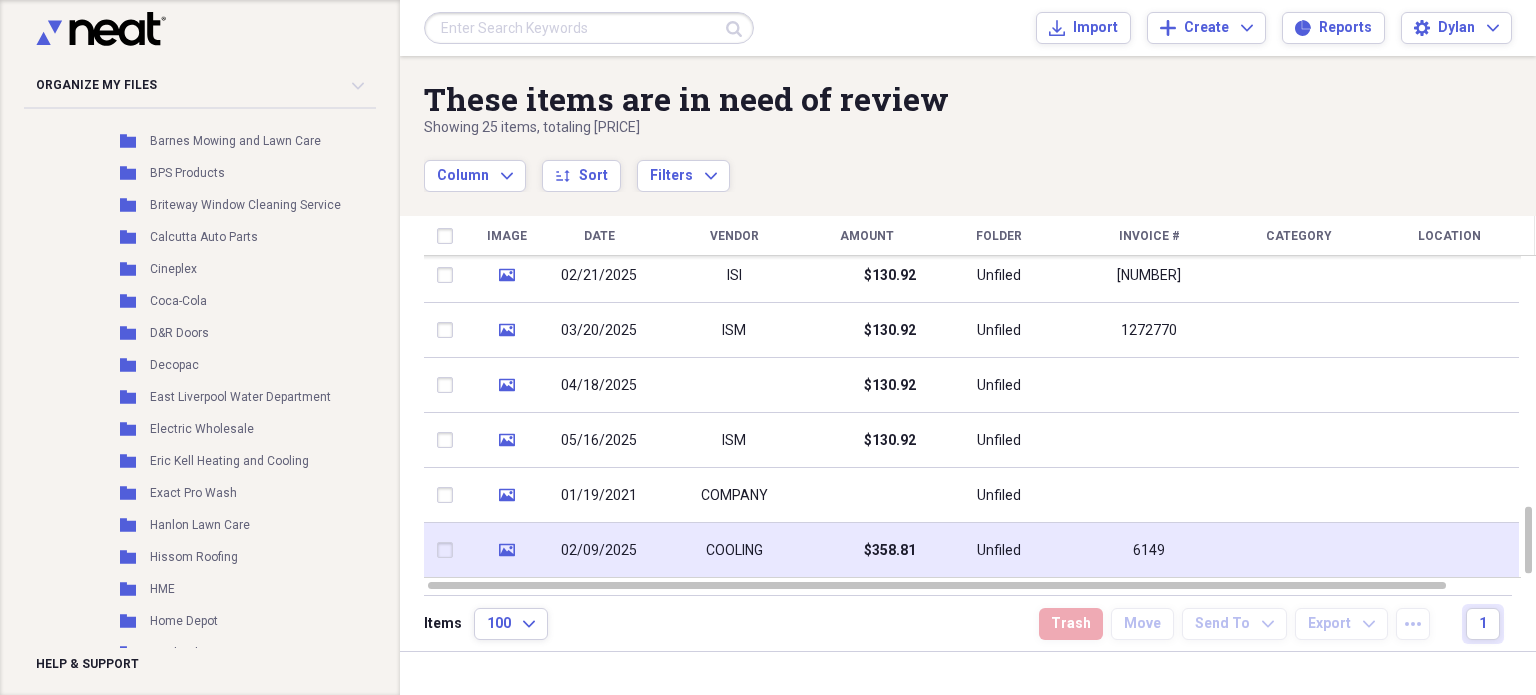 click on "02/09/2025" at bounding box center (599, 551) 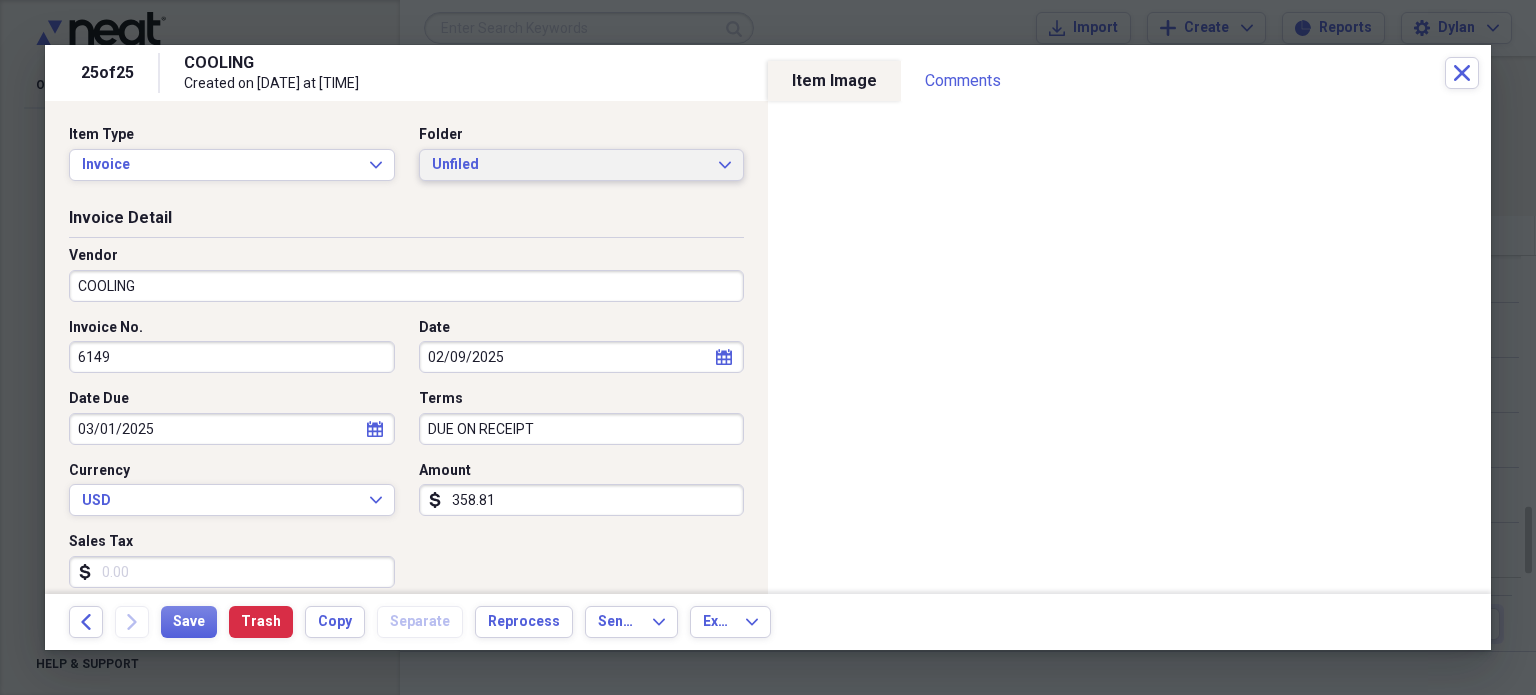 click on "Unfiled Expand" at bounding box center [582, 165] 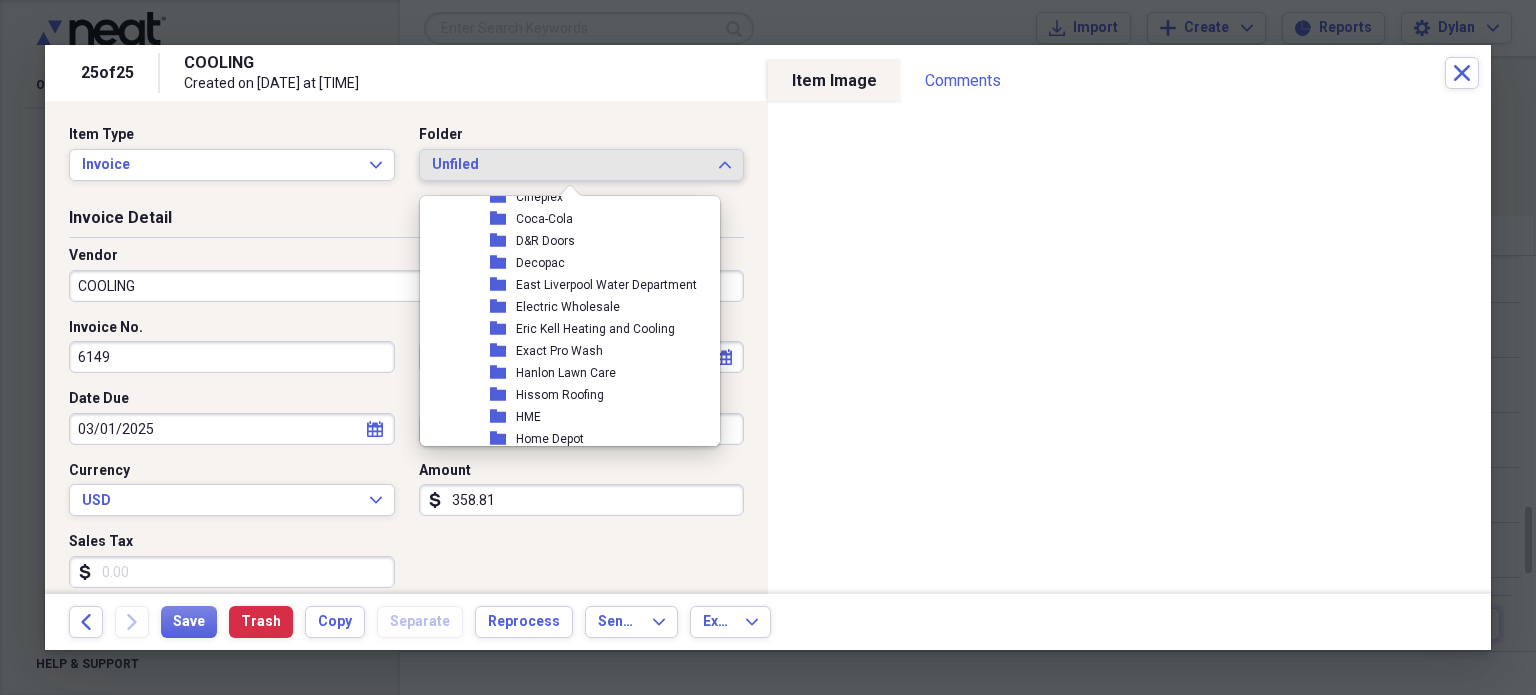 scroll, scrollTop: 3154, scrollLeft: 0, axis: vertical 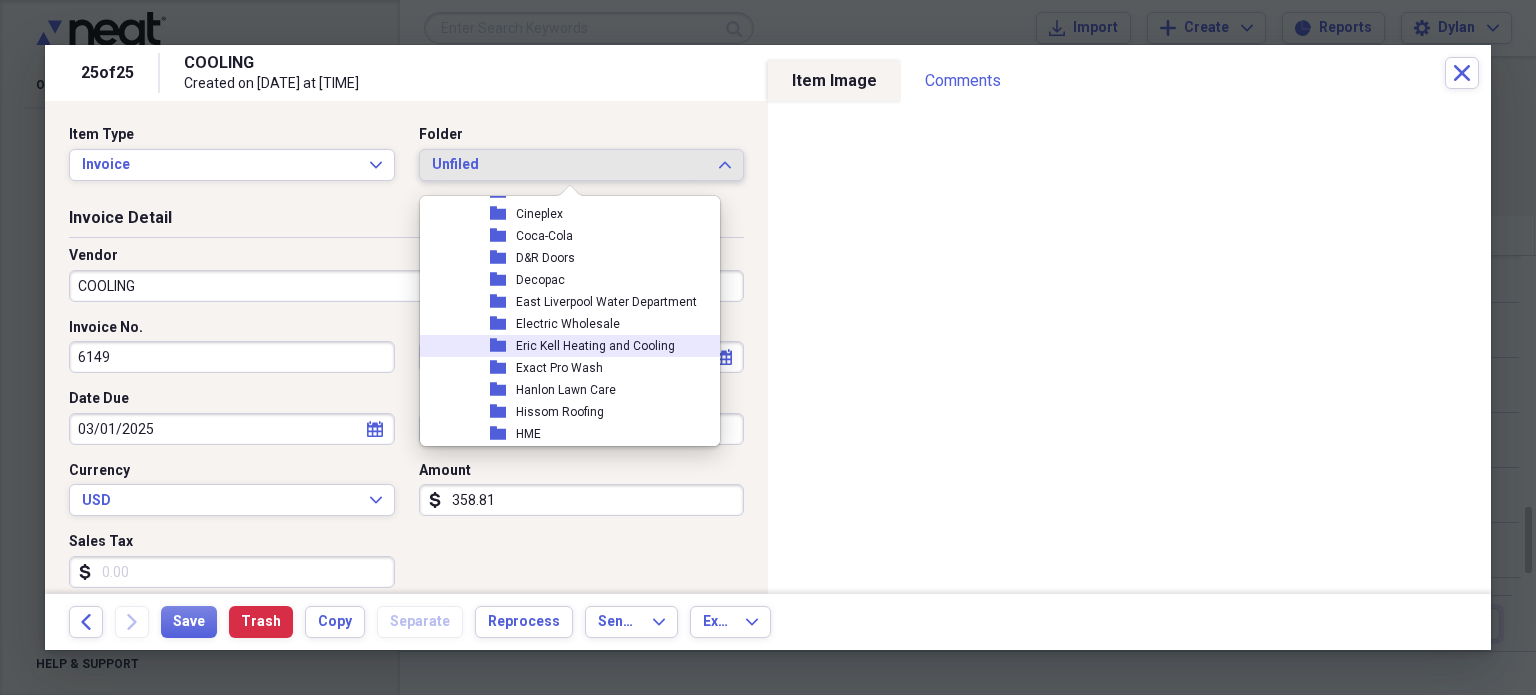 click on "Eric Kell Heating and Cooling" at bounding box center [595, 346] 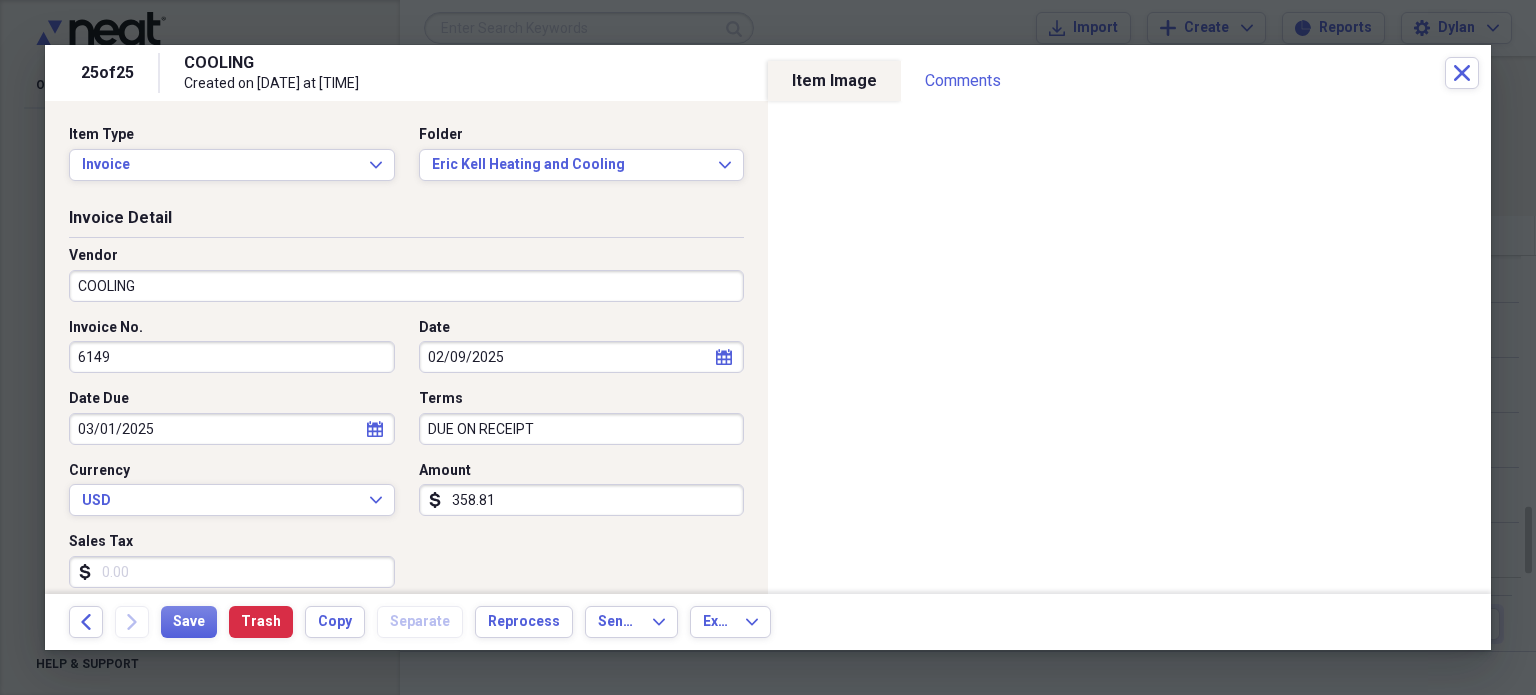 click on "COOLING" at bounding box center [406, 286] 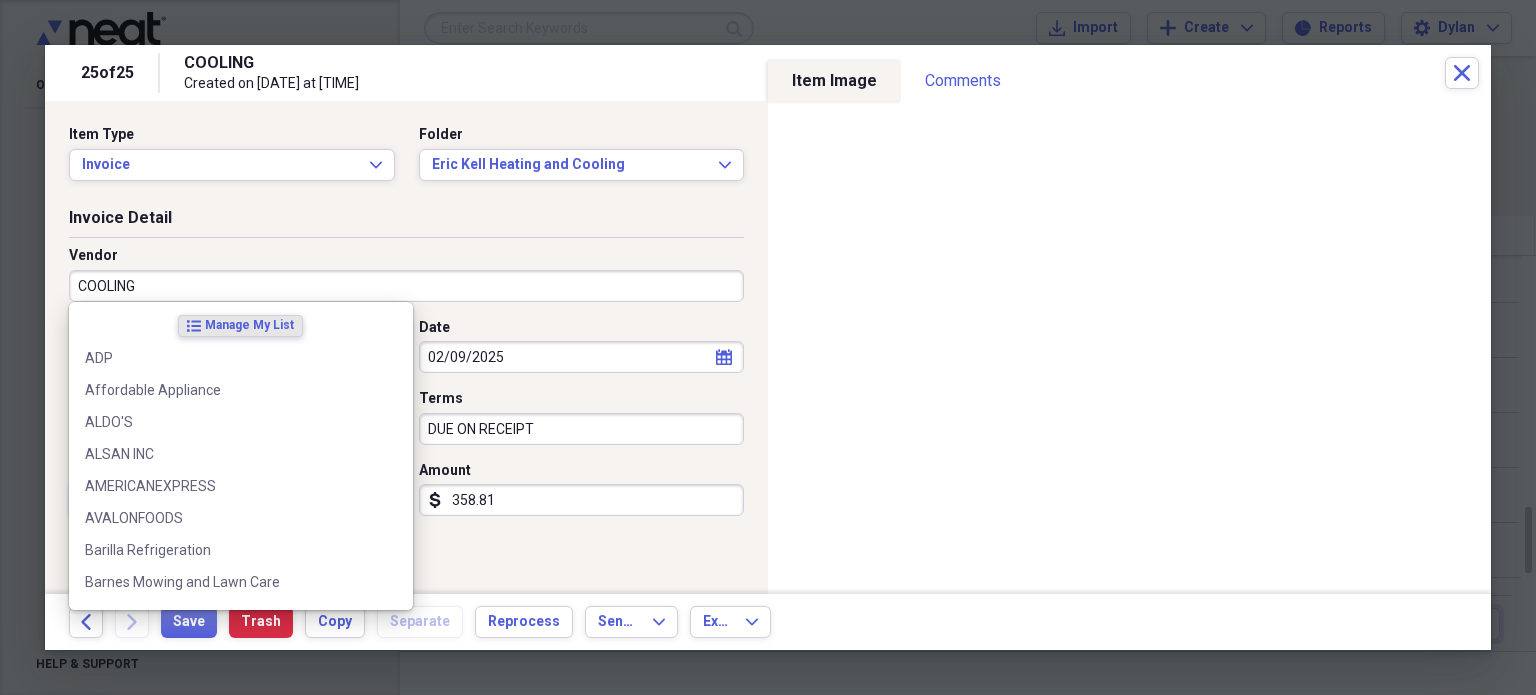 click on "COOLING" at bounding box center (406, 286) 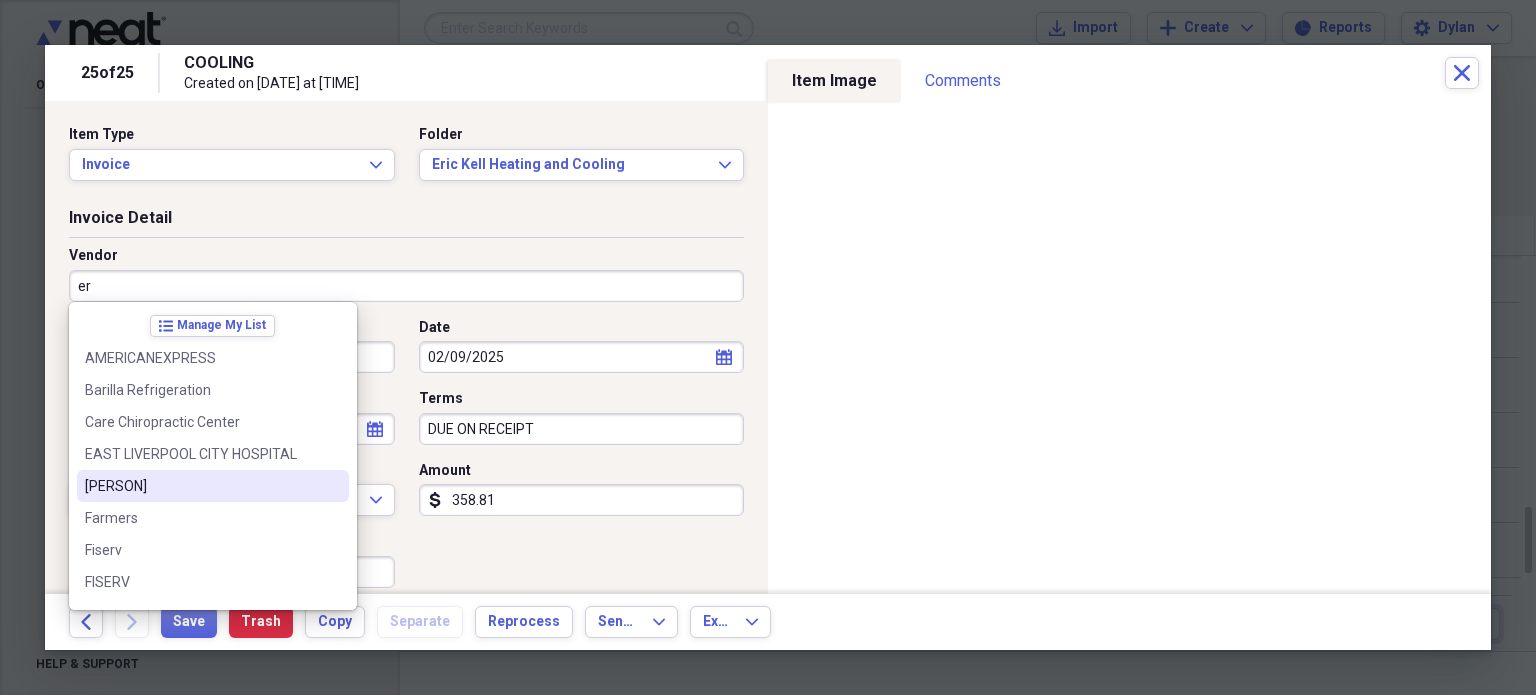 click on "[FIRST] [LAST]" at bounding box center [201, 486] 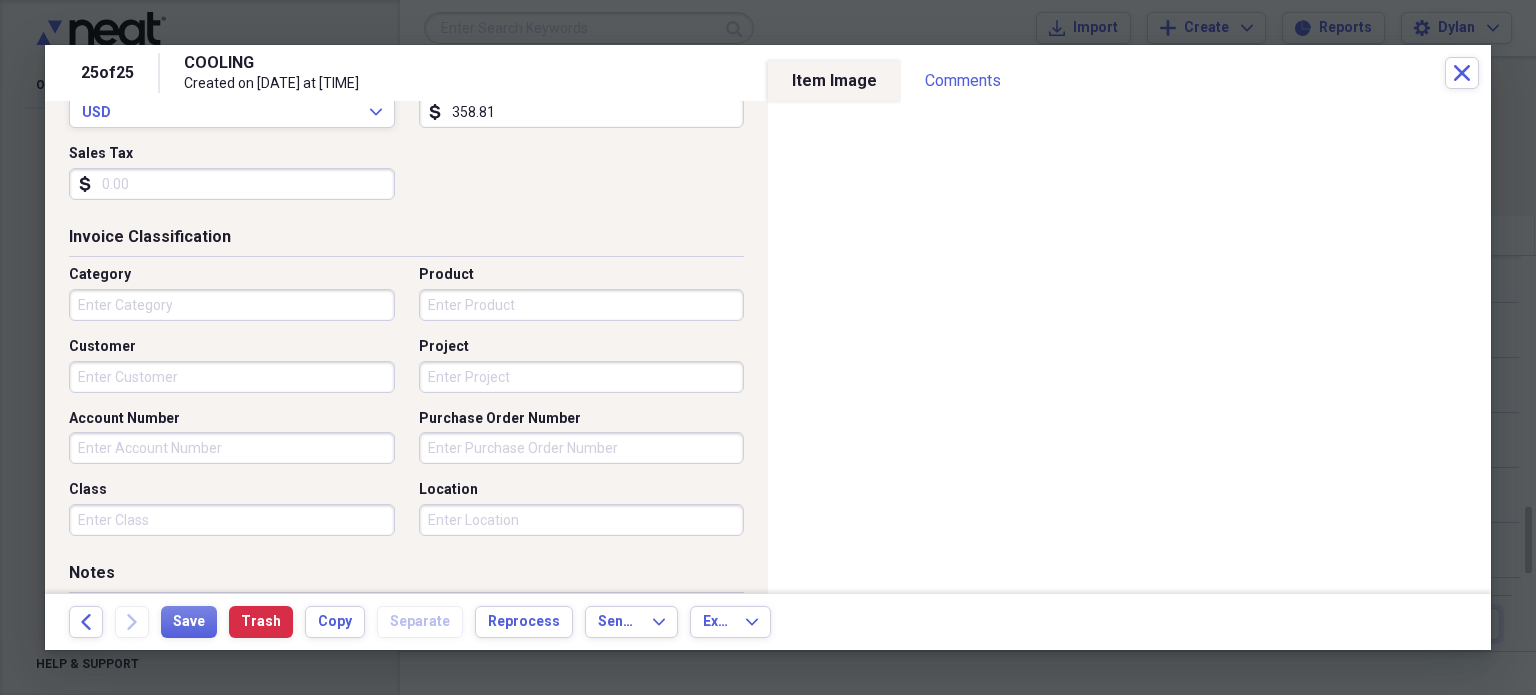 scroll, scrollTop: 697, scrollLeft: 0, axis: vertical 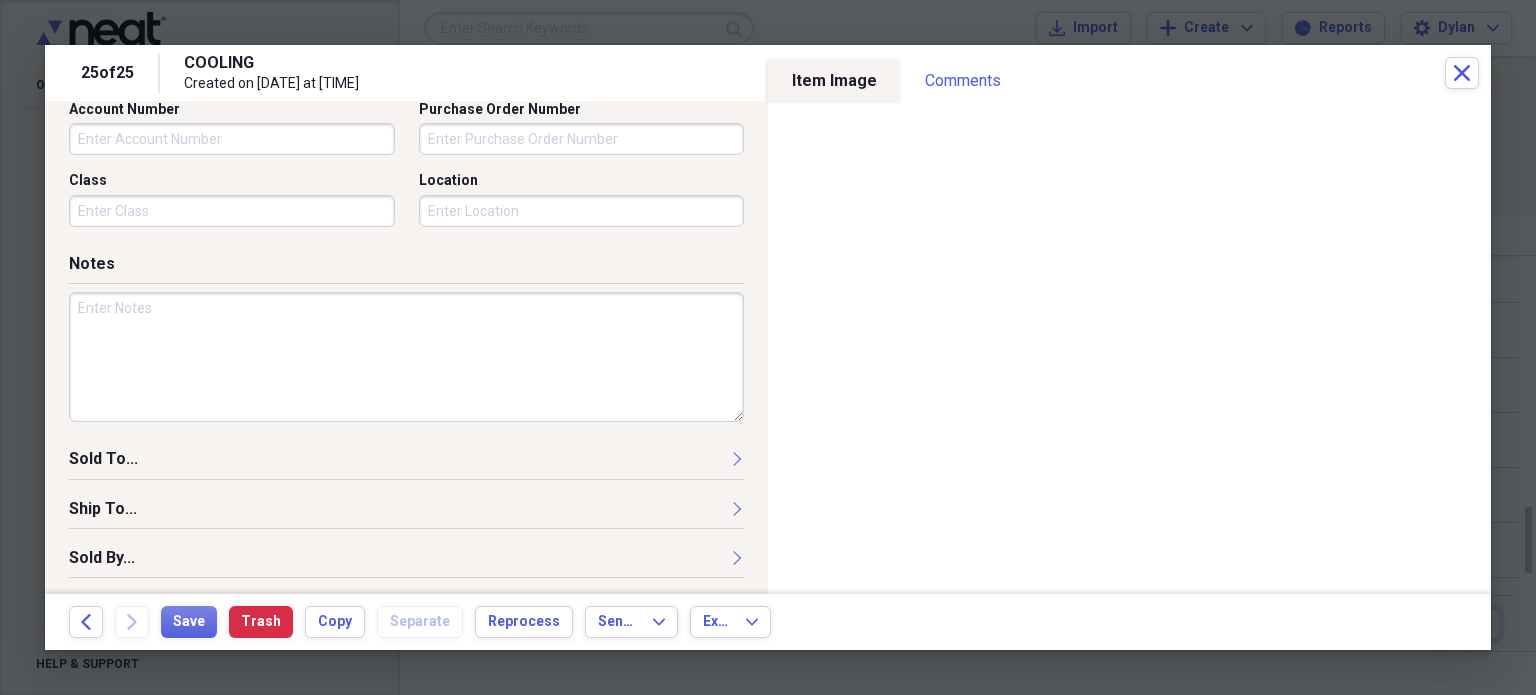 click at bounding box center [406, 357] 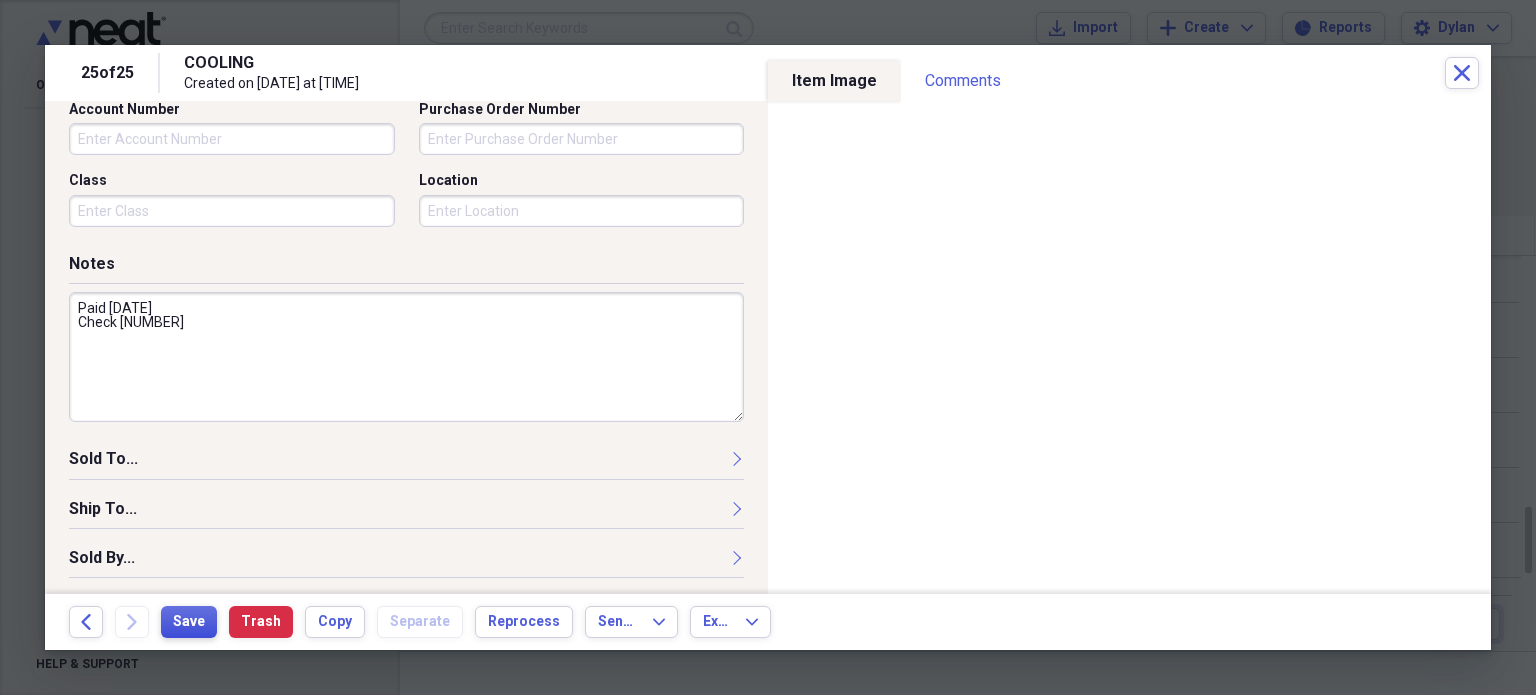 type on "Paid 2-17-25
Check 13761" 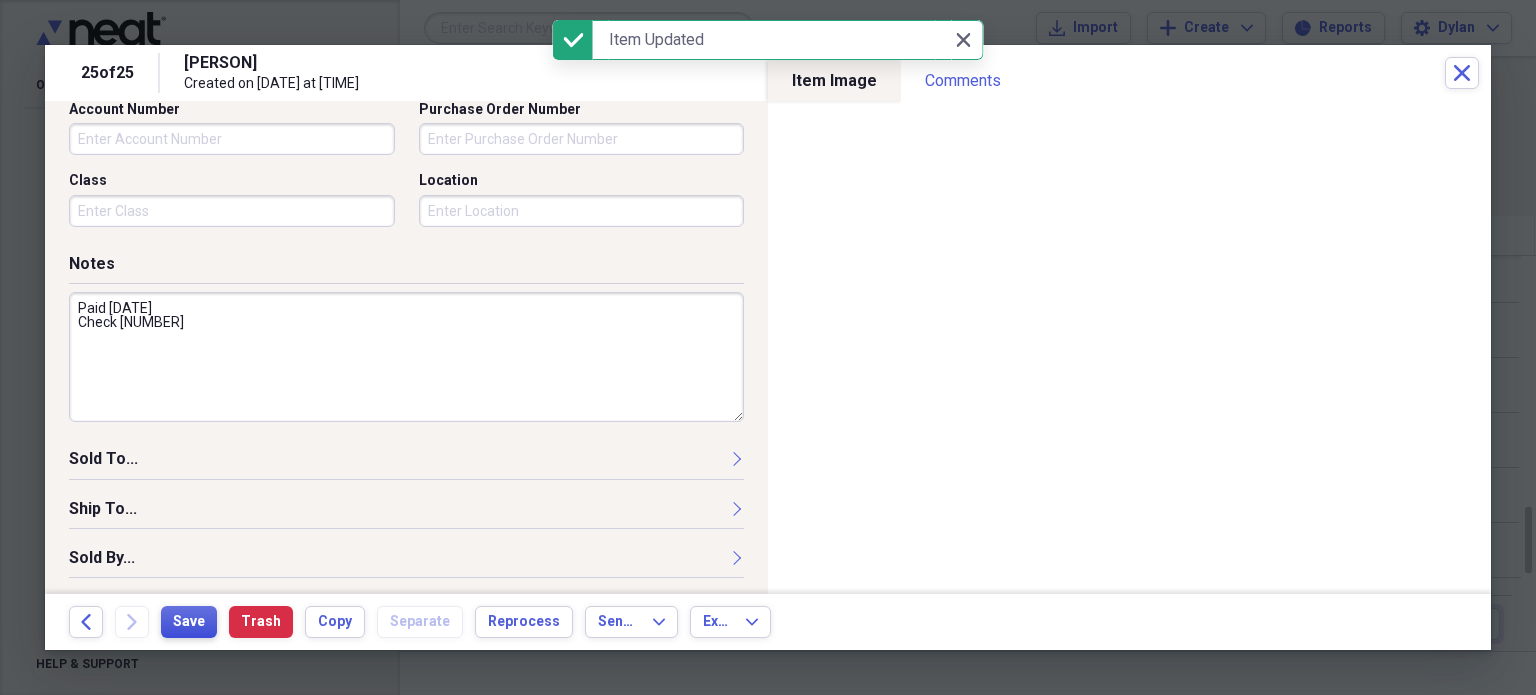 scroll, scrollTop: 0, scrollLeft: 0, axis: both 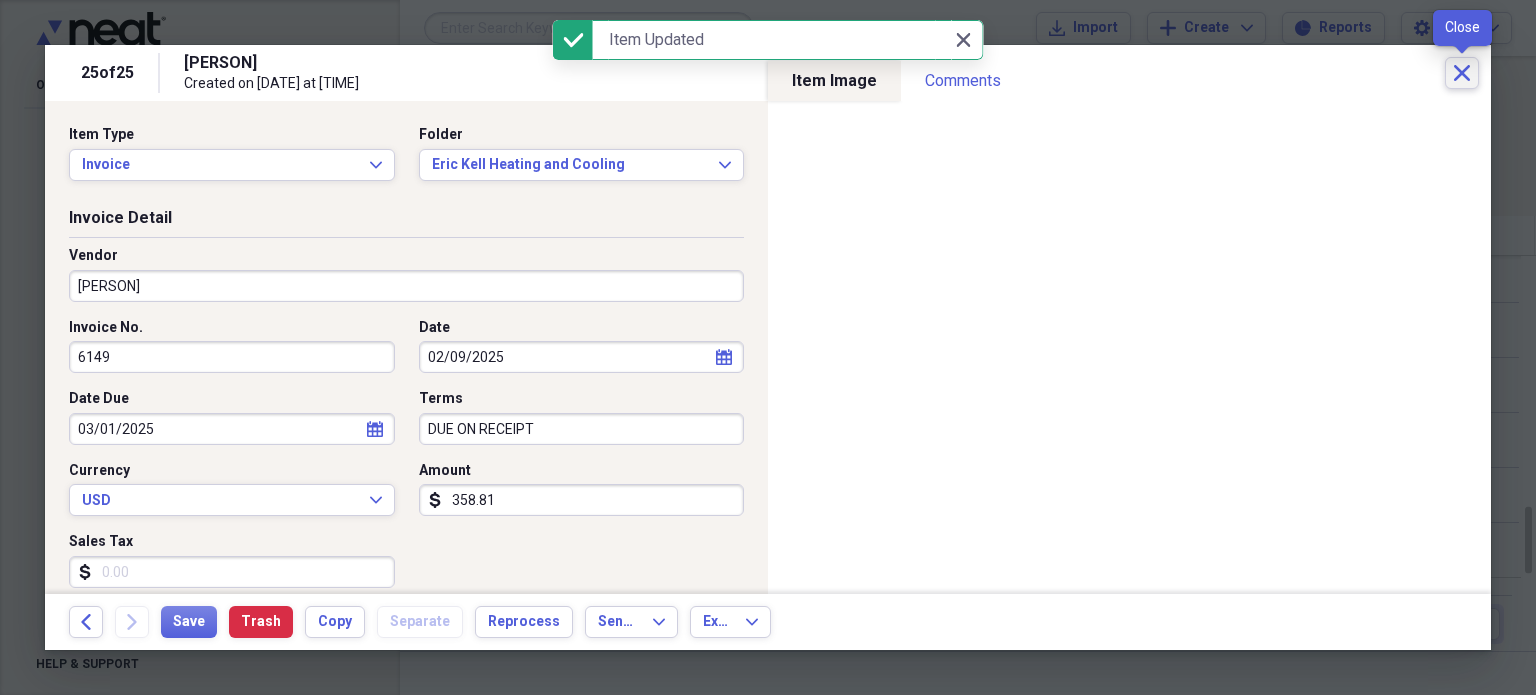 click on "Close" at bounding box center [1462, 73] 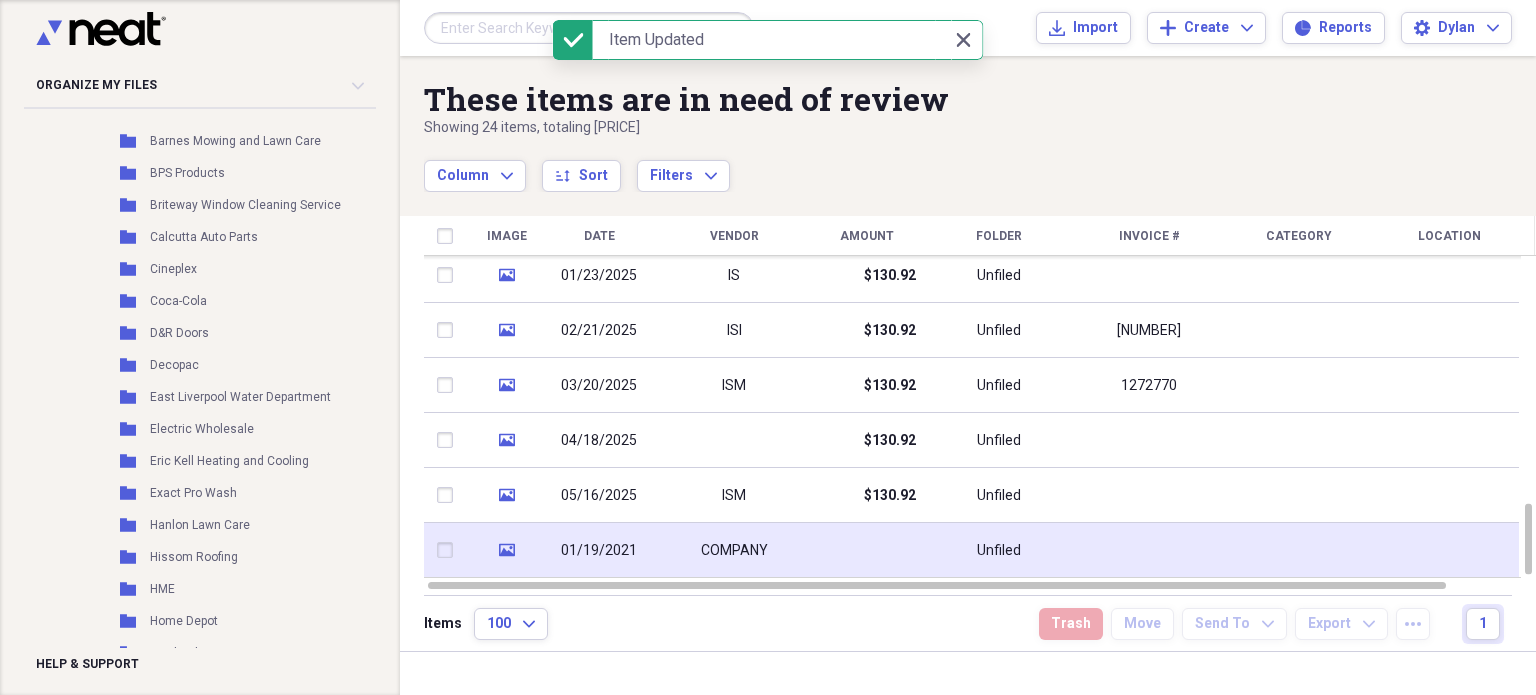 click on "COMPANY" at bounding box center (734, 550) 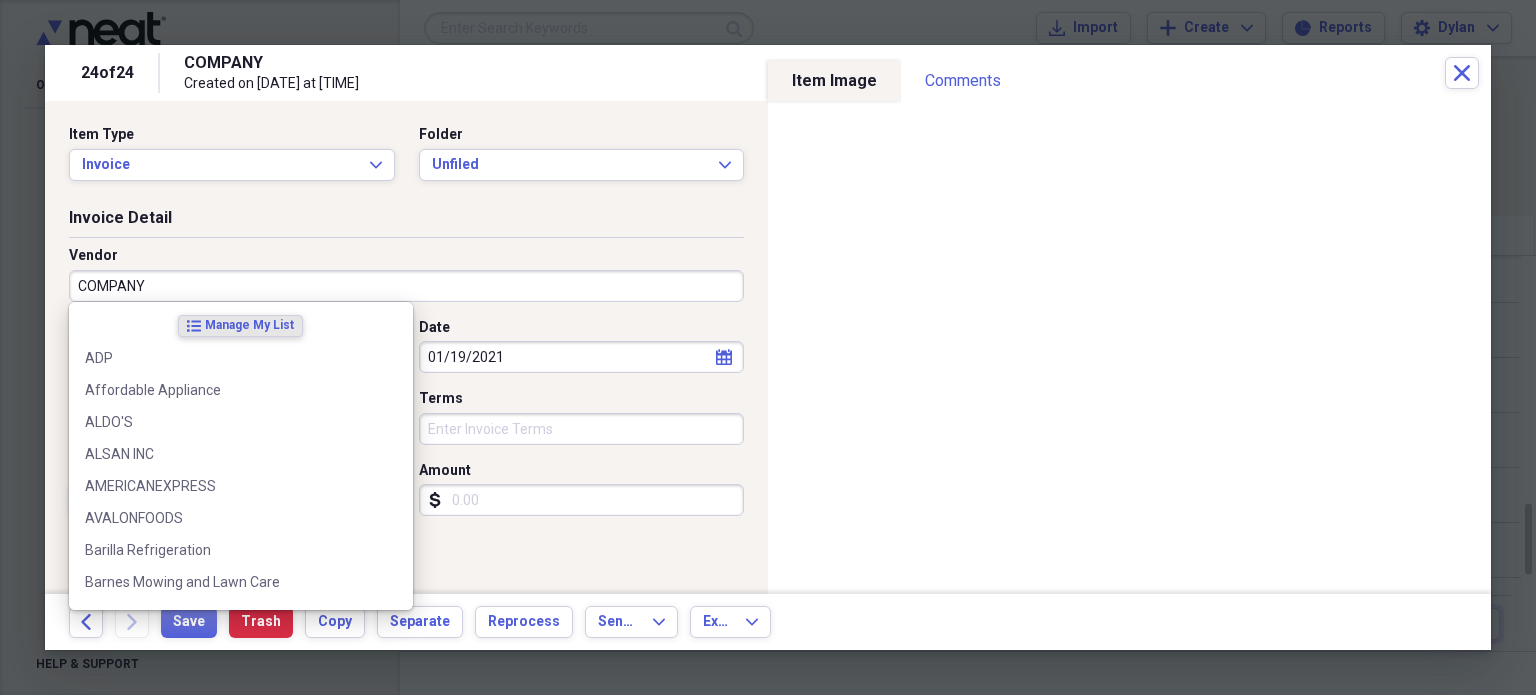 click on "COMPANY" at bounding box center (406, 286) 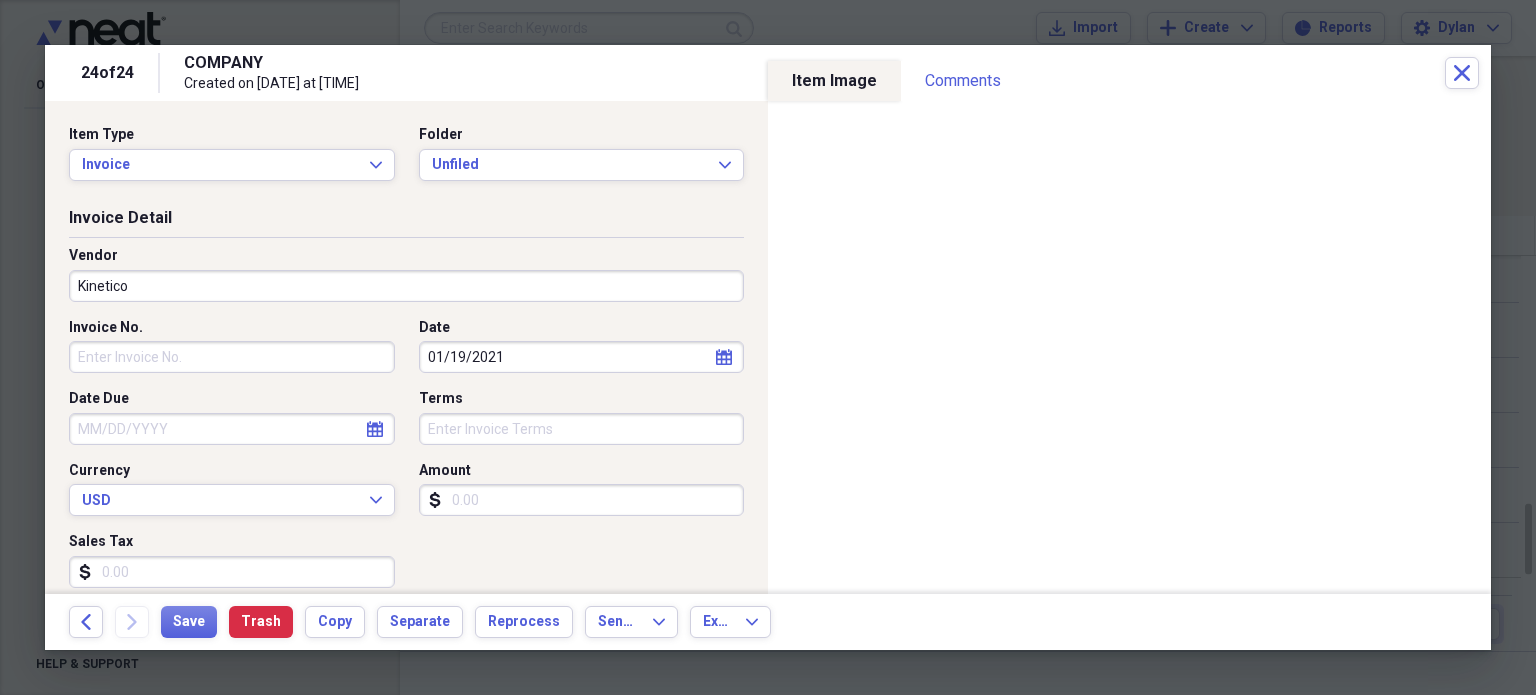 type on "Kinetico" 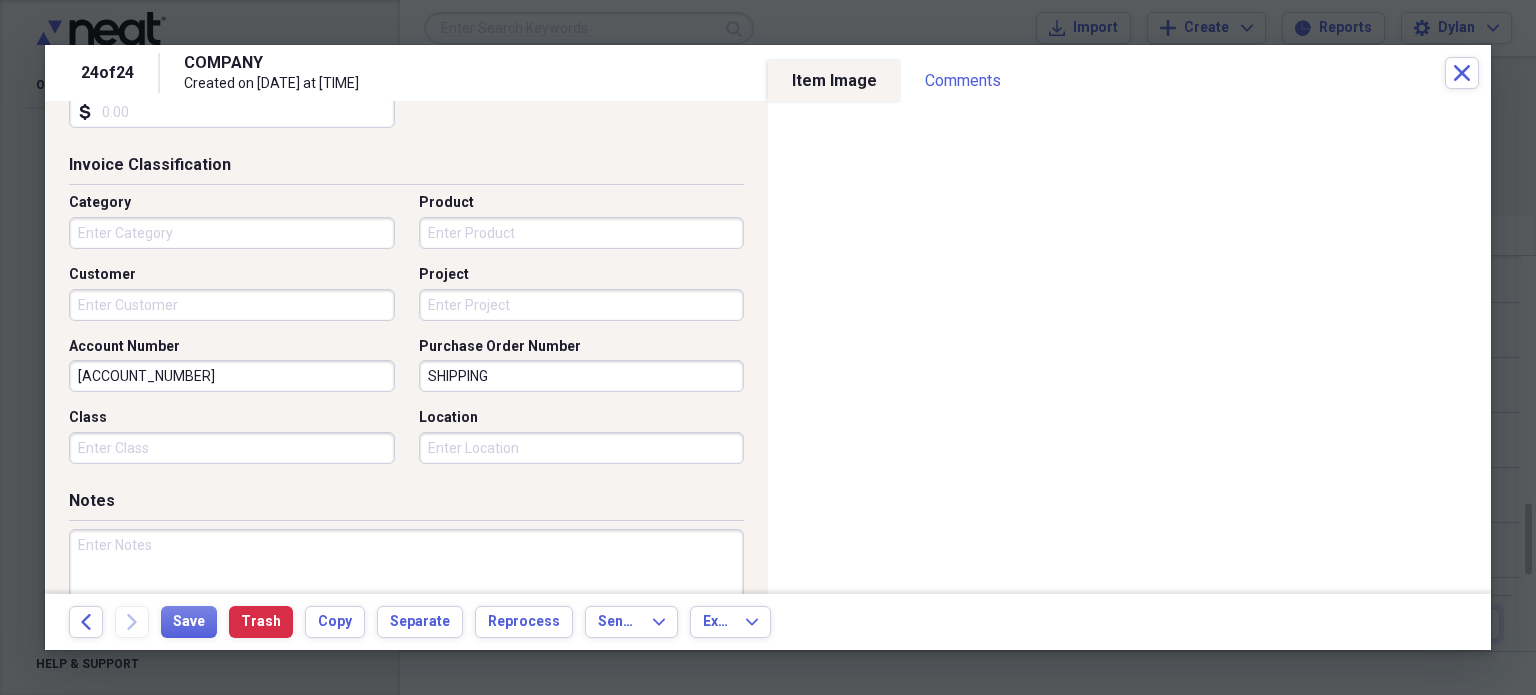 scroll, scrollTop: 467, scrollLeft: 0, axis: vertical 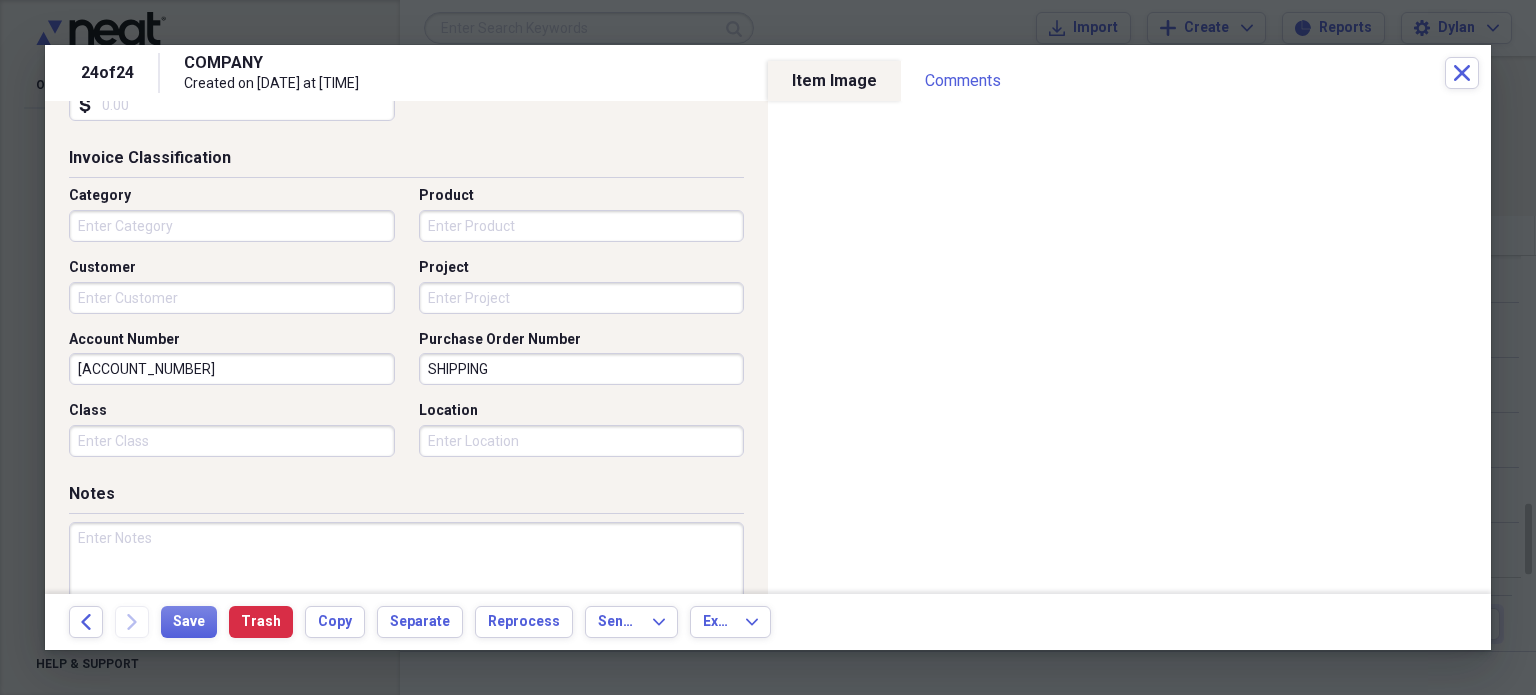 type on "1015422s1" 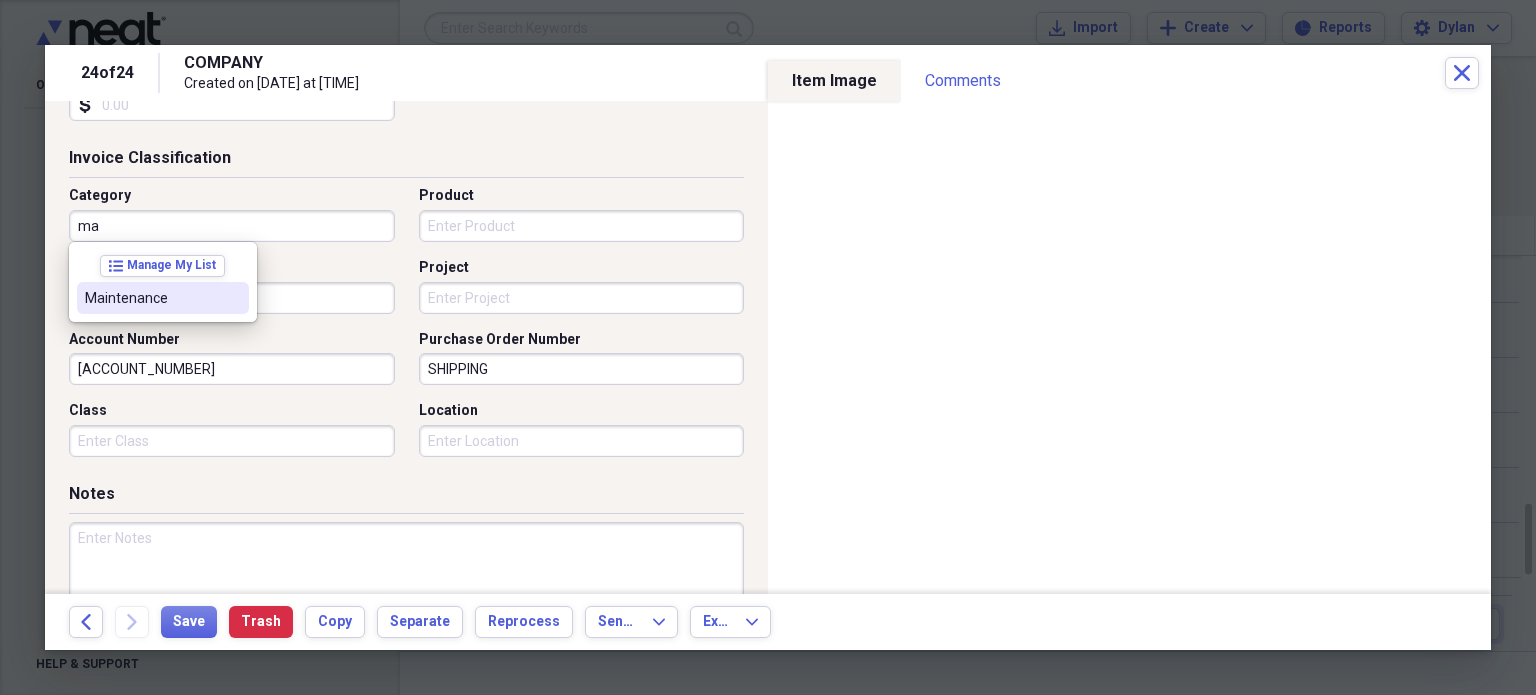 click on "Maintenance" at bounding box center [163, 298] 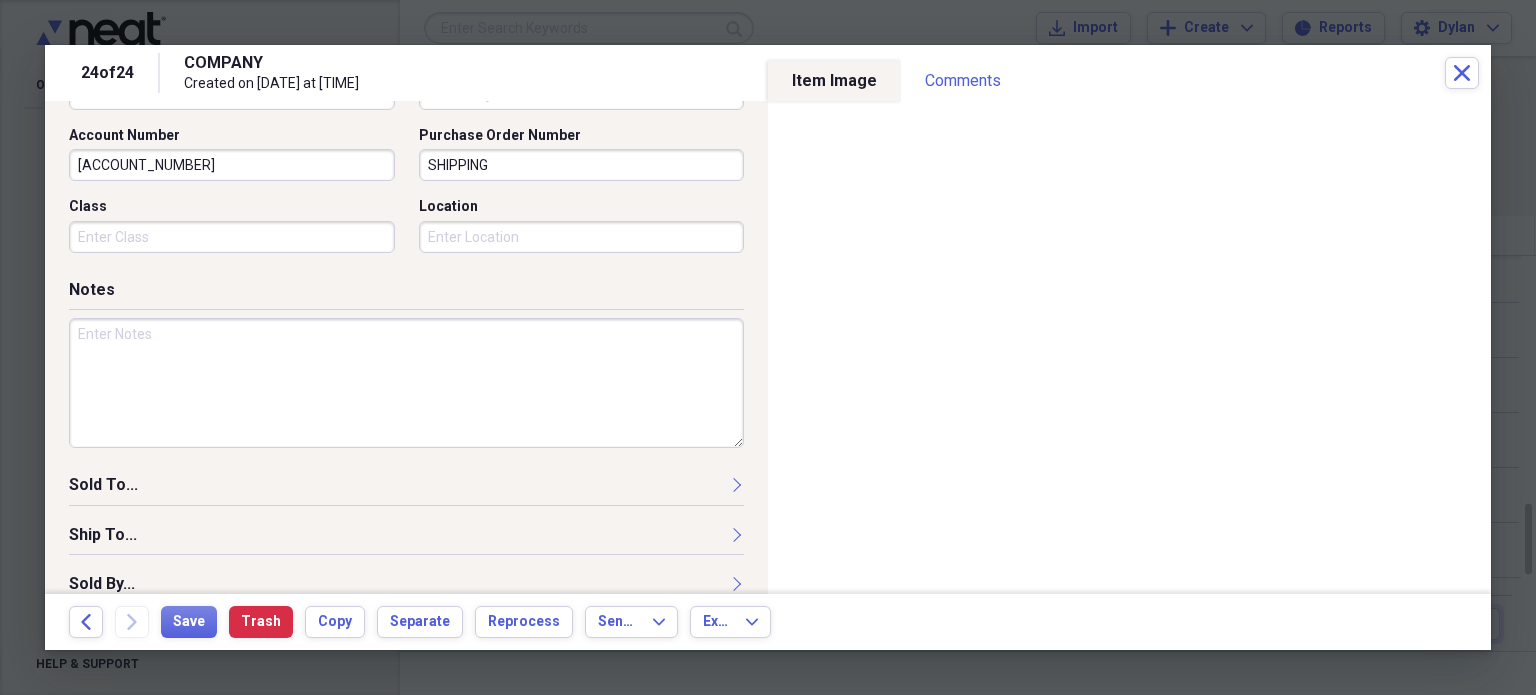 scroll, scrollTop: 676, scrollLeft: 0, axis: vertical 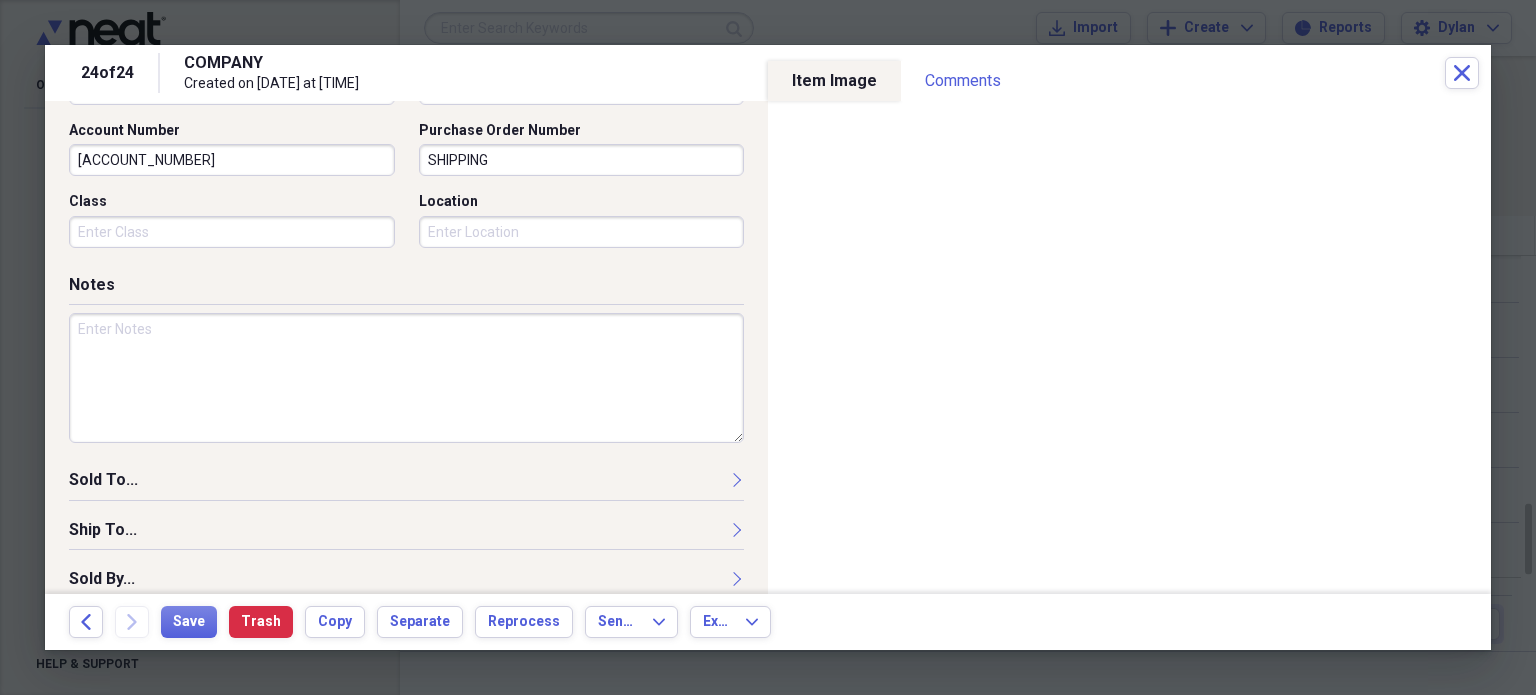 click at bounding box center (406, 378) 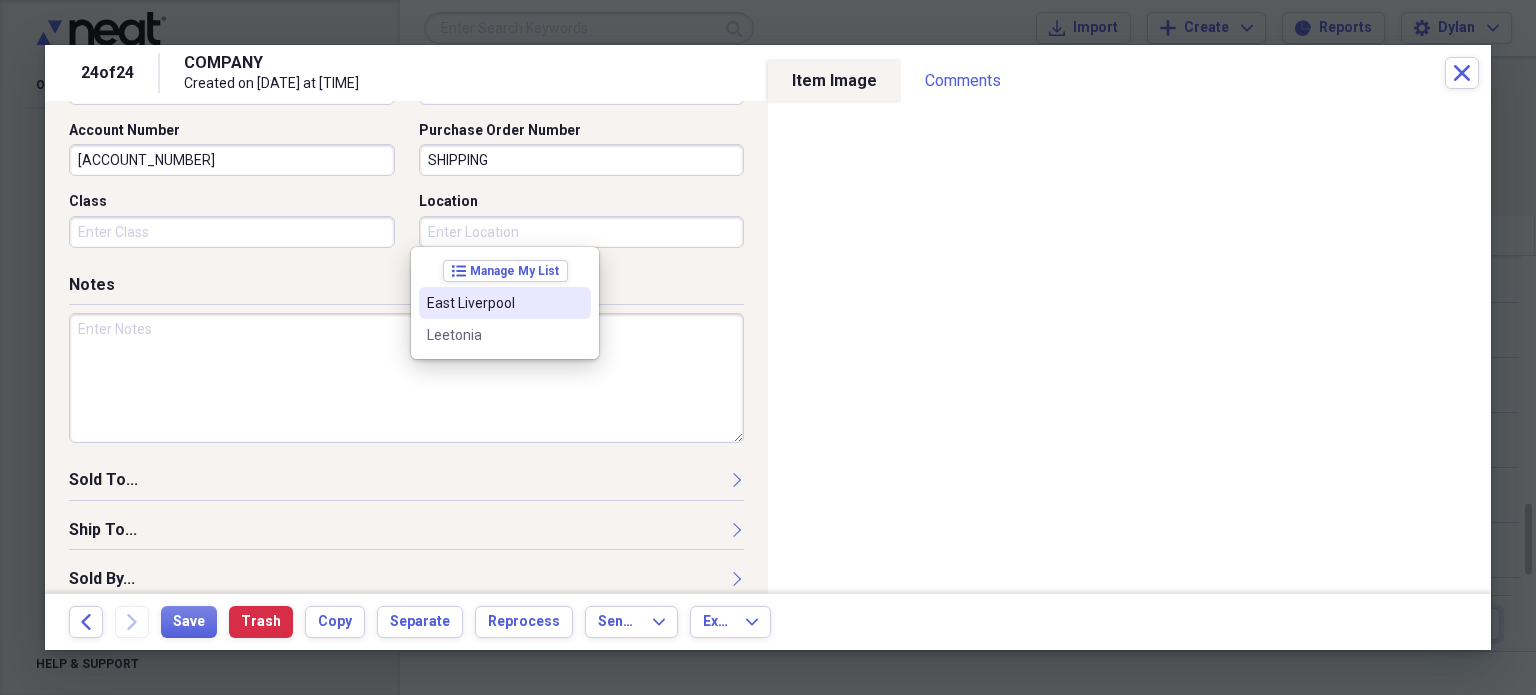 click on "East Liverpool" at bounding box center [493, 303] 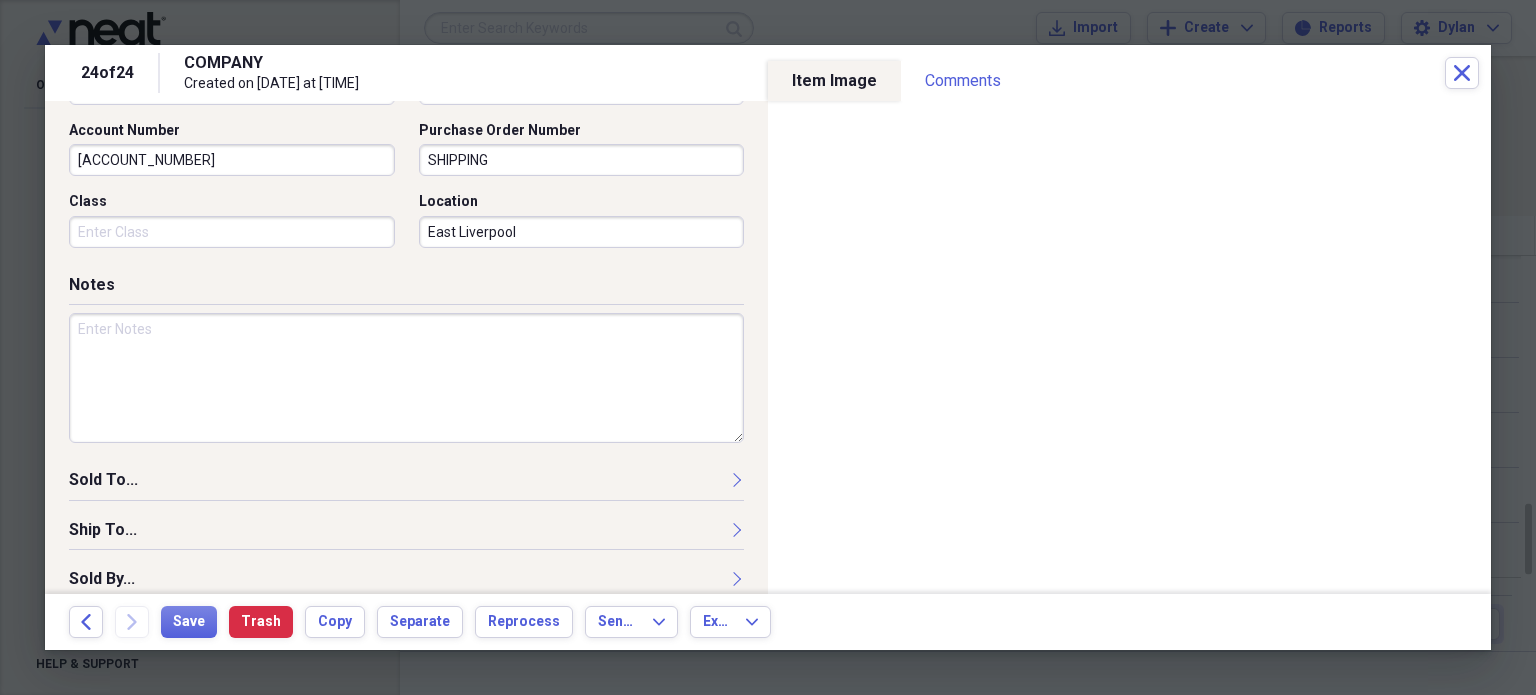 click at bounding box center [406, 378] 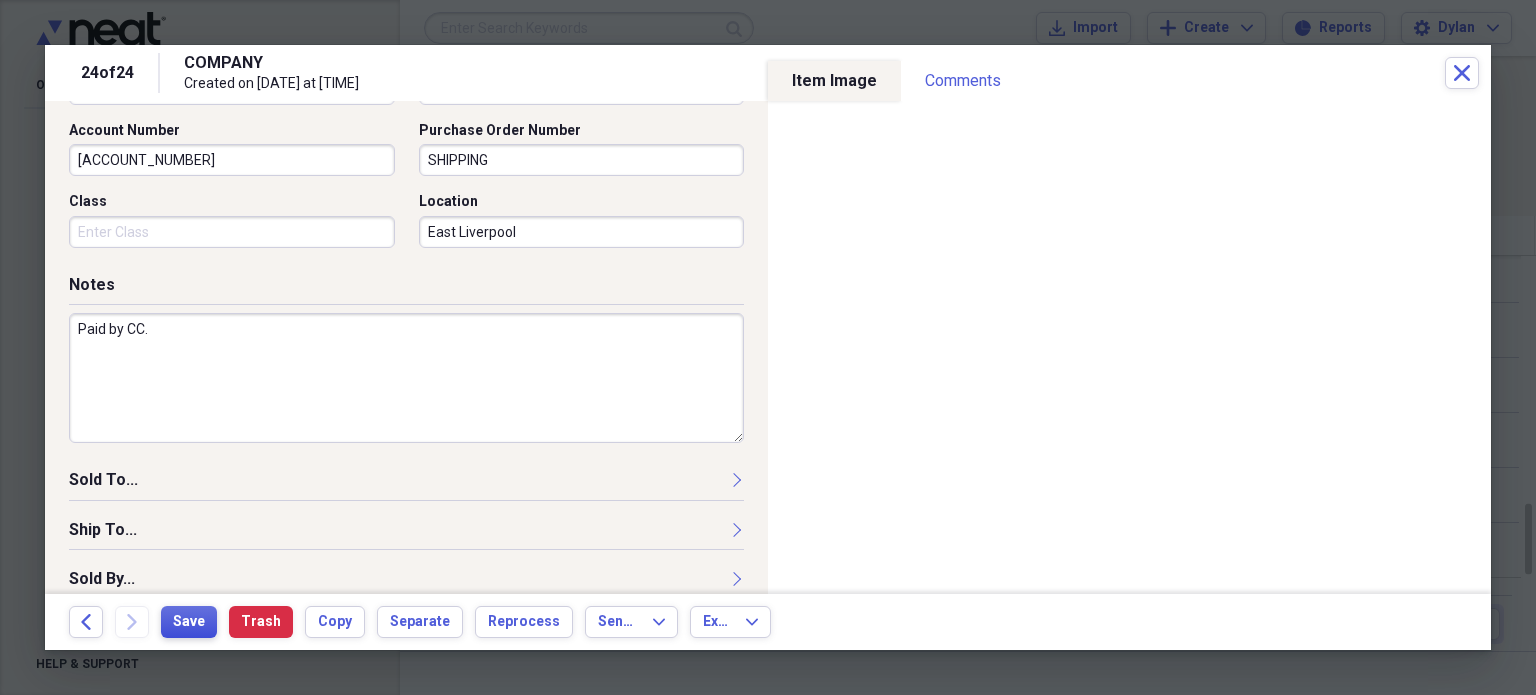 type on "Paid by CC." 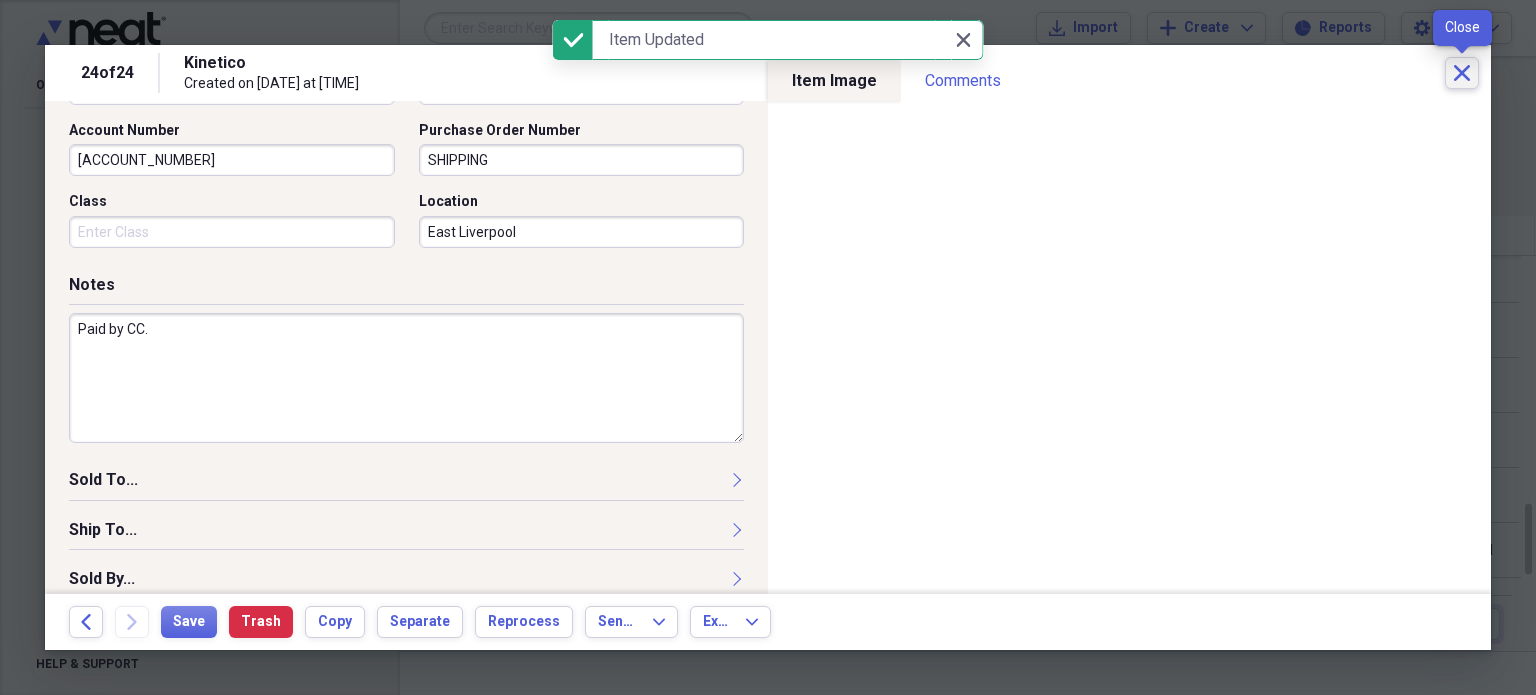click 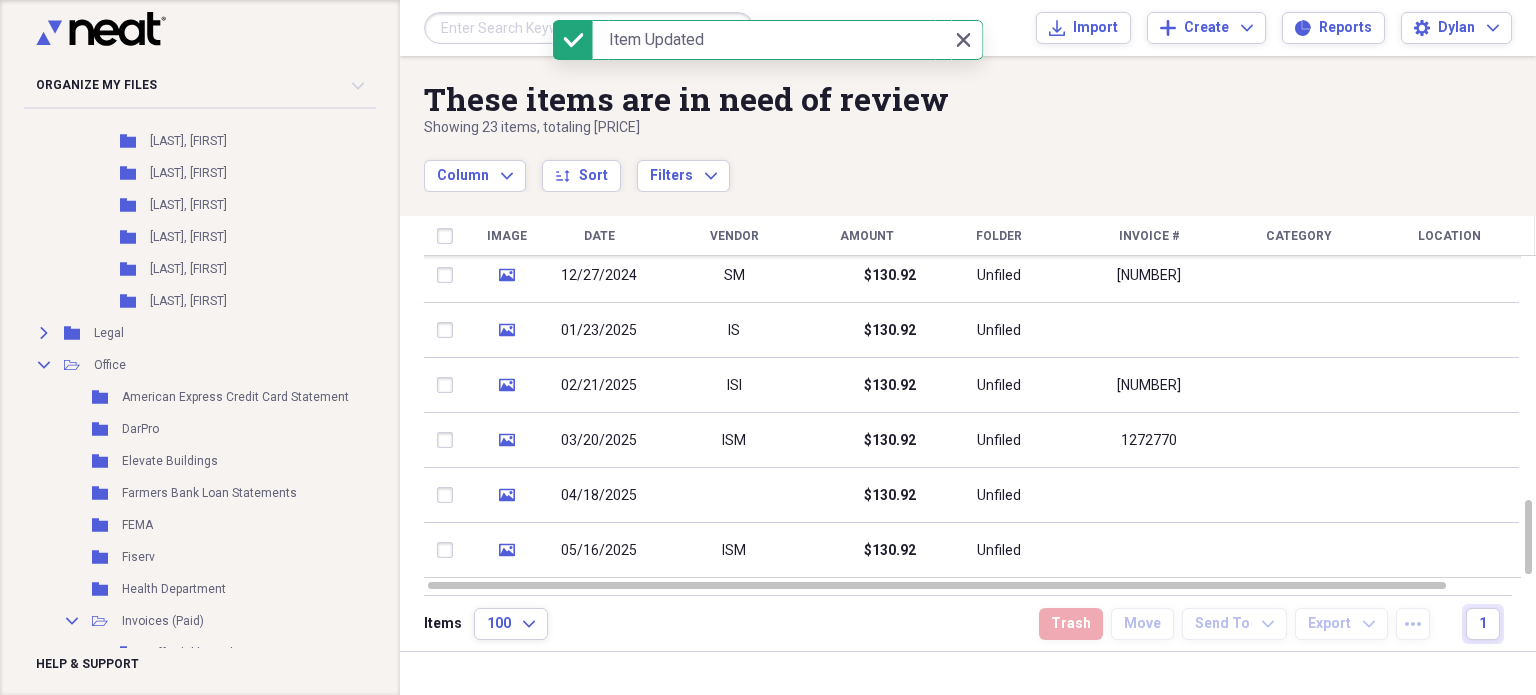 scroll, scrollTop: 4212, scrollLeft: 0, axis: vertical 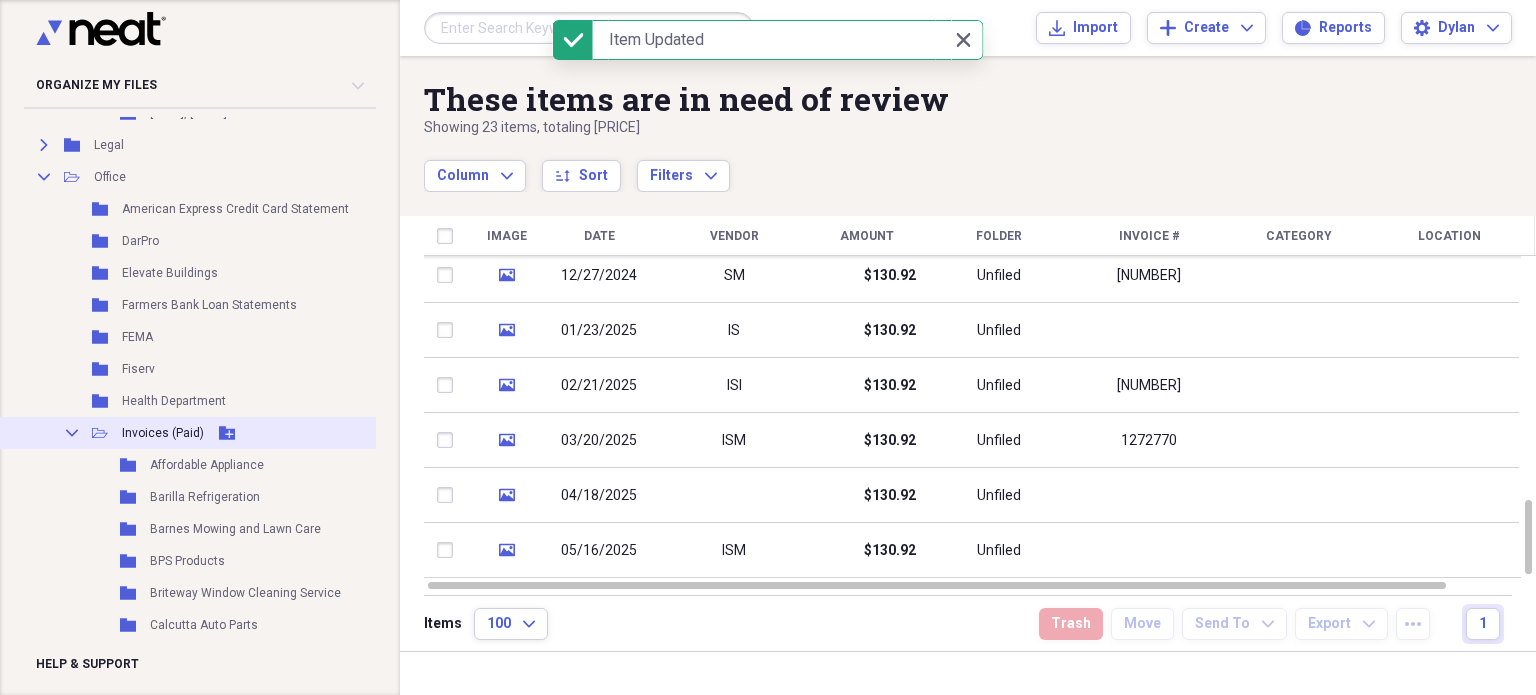click 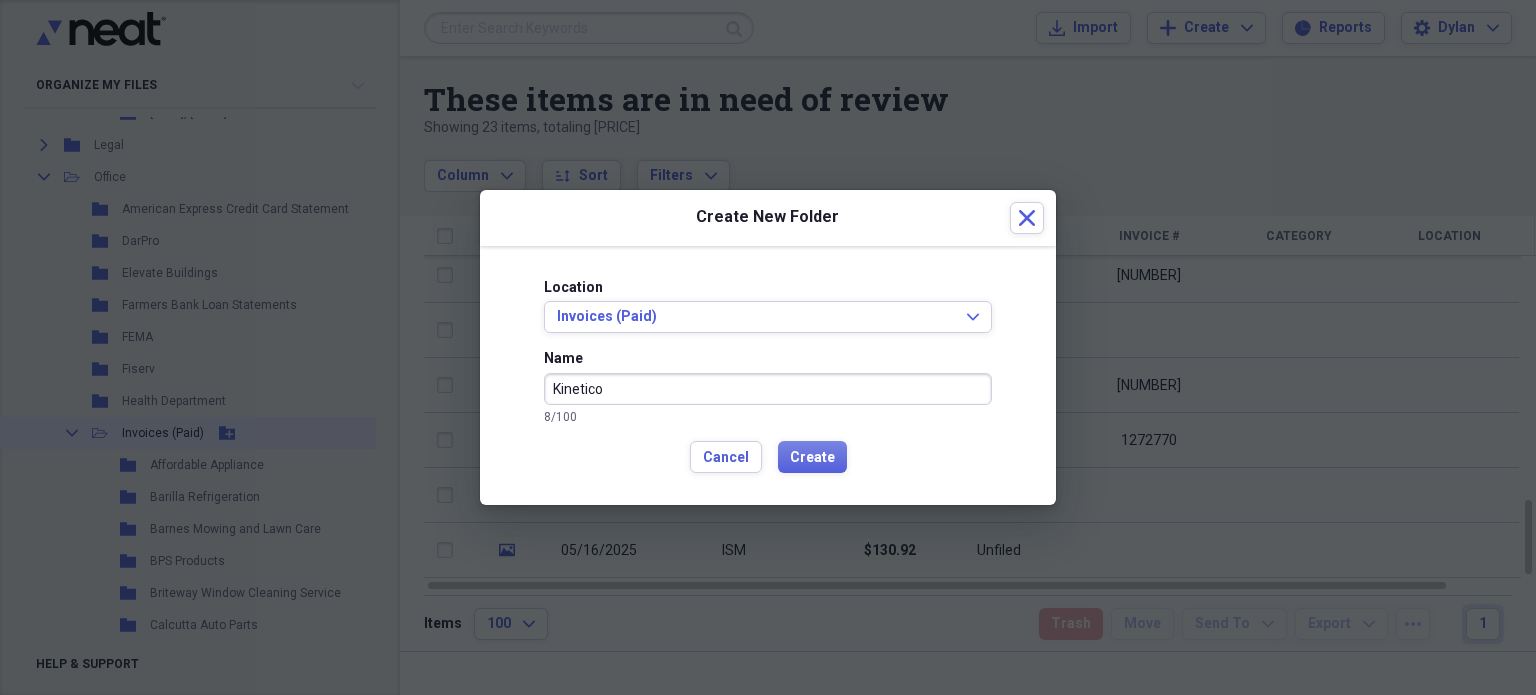 type on "Kinetico" 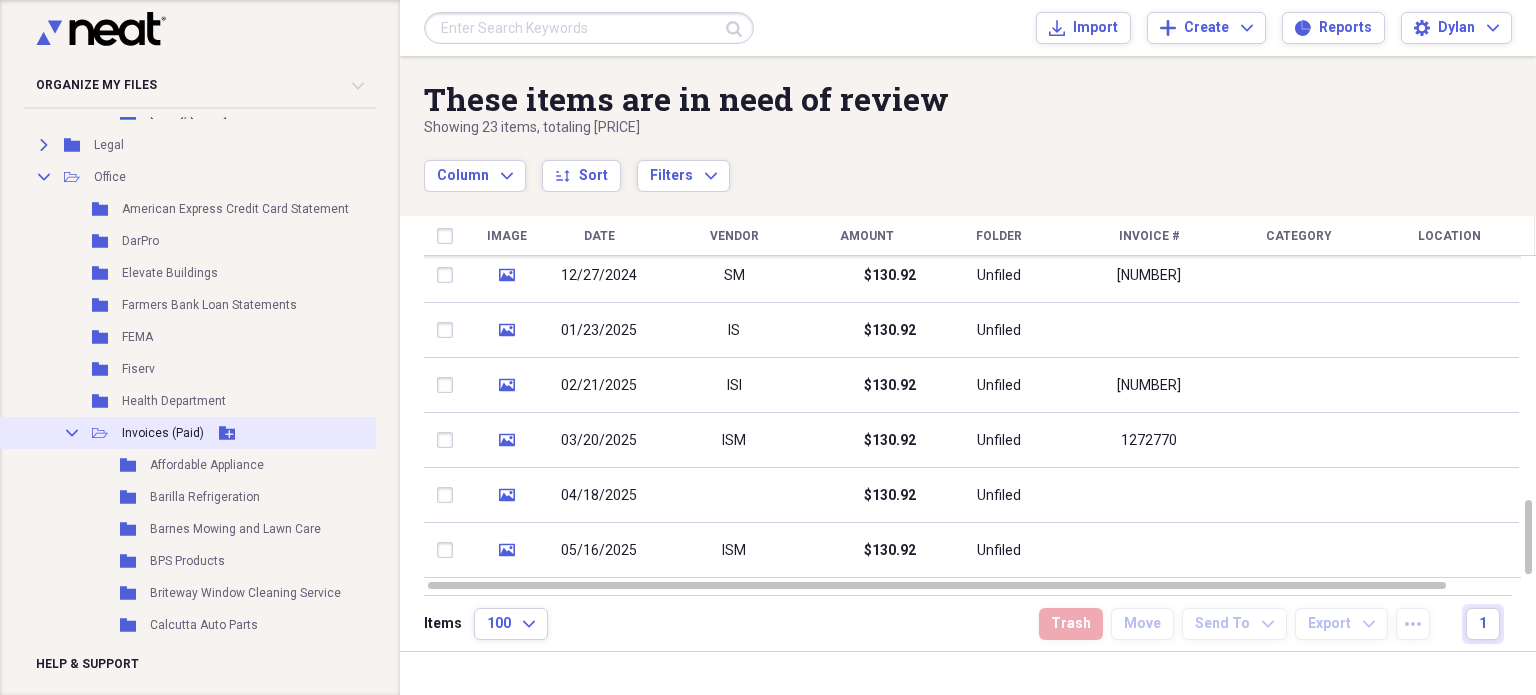click 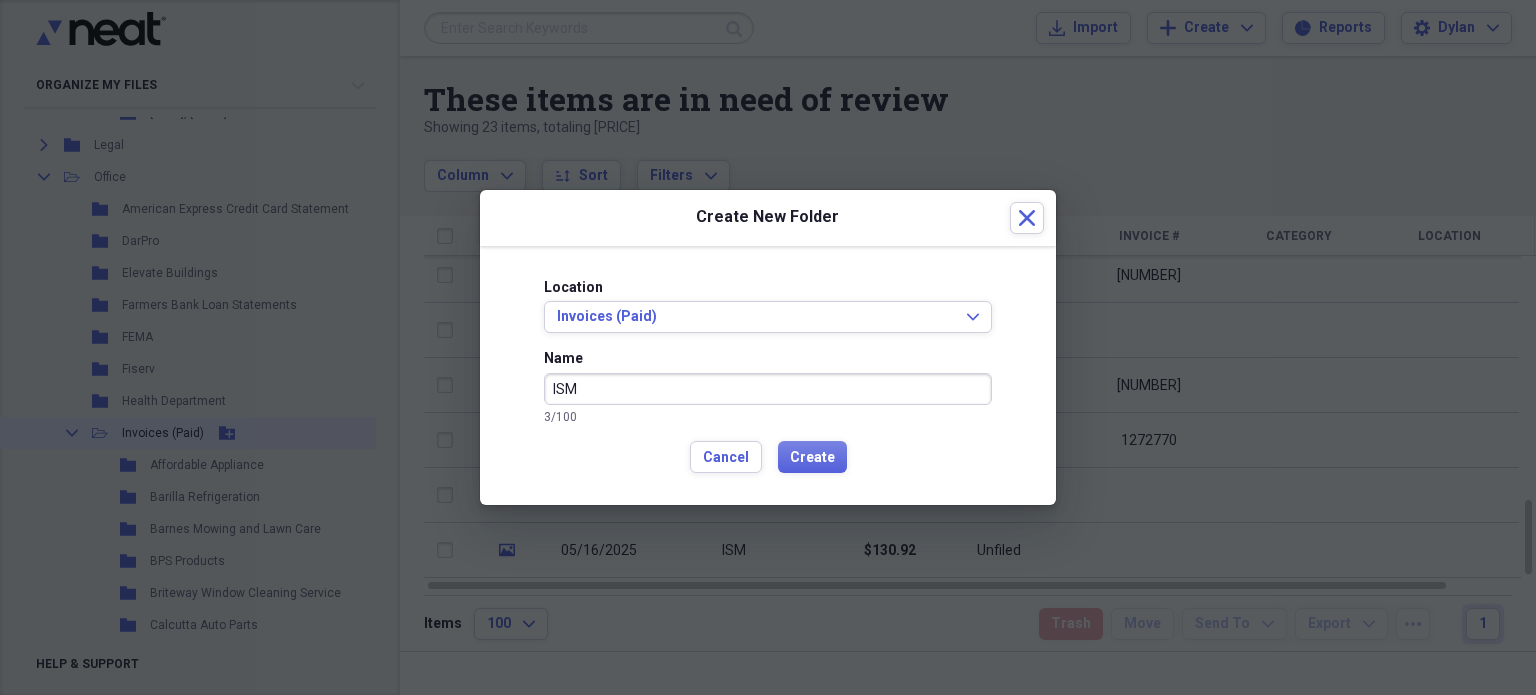 type on "ISM" 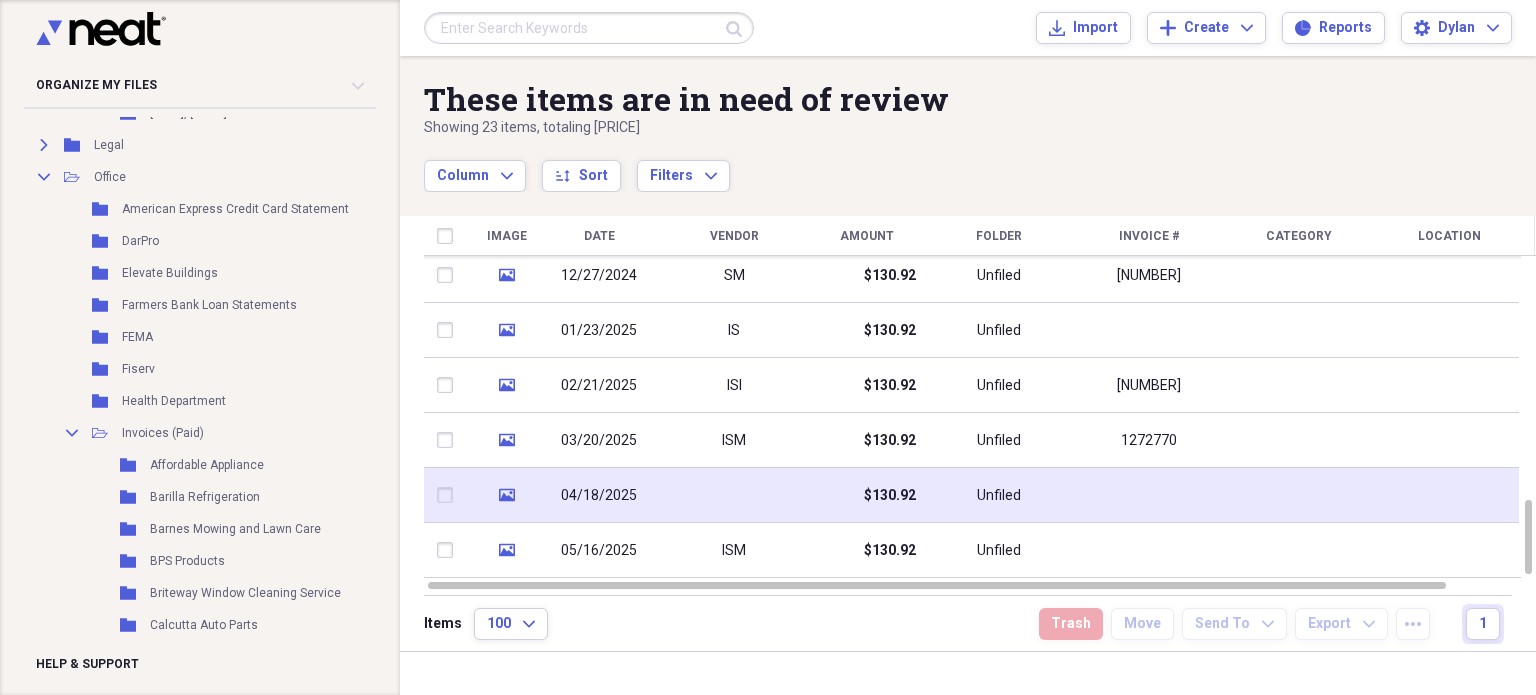 click 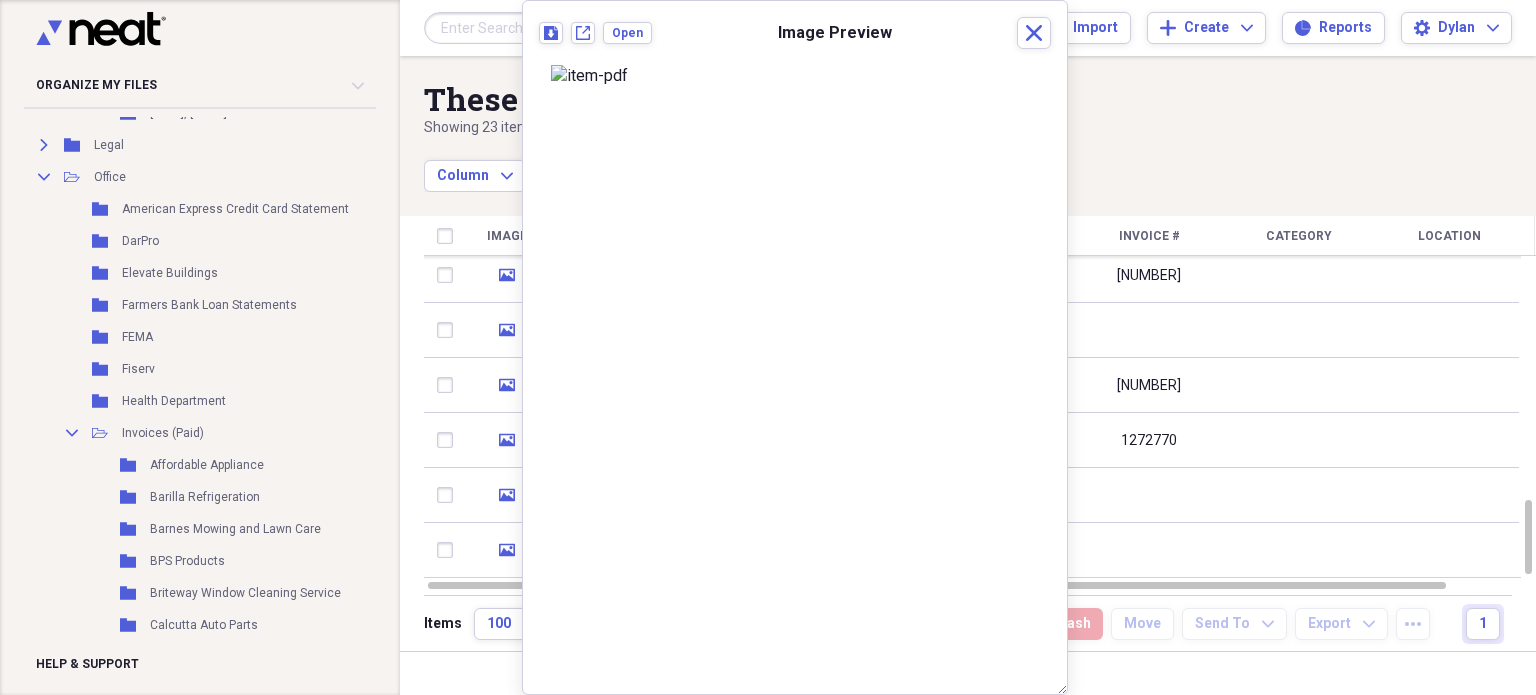 click on "Image Date Vendor Amount Folder Invoice # Category Location Notes media 04/28/2025 $272.70 Unfiled 1XF1K27QN93 media 10/24/2023 DQ RED RIBBON $542.80 Unfiled 416633 Uniforms media 03/12/2025 ELECTRIC WHOLESALE $20.40 Unfiled 20.40 media 12/27/2024 SM $130.92 Unfiled 1258336 media 01/23/2025 IS $130.92 Unfiled media 02/21/2025 ISI $130.92 Unfiled 13779 media 03/20/2025 ISM $130.92 Unfiled 1272770 media 04/18/2025 $130.92 Unfiled media 05/16/2025 ISM $130.92 Unfiled" at bounding box center (968, 405) 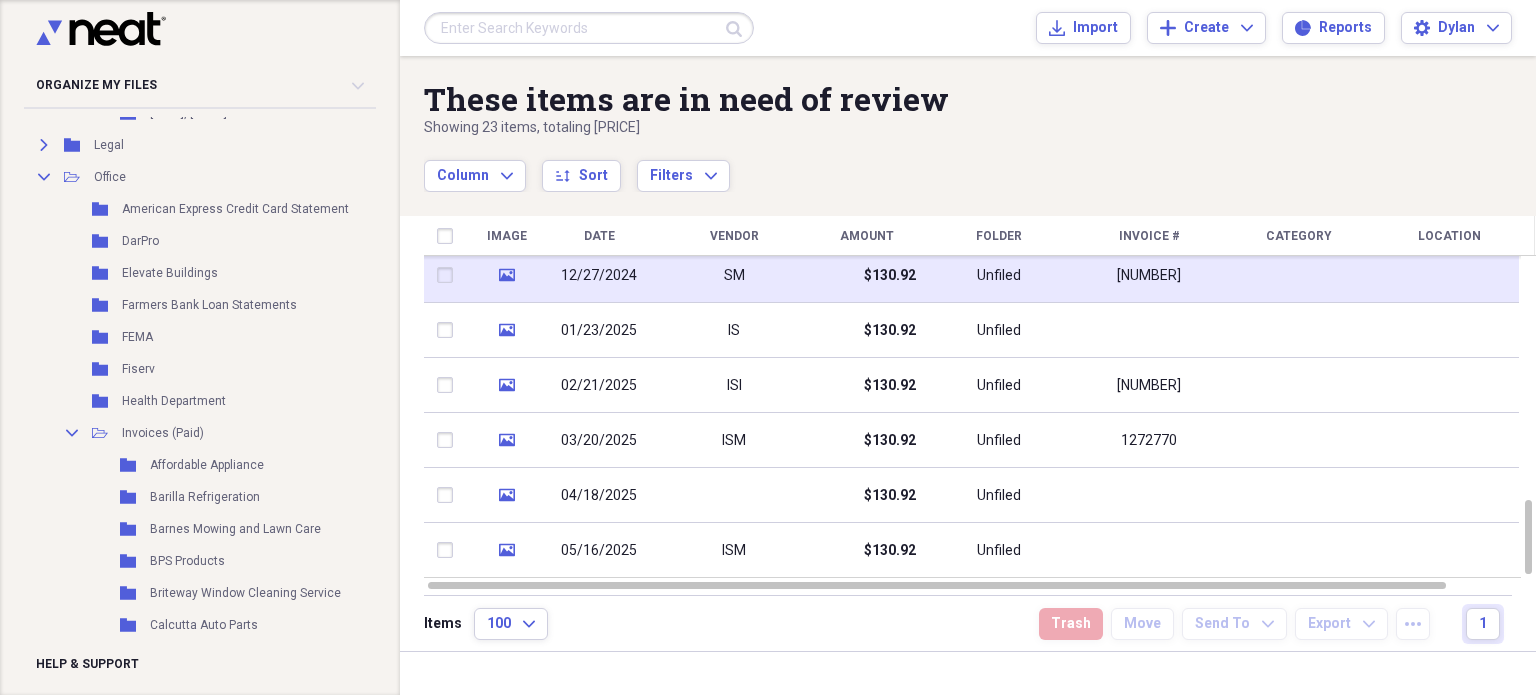 click at bounding box center [449, 275] 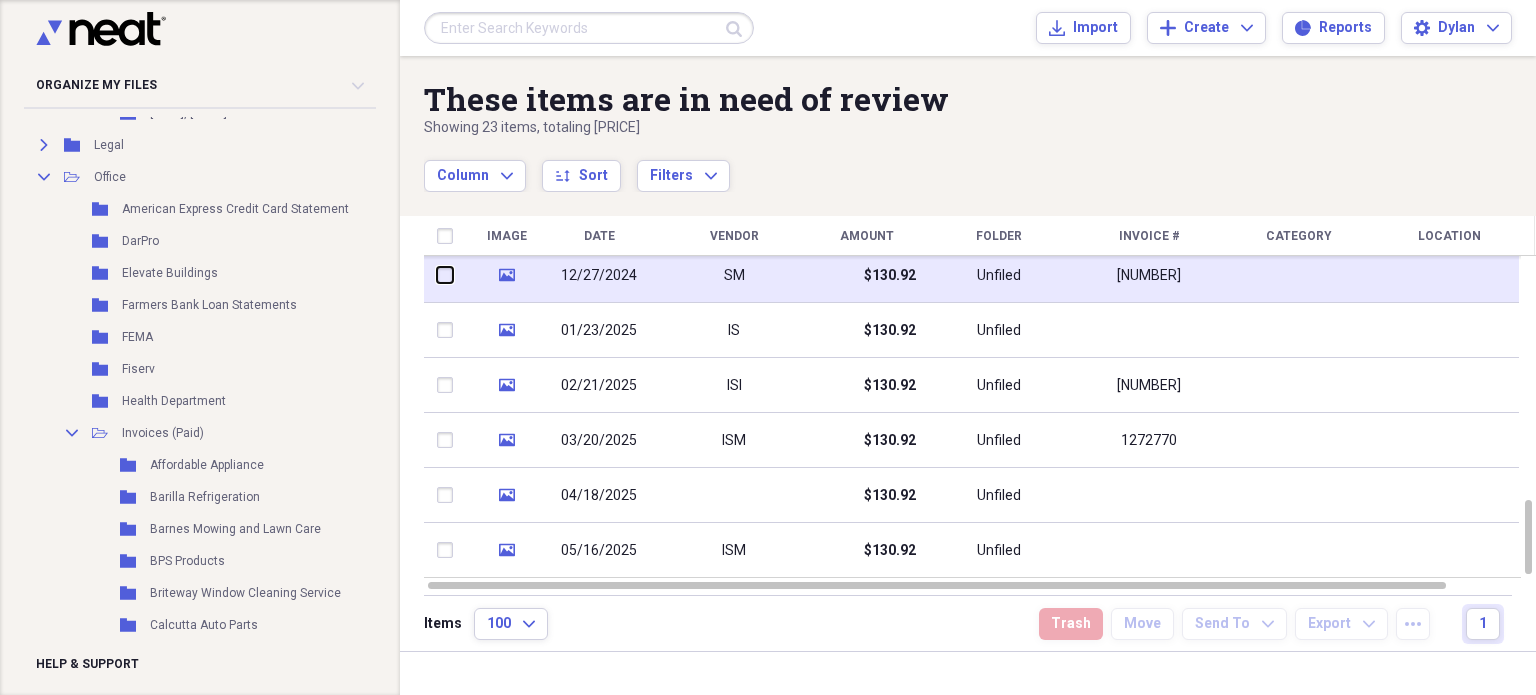 click at bounding box center [437, 275] 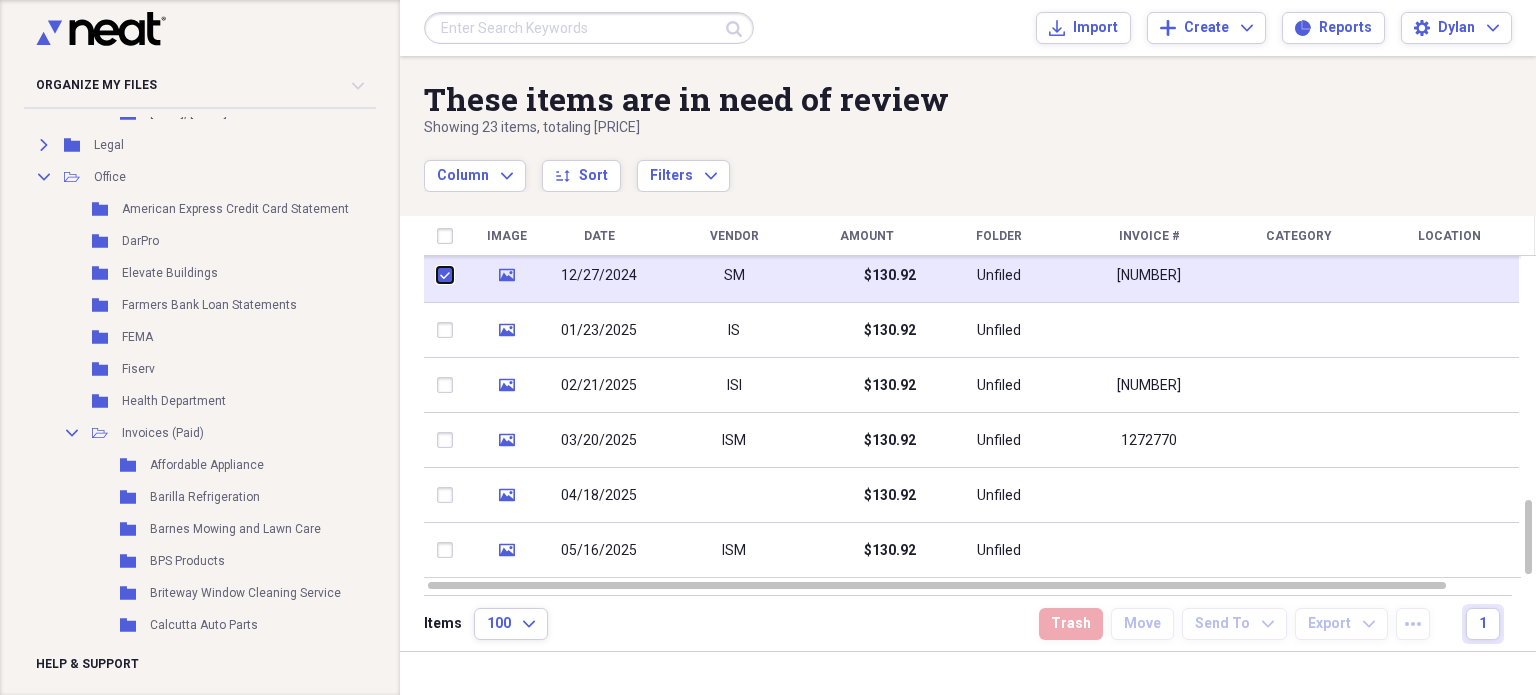 checkbox on "true" 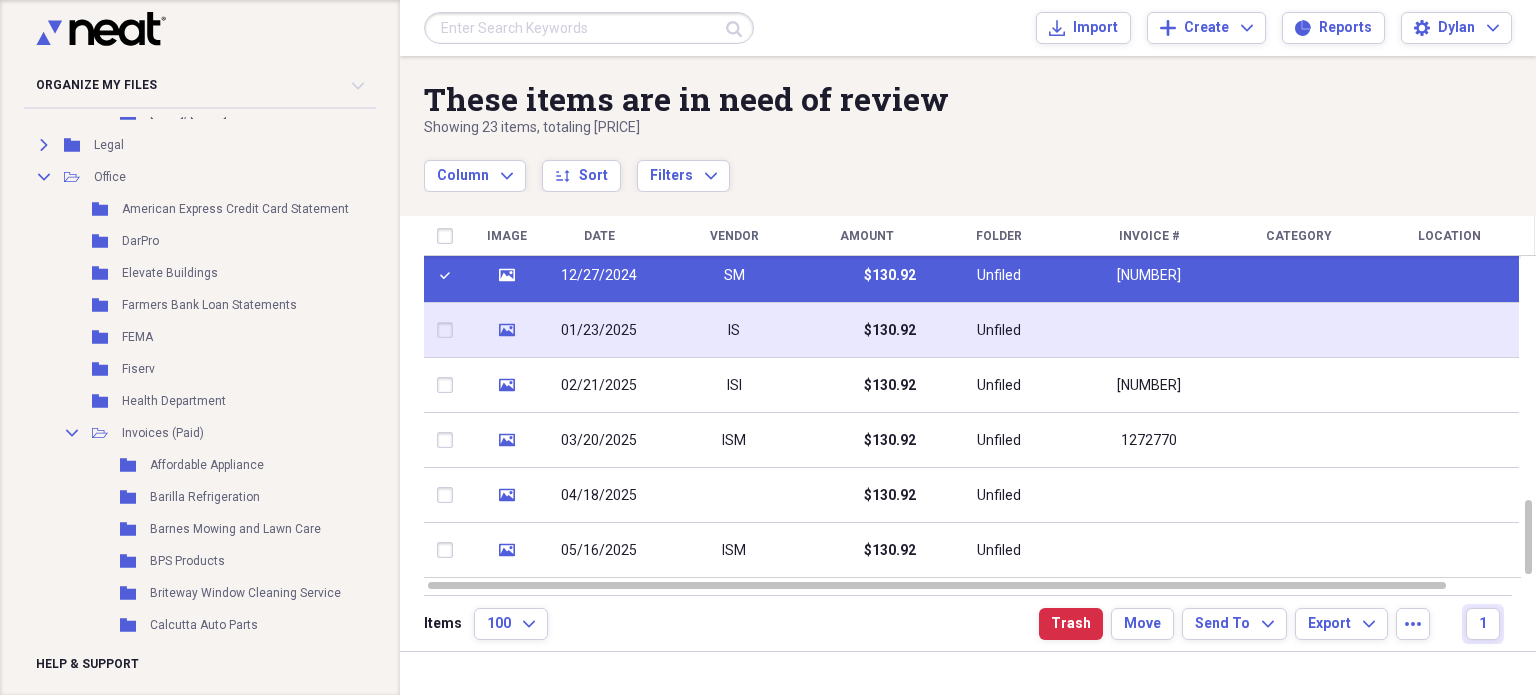 click at bounding box center (449, 330) 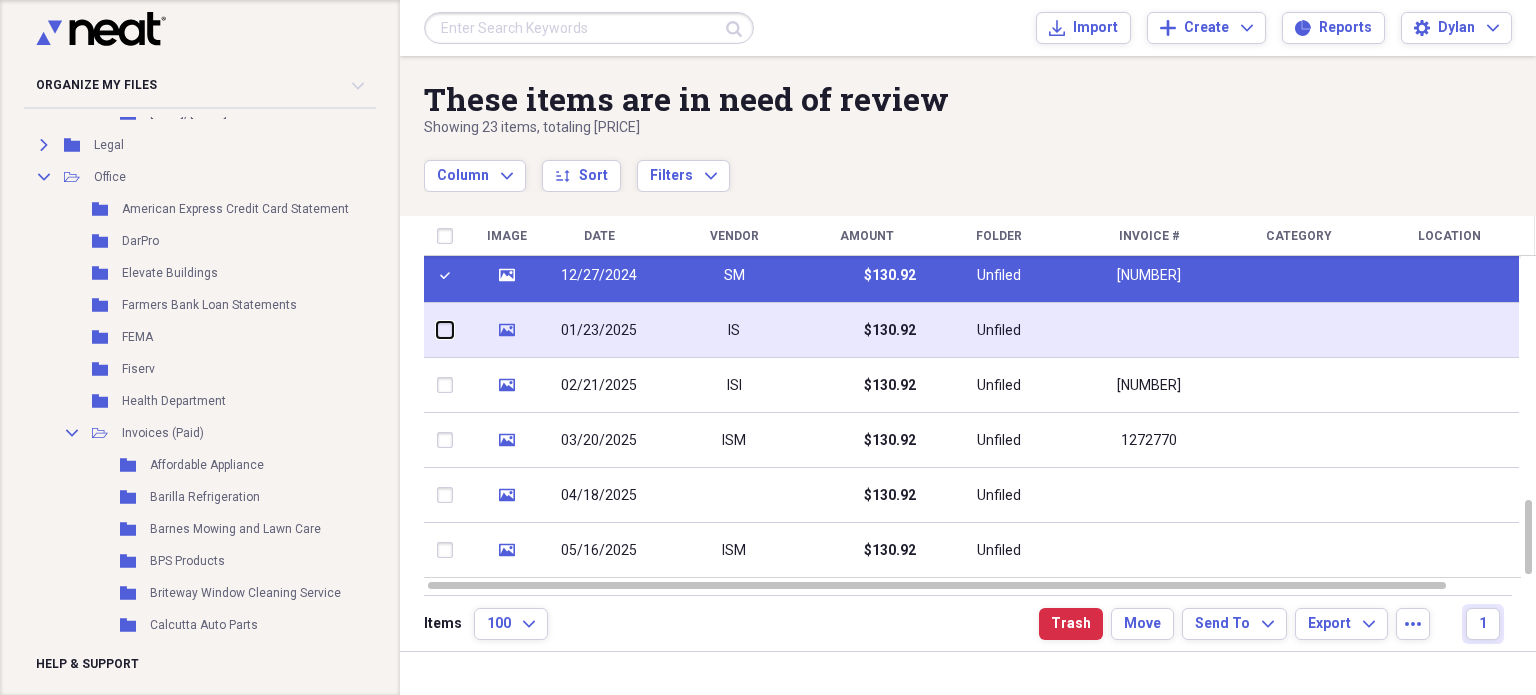 click at bounding box center (437, 330) 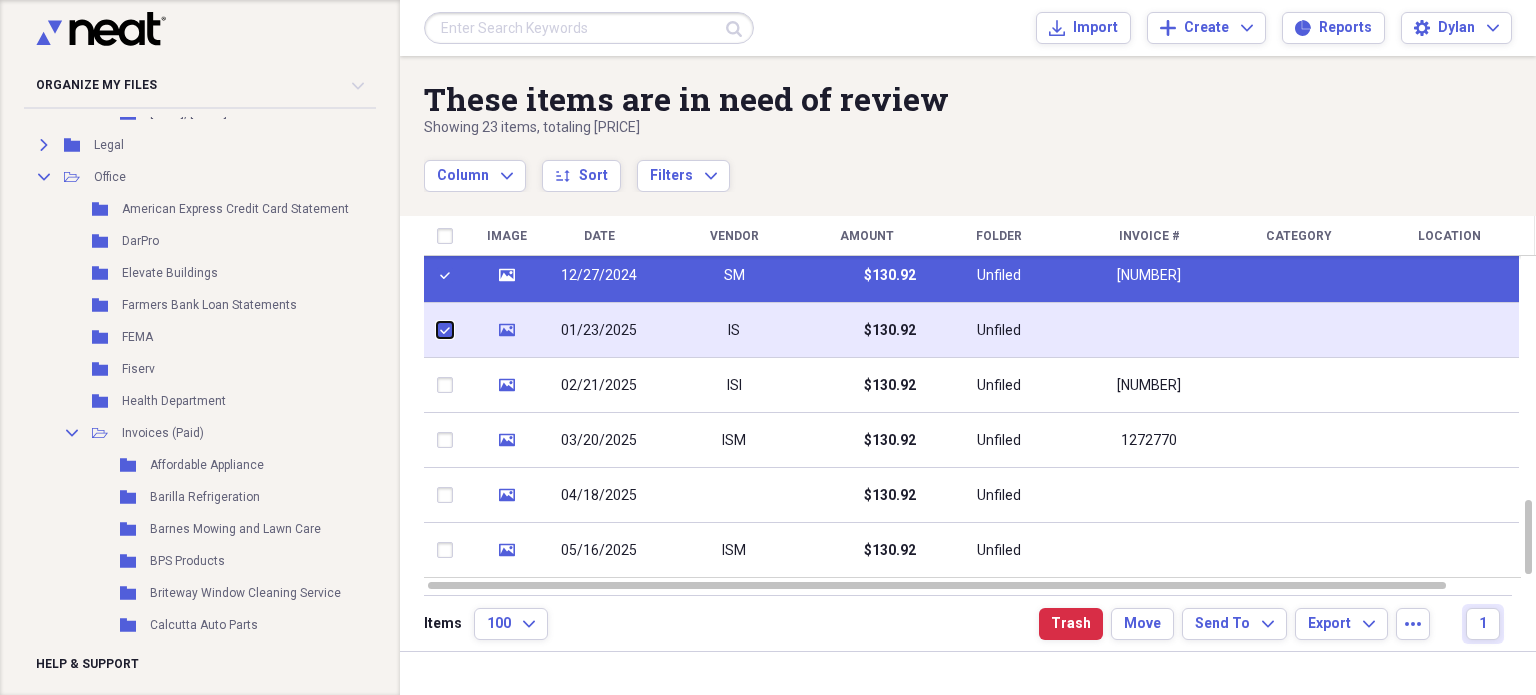 checkbox on "true" 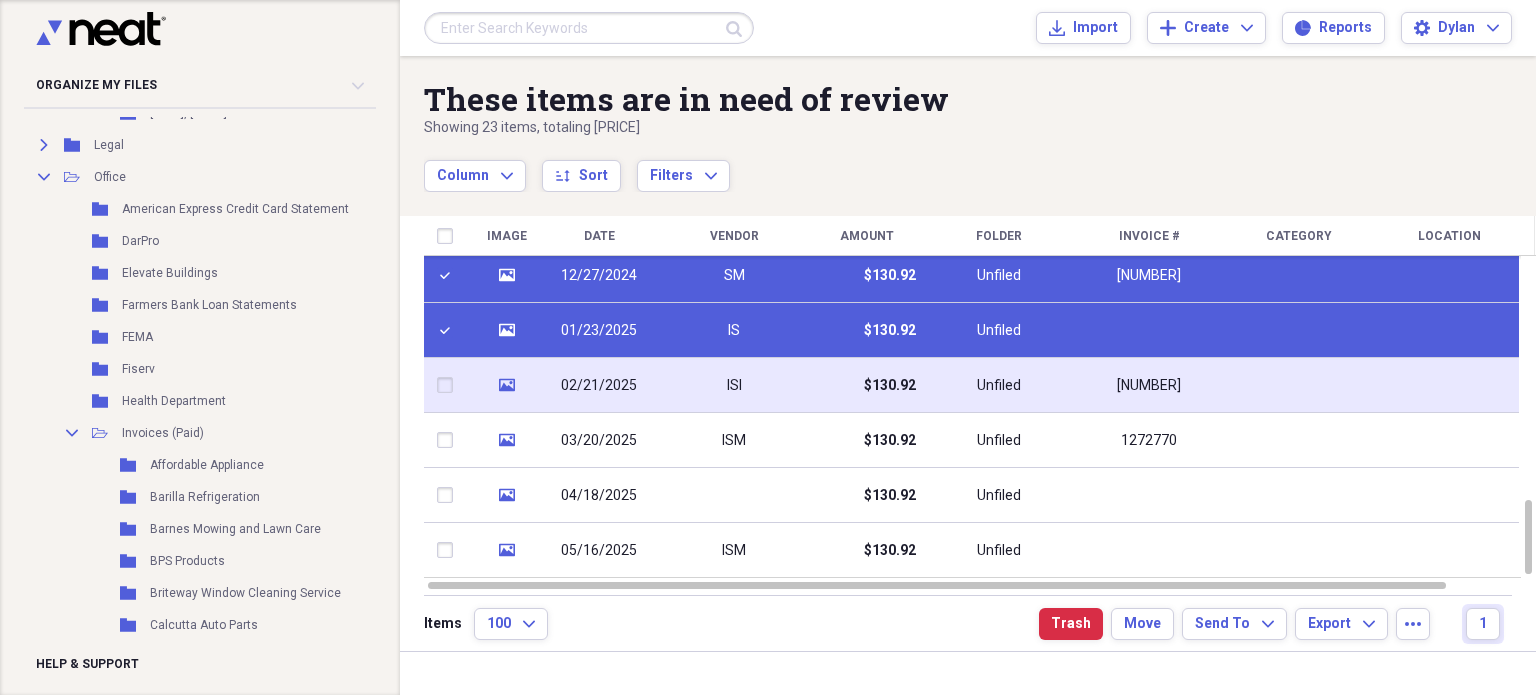 click at bounding box center (449, 385) 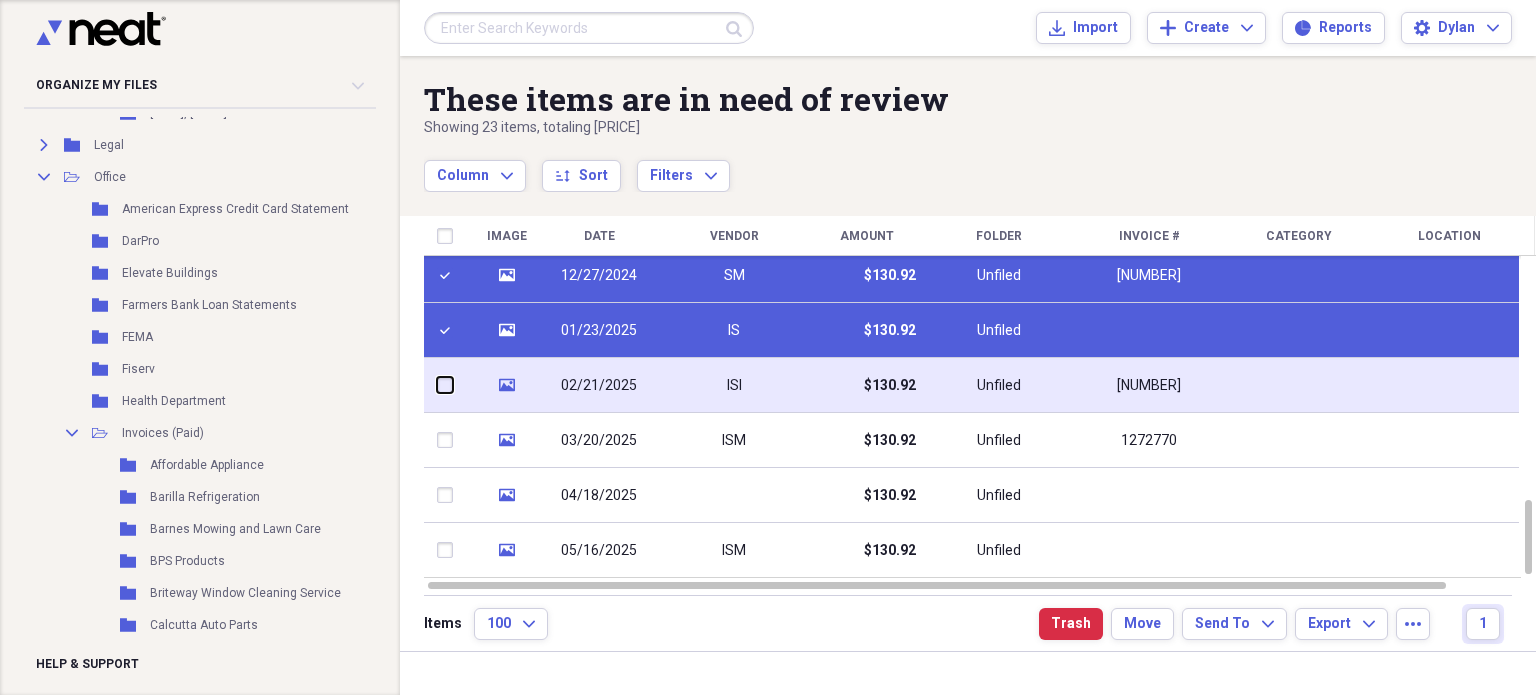 click at bounding box center (437, 385) 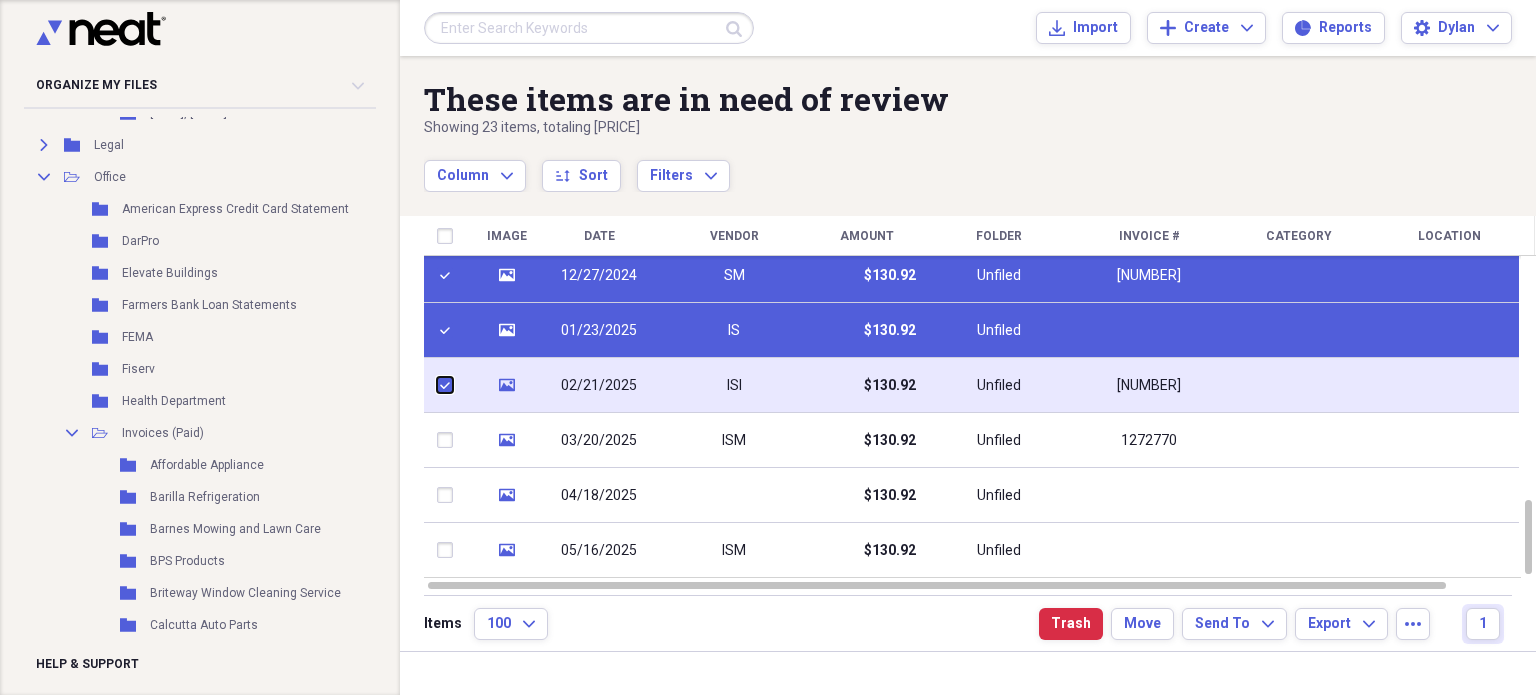 checkbox on "true" 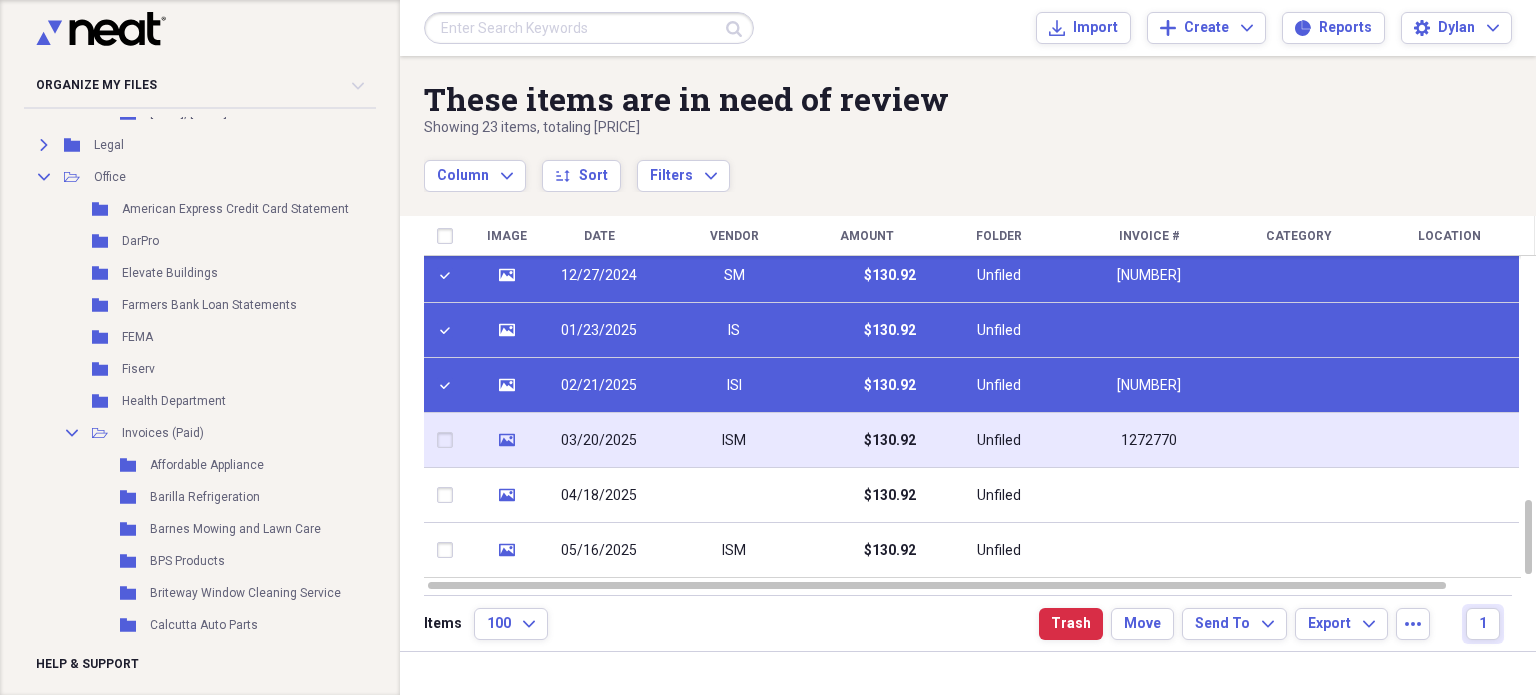 click at bounding box center [449, 440] 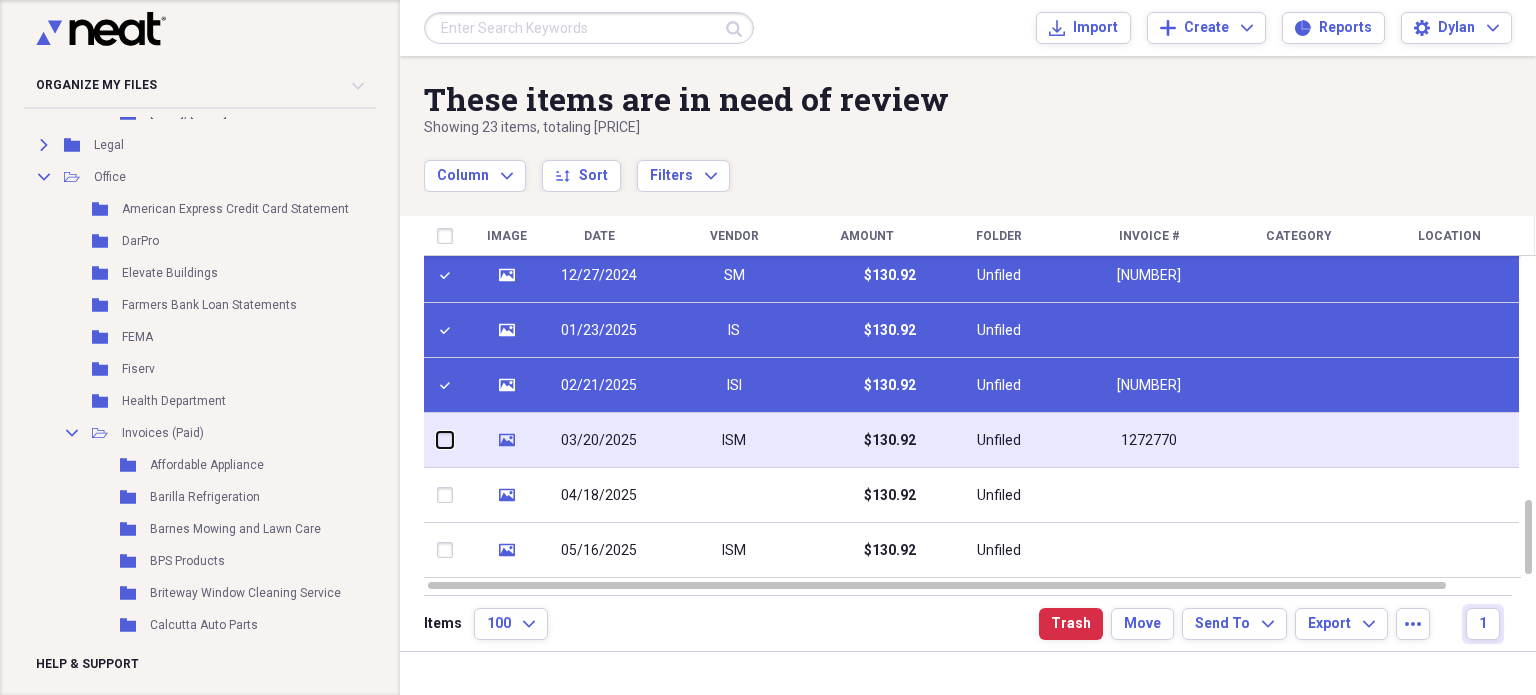click at bounding box center (437, 440) 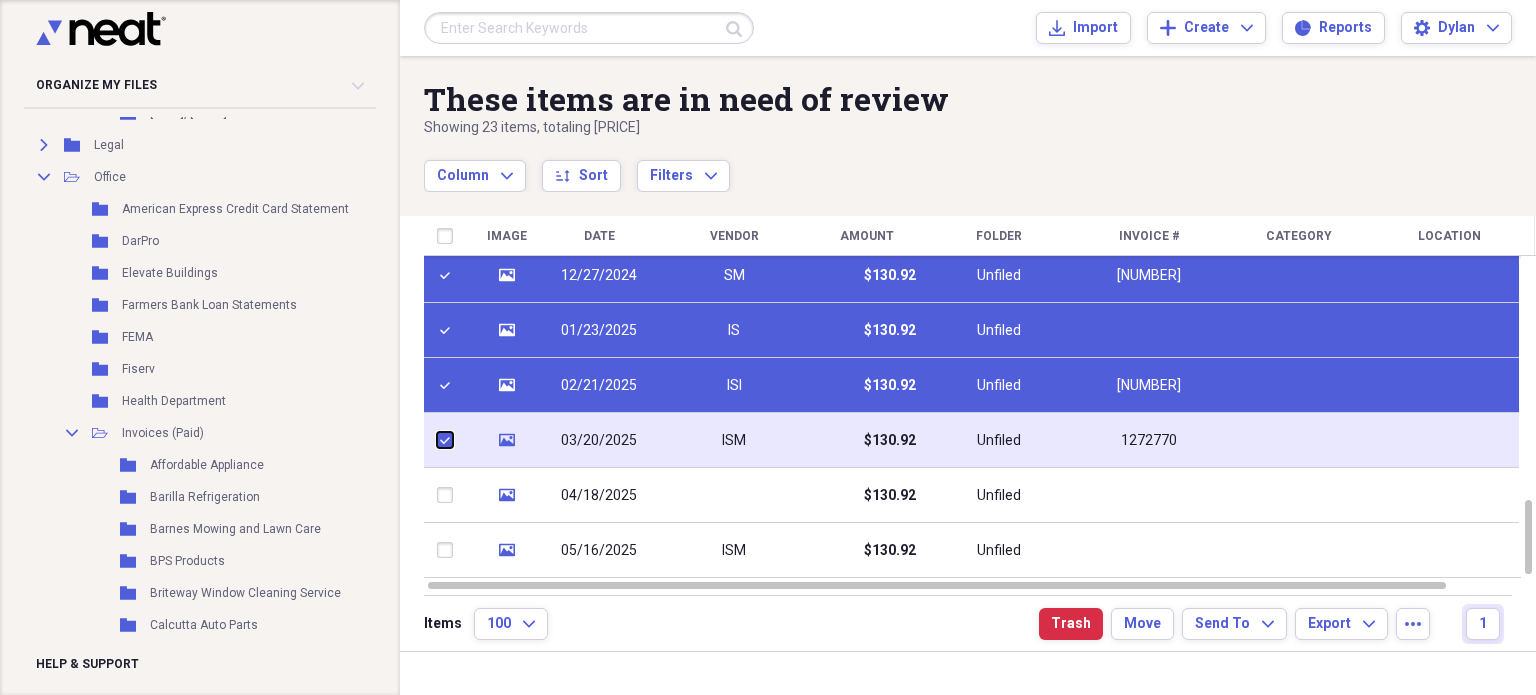 checkbox on "true" 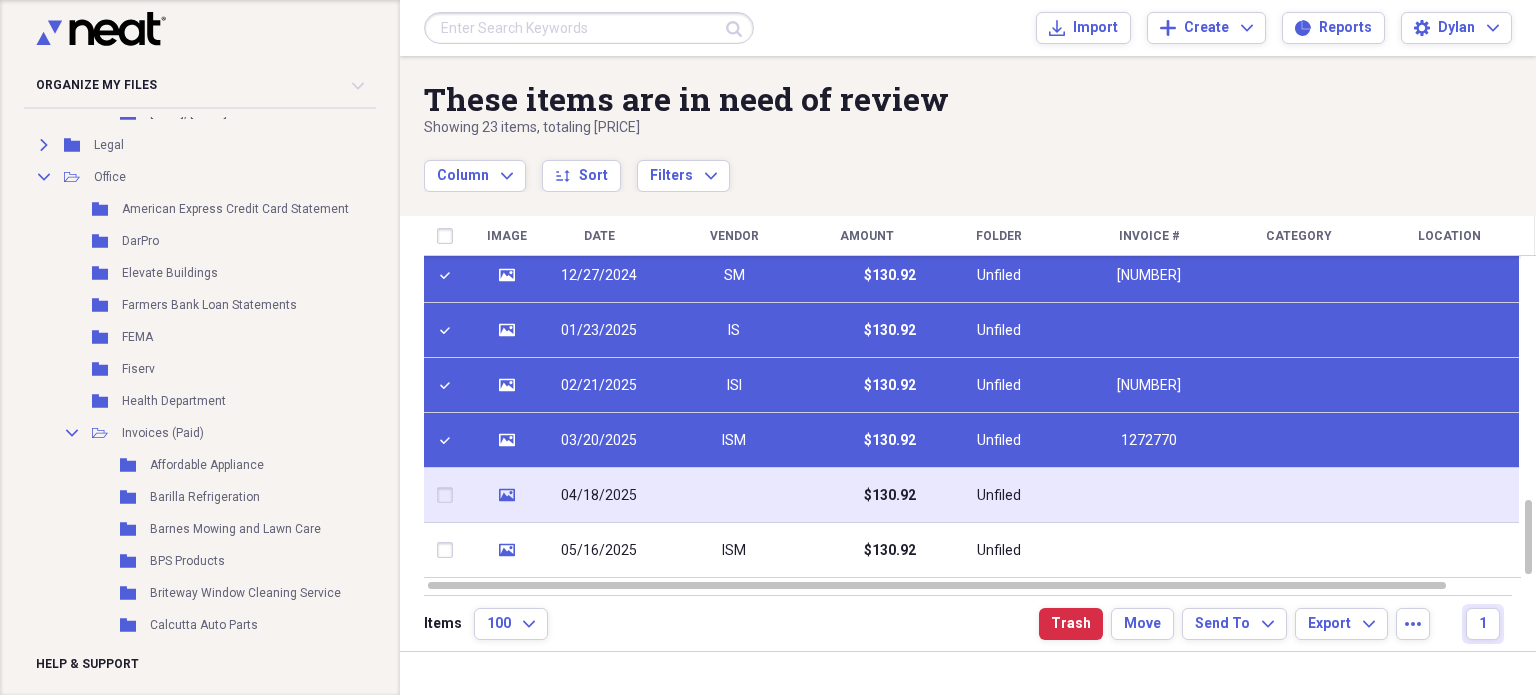 click at bounding box center [449, 495] 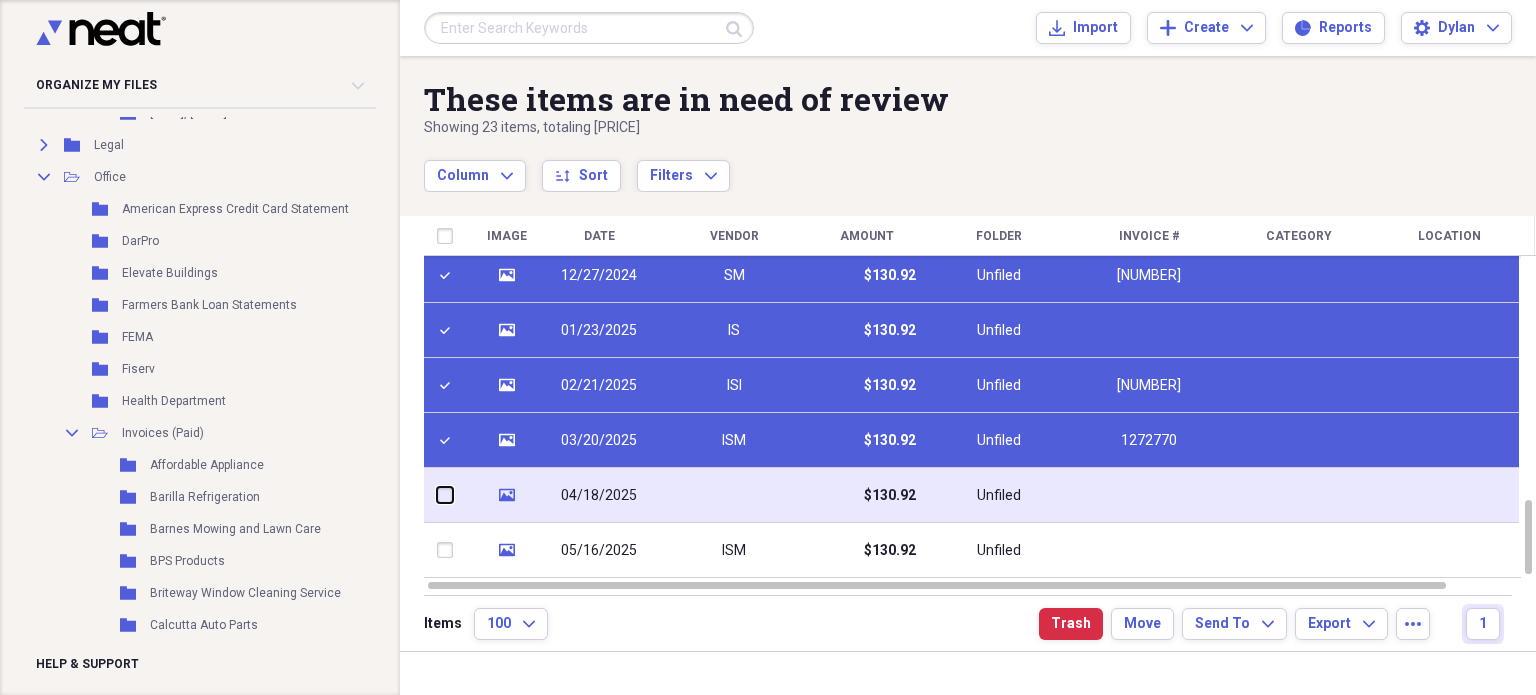 click at bounding box center [437, 495] 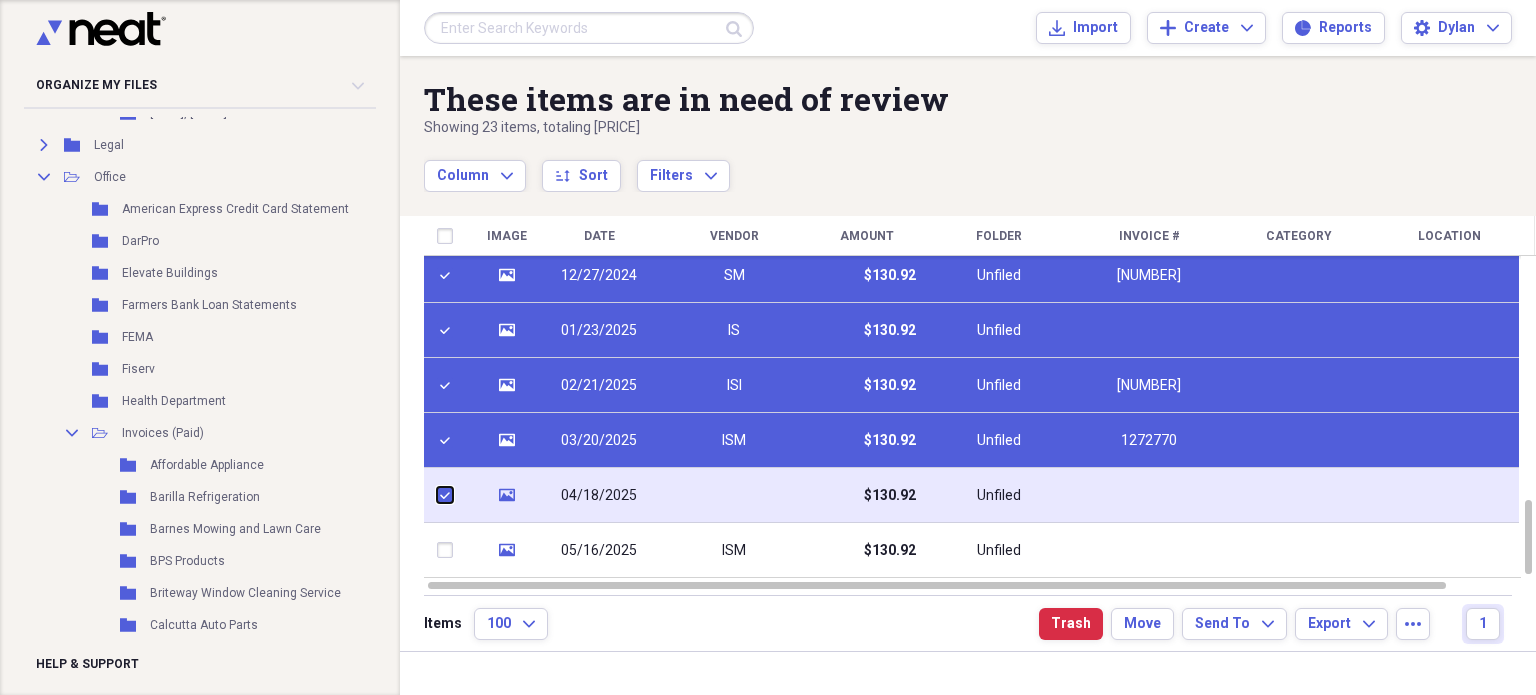 checkbox on "true" 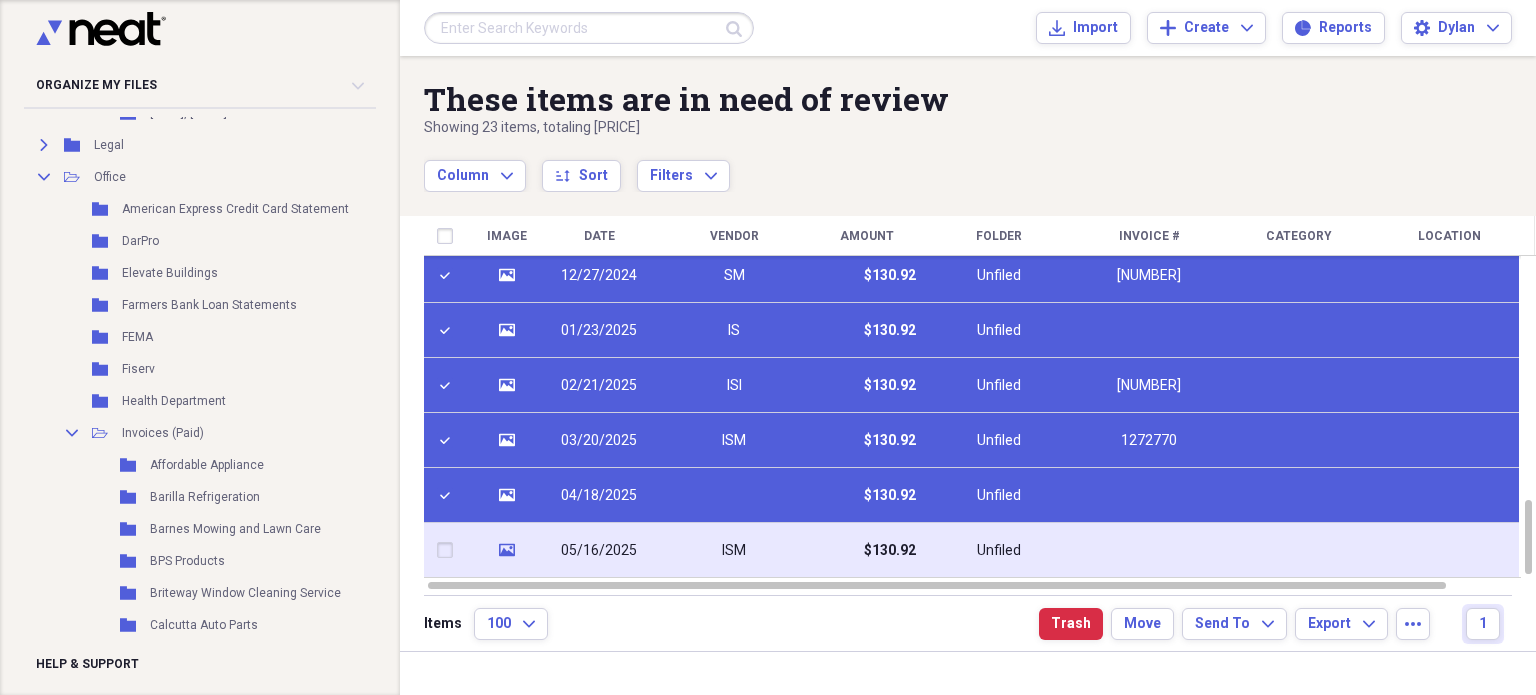 click at bounding box center (449, 550) 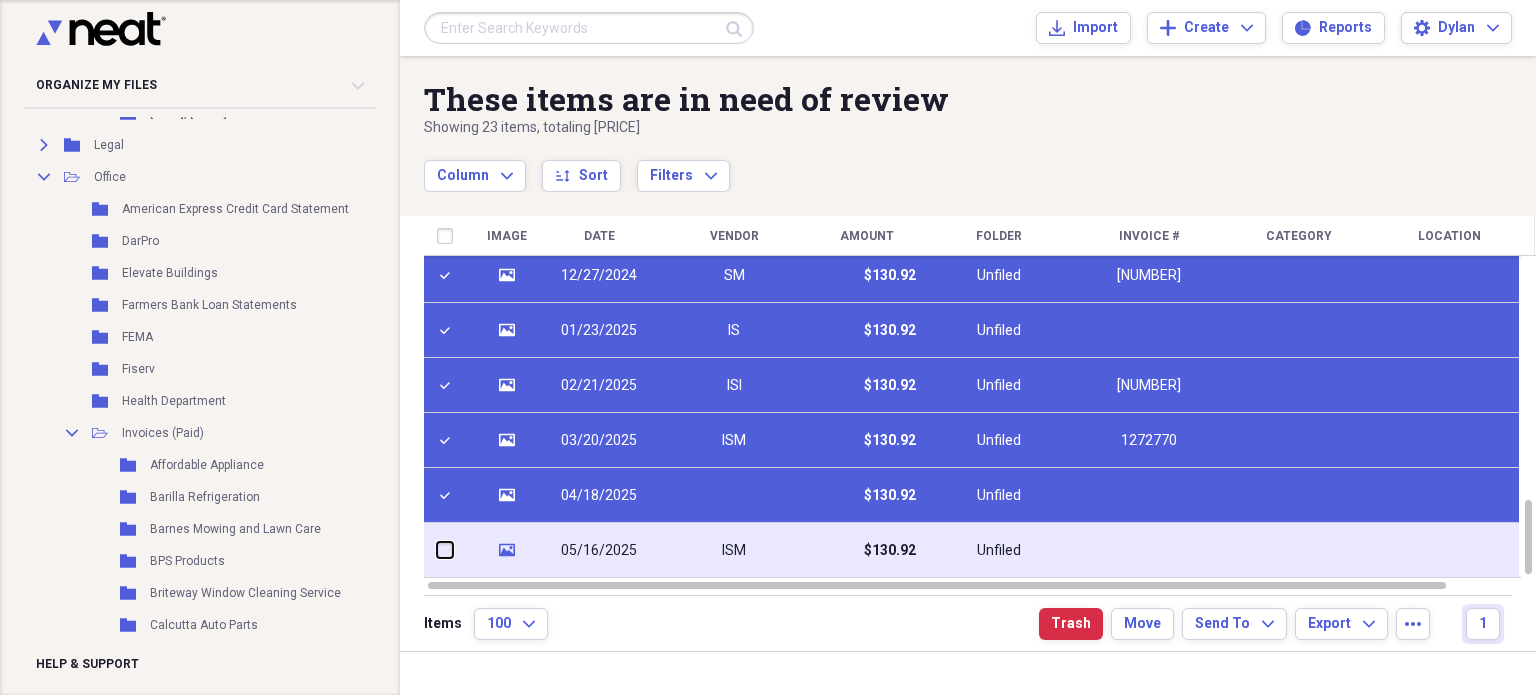 click at bounding box center (437, 550) 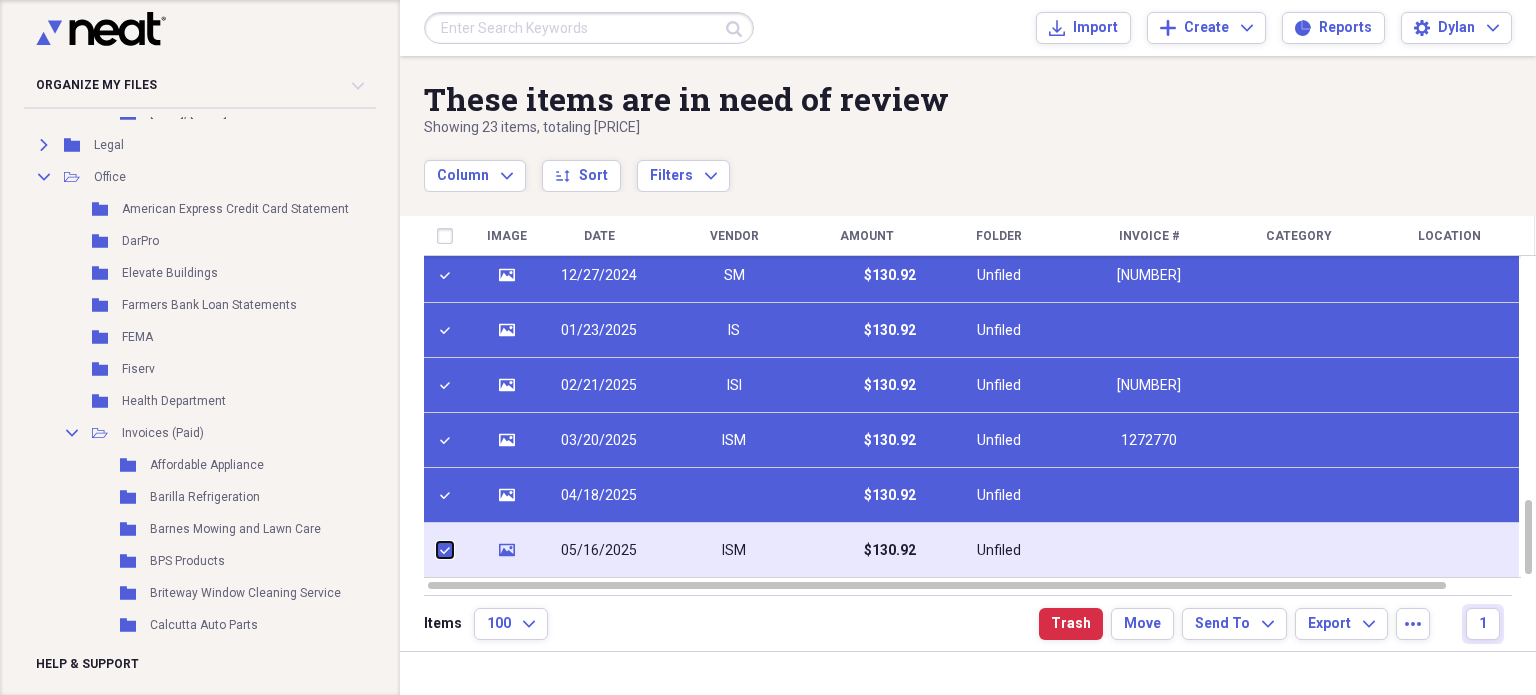 checkbox on "true" 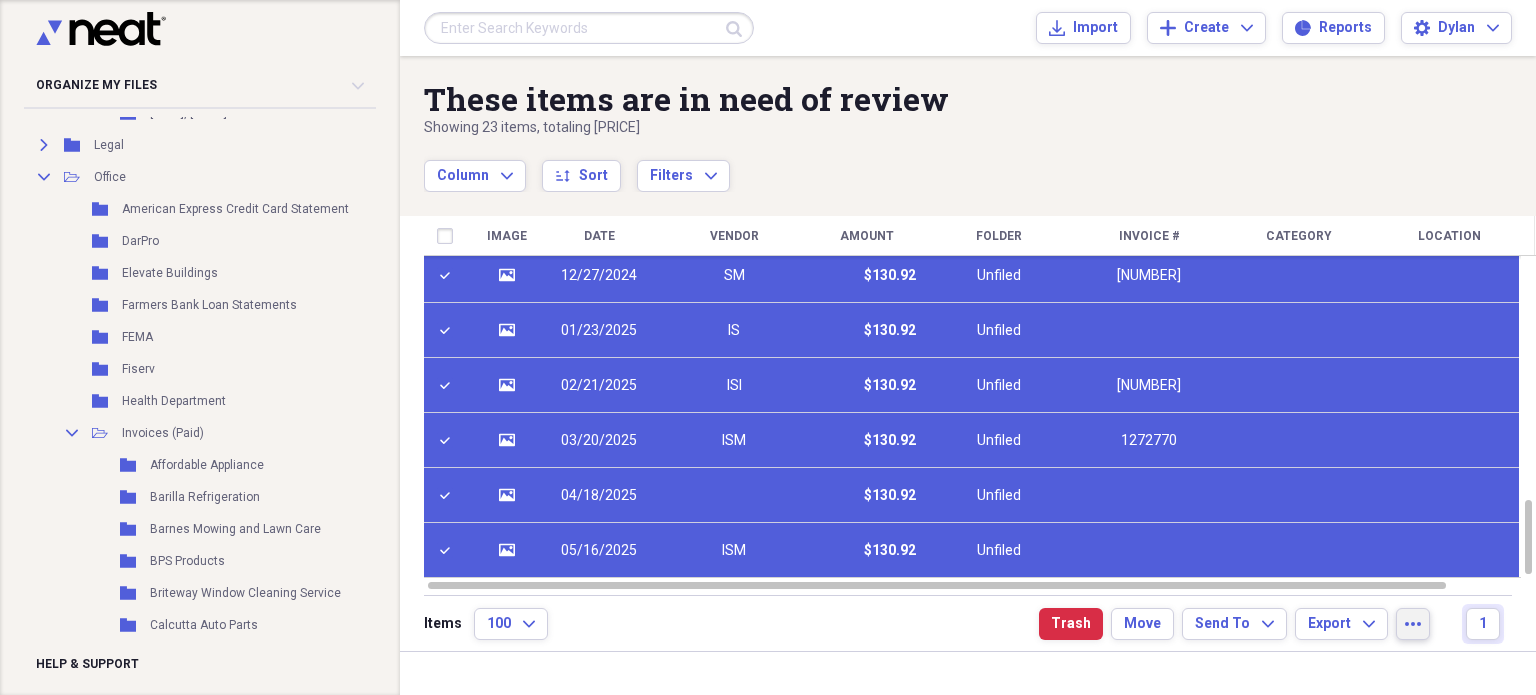 click on "more" 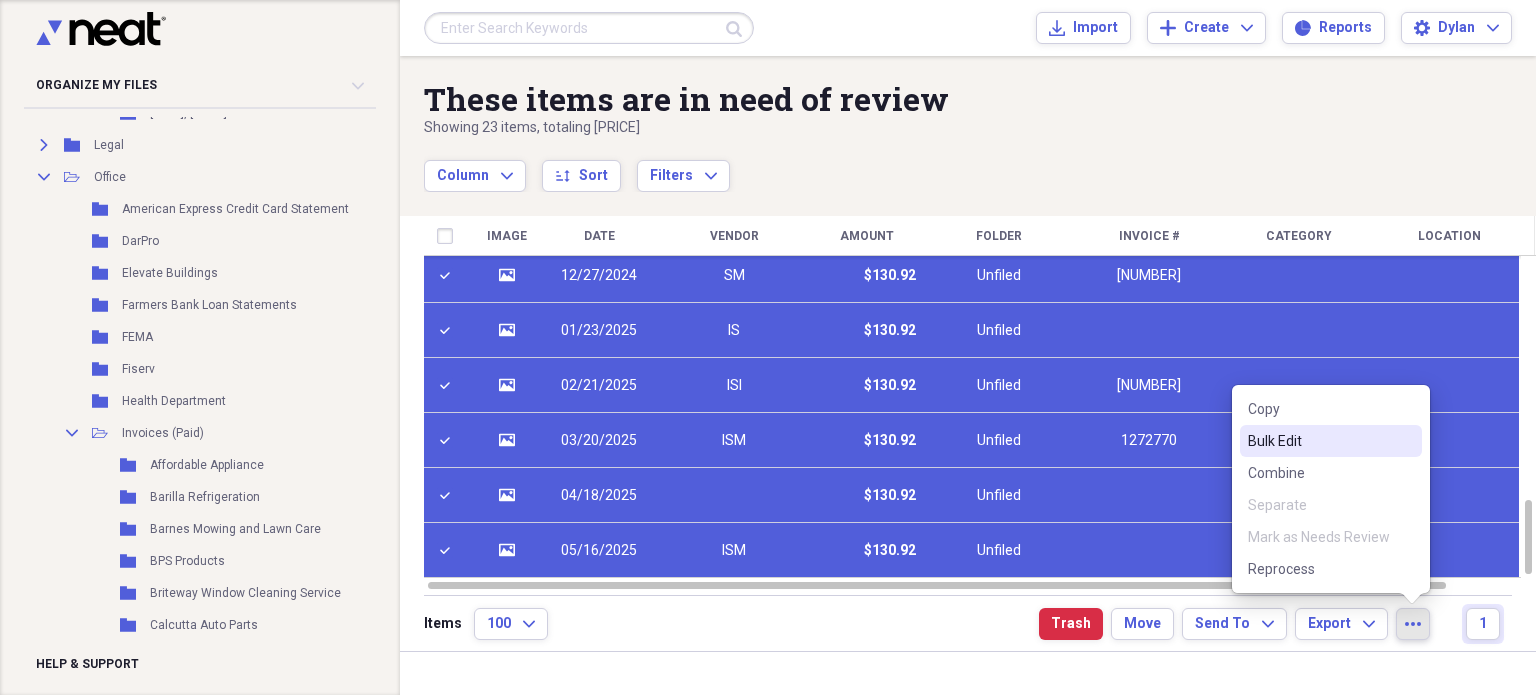 click on "Bulk Edit" at bounding box center (1319, 441) 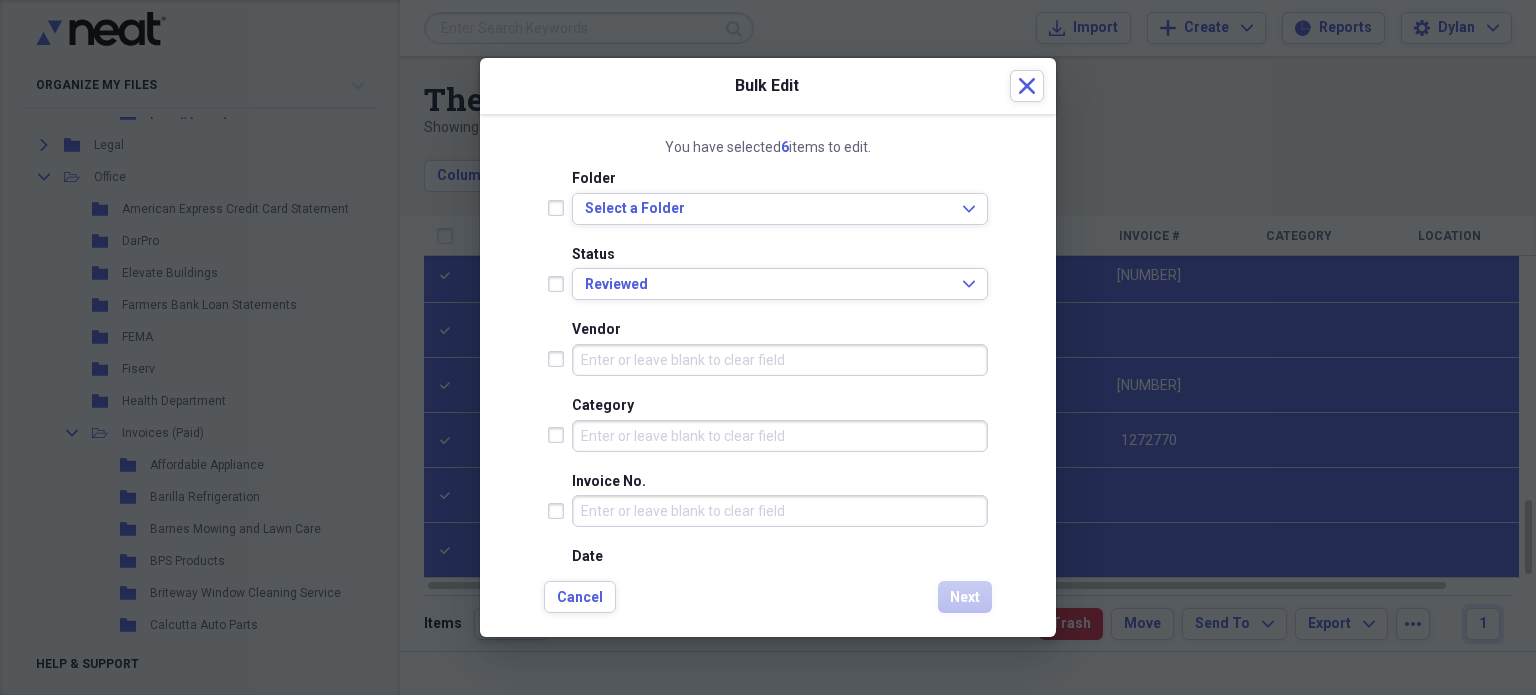 click on "Vendor" at bounding box center [780, 360] 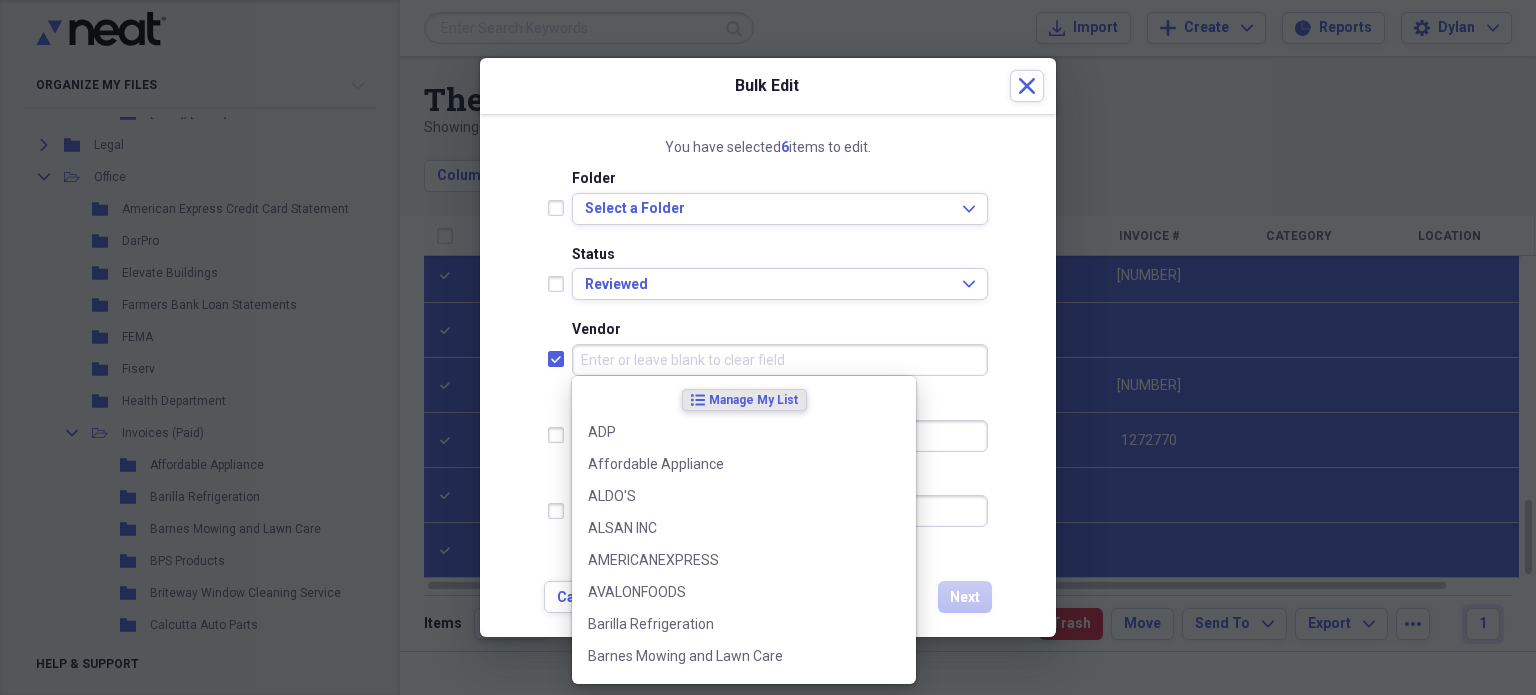 checkbox on "true" 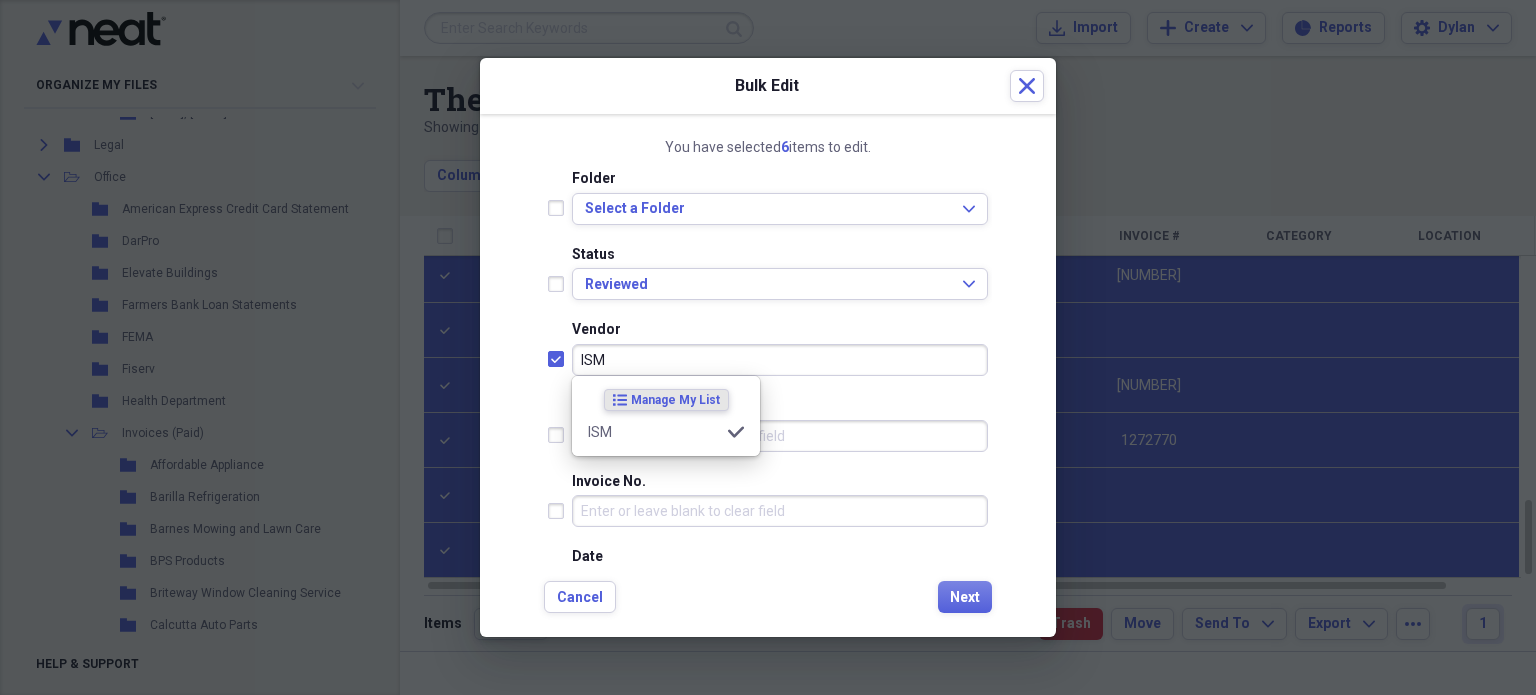 type on "ISM" 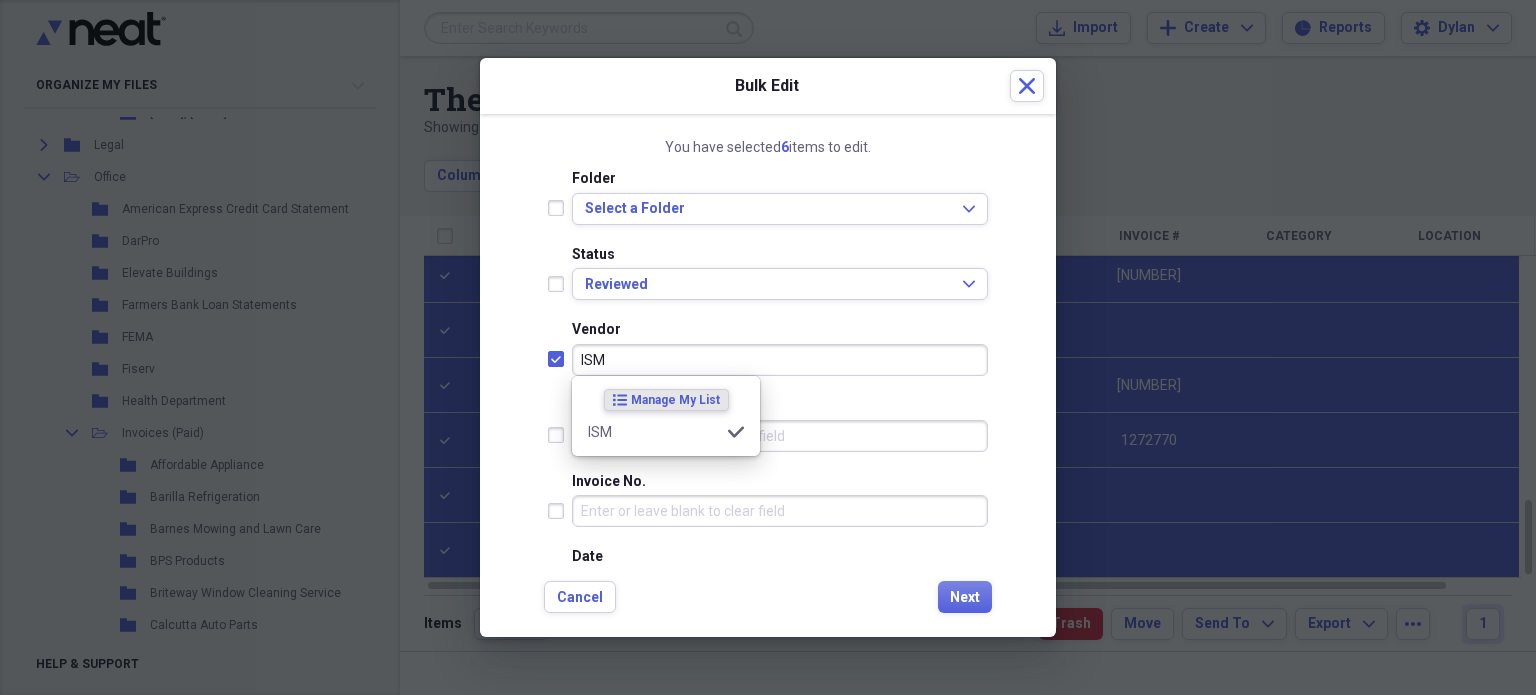 click on "Vendor" at bounding box center (780, 330) 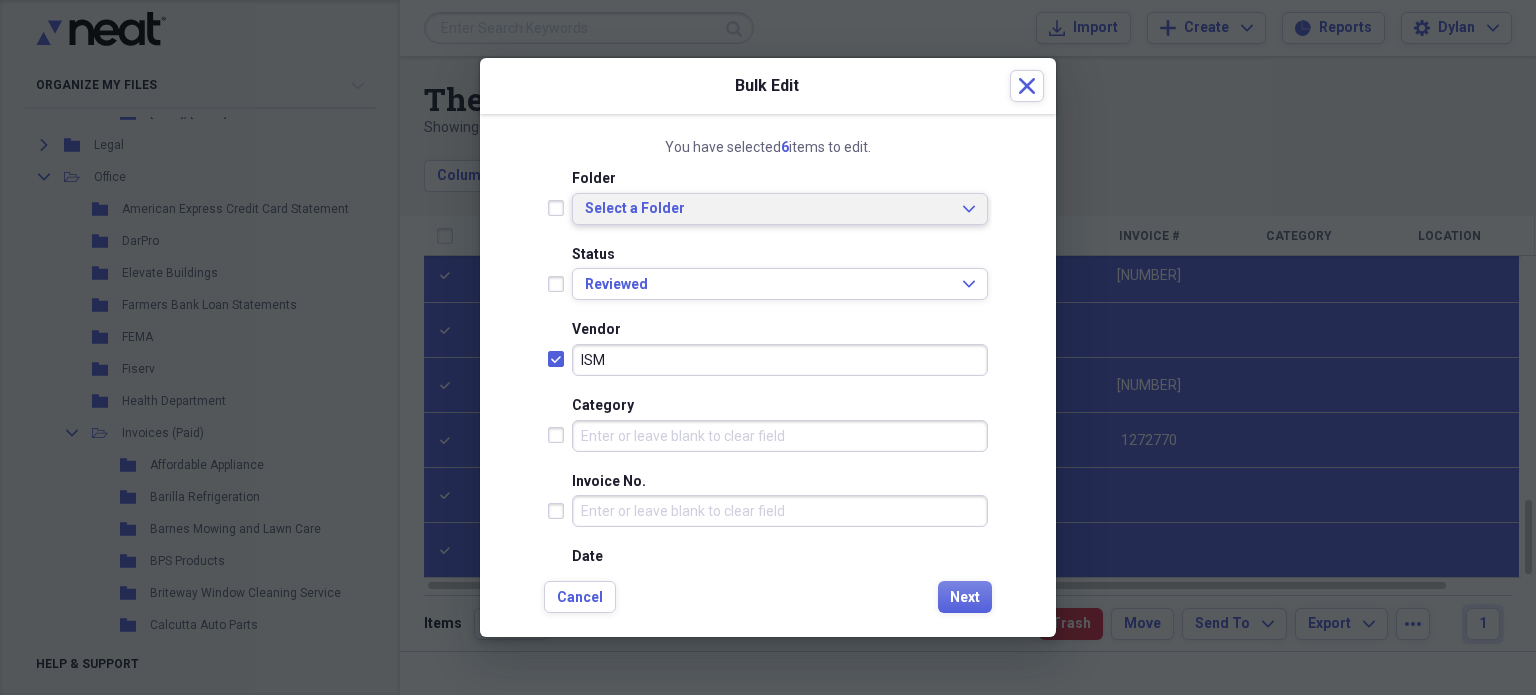 click on "Select a Folder" at bounding box center [768, 209] 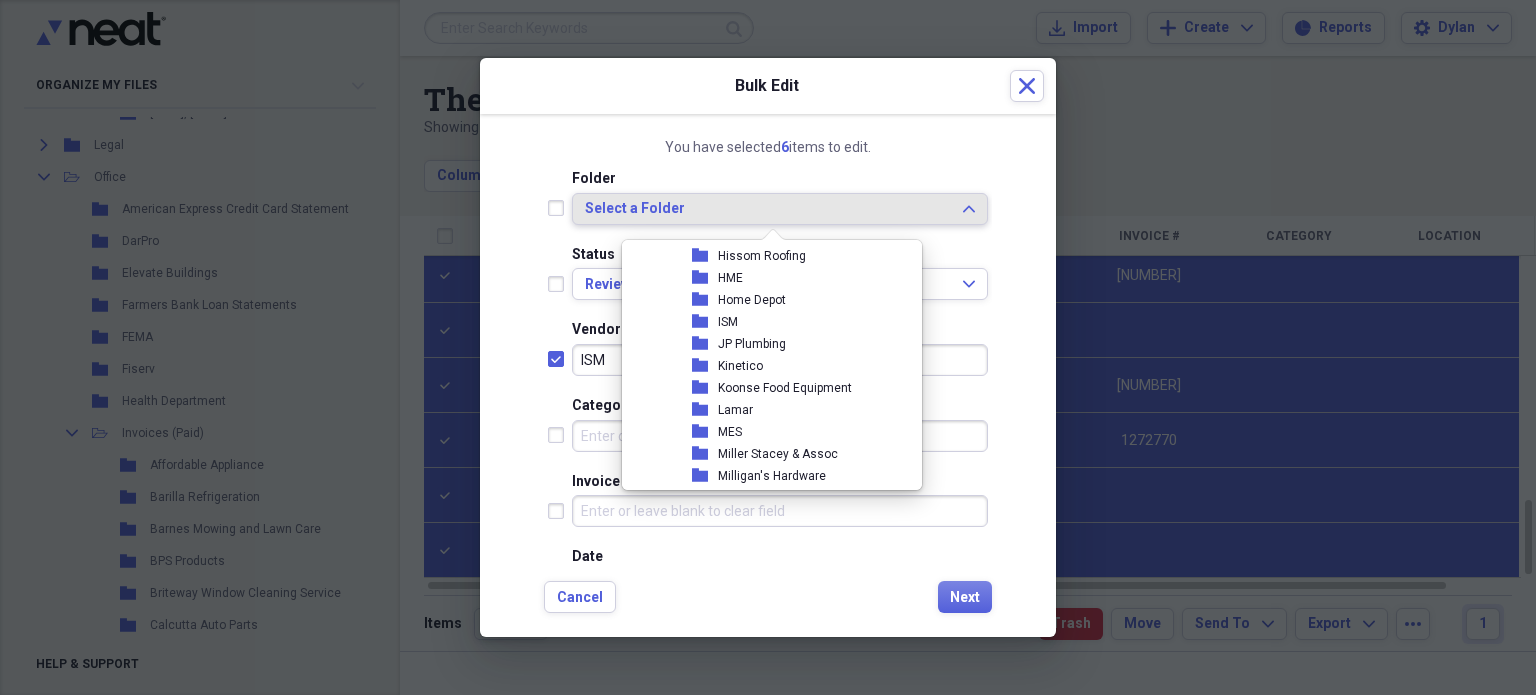 scroll, scrollTop: 3376, scrollLeft: 0, axis: vertical 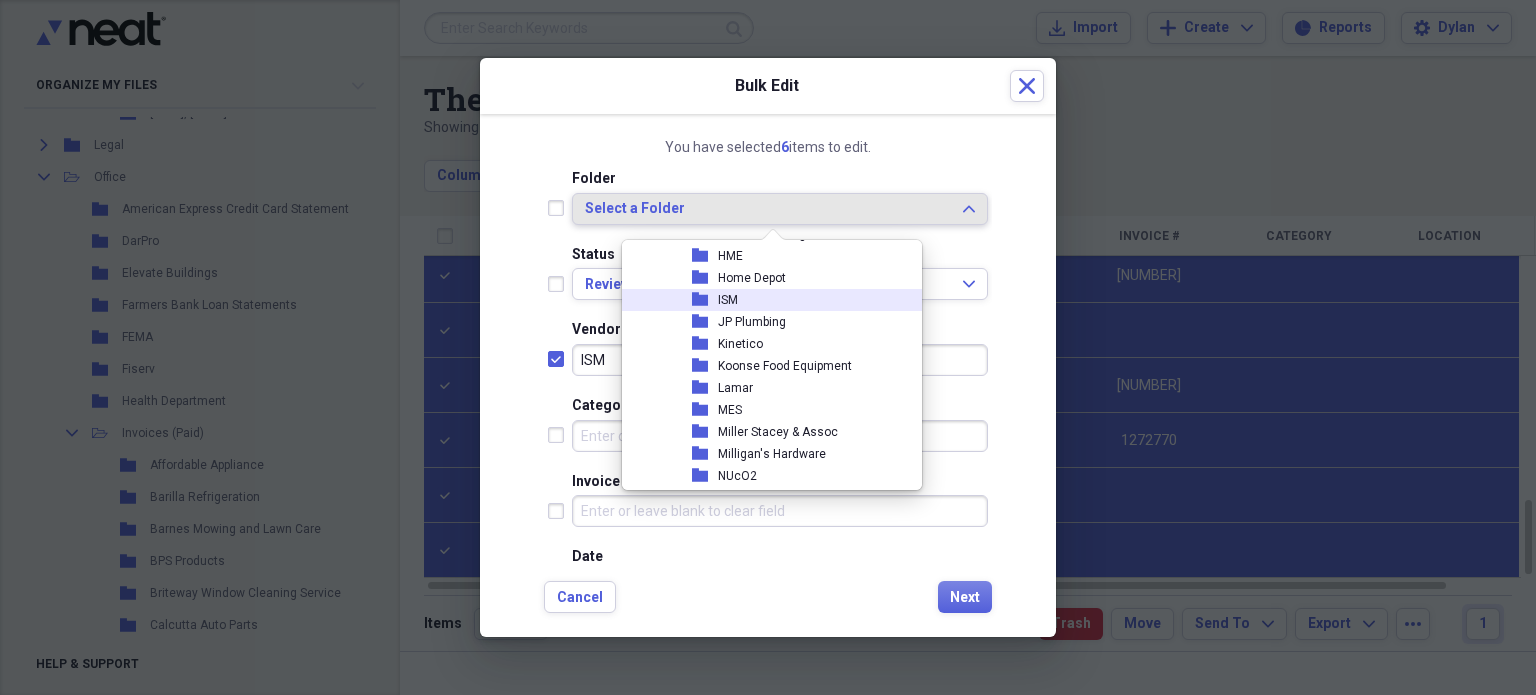 click on "folder ISM" at bounding box center [764, 300] 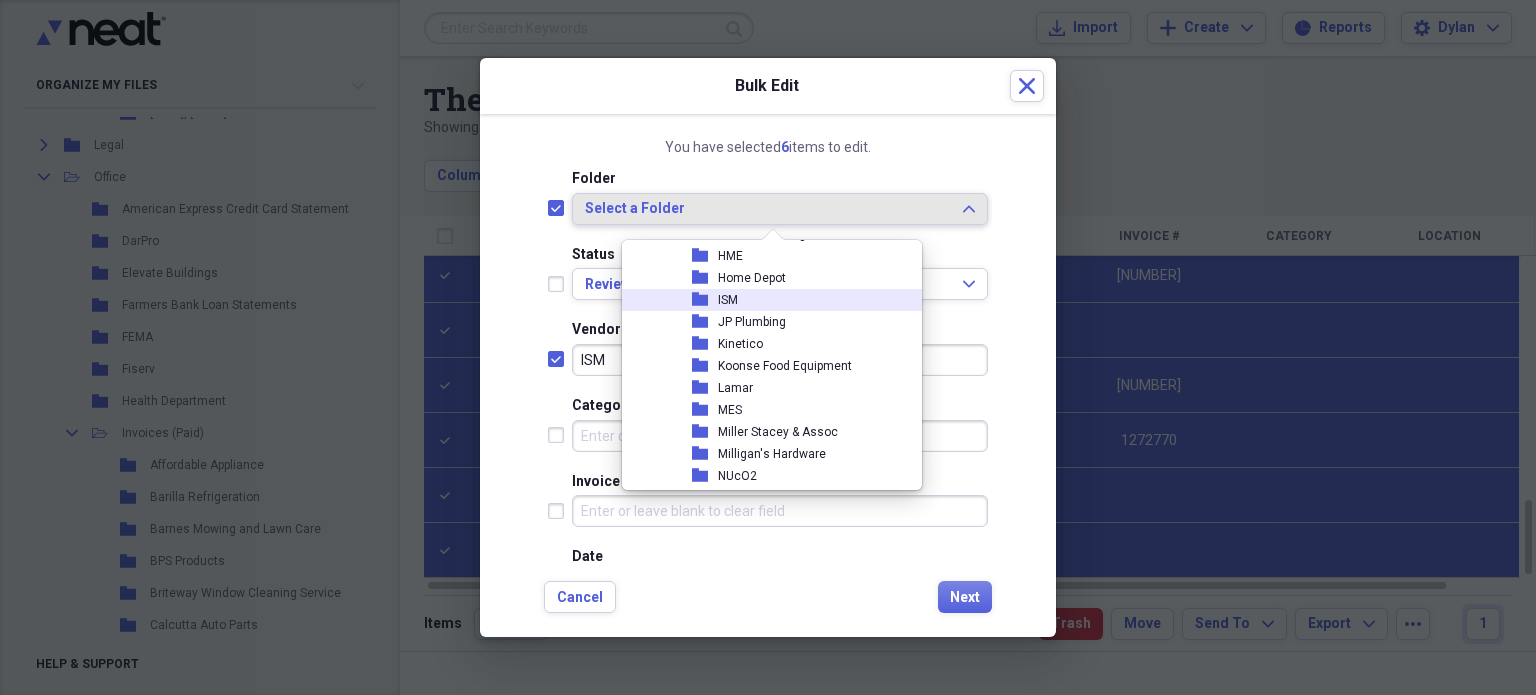 checkbox on "true" 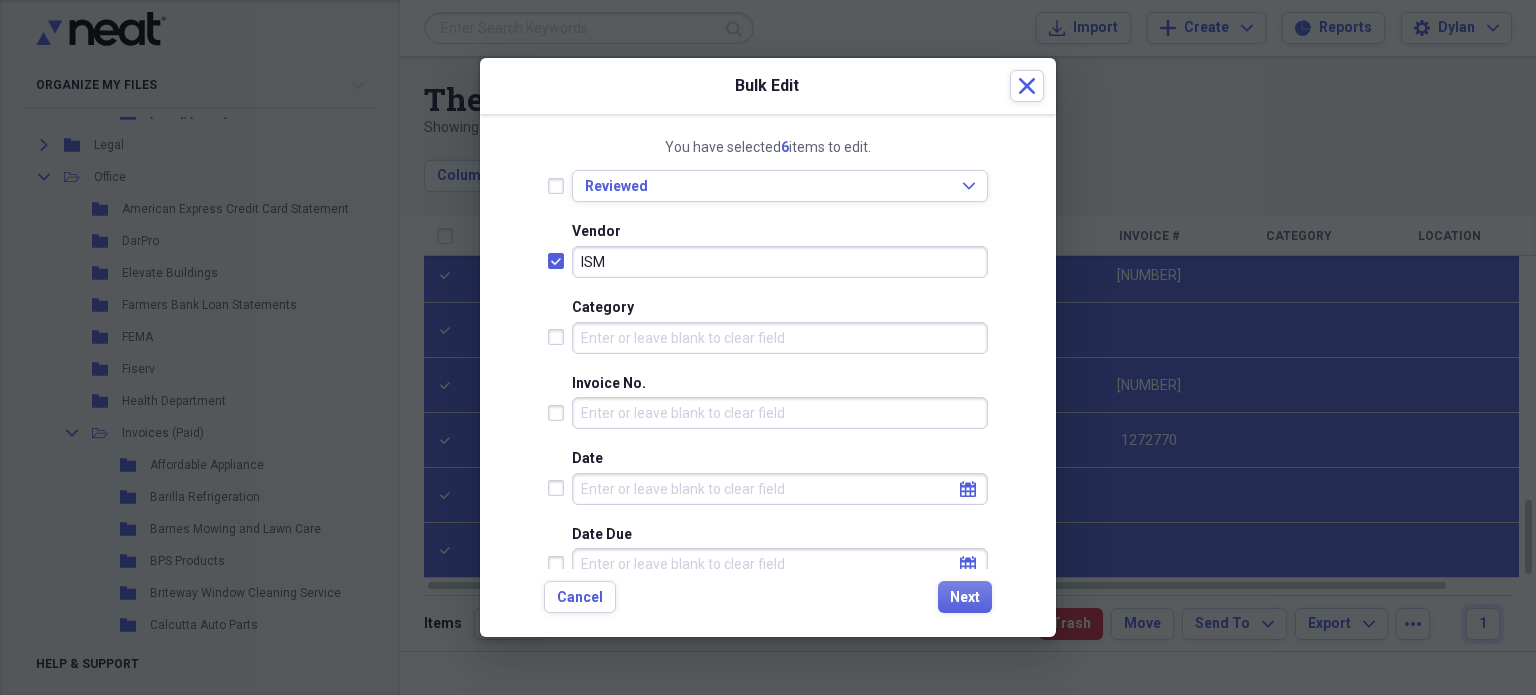 scroll, scrollTop: 99, scrollLeft: 0, axis: vertical 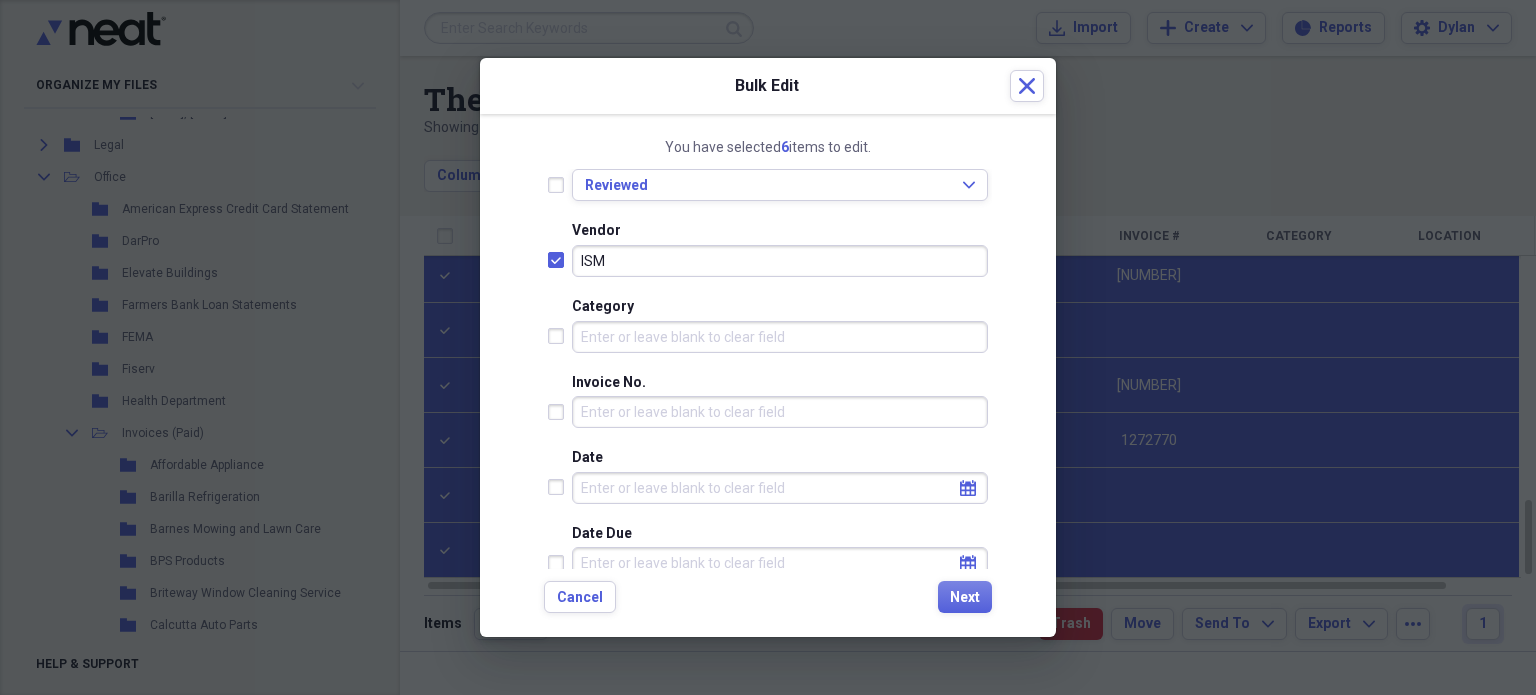 click on "Category" at bounding box center (780, 337) 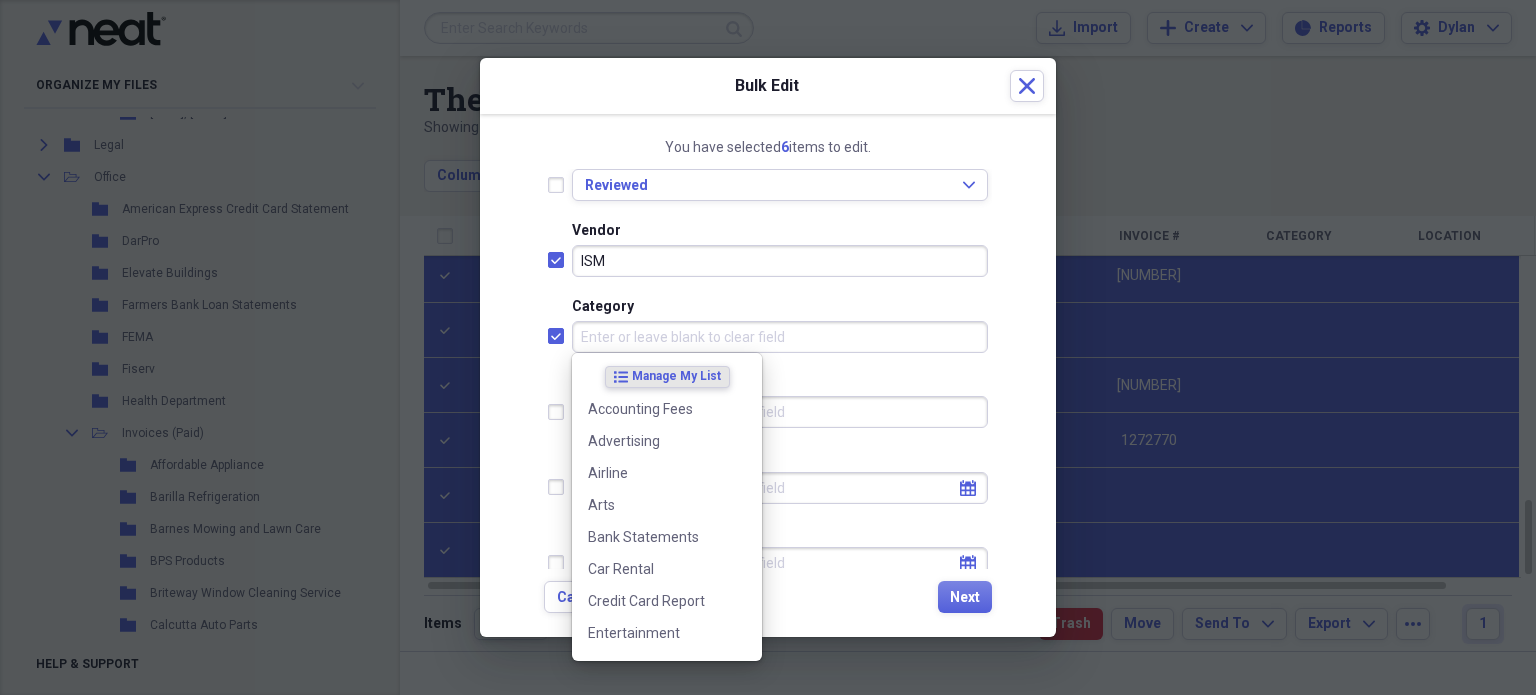 checkbox on "true" 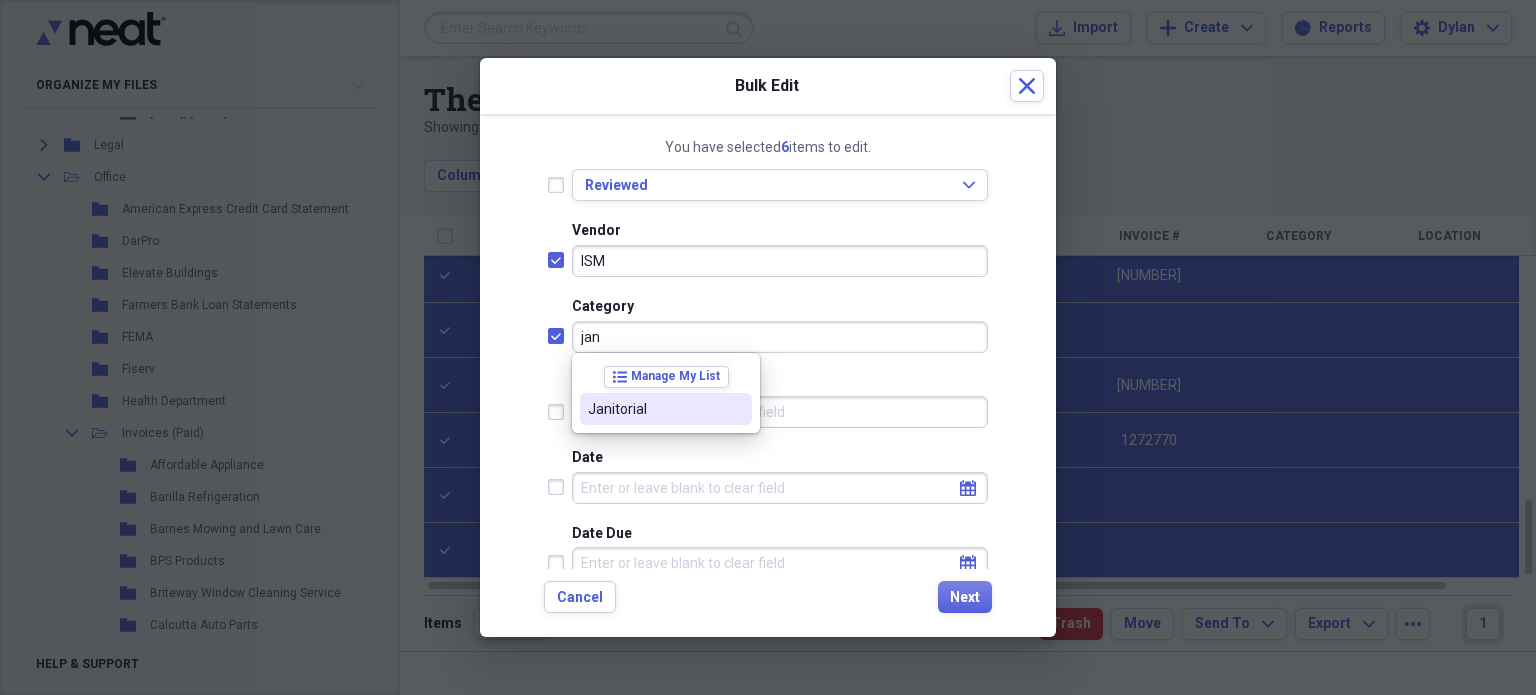click on "Janitorial" at bounding box center (654, 409) 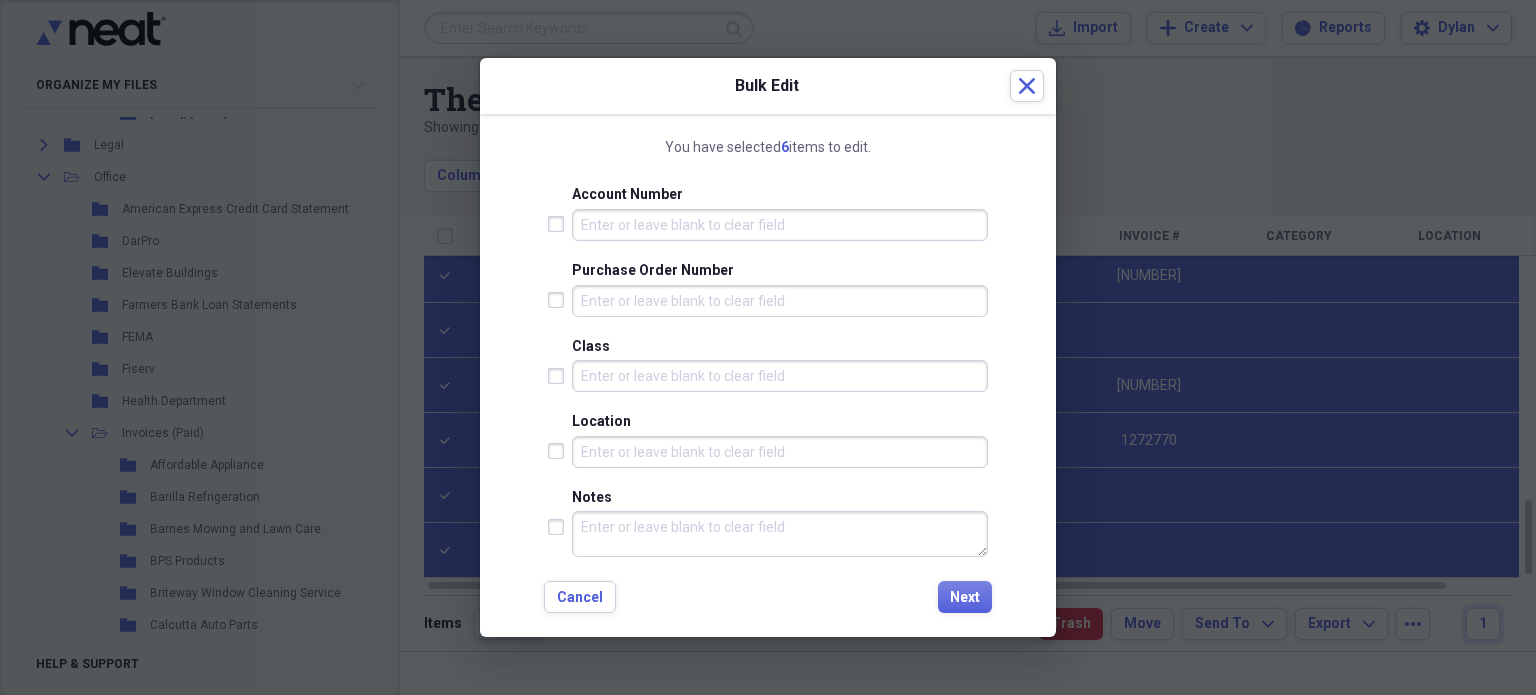 scroll, scrollTop: 898, scrollLeft: 0, axis: vertical 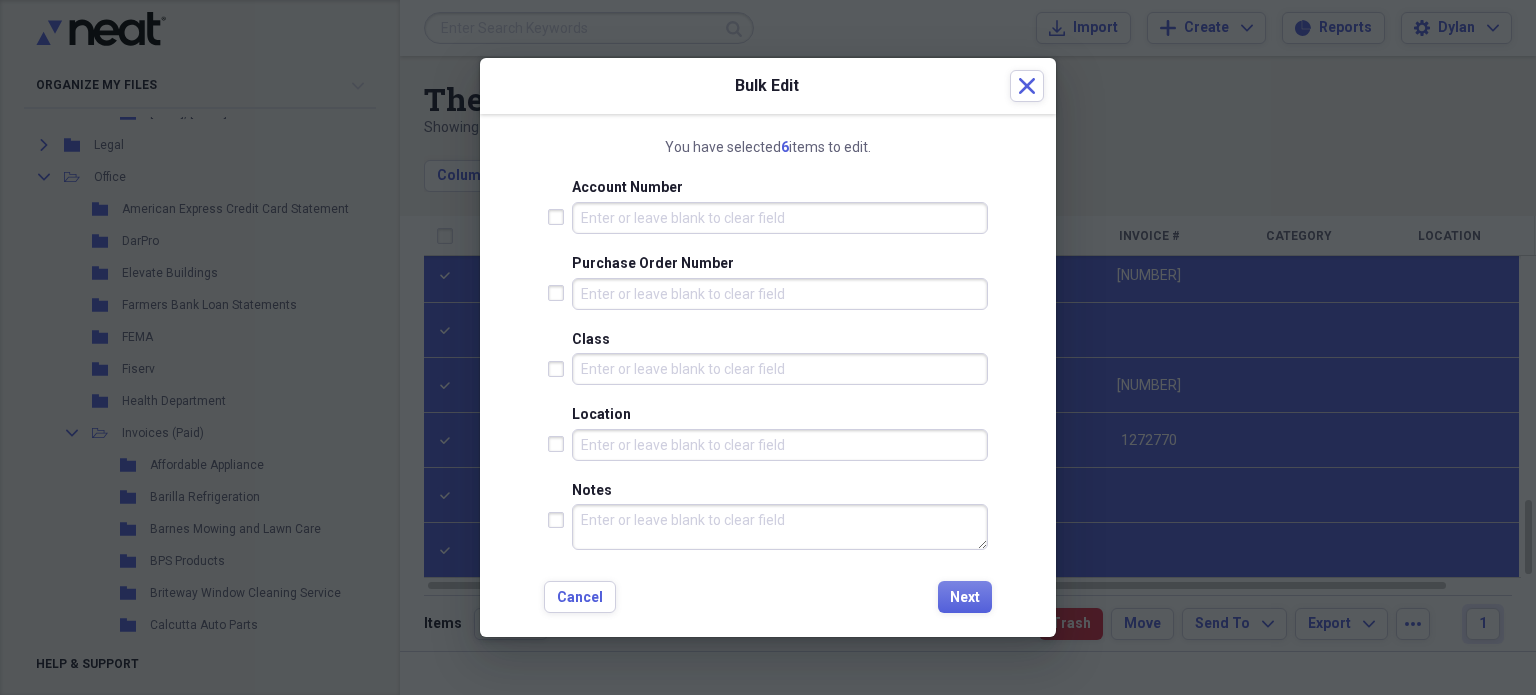 click on "Location" at bounding box center [780, 445] 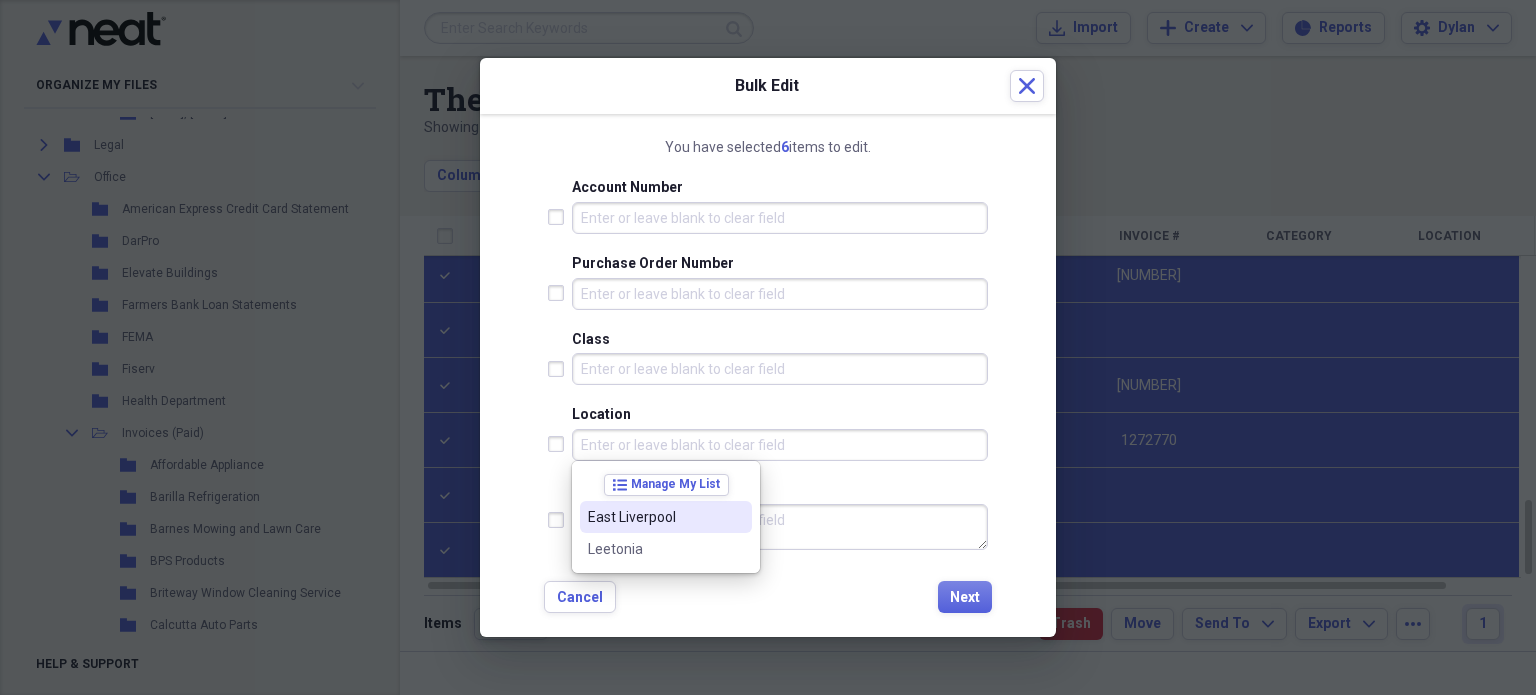 click on "East Liverpool" at bounding box center [654, 517] 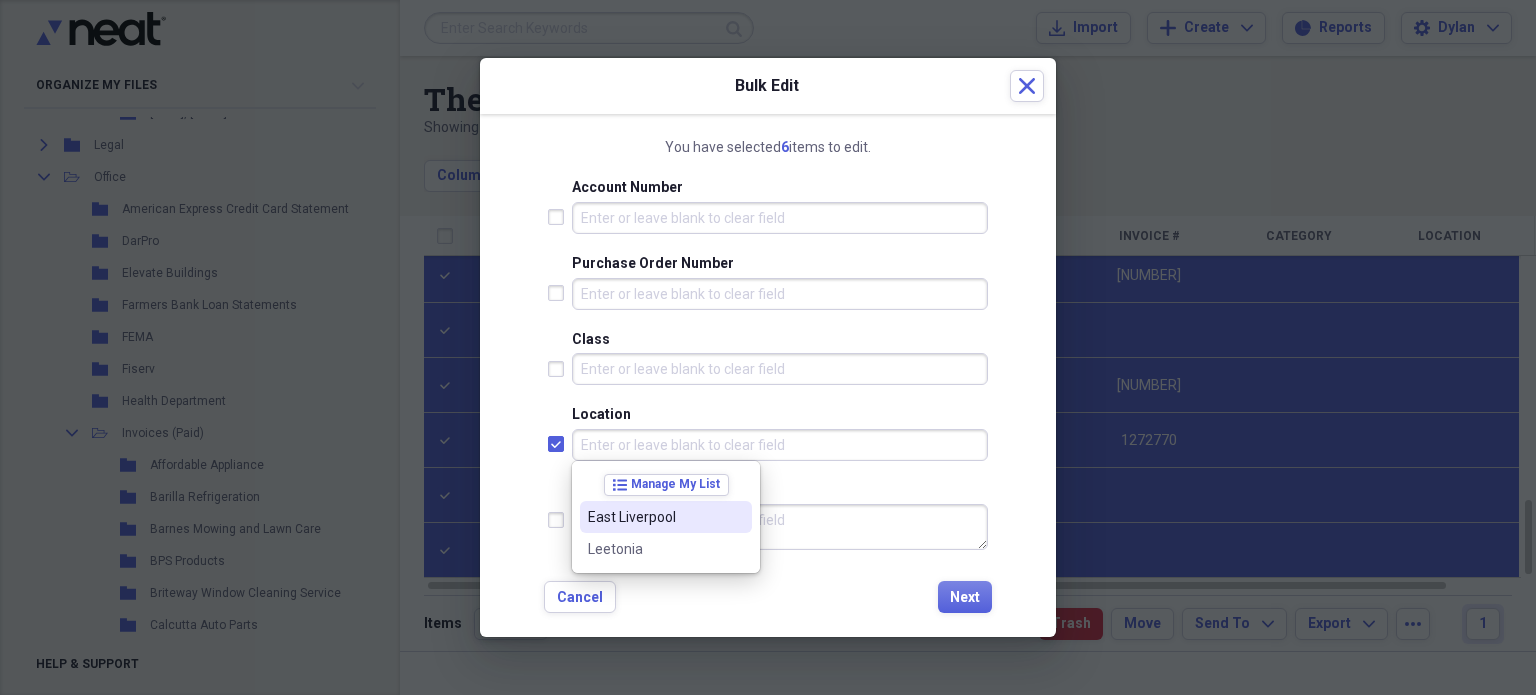 checkbox on "true" 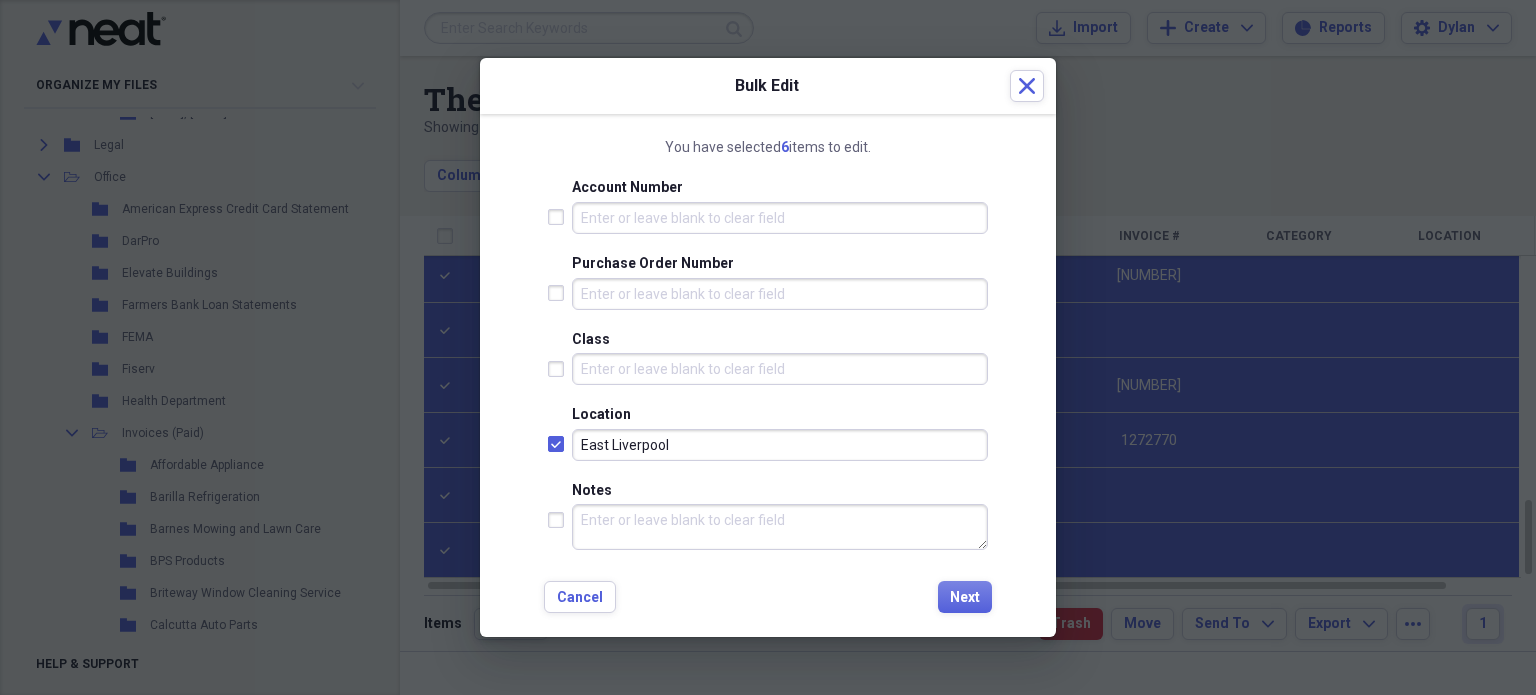 click on "Folder ISM Expand Status Reviewed Expand Vendor ISM Category Janitorial Invoice No. Date calendar Calendar Date Due calendar Calendar Terms Currency USD Expand Product Customer Project Account Number Purchase Order Number Class Location East Liverpool Notes Cancel Next" at bounding box center [768, 391] 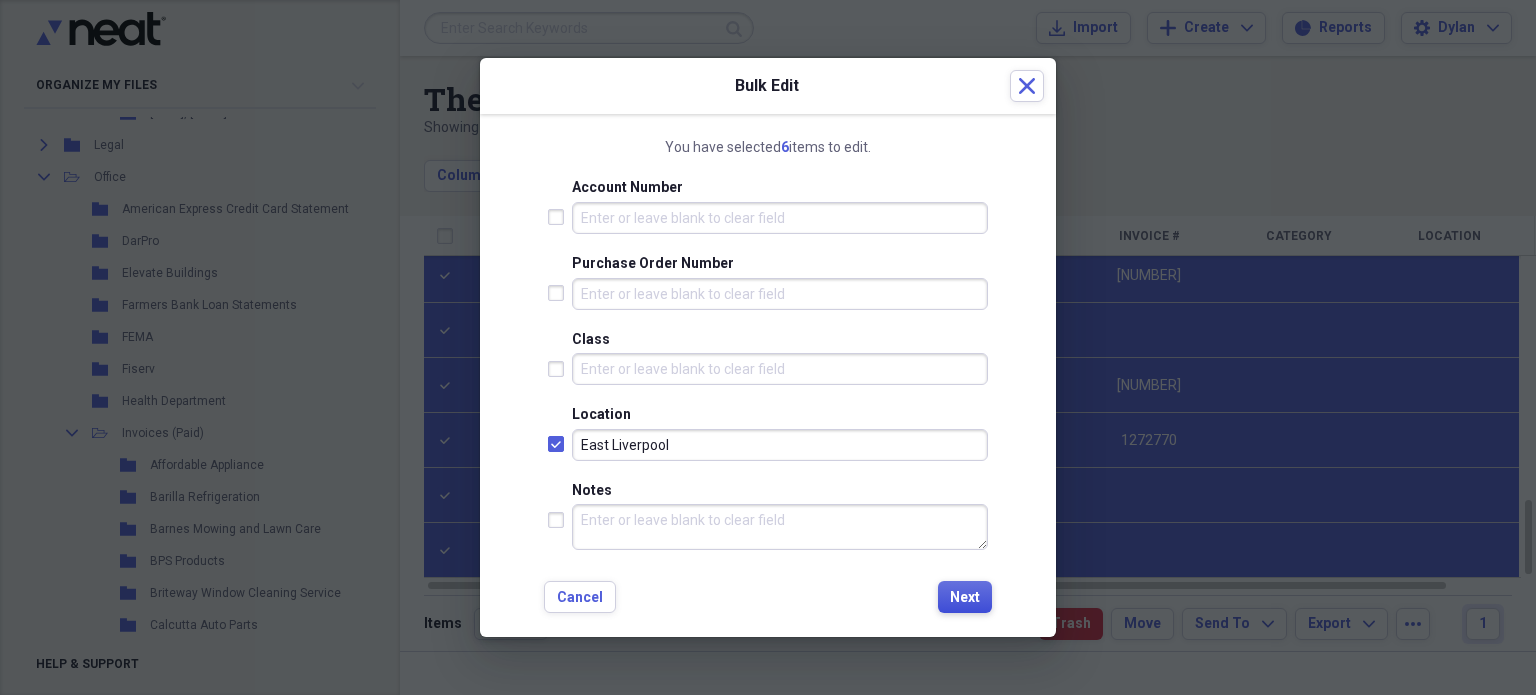 click on "Next" at bounding box center (965, 598) 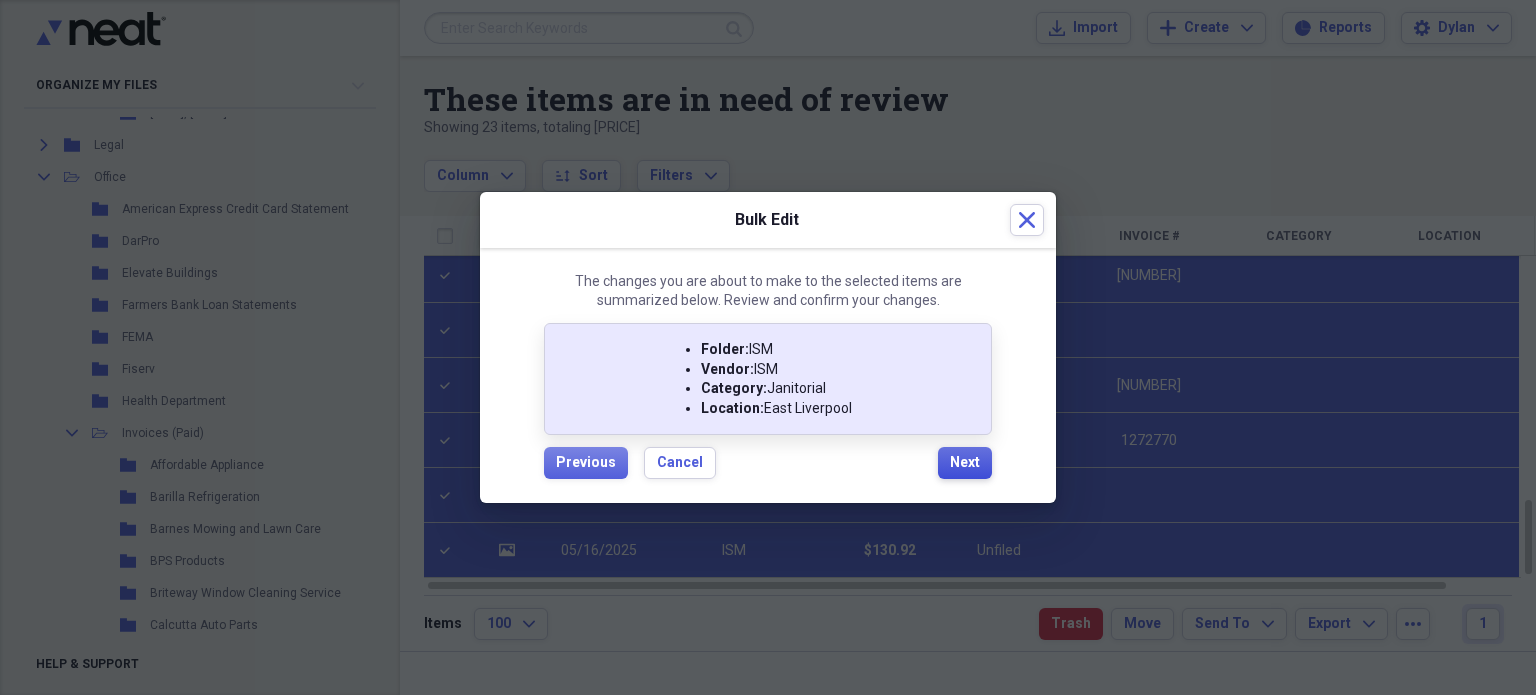 click on "Next" at bounding box center (965, 463) 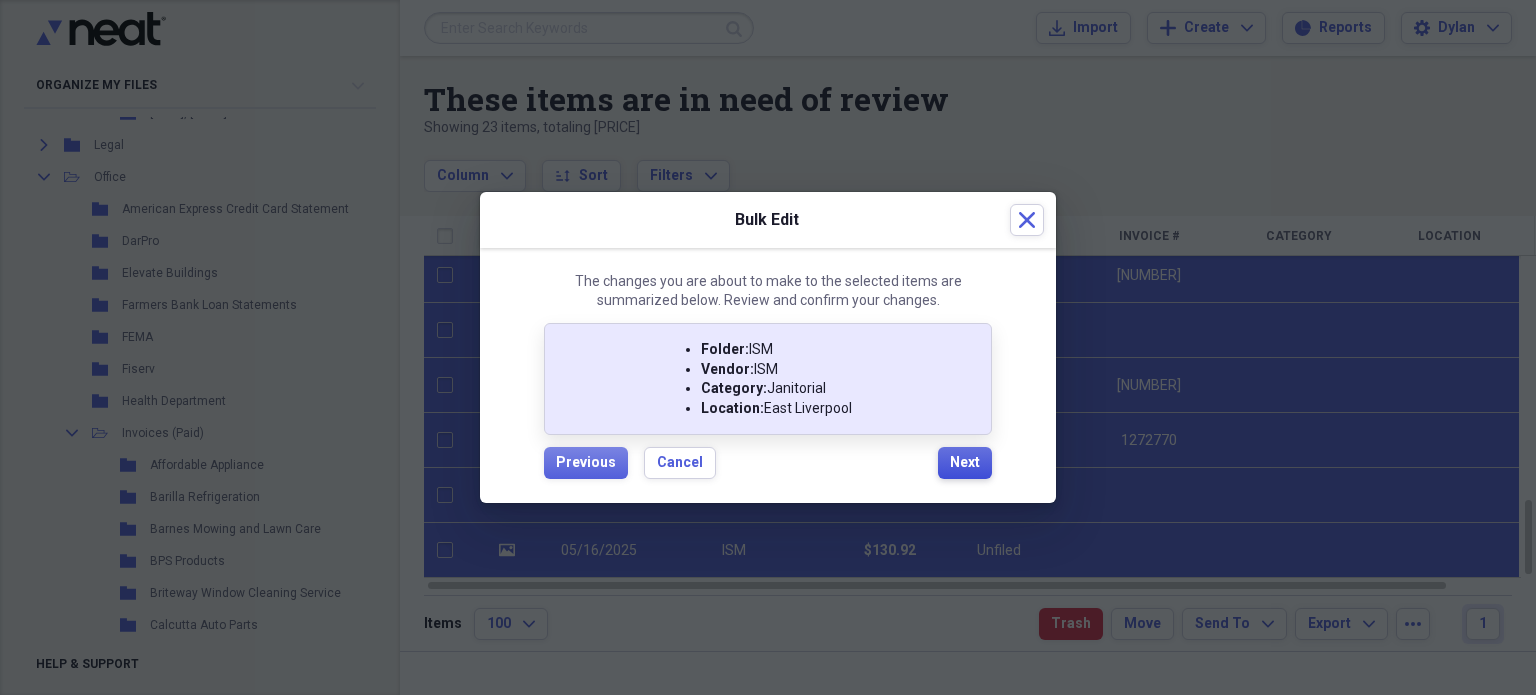 checkbox on "false" 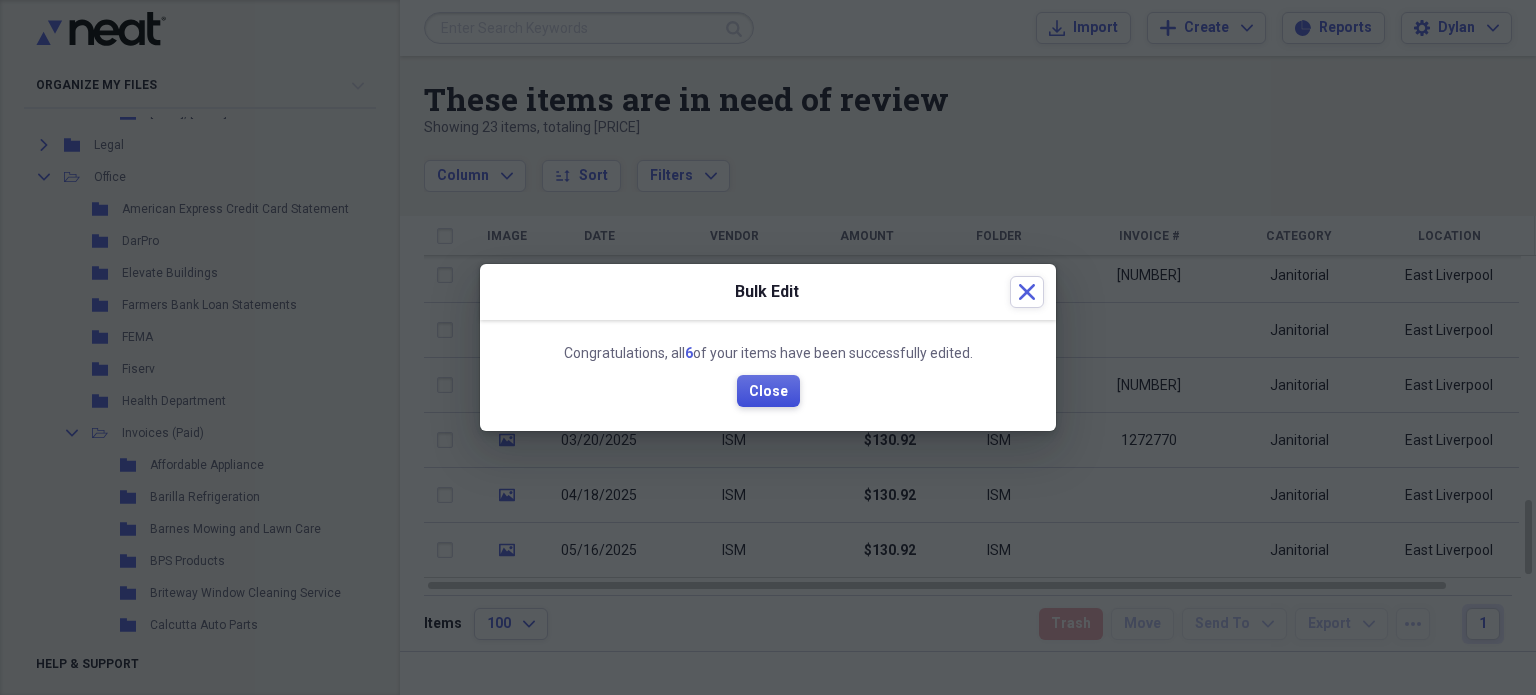 click on "Close" at bounding box center (768, 391) 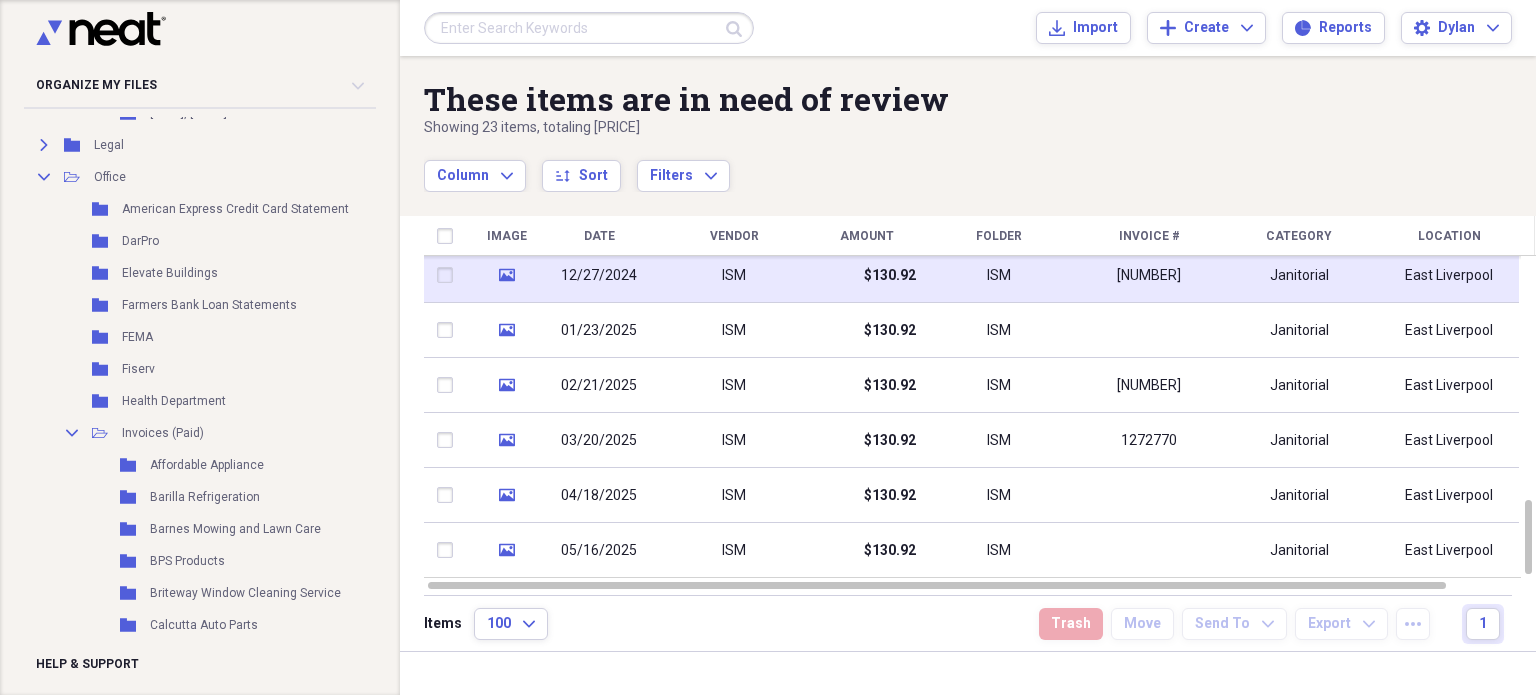 click on "ISM" at bounding box center (734, 275) 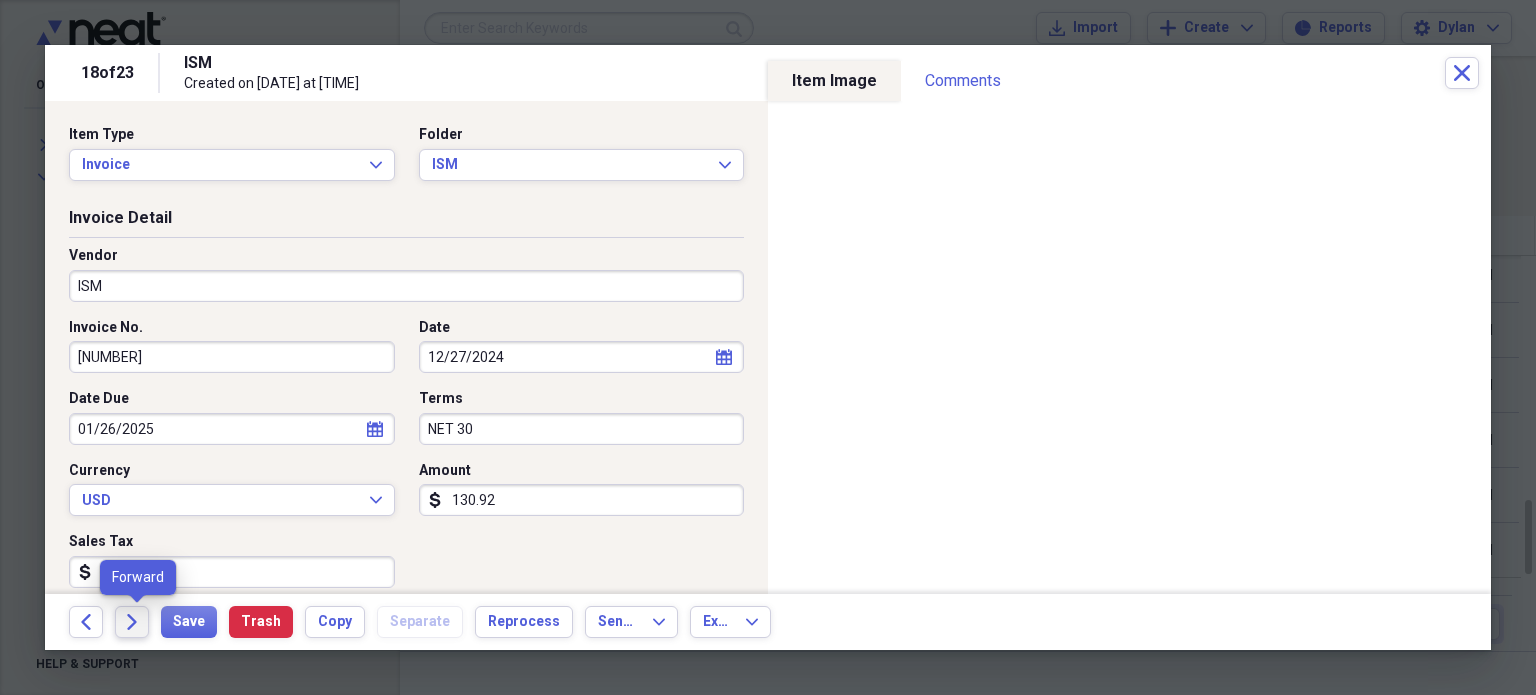 click on "Forward" at bounding box center [132, 622] 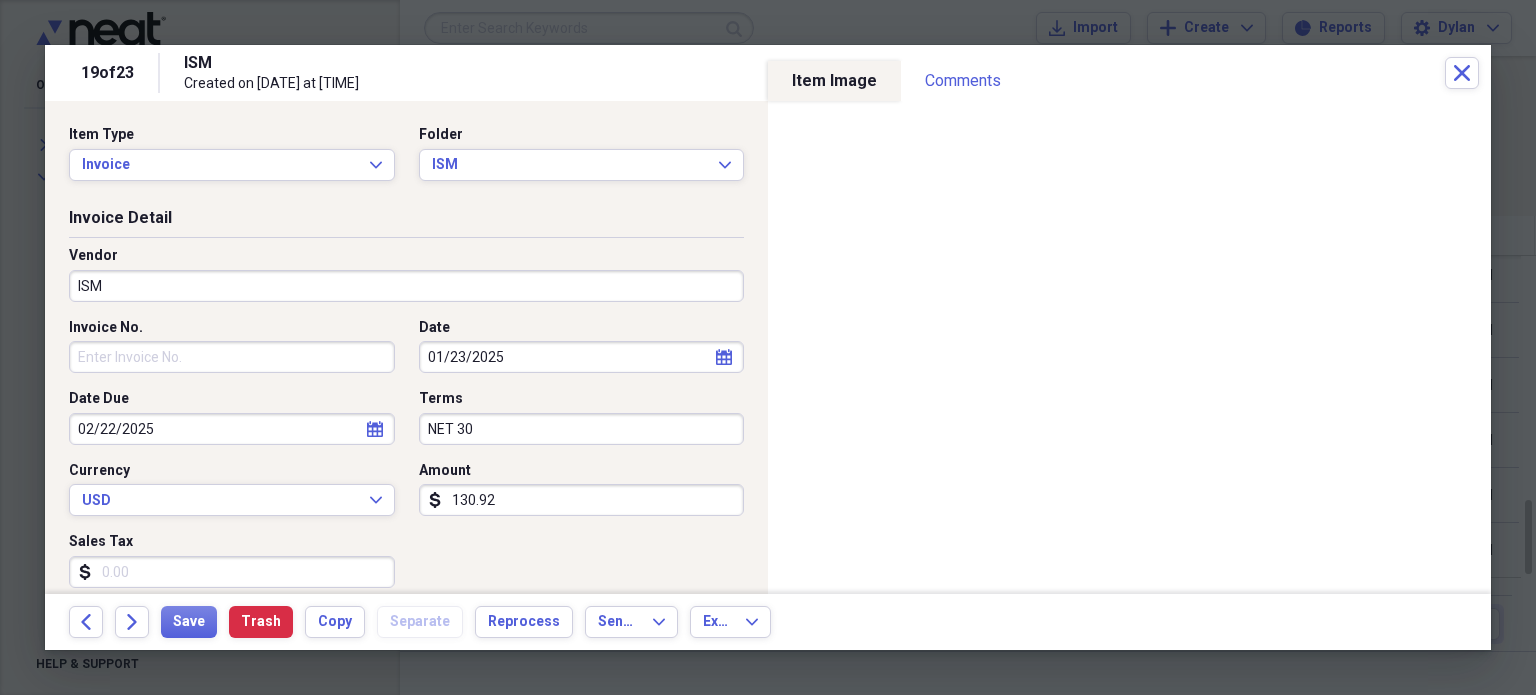 click on "Invoice No." at bounding box center (232, 357) 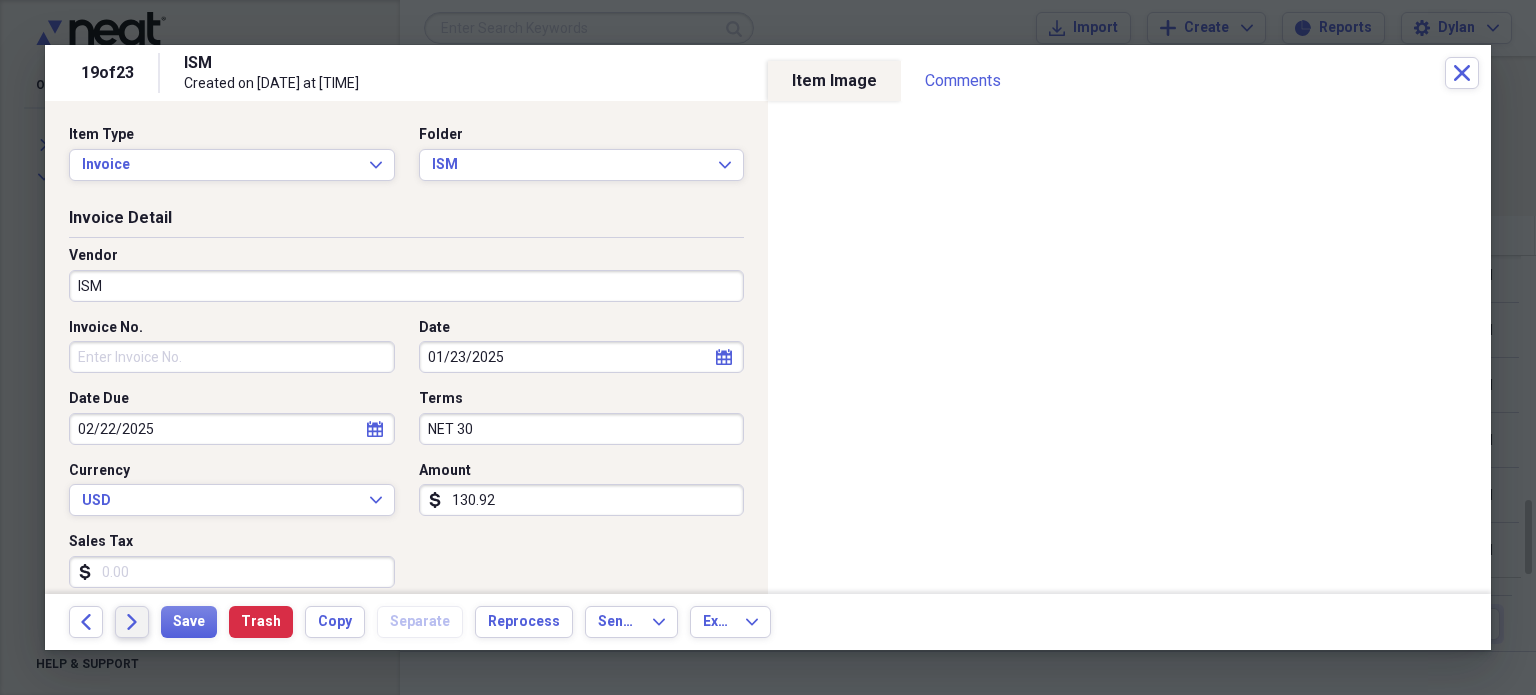 click on "Forward" 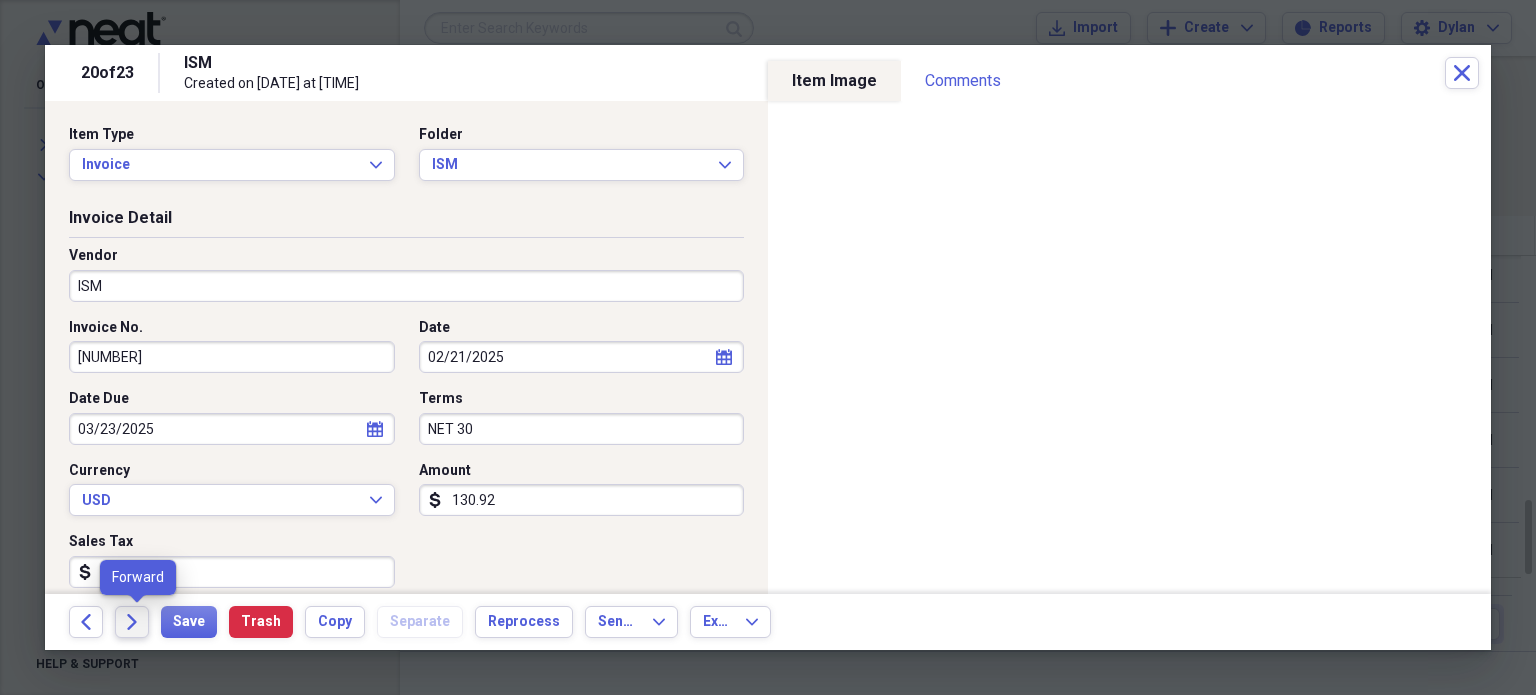 click on "Forward" 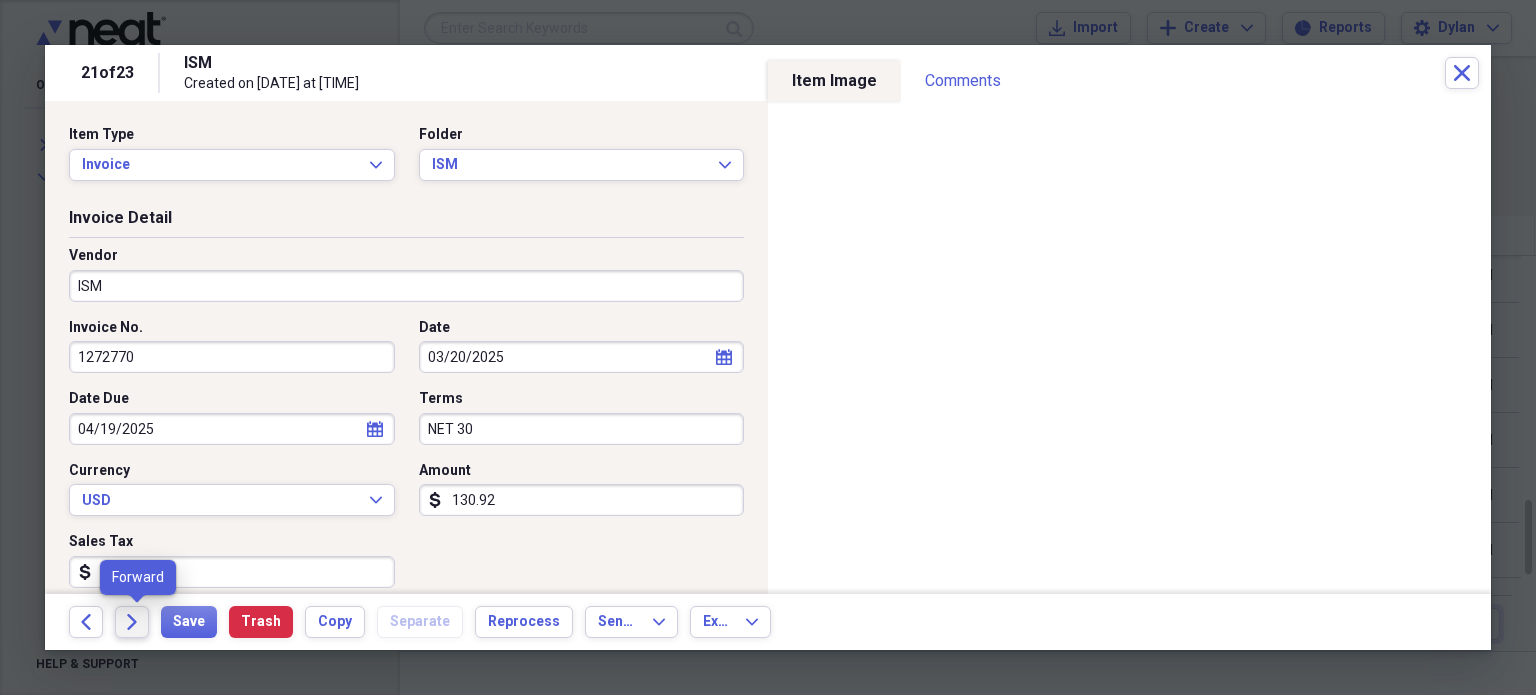 click on "Forward" 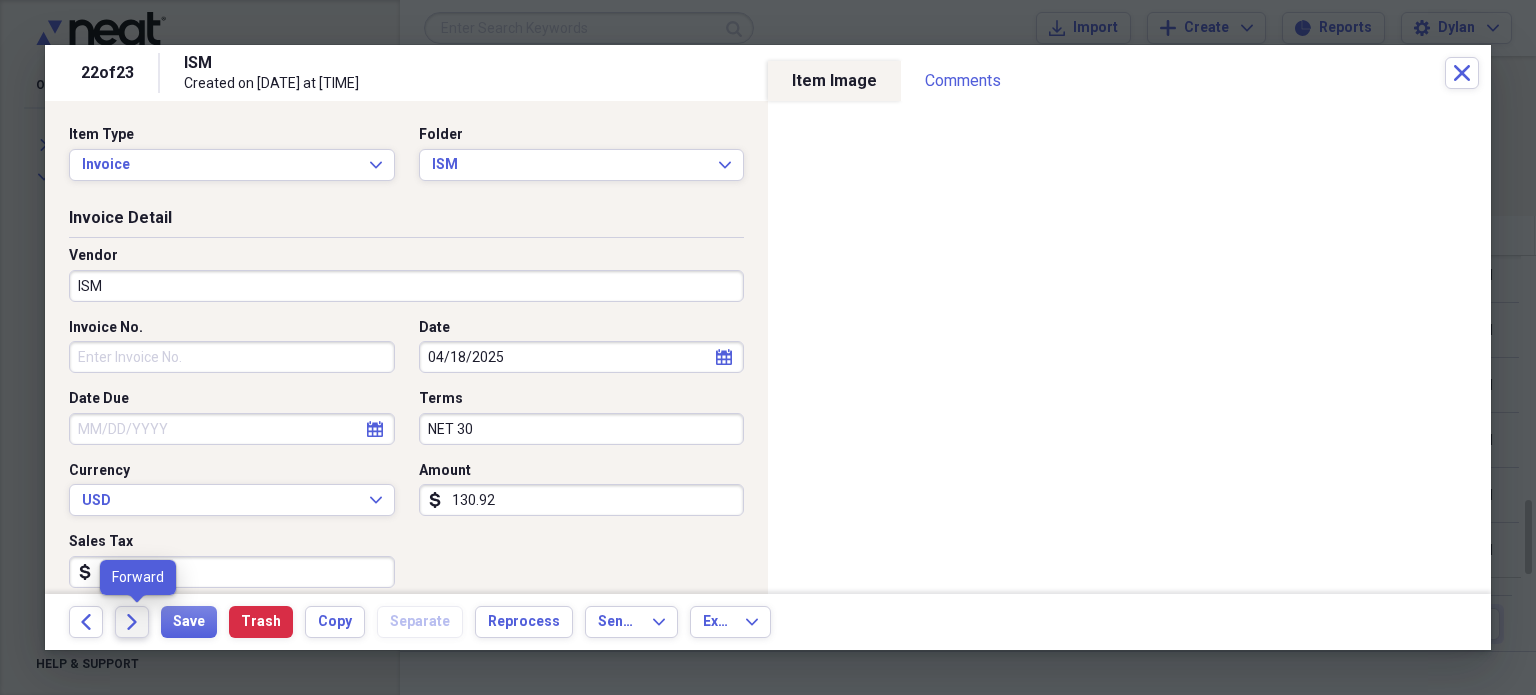 click on "Forward" 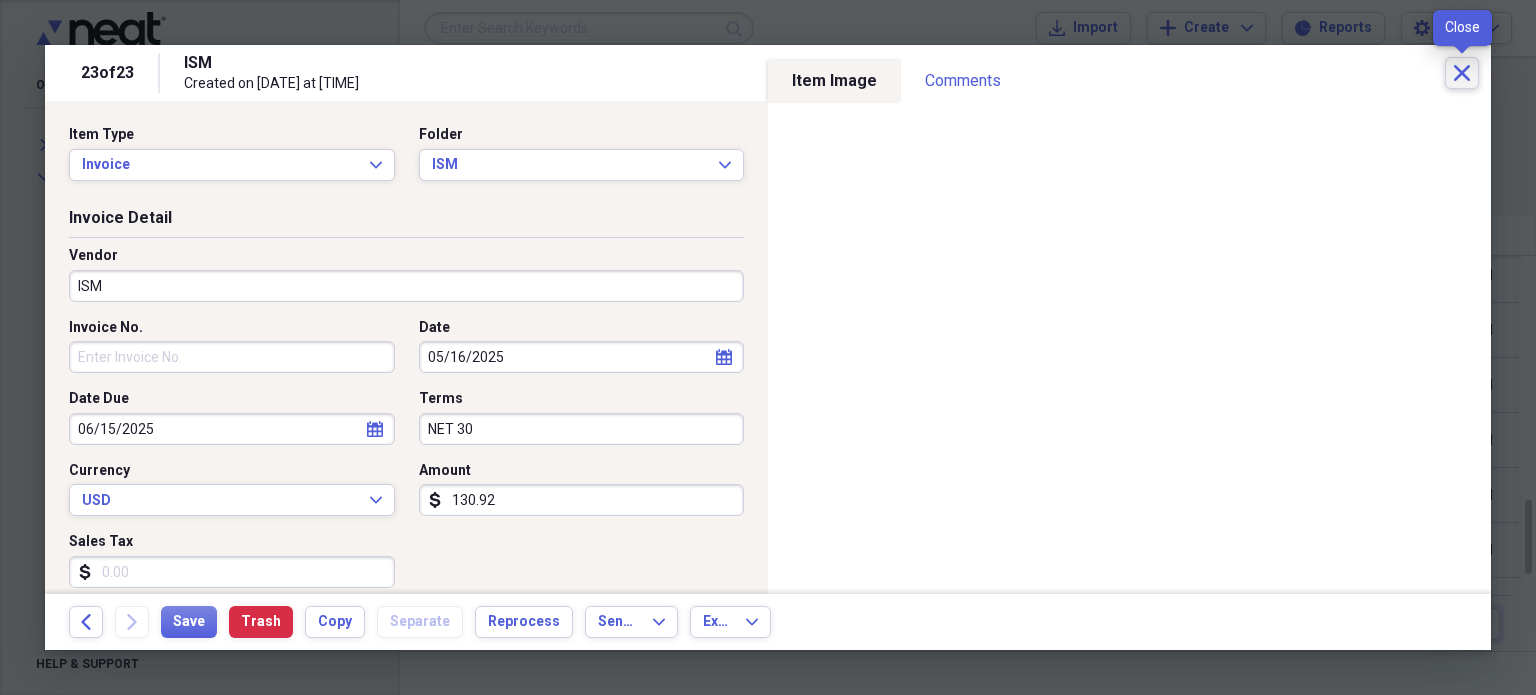 click on "Close" 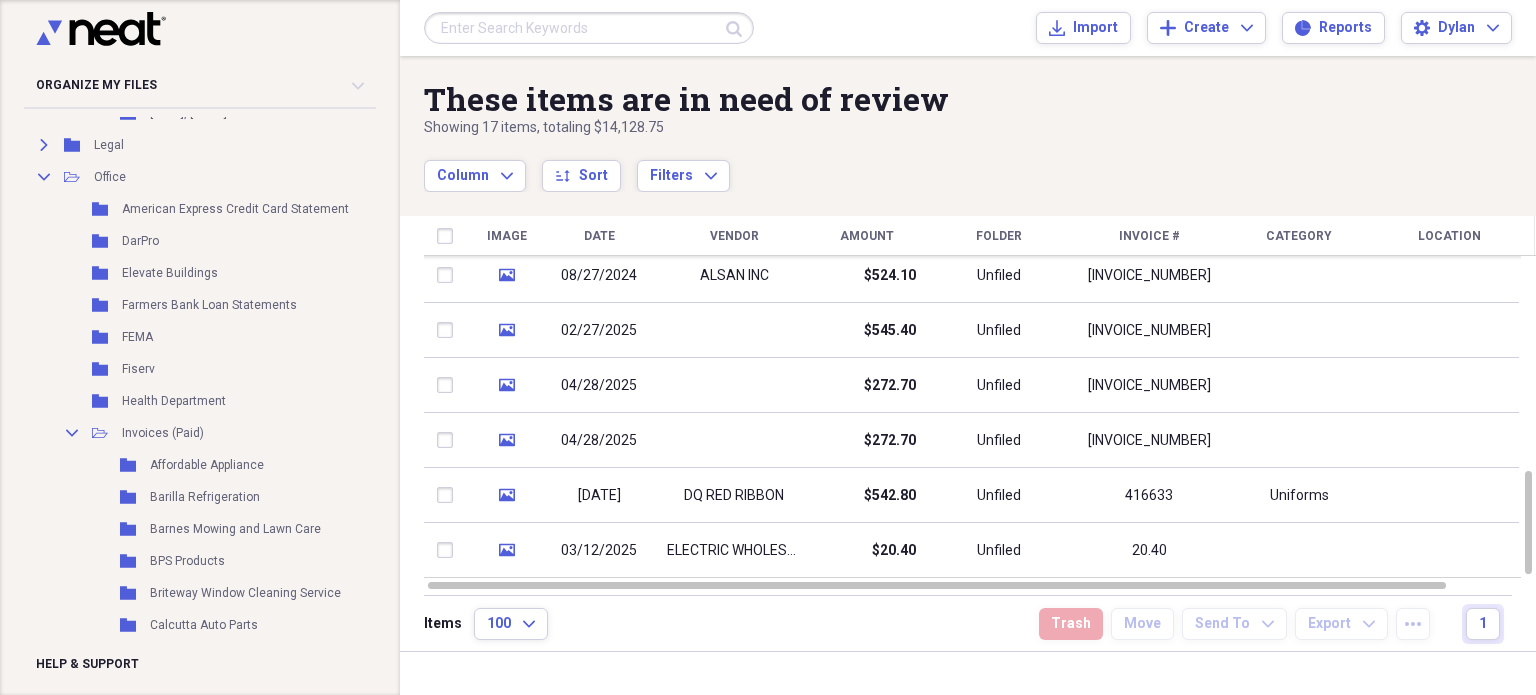 click on "These items are in need of review Showing 17 items , totaling $14,128.75 Column Expand sort Sort Filters  Expand Create Item Expand" at bounding box center [968, 124] 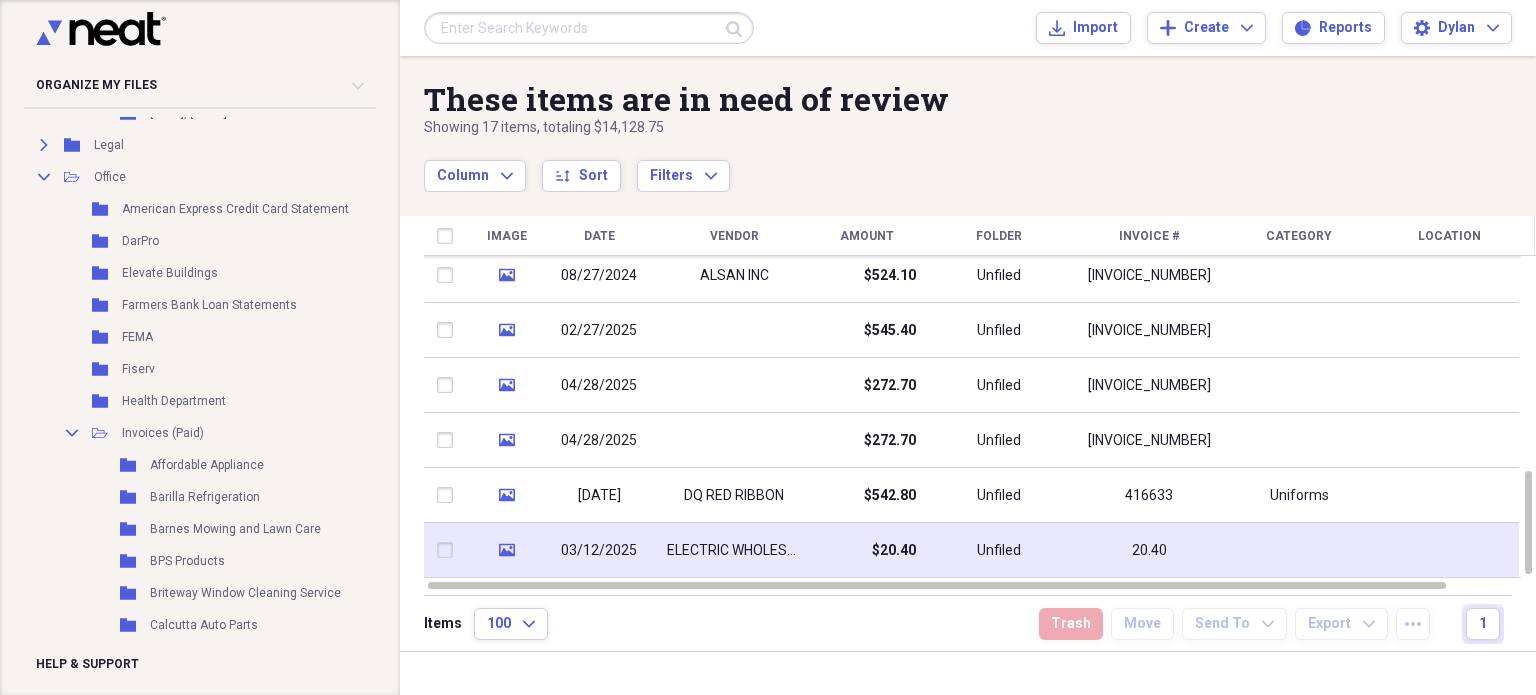 click on "ELECTRIC WHOLESALE" at bounding box center (734, 551) 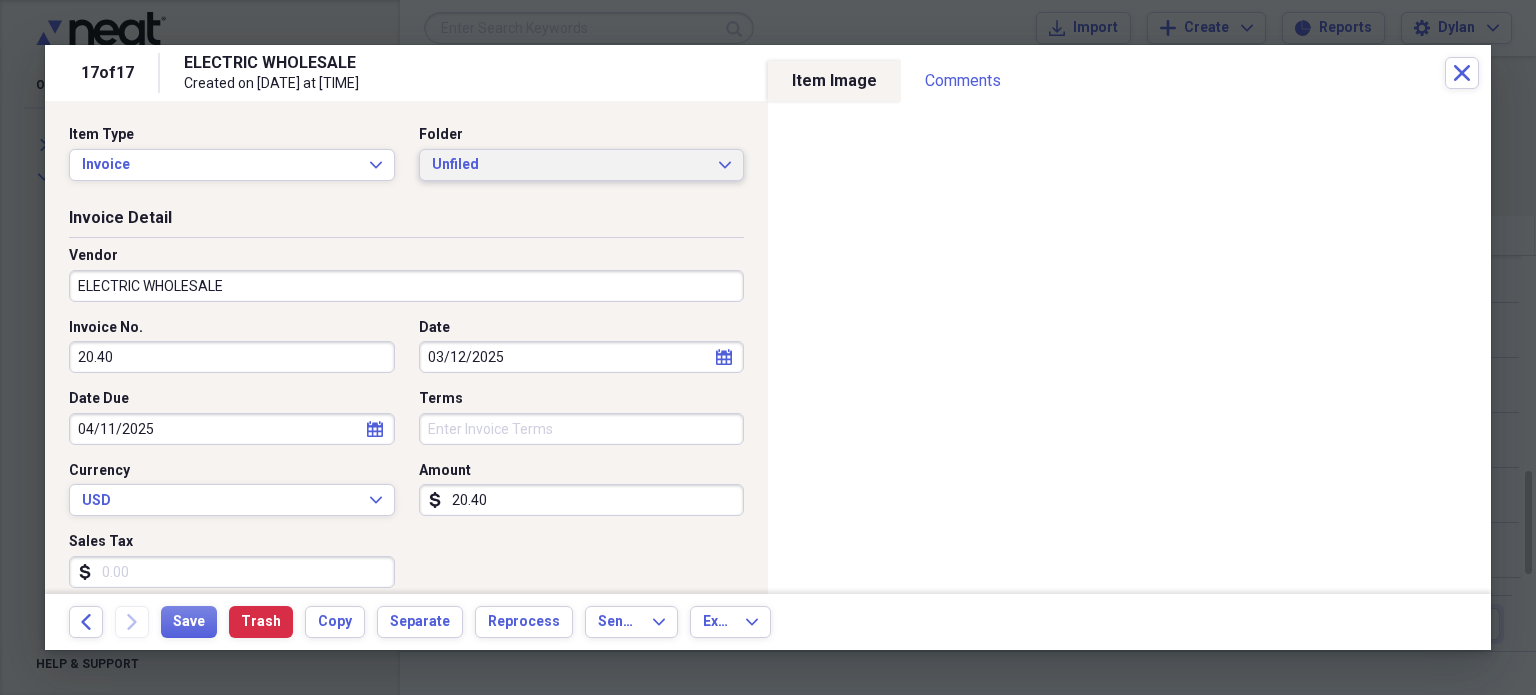 click on "Unfiled Expand" at bounding box center (582, 165) 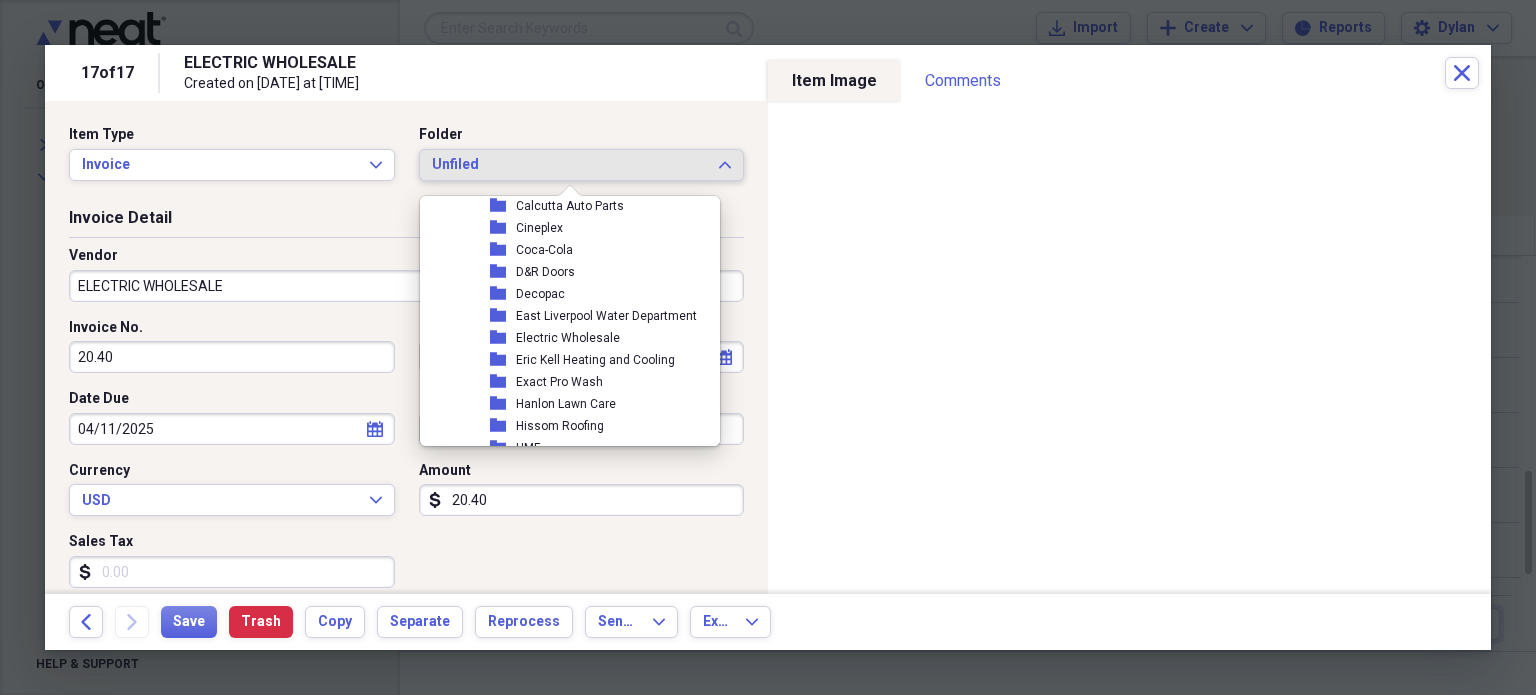 scroll, scrollTop: 3140, scrollLeft: 0, axis: vertical 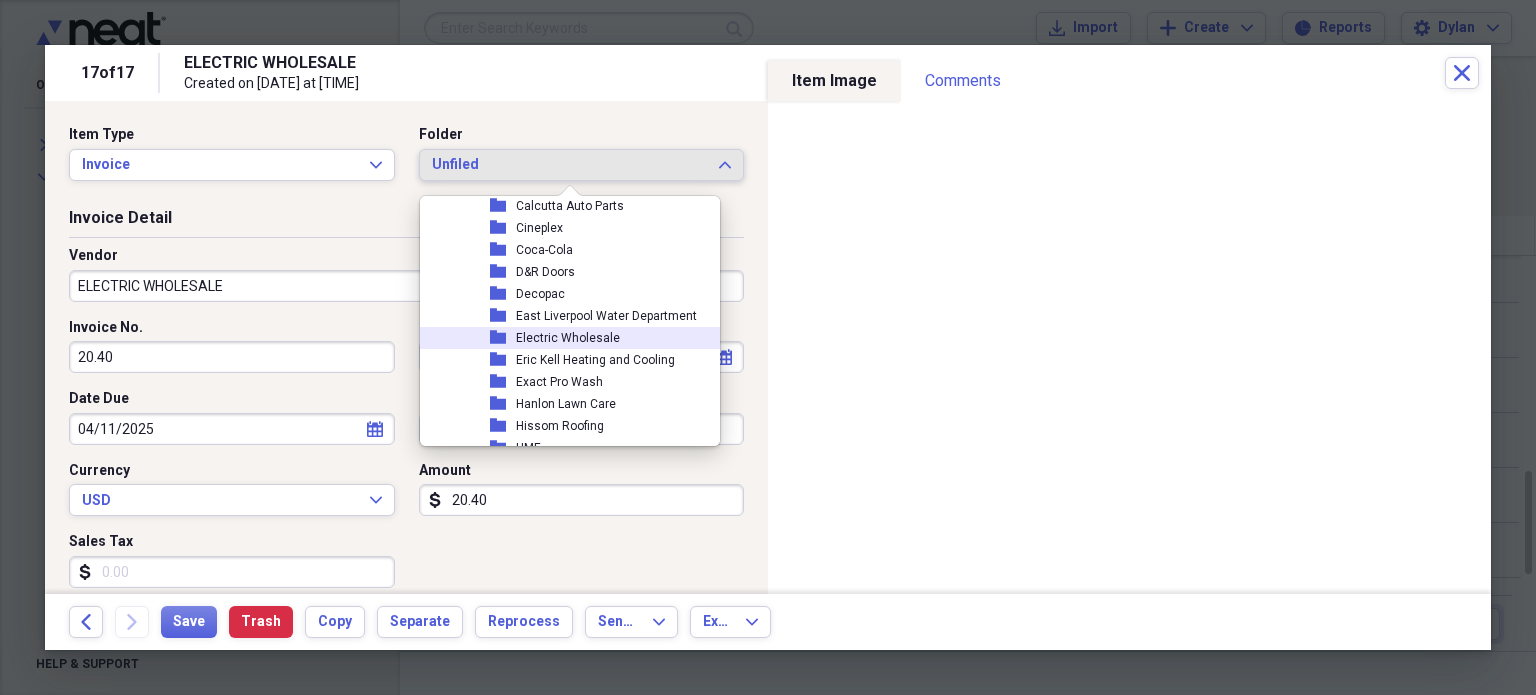 click on "Electric Wholesale" at bounding box center (568, 338) 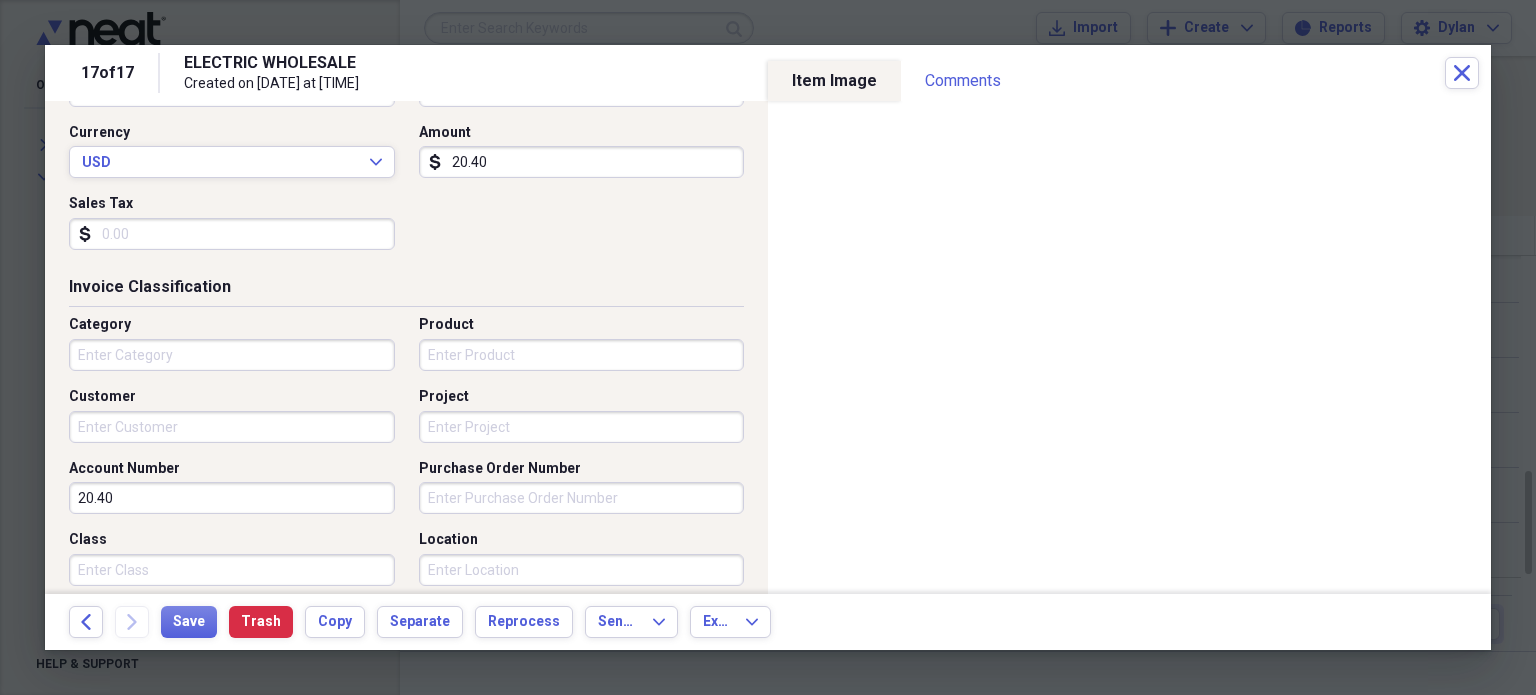scroll, scrollTop: 540, scrollLeft: 0, axis: vertical 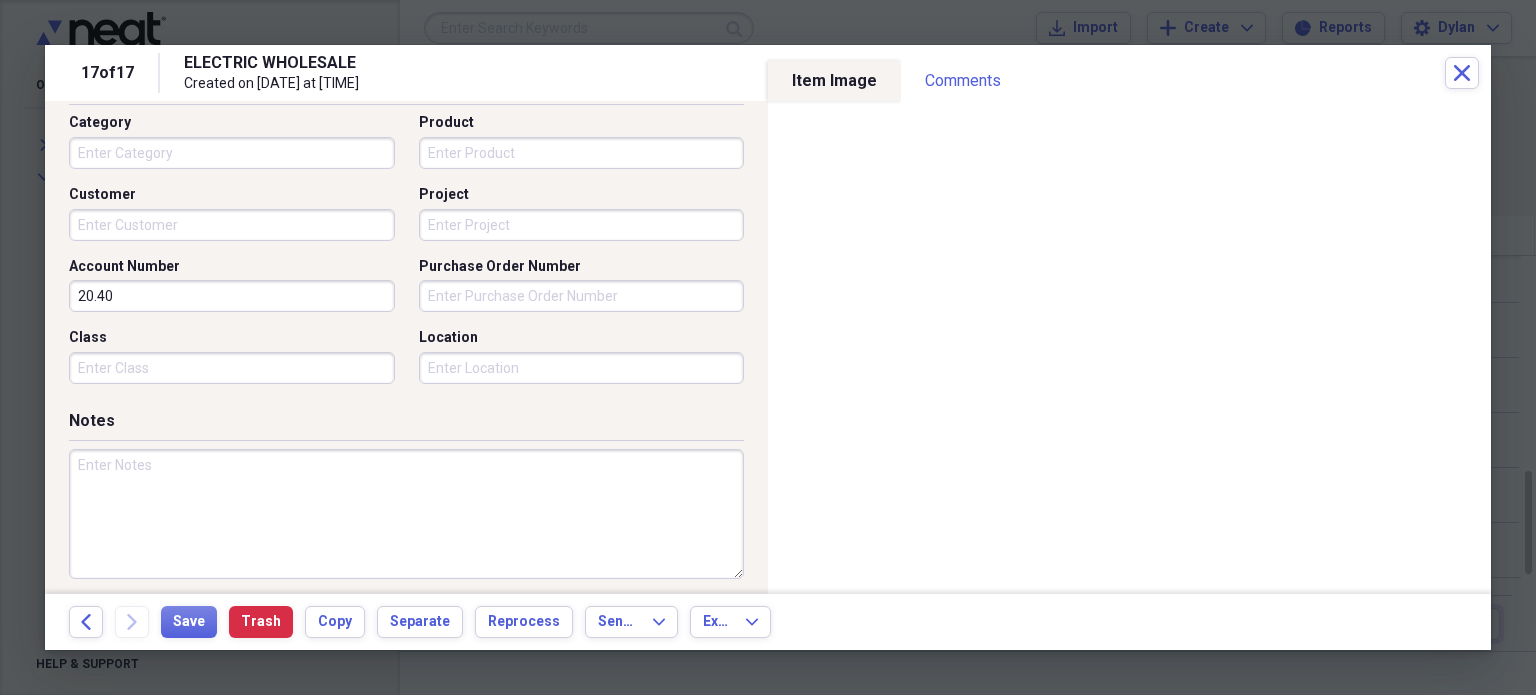 click on "Category" at bounding box center (232, 153) 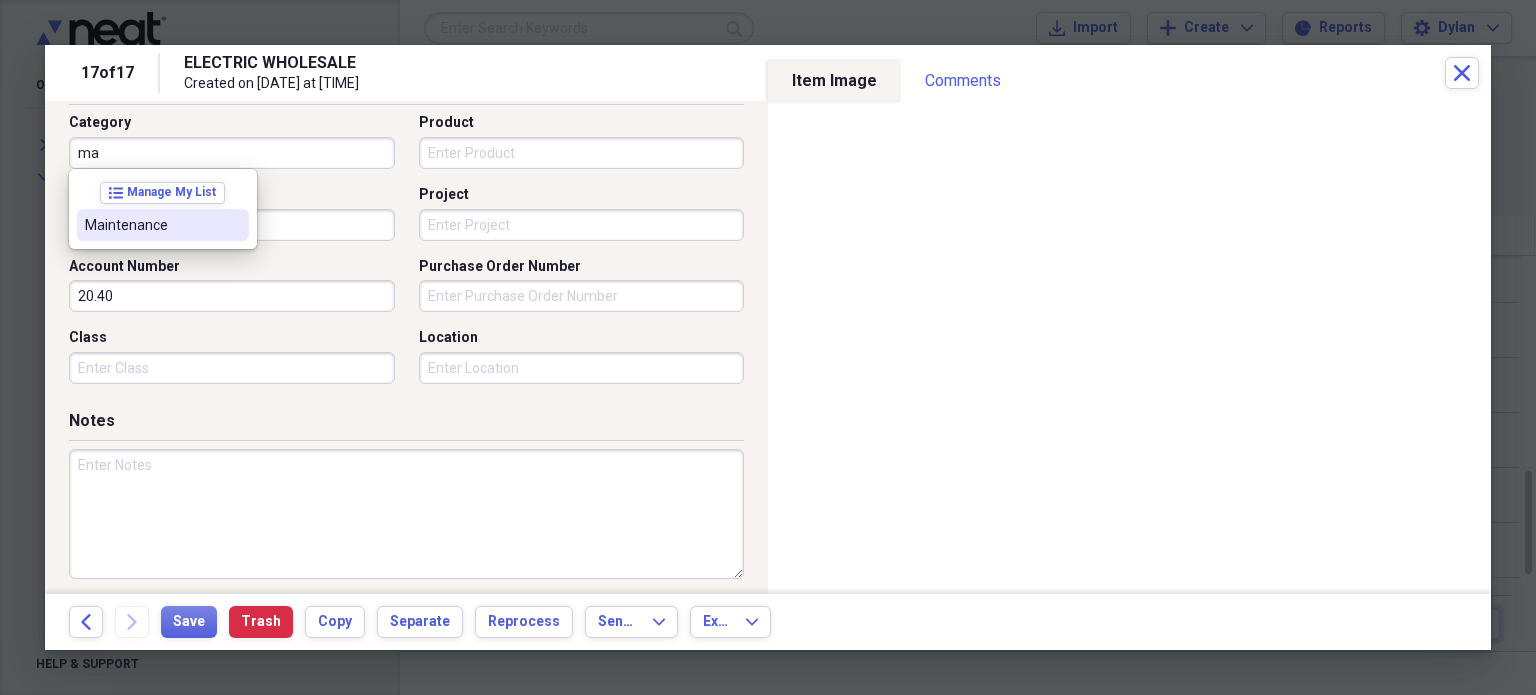 click on "Maintenance" at bounding box center [151, 225] 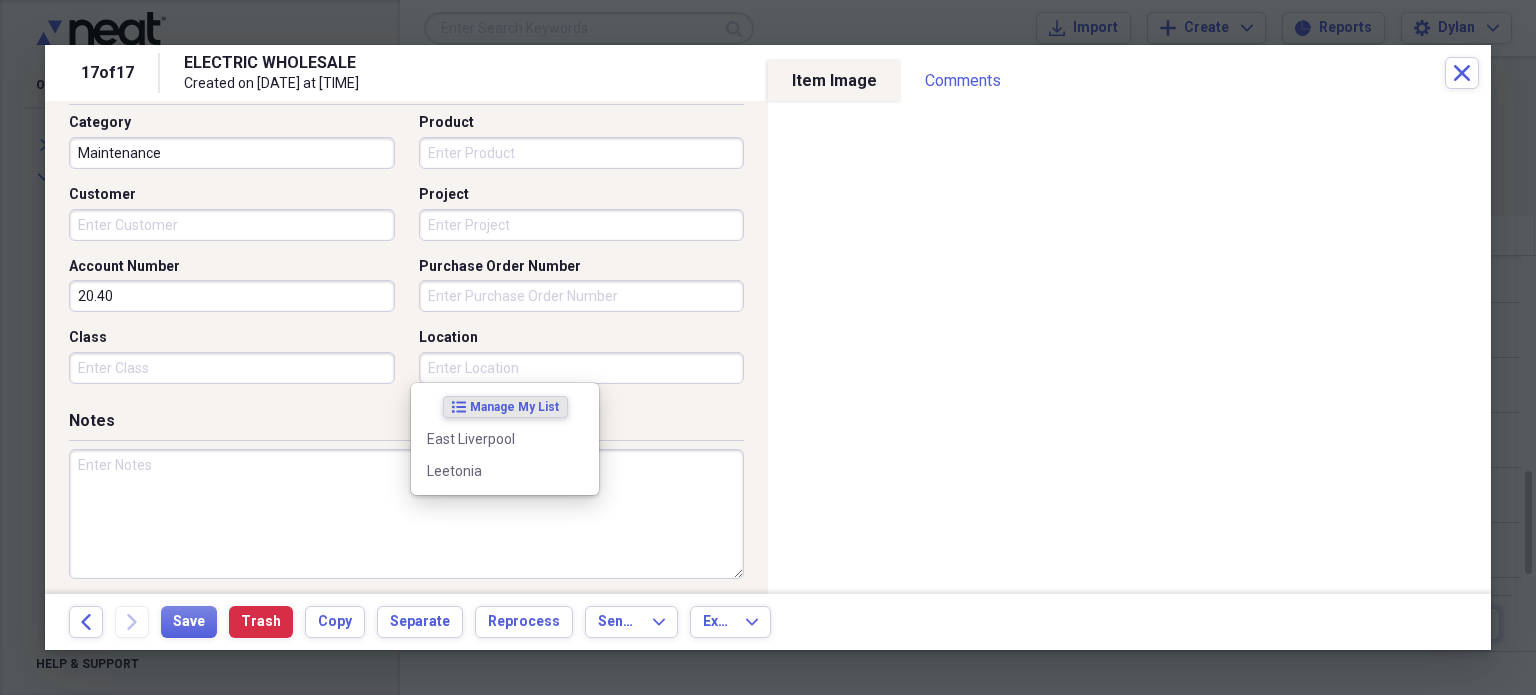 click on "Location" at bounding box center [582, 368] 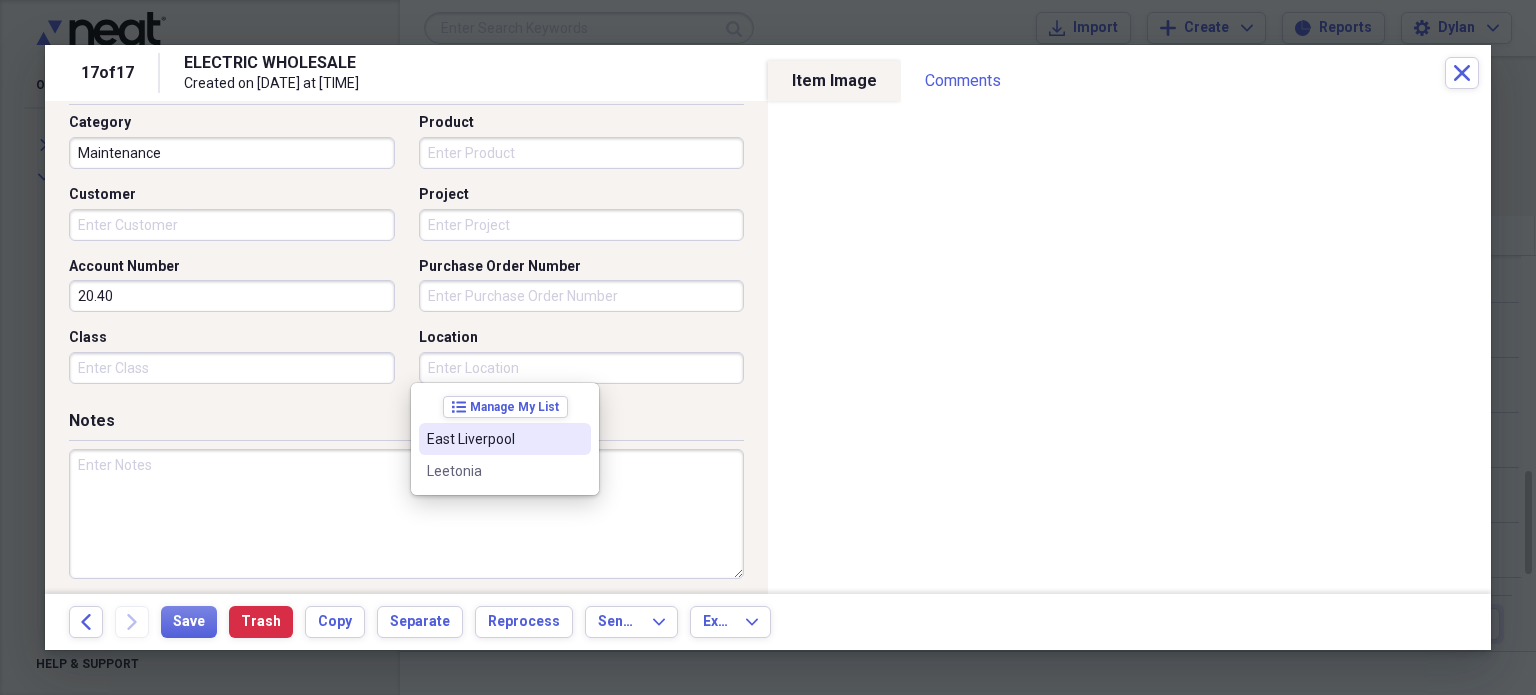click on "East Liverpool" at bounding box center [493, 439] 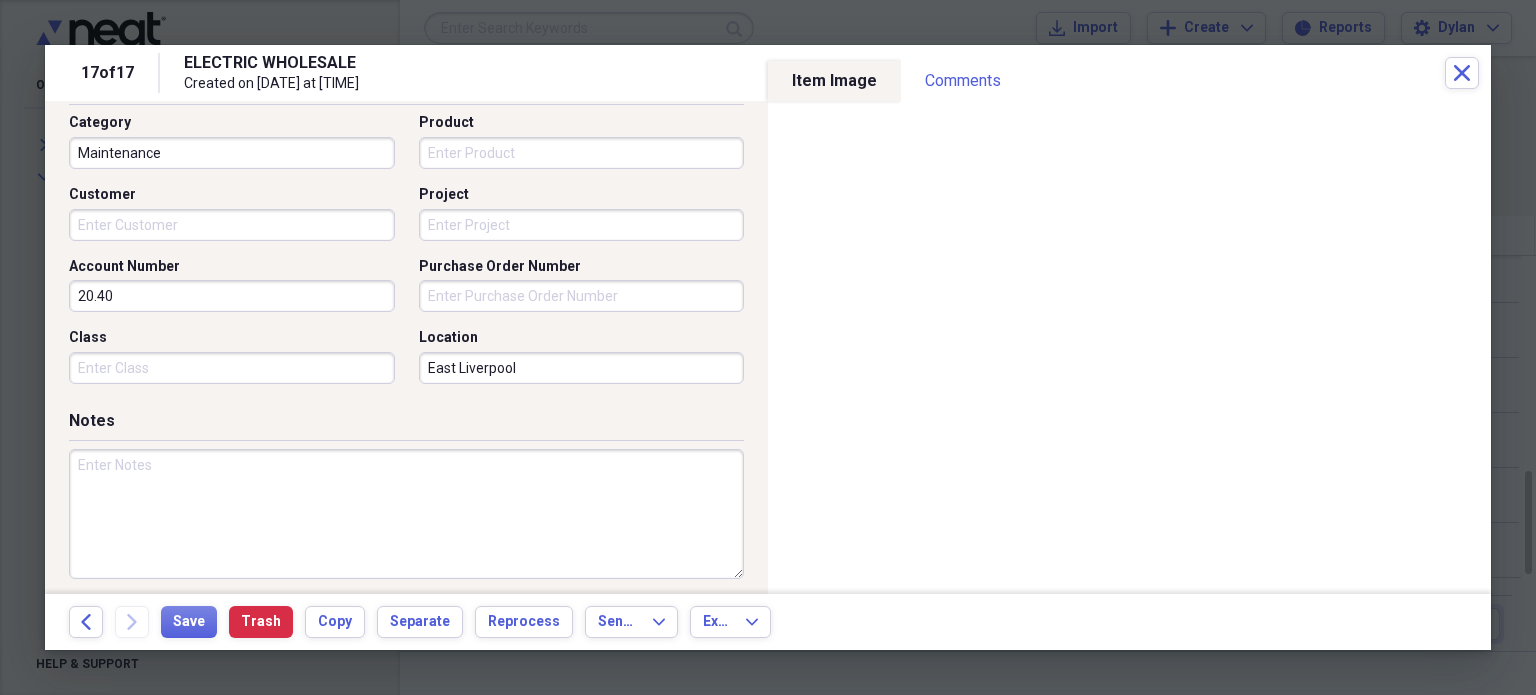 click at bounding box center (406, 514) 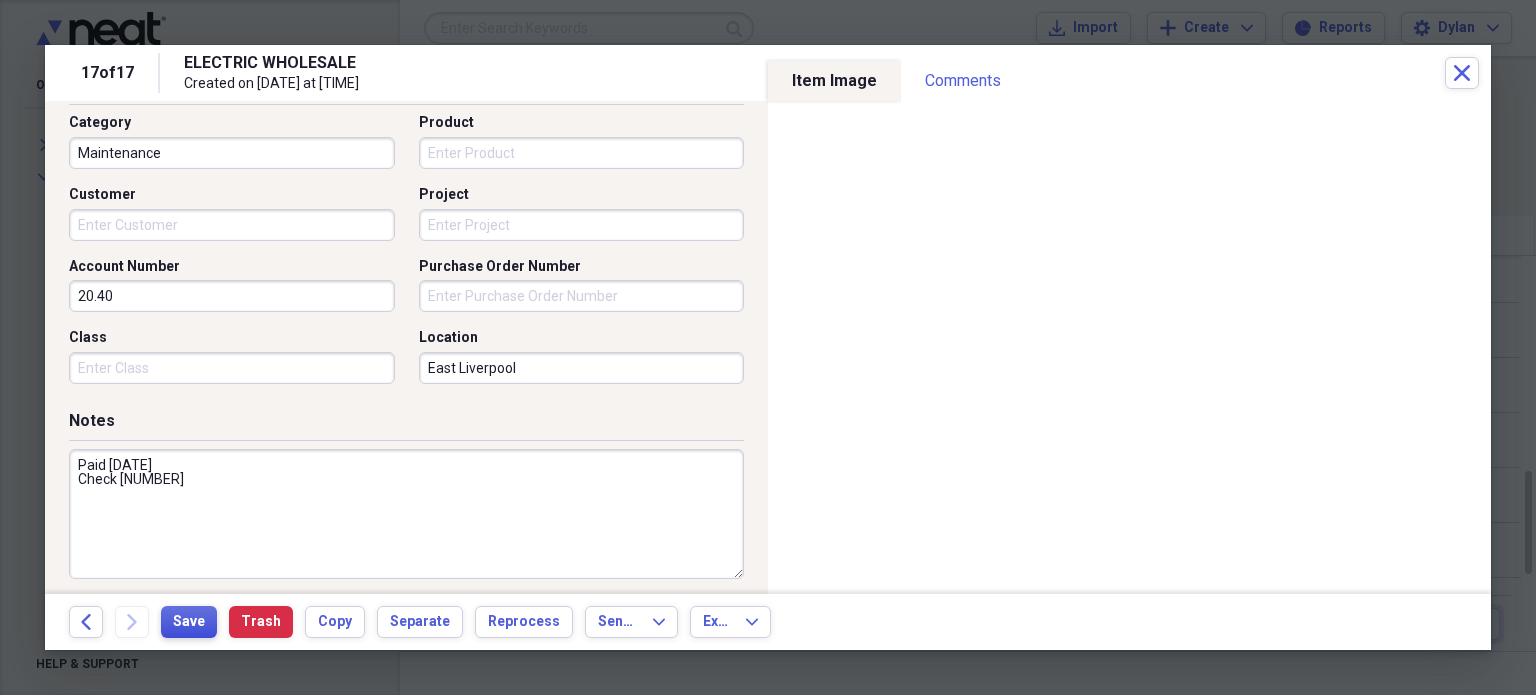 type on "Paid 4-6-25
Check 13789" 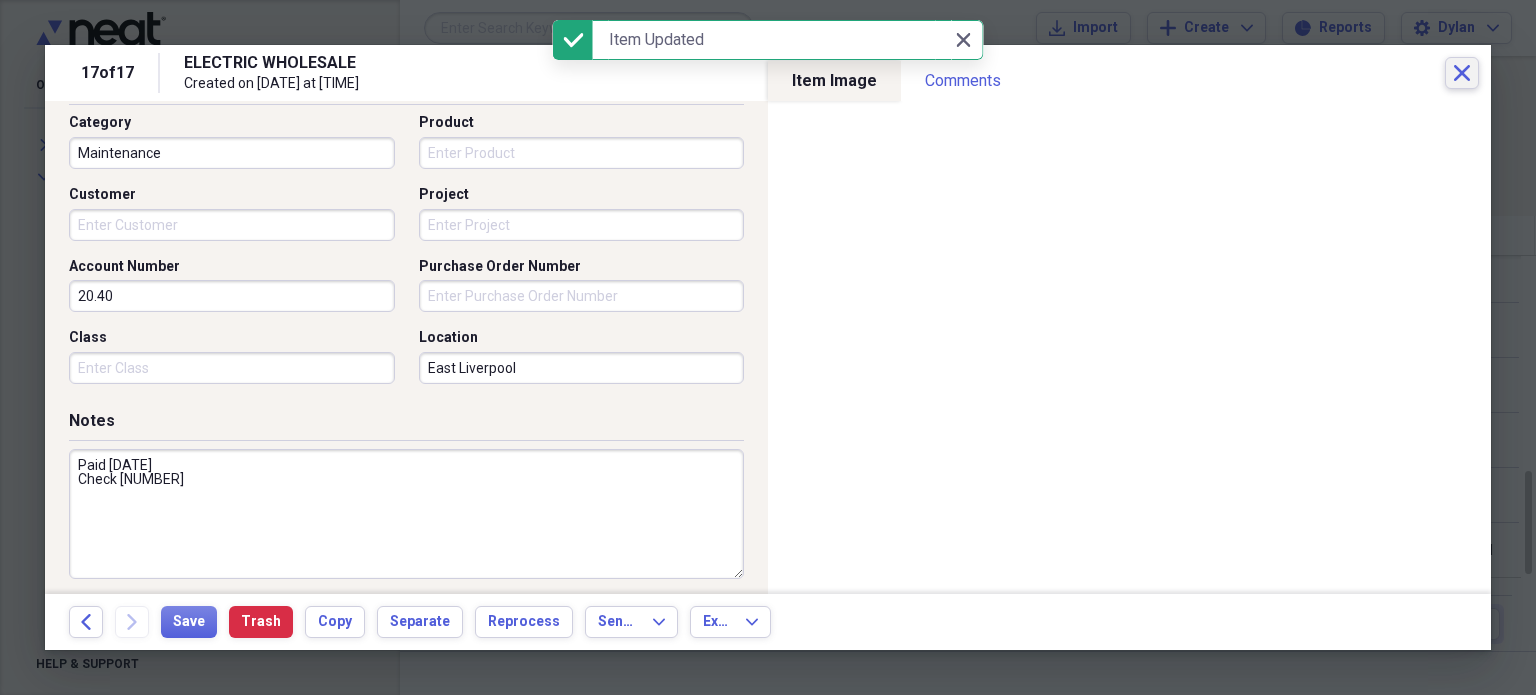 click 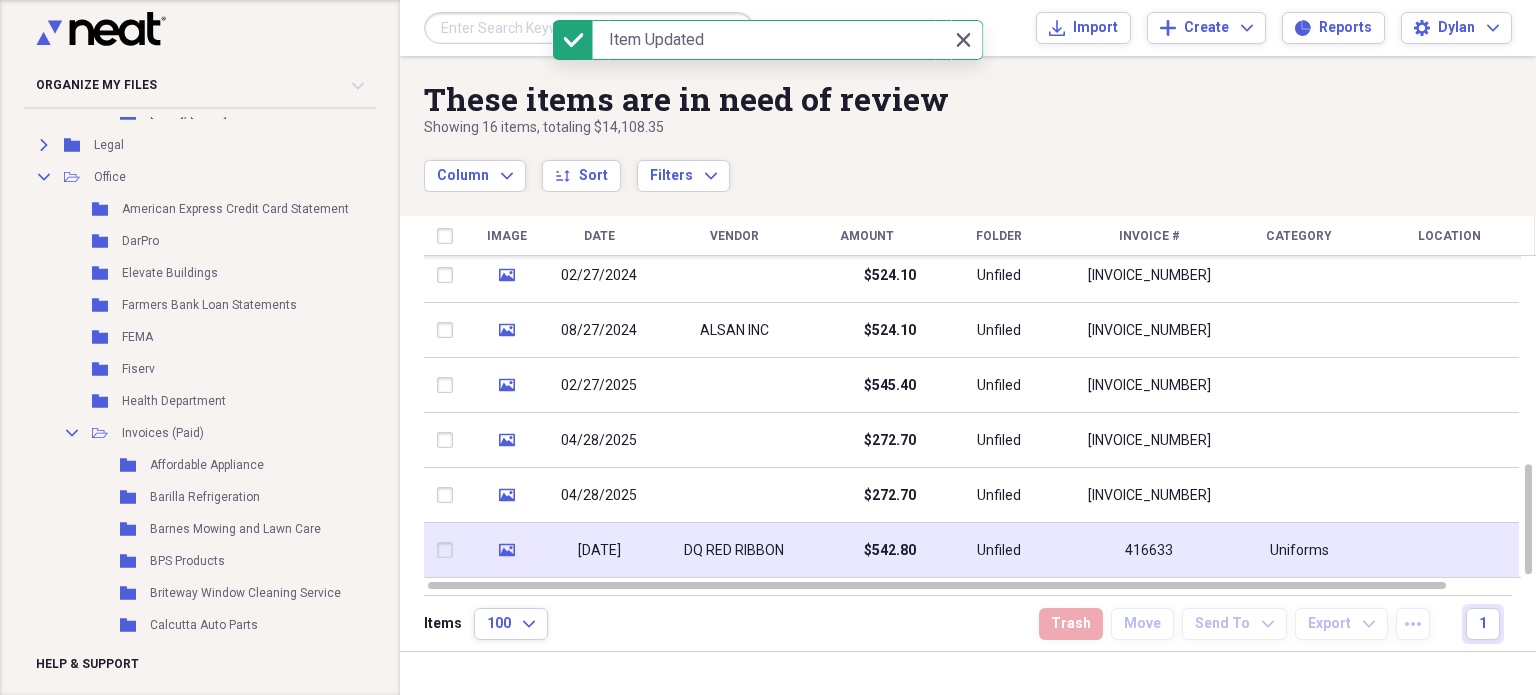 click on "DQ RED RIBBON" at bounding box center [734, 550] 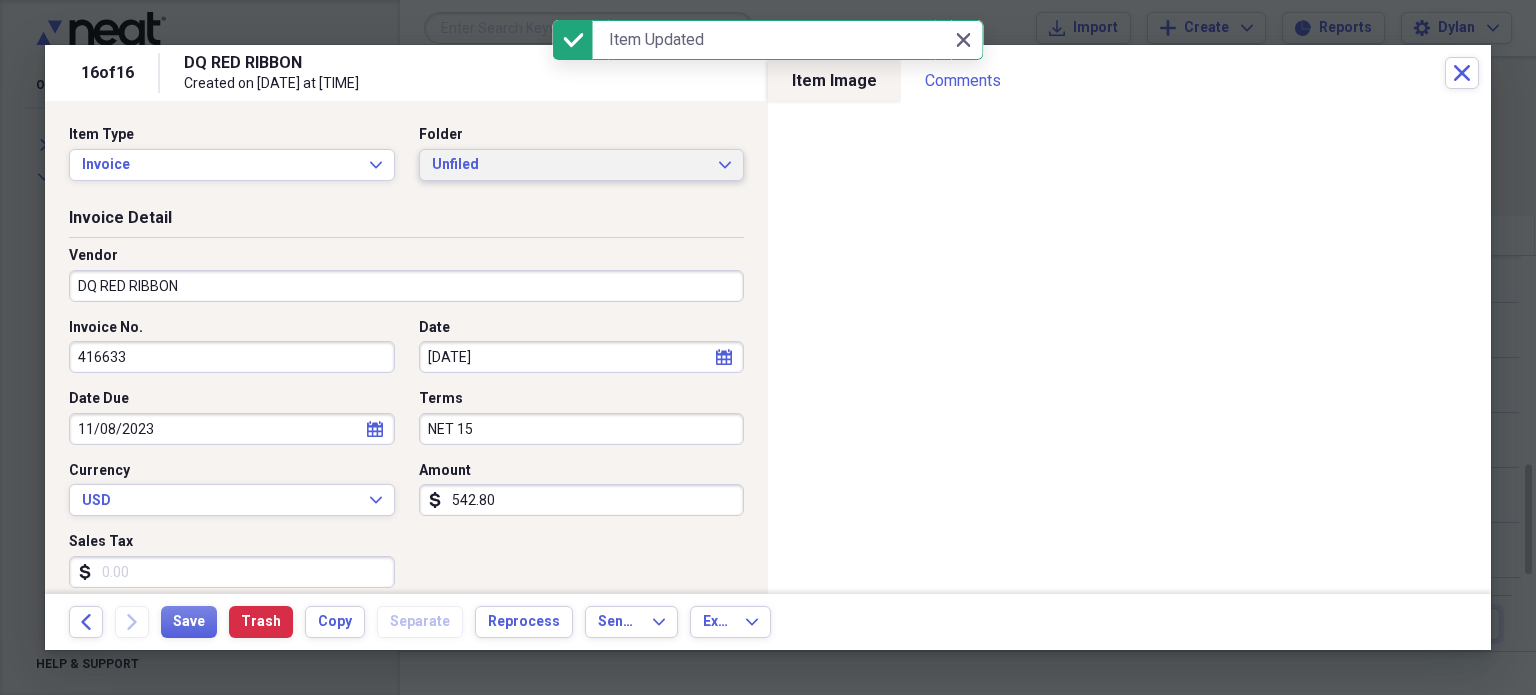 click on "Unfiled" at bounding box center [570, 165] 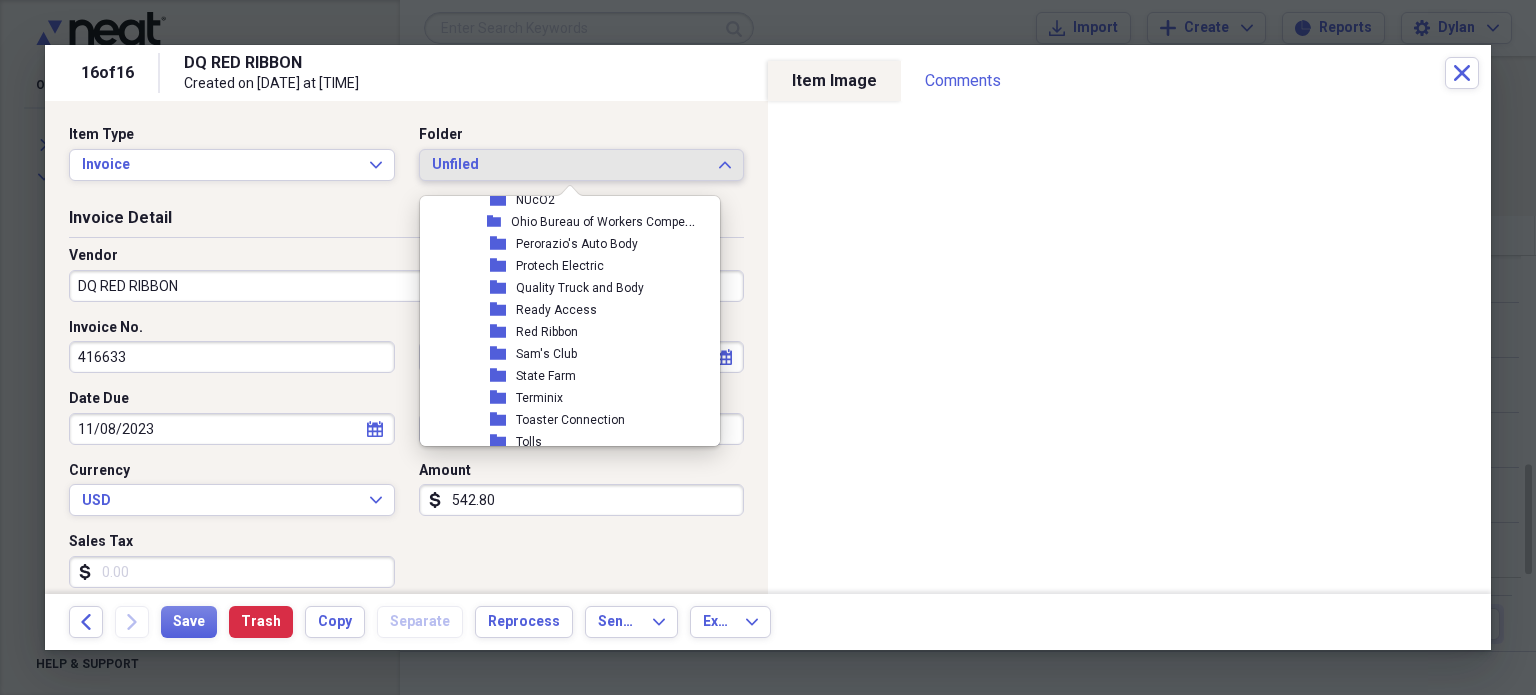 scroll, scrollTop: 3600, scrollLeft: 0, axis: vertical 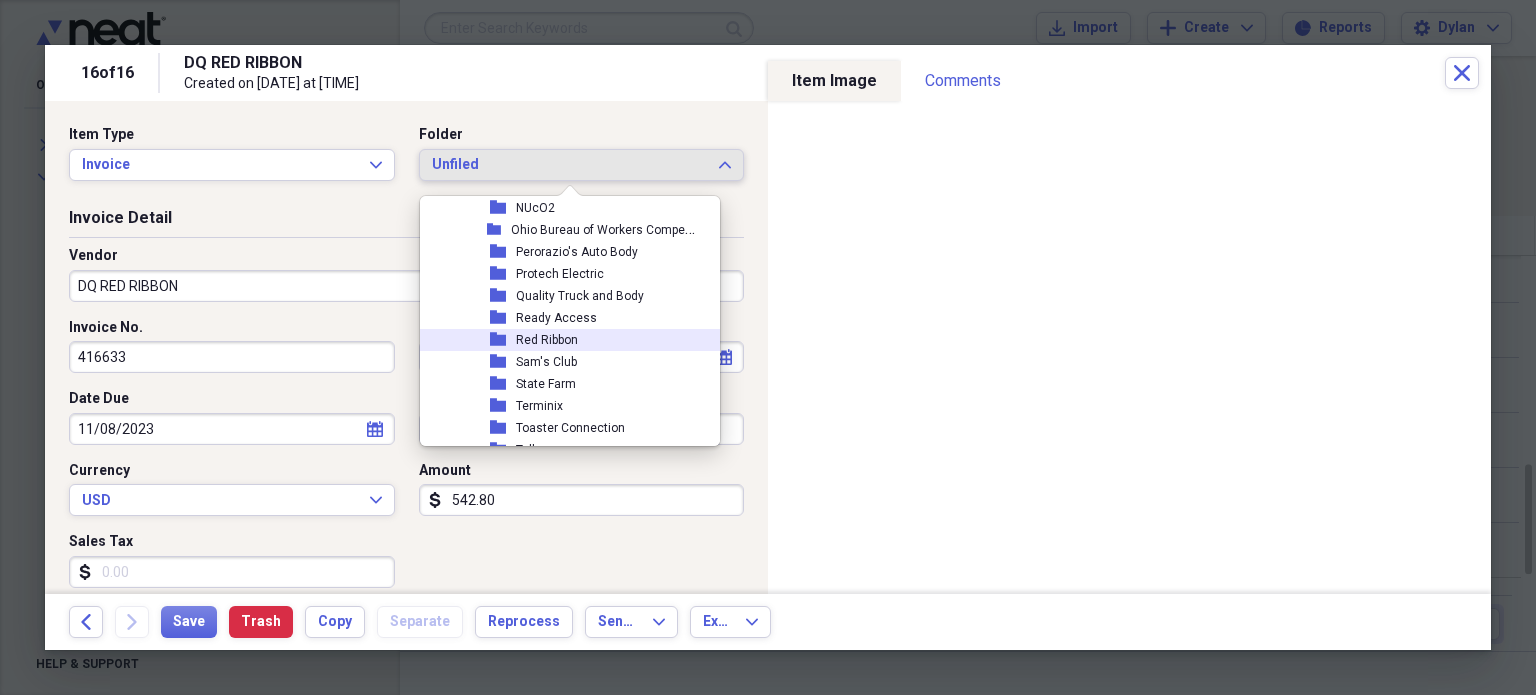 click on "Red Ribbon" at bounding box center [547, 340] 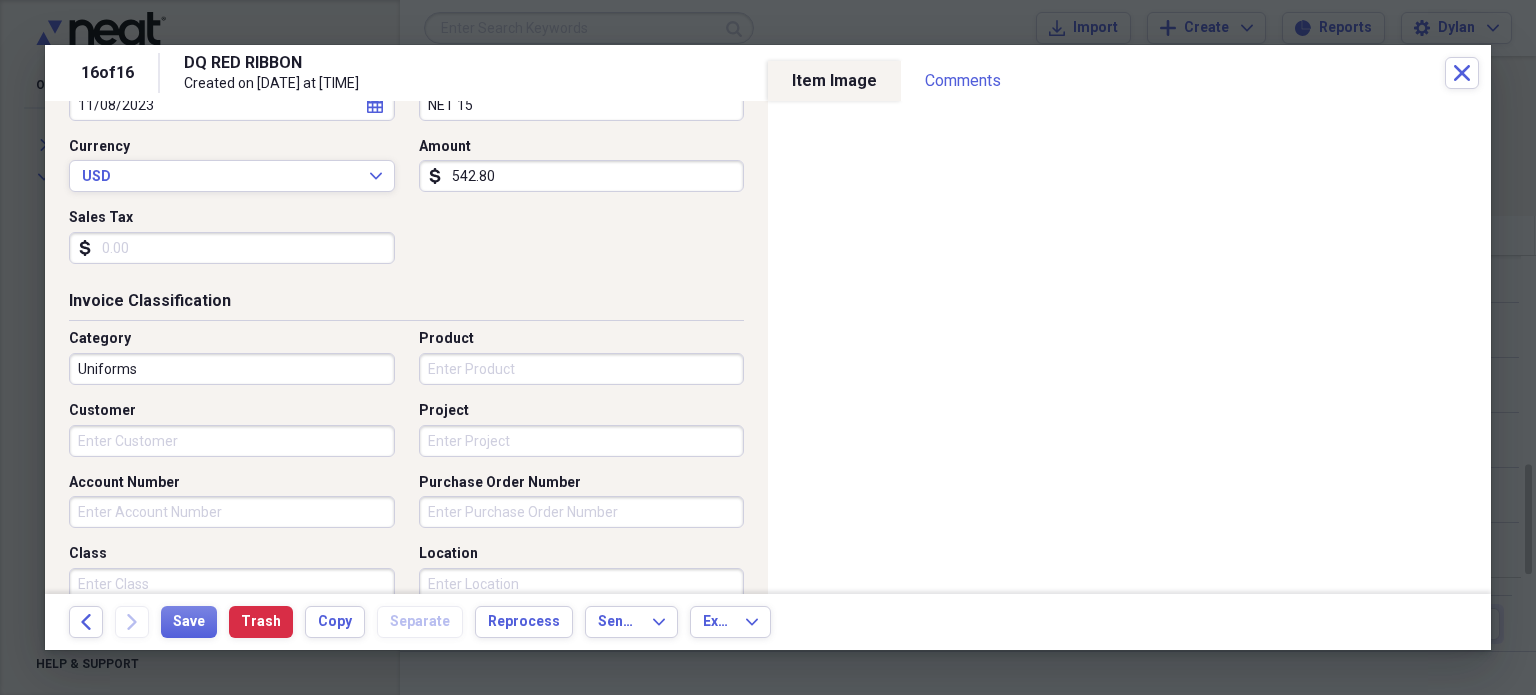 scroll, scrollTop: 558, scrollLeft: 0, axis: vertical 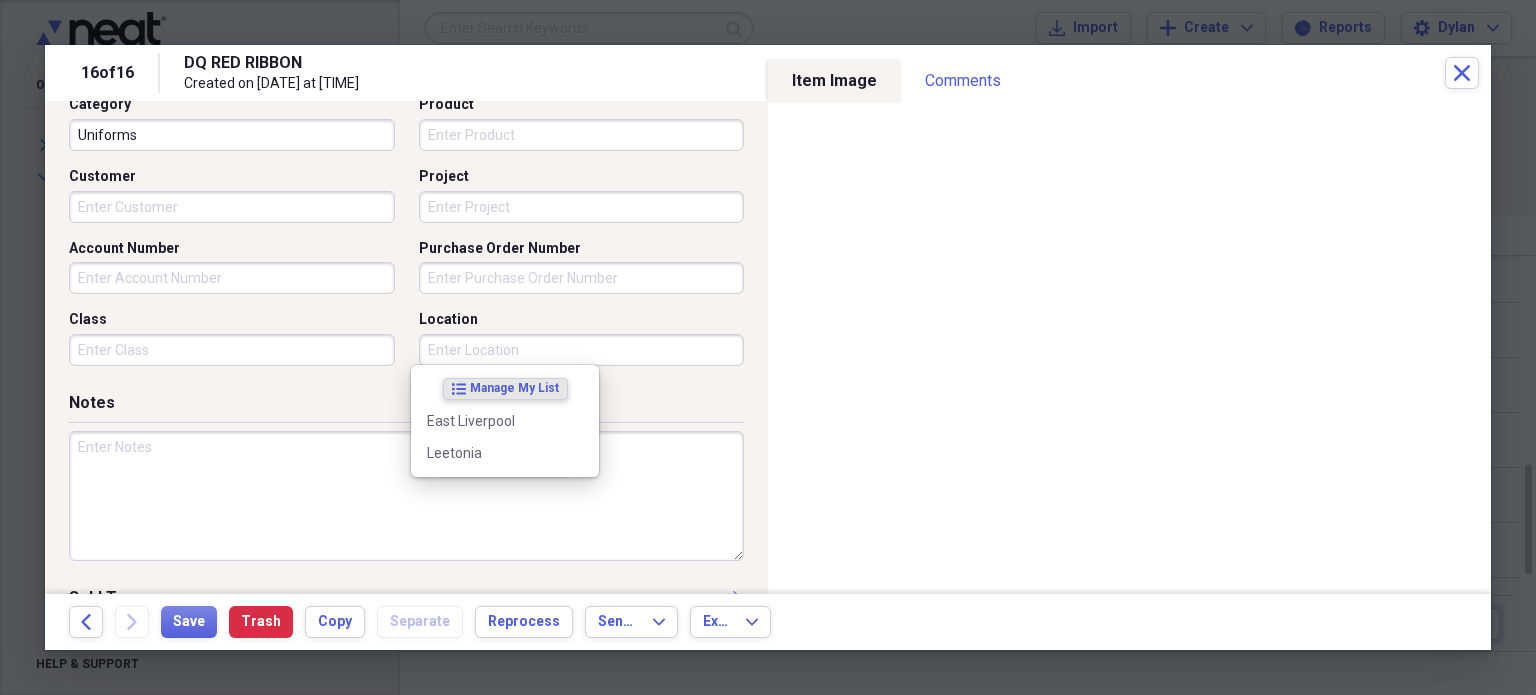 click on "Location" at bounding box center (582, 350) 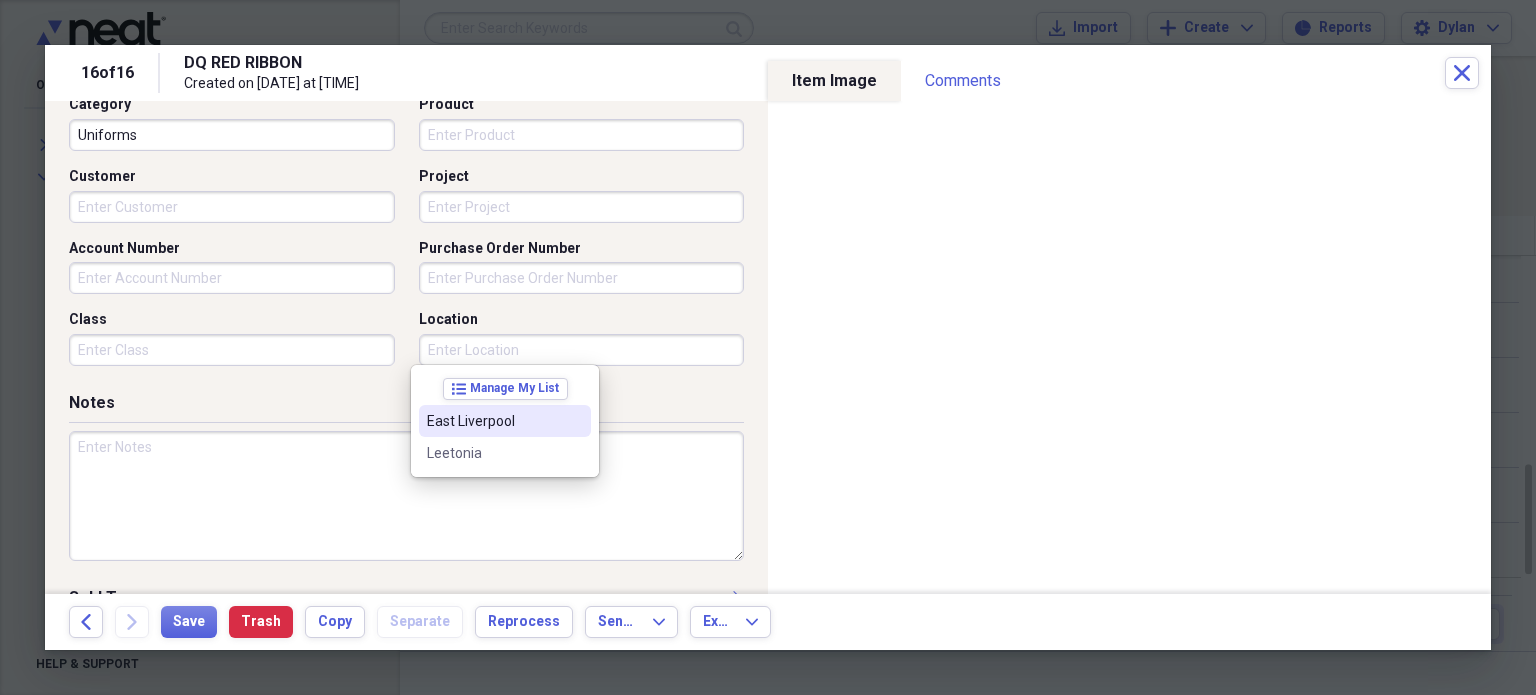 drag, startPoint x: 493, startPoint y: 458, endPoint x: 509, endPoint y: 420, distance: 41.231056 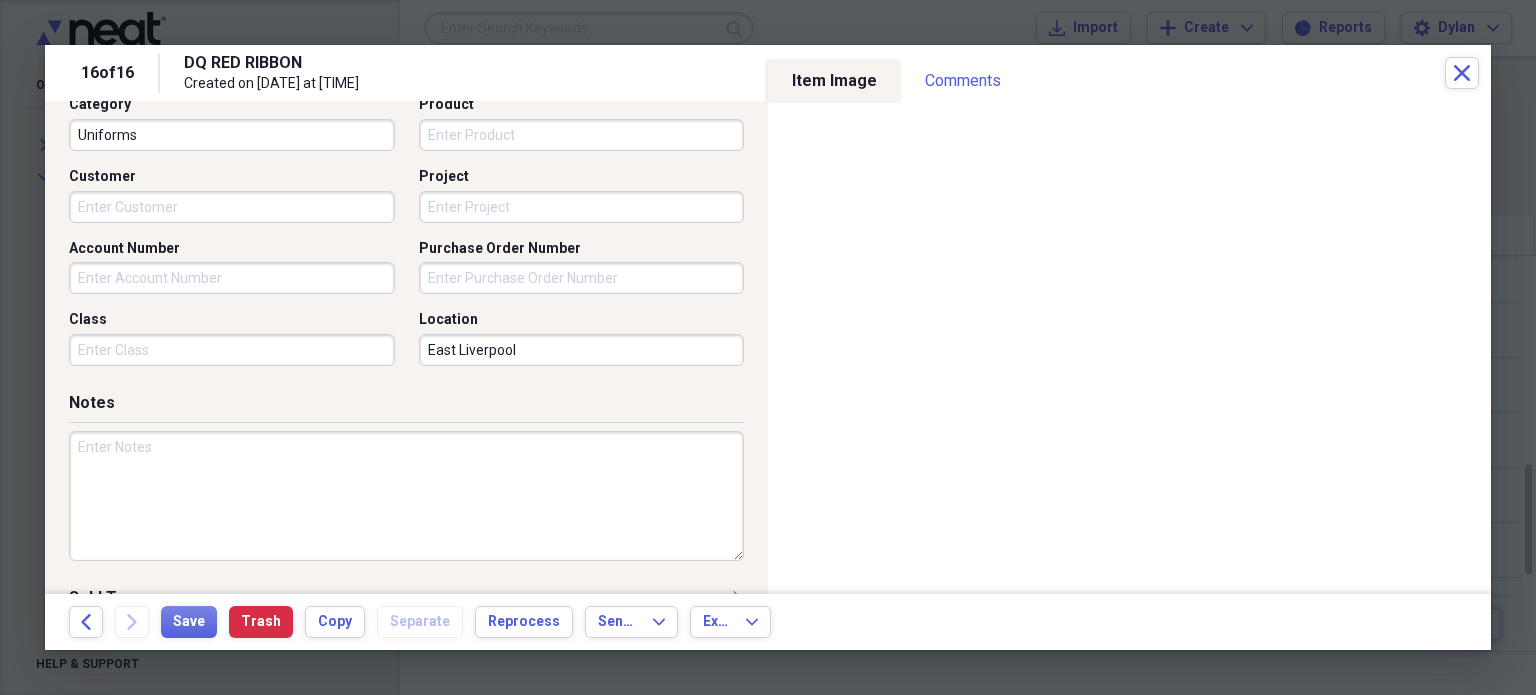 click at bounding box center (406, 496) 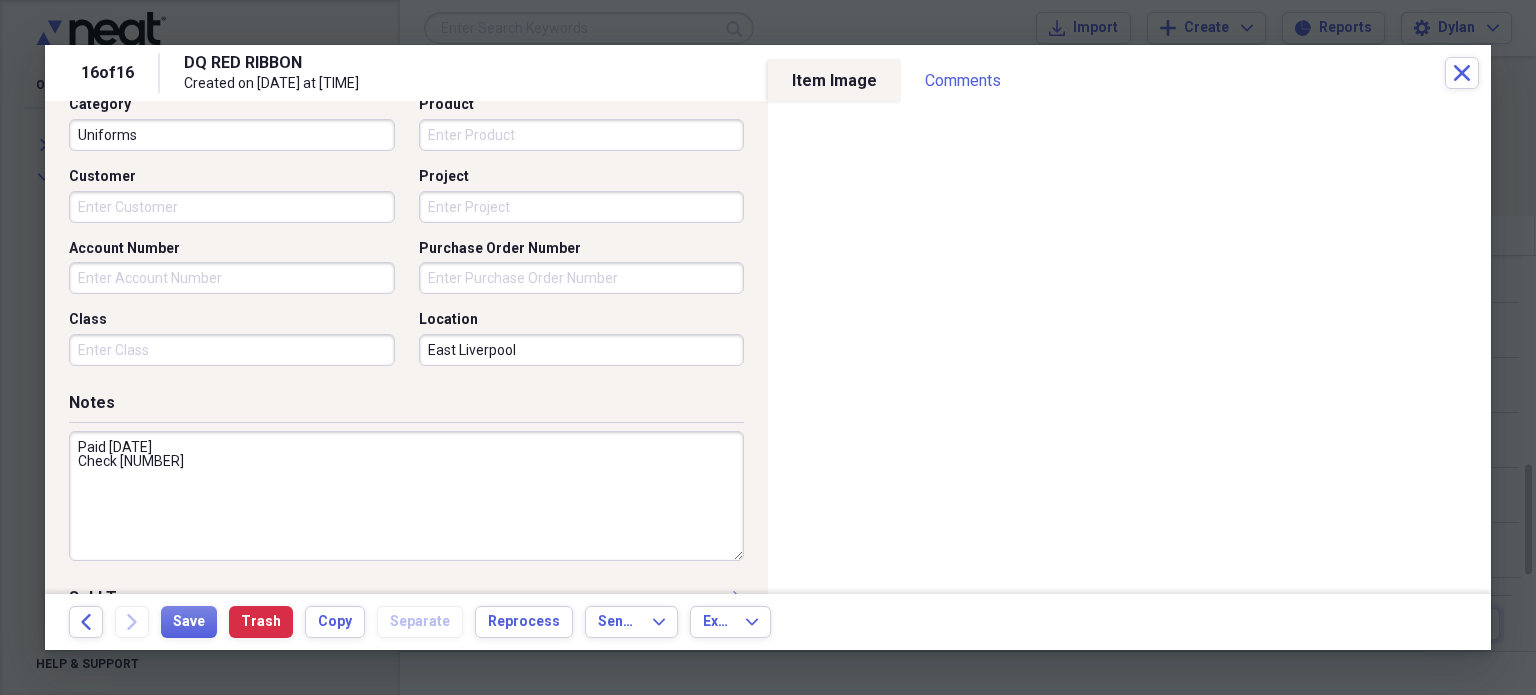 type on "Paid 10-29-23
Check 13322" 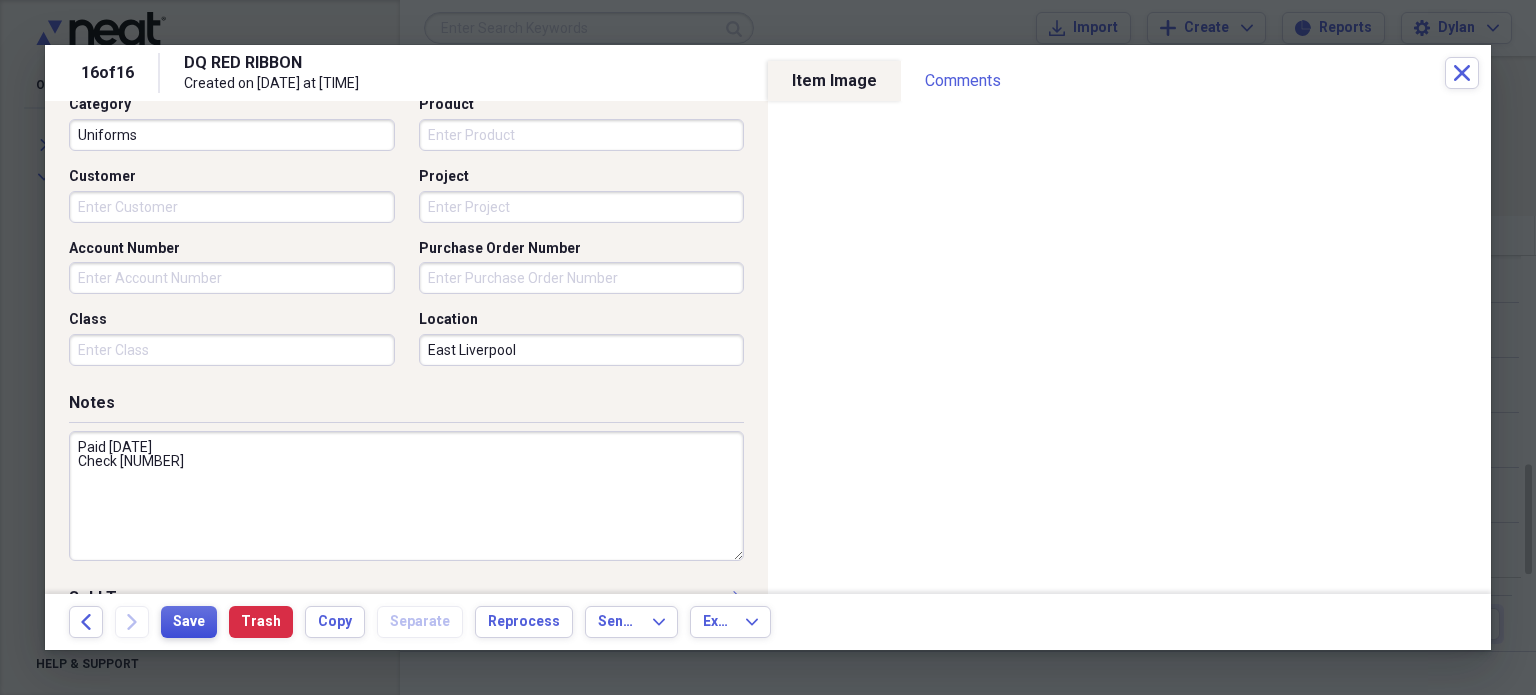 click on "Save" at bounding box center [189, 622] 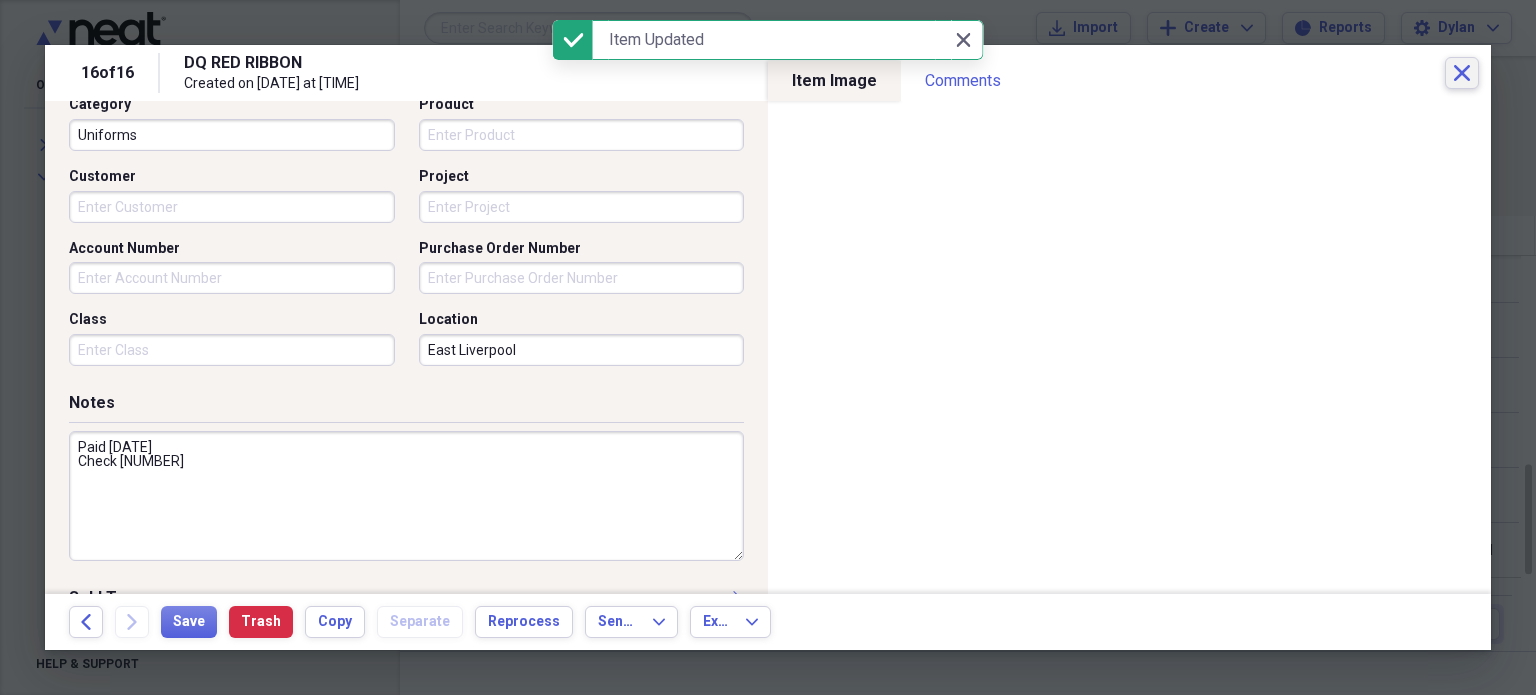 click on "Close" at bounding box center (1462, 73) 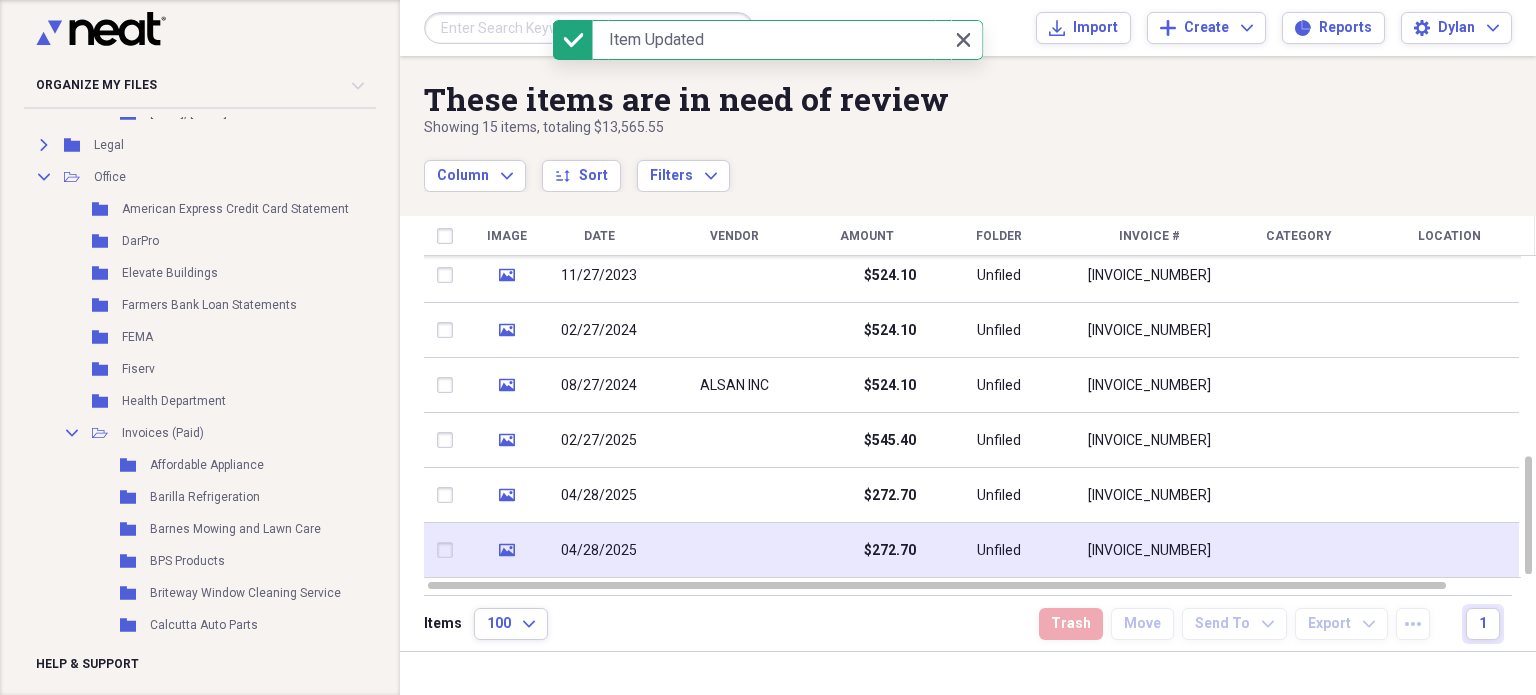 click at bounding box center (734, 550) 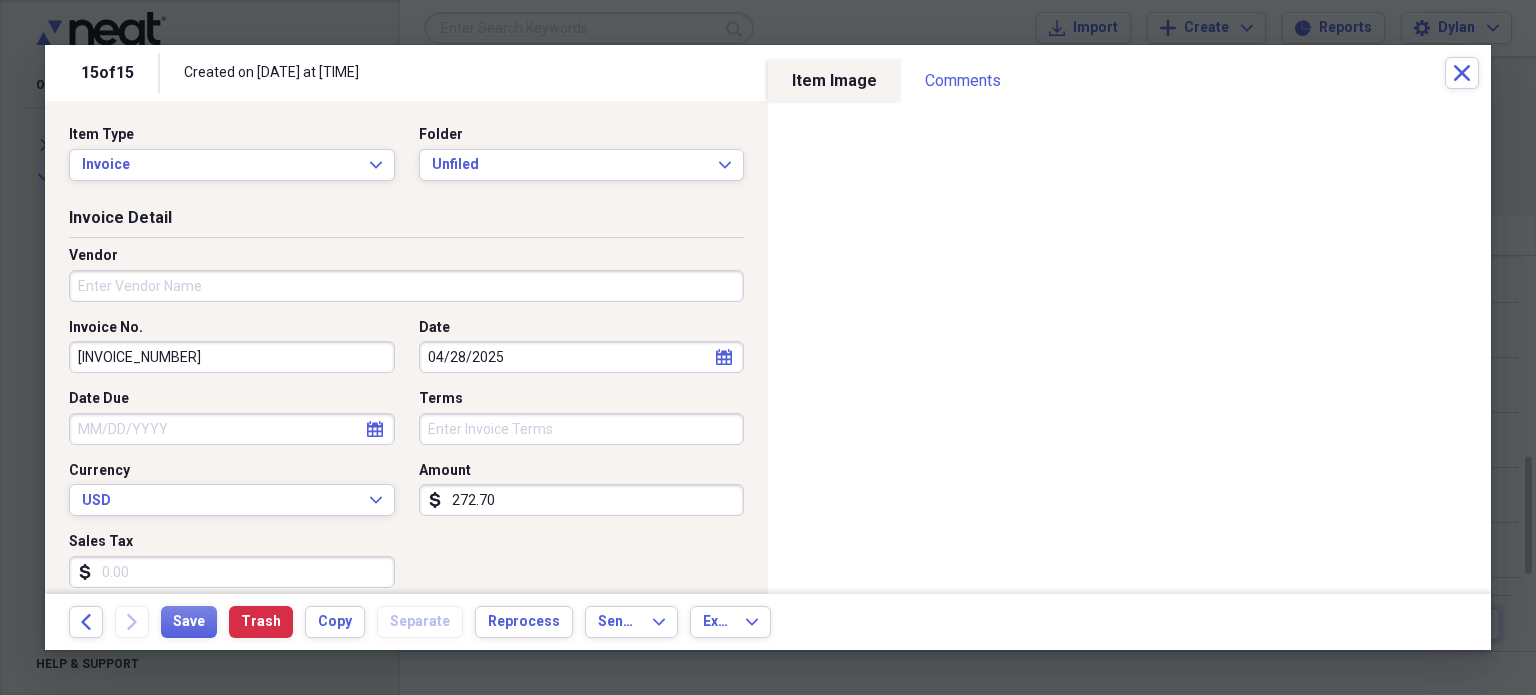 click on "Folder Unfiled Expand" at bounding box center (576, 153) 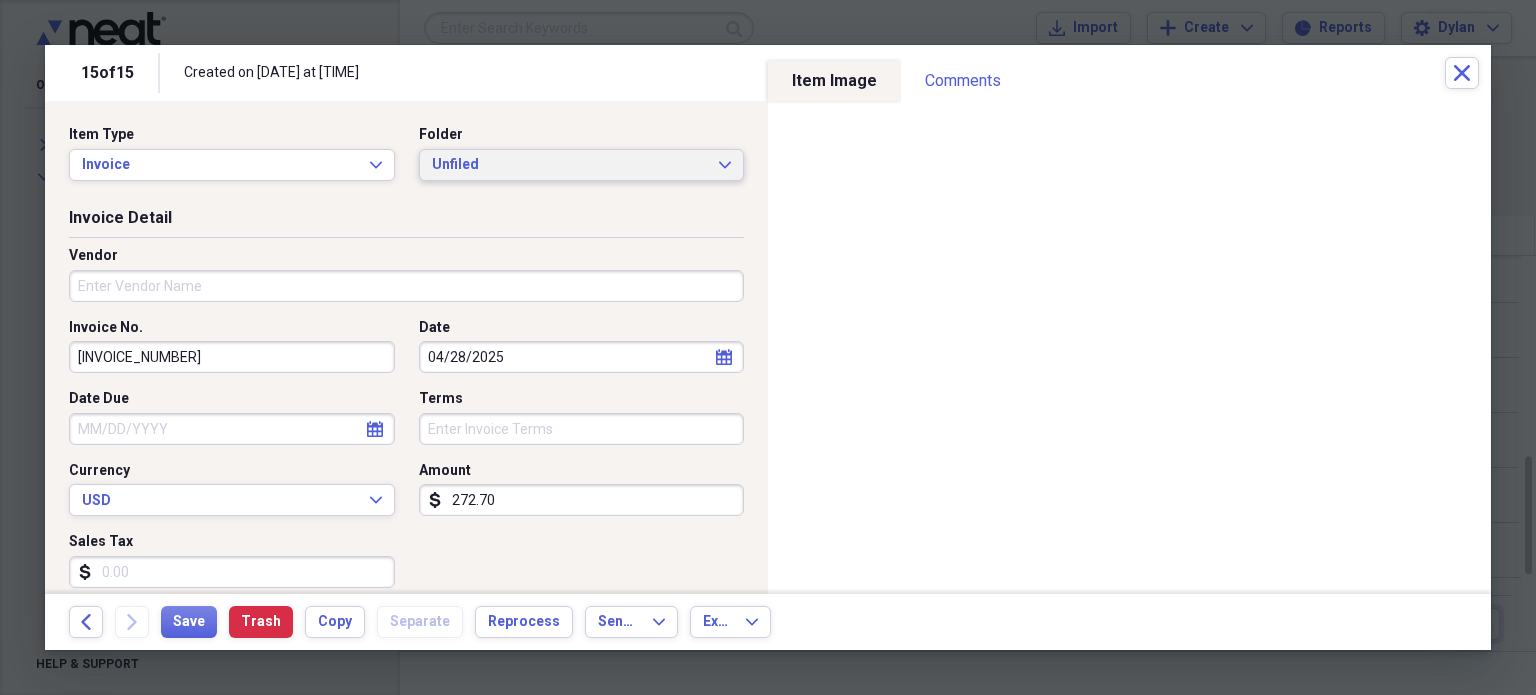 click on "Unfiled" at bounding box center (570, 165) 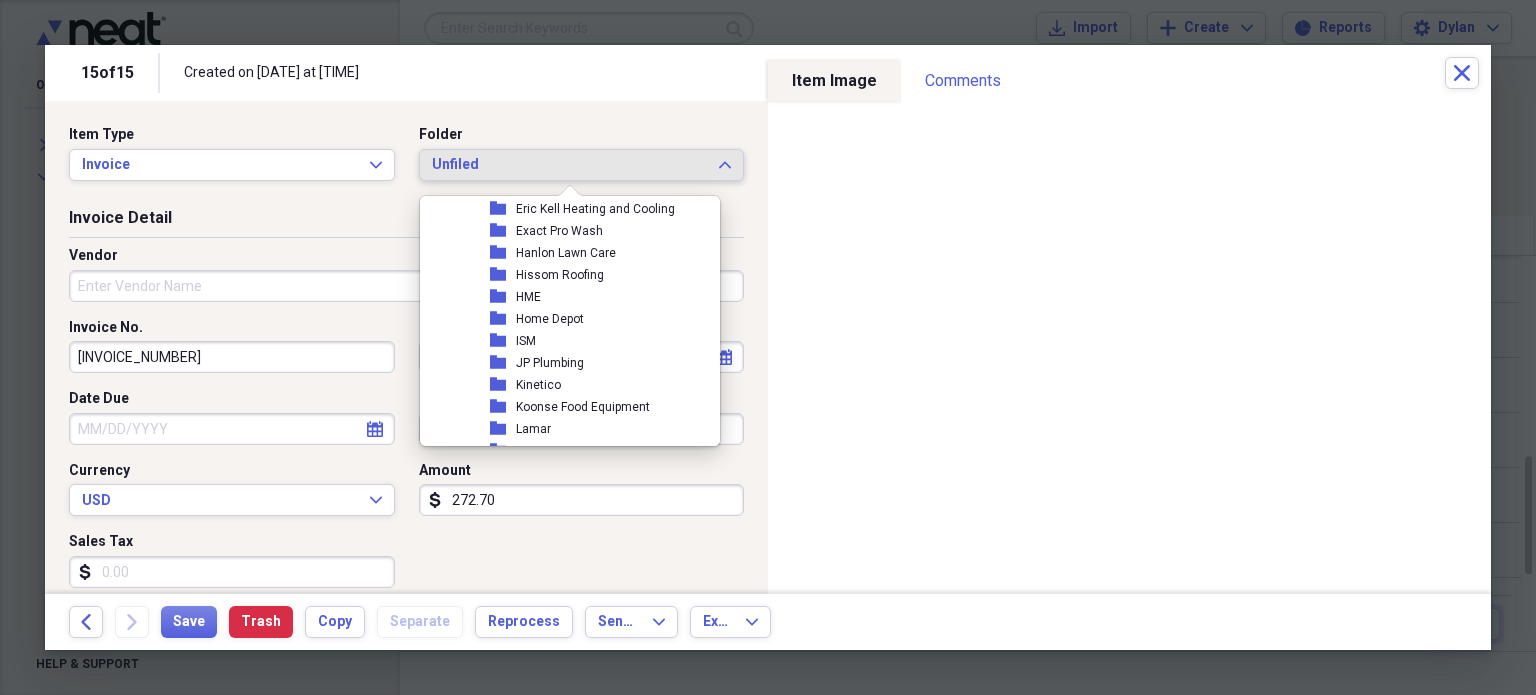 scroll, scrollTop: 4048, scrollLeft: 0, axis: vertical 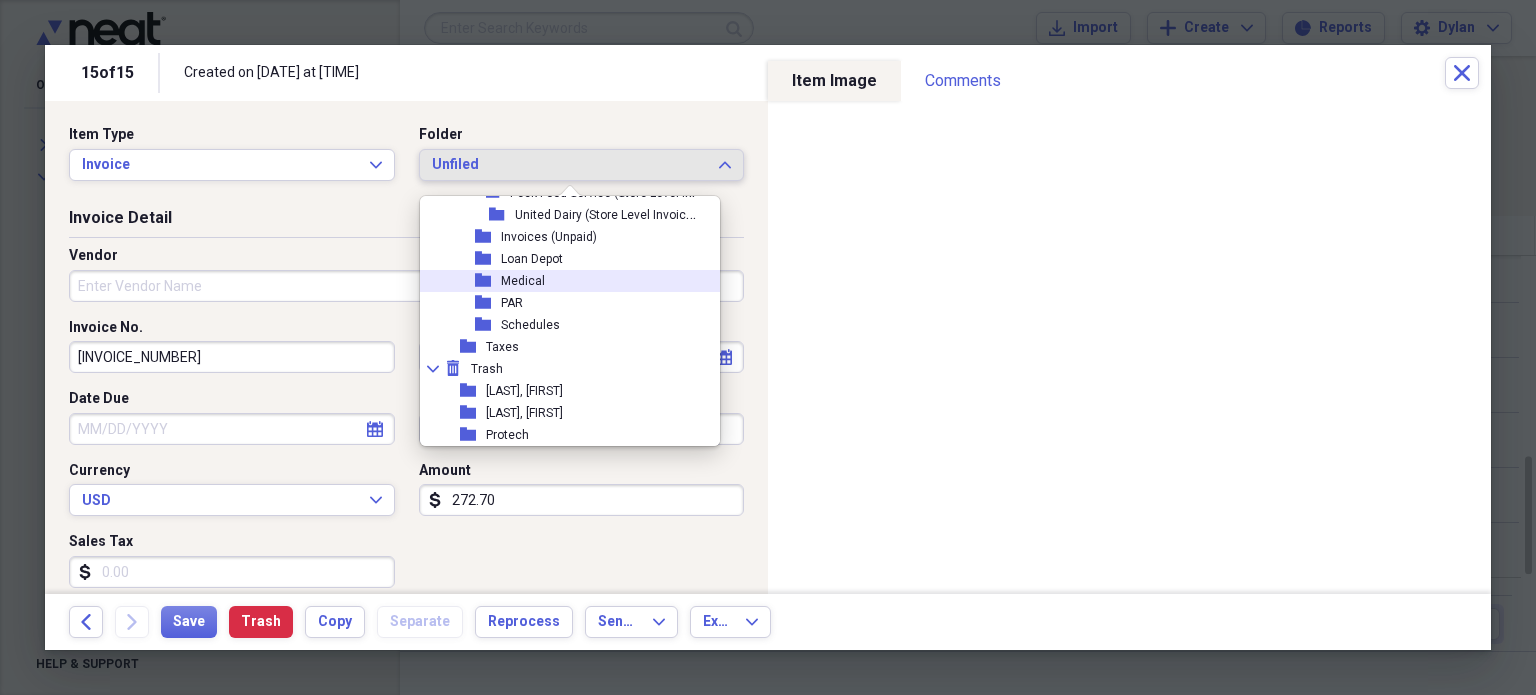 click on "folder Medical" at bounding box center [562, 281] 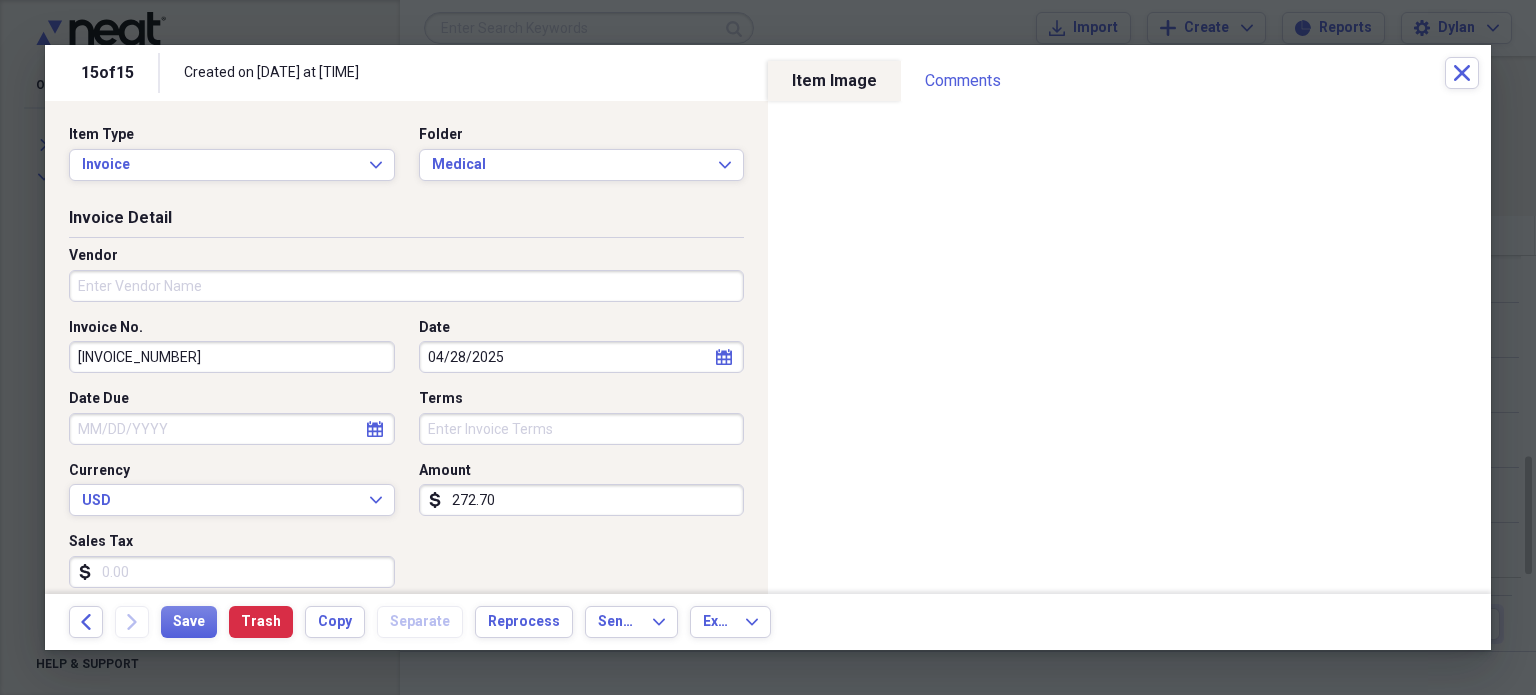 click on "Vendor" at bounding box center (406, 286) 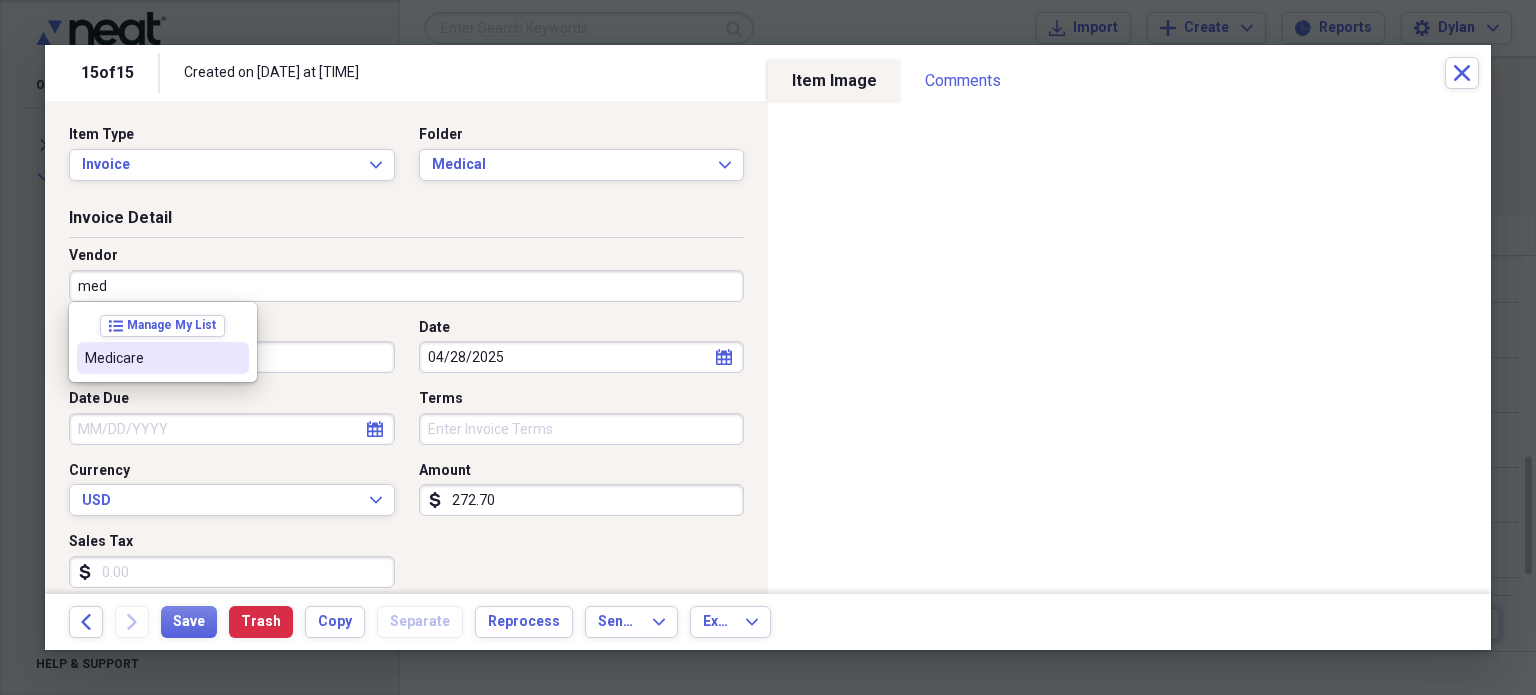 click at bounding box center [233, 358] 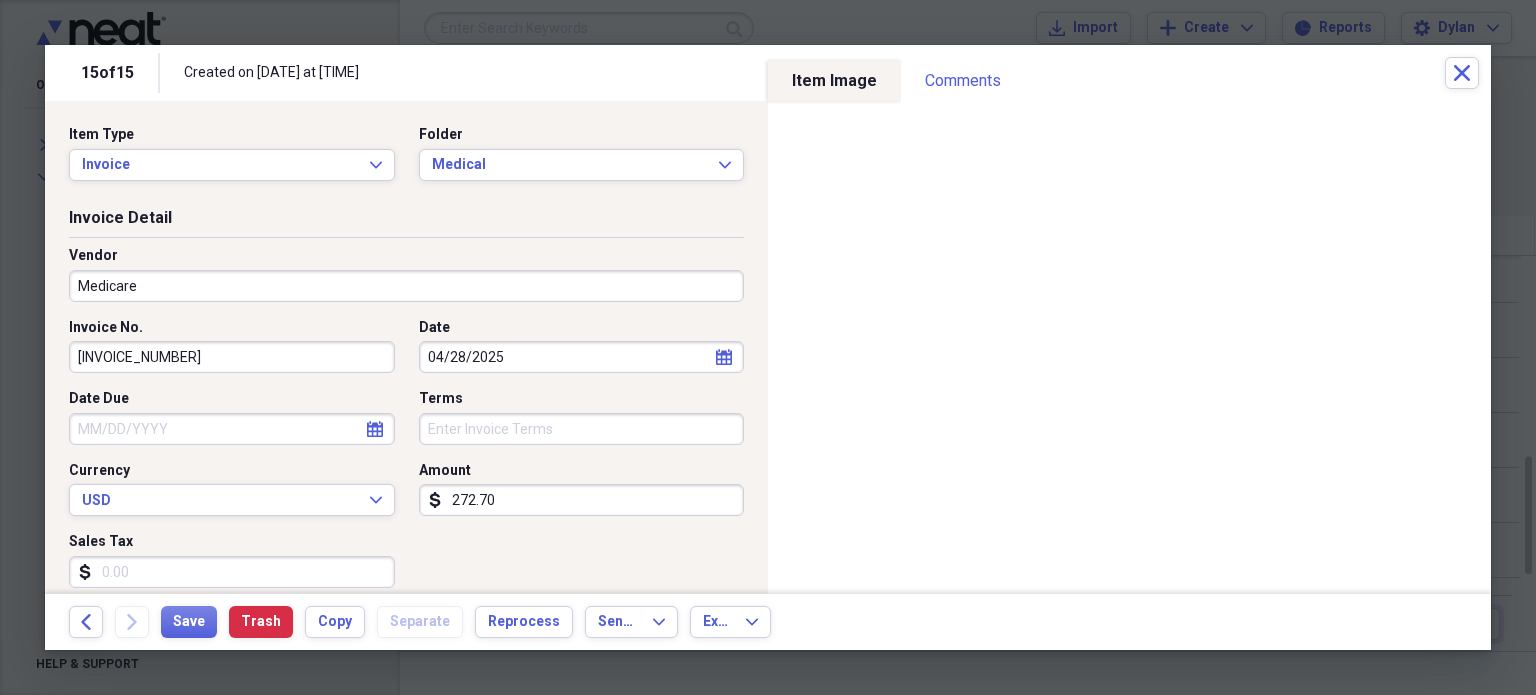 type on "Medical" 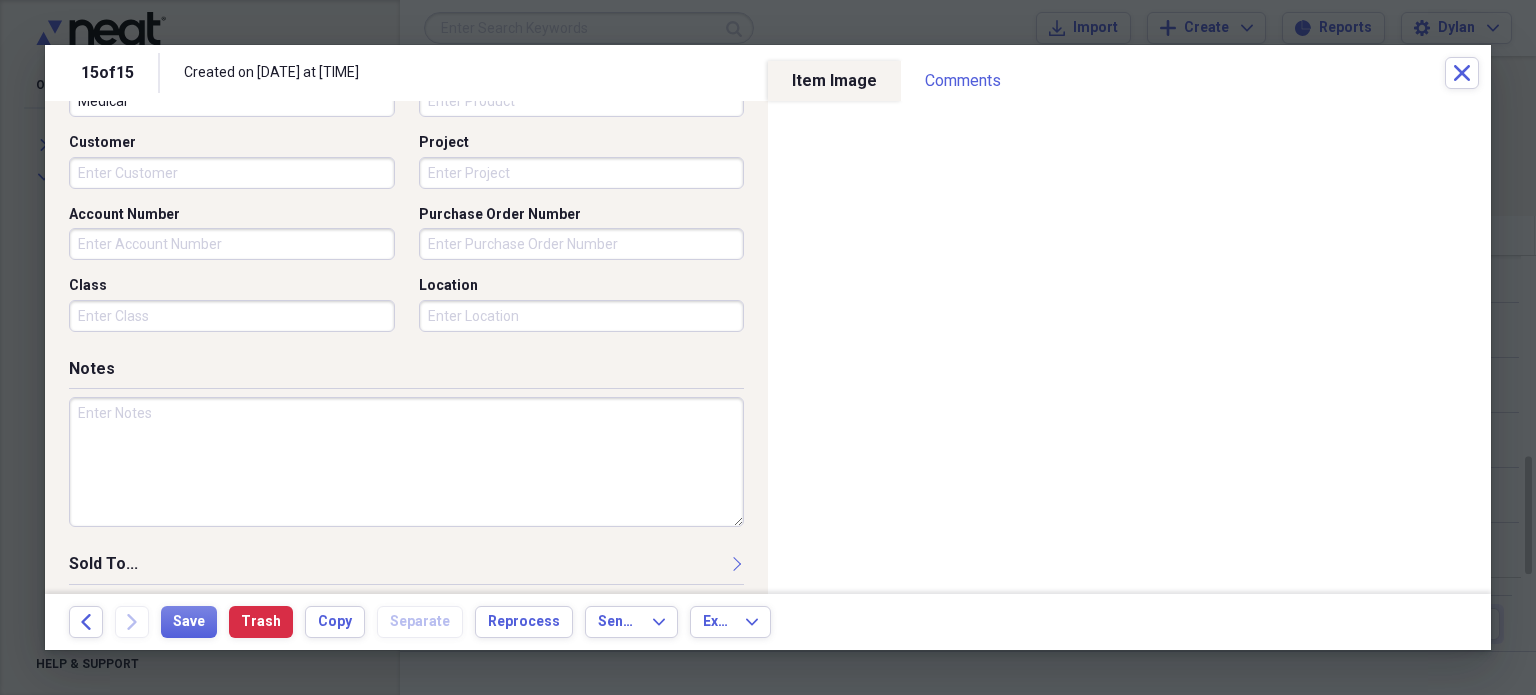 scroll, scrollTop: 594, scrollLeft: 0, axis: vertical 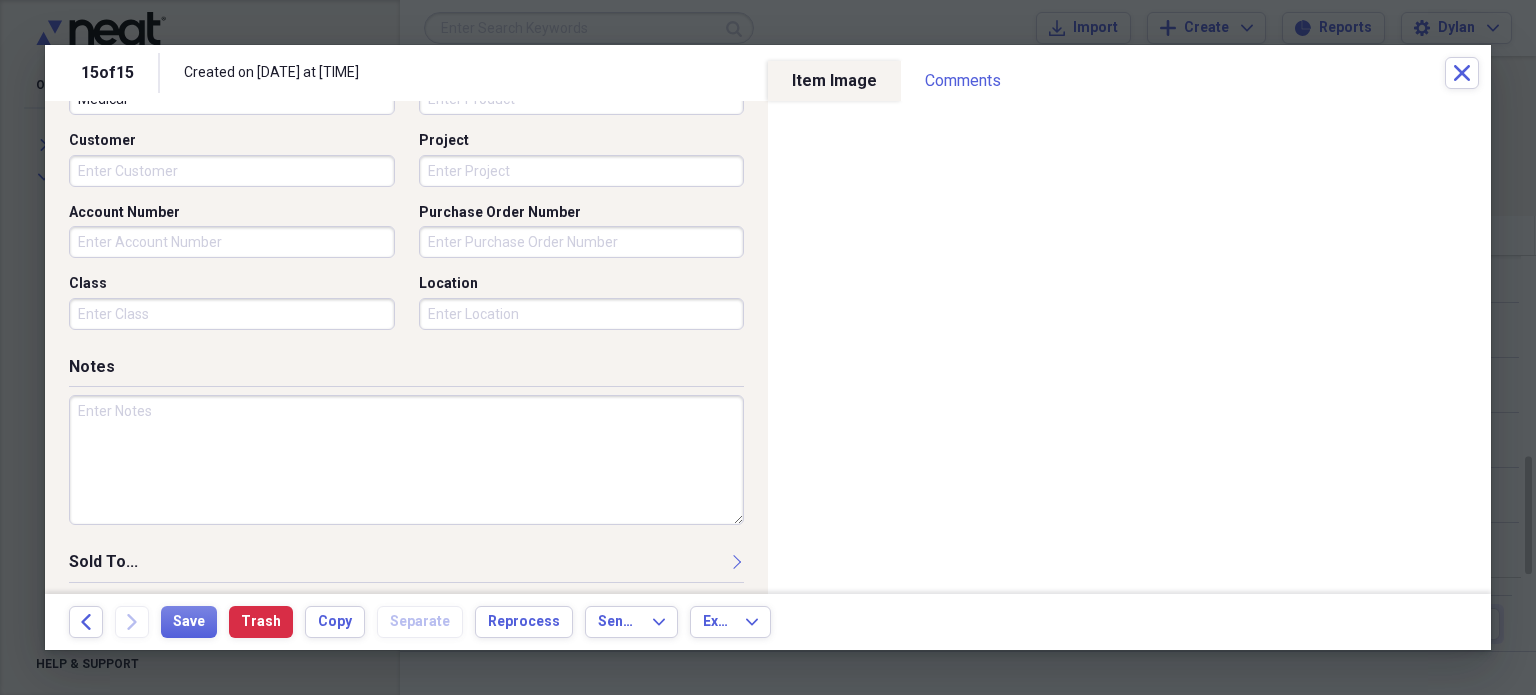 click at bounding box center [406, 460] 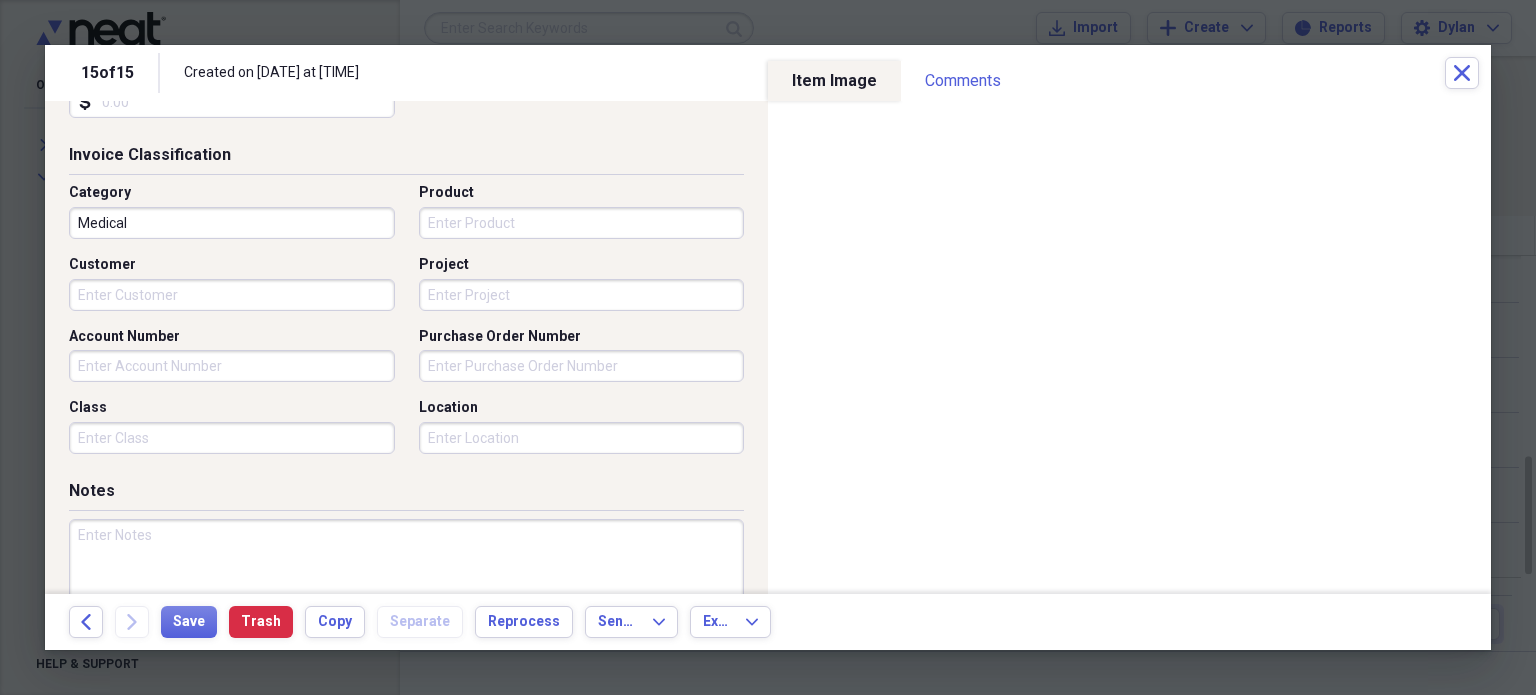 scroll, scrollTop: 474, scrollLeft: 0, axis: vertical 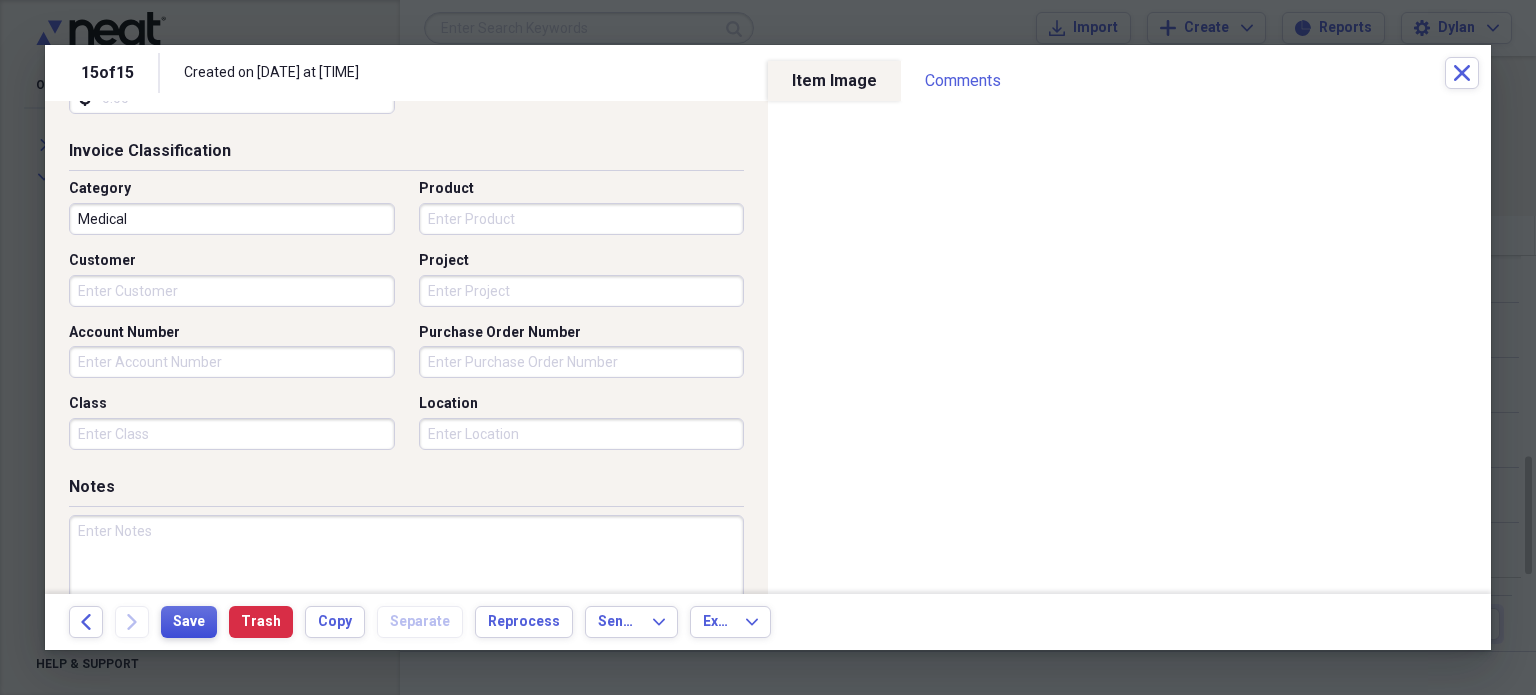 click on "Save" at bounding box center (189, 622) 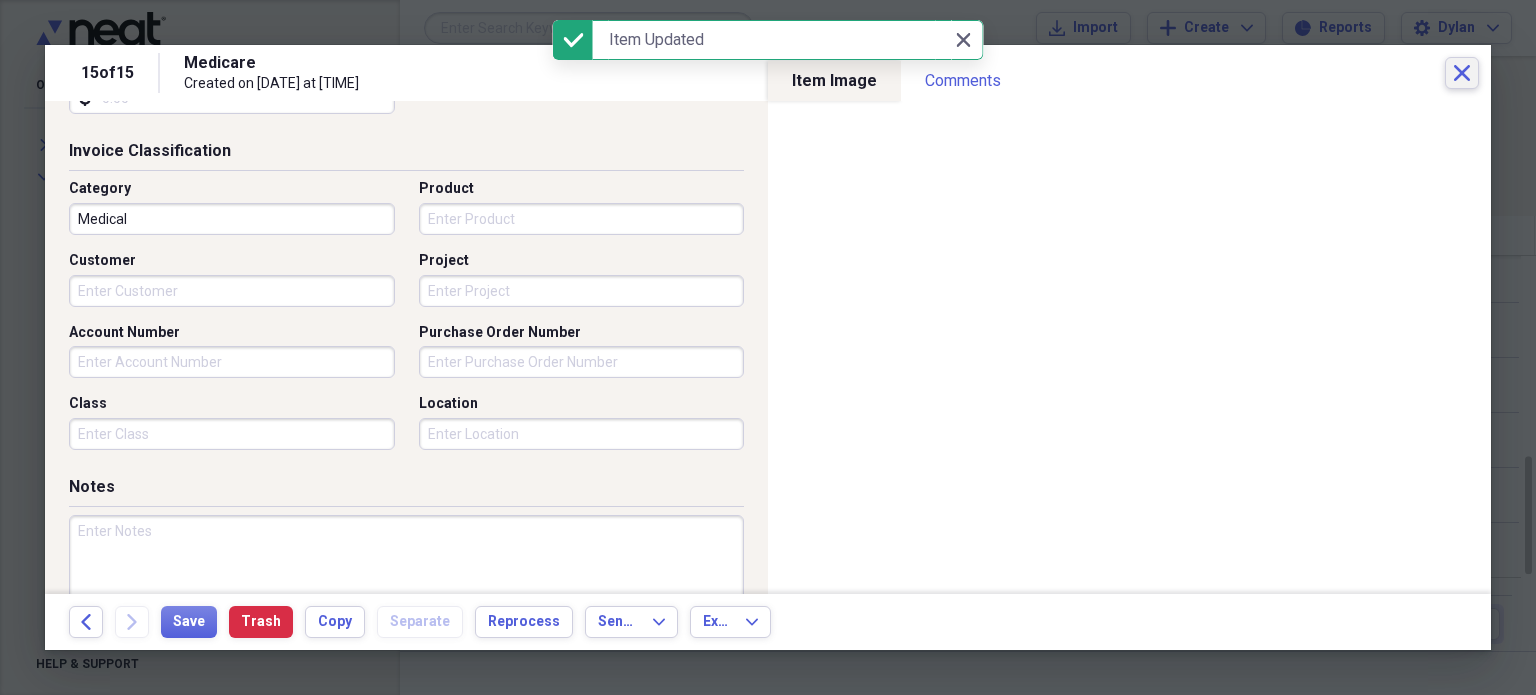 click on "Close" at bounding box center [1462, 73] 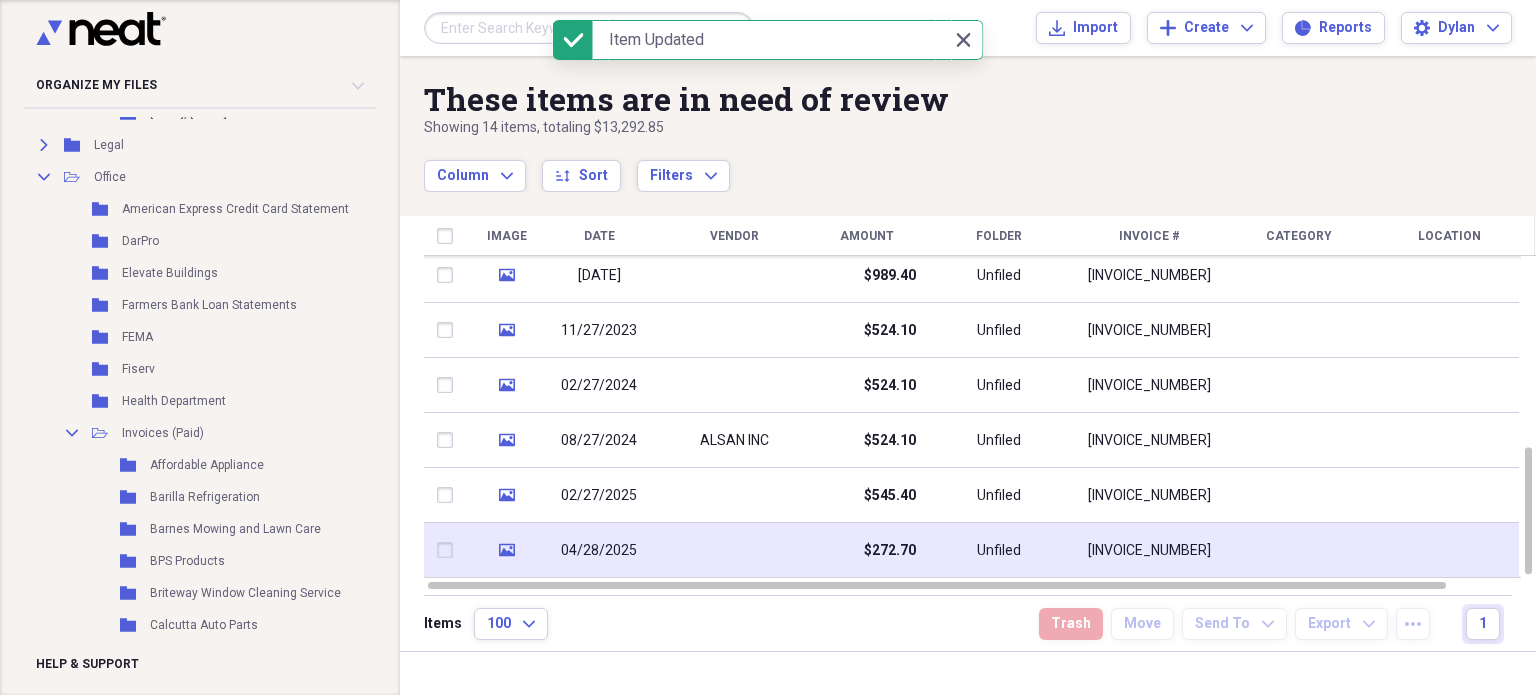 click at bounding box center (734, 550) 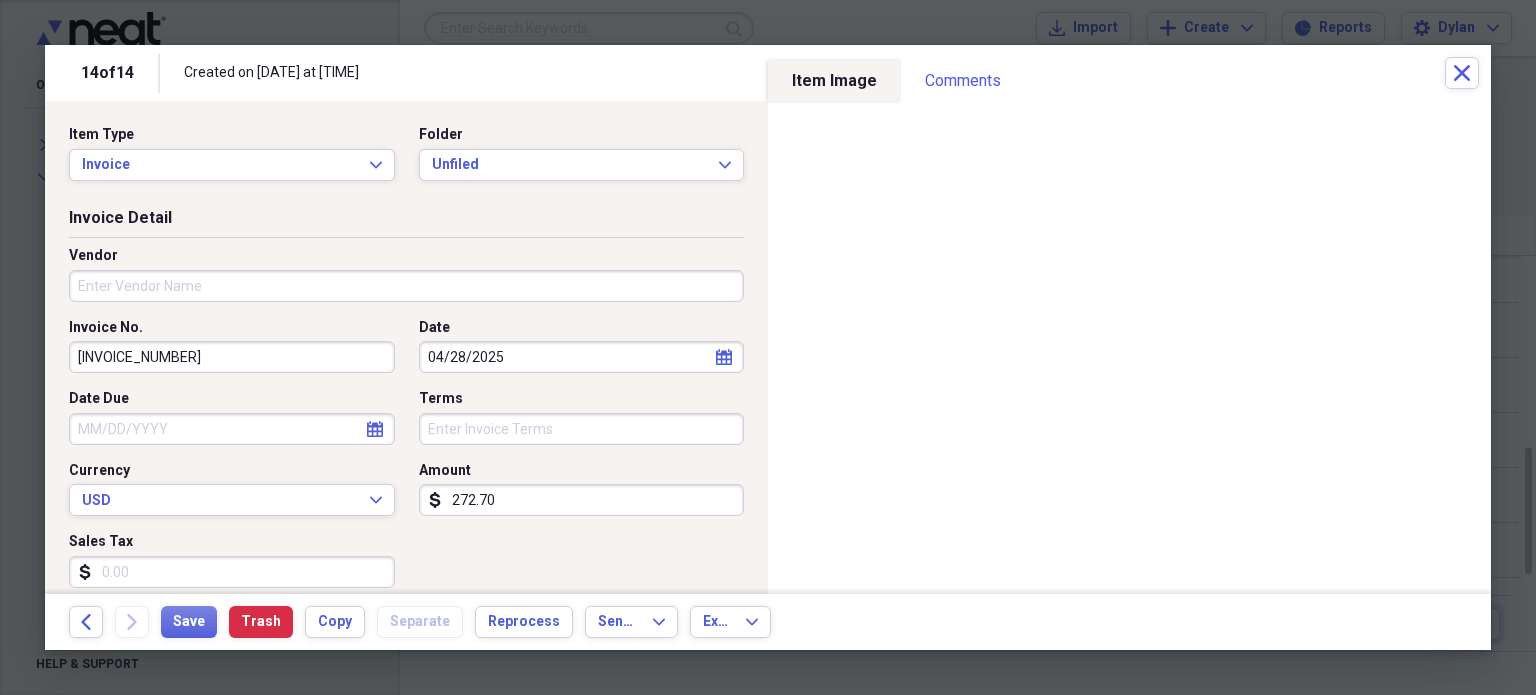click on "Vendor" at bounding box center (406, 286) 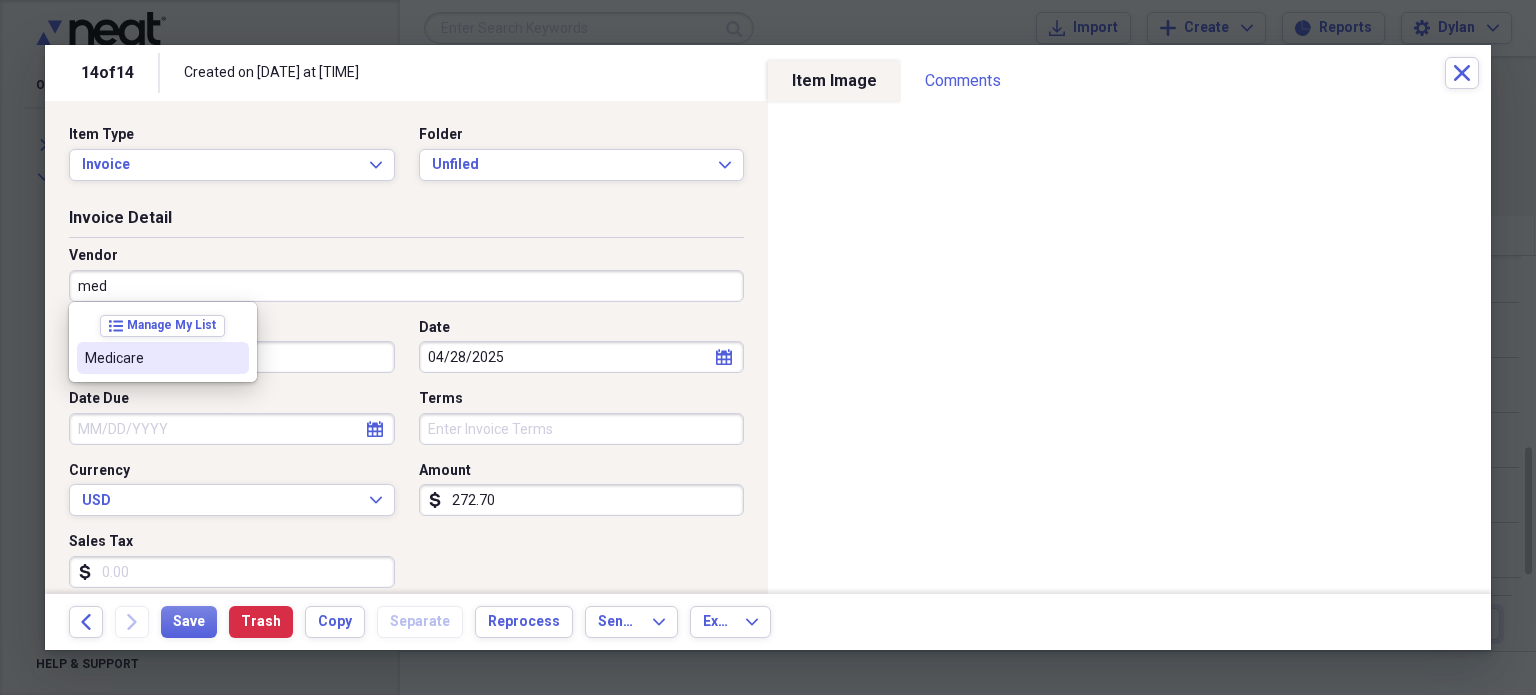 click on "Medicare" at bounding box center (151, 358) 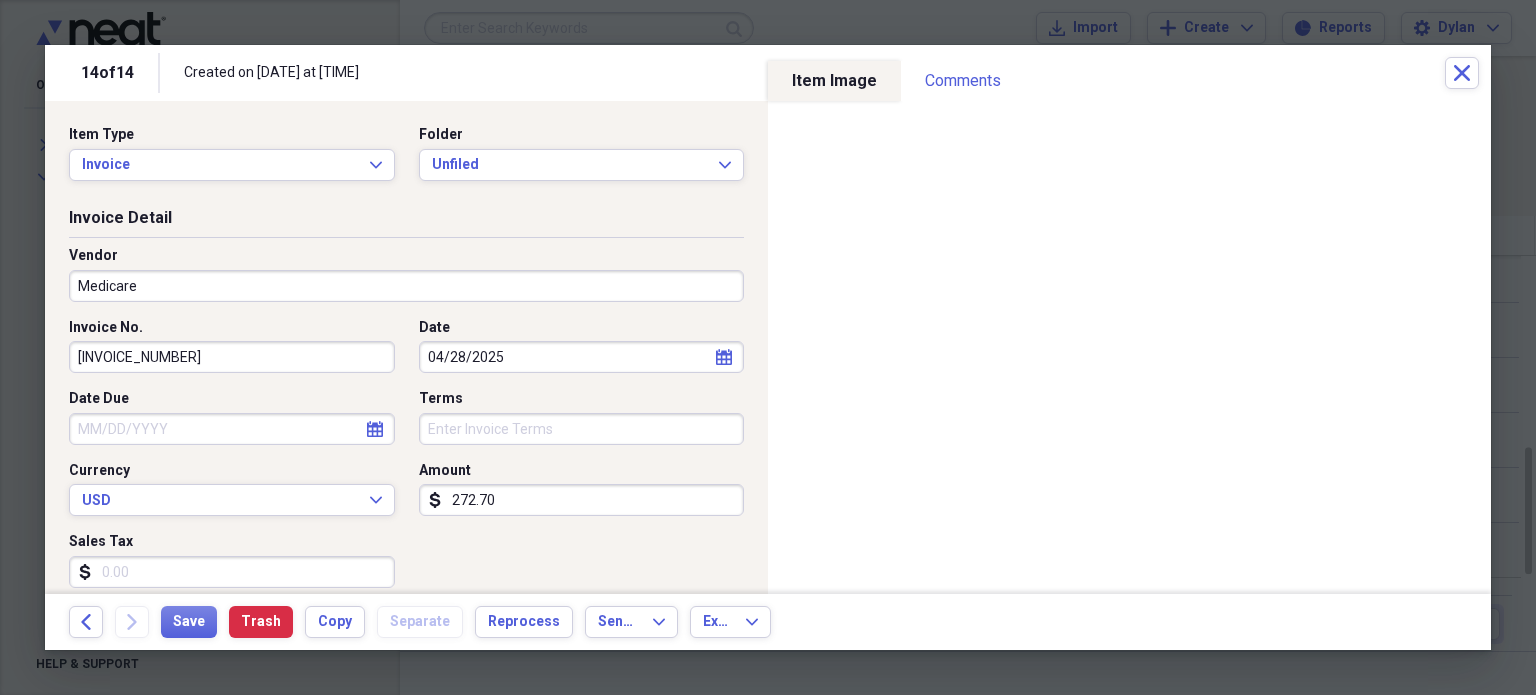 type on "Medical" 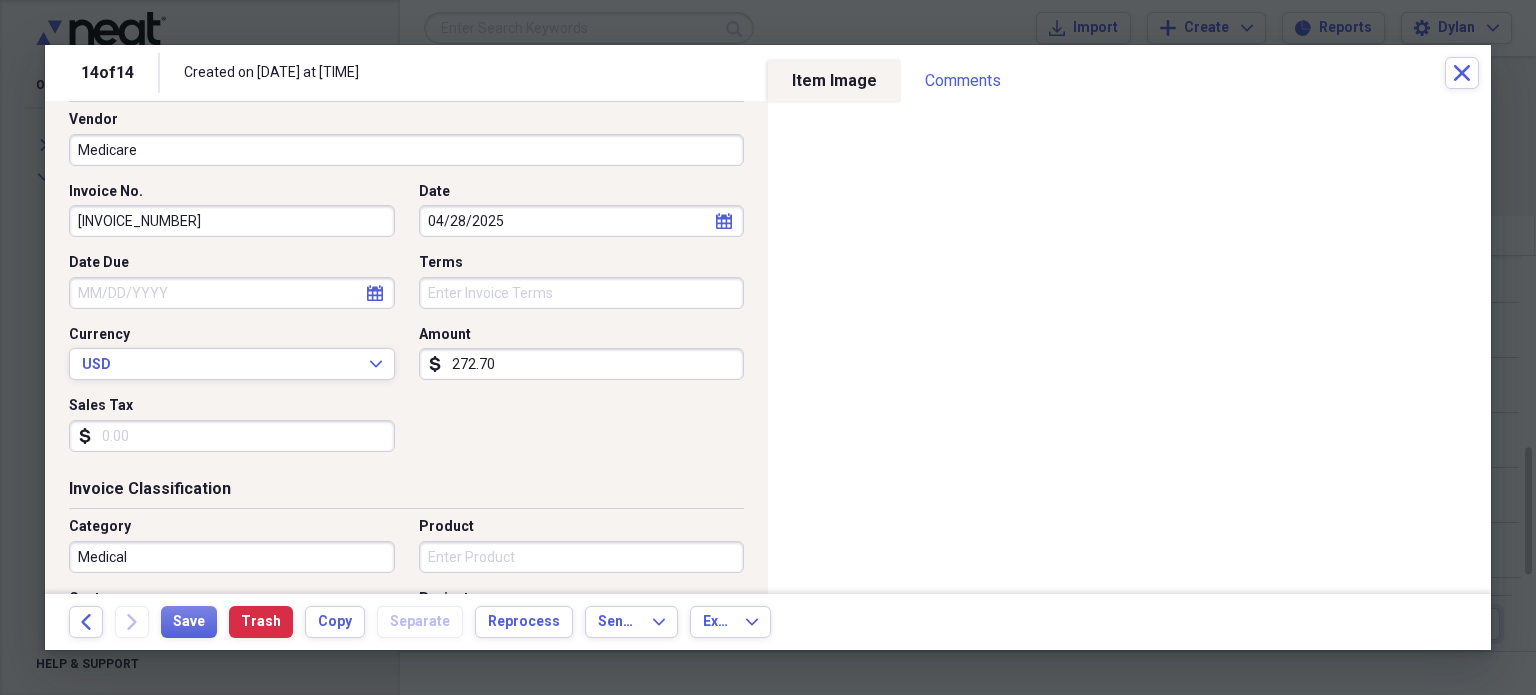 scroll, scrollTop: 0, scrollLeft: 0, axis: both 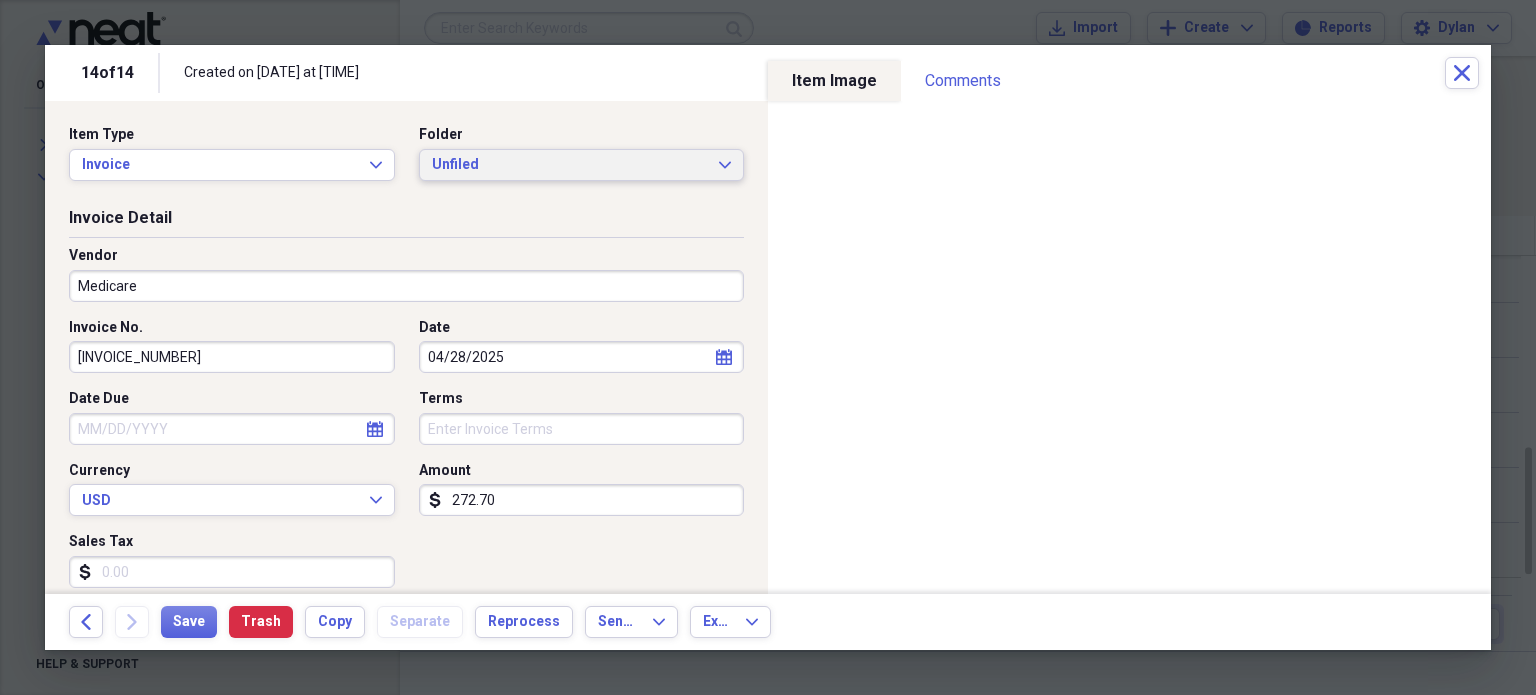 click on "Unfiled Expand" at bounding box center (582, 165) 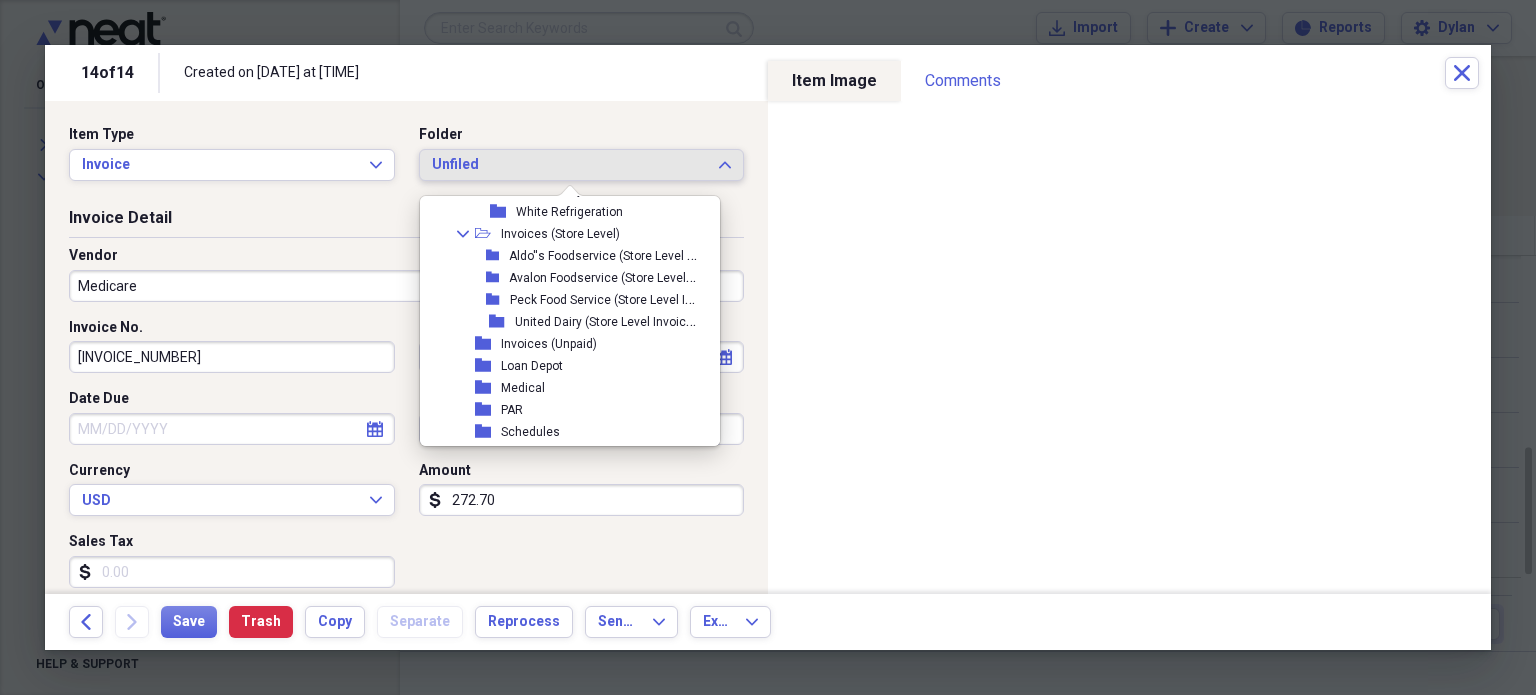 scroll, scrollTop: 4048, scrollLeft: 0, axis: vertical 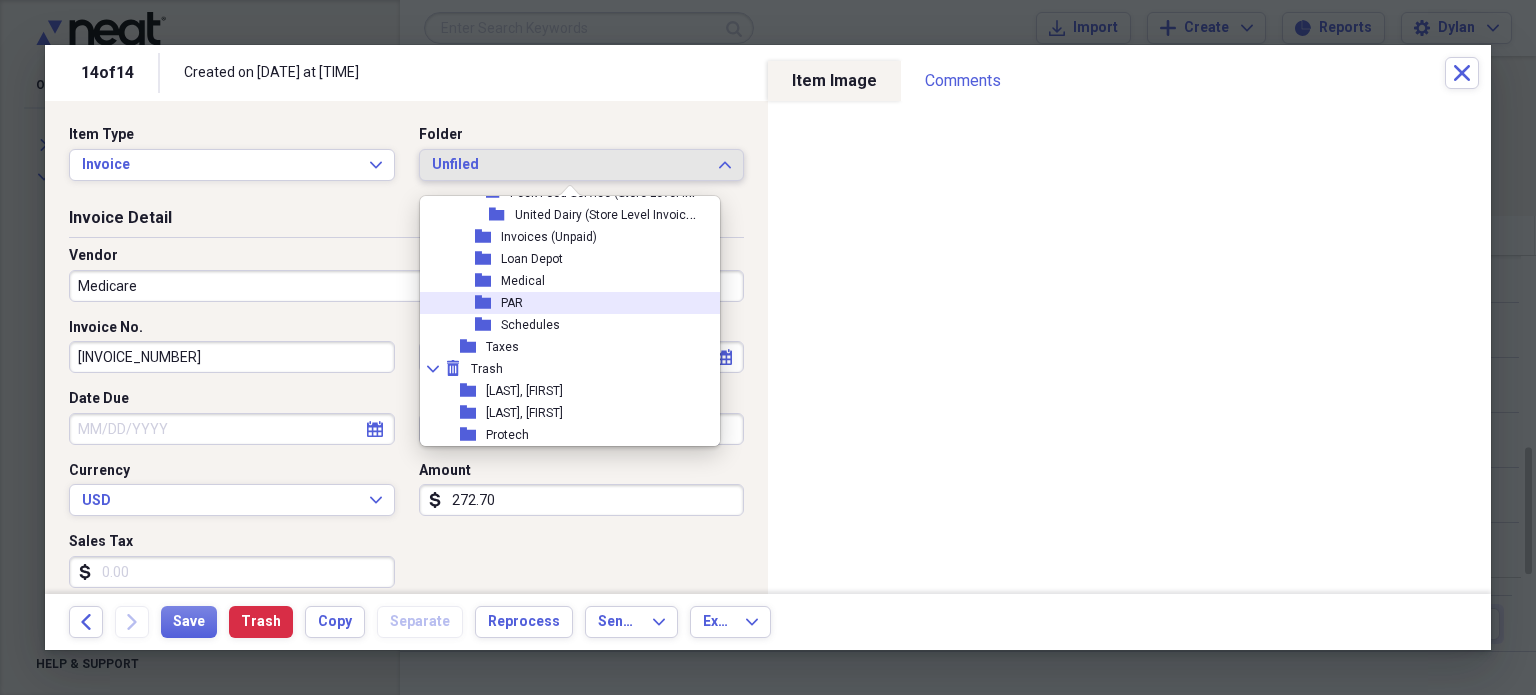click on "folder Medical" at bounding box center [562, 281] 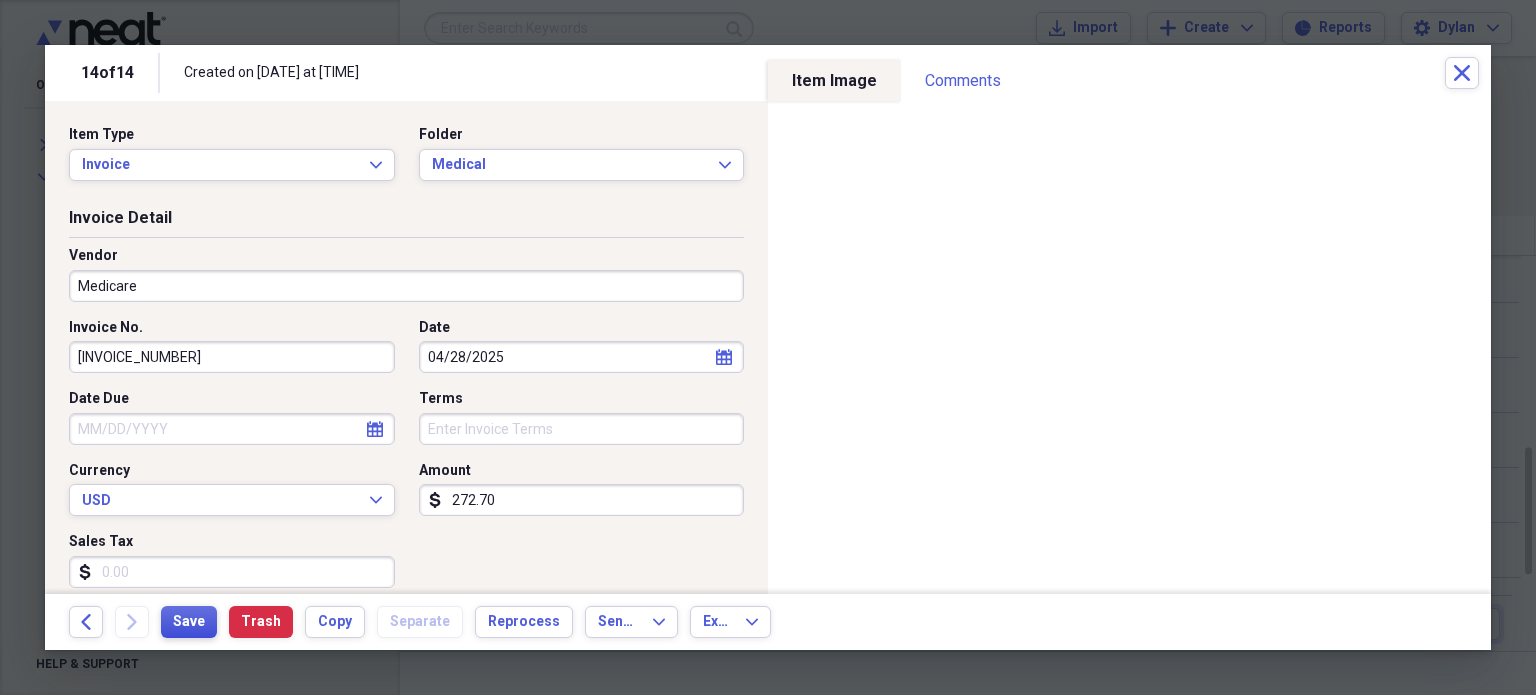 click on "Save" at bounding box center [189, 622] 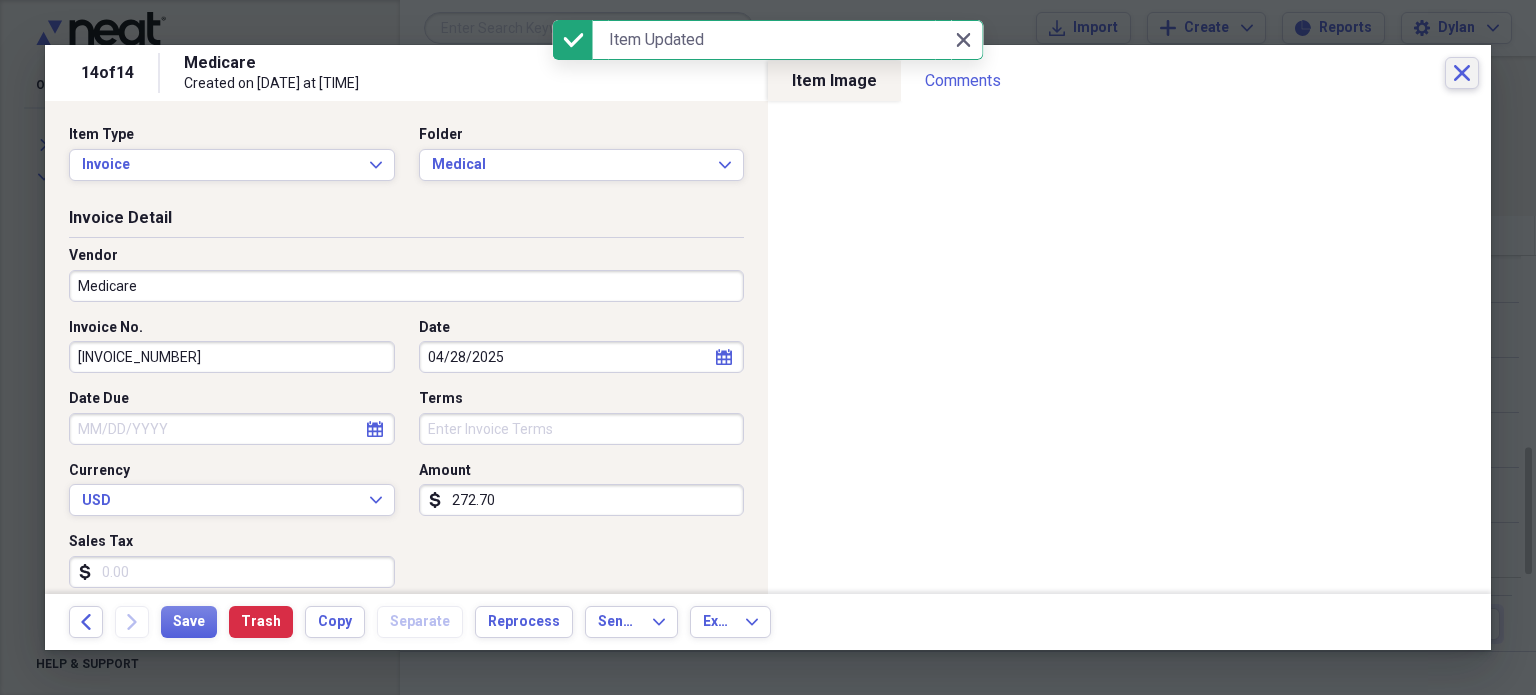 click on "Close" at bounding box center [1462, 73] 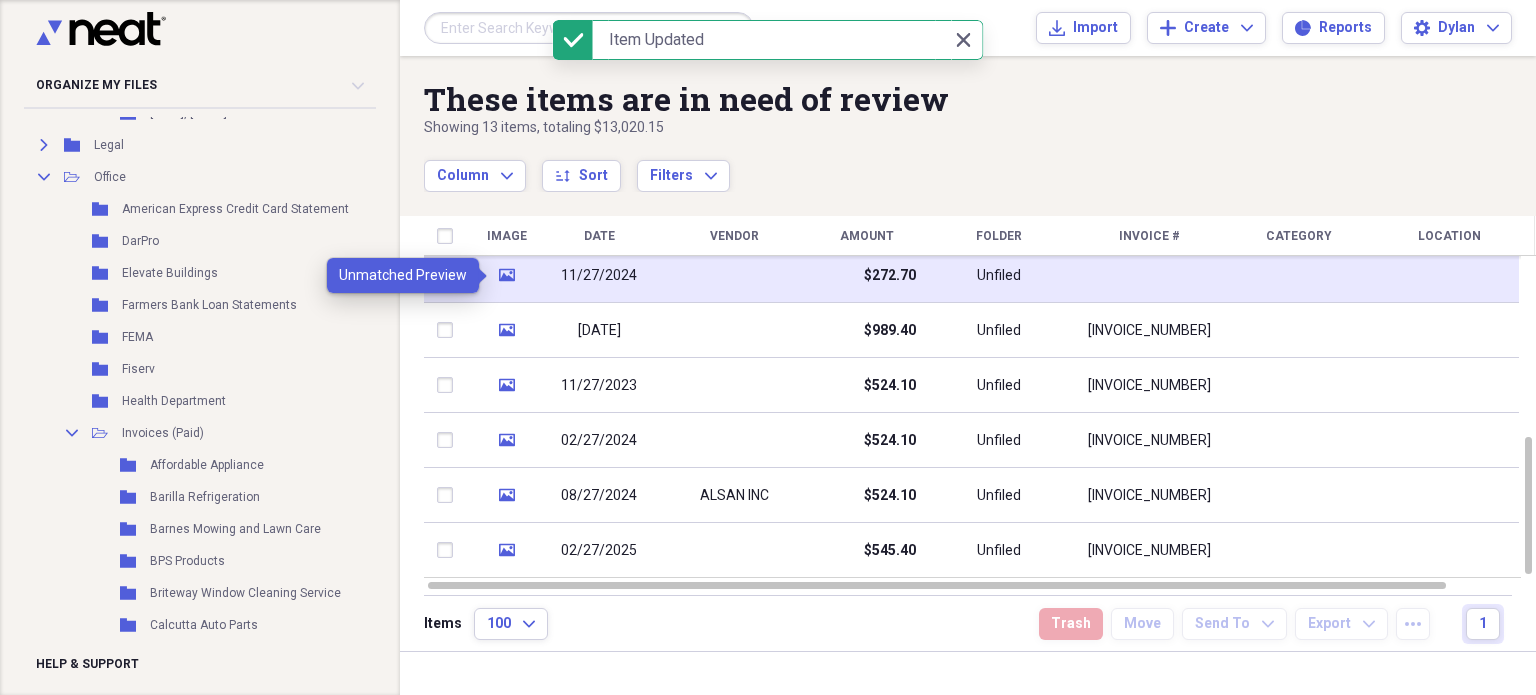 click 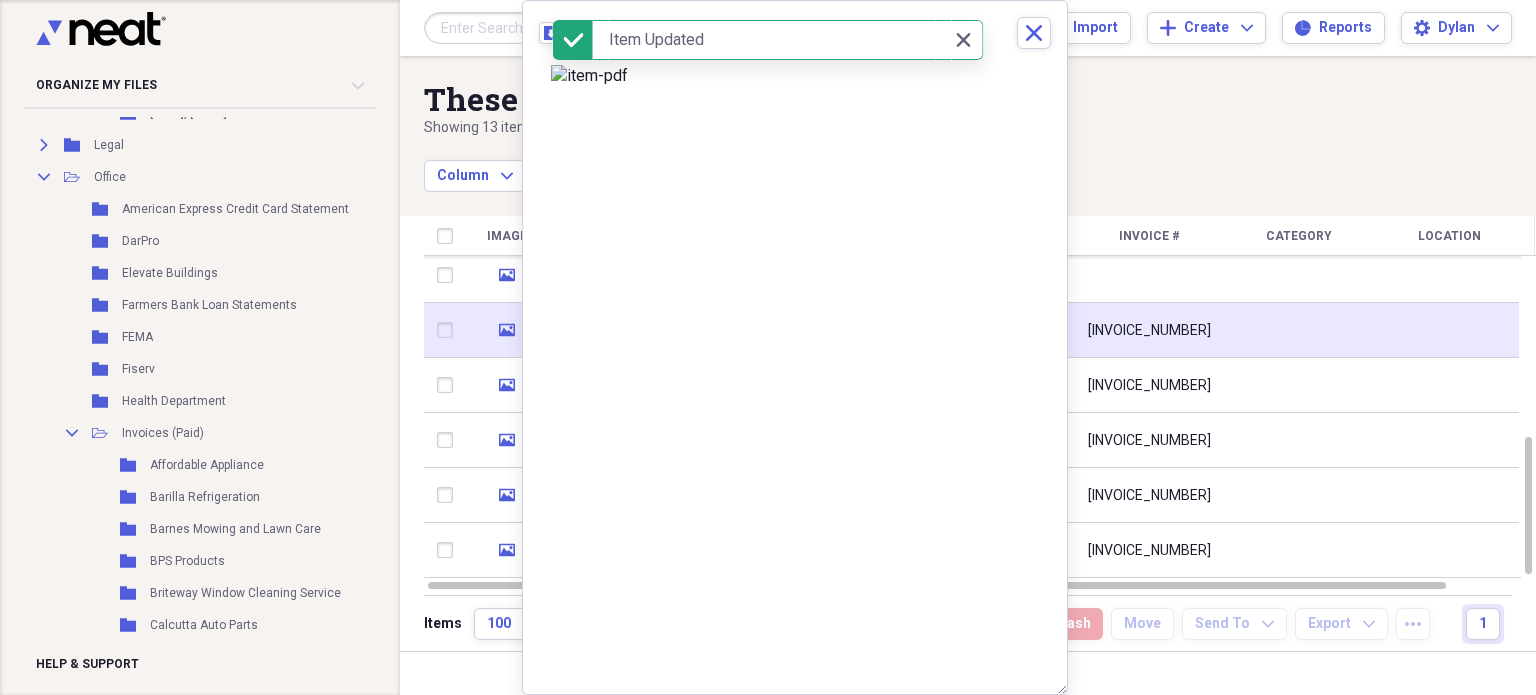 click 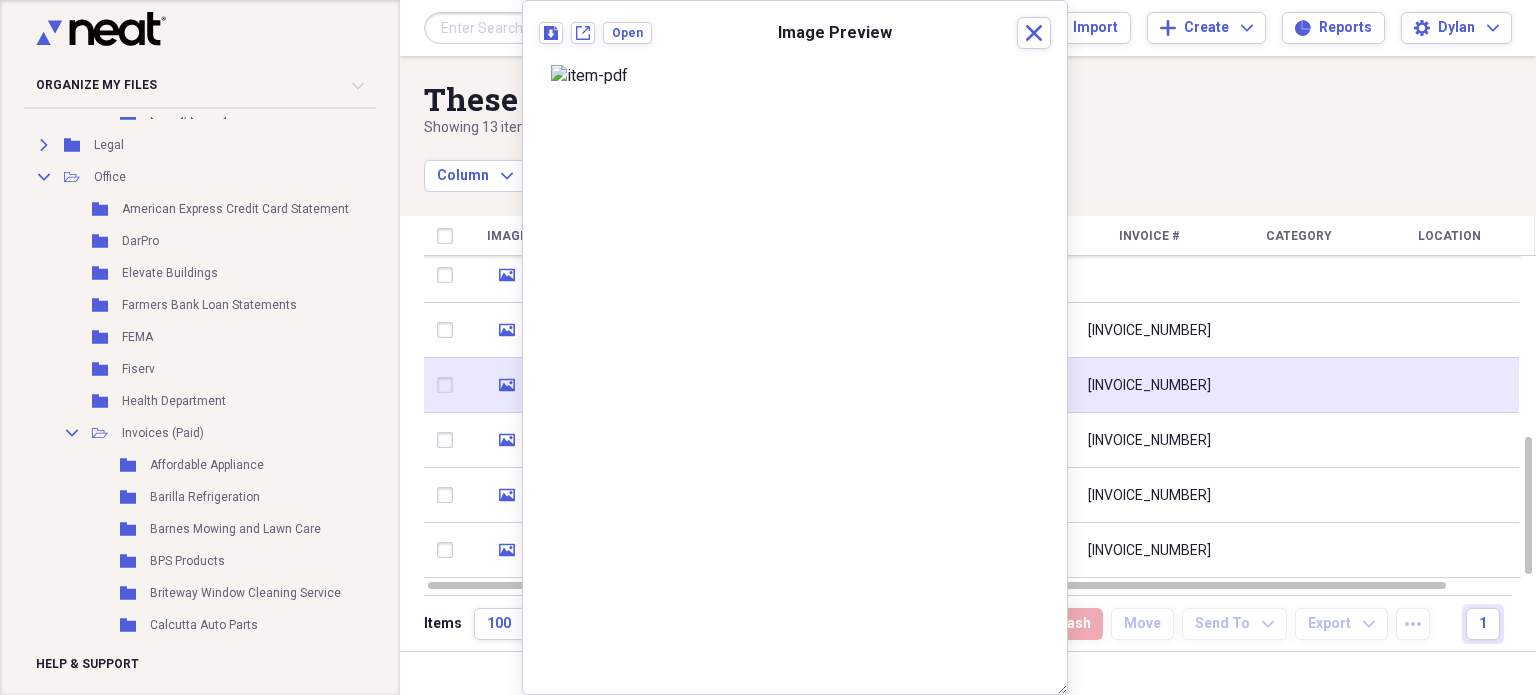 click on "media" 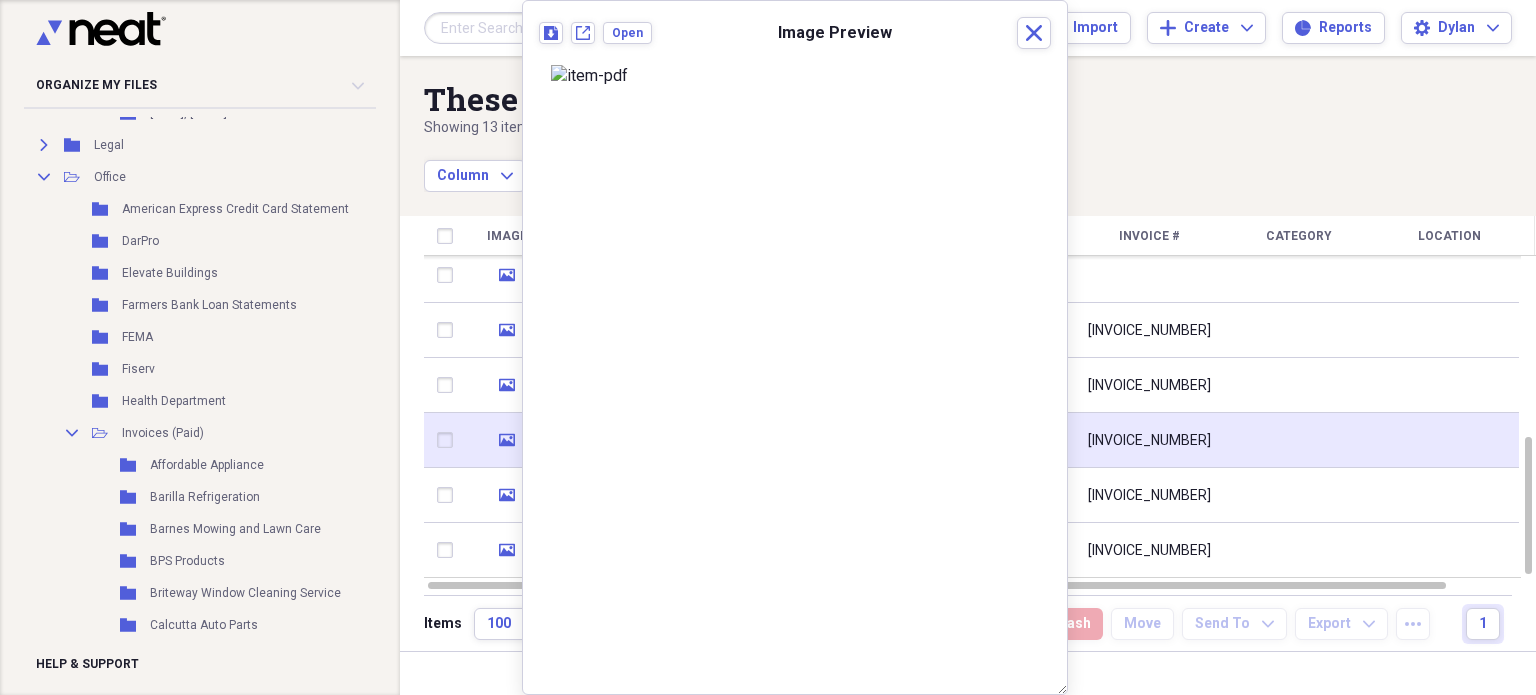 click on "media" at bounding box center [507, 440] 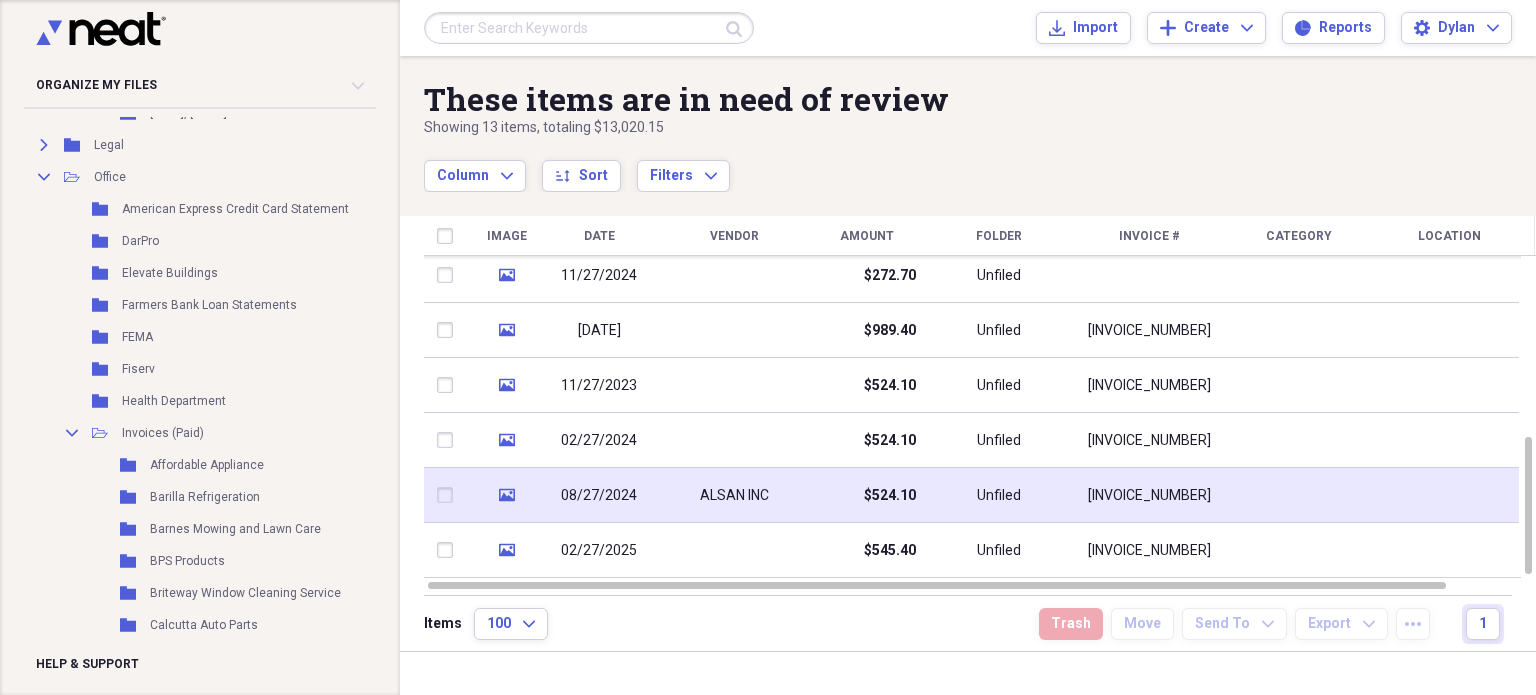 click on "media" 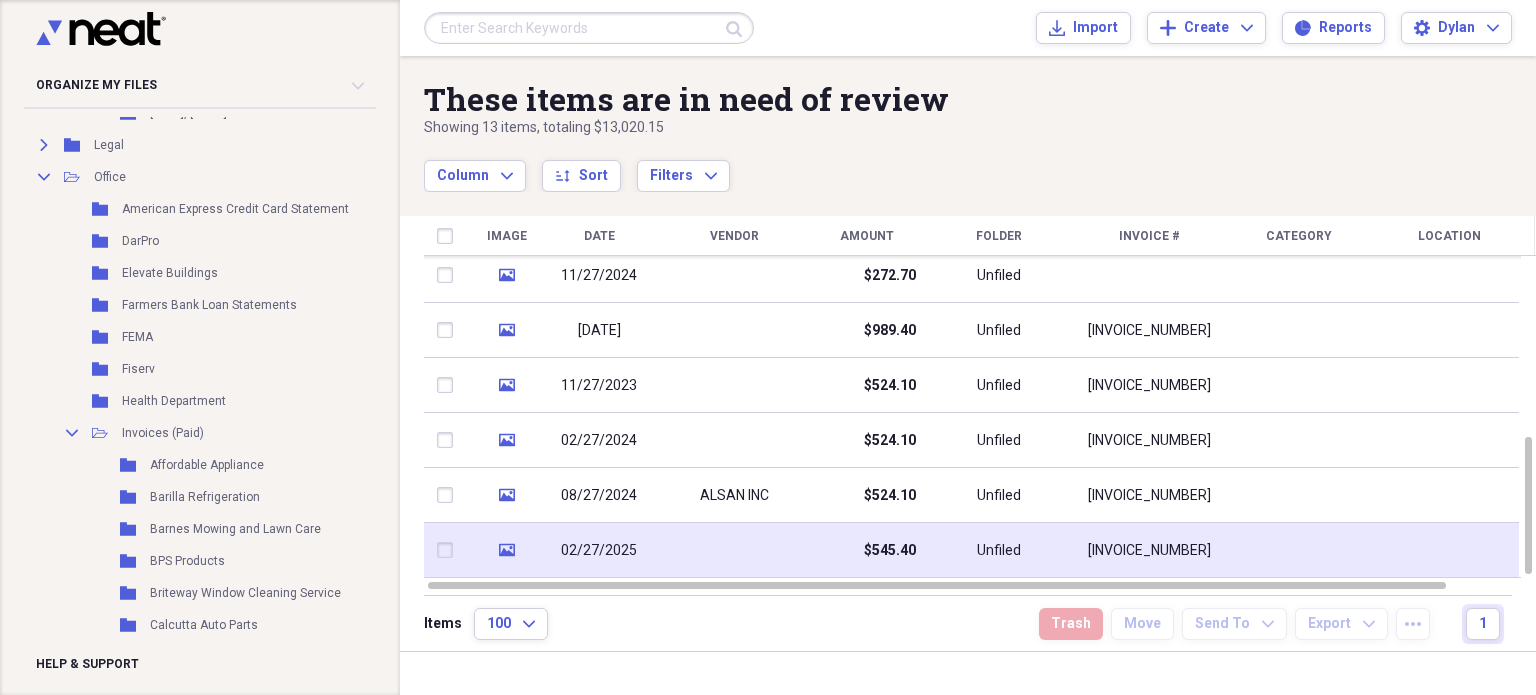 click on "media" 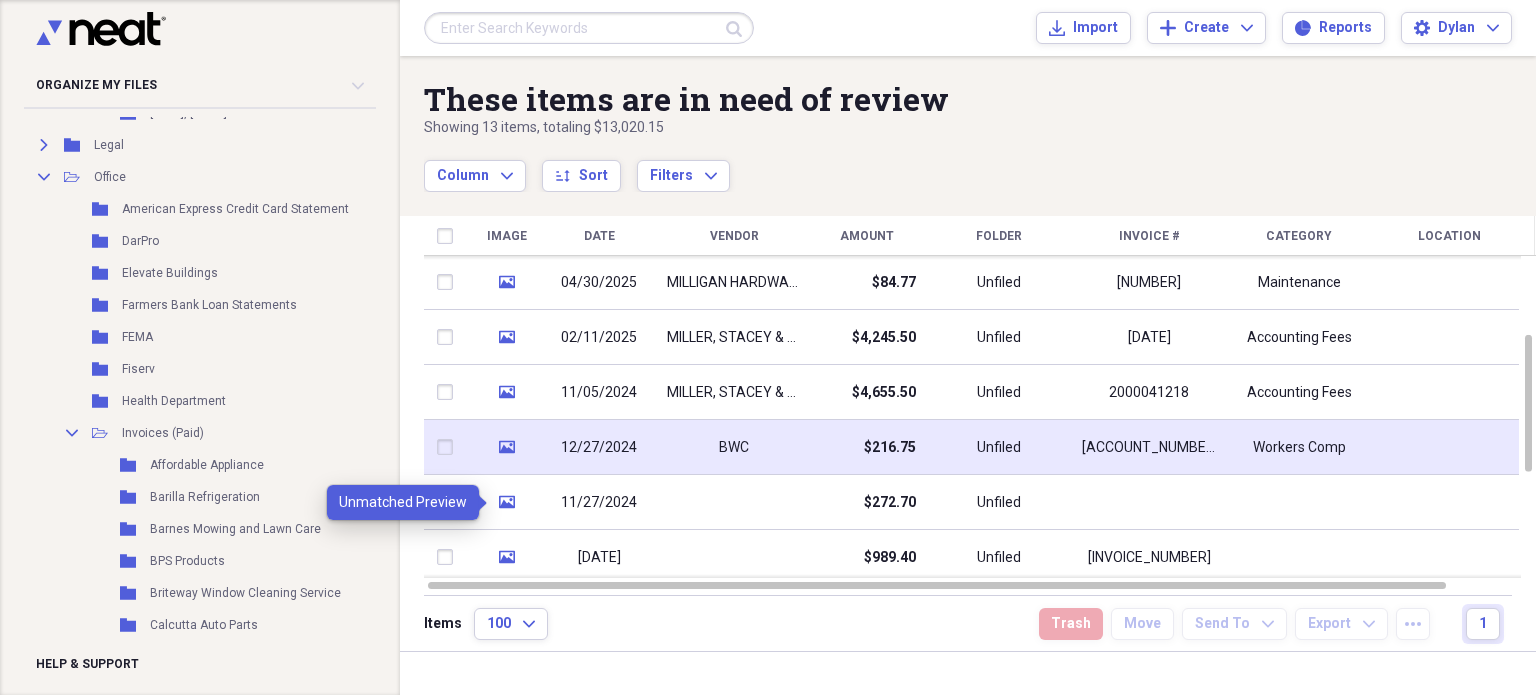 click 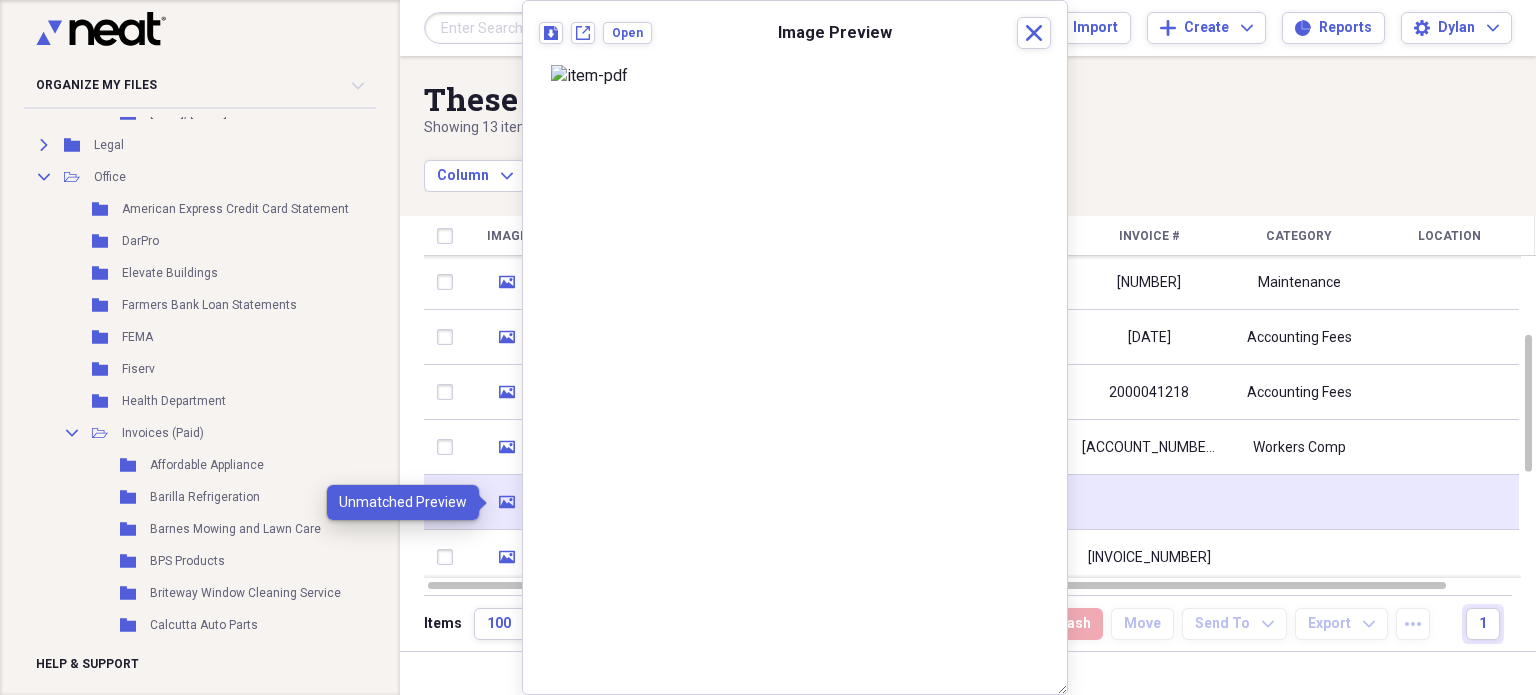 click on "media" 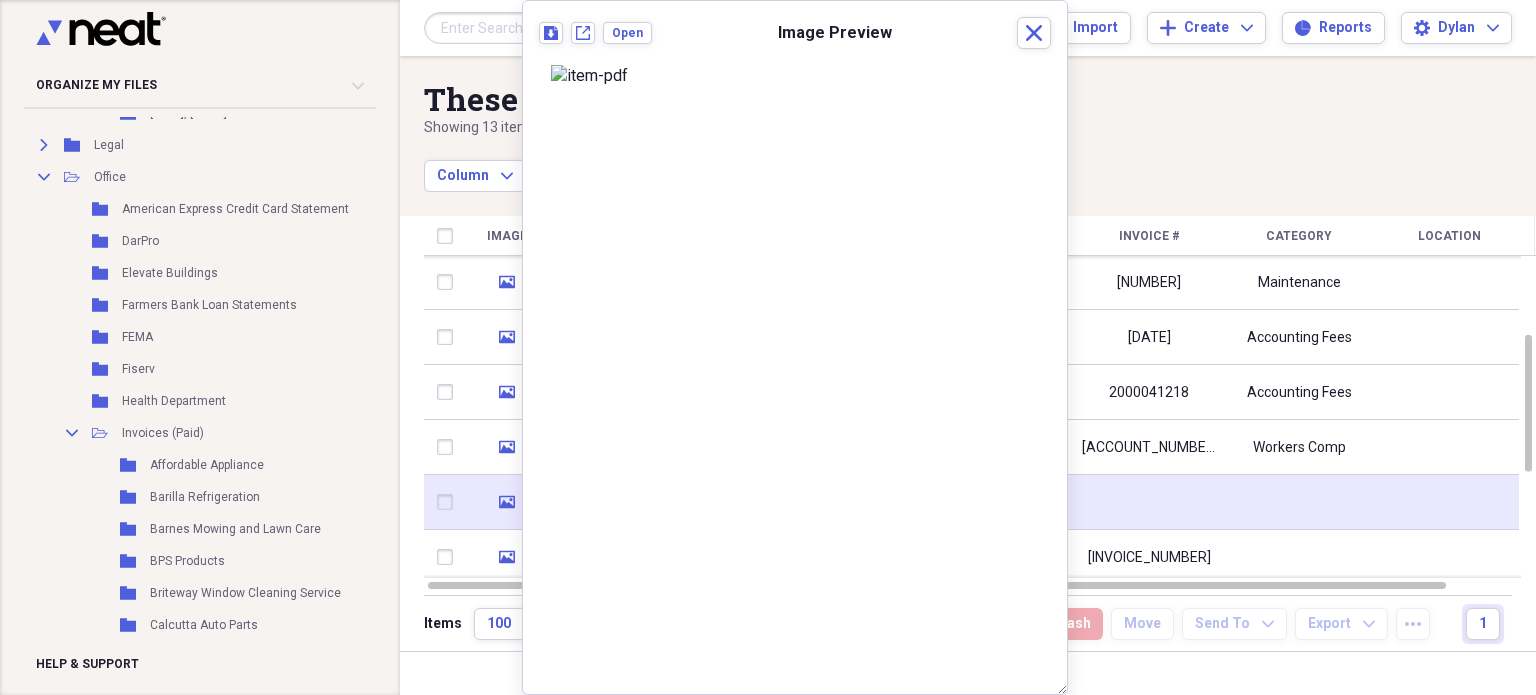 click at bounding box center (449, 502) 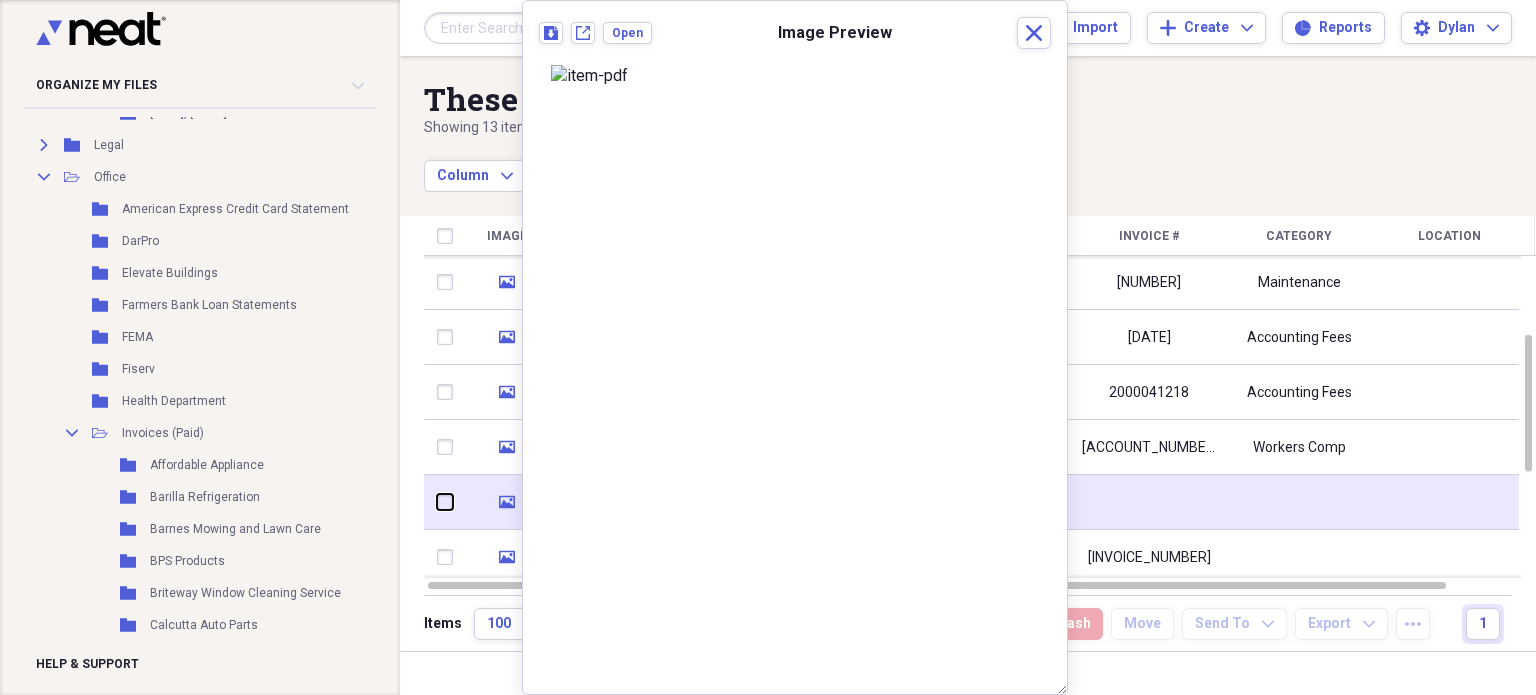 click at bounding box center [437, 502] 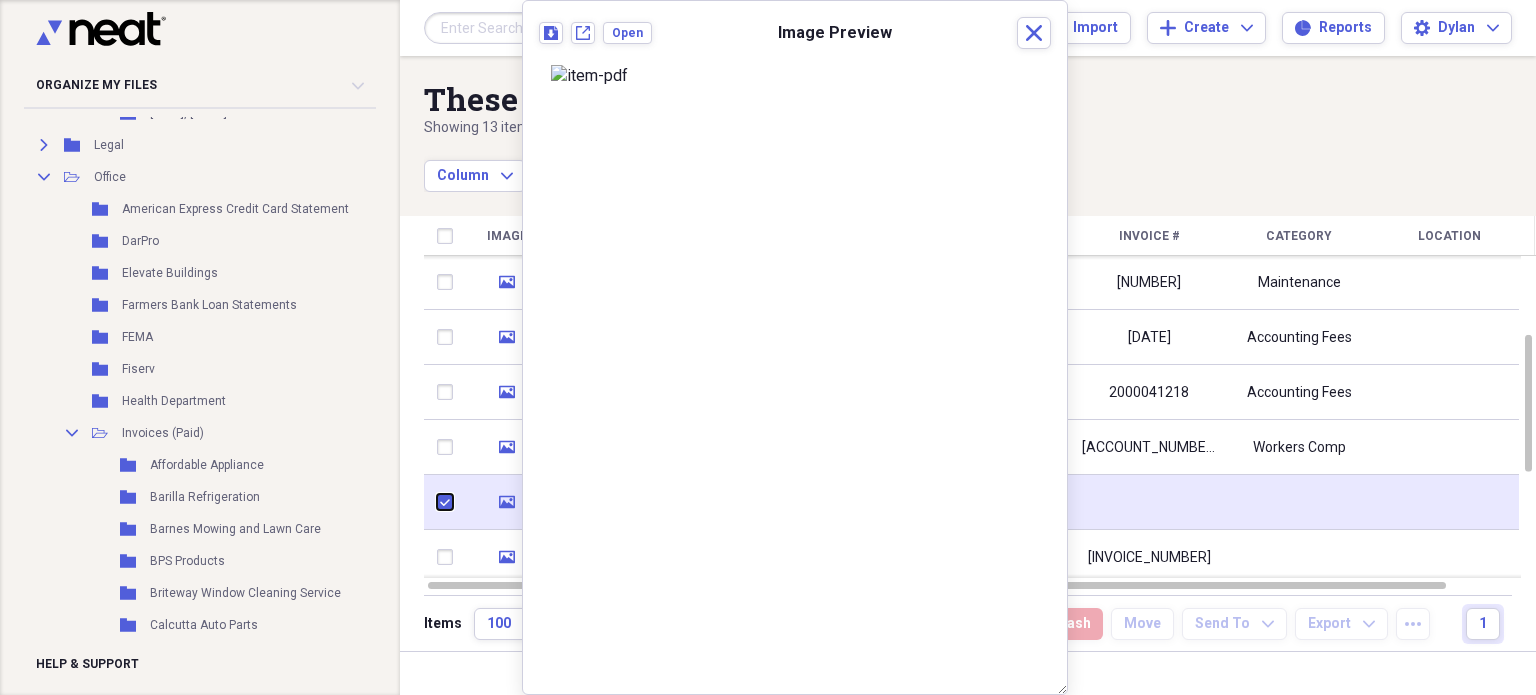 checkbox on "true" 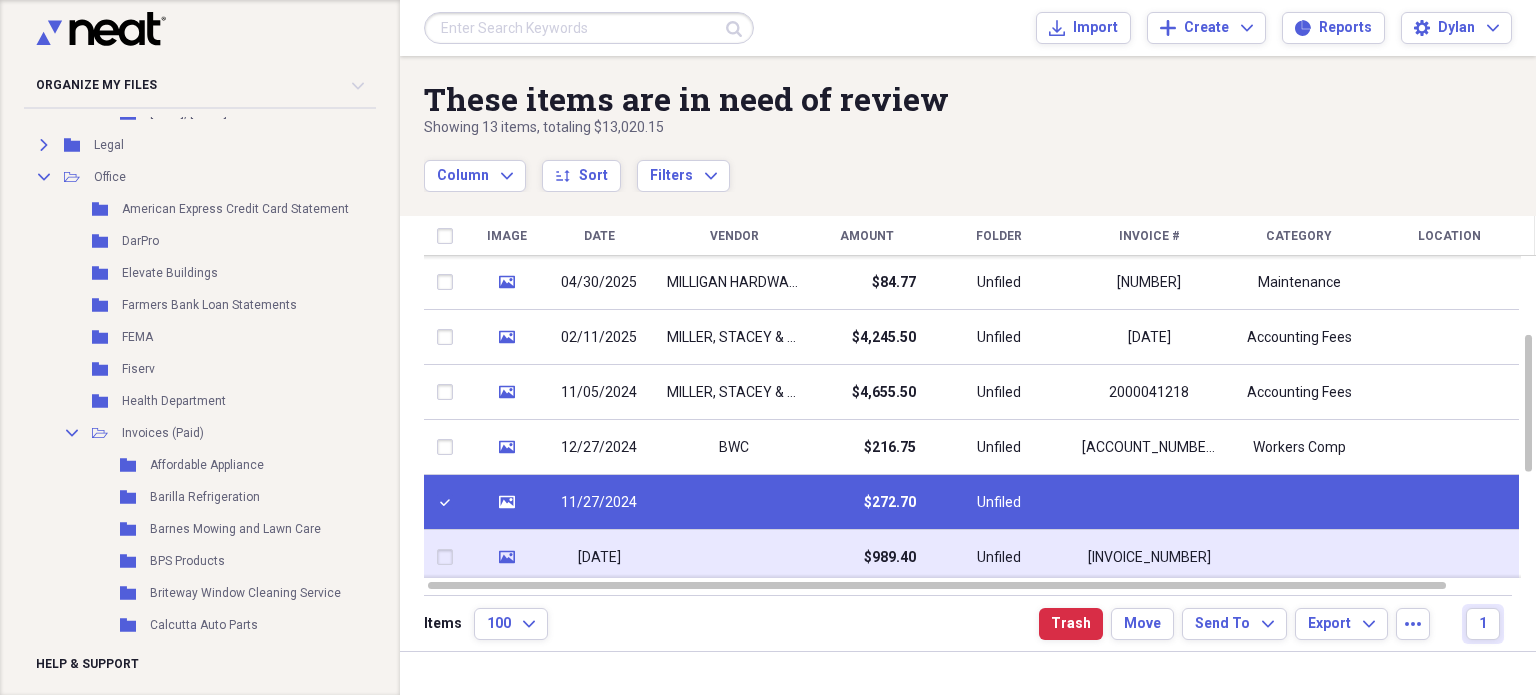 click at bounding box center (449, 557) 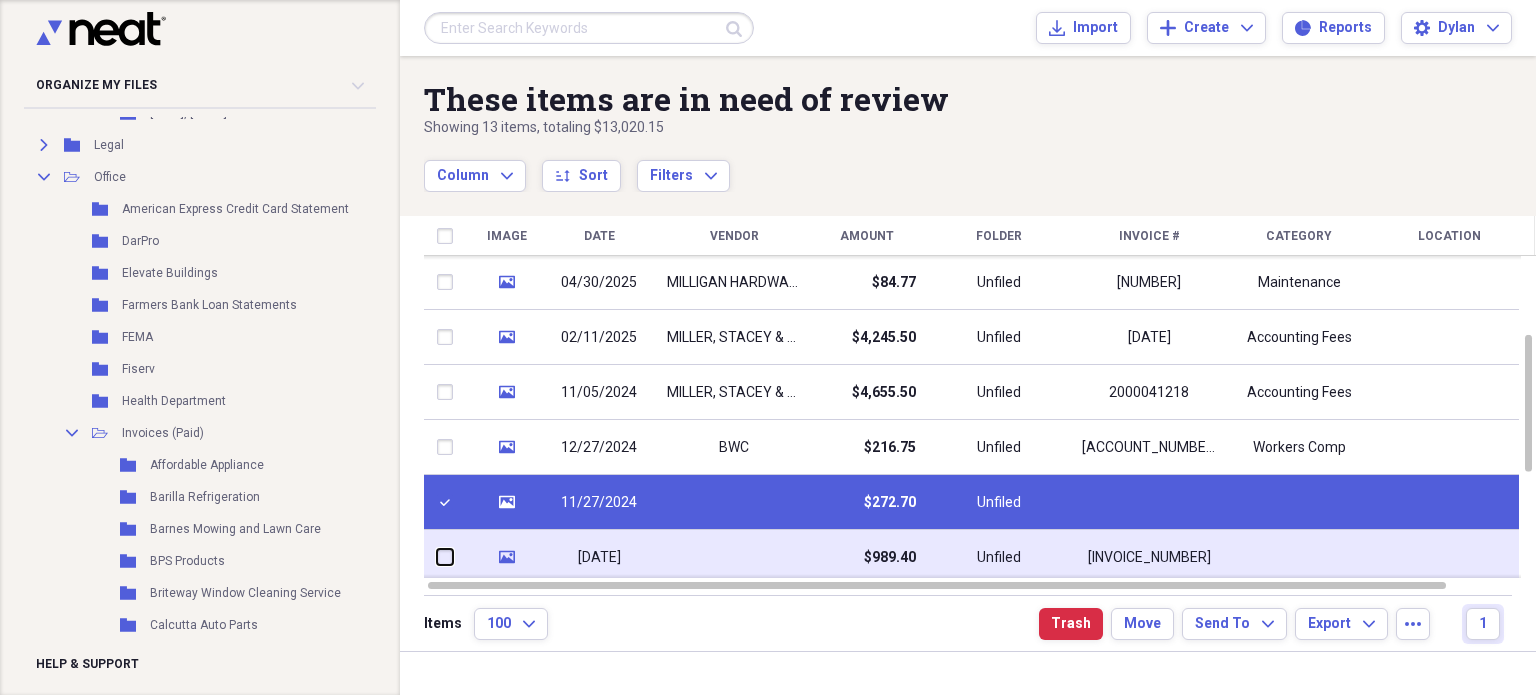 click at bounding box center [437, 557] 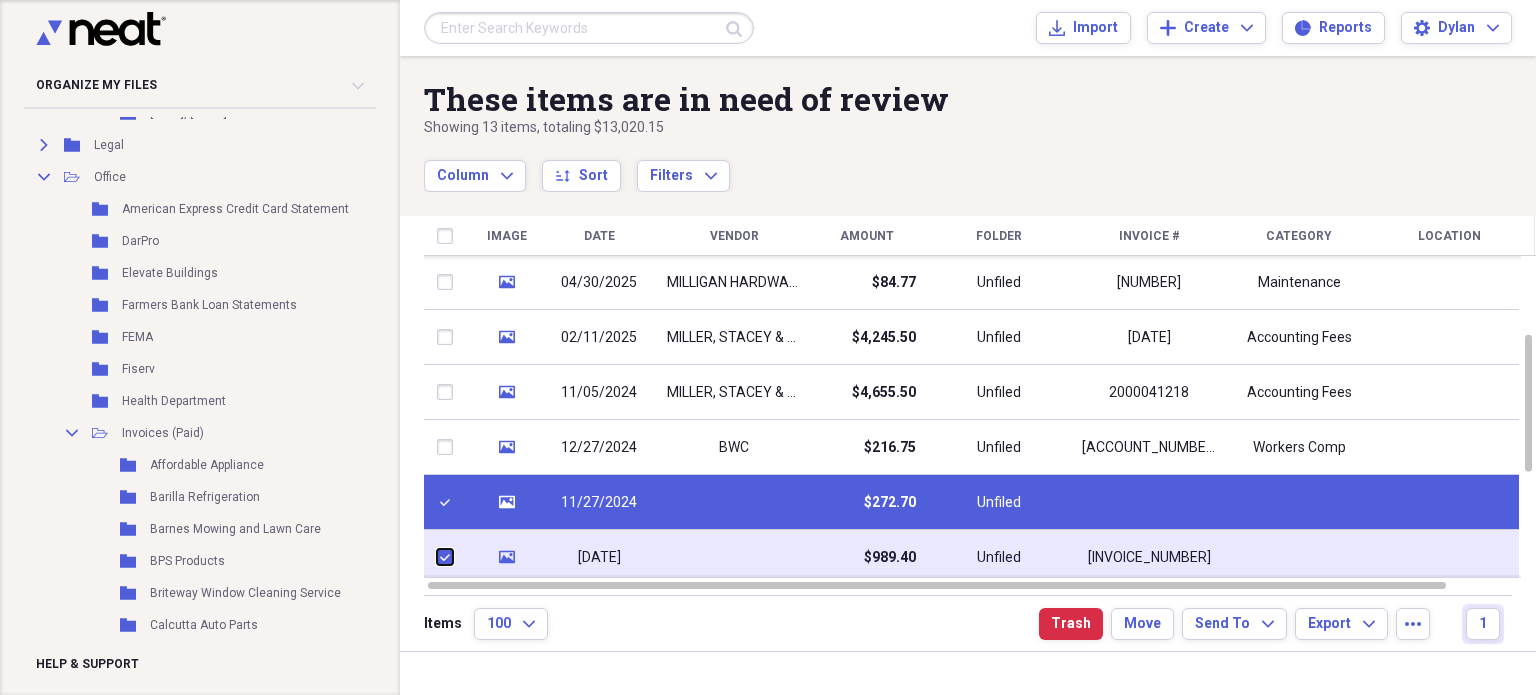 checkbox on "true" 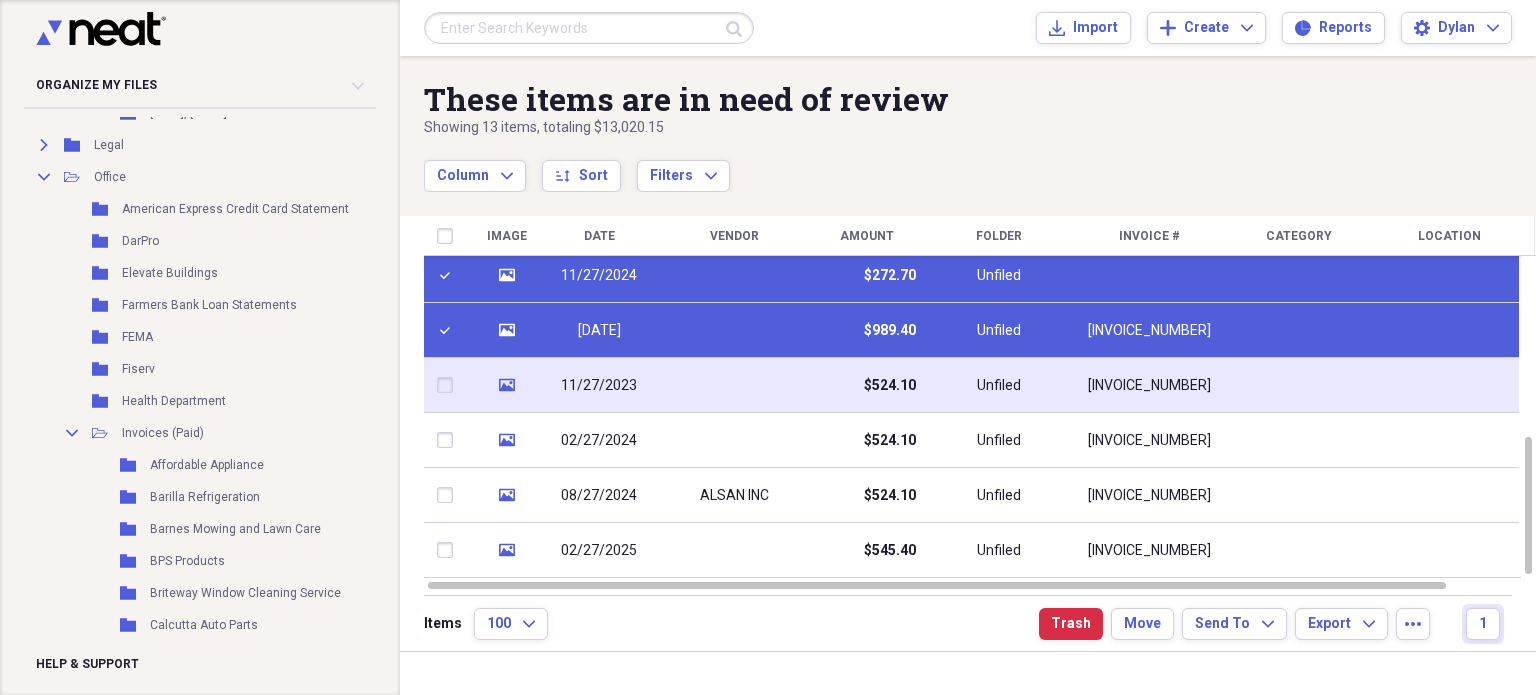 click at bounding box center (449, 385) 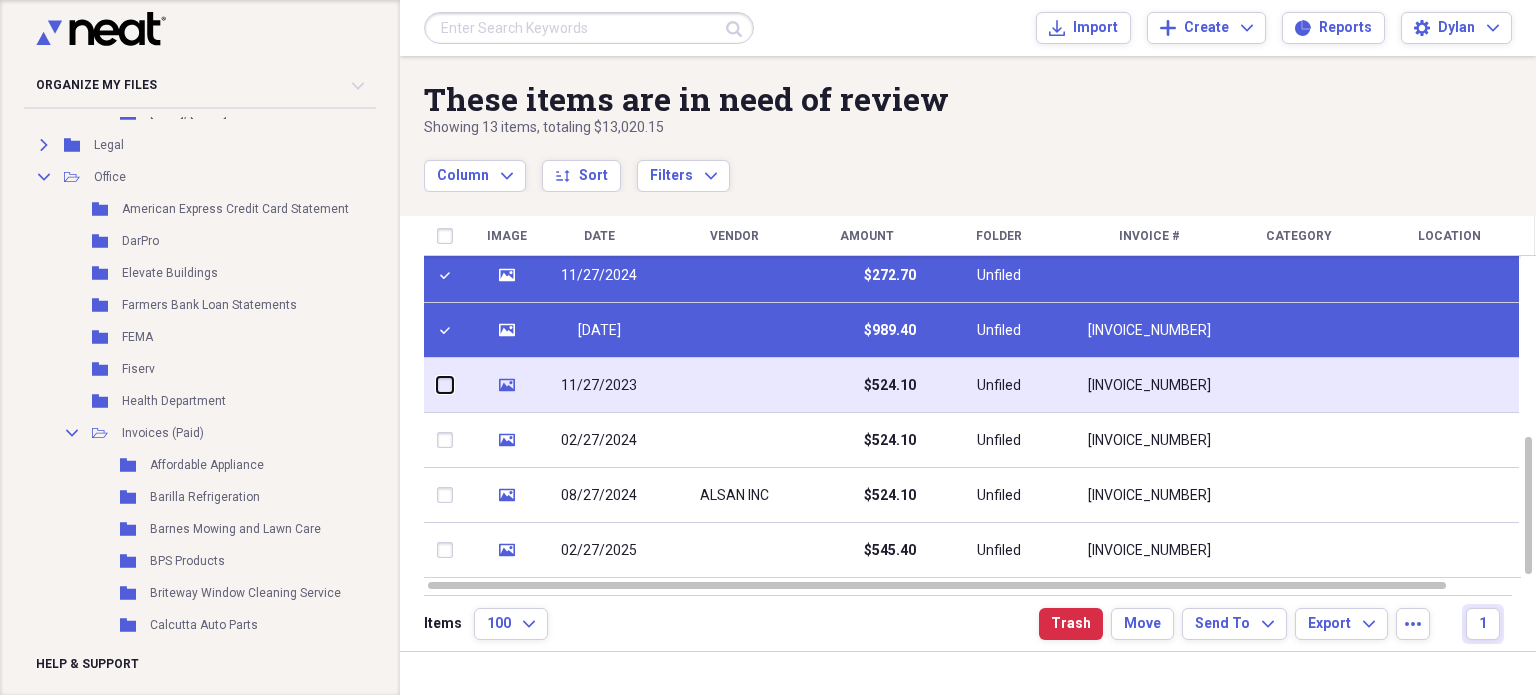 click at bounding box center [437, 385] 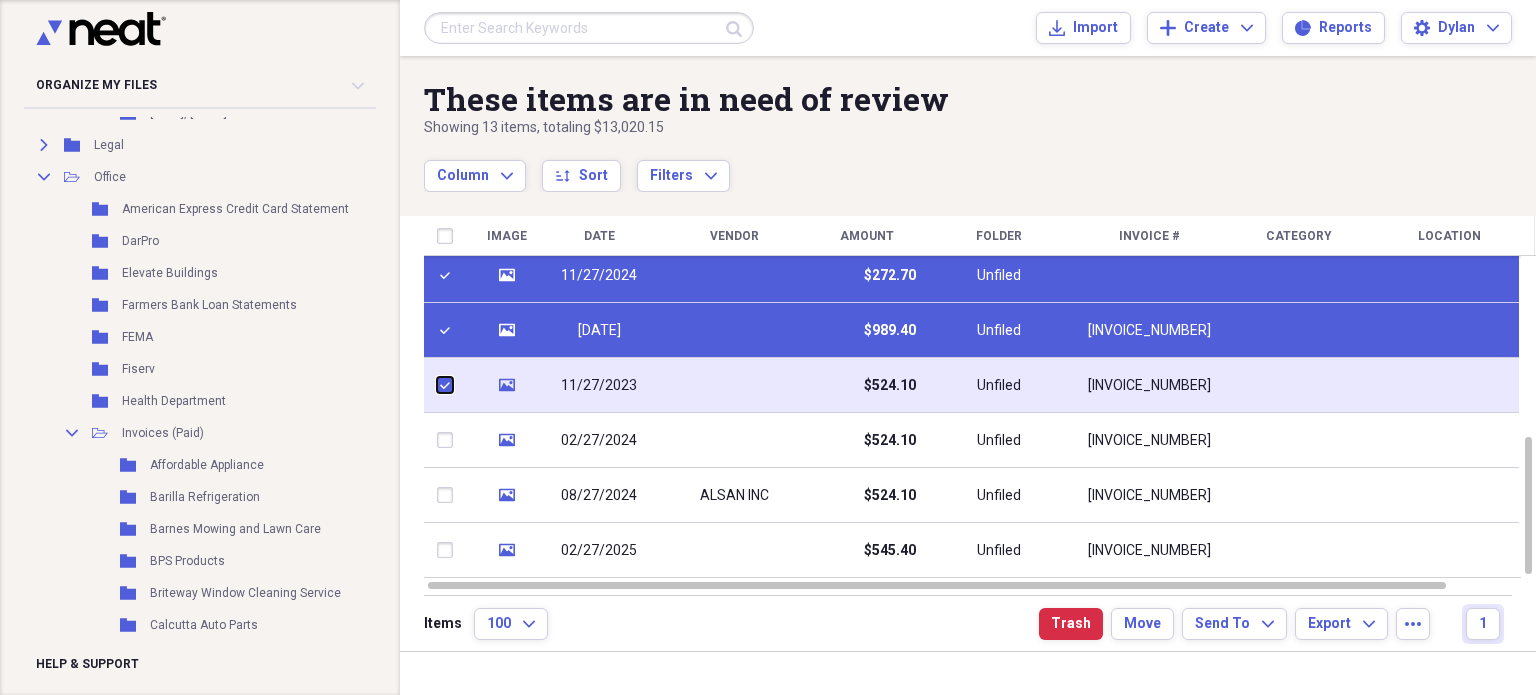 checkbox on "true" 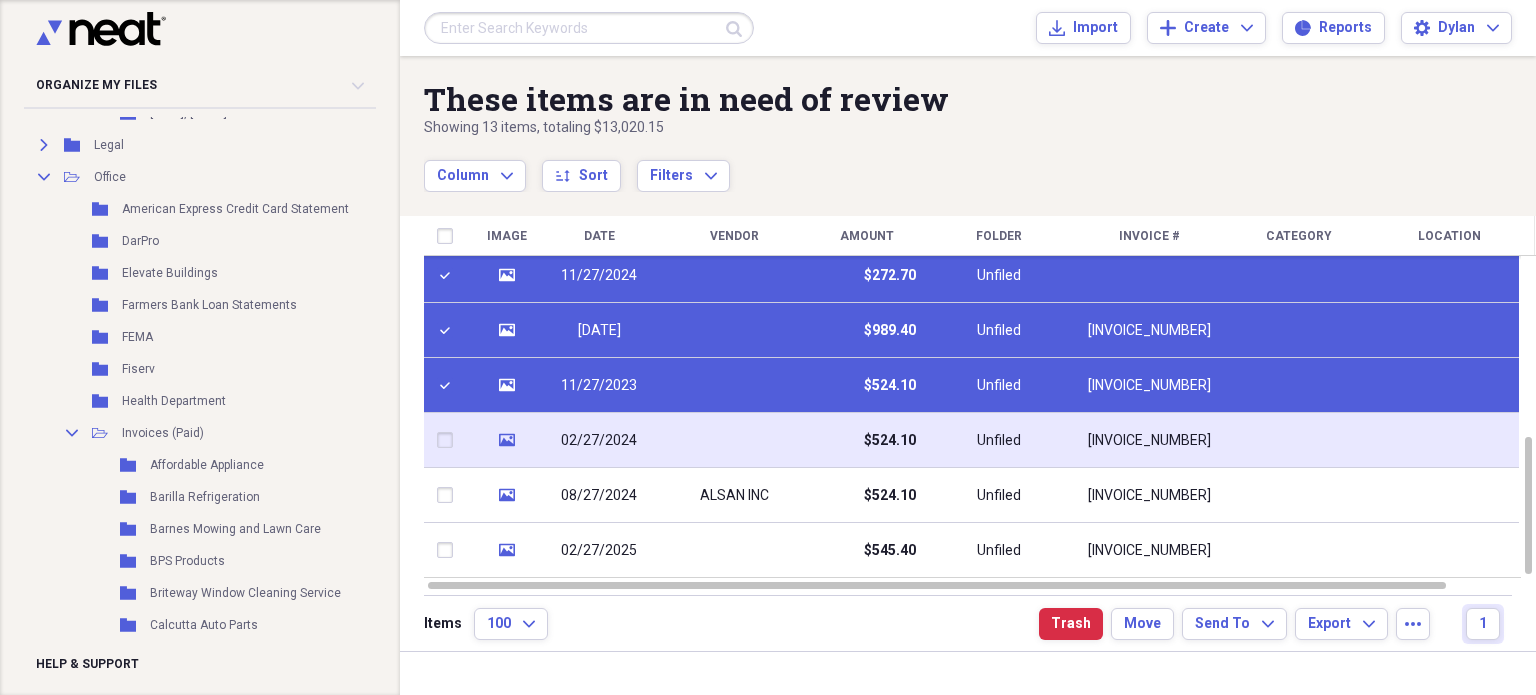 click at bounding box center (449, 440) 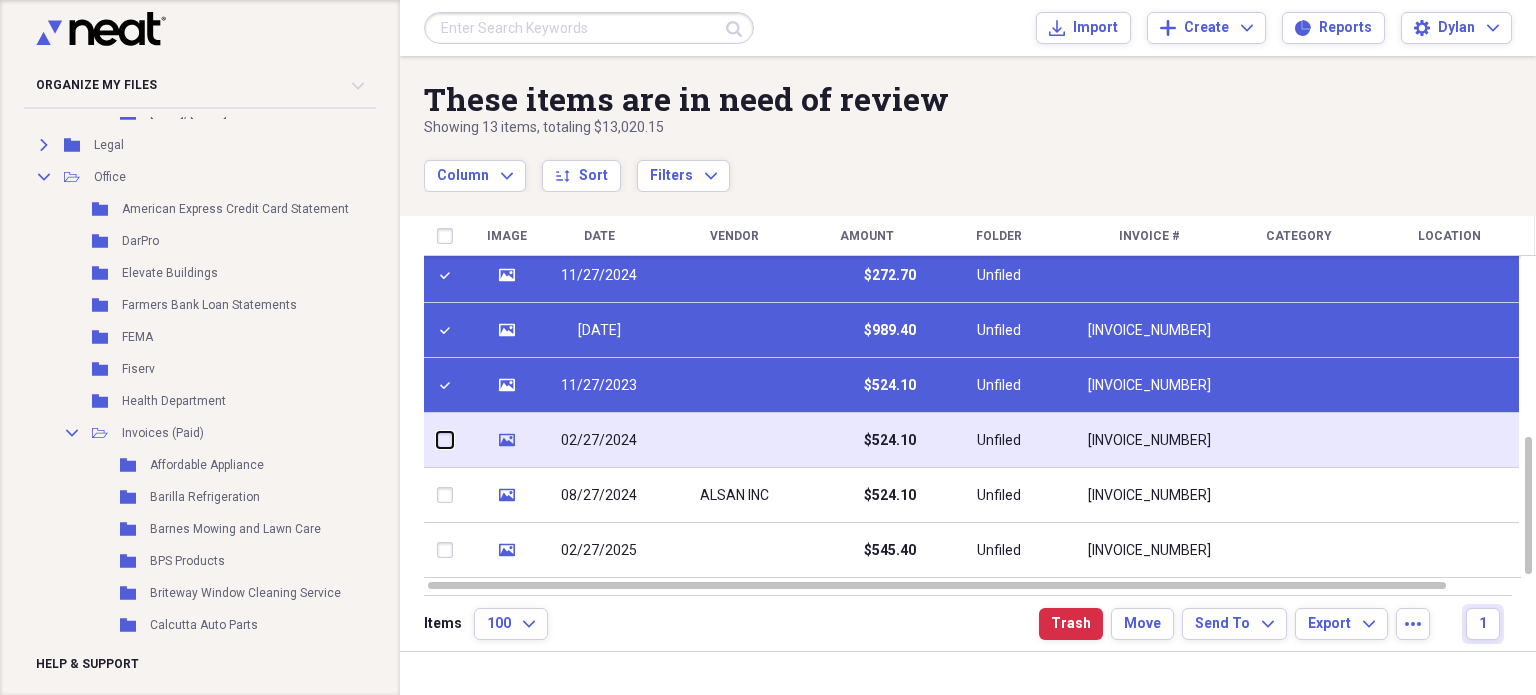 click at bounding box center [437, 440] 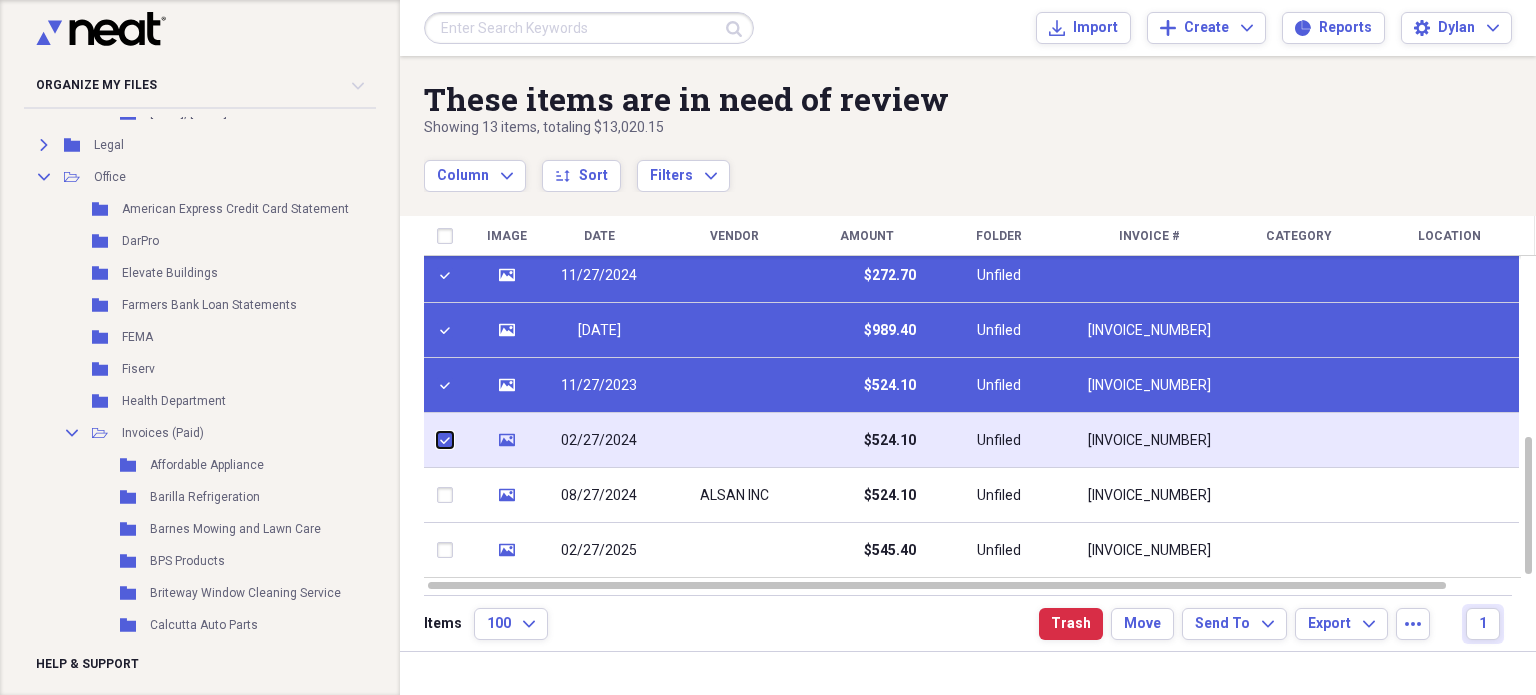 checkbox on "true" 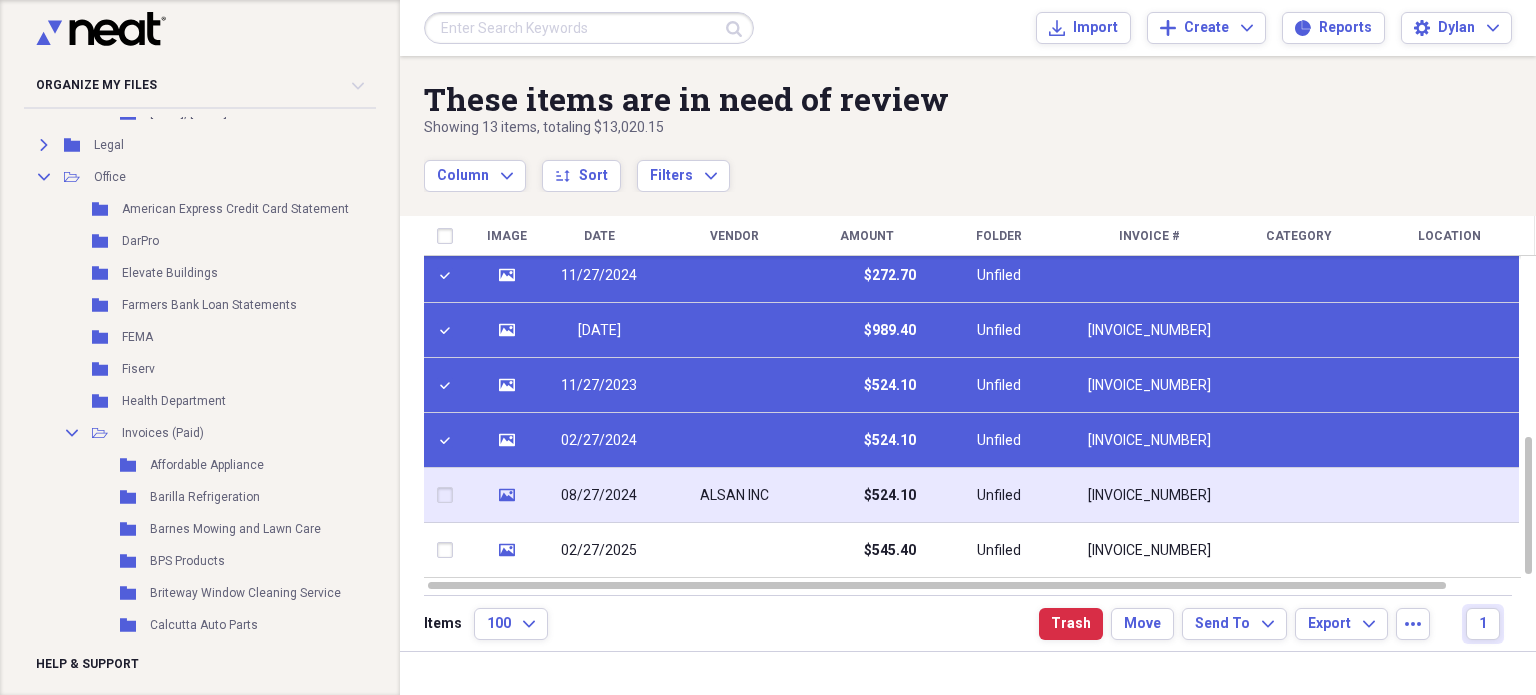 click at bounding box center (449, 495) 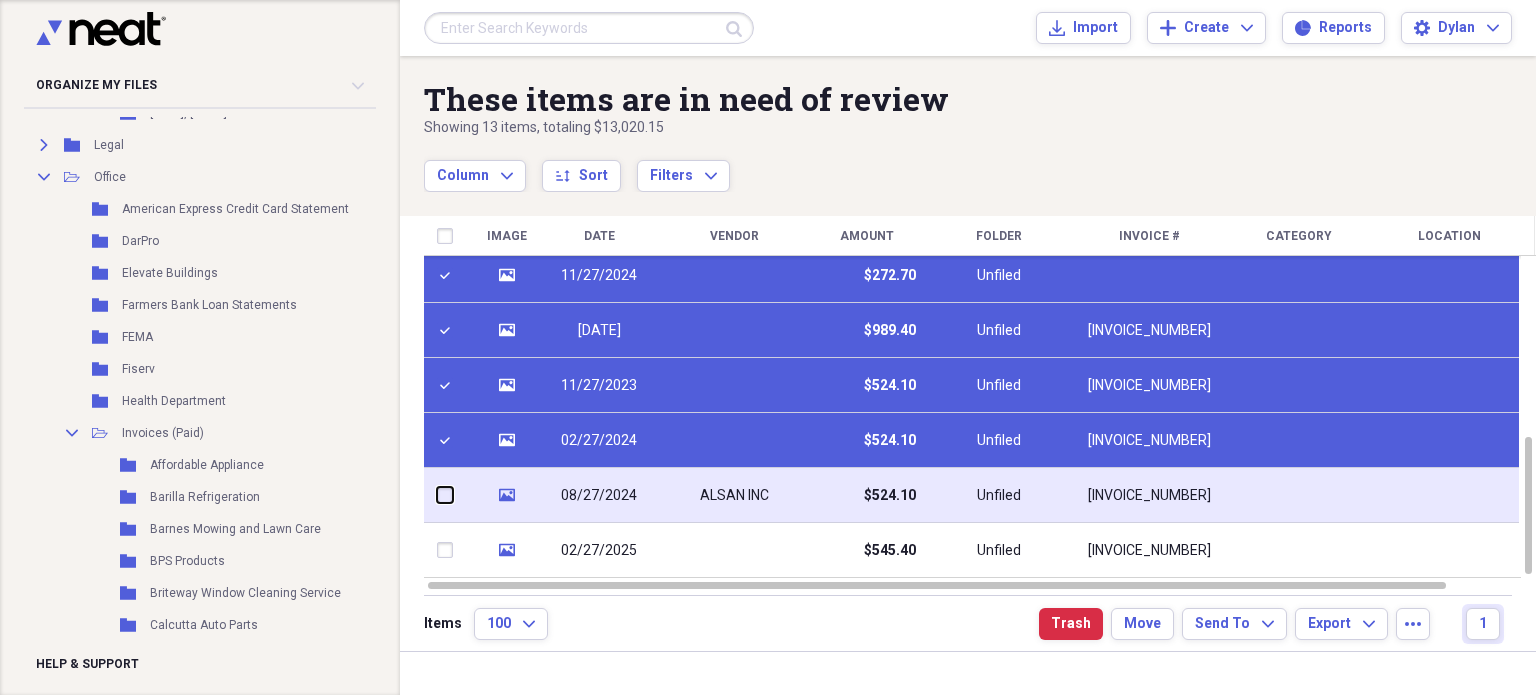 click at bounding box center (437, 495) 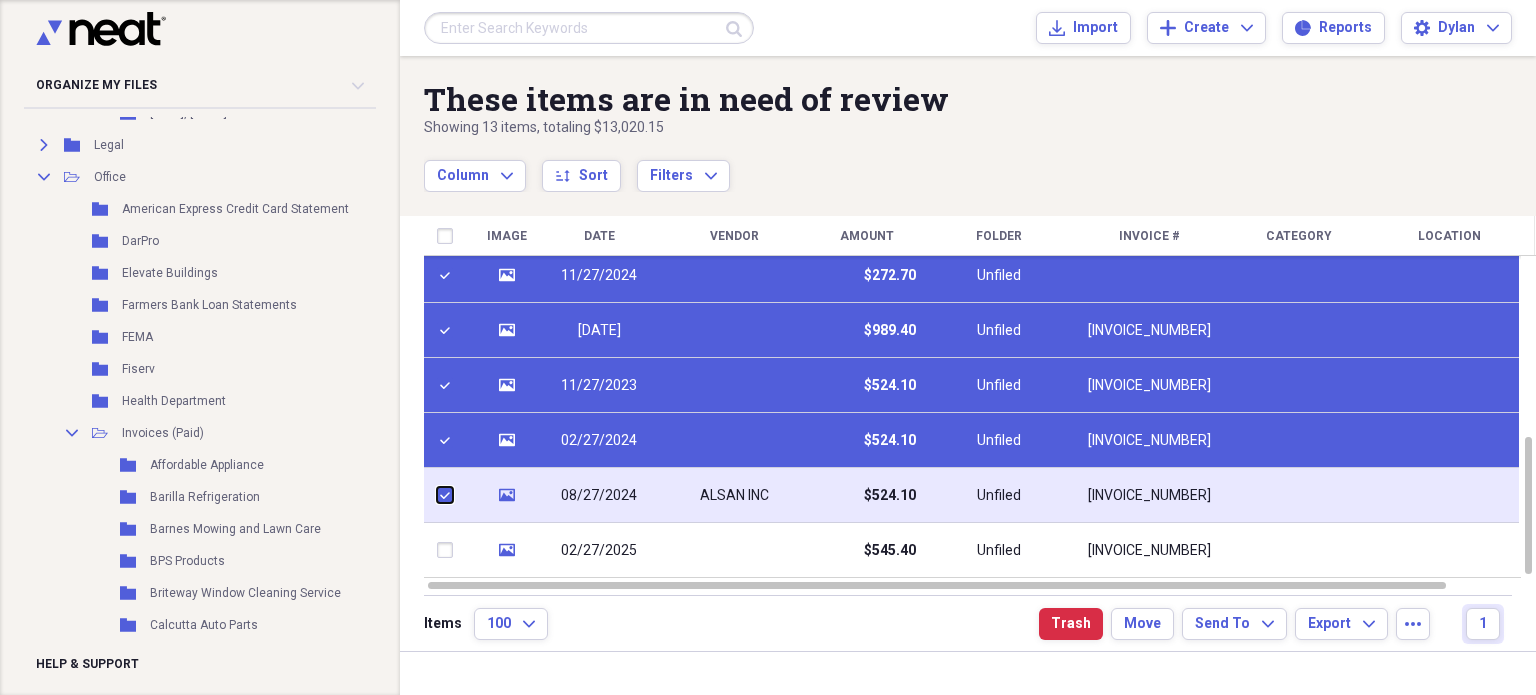 checkbox on "true" 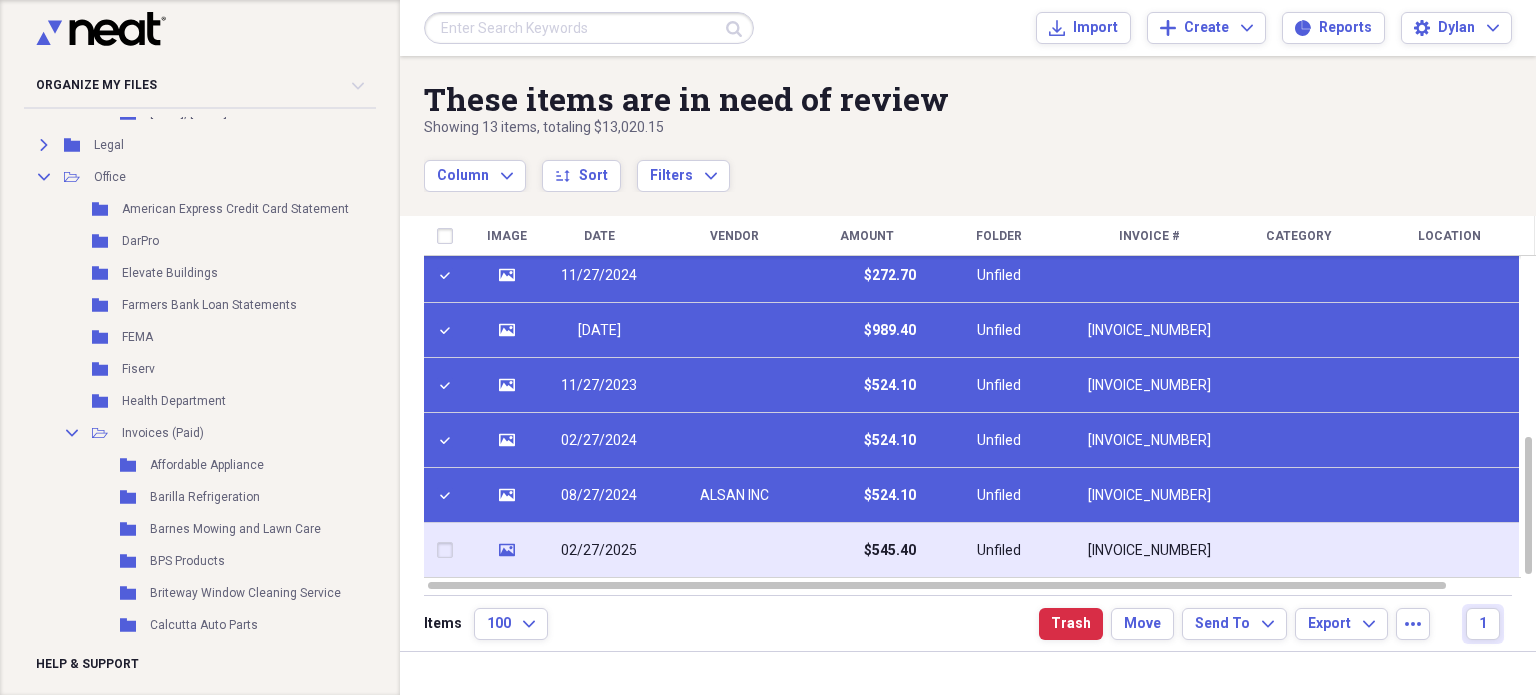 click at bounding box center (449, 550) 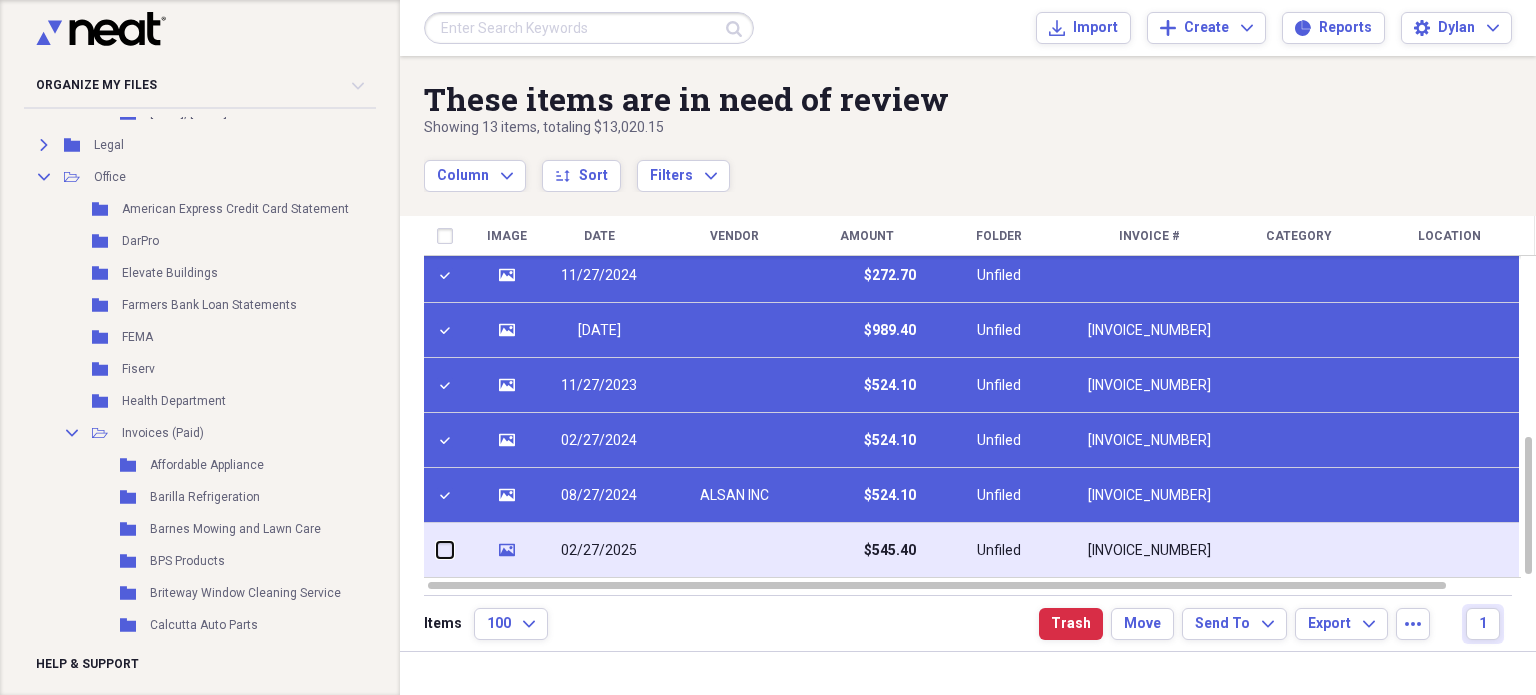 click at bounding box center [437, 550] 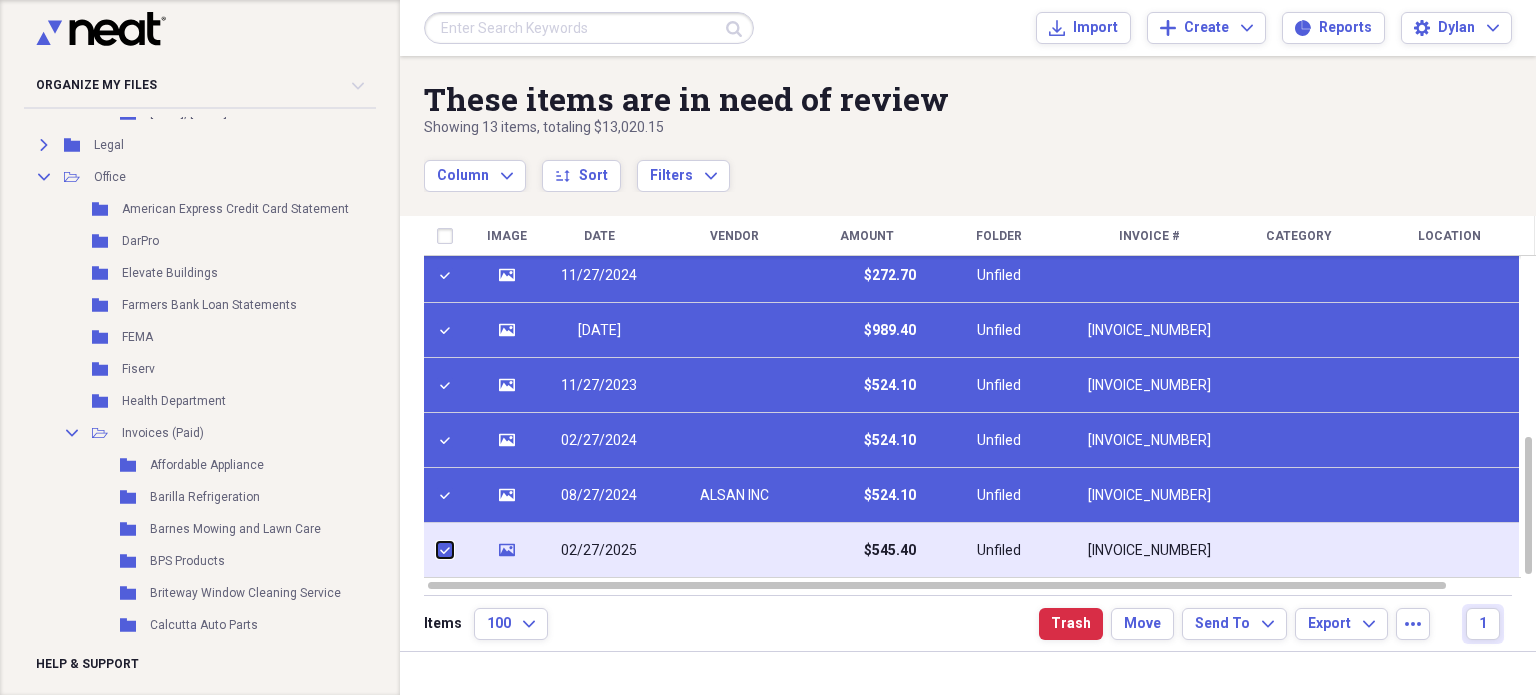 checkbox on "true" 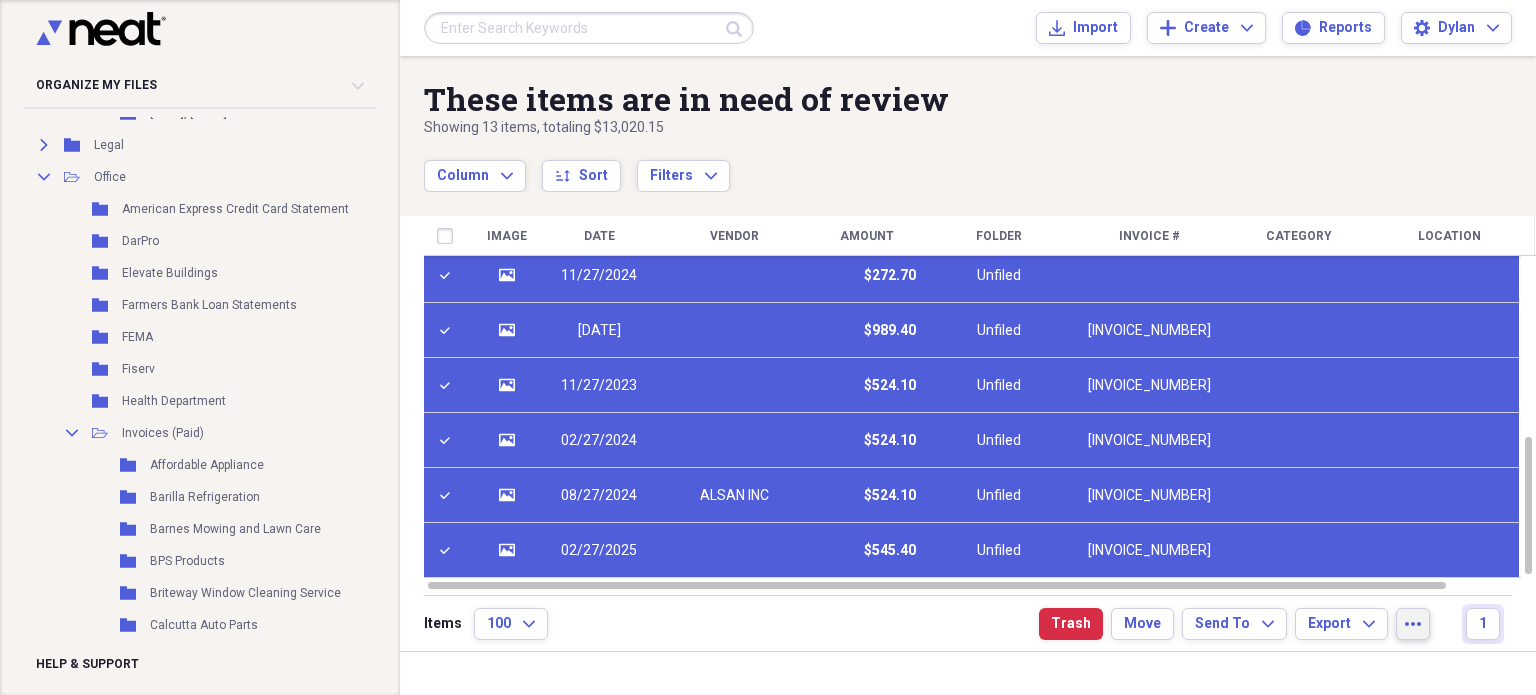 click on "more" at bounding box center [1413, 624] 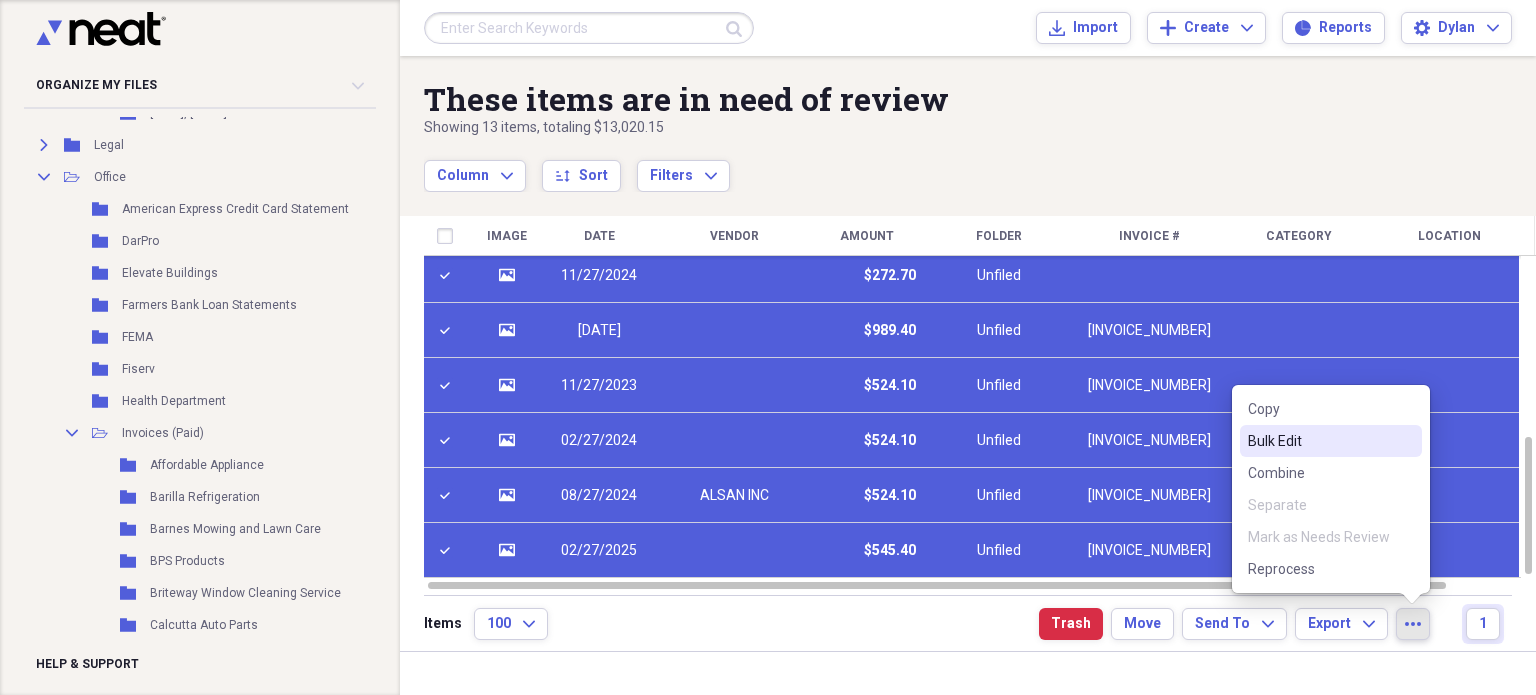 click on "Bulk Edit" at bounding box center (1319, 441) 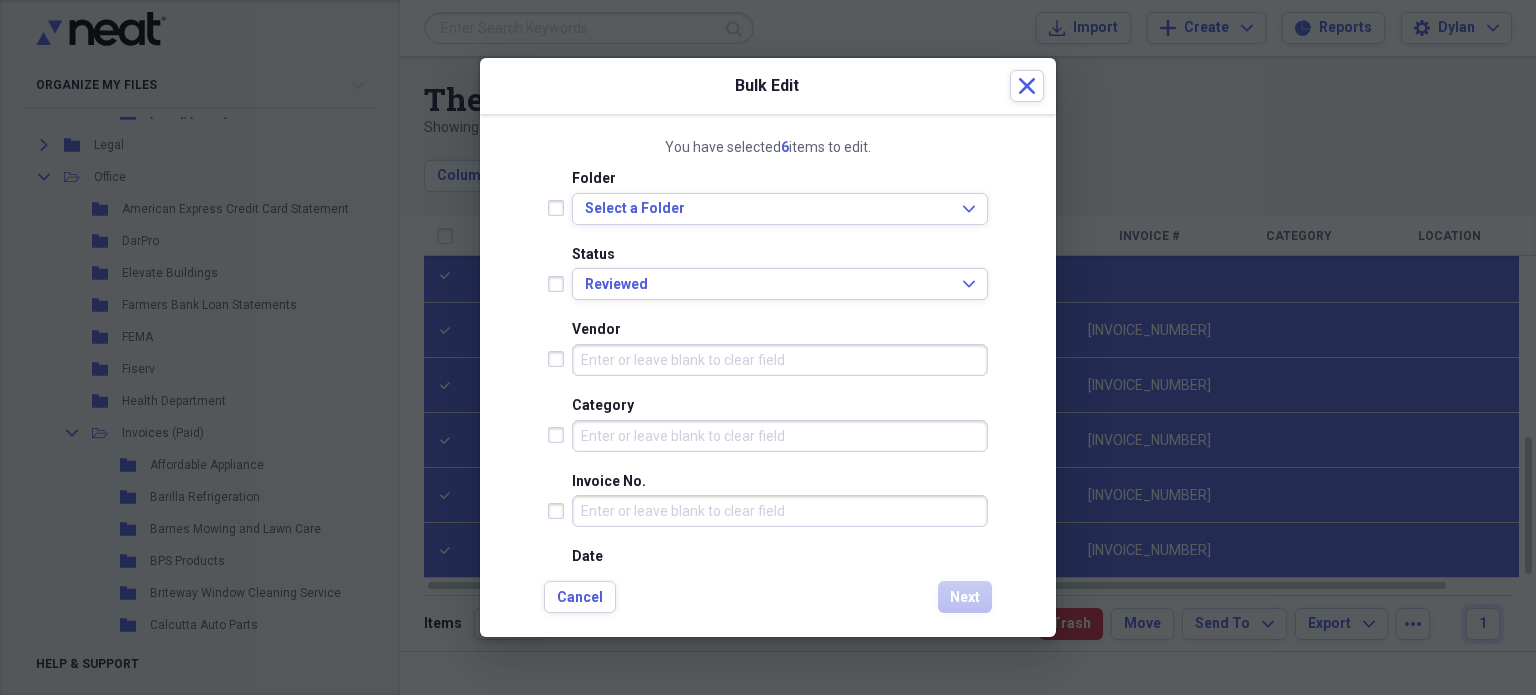 click on "Folder Select a Folder Expand" at bounding box center [768, 205] 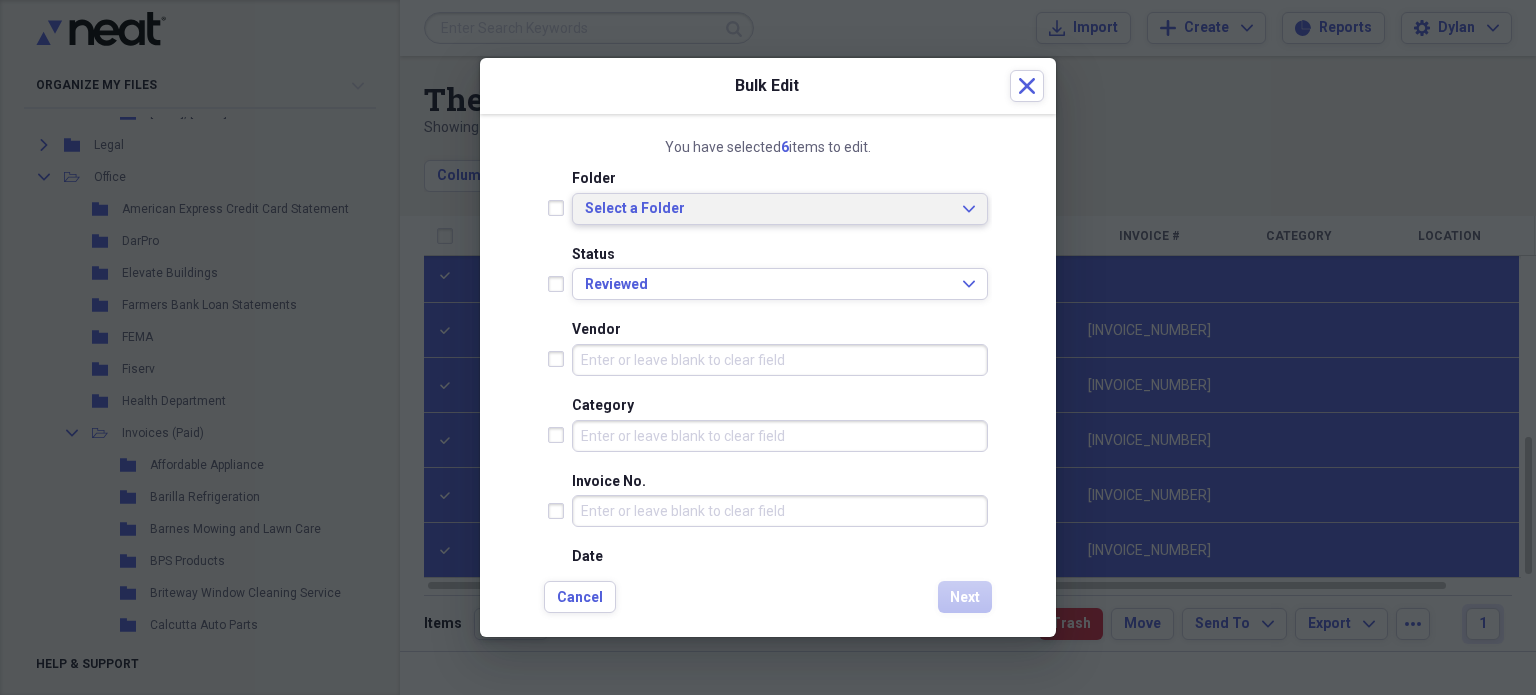 click on "Select a Folder Expand" at bounding box center [780, 209] 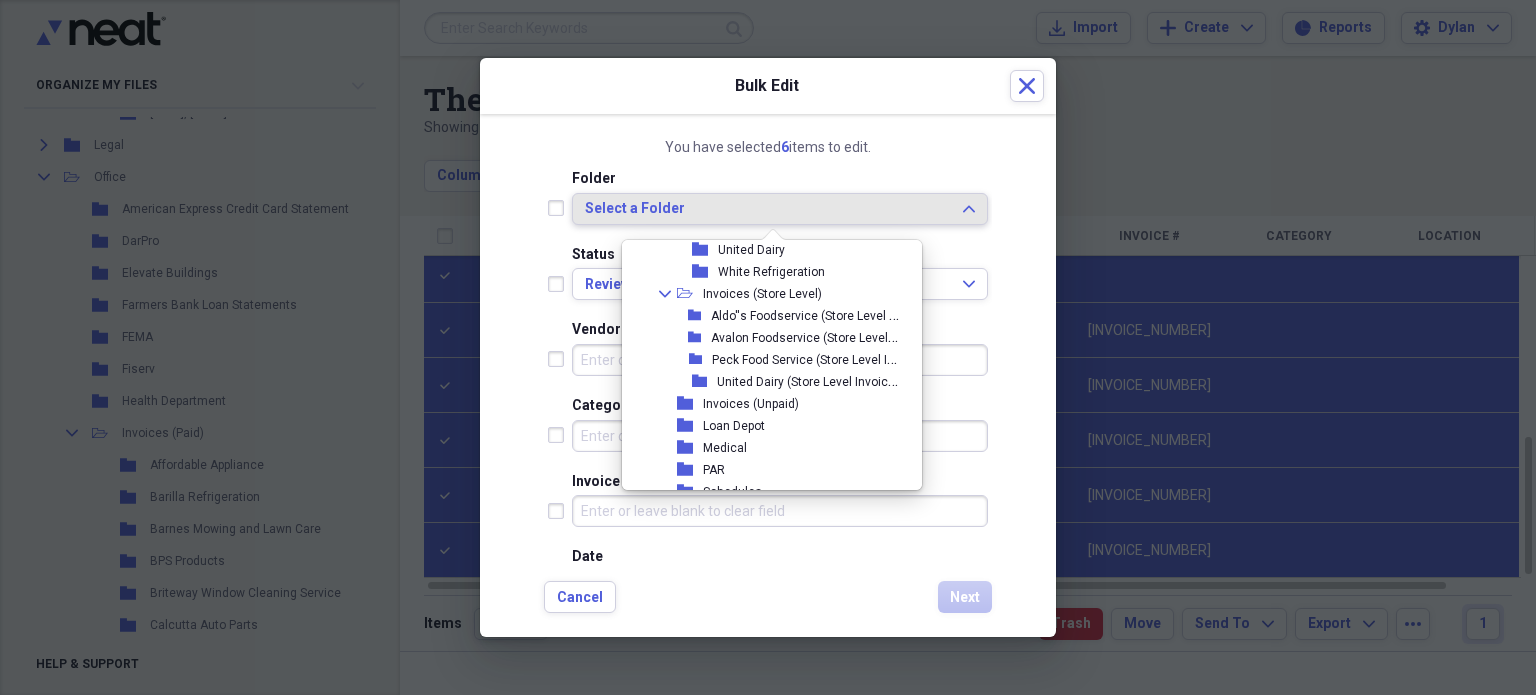 scroll, scrollTop: 4048, scrollLeft: 0, axis: vertical 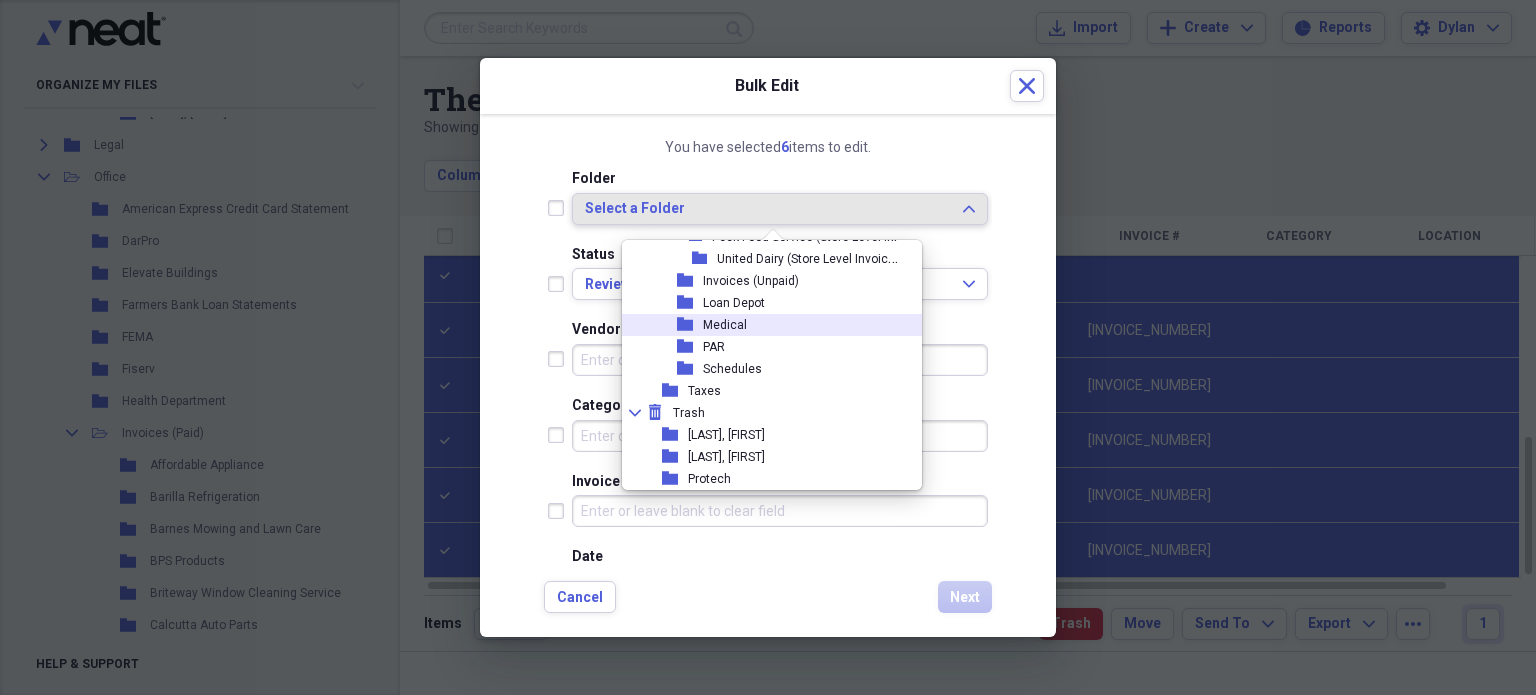 click on "Medical" at bounding box center [725, 325] 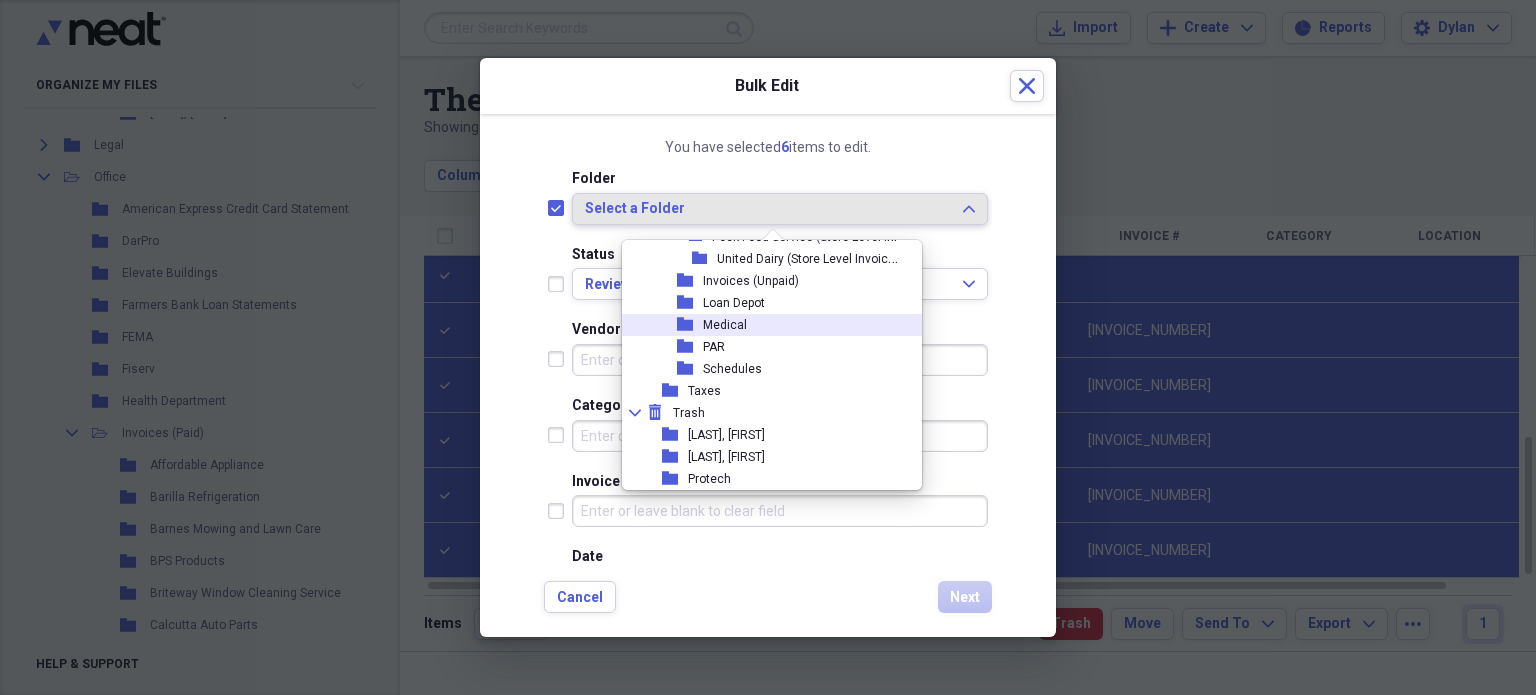 checkbox on "true" 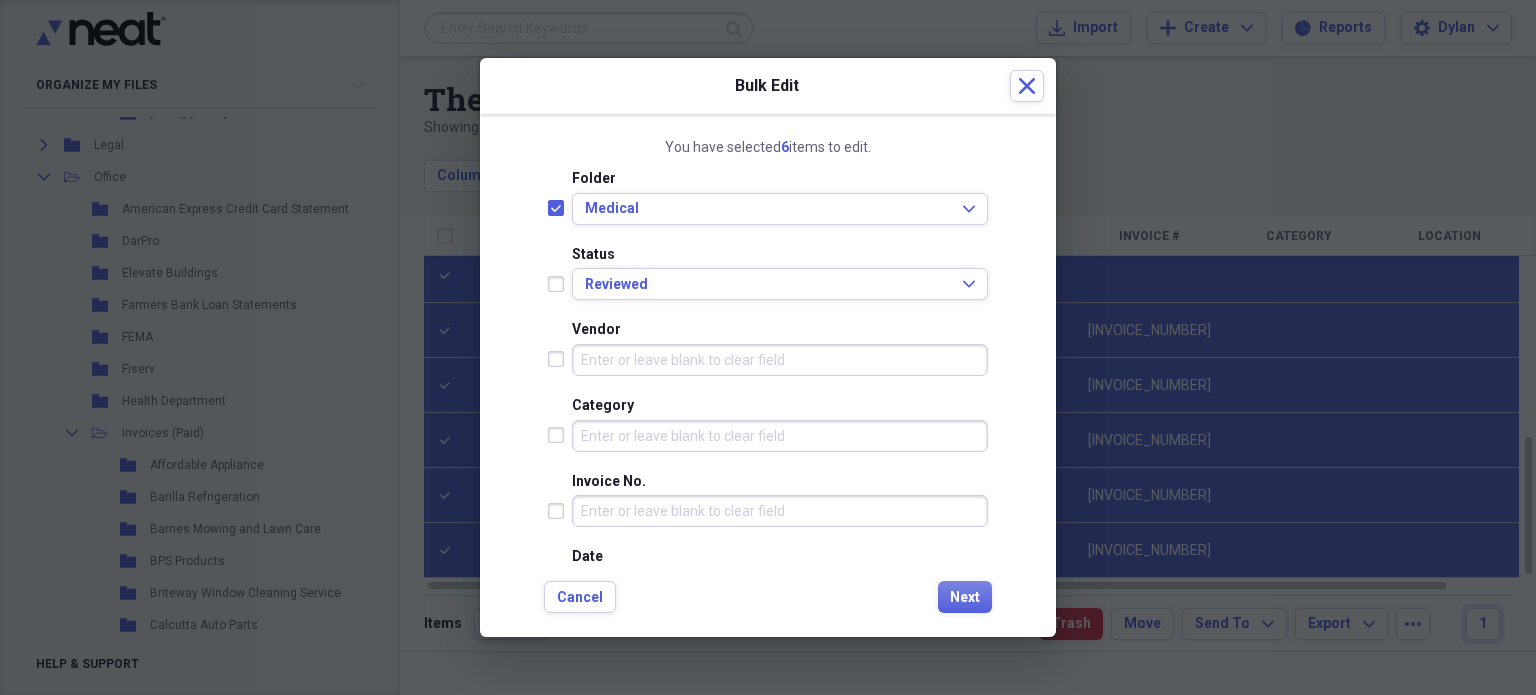 click on "Vendor" at bounding box center (780, 360) 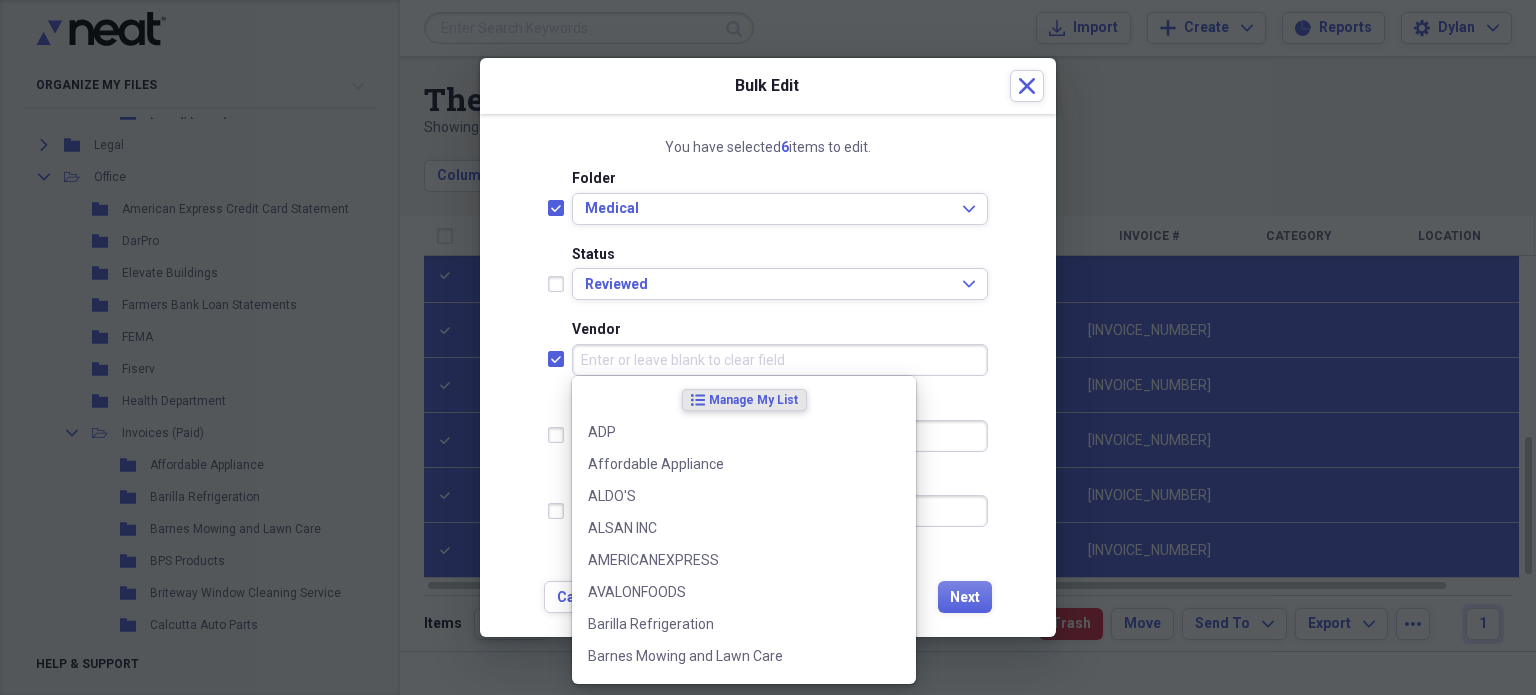 checkbox on "true" 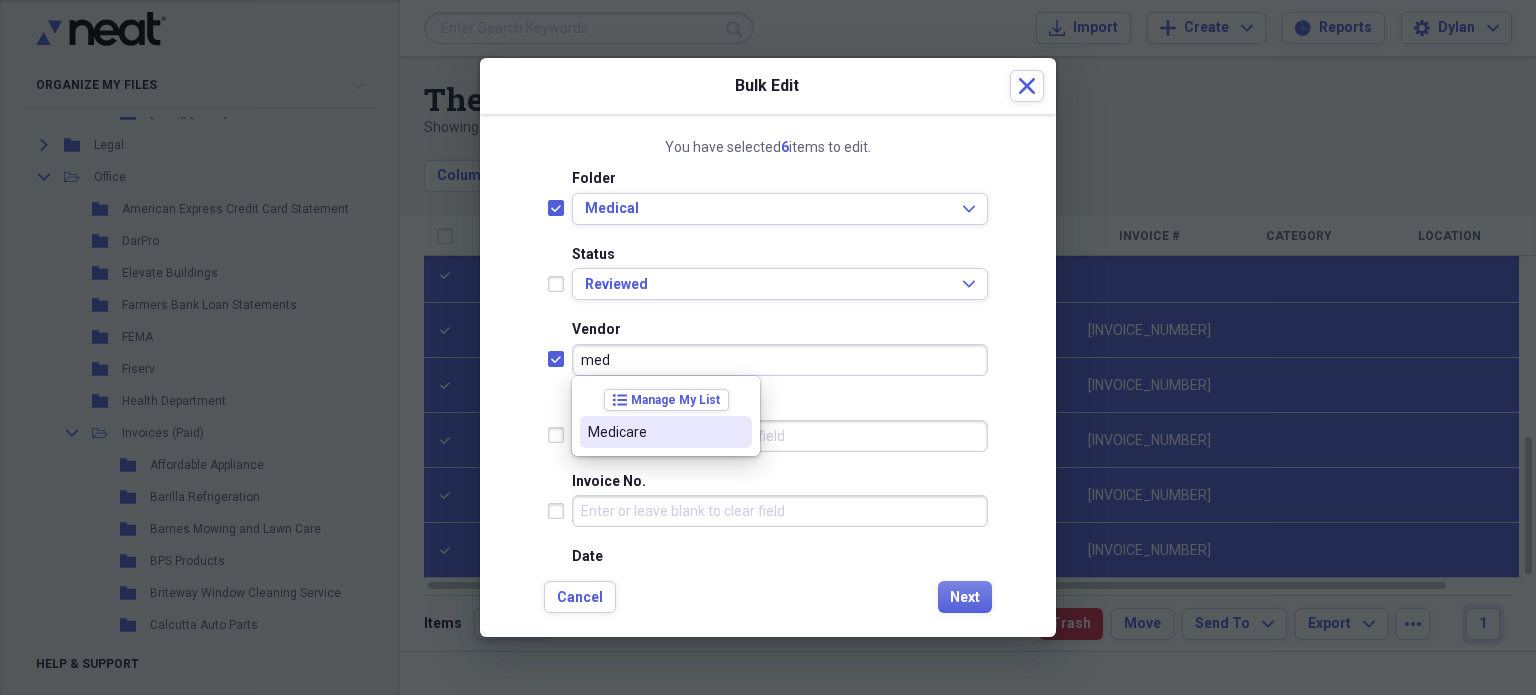 click on "Medicare" at bounding box center (654, 432) 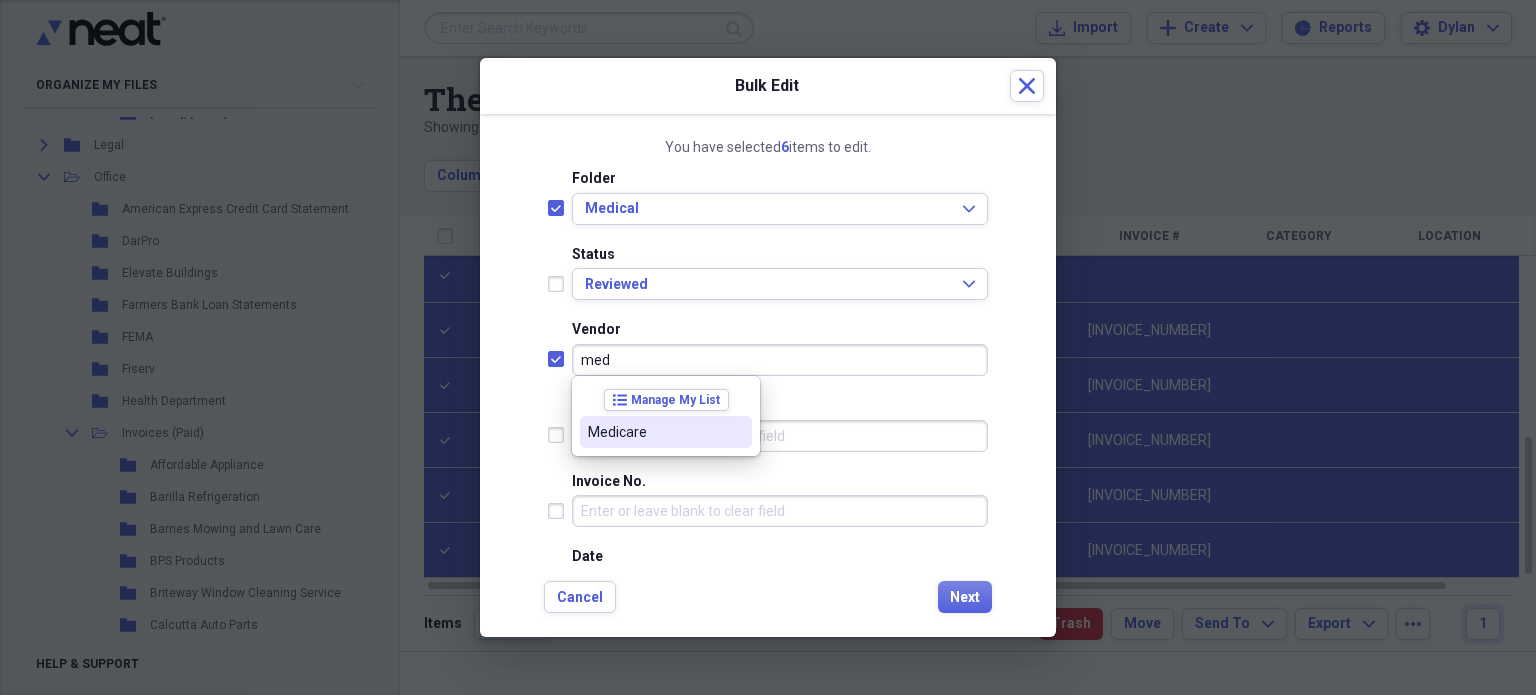 type on "Medicare" 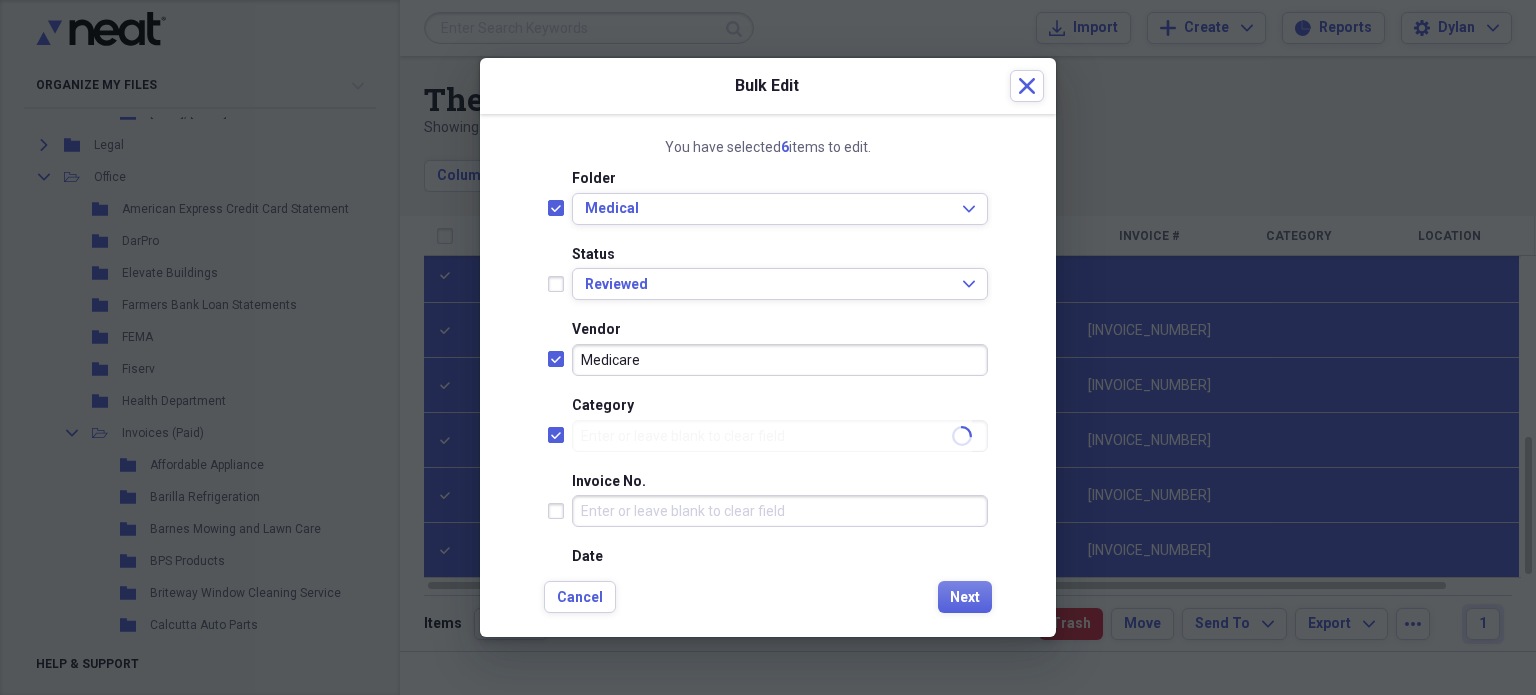 checkbox on "true" 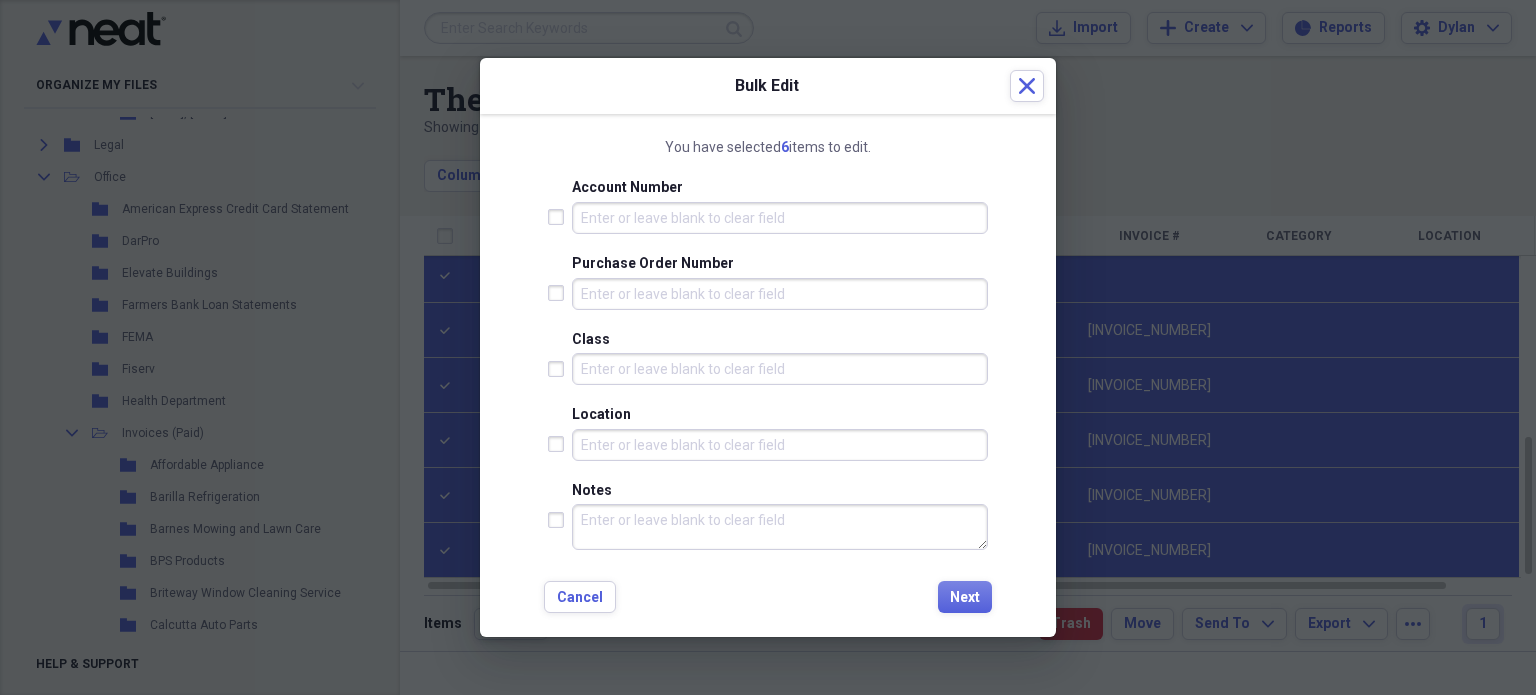 scroll, scrollTop: 0, scrollLeft: 0, axis: both 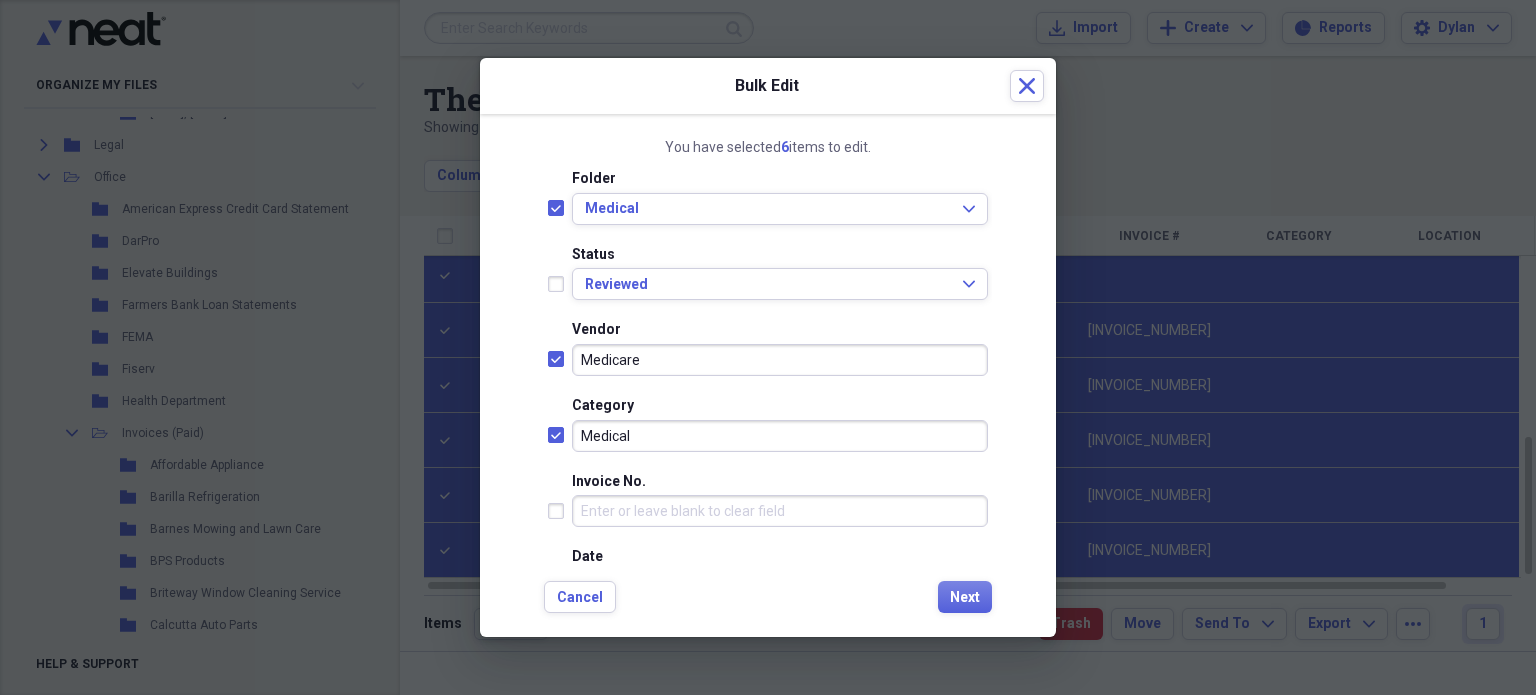 click at bounding box center [560, 284] 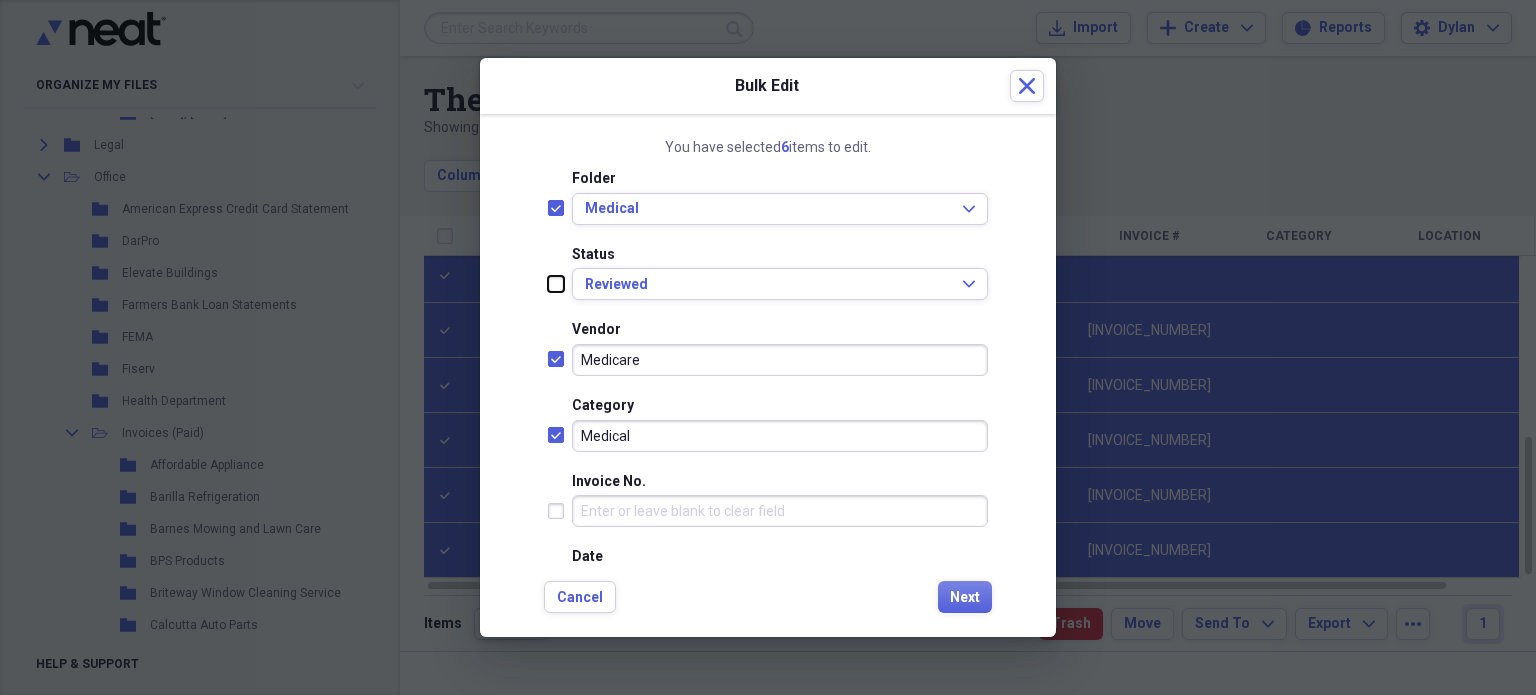 click at bounding box center (548, 283) 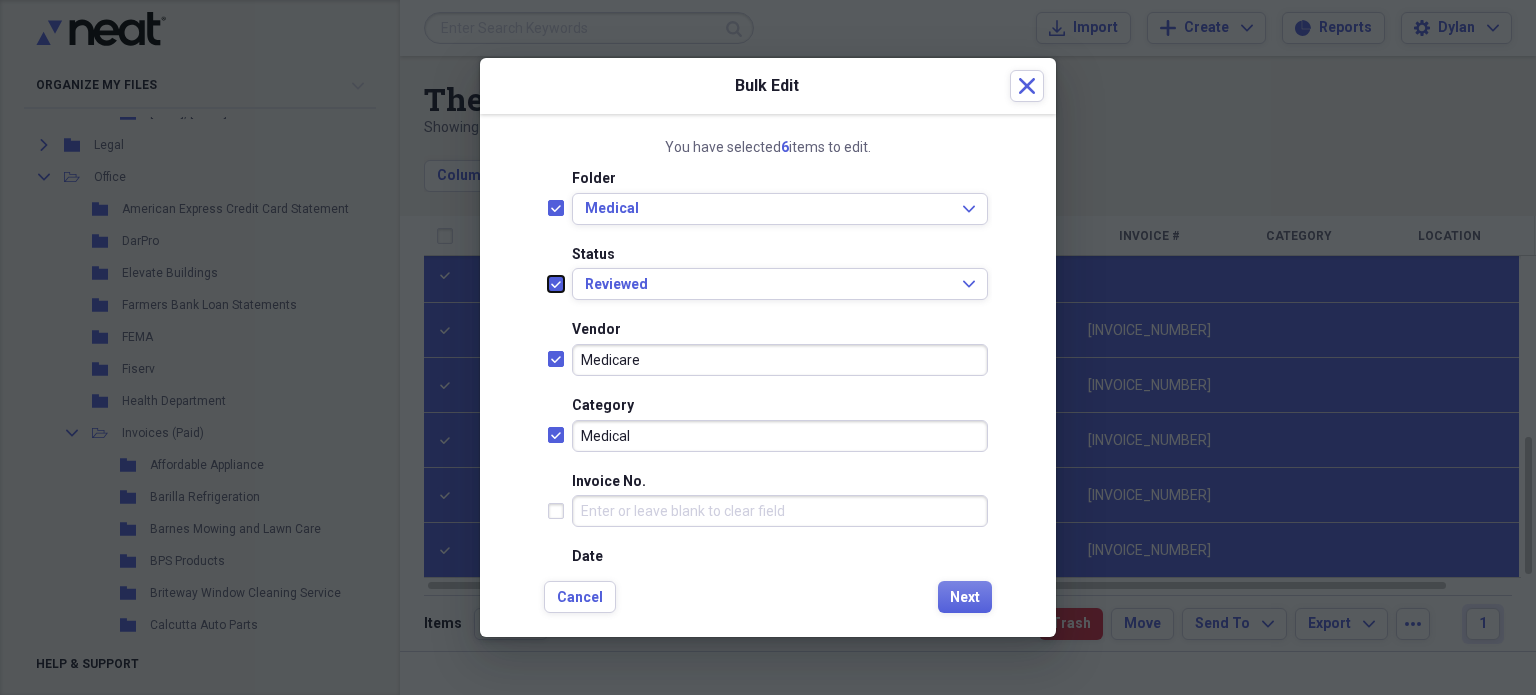 checkbox on "true" 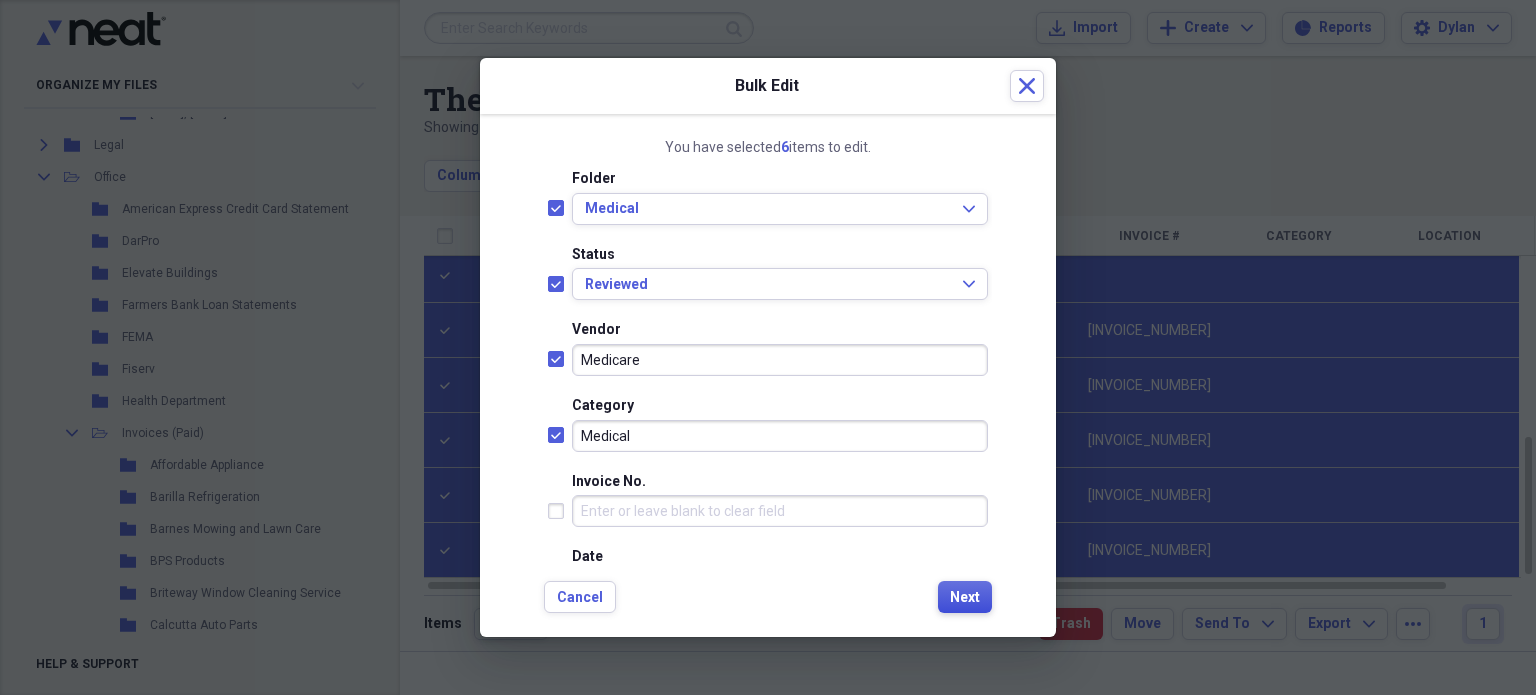 click on "Next" at bounding box center [965, 597] 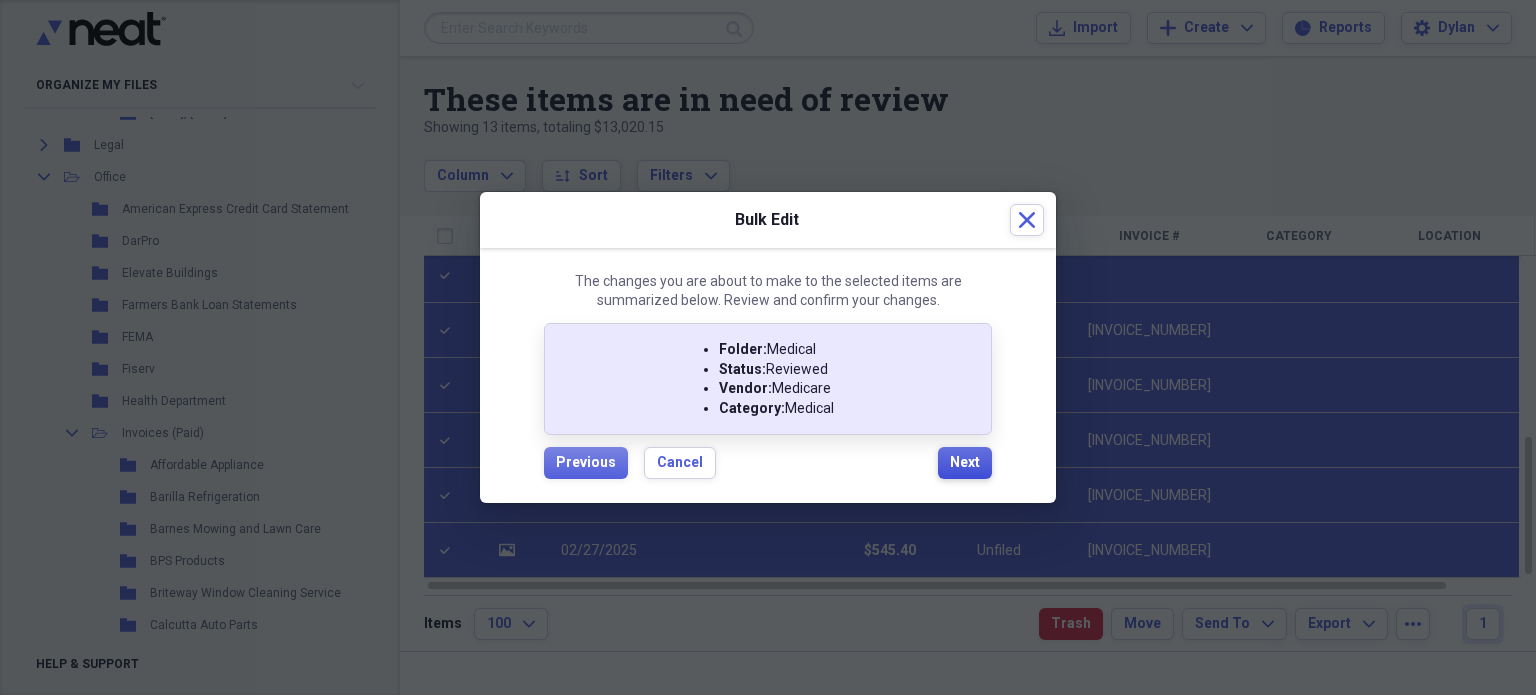 click on "Next" at bounding box center [965, 463] 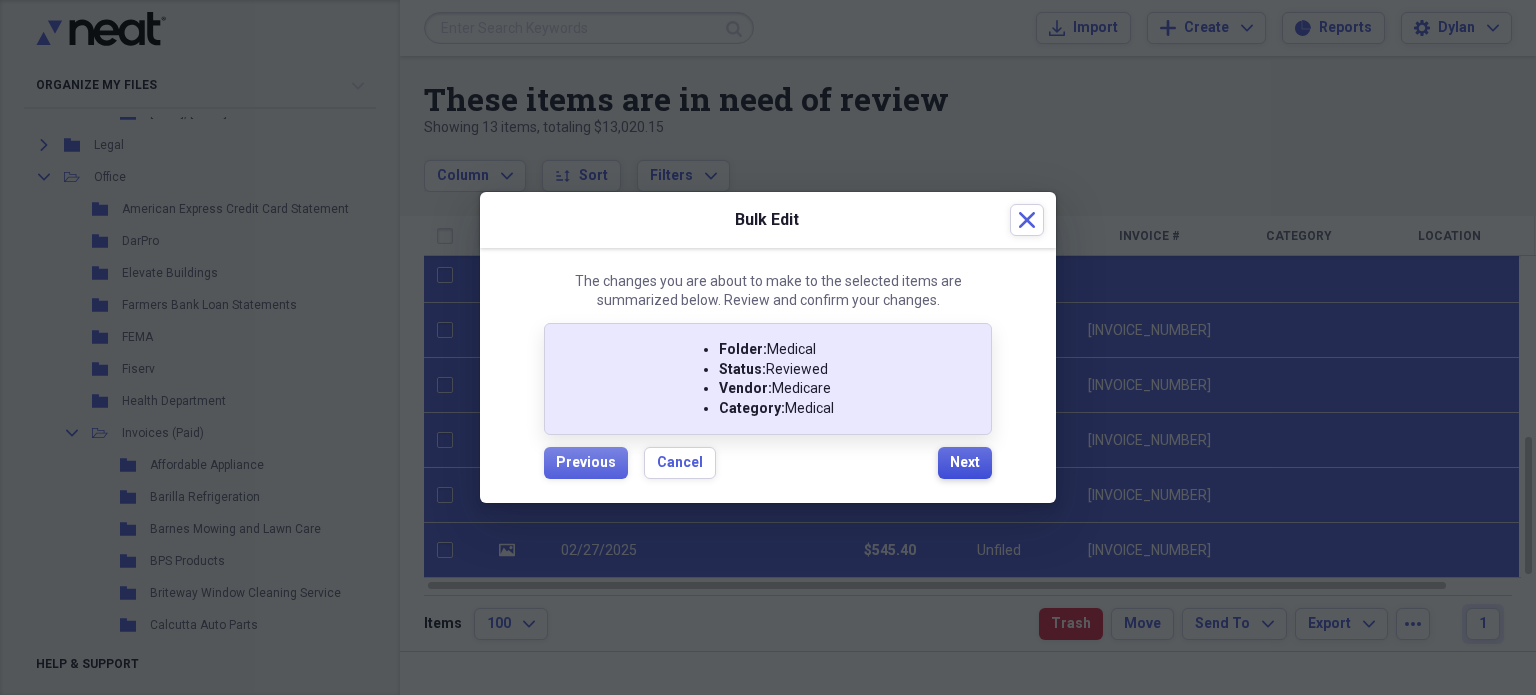 checkbox on "false" 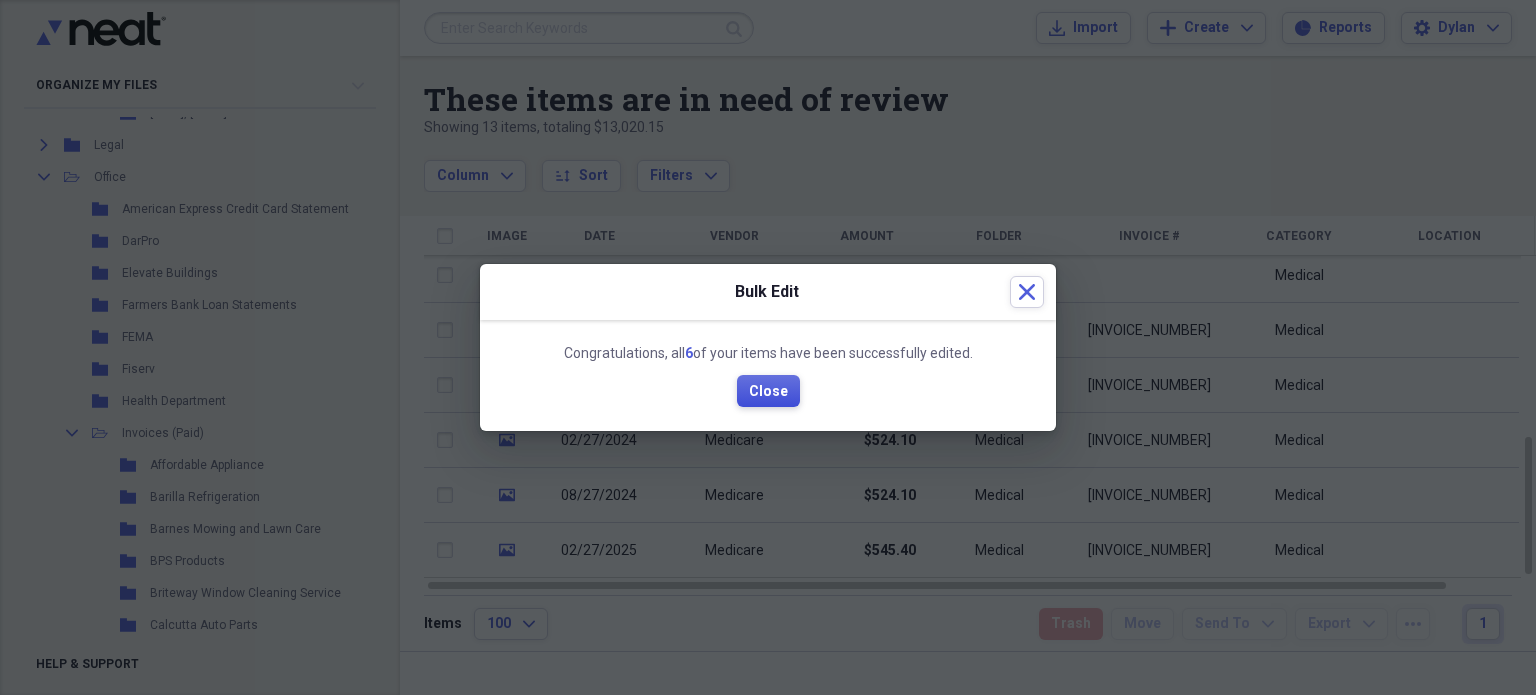 click on "Close" at bounding box center (768, 392) 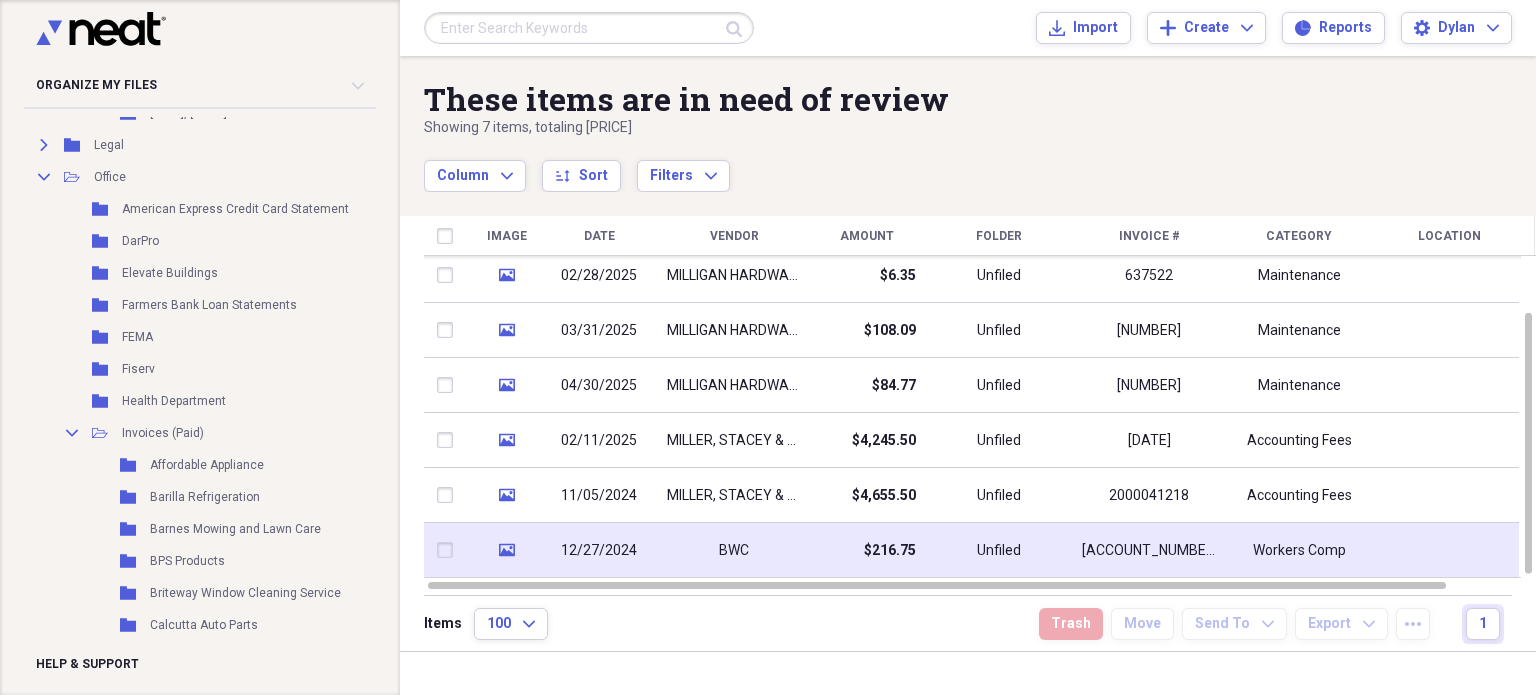 click on "BWC" at bounding box center [734, 550] 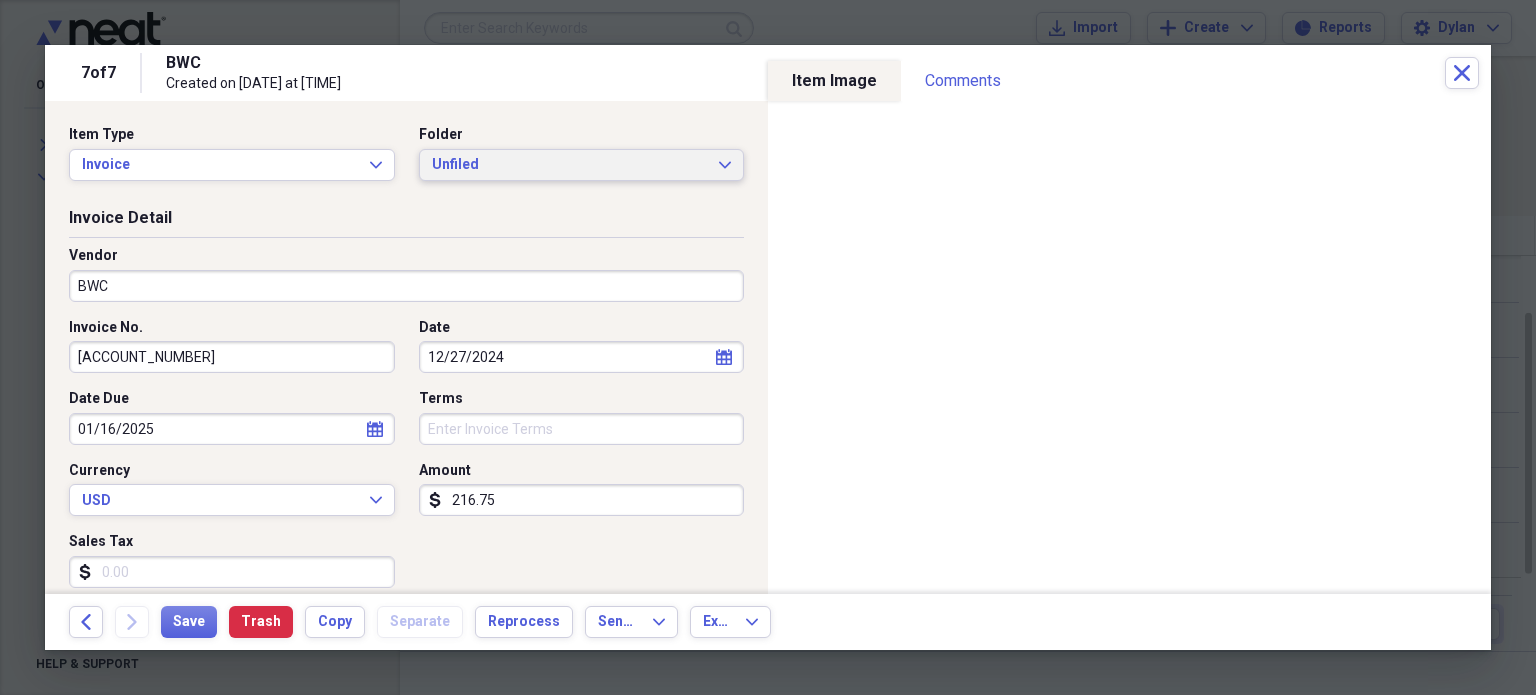 click on "Unfiled" at bounding box center (570, 165) 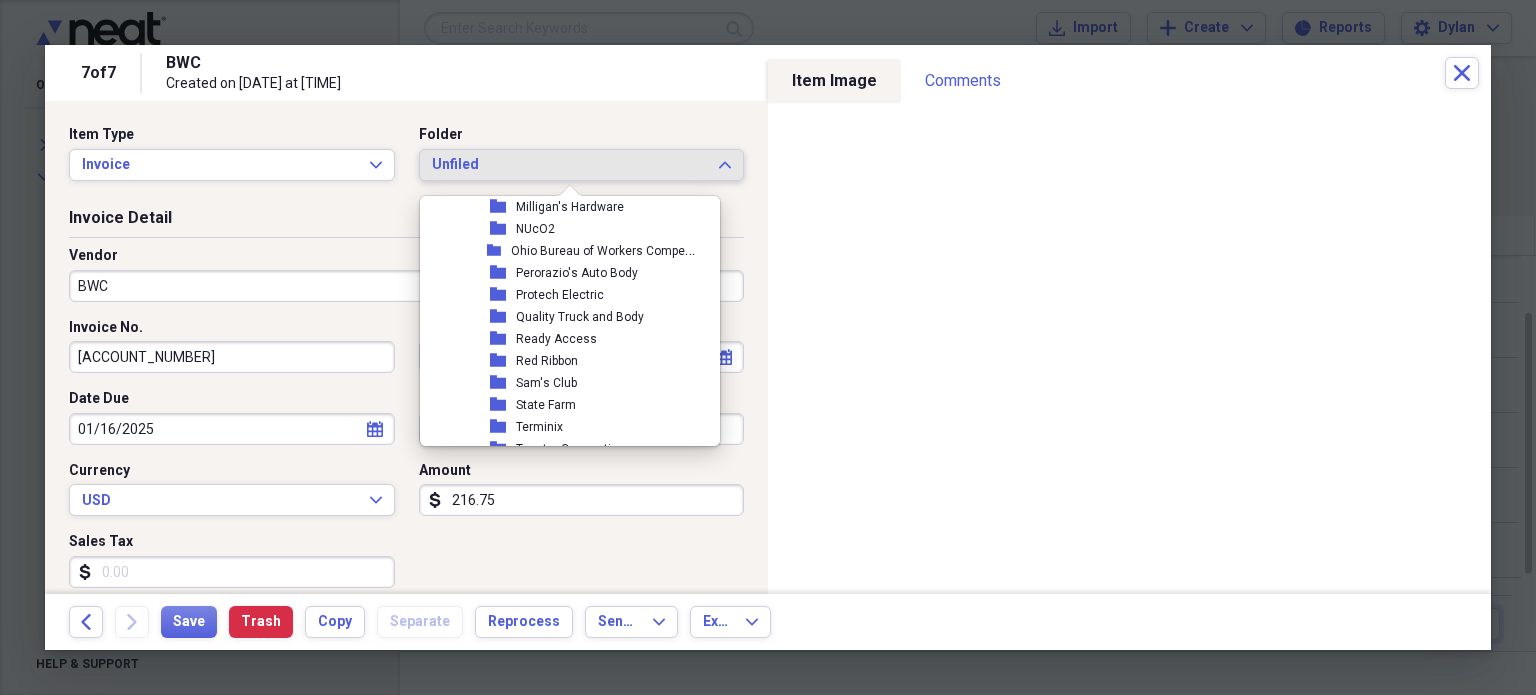 scroll, scrollTop: 3576, scrollLeft: 0, axis: vertical 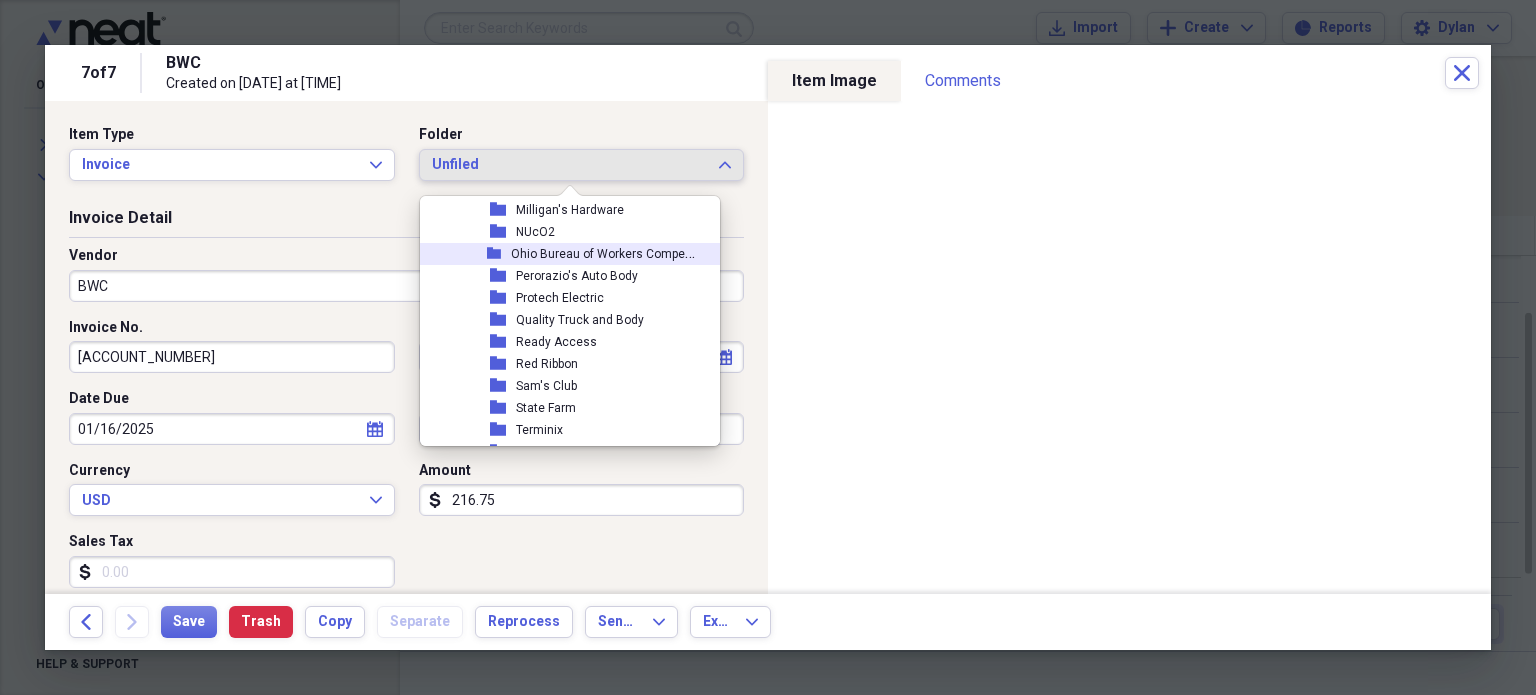 click on "Ohio Bureau of Workers Compensation" at bounding box center [619, 252] 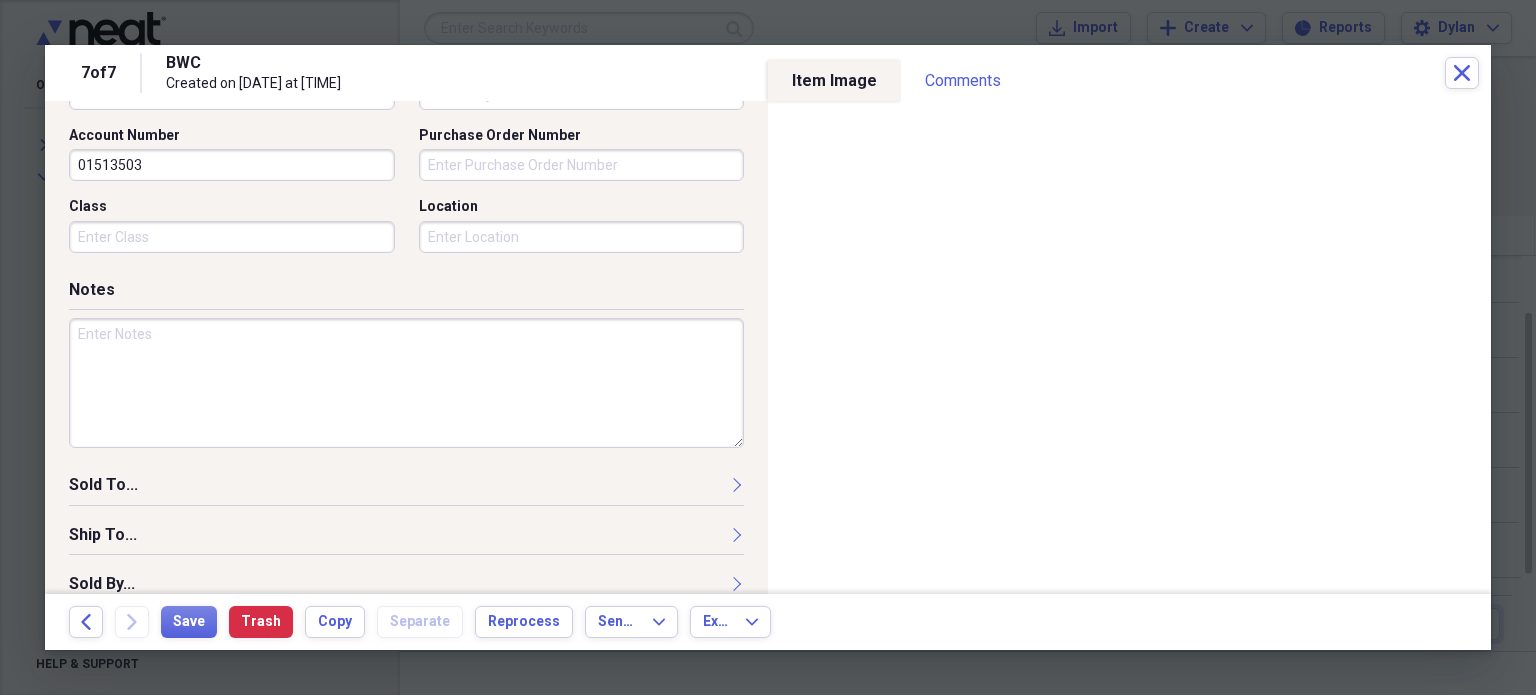 scroll, scrollTop: 672, scrollLeft: 0, axis: vertical 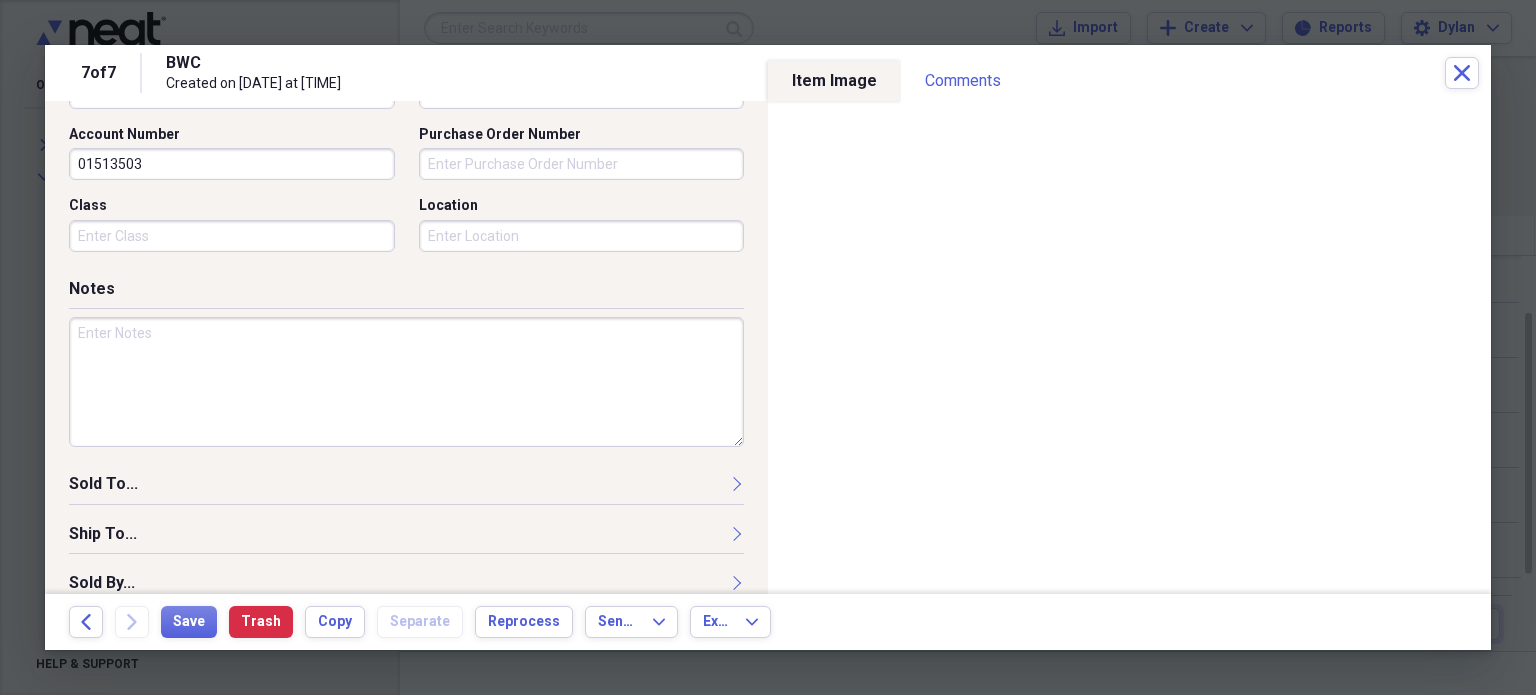 click at bounding box center (406, 382) 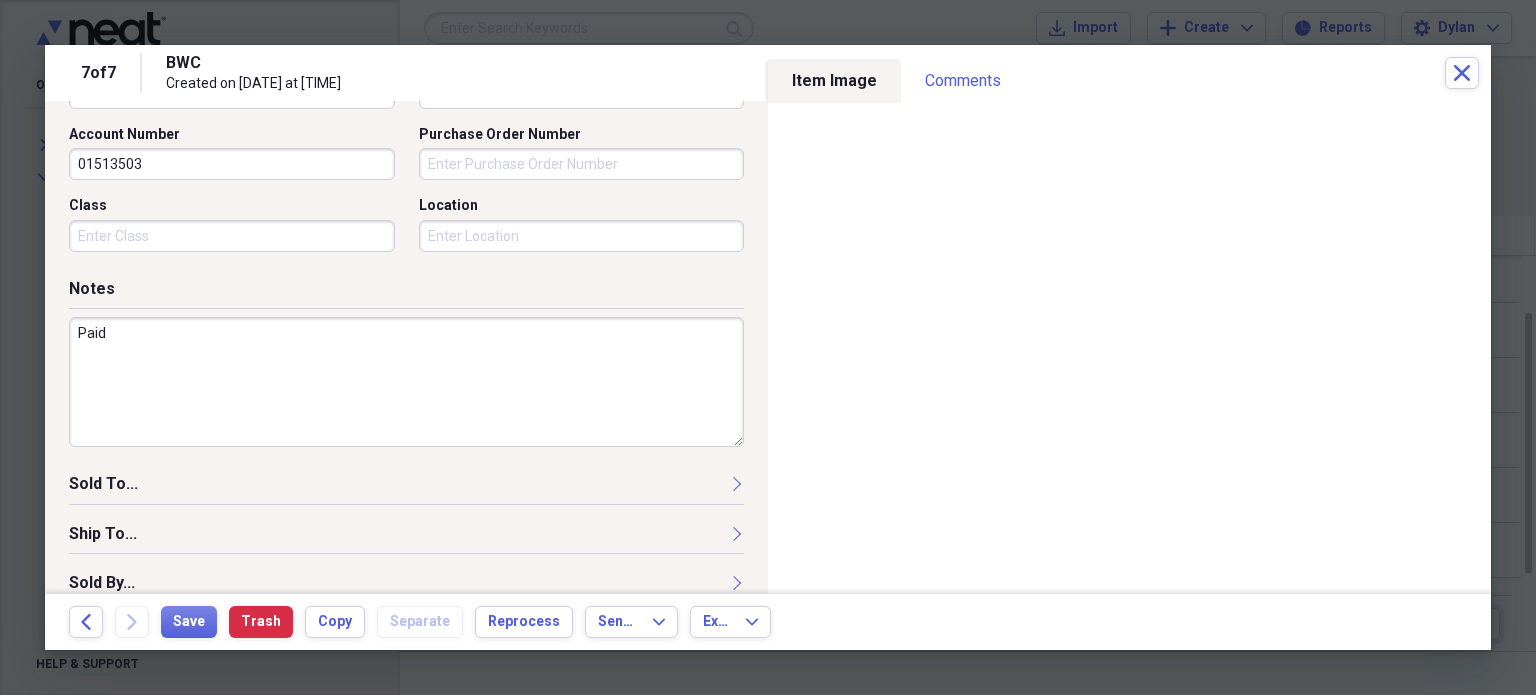 type on "Paid" 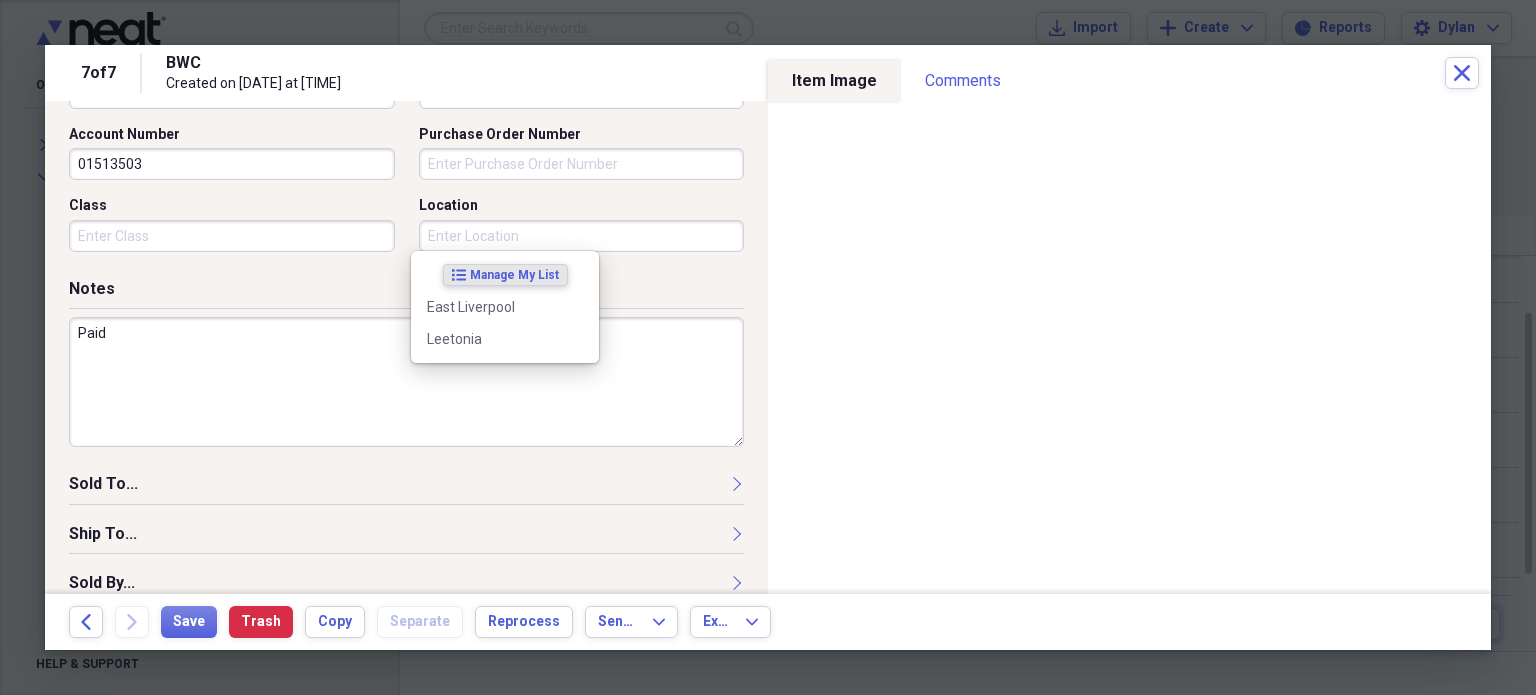 click on "Location" at bounding box center [582, 236] 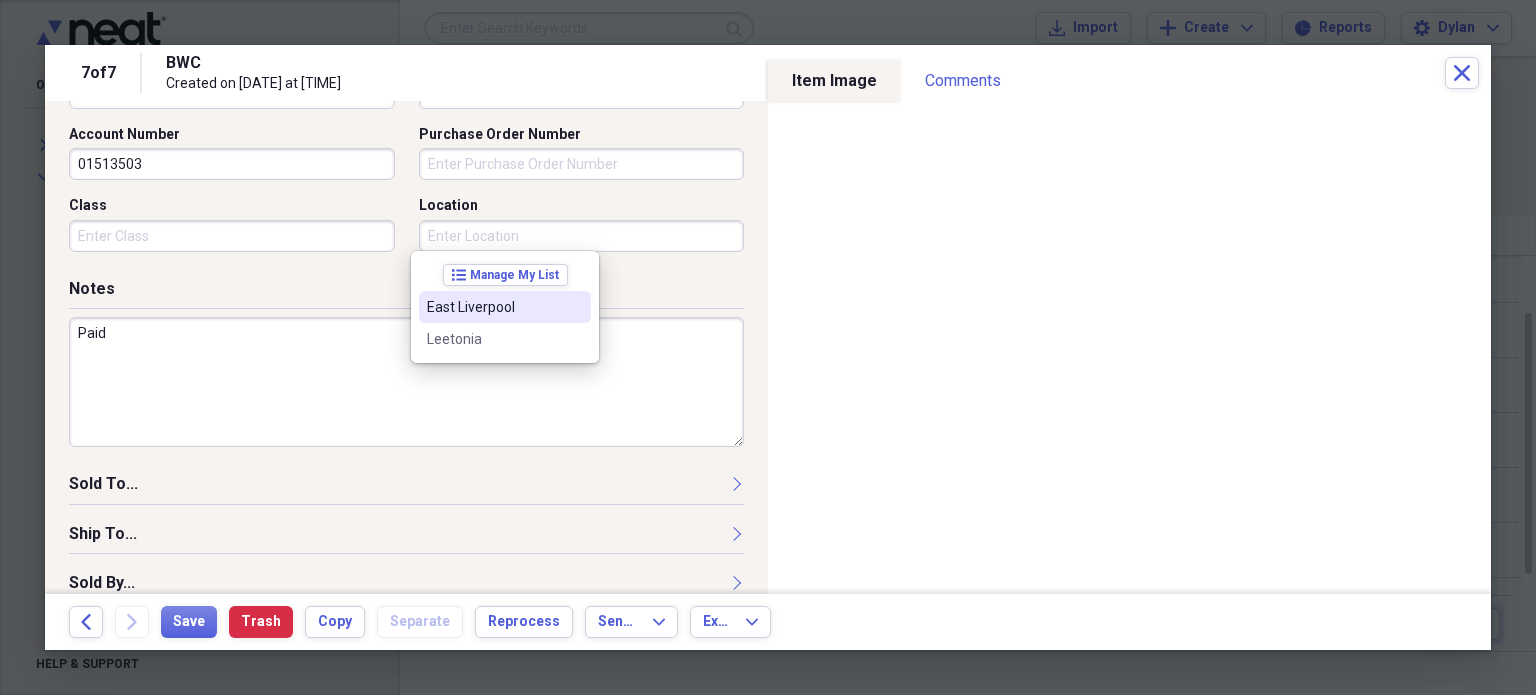 click on "East Liverpool" at bounding box center (505, 307) 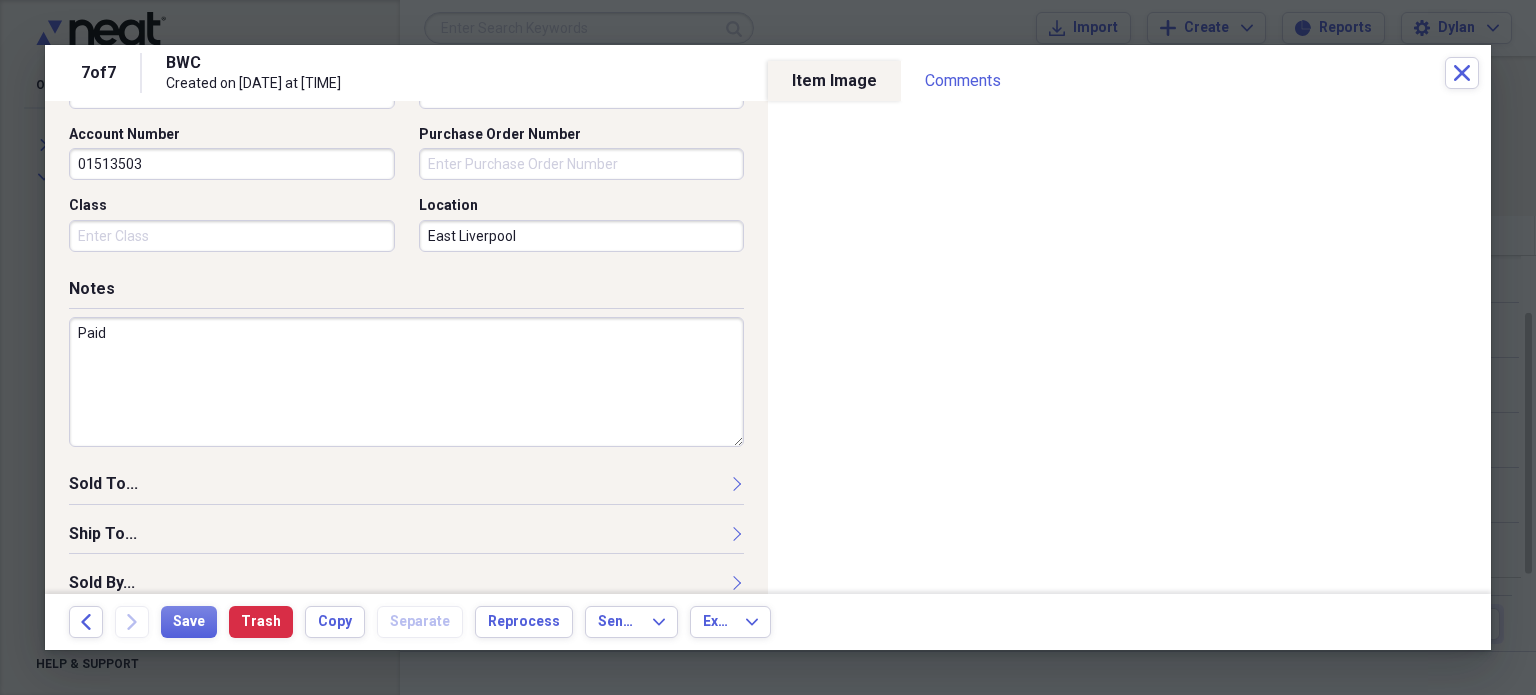 click on "Paid" at bounding box center (406, 382) 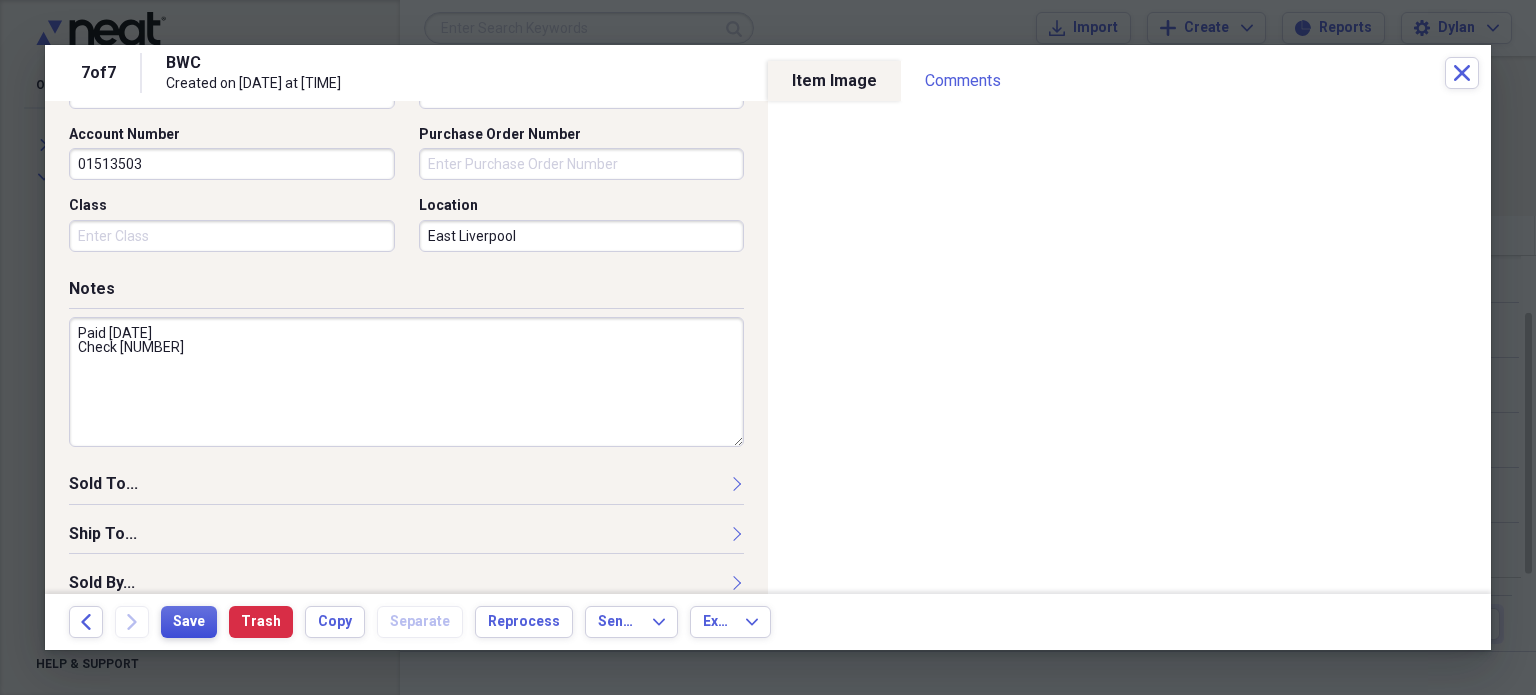 type on "Paid 1-7-25
Check 13742" 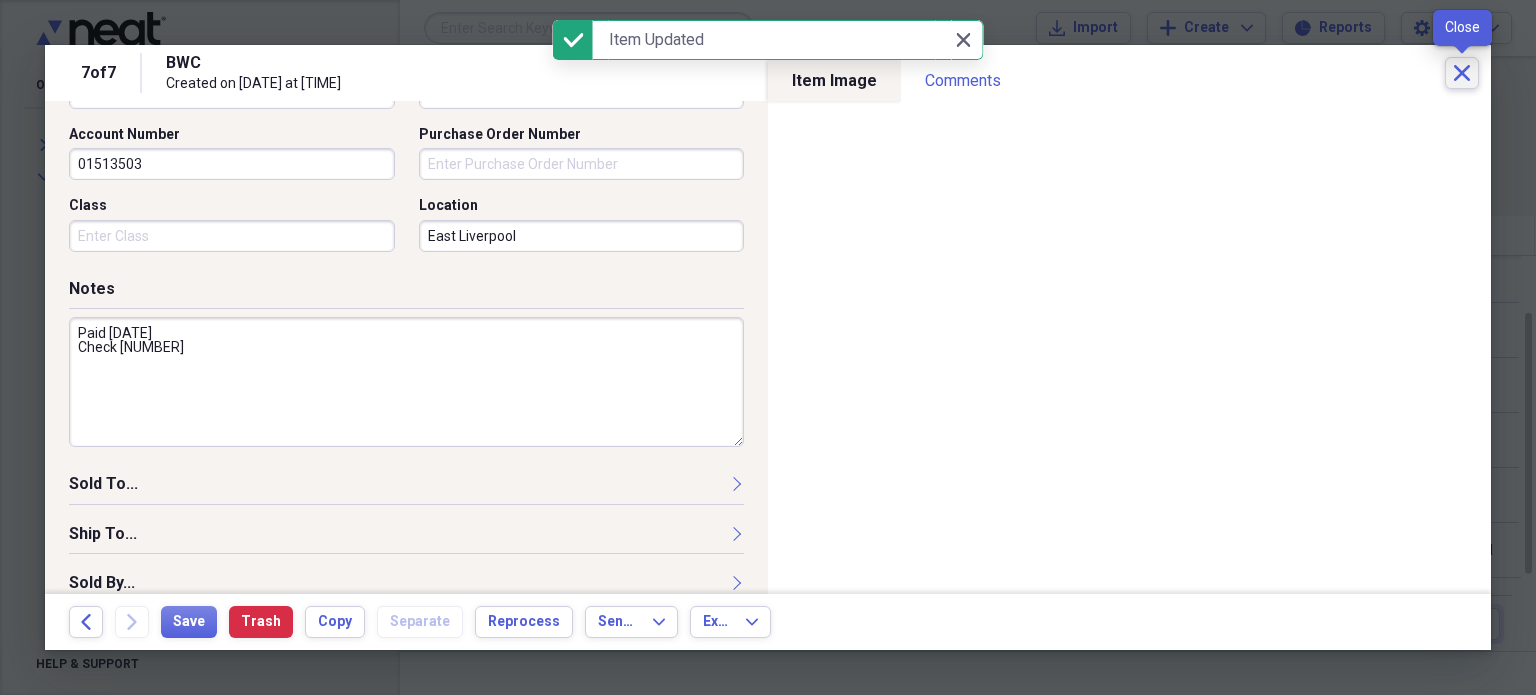 click 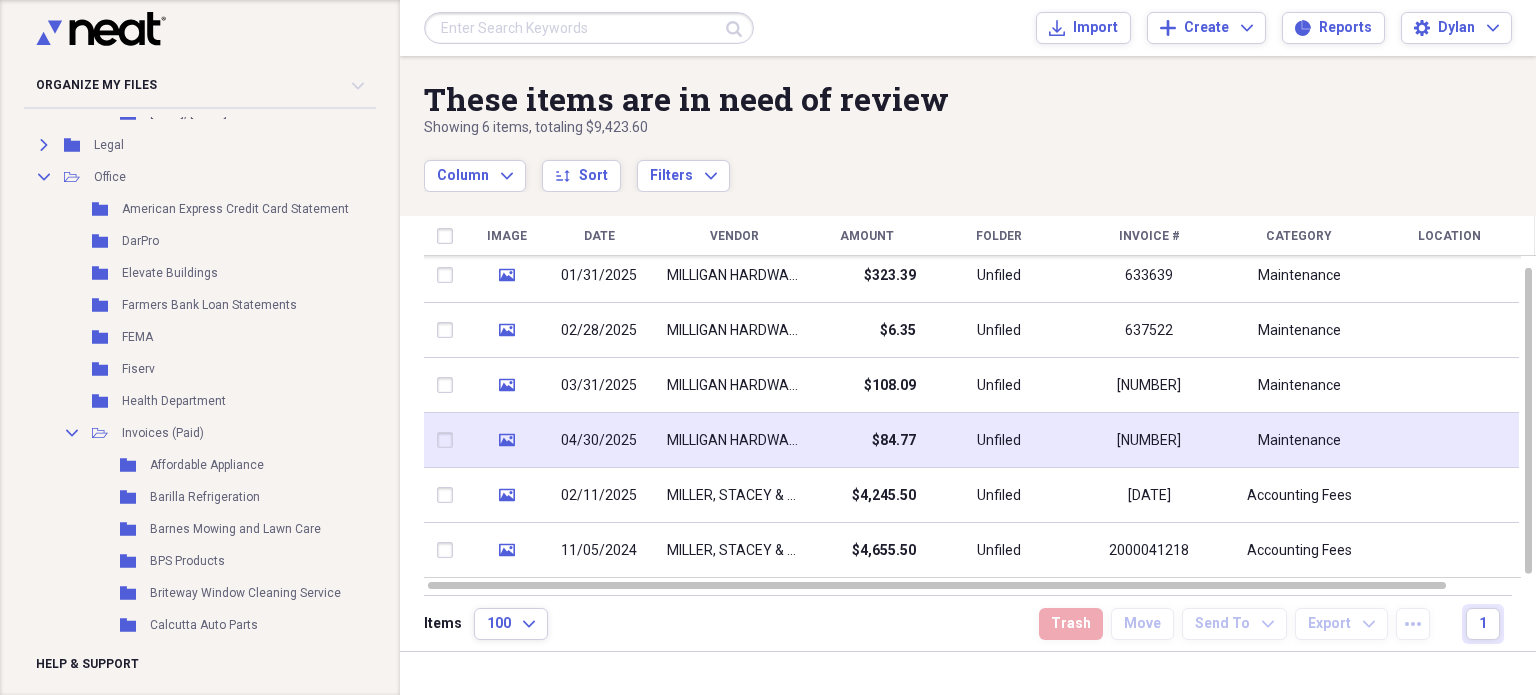 click at bounding box center (449, 440) 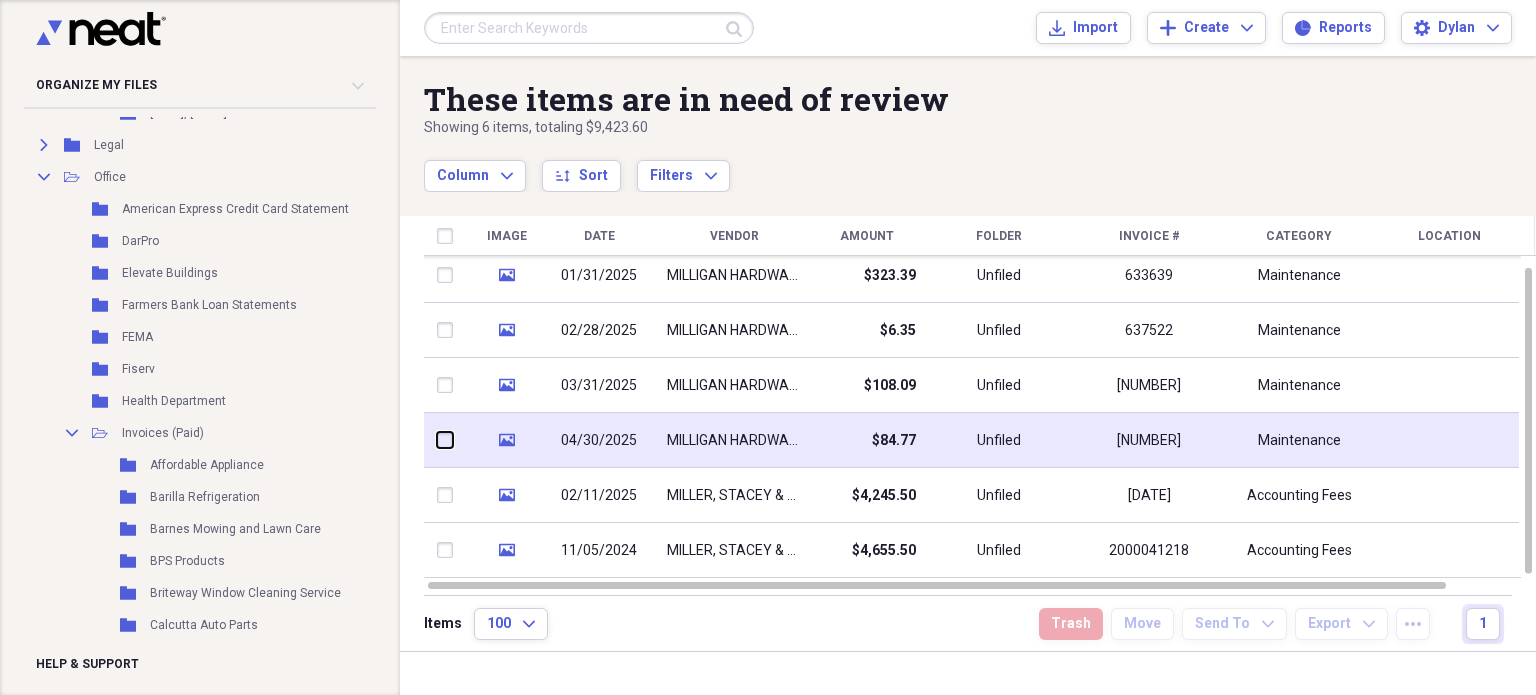 click at bounding box center [437, 440] 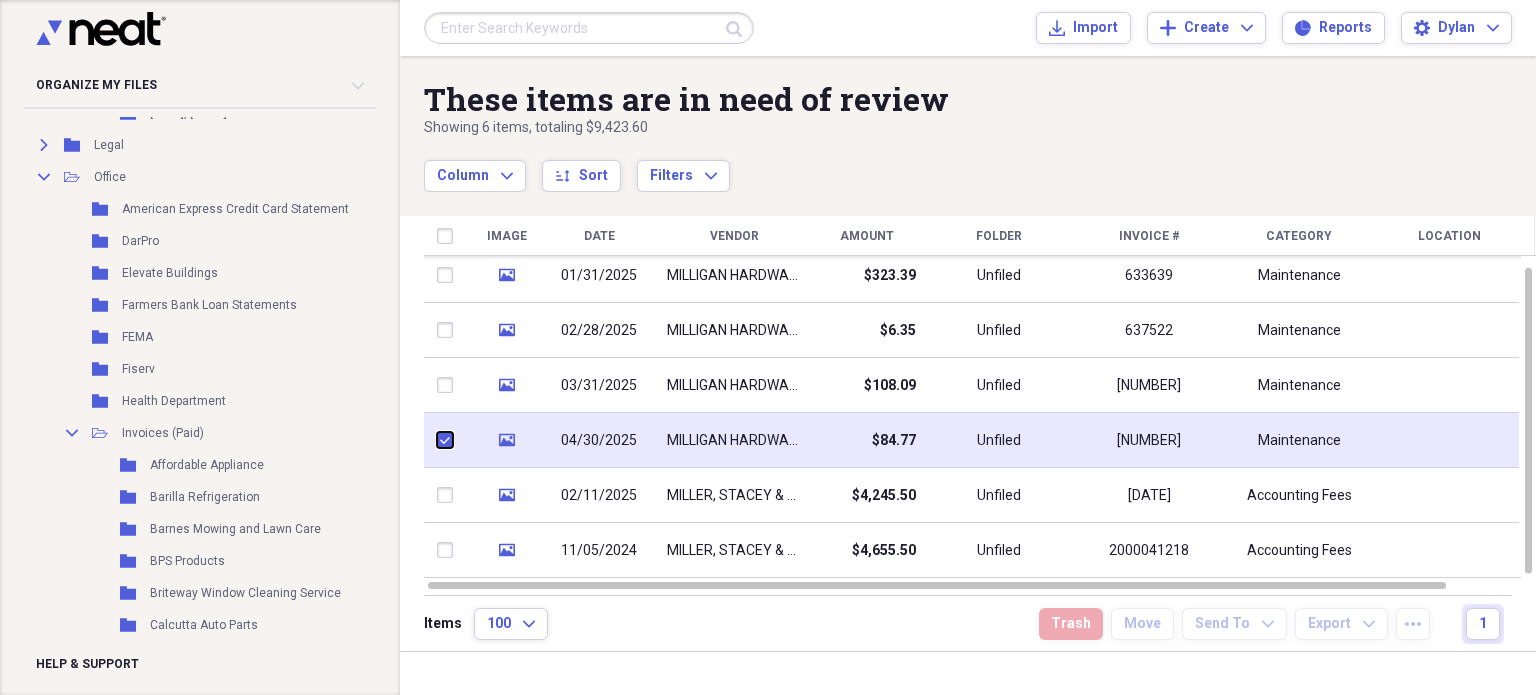 checkbox on "true" 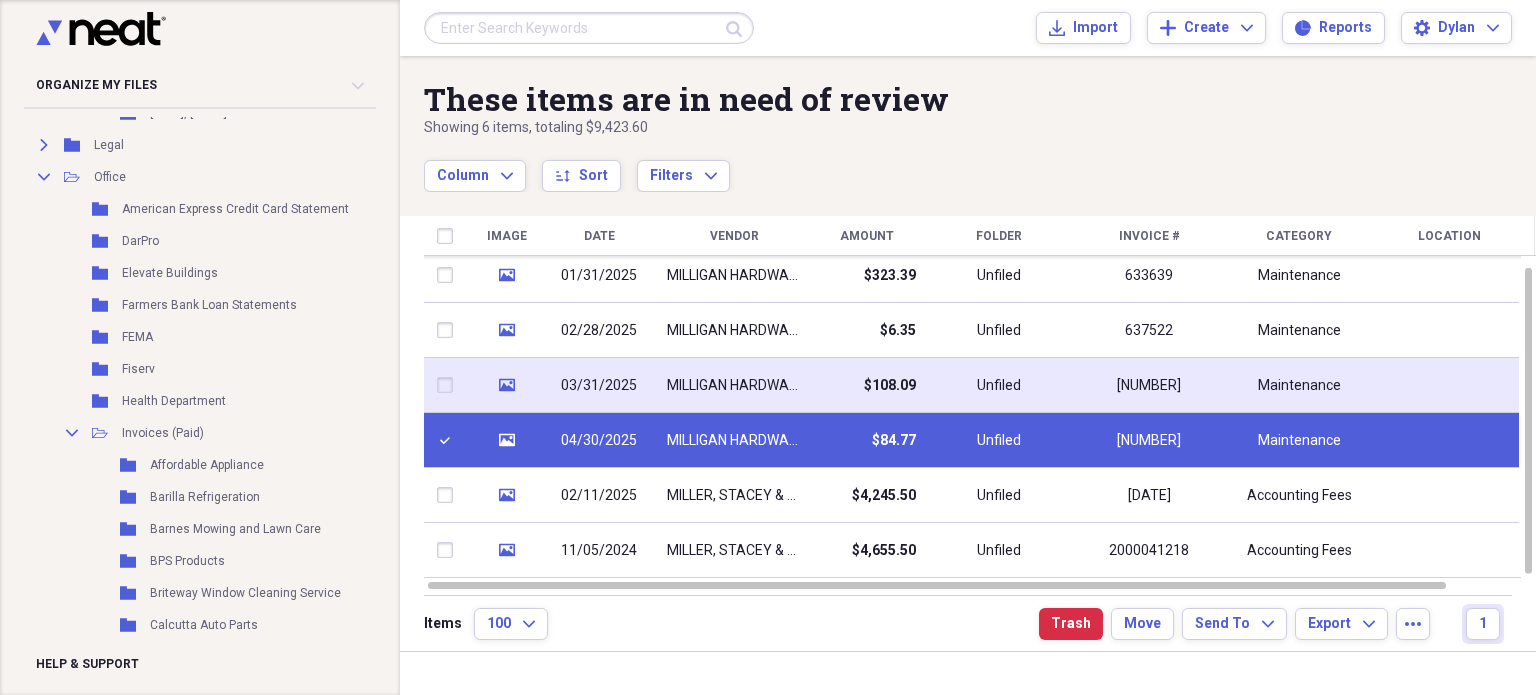 click at bounding box center [449, 385] 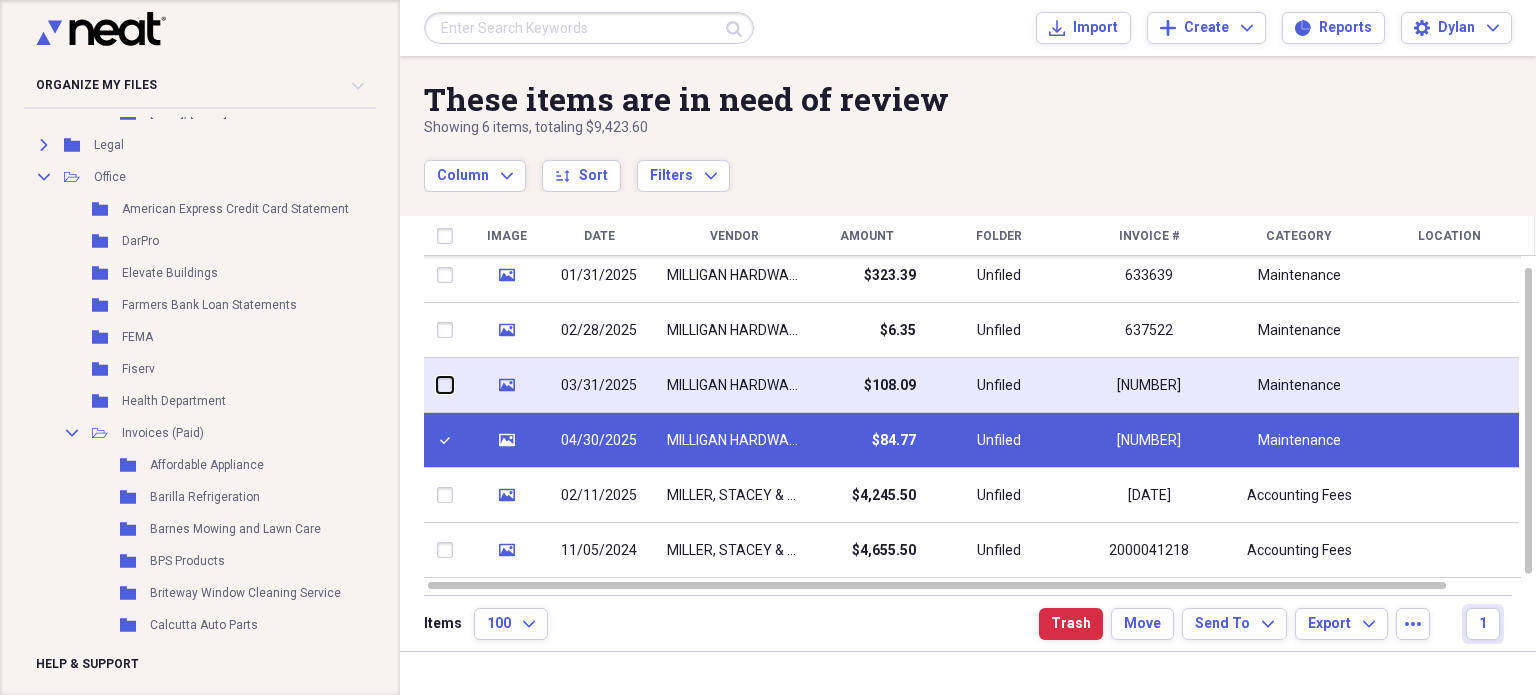 click at bounding box center (437, 385) 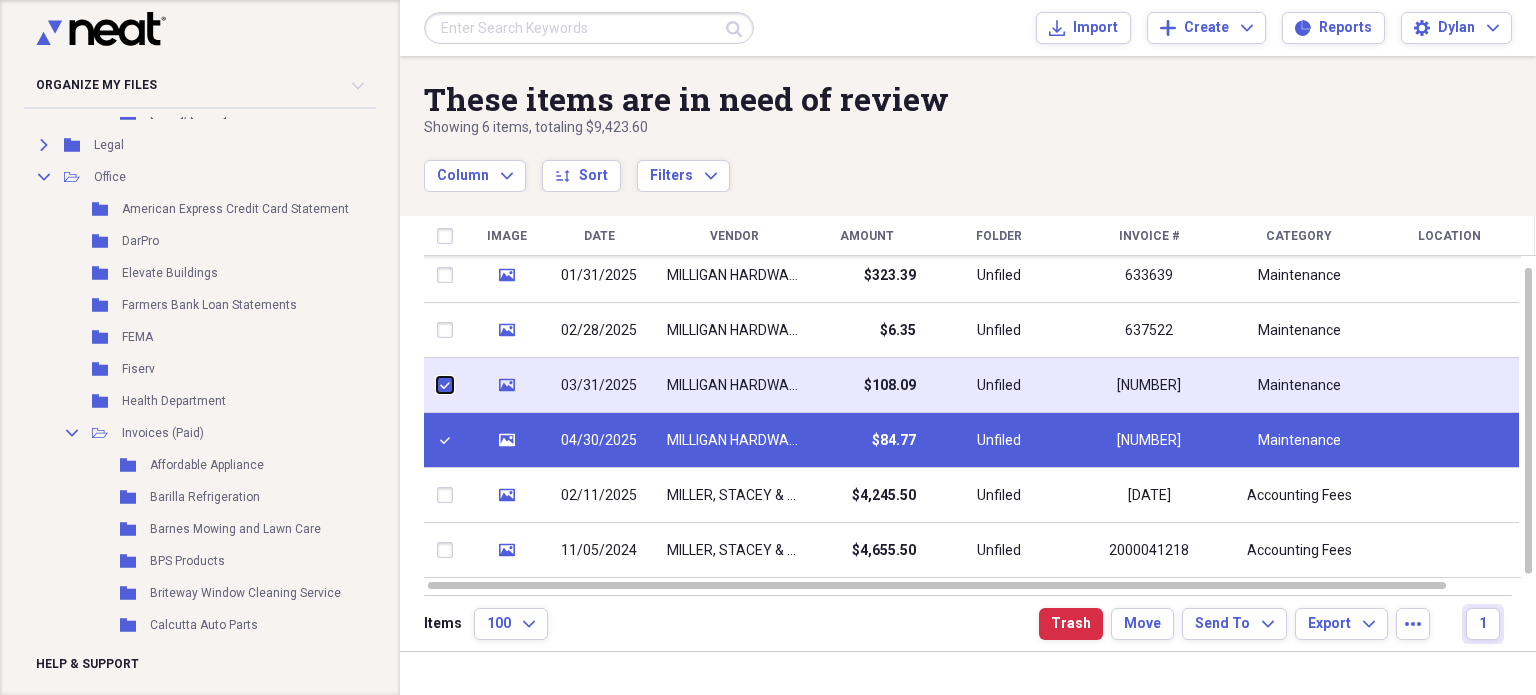 checkbox on "true" 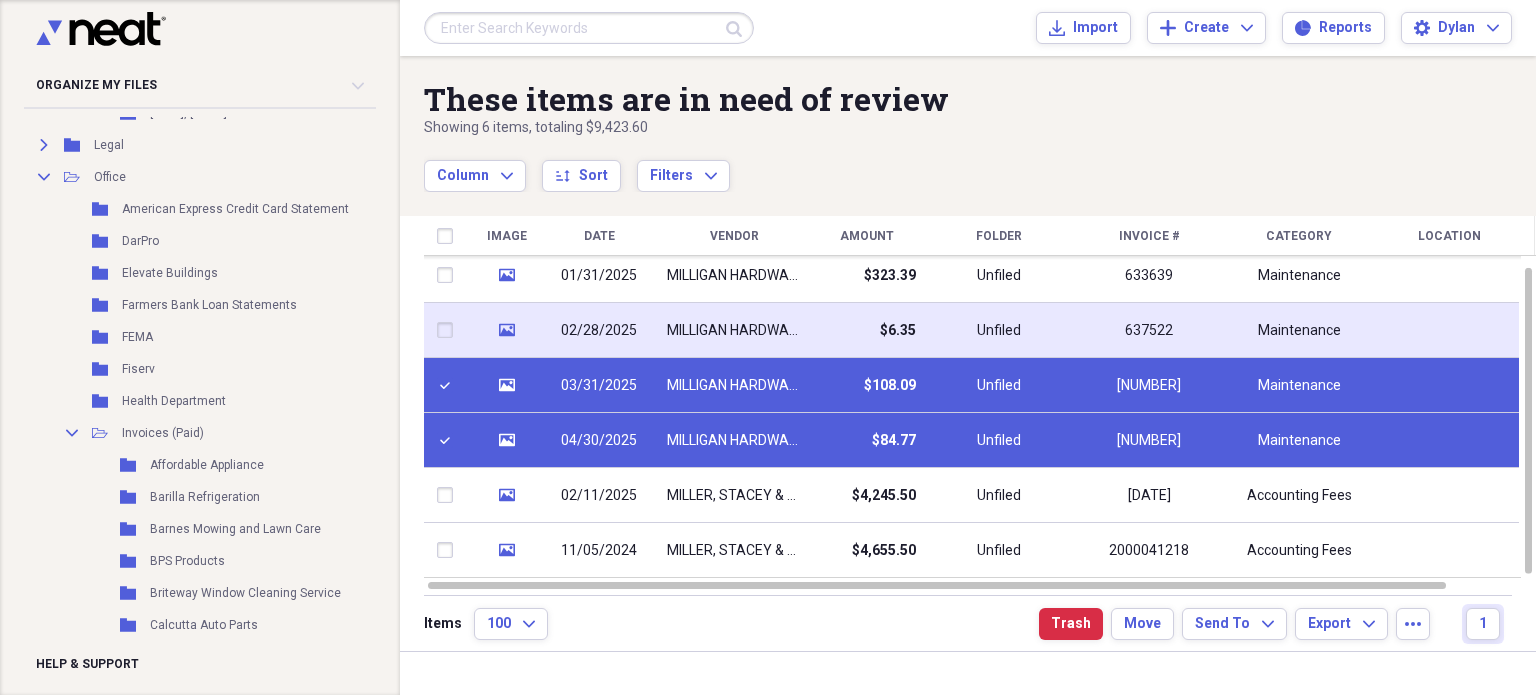 click at bounding box center [449, 330] 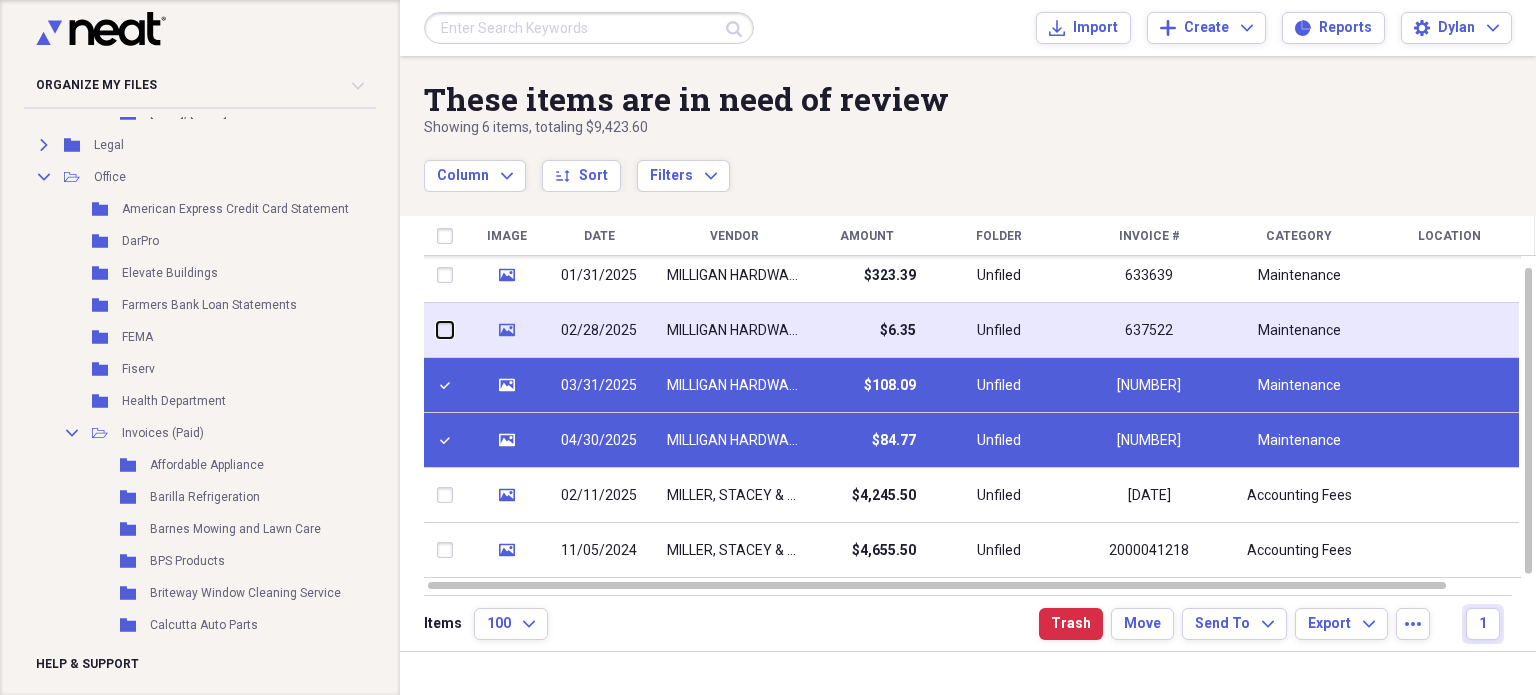click at bounding box center (437, 330) 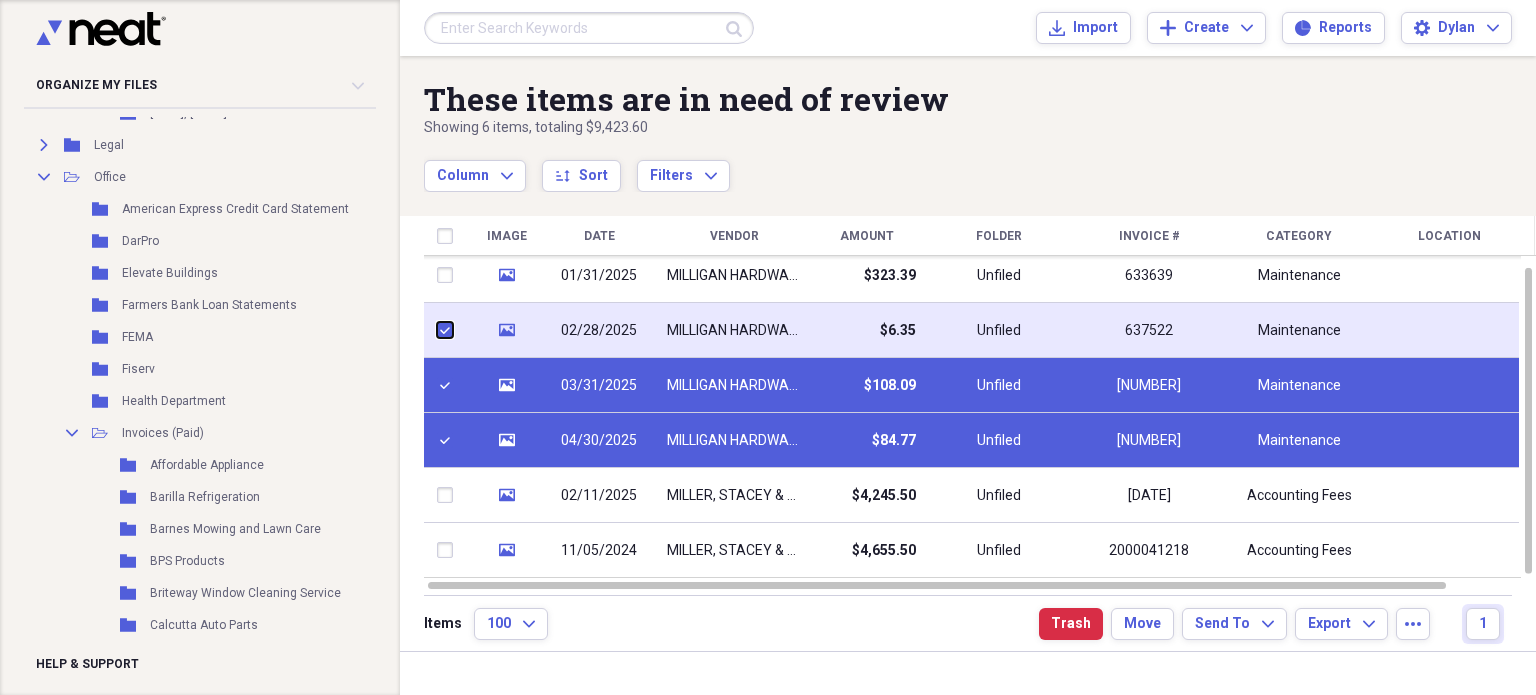 checkbox on "true" 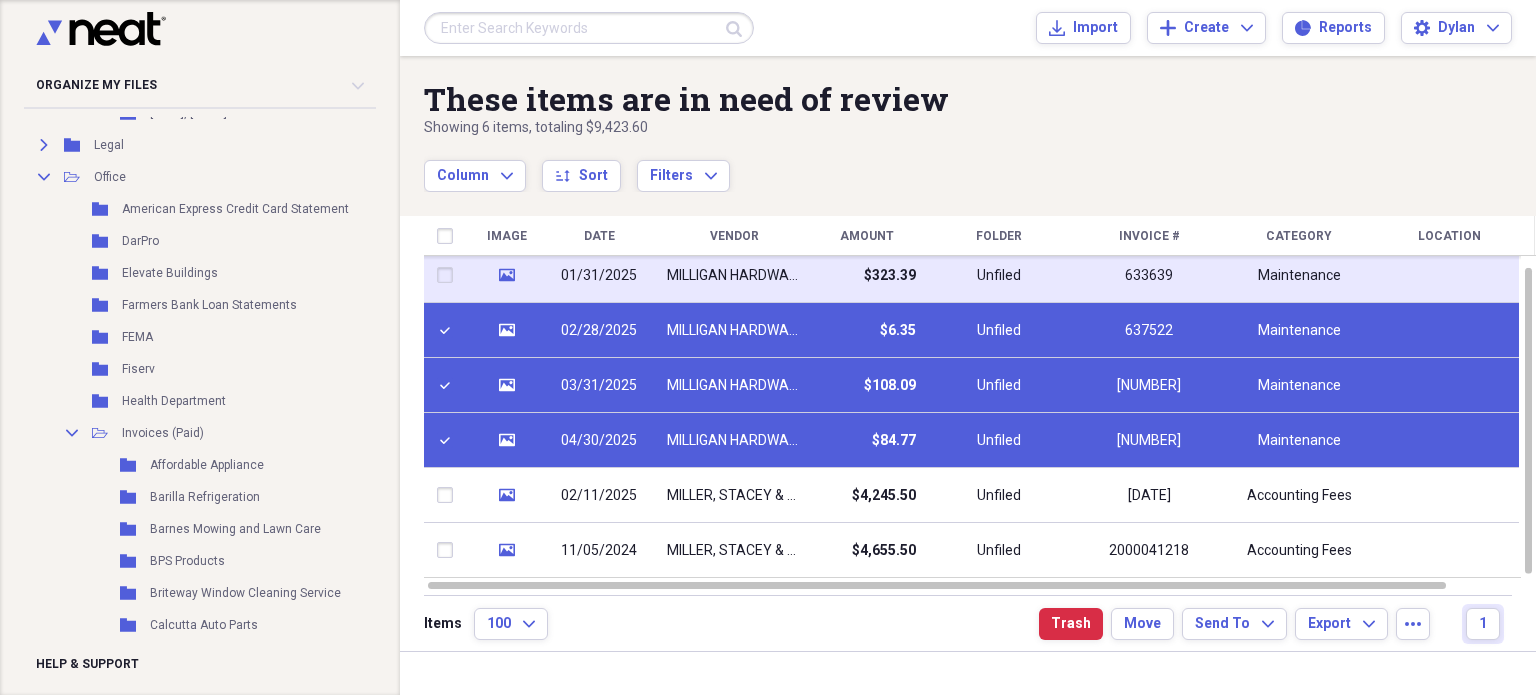 click at bounding box center (449, 275) 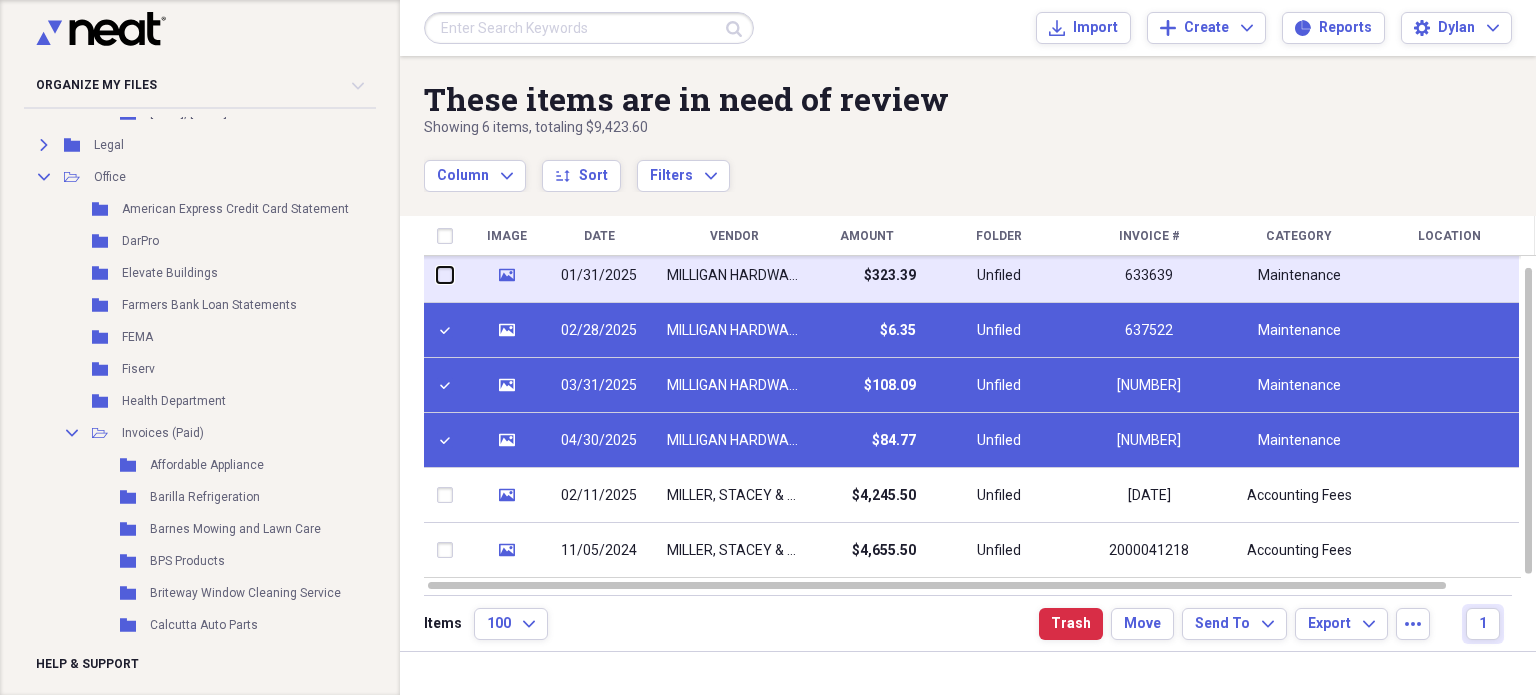 click at bounding box center [437, 275] 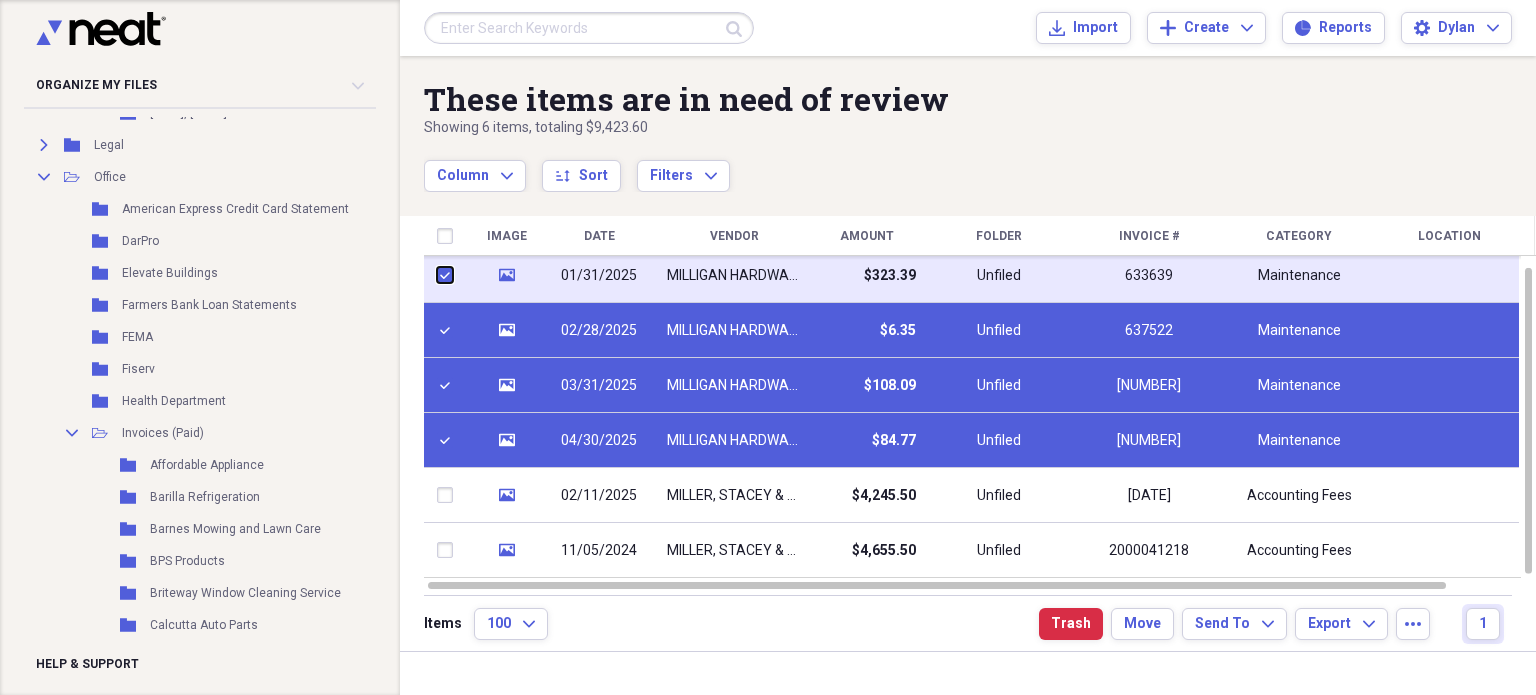 checkbox on "true" 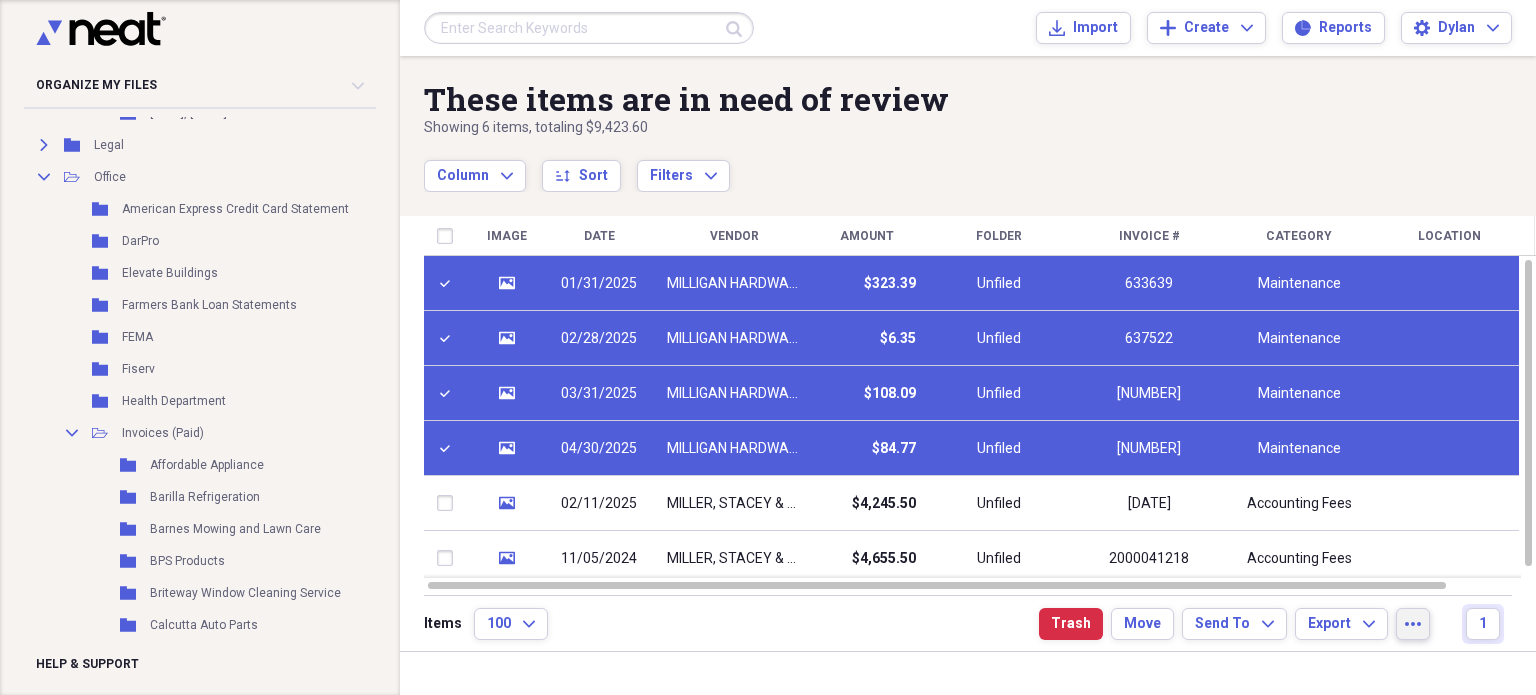 click on "more" 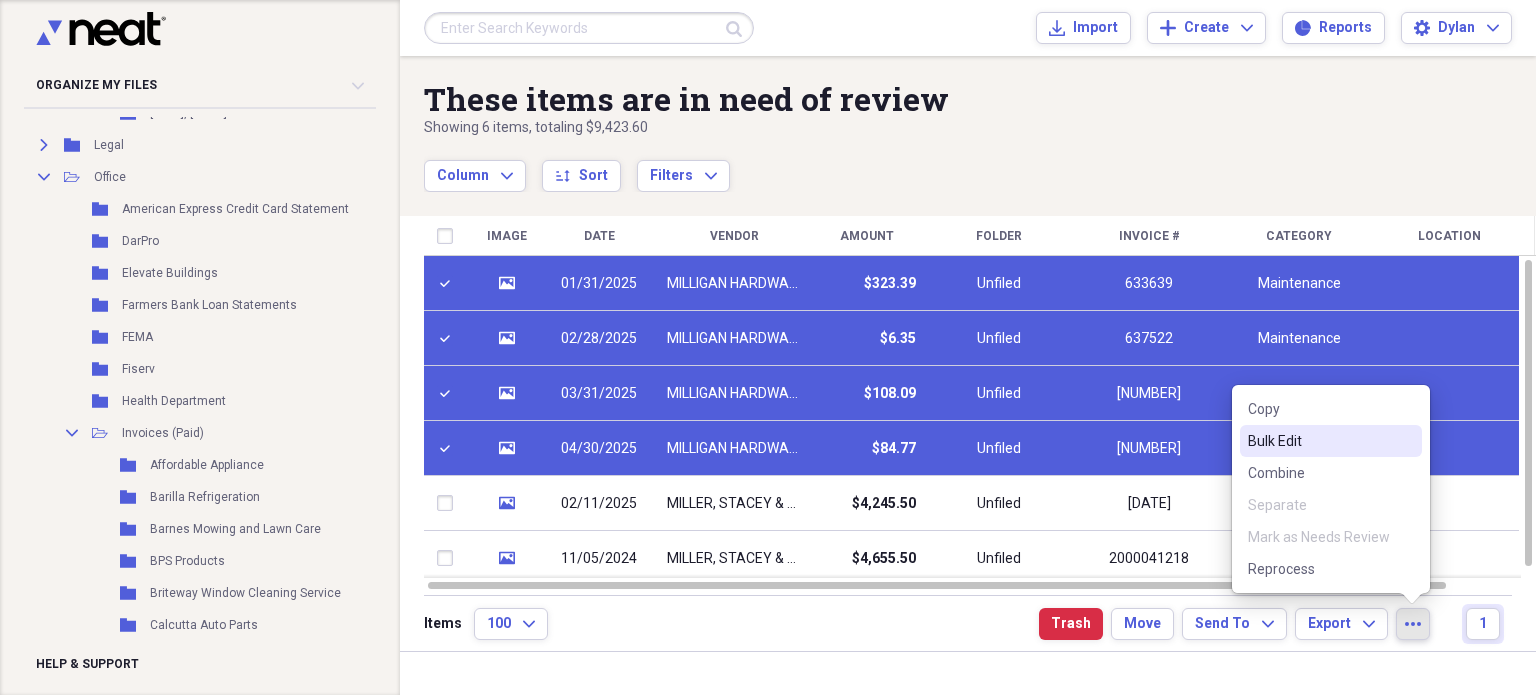 click on "Bulk Edit" at bounding box center (1319, 441) 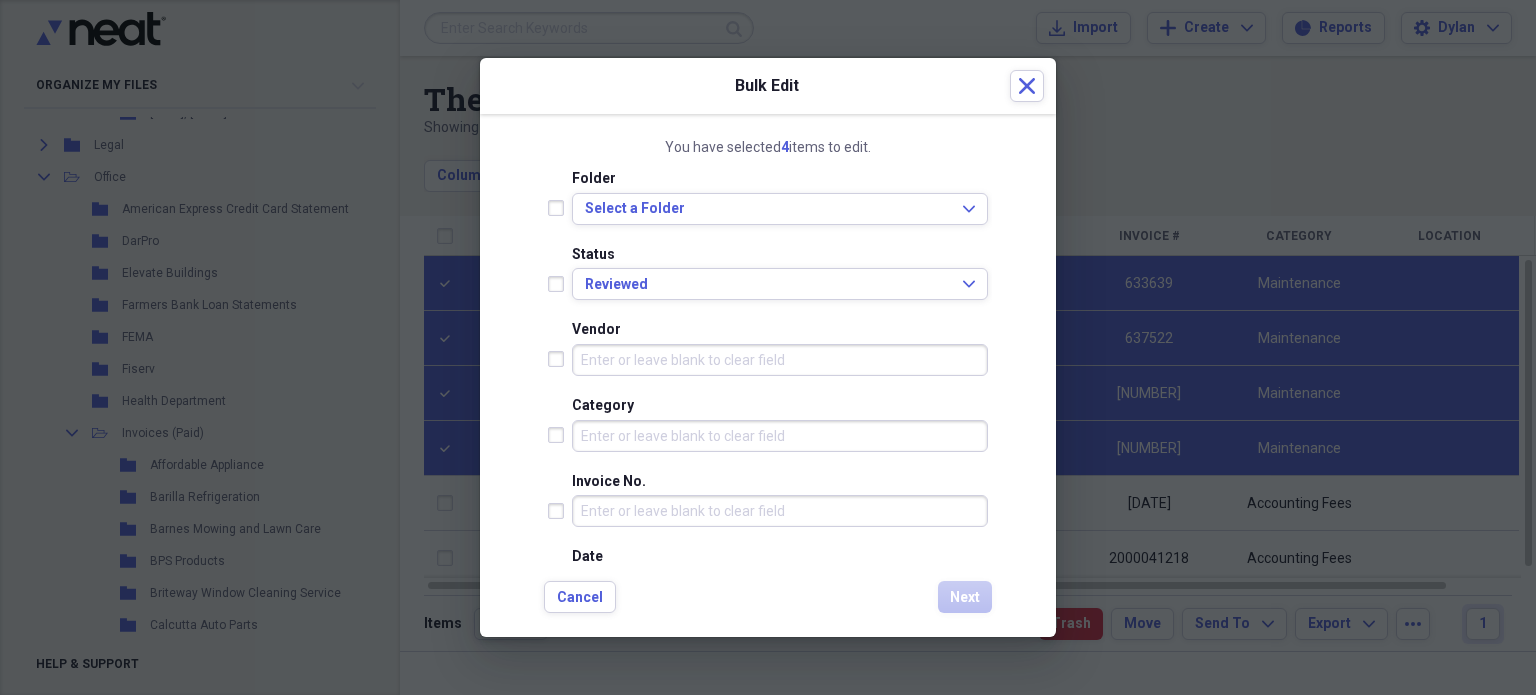 click on "Folder Select a Folder Expand" at bounding box center [768, 205] 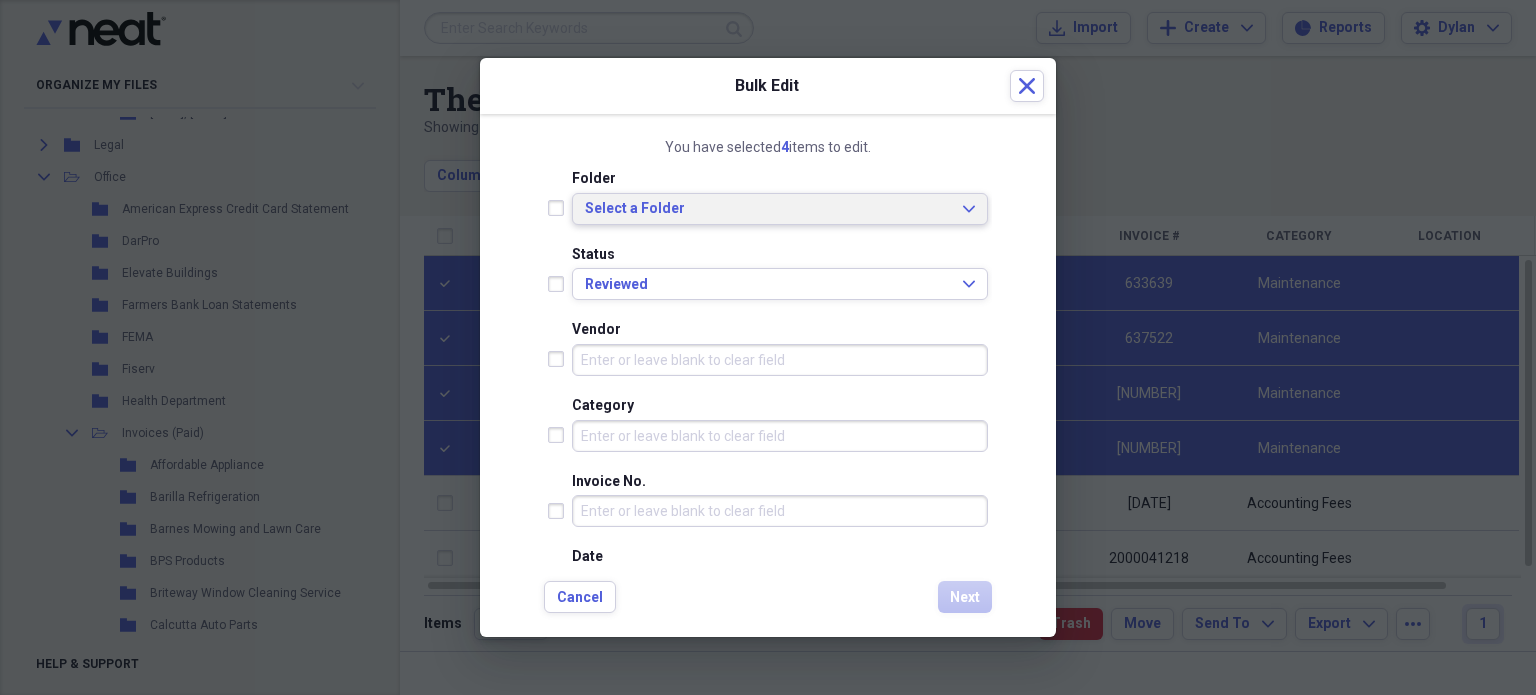 click on "Select a Folder Expand" at bounding box center (780, 209) 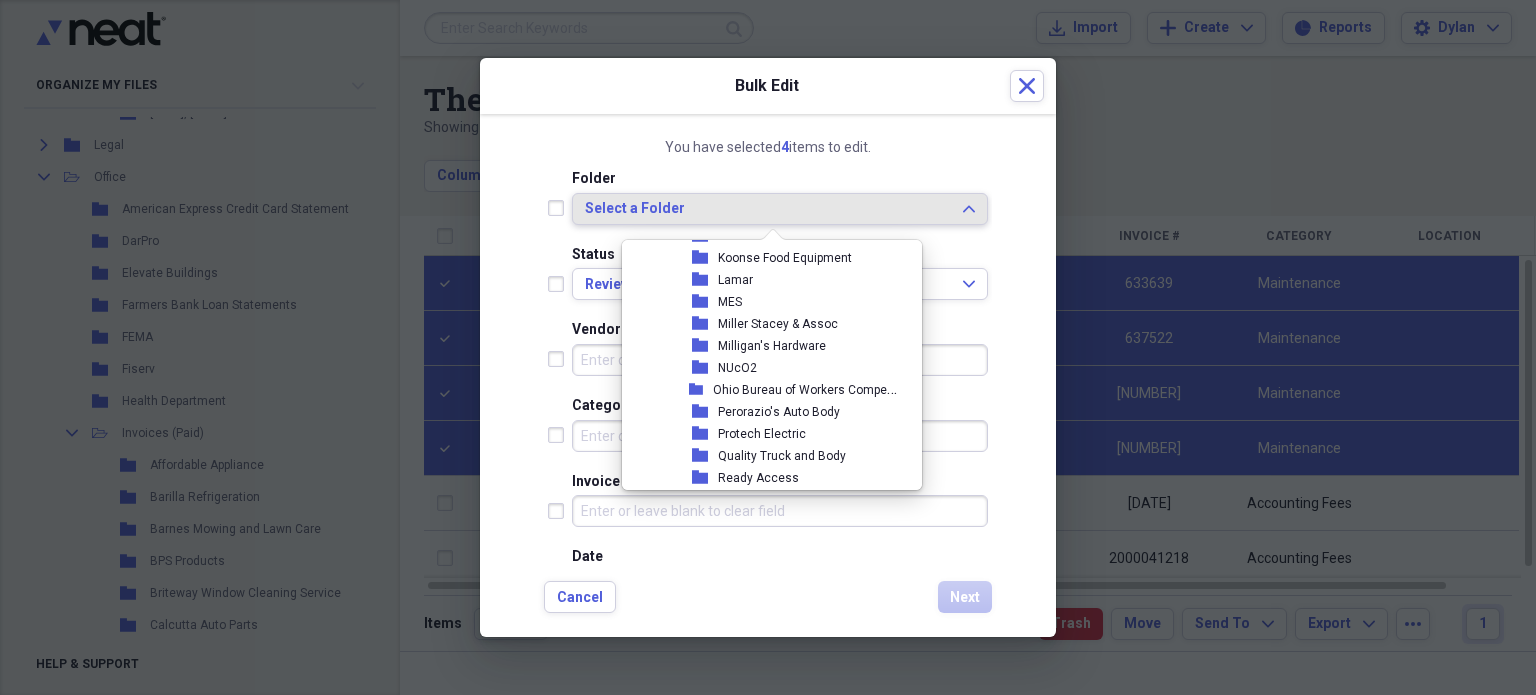 scroll, scrollTop: 3480, scrollLeft: 0, axis: vertical 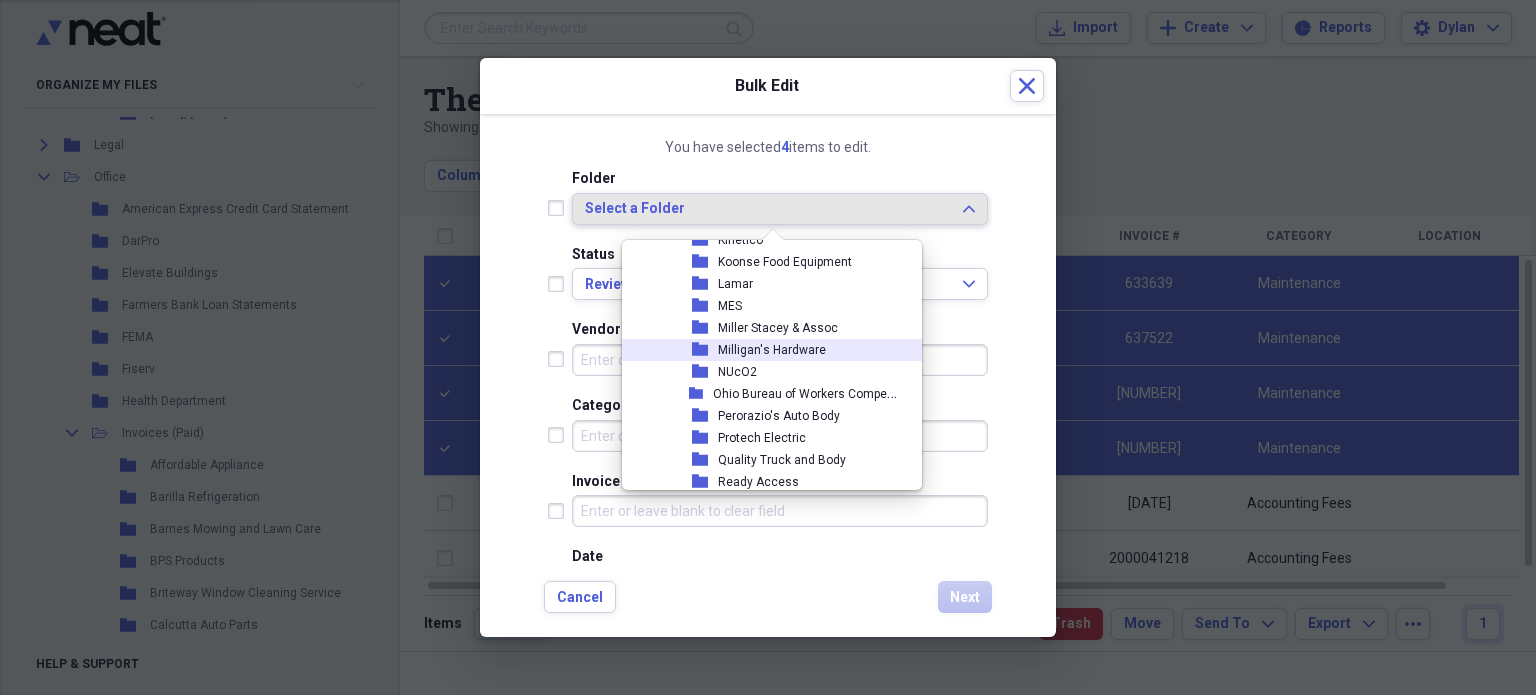 click on "Milligan's Hardware" at bounding box center (772, 350) 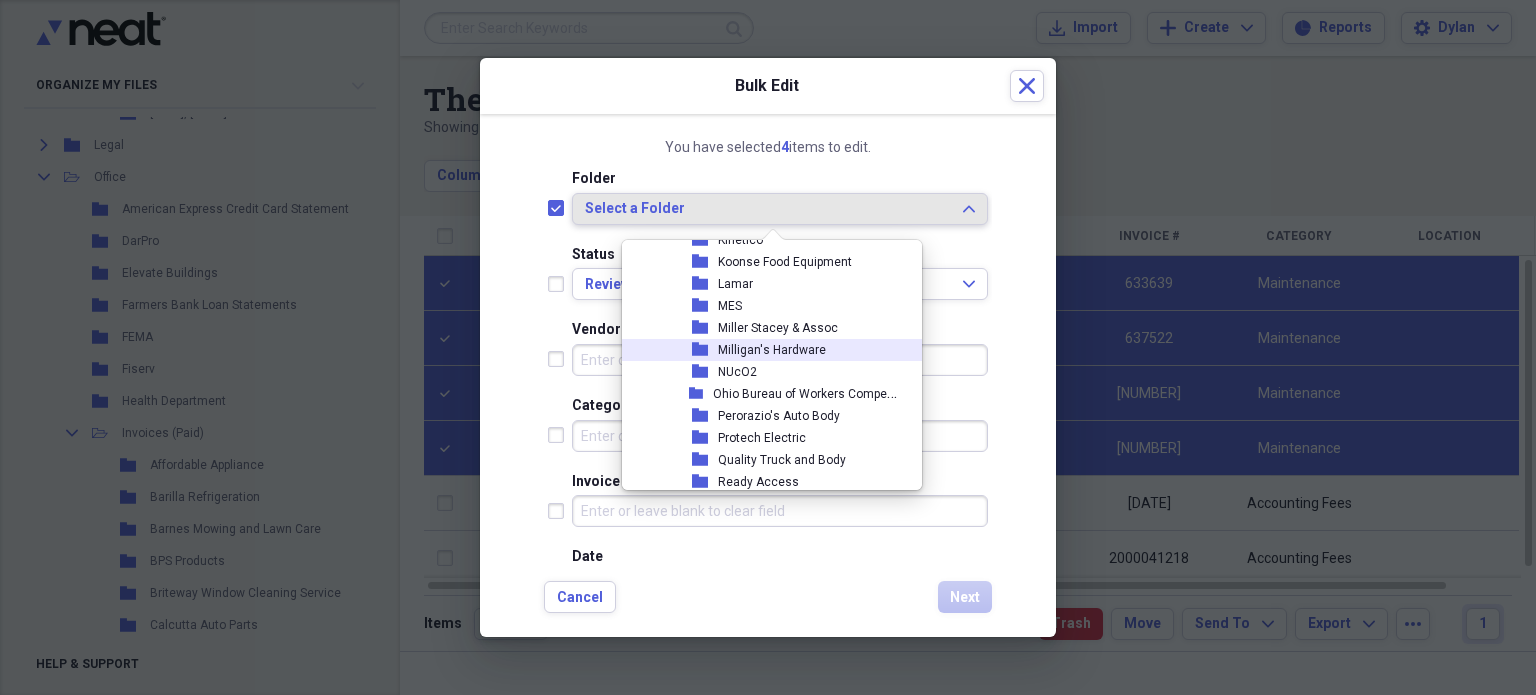 checkbox on "true" 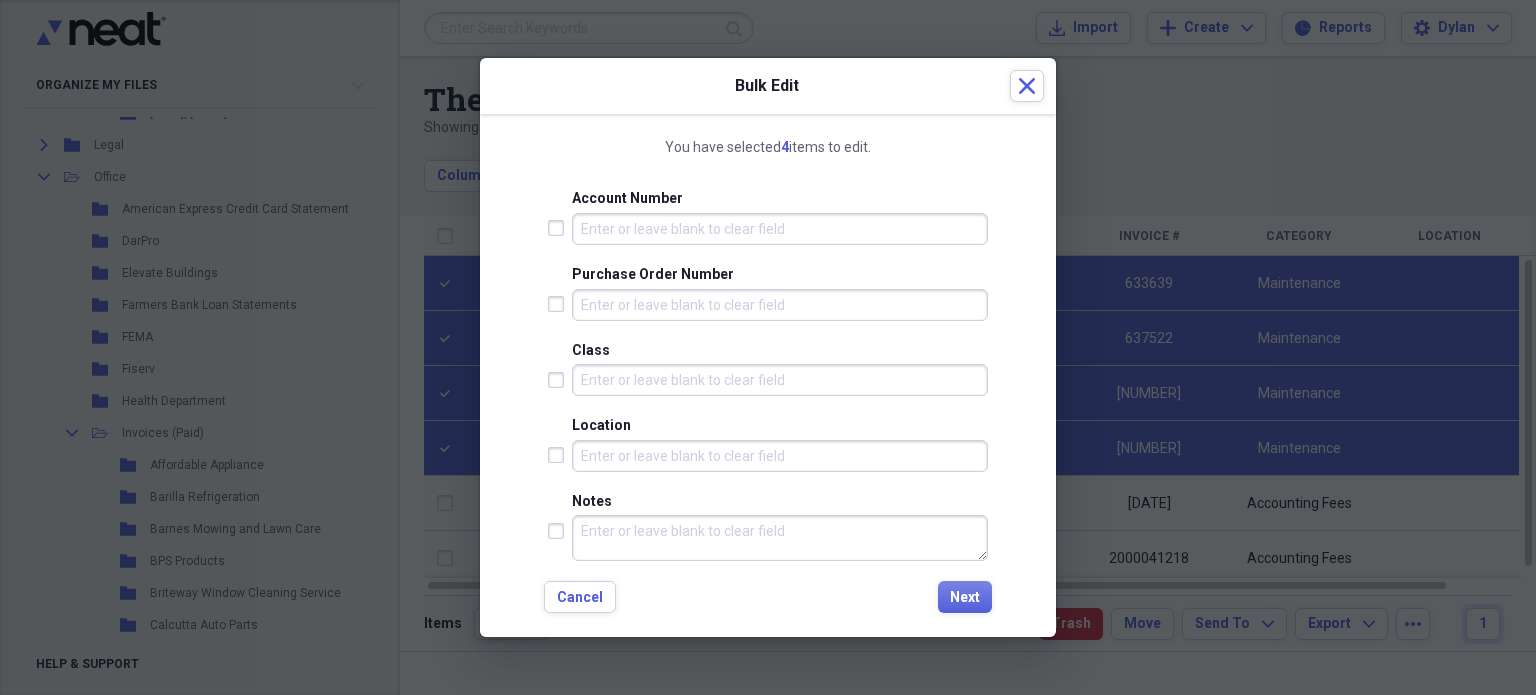 scroll, scrollTop: 898, scrollLeft: 0, axis: vertical 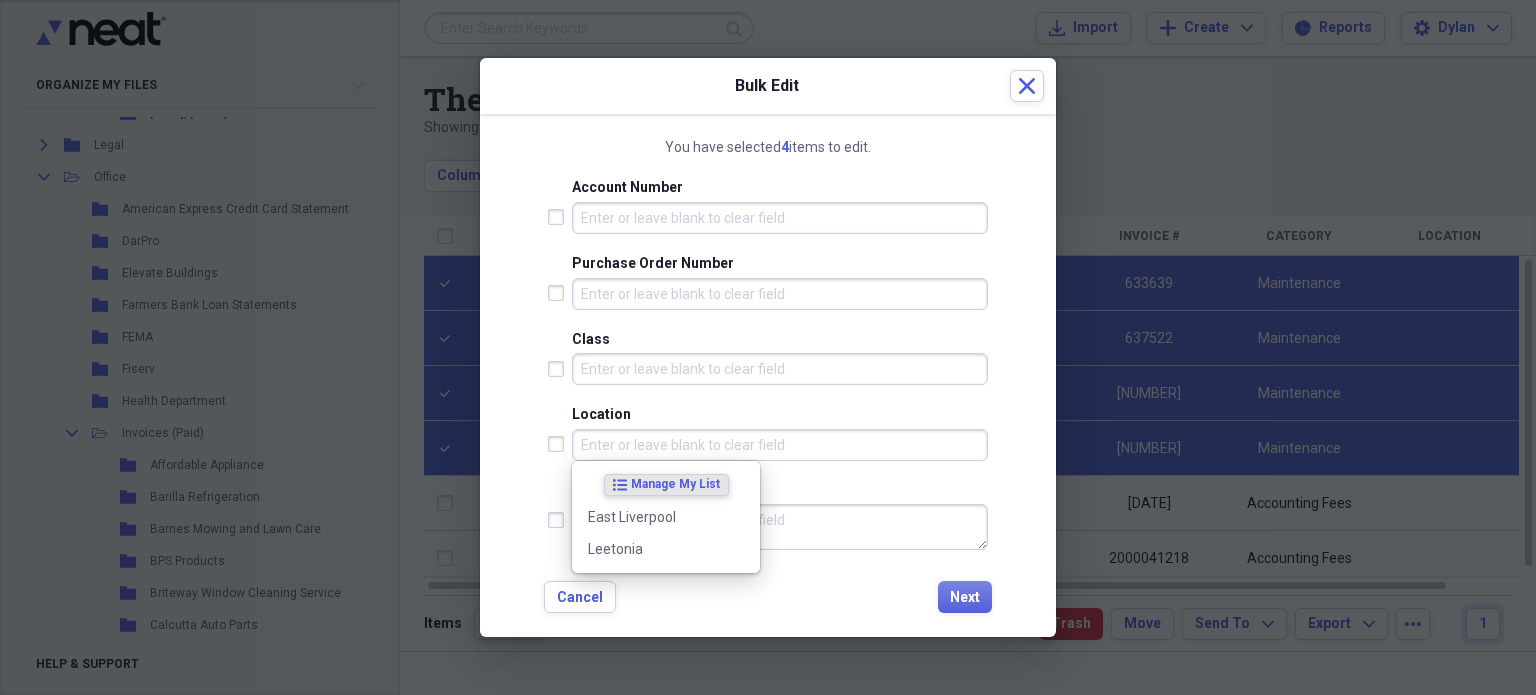 click on "Location" at bounding box center (780, 445) 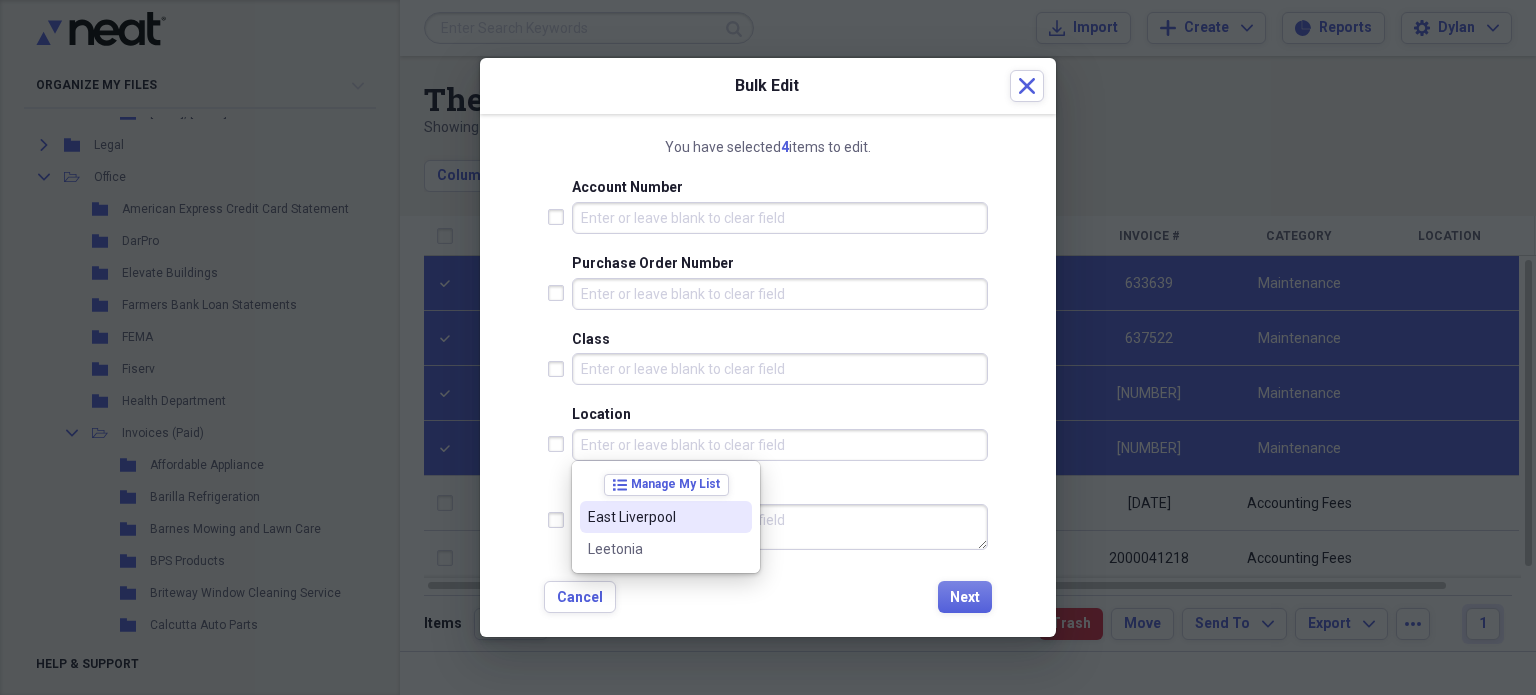 click on "East Liverpool" at bounding box center (654, 517) 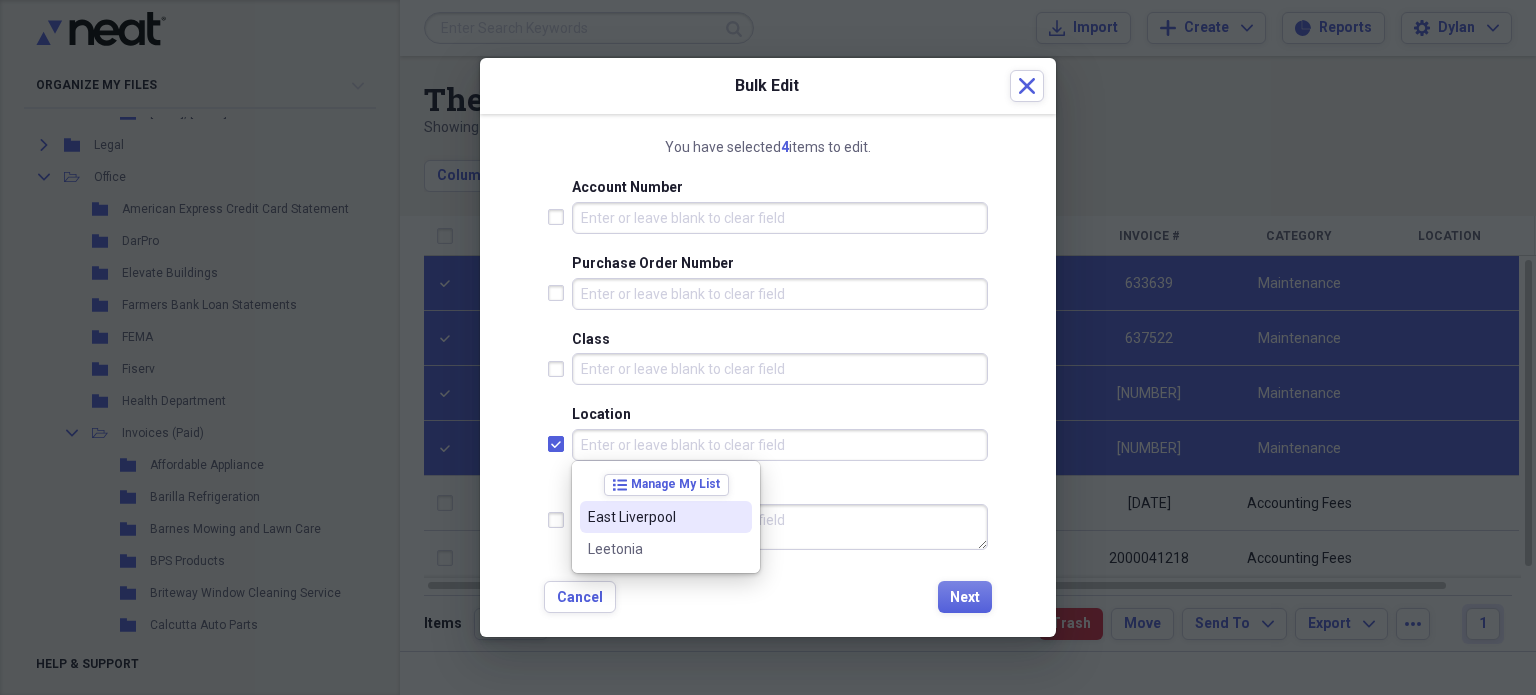 checkbox on "true" 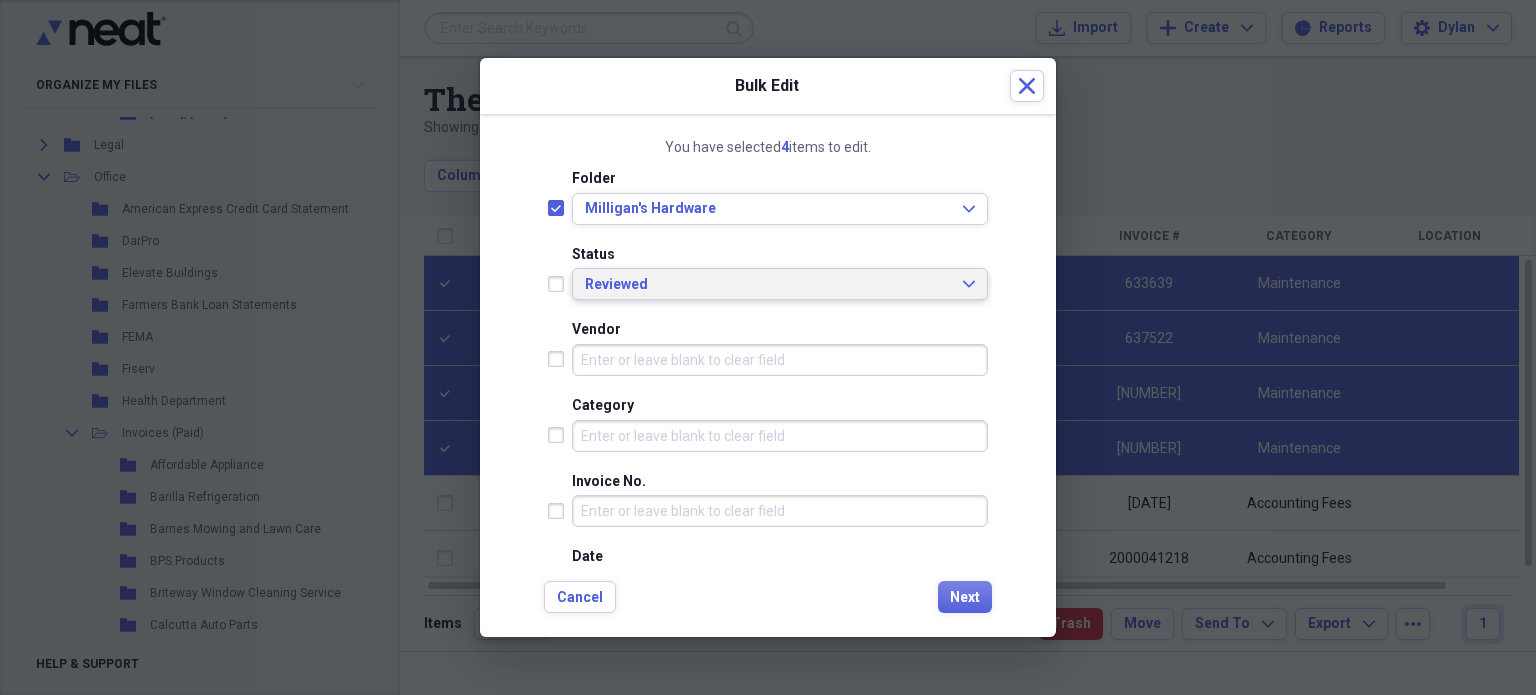 scroll, scrollTop: 0, scrollLeft: 0, axis: both 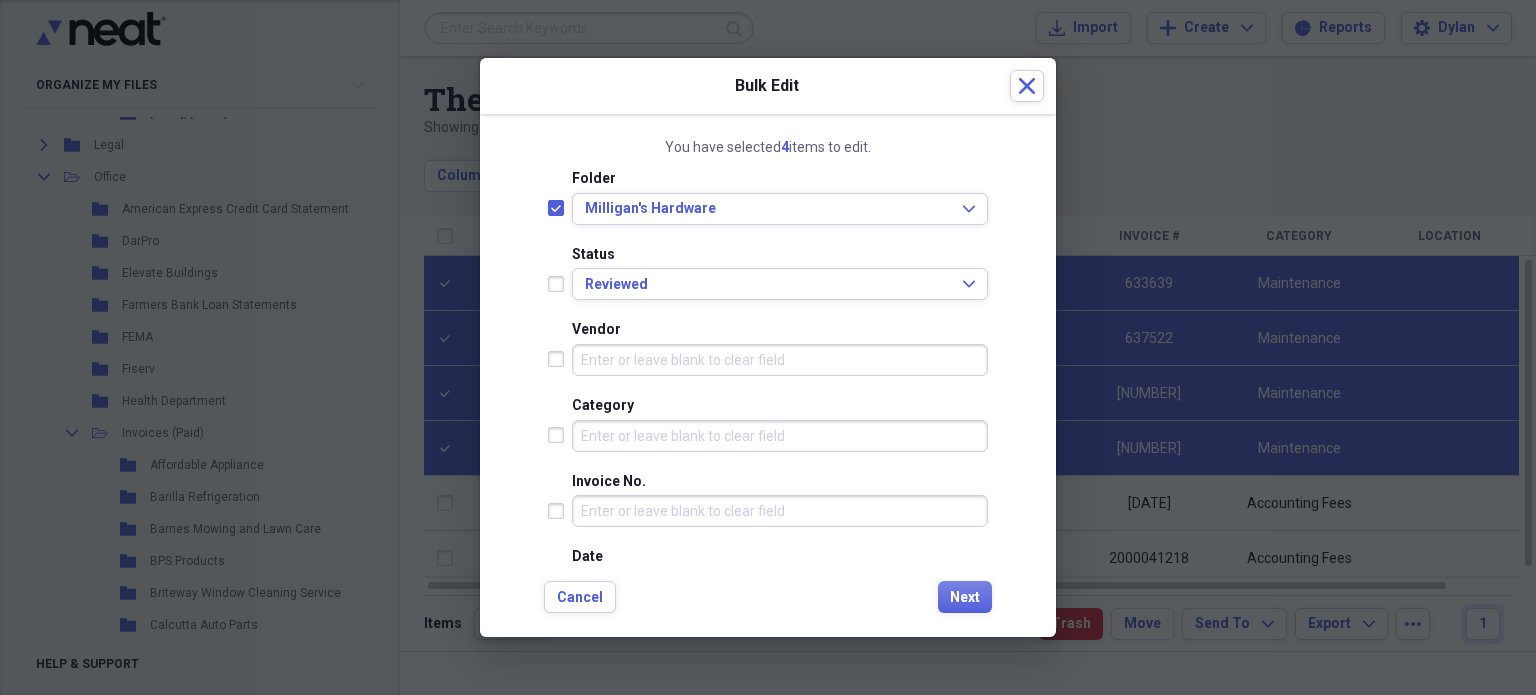 click at bounding box center [560, 284] 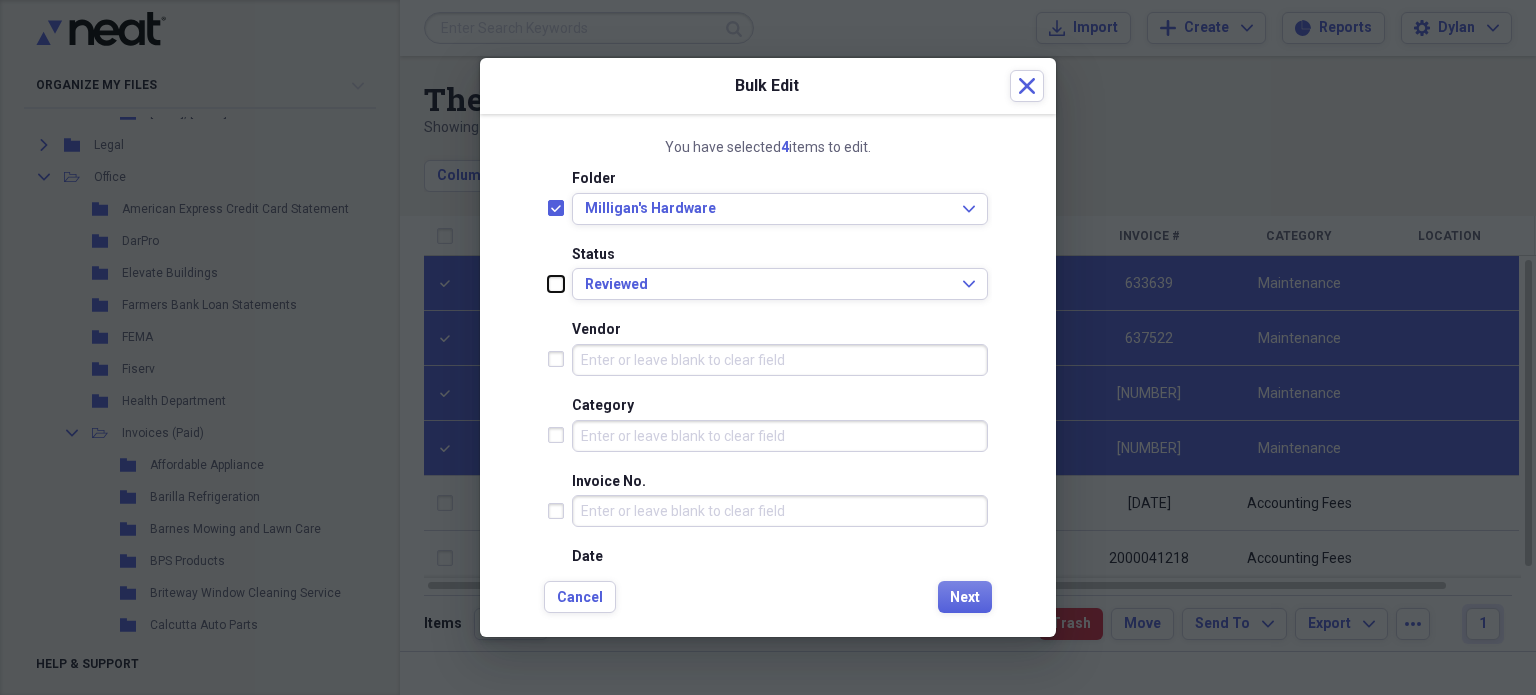 click at bounding box center [548, 283] 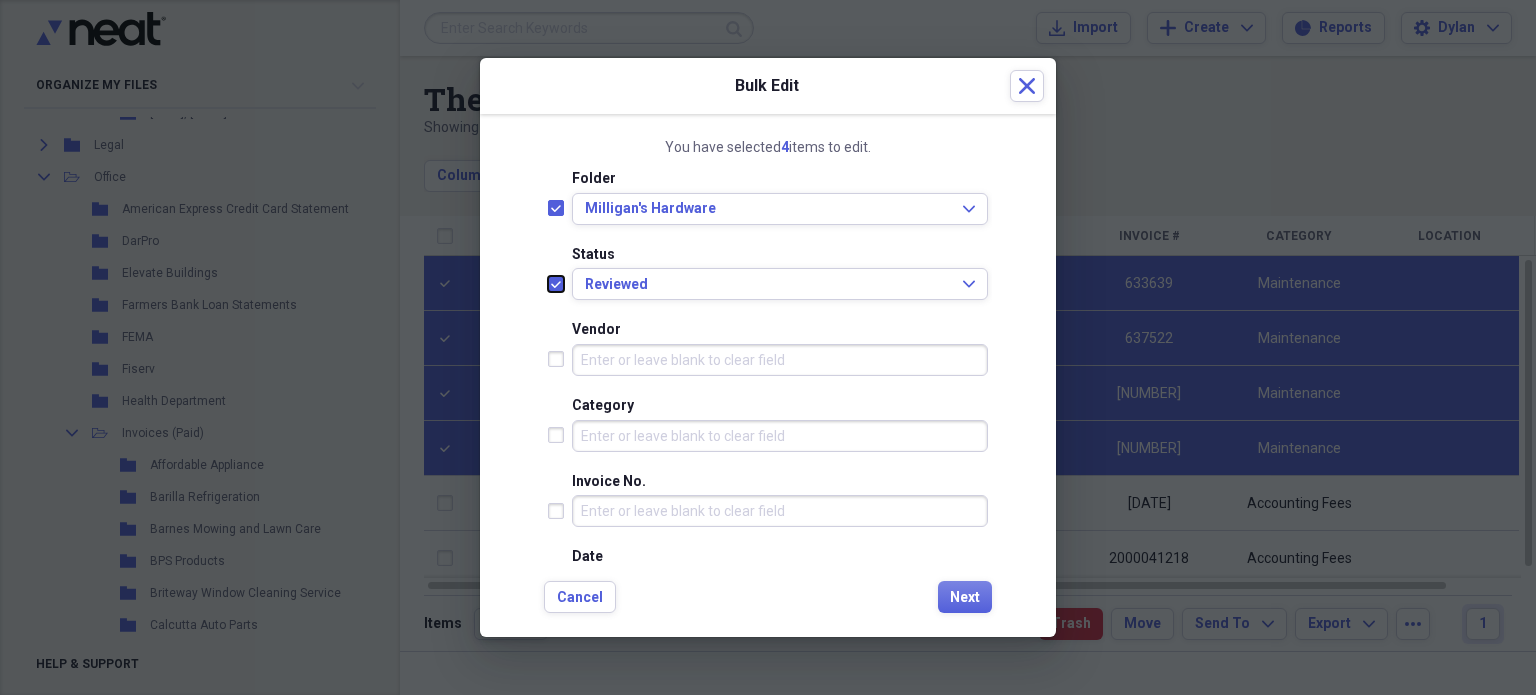checkbox on "true" 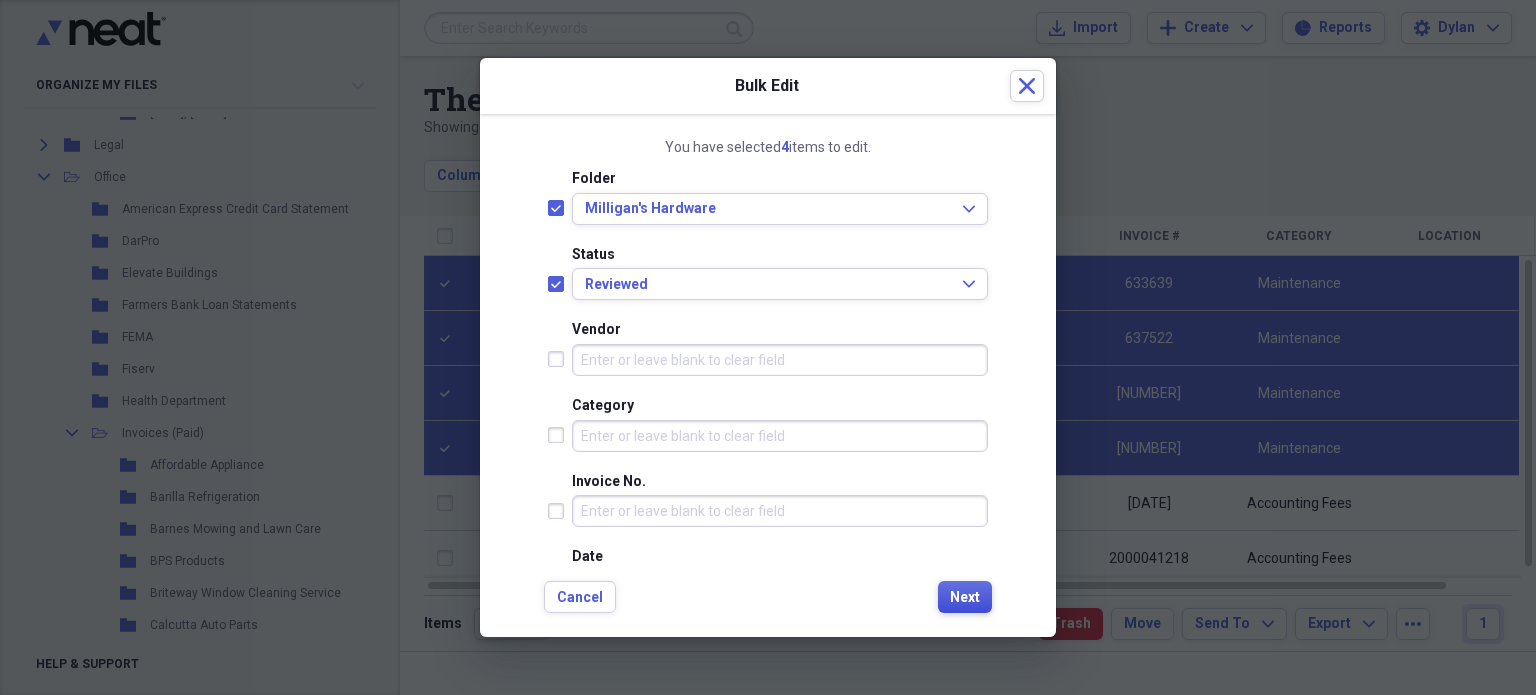 click on "Next" at bounding box center [965, 598] 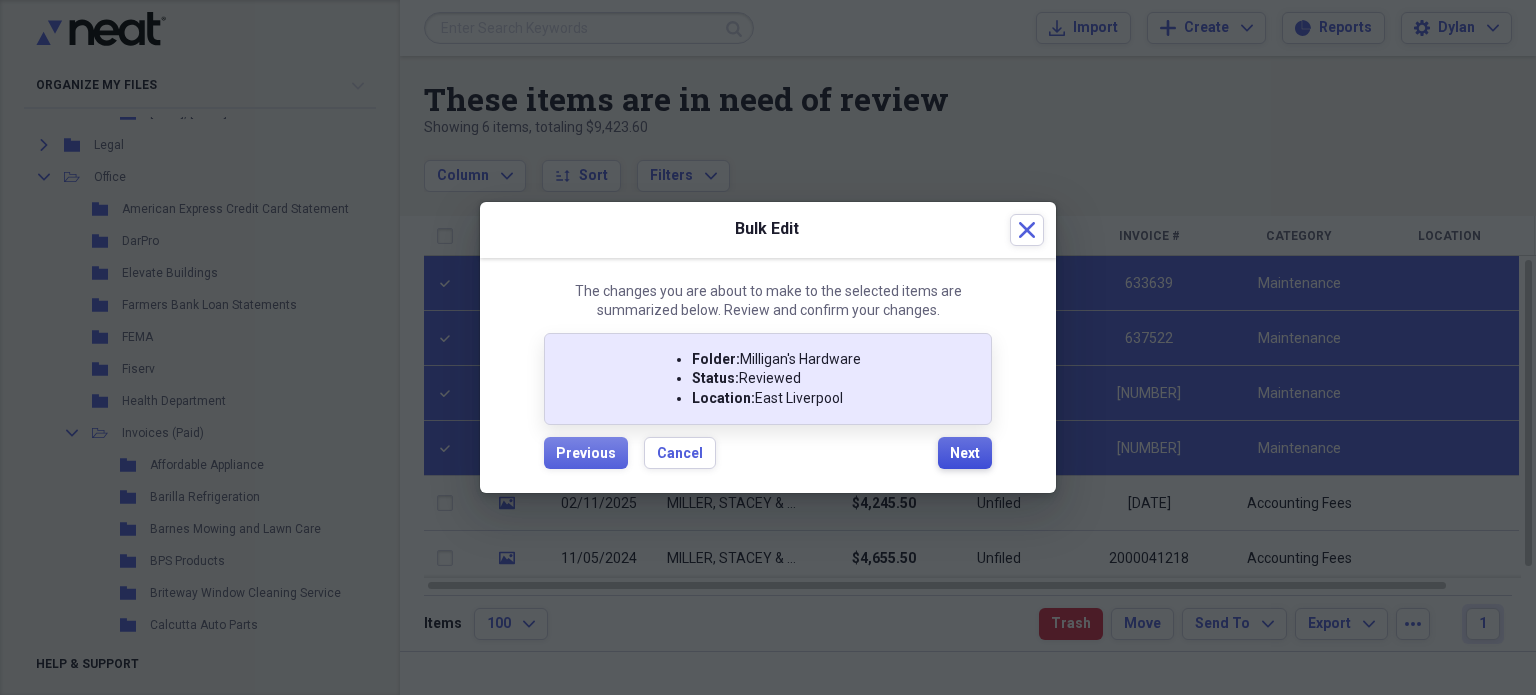 click on "Next" at bounding box center (965, 454) 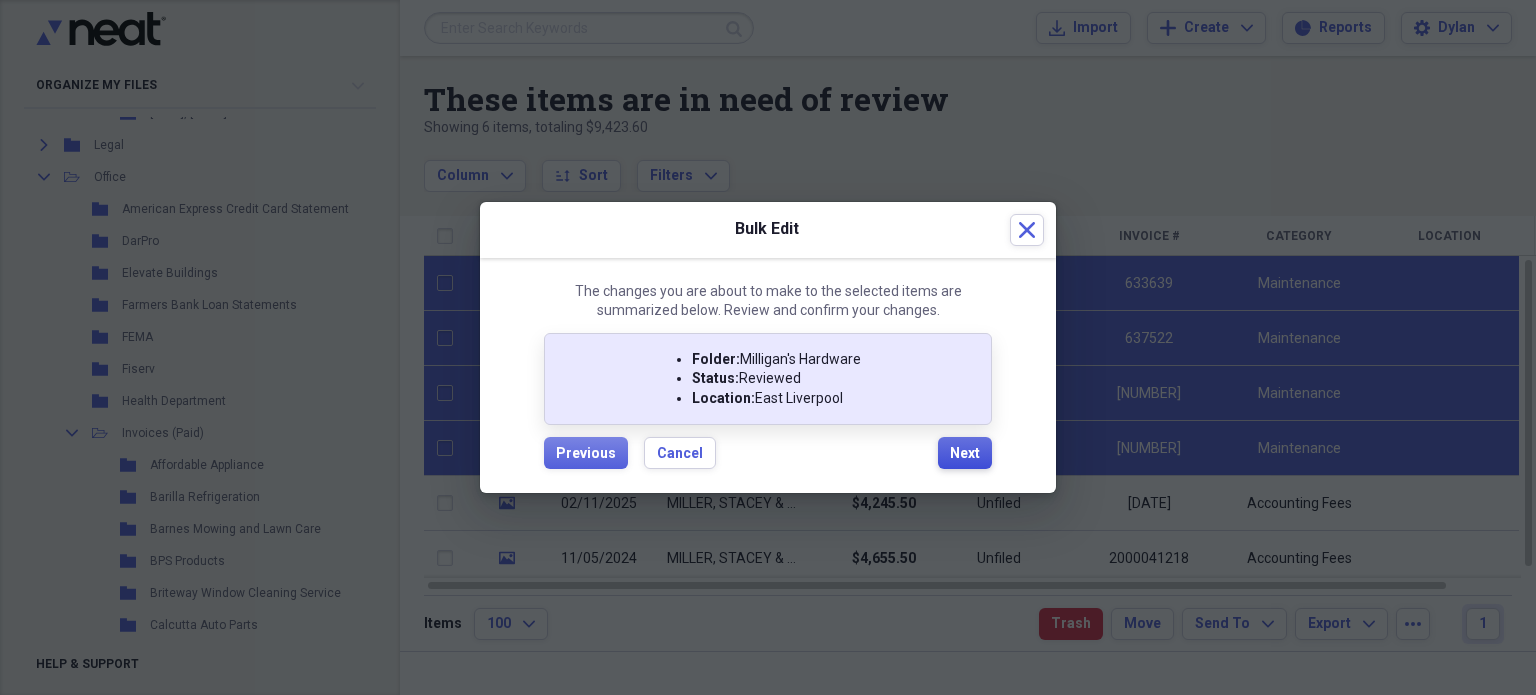 checkbox on "false" 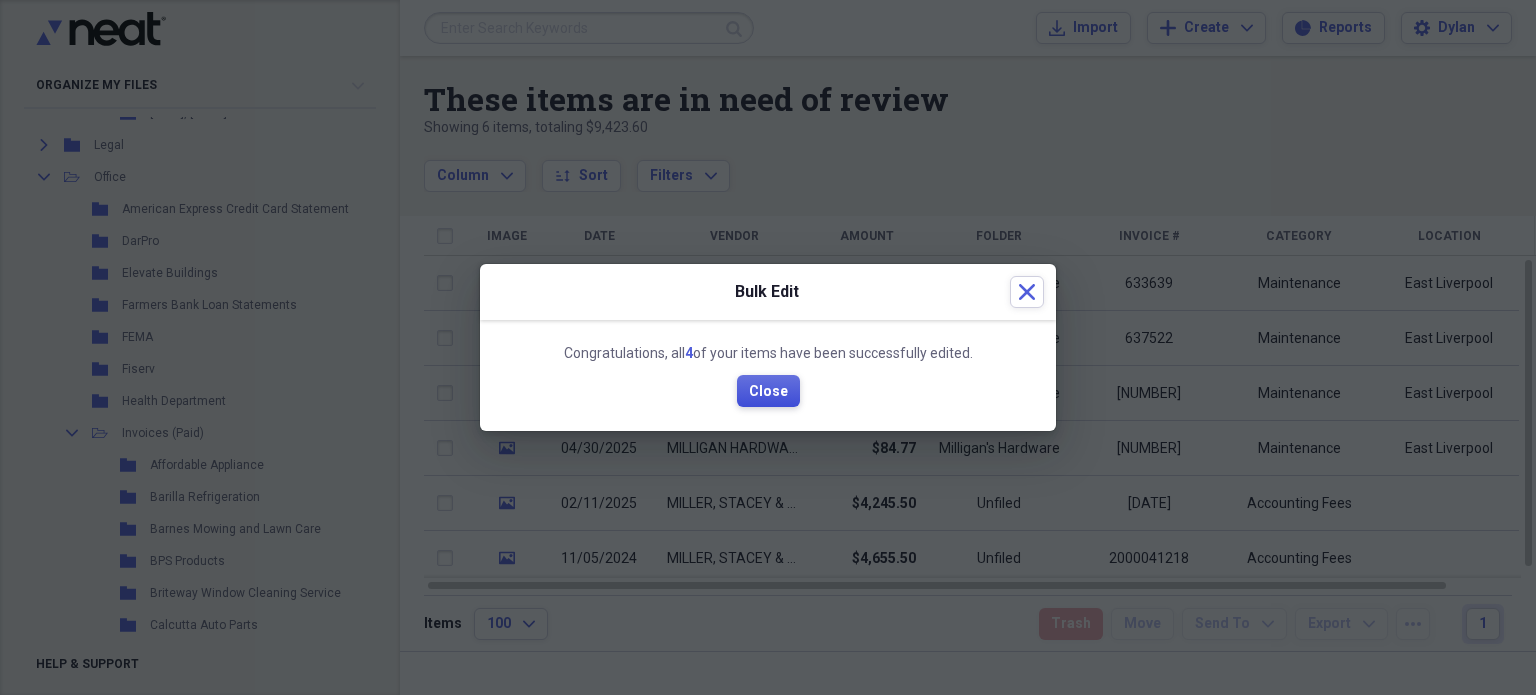 click on "Close" at bounding box center [768, 392] 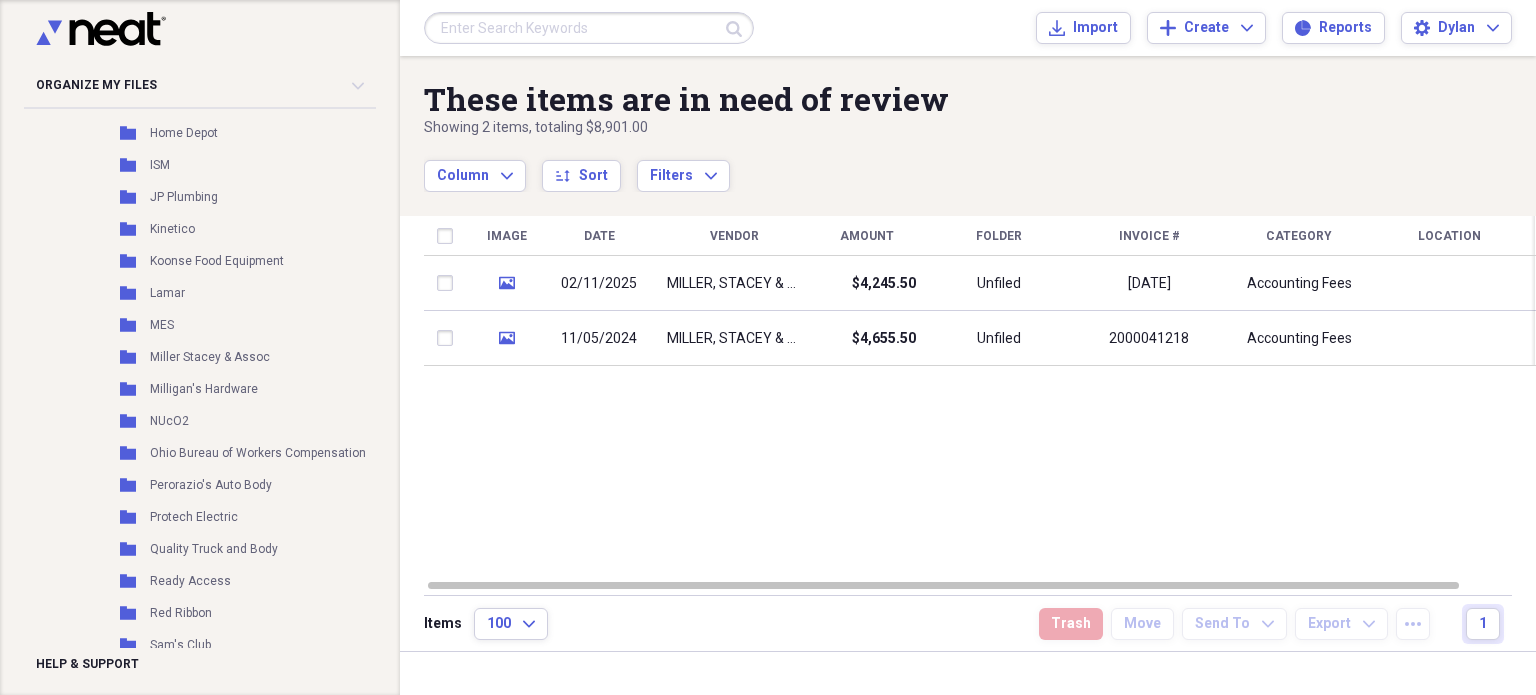 scroll, scrollTop: 5088, scrollLeft: 0, axis: vertical 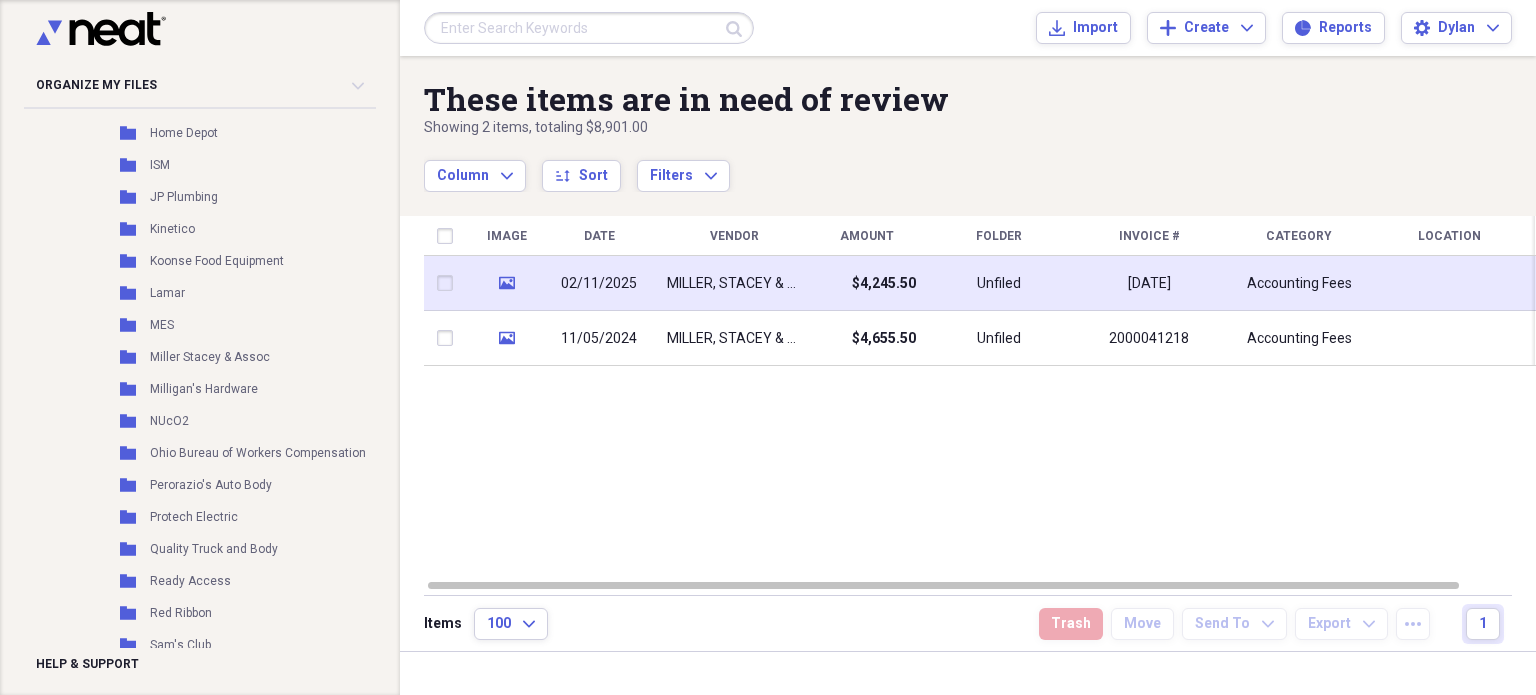 click on "MILLER, STACEY & ASSOCIATES, INC" at bounding box center [734, 283] 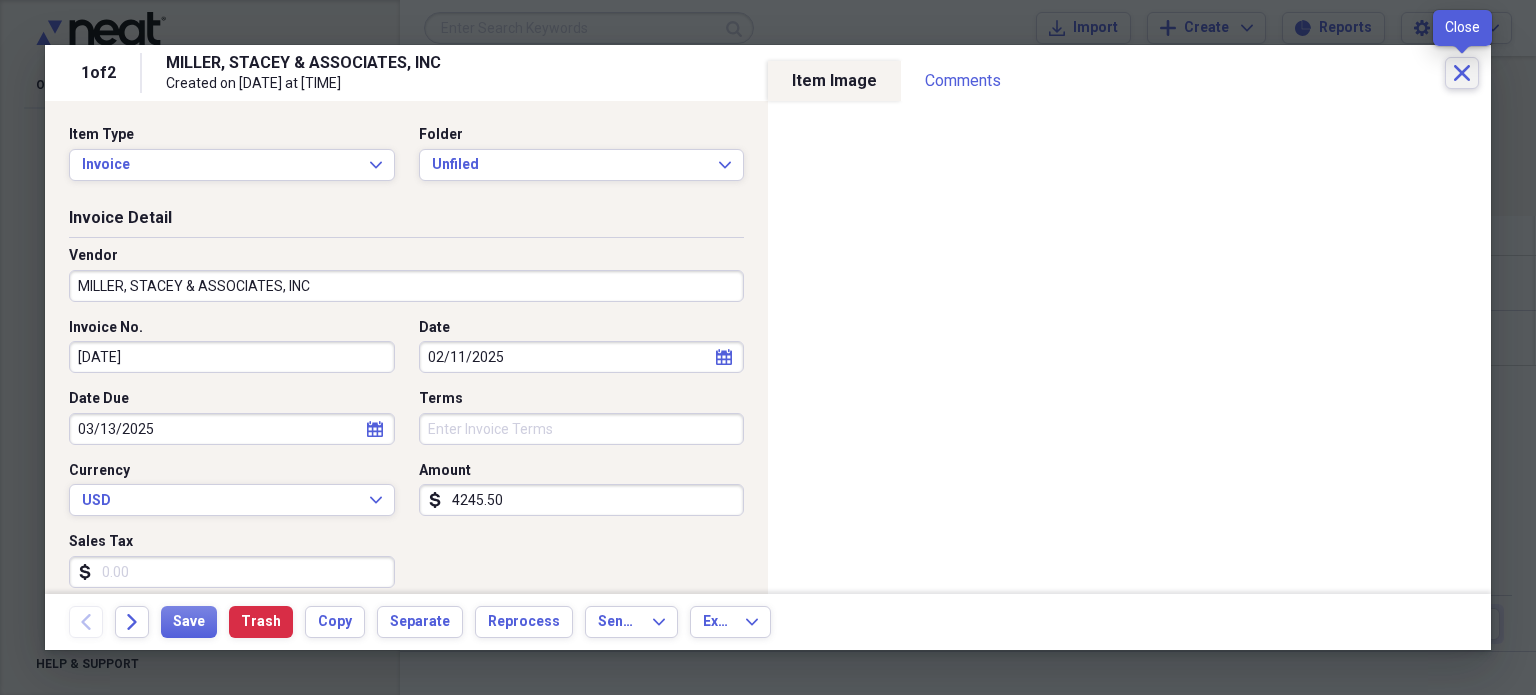 click on "Close" 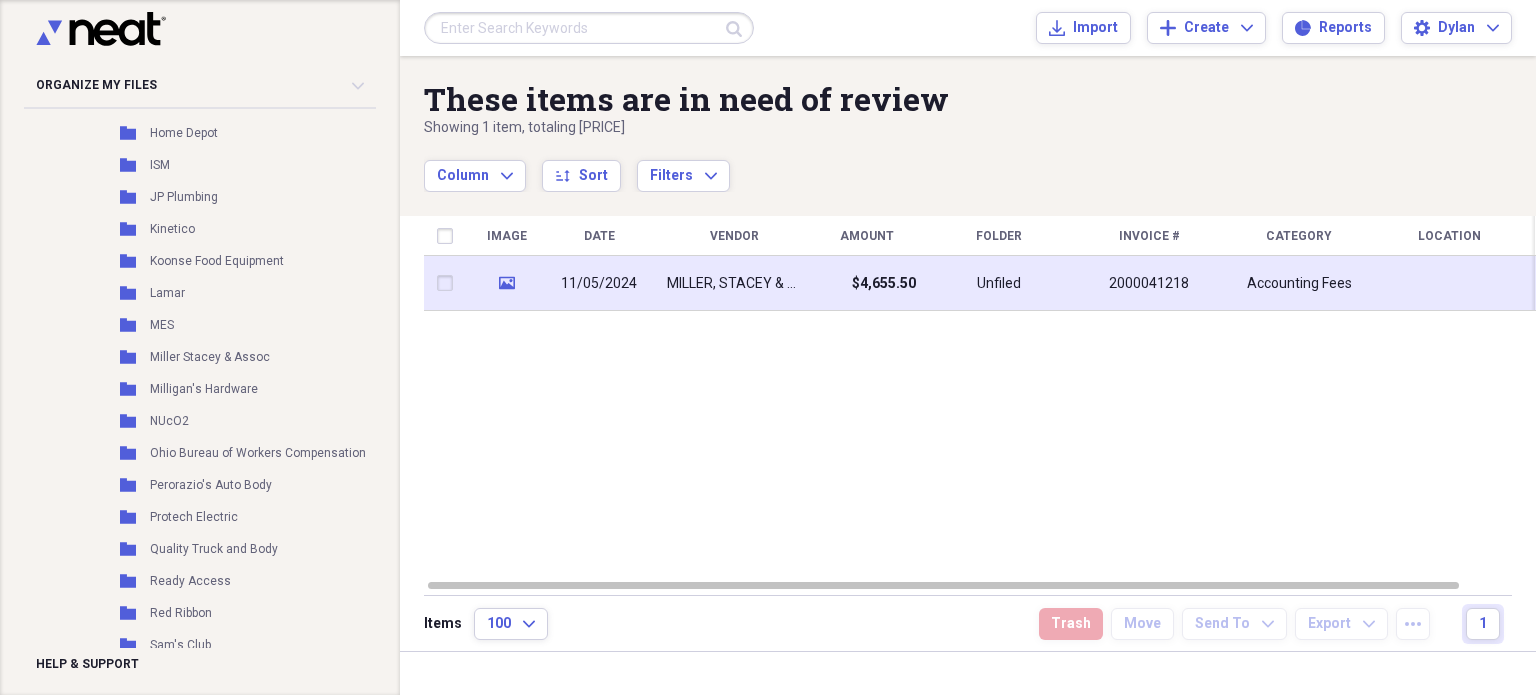 click on "$4,655.50" at bounding box center (884, 284) 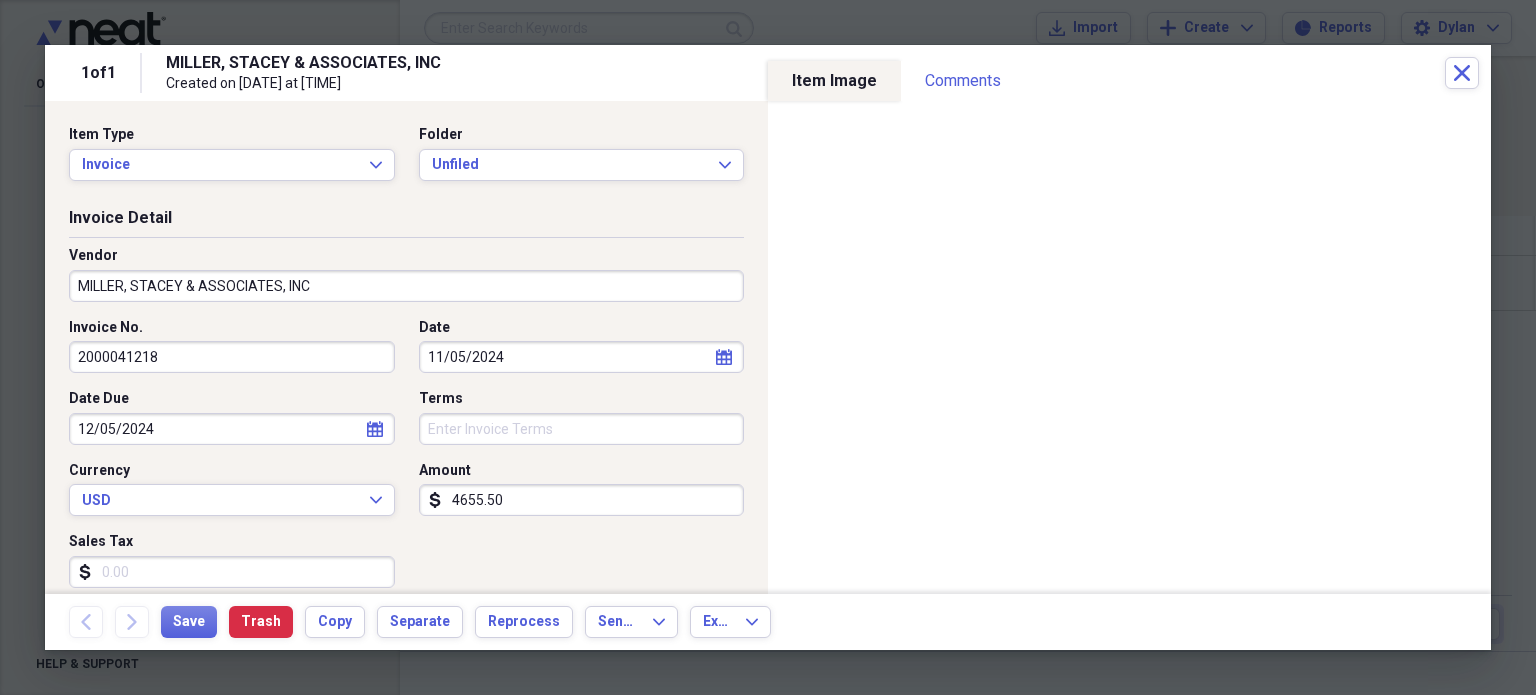 click on "1  of  1 MILLER, STACEY & ASSOCIATES, INC Created on 08/02/2025 at 8:58 pm Close" at bounding box center [768, 73] 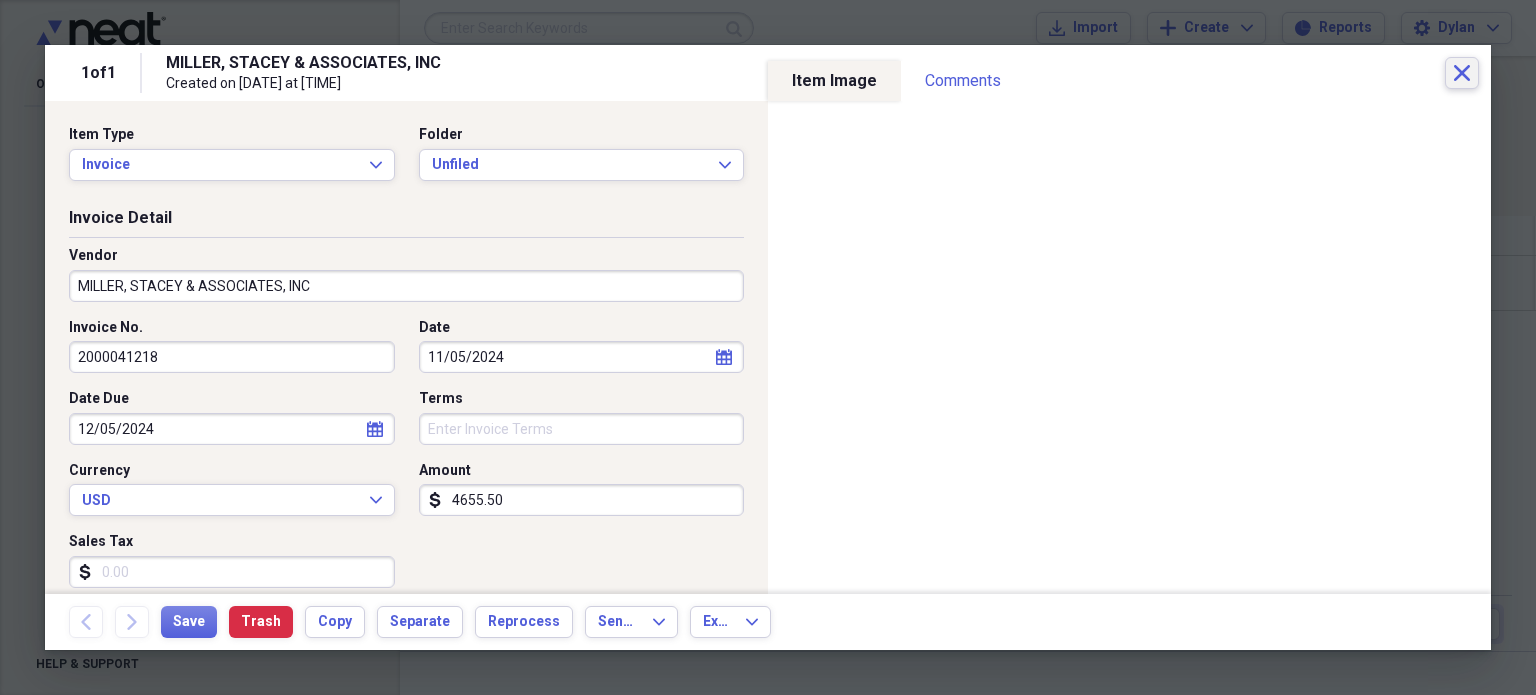 click on "Close" at bounding box center (1462, 73) 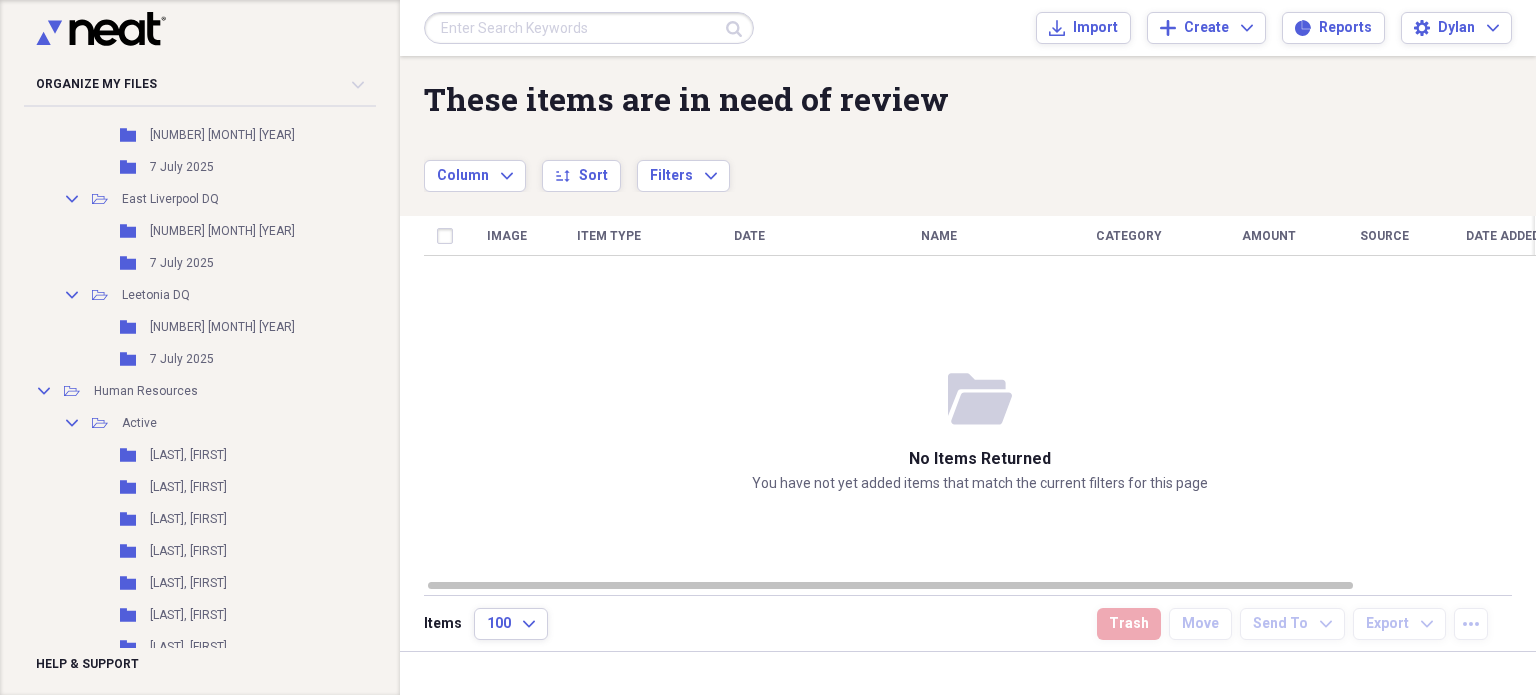 scroll, scrollTop: 0, scrollLeft: 0, axis: both 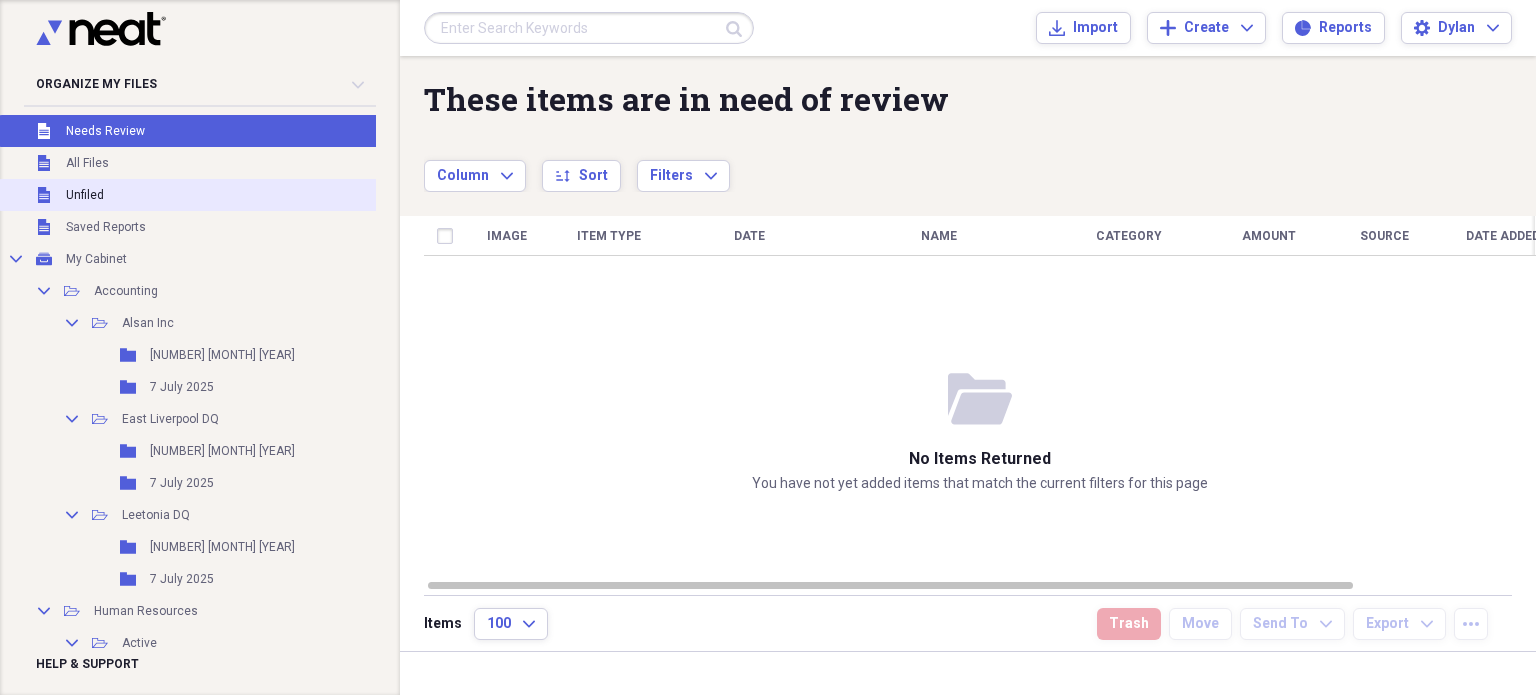 click on "Unfiled Unfiled" at bounding box center (221, 195) 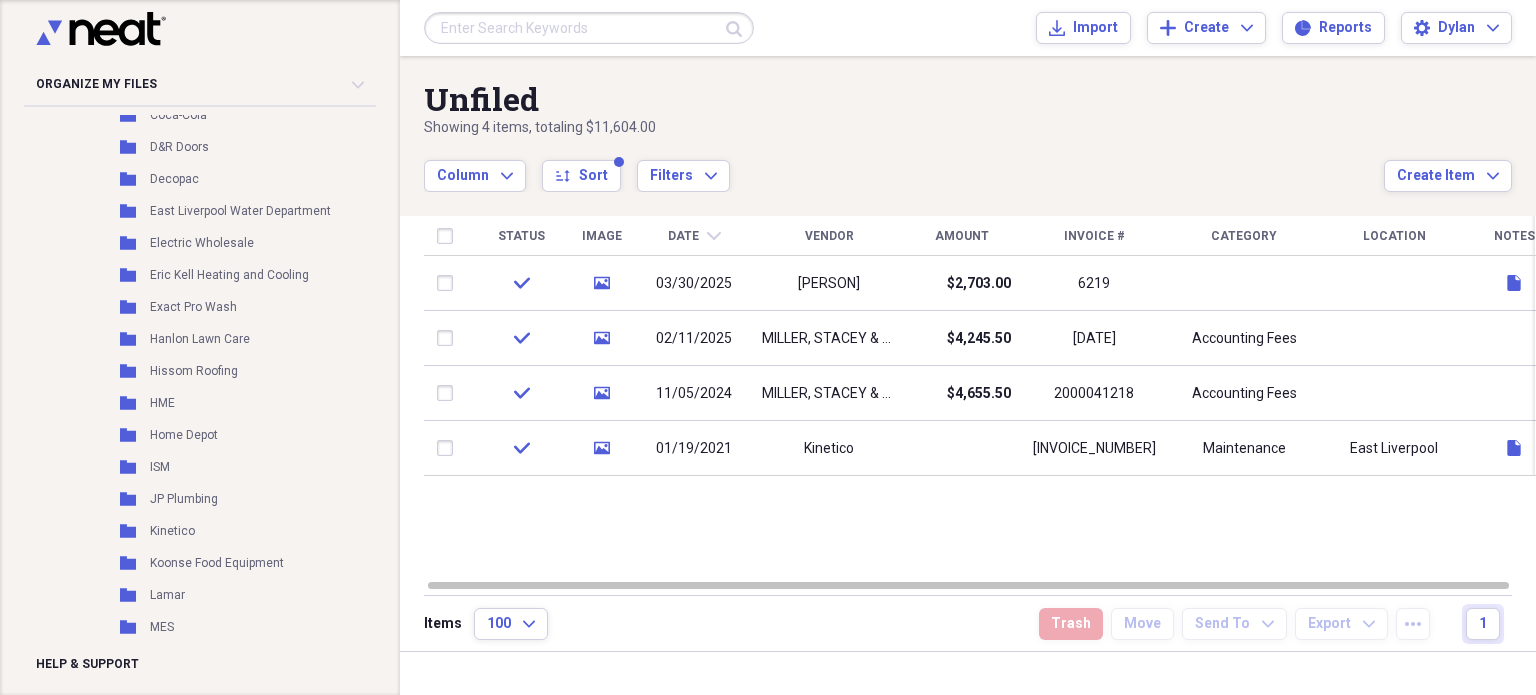 scroll, scrollTop: 4784, scrollLeft: 0, axis: vertical 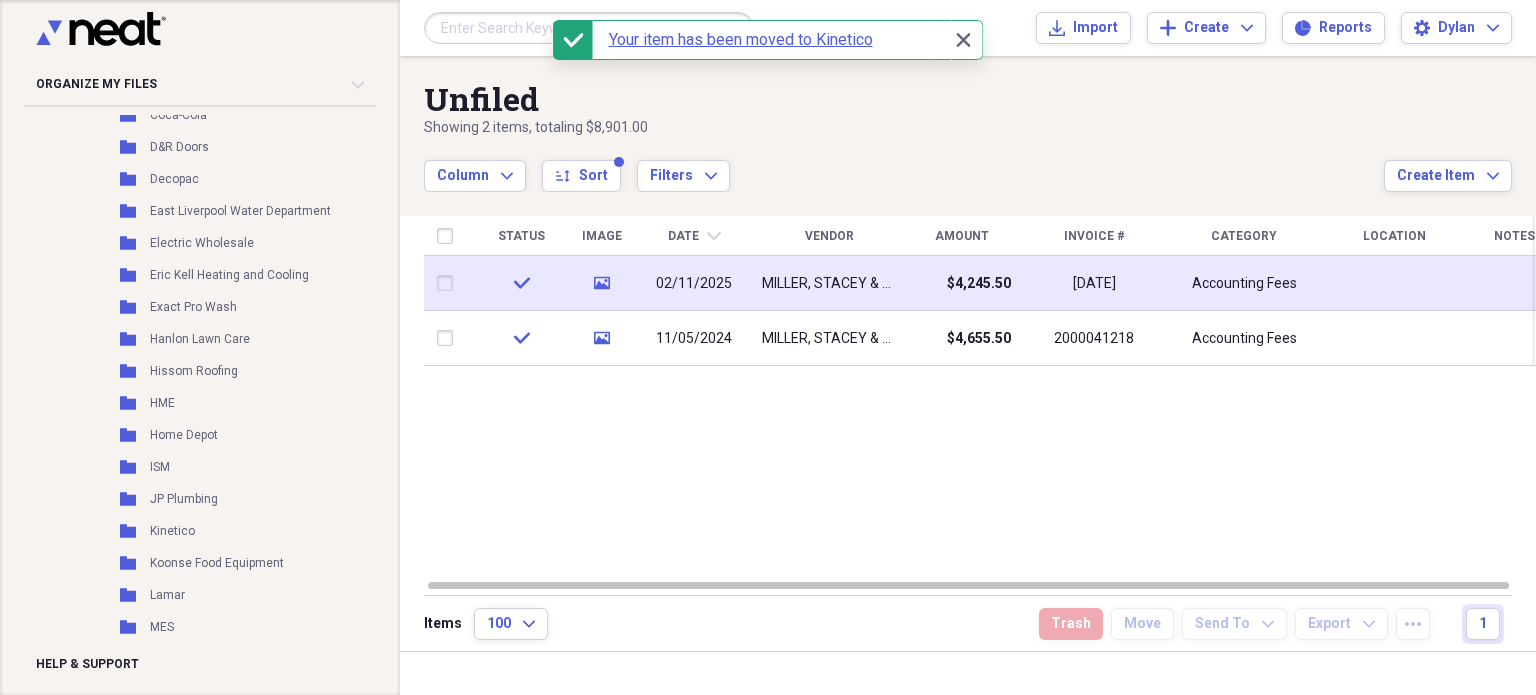 click at bounding box center [449, 283] 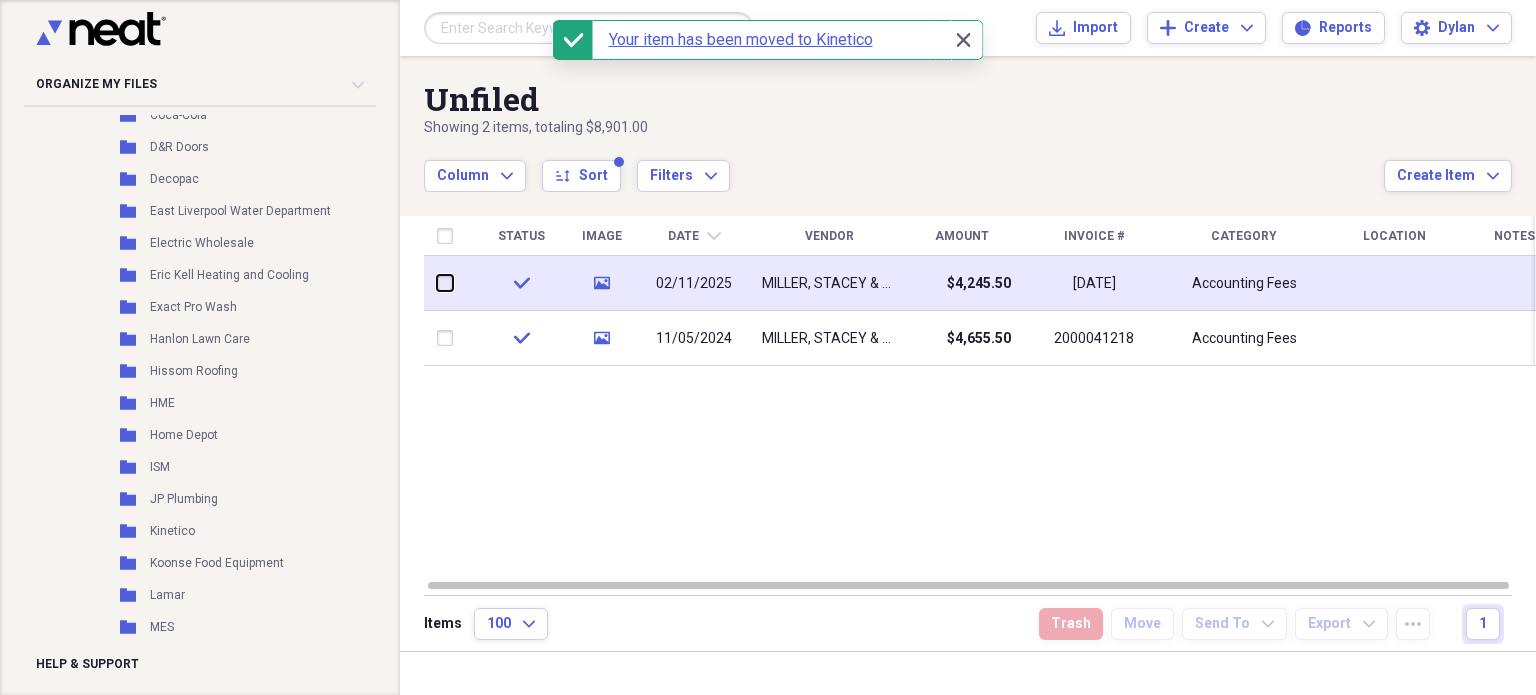 click at bounding box center (437, 283) 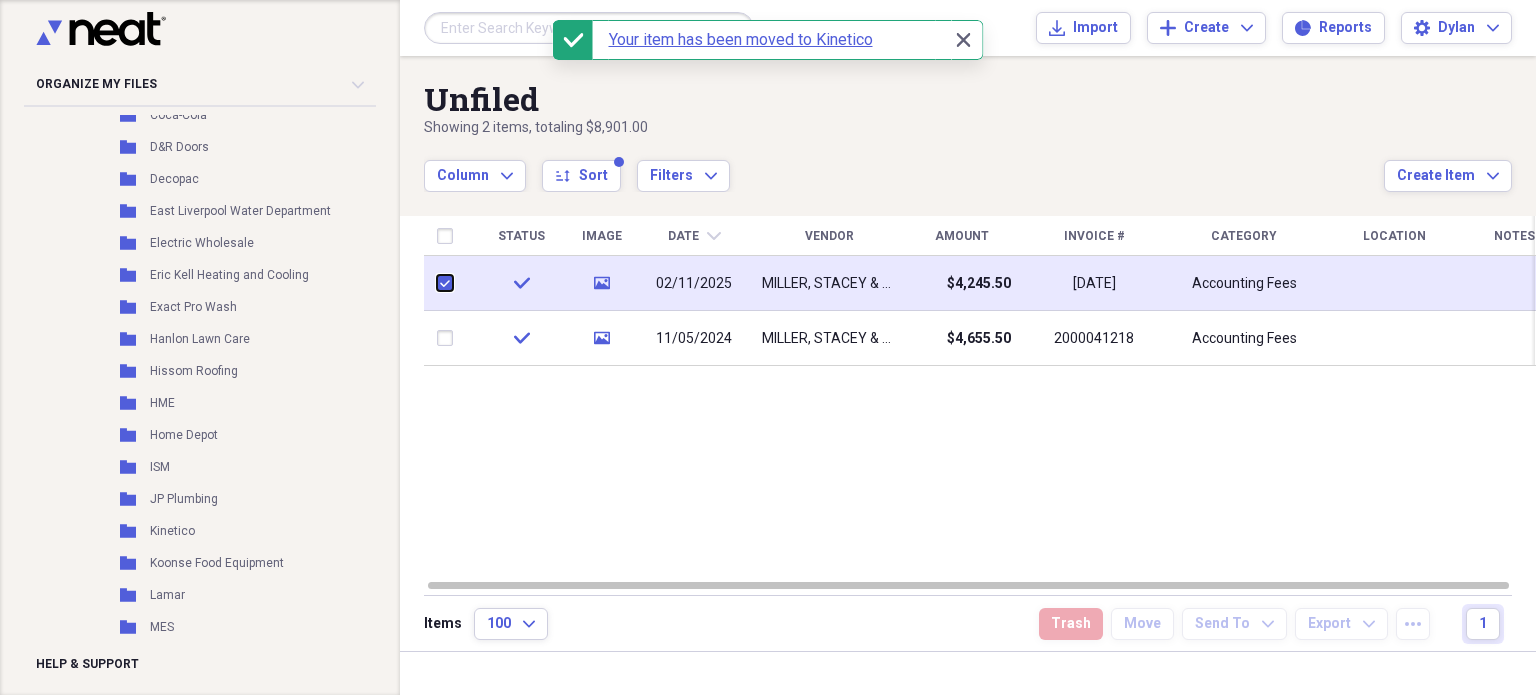 checkbox on "true" 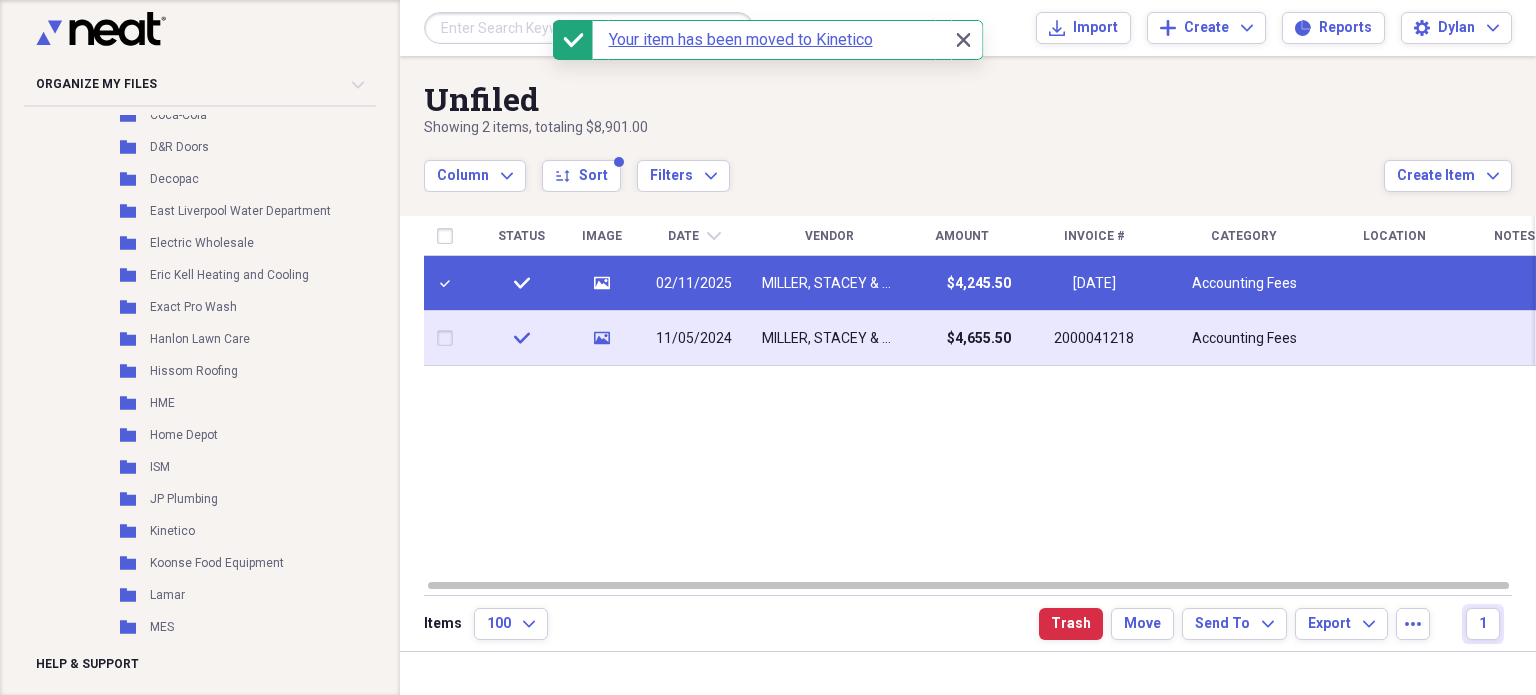 click at bounding box center (449, 338) 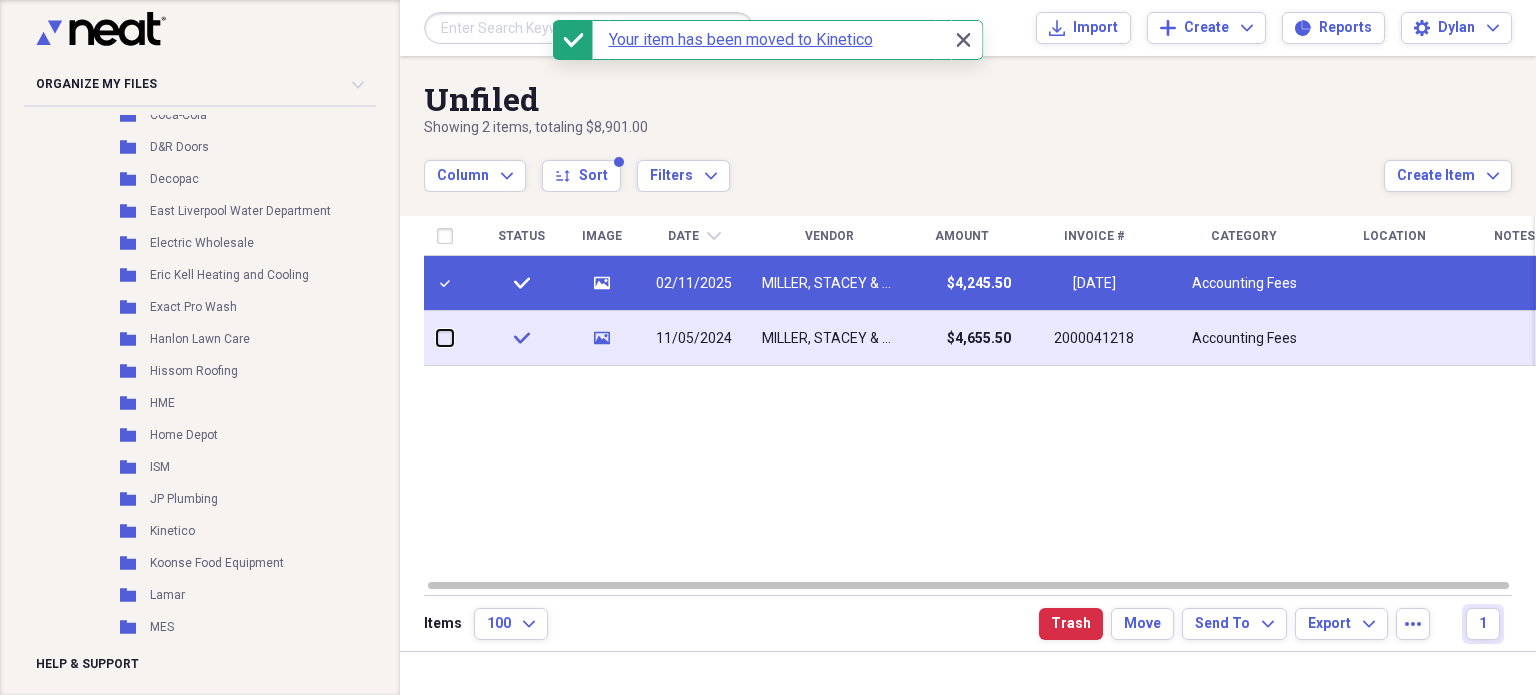 click at bounding box center (437, 338) 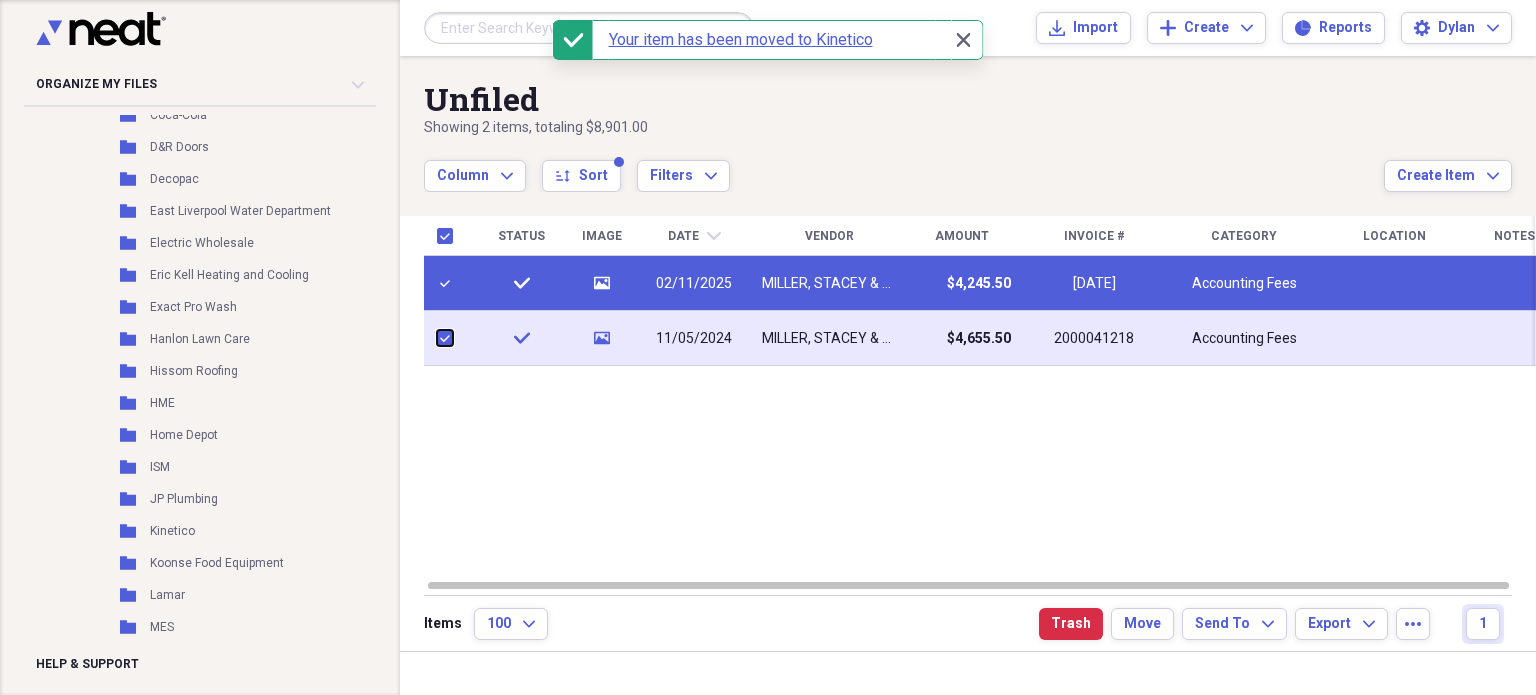 checkbox on "true" 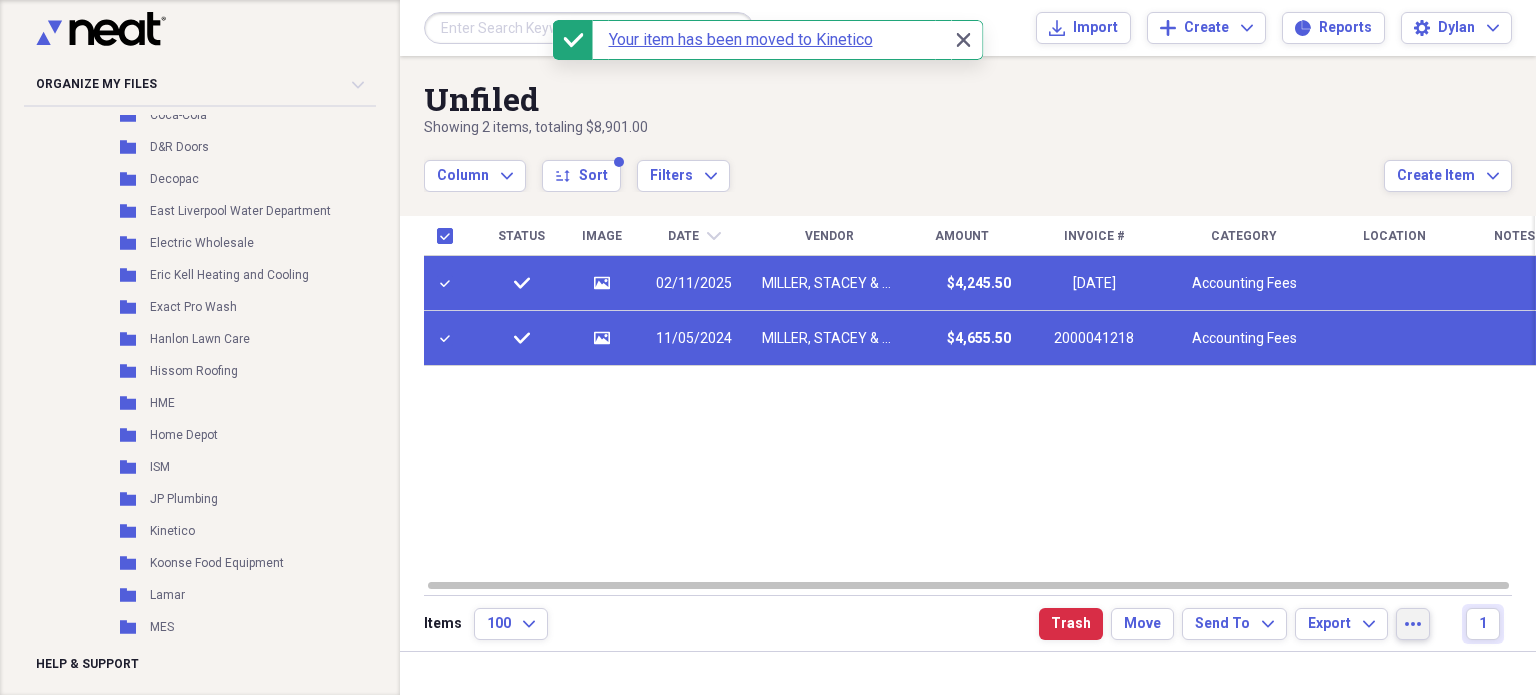 click on "more" at bounding box center (1413, 624) 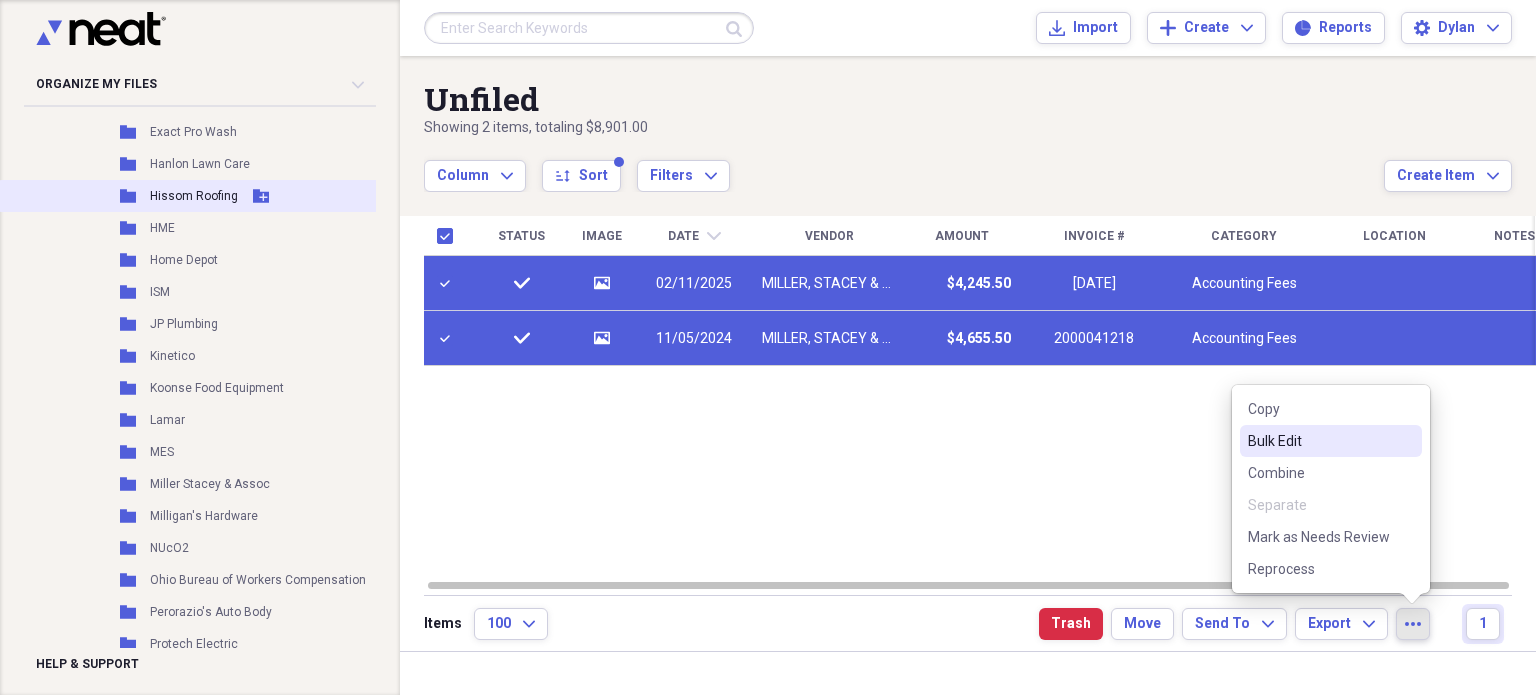scroll, scrollTop: 4964, scrollLeft: 0, axis: vertical 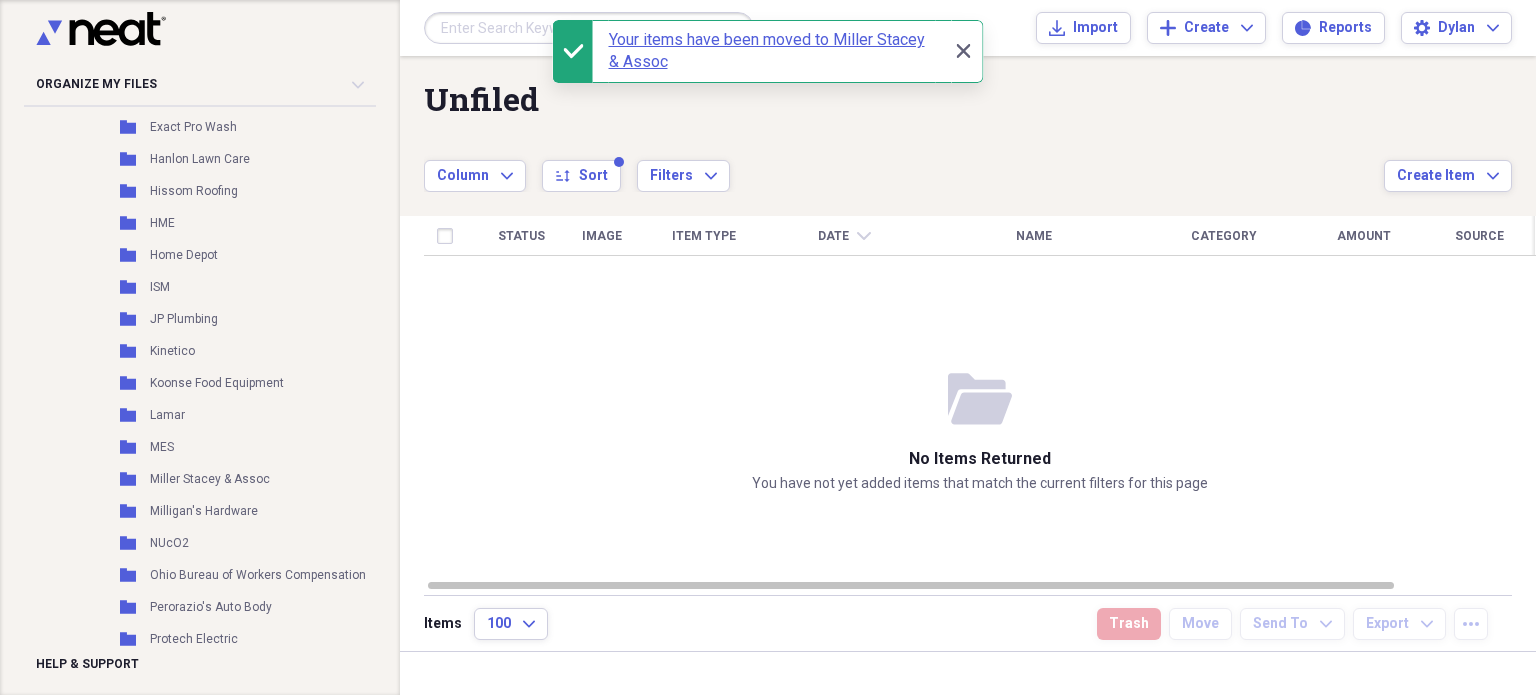 checkbox on "false" 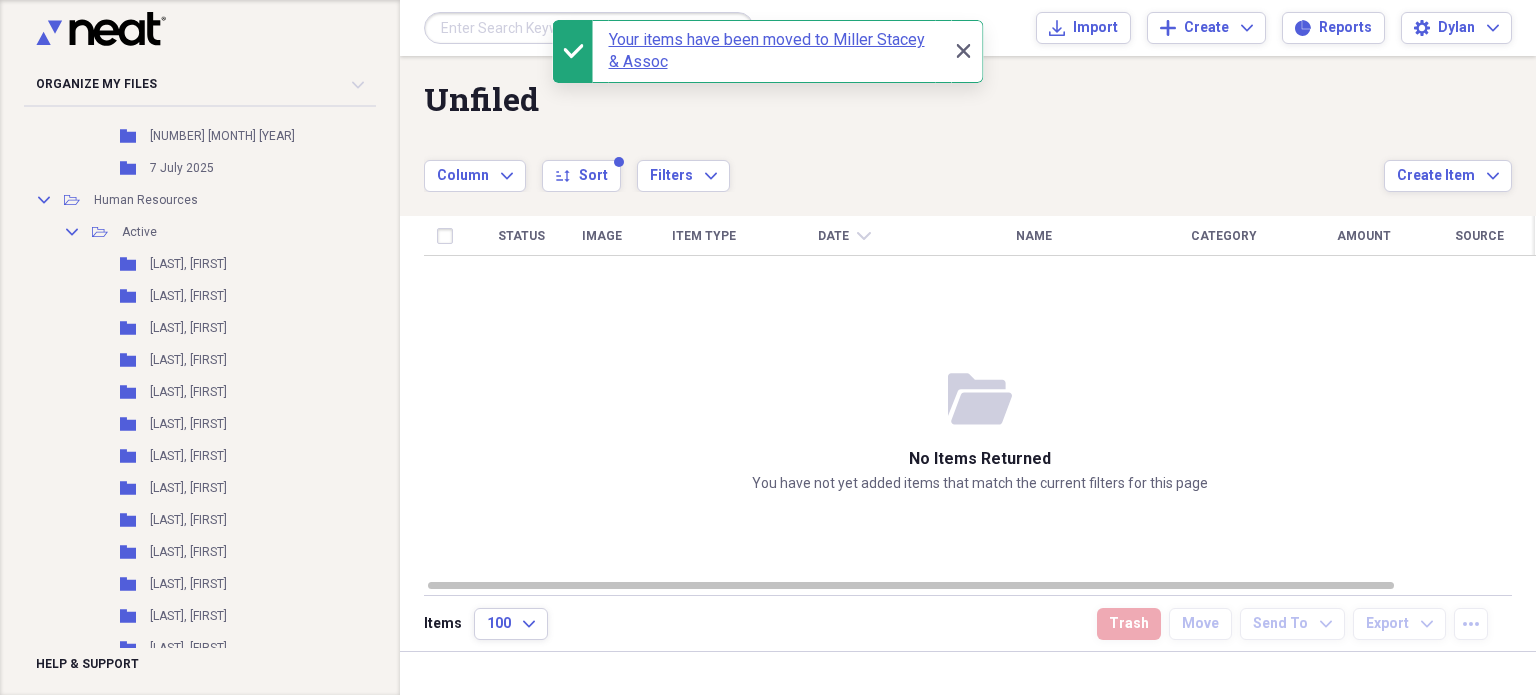 scroll, scrollTop: 0, scrollLeft: 0, axis: both 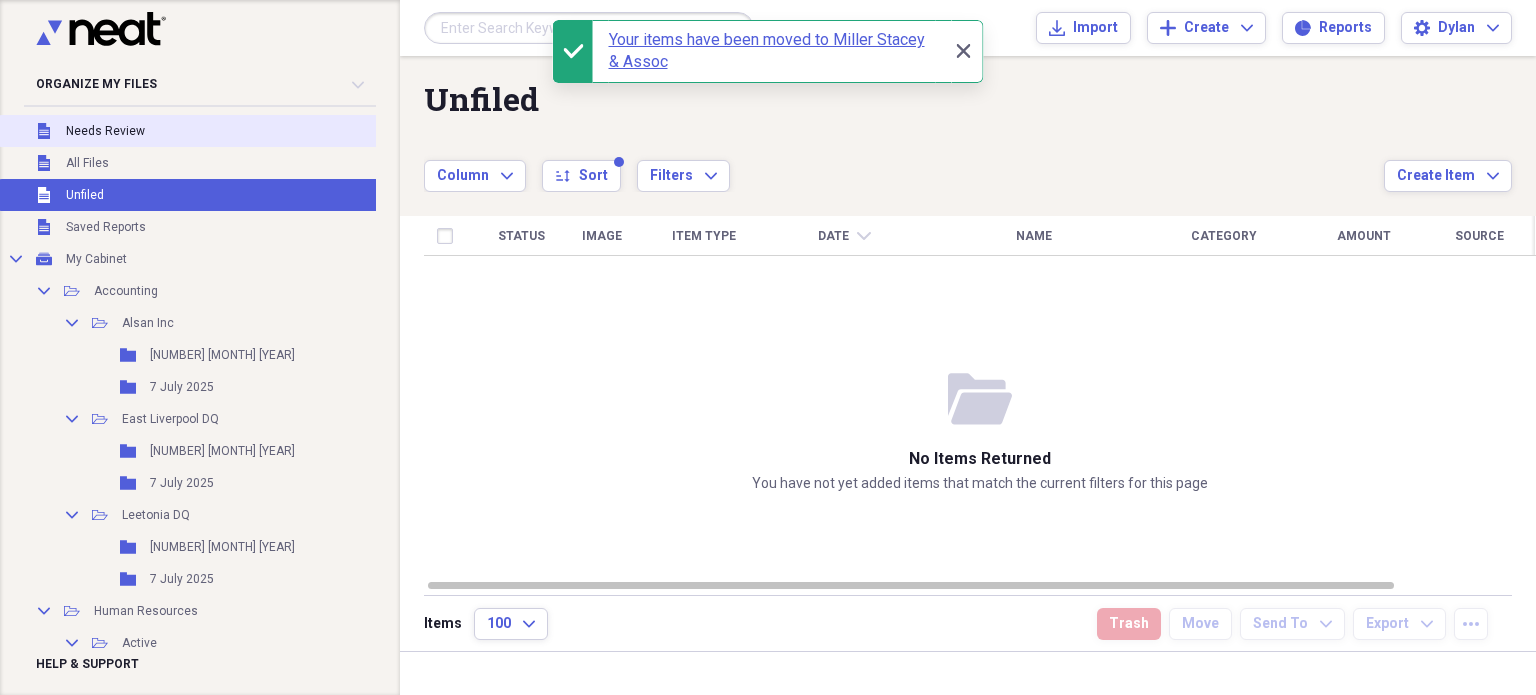 click on "Unfiled Needs Review" at bounding box center (221, 131) 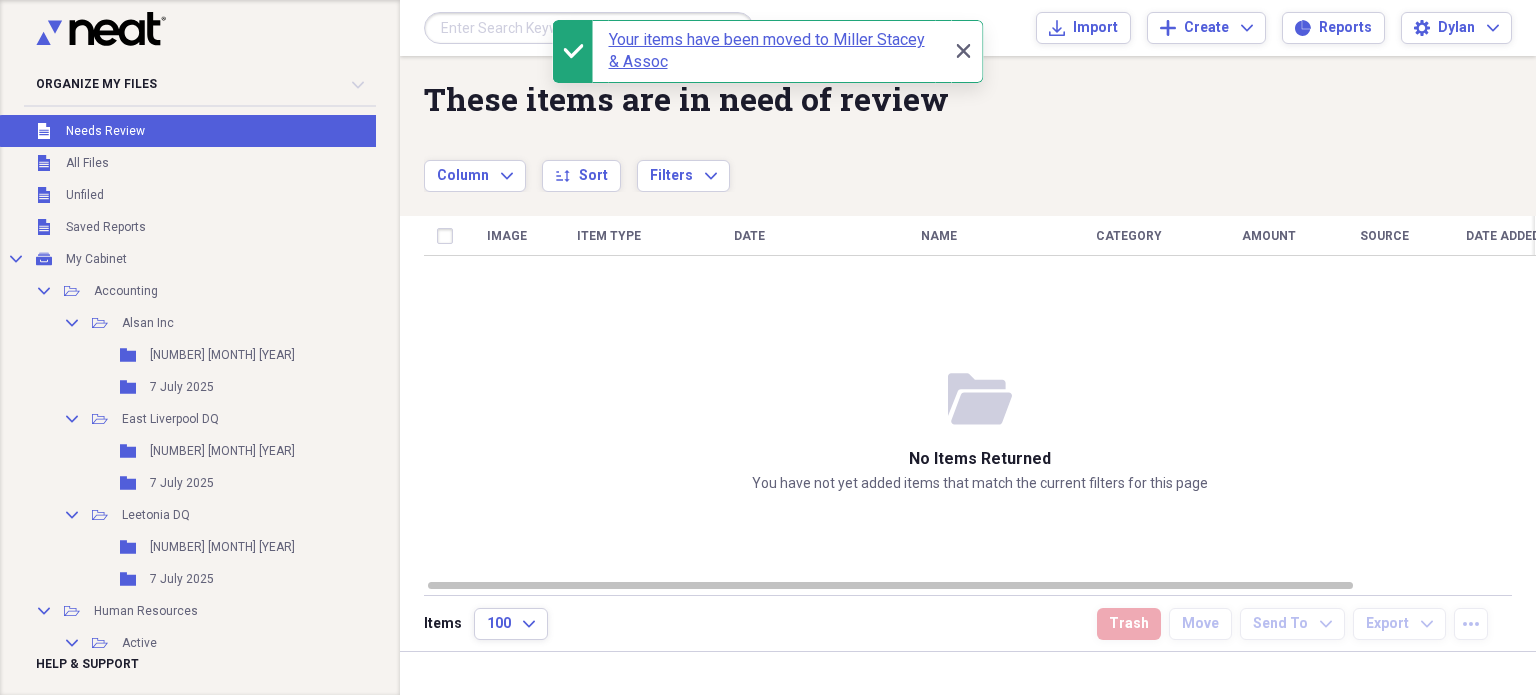 click on "Image Item Type Date Name Category Amount Source Date Added chevron-down Folder" at bounding box center [980, 397] 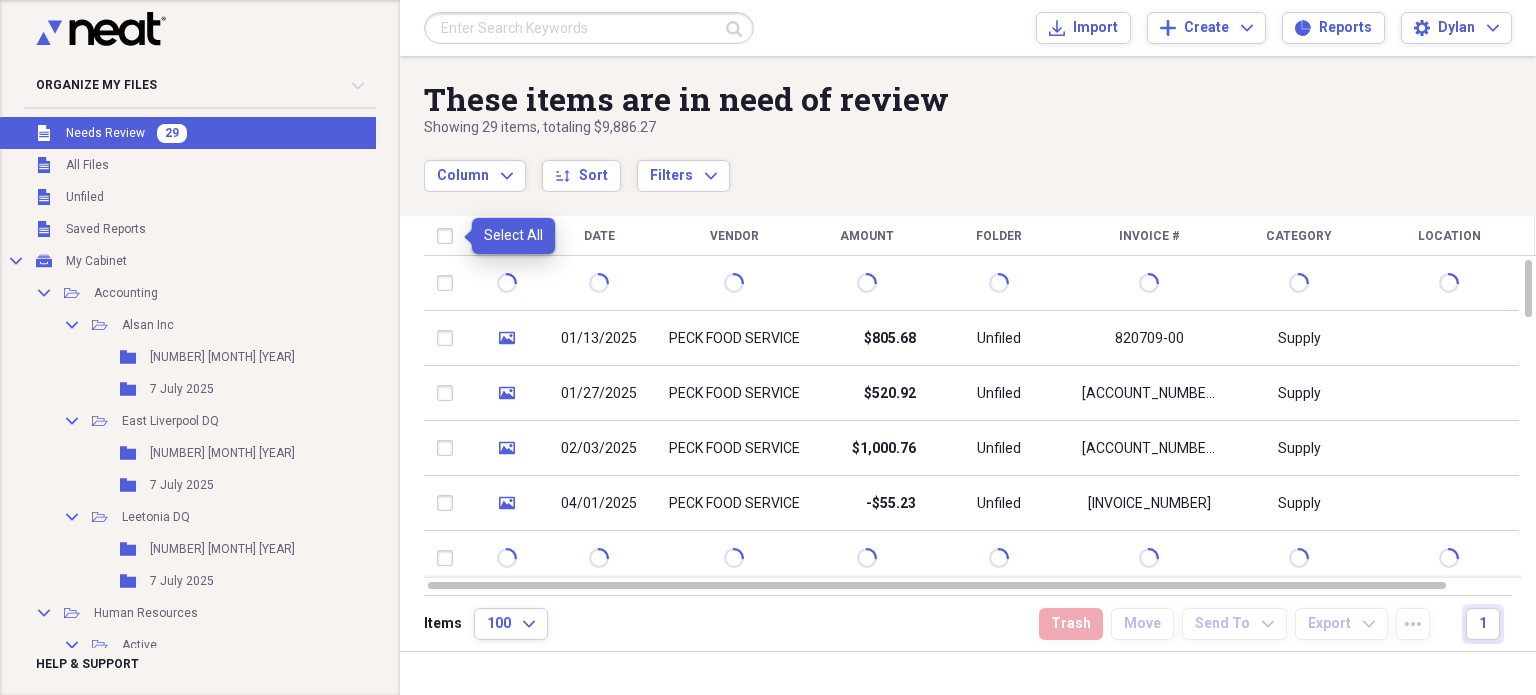 click at bounding box center [449, 236] 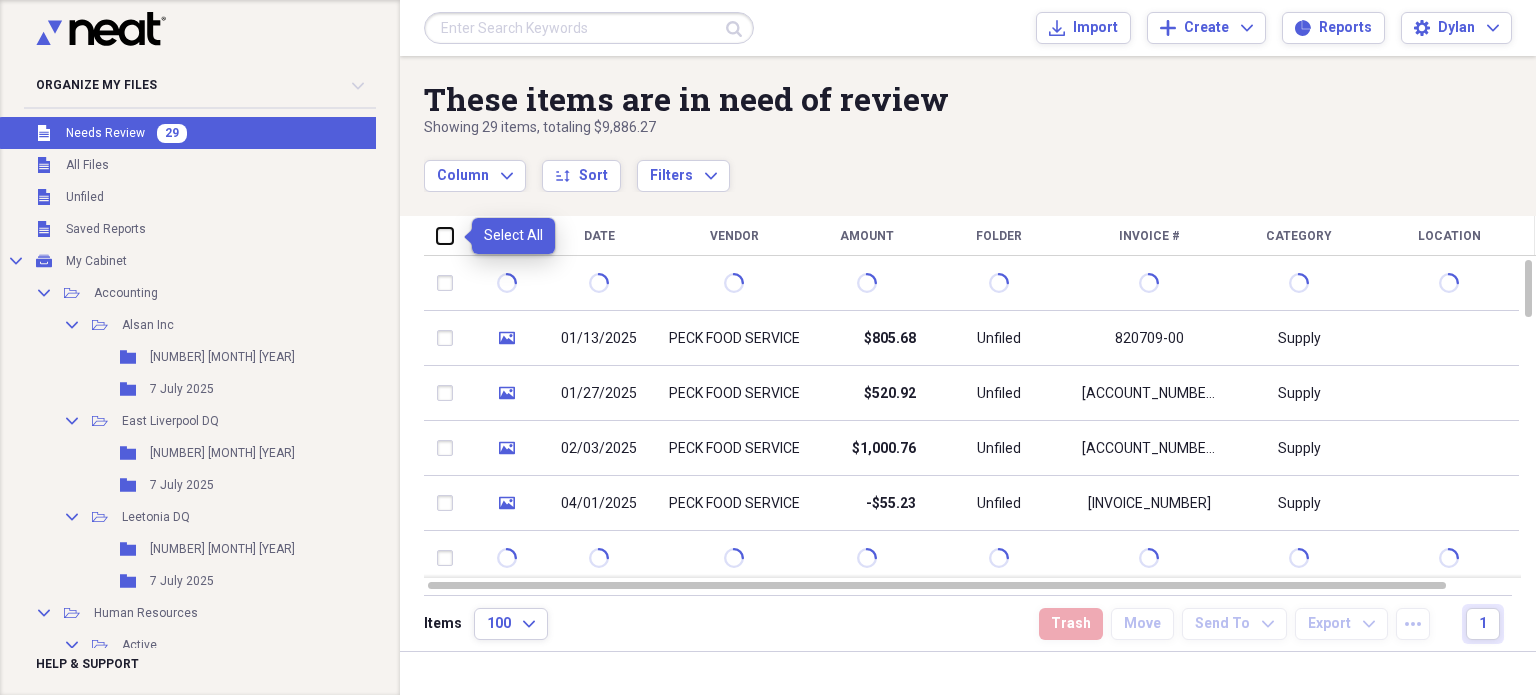 click at bounding box center [437, 235] 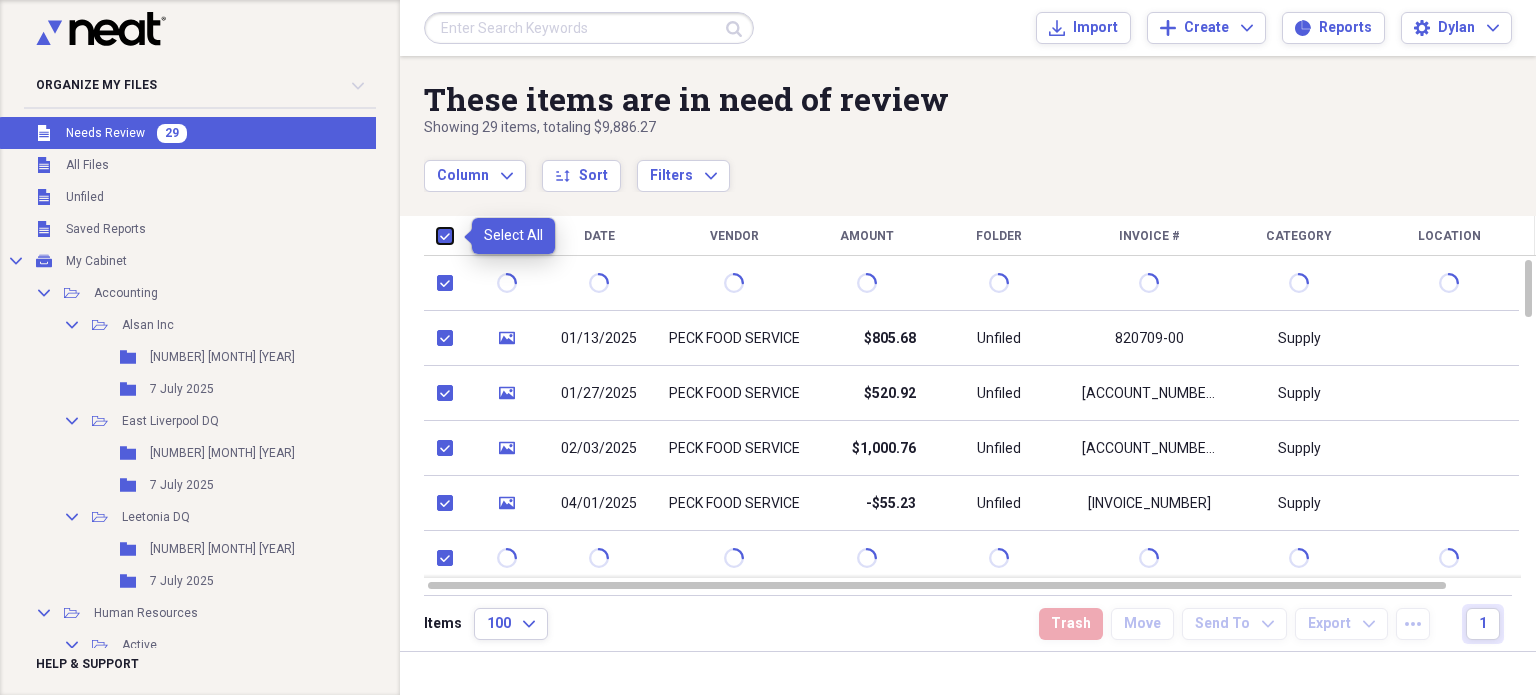 checkbox on "true" 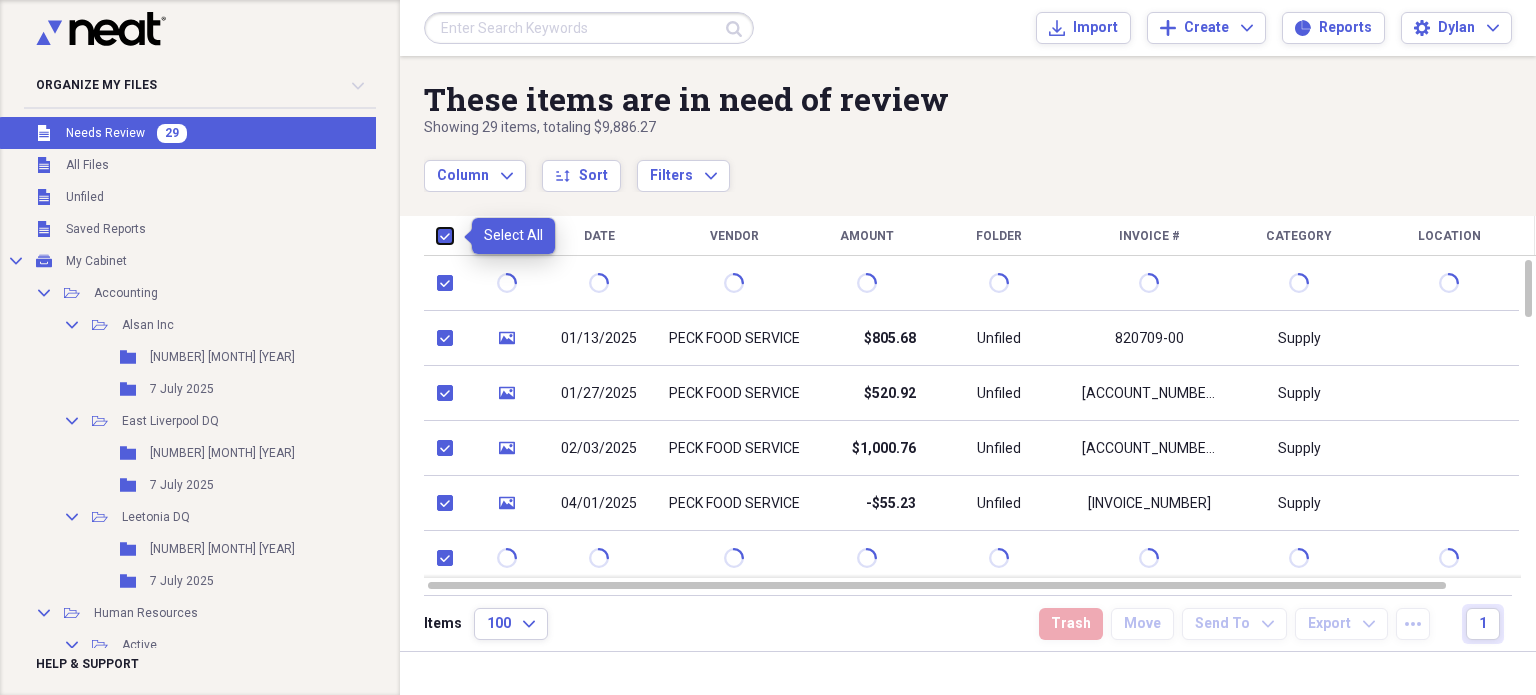 checkbox on "true" 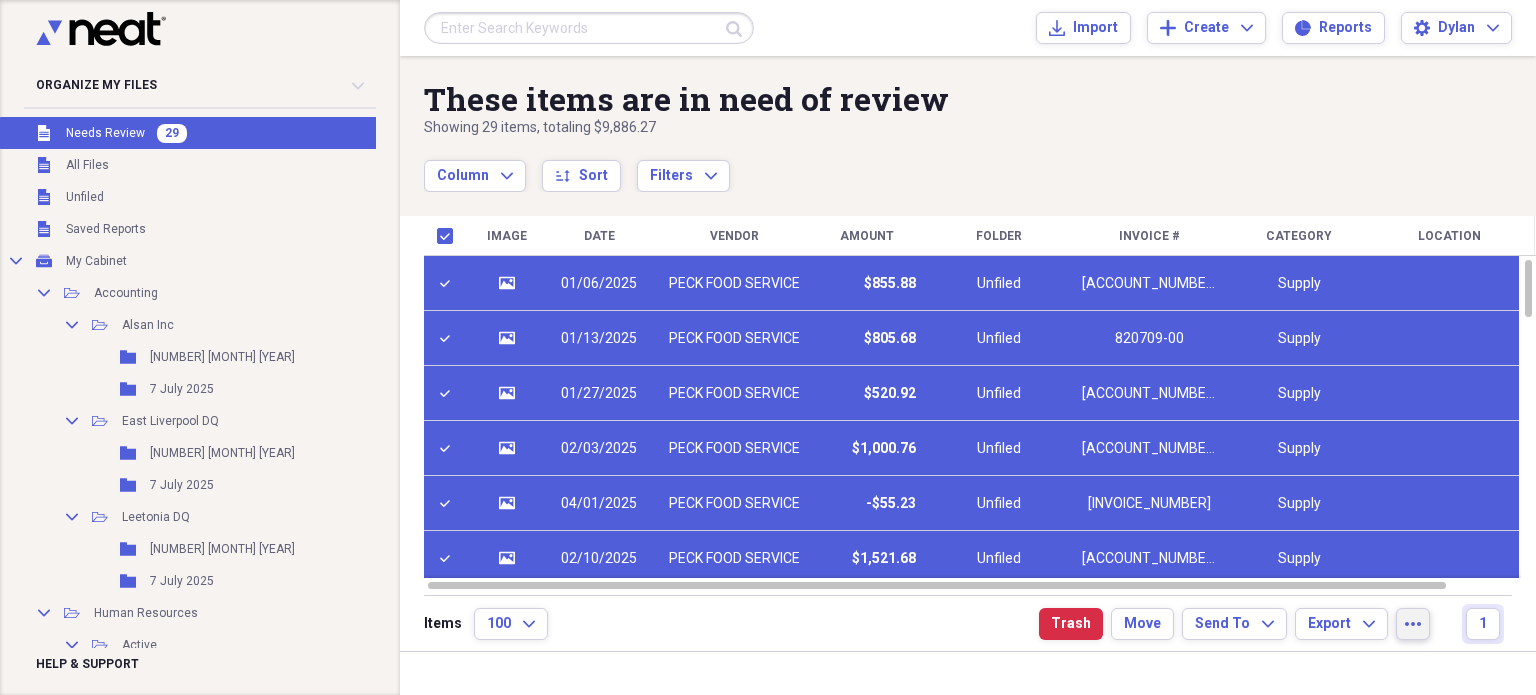 click 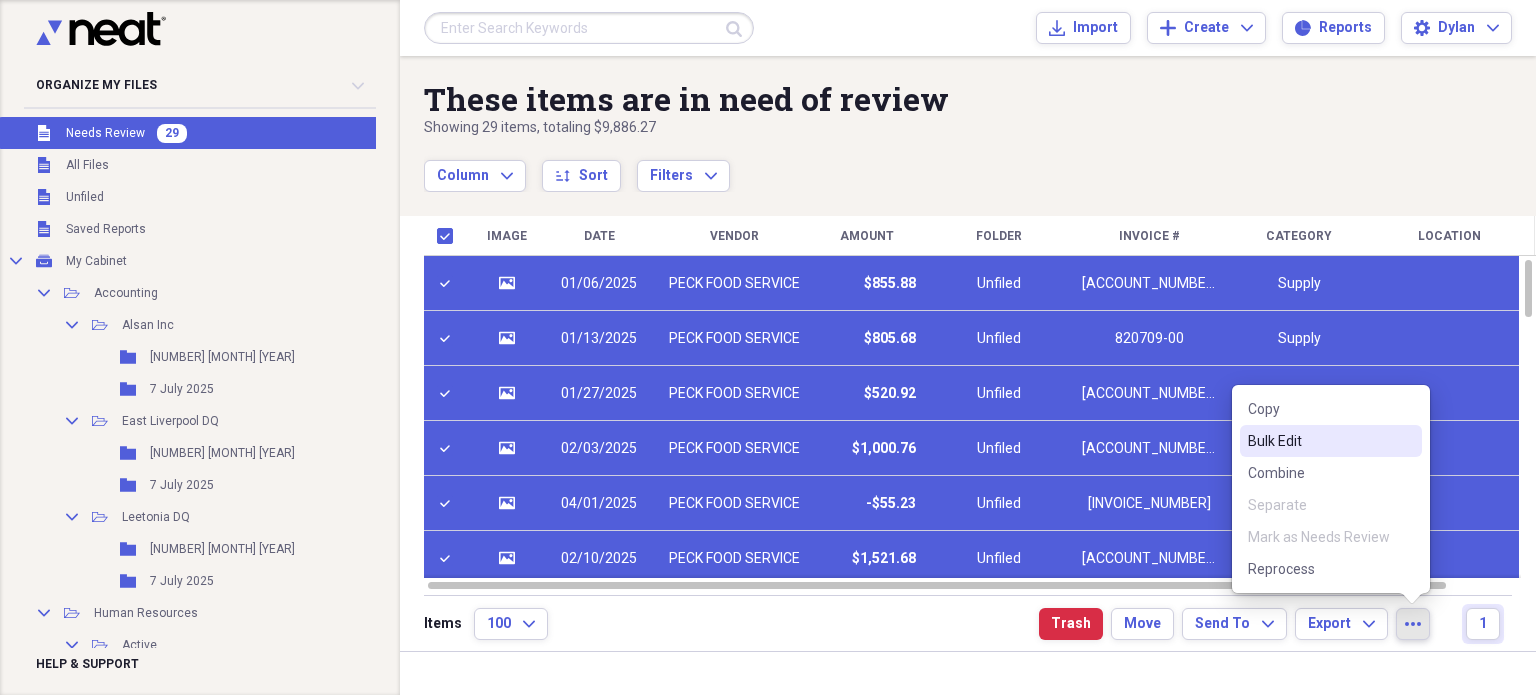 click on "Bulk Edit" at bounding box center [1331, 441] 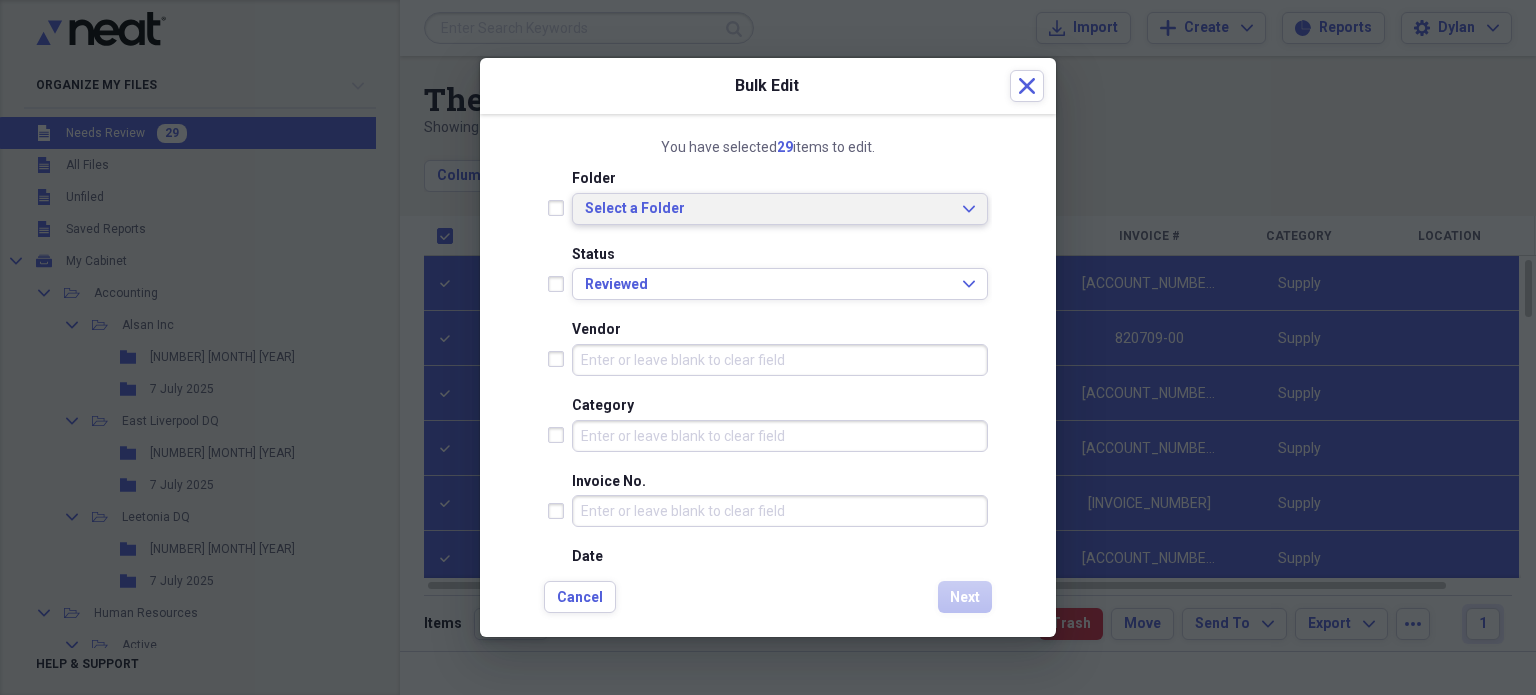 click on "Select a Folder Expand" at bounding box center (780, 209) 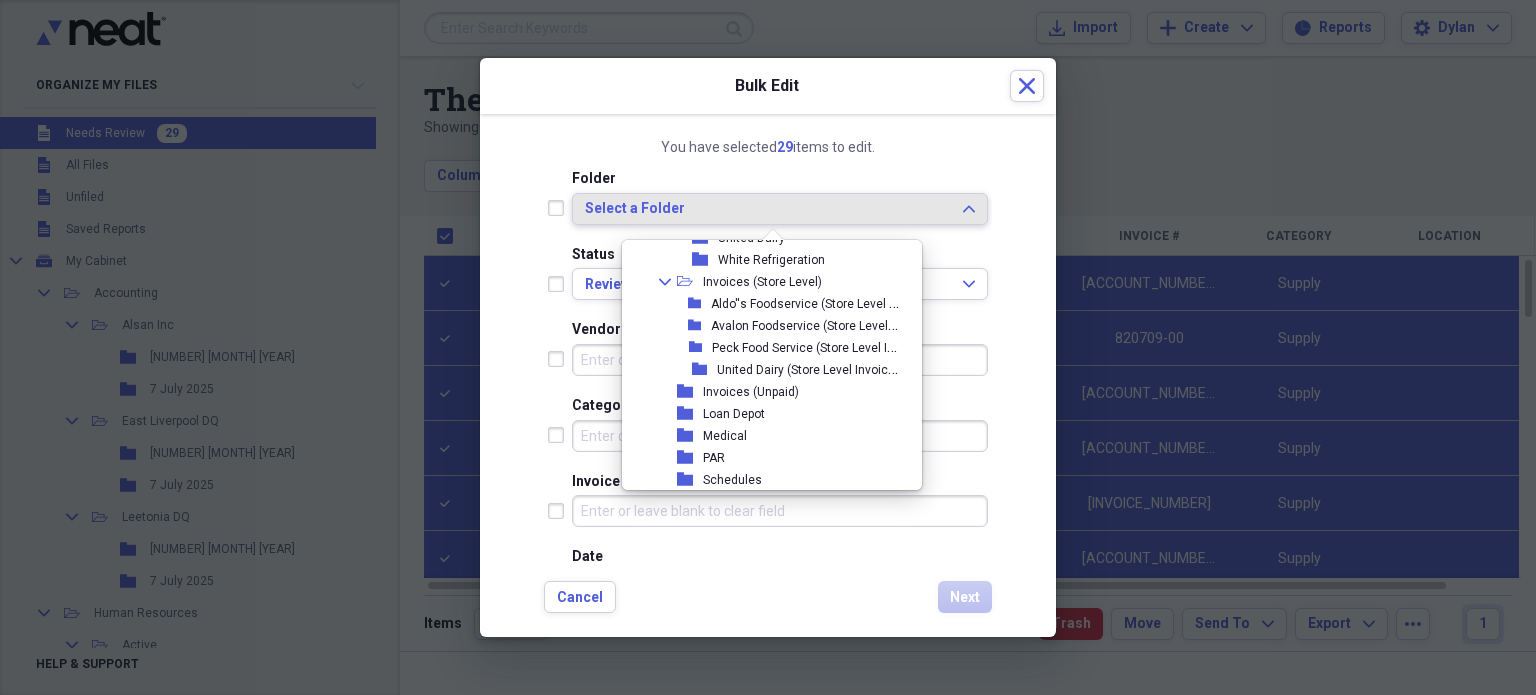 scroll, scrollTop: 3923, scrollLeft: 0, axis: vertical 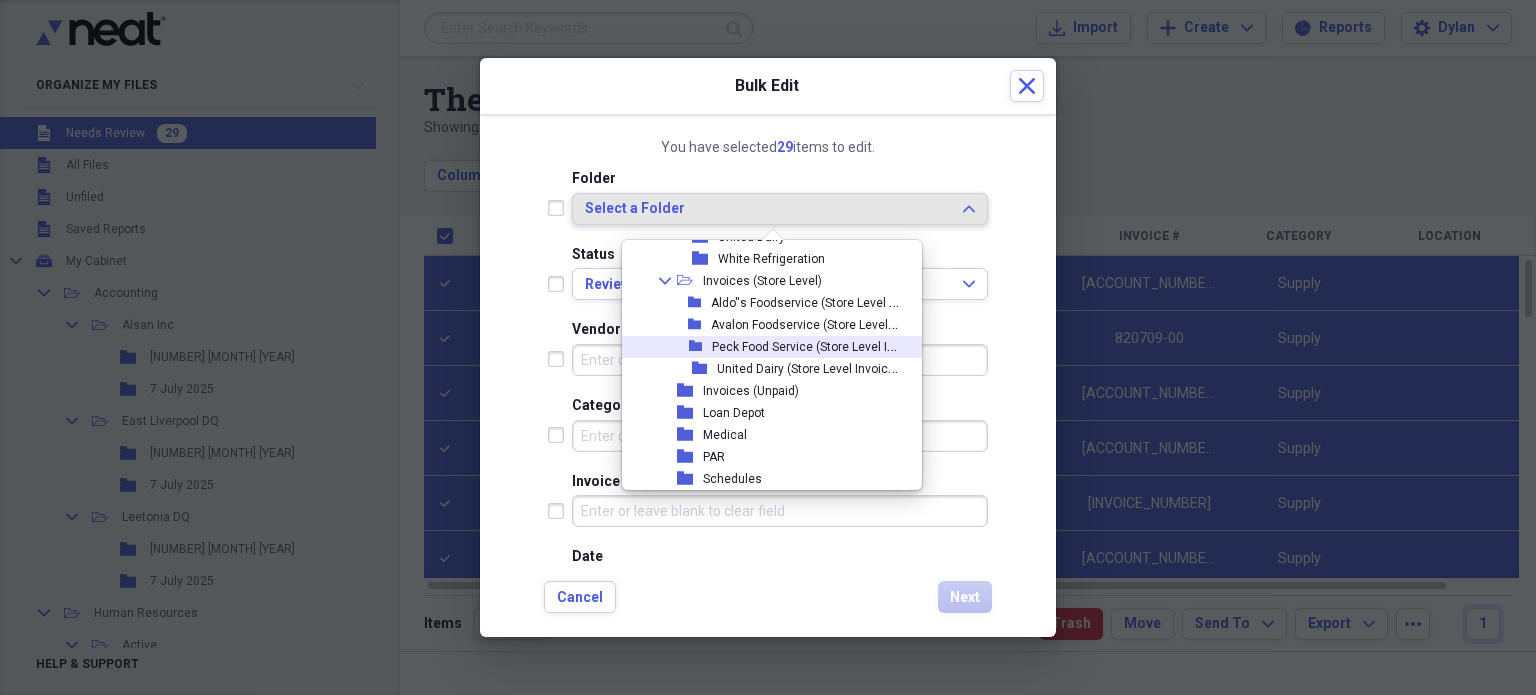 click on "Peck Food Service (Store Level Invoices)" at bounding box center (806, 347) 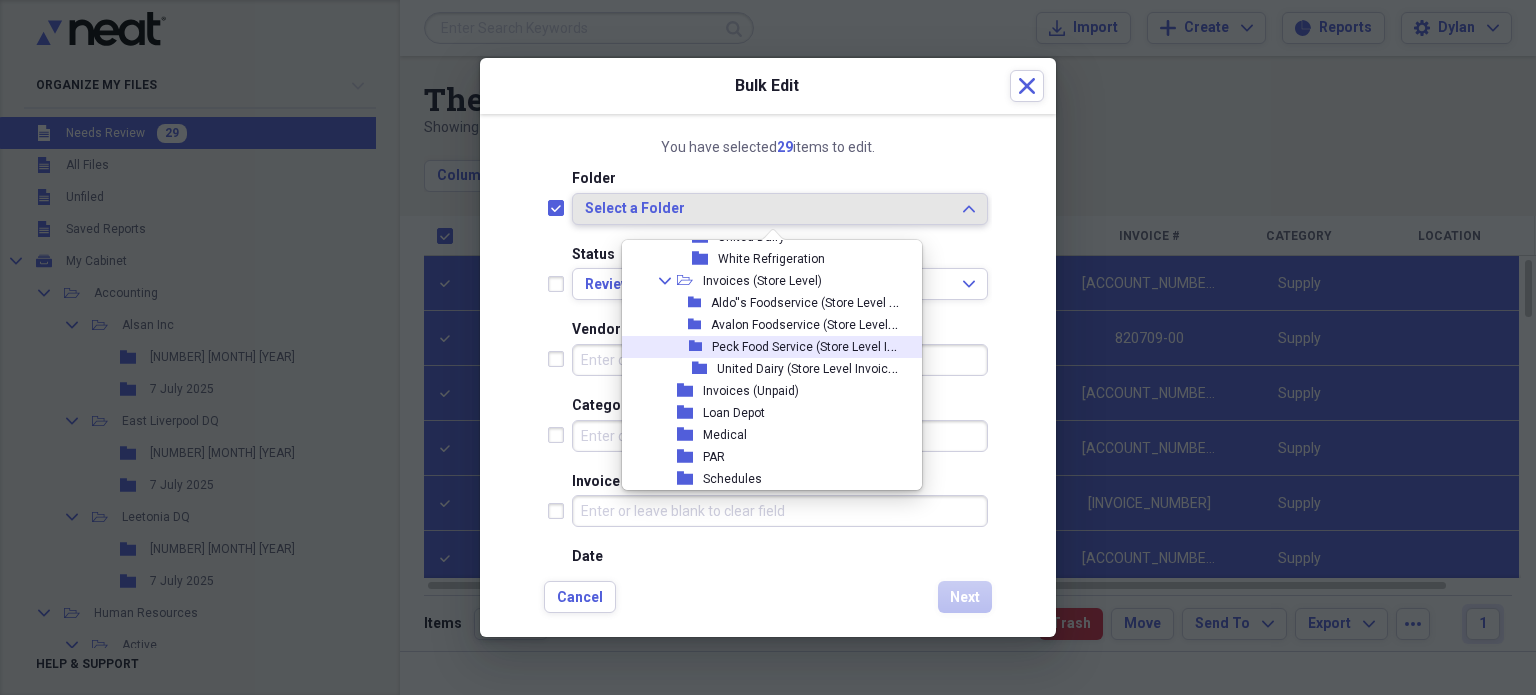 checkbox on "true" 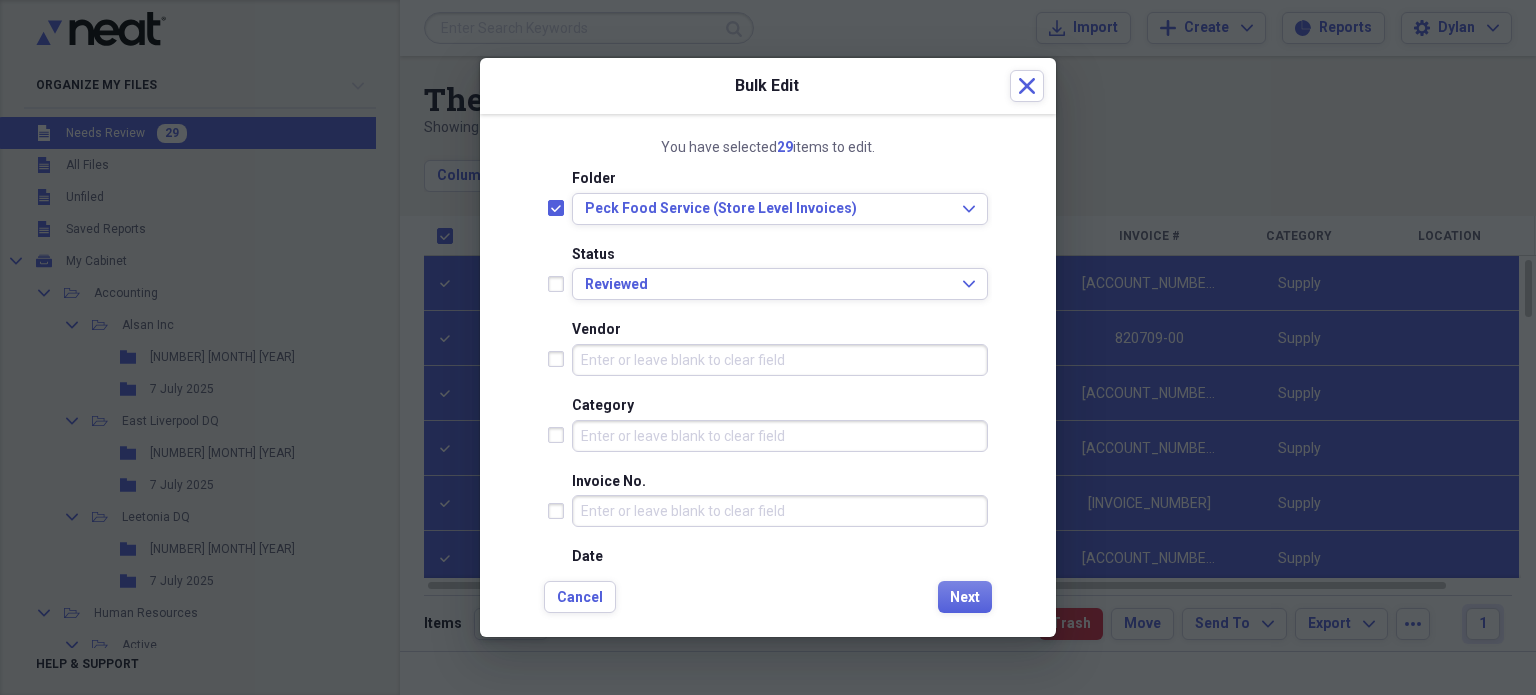 click at bounding box center [560, 284] 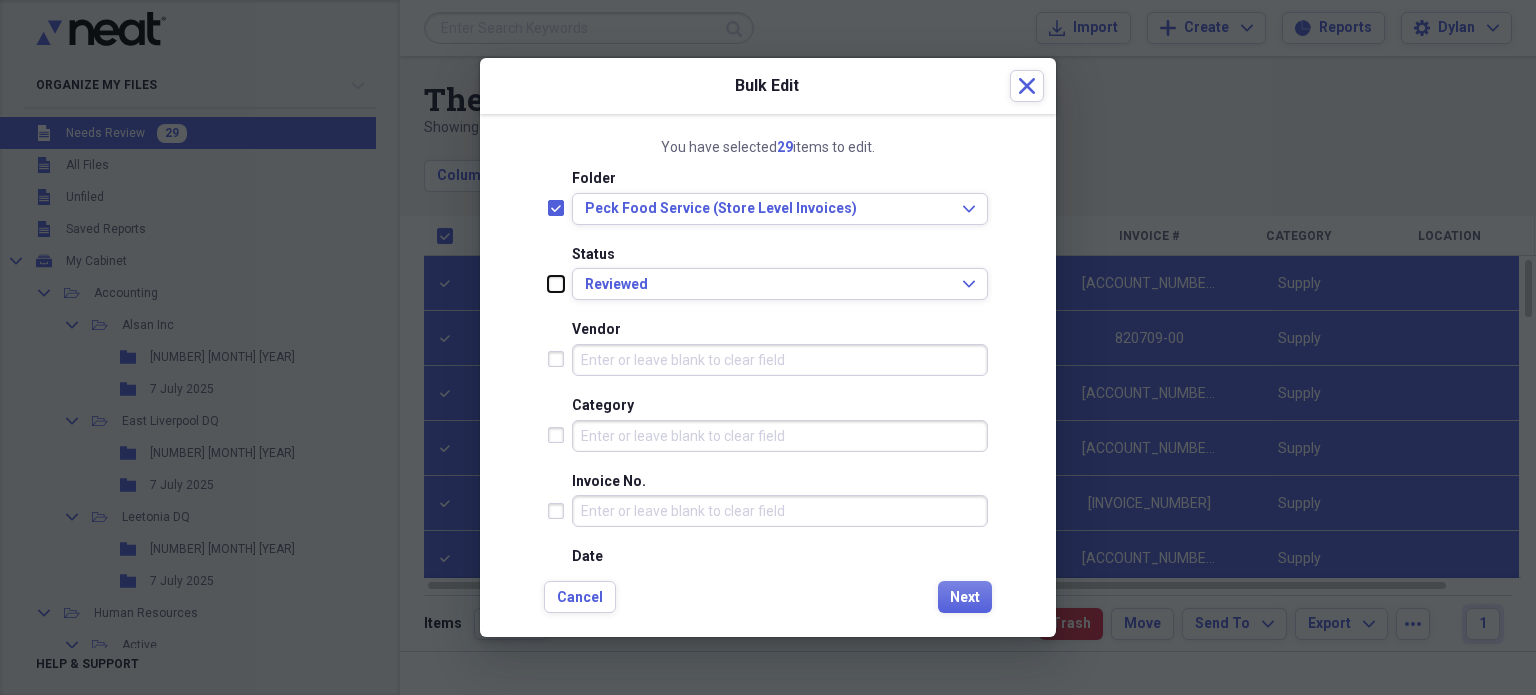 click at bounding box center [548, 283] 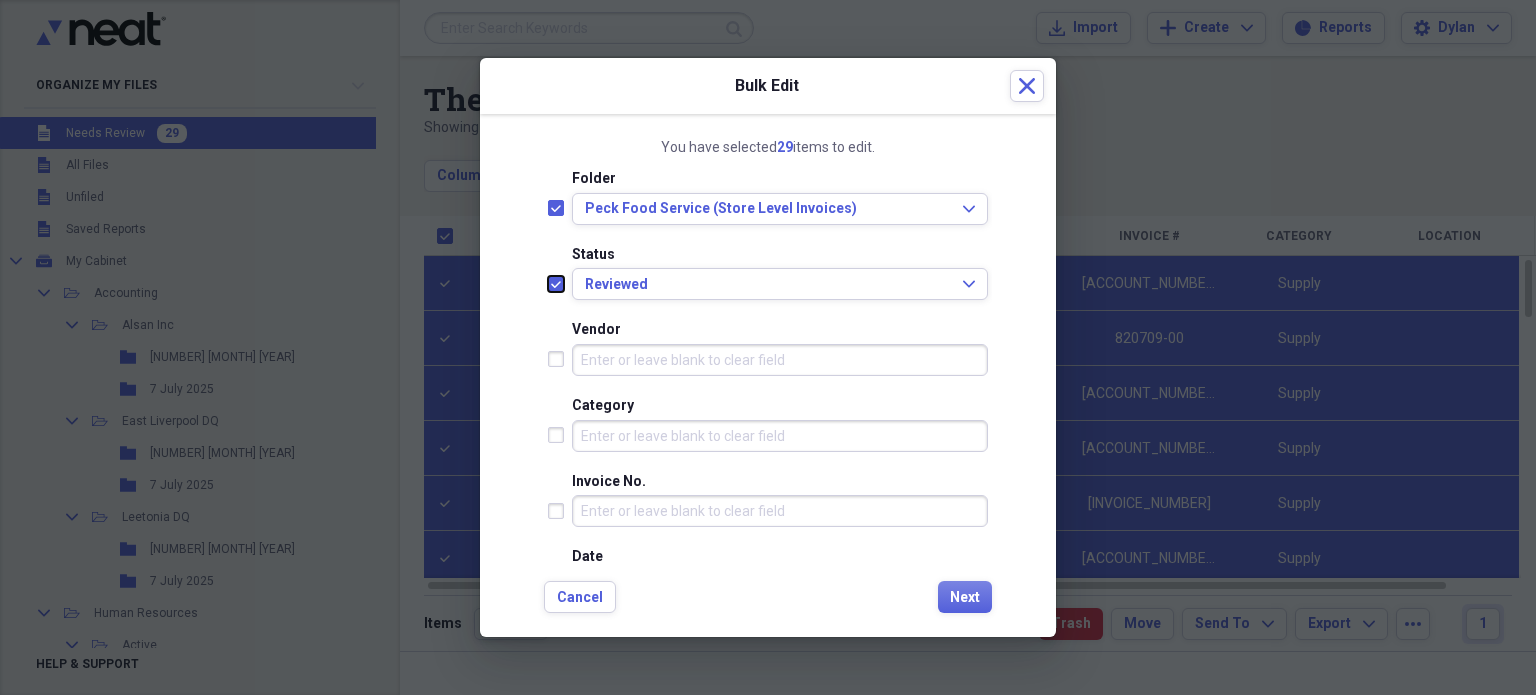 checkbox on "true" 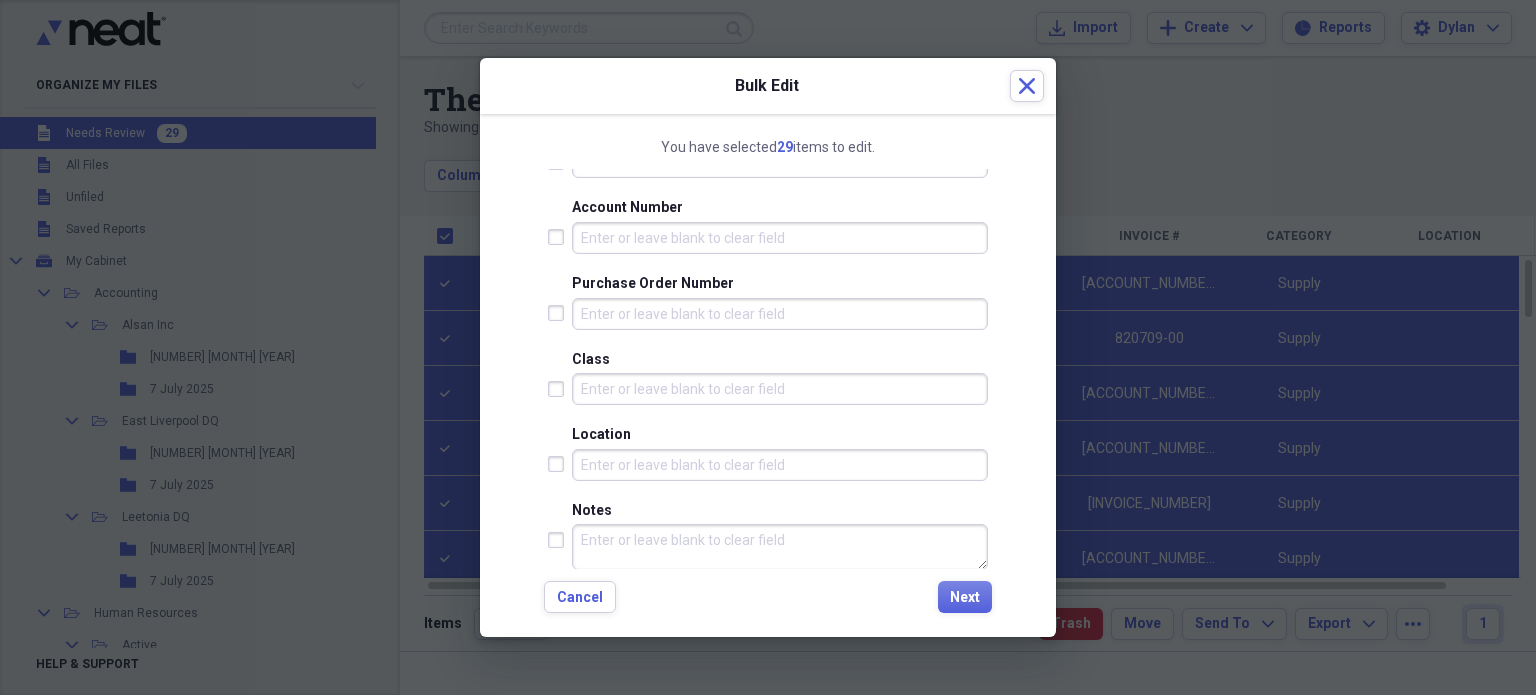 scroll, scrollTop: 898, scrollLeft: 0, axis: vertical 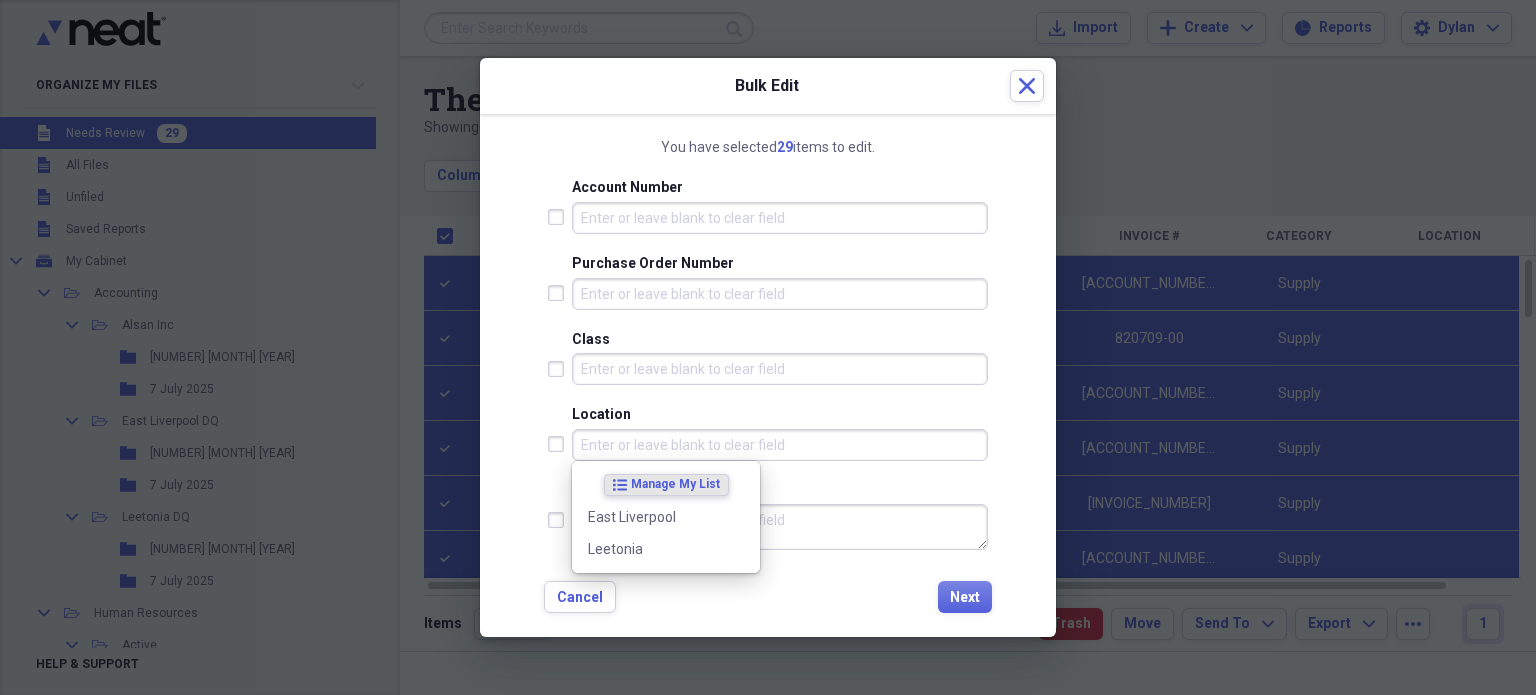 click on "Location" at bounding box center [780, 445] 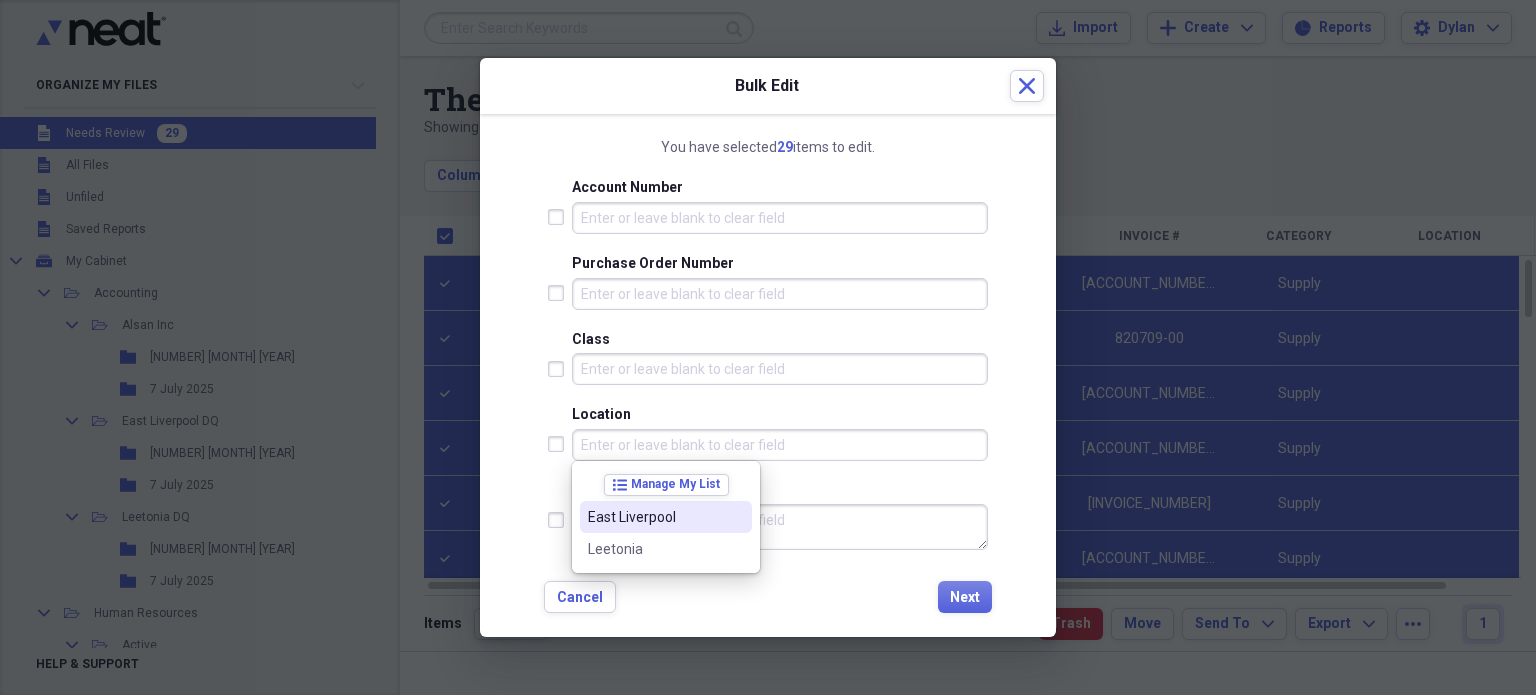 click on "East Liverpool" at bounding box center (654, 517) 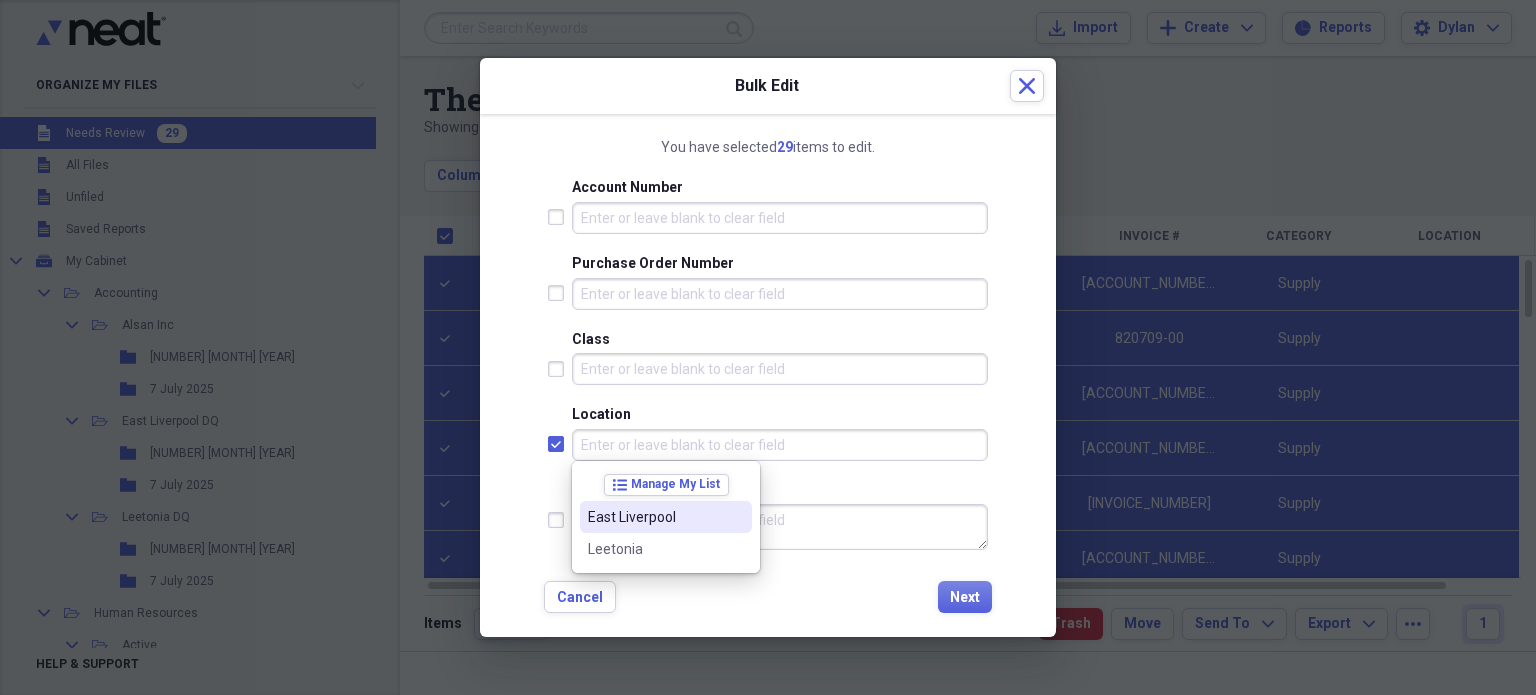 checkbox on "true" 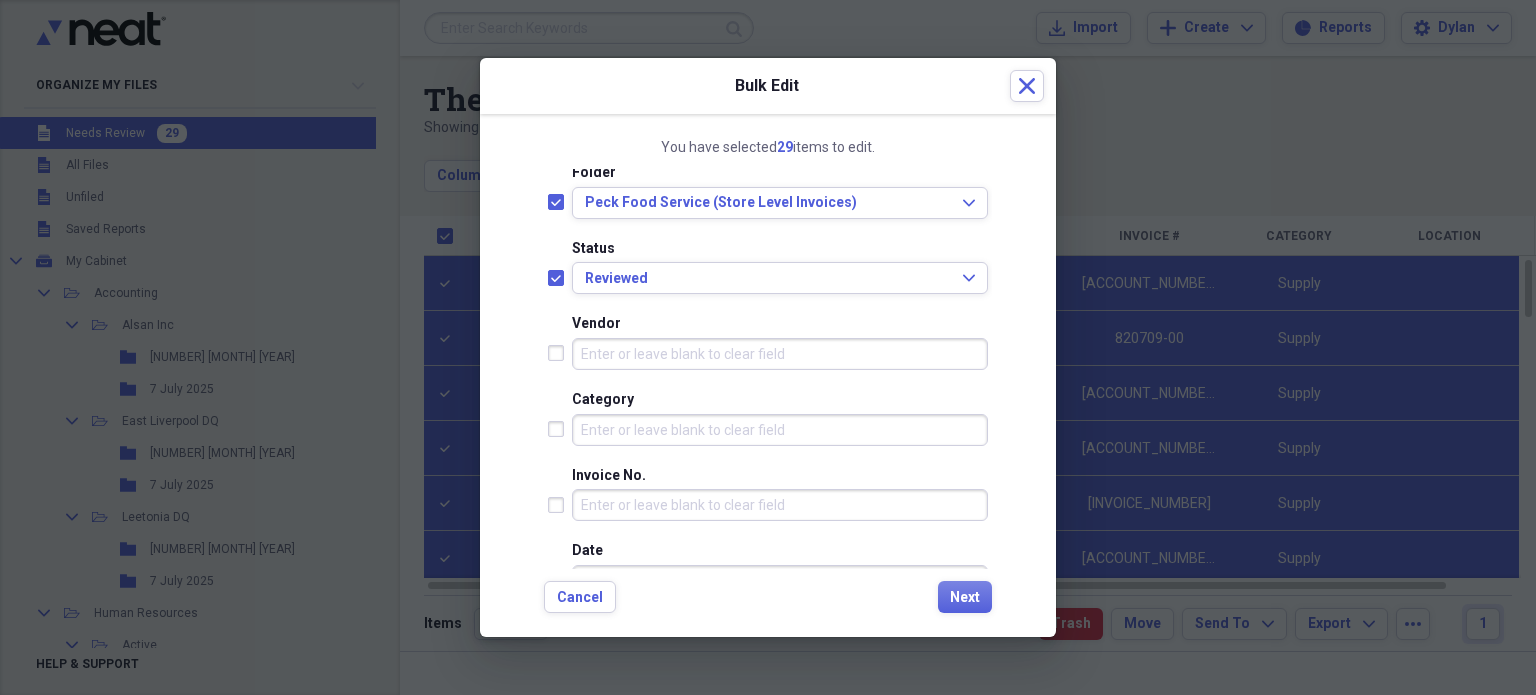 scroll, scrollTop: 0, scrollLeft: 0, axis: both 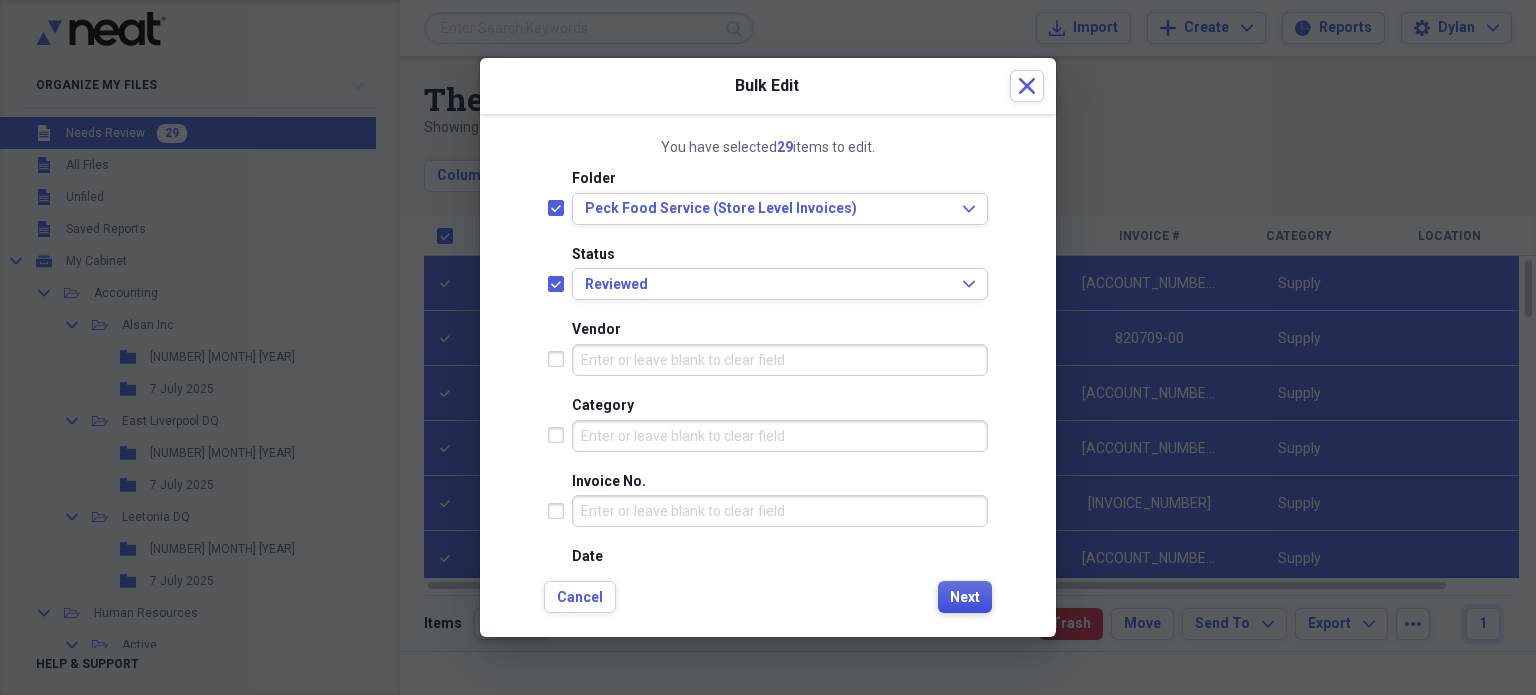 click on "Next" at bounding box center [965, 598] 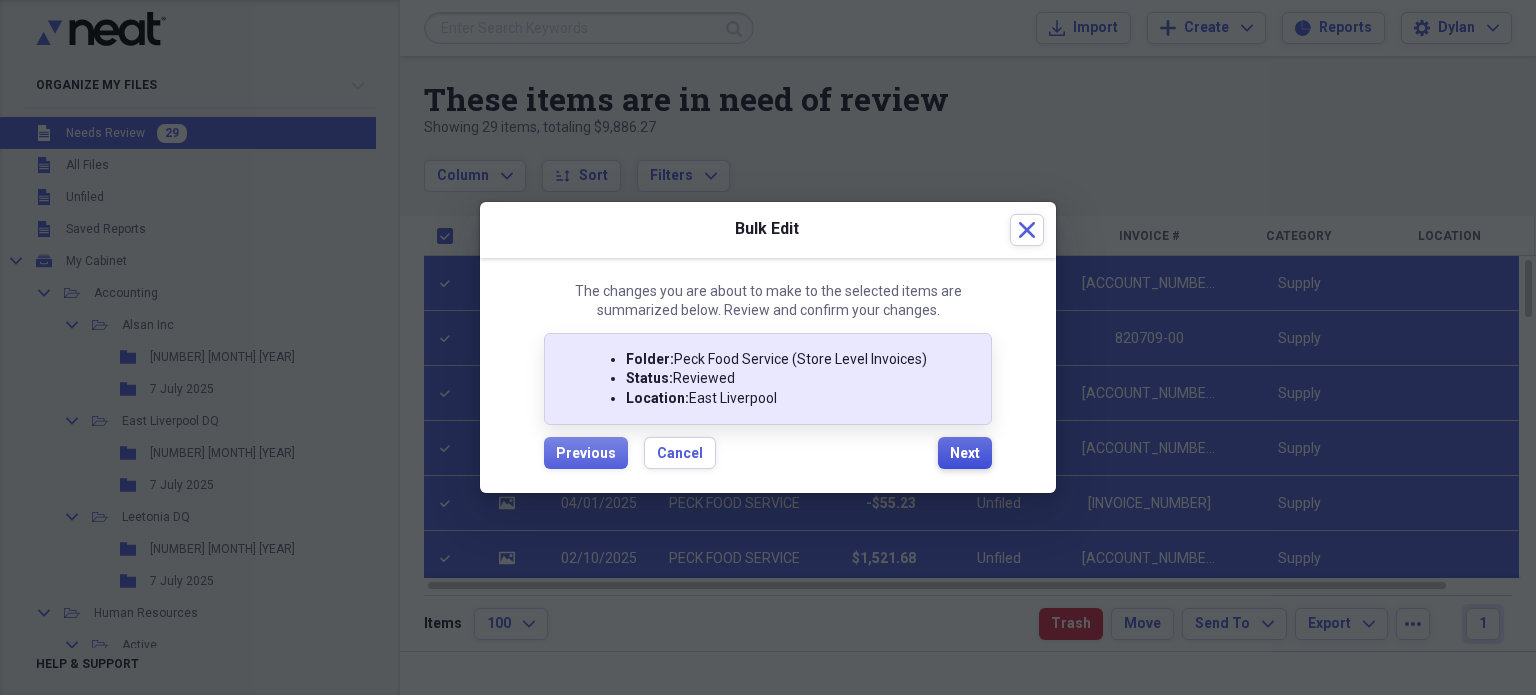 click on "Next" at bounding box center (965, 454) 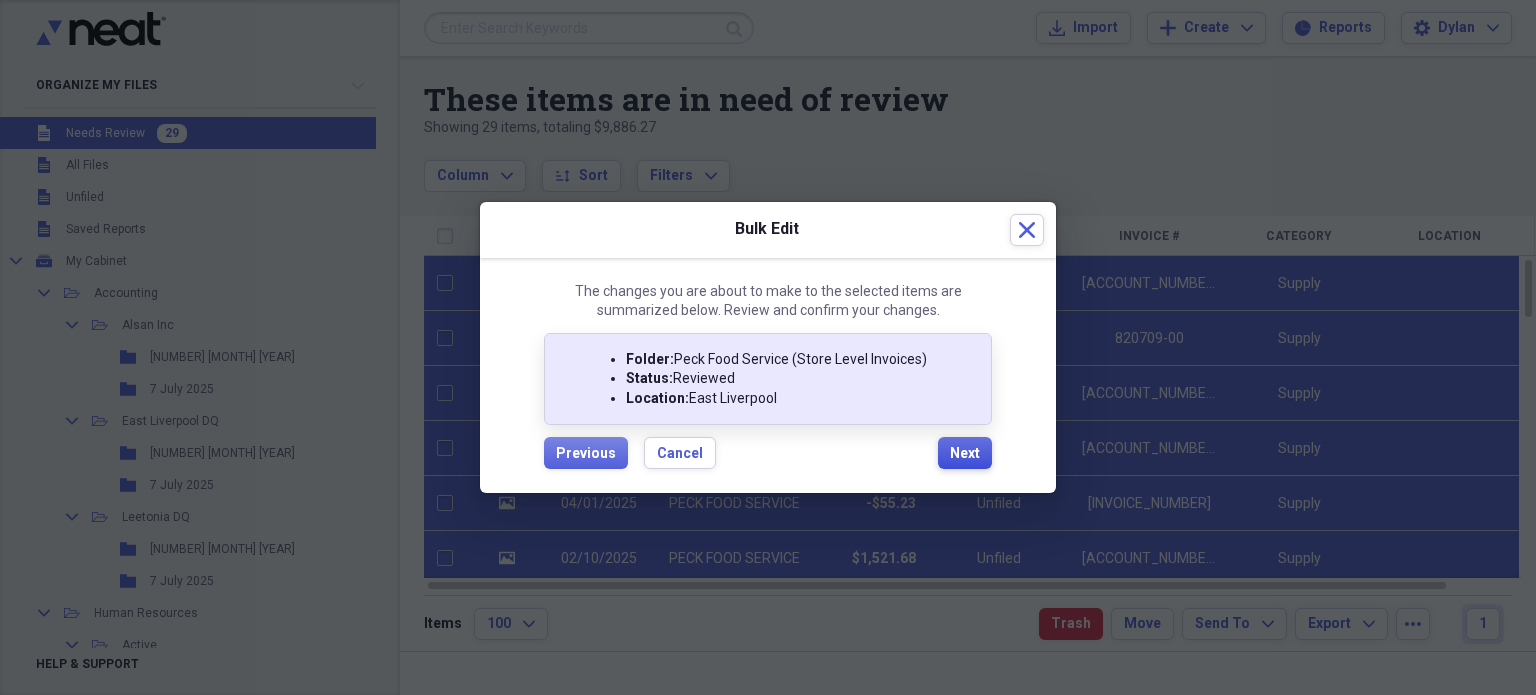 checkbox on "false" 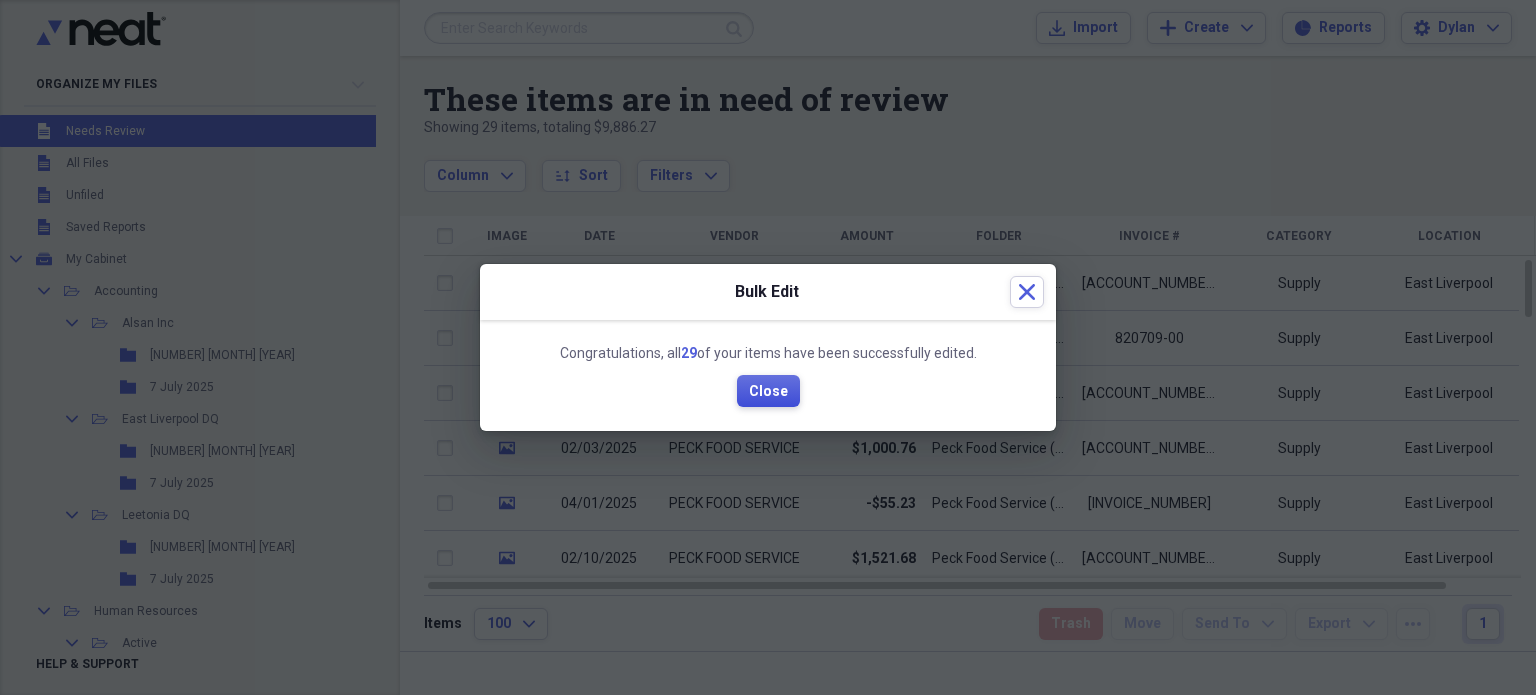 click on "Close" at bounding box center [768, 391] 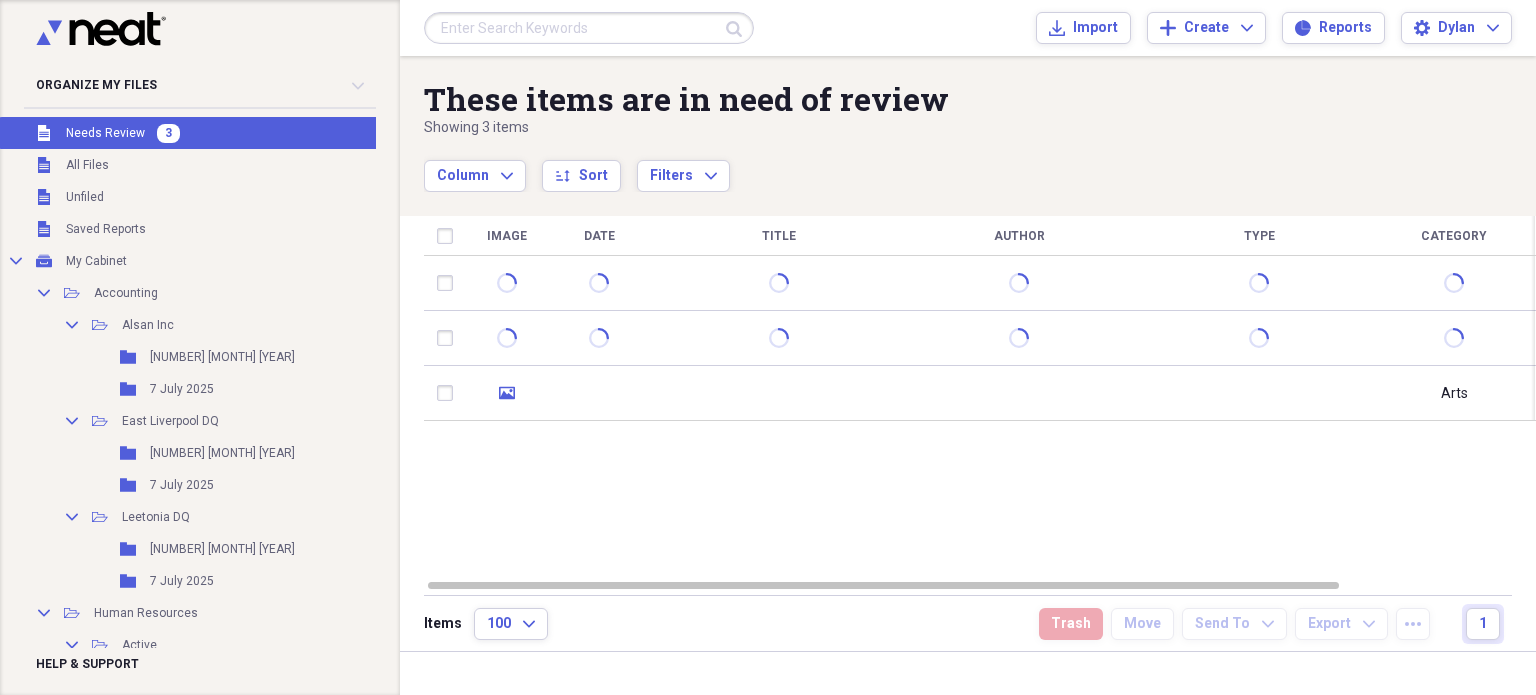 click on "Image Date Title Author Type Category Source Folder media Arts Scan Unfiled" at bounding box center [980, 397] 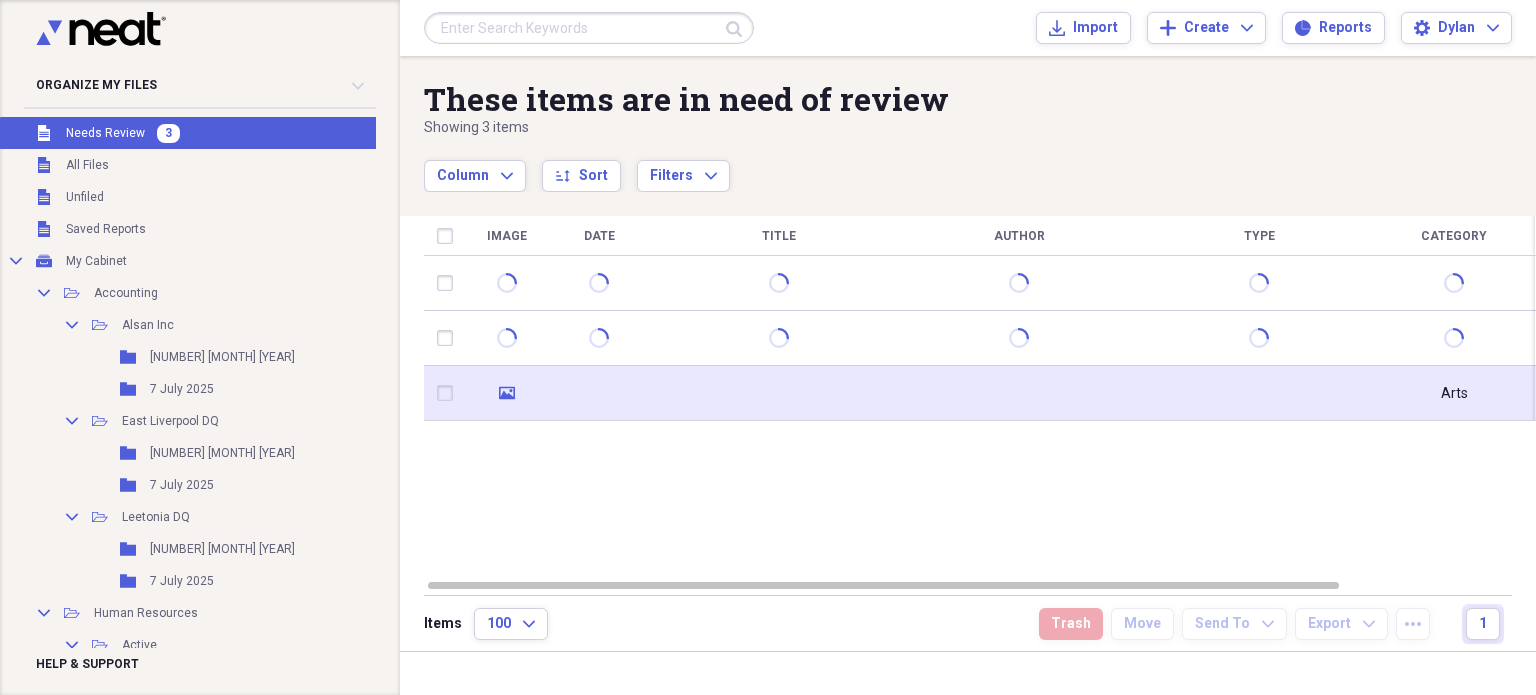 click at bounding box center (779, 393) 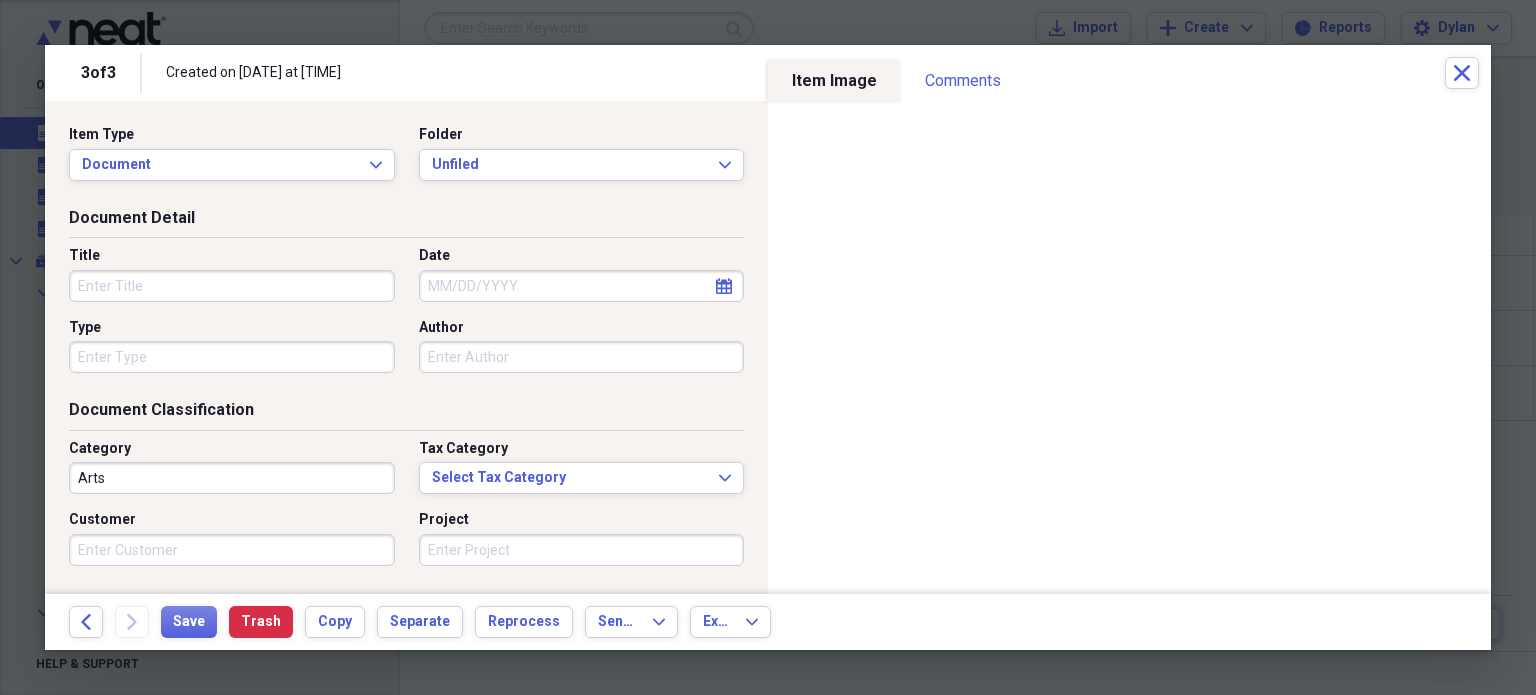 click on "Title" at bounding box center (232, 286) 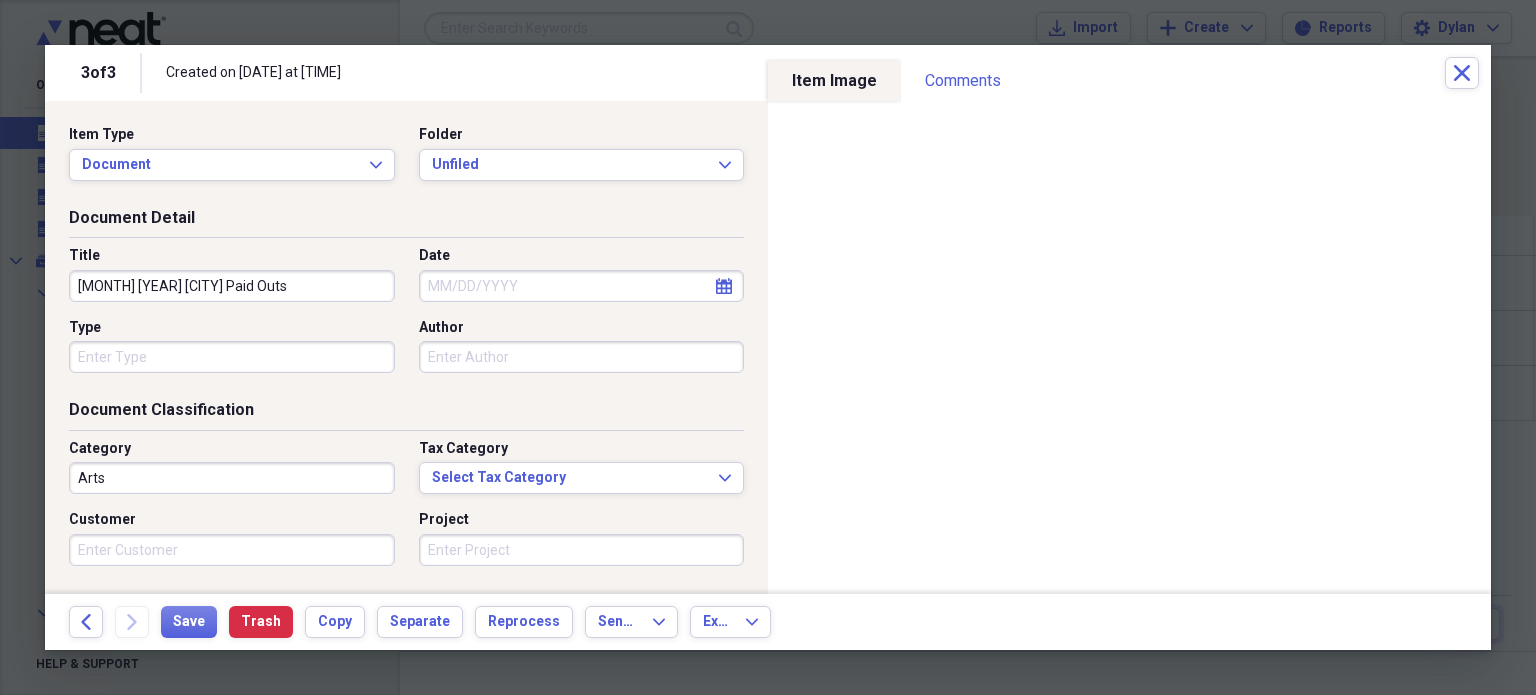 type on "[MONTH] [YEAR] Leetonia Paid Outs" 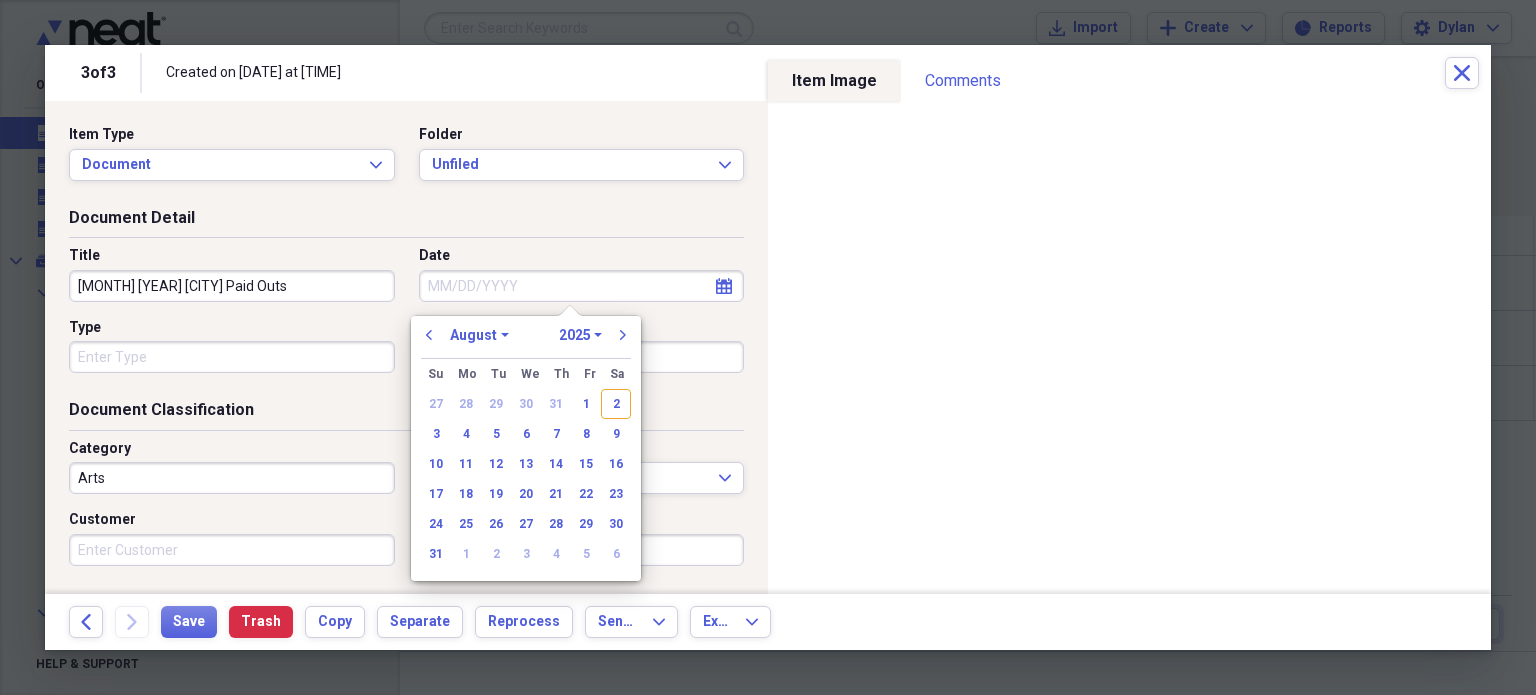 click on "Date" at bounding box center (582, 286) 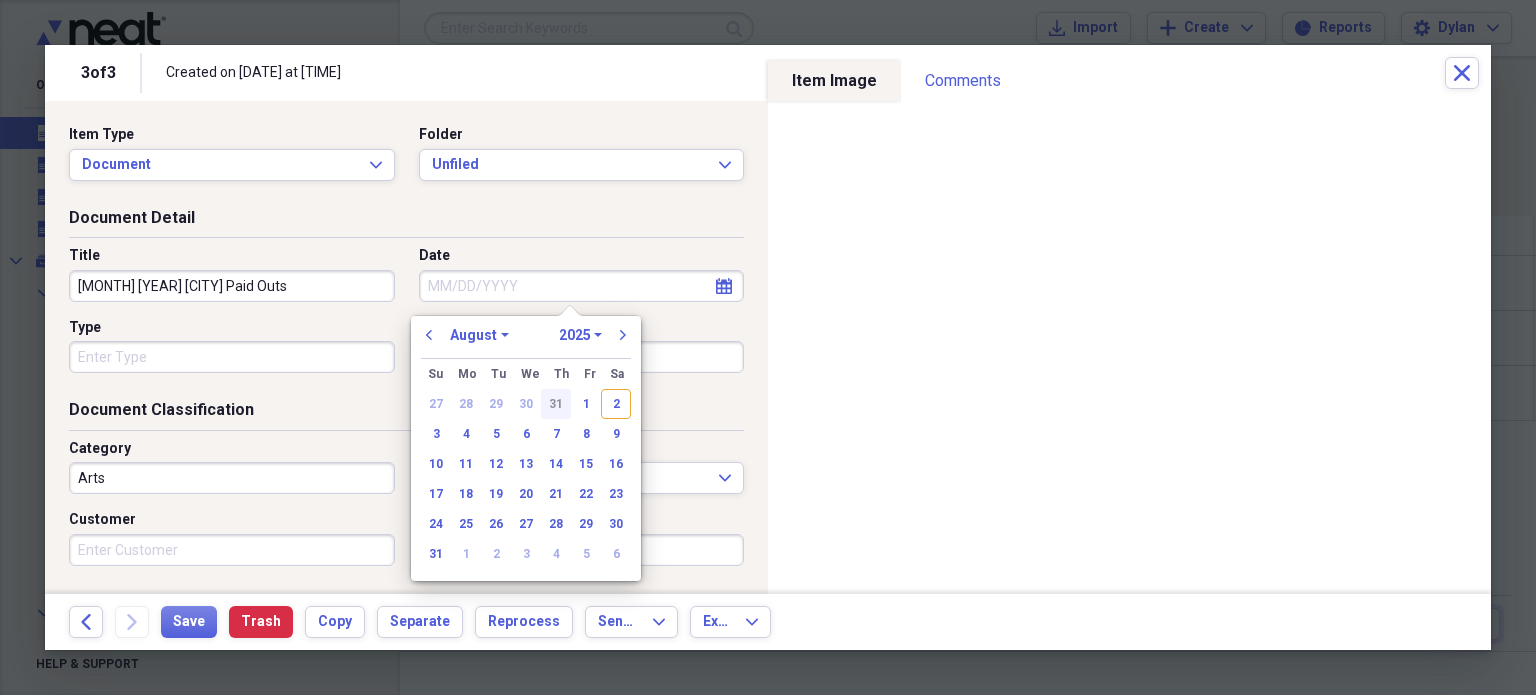 click on "31" at bounding box center (556, 404) 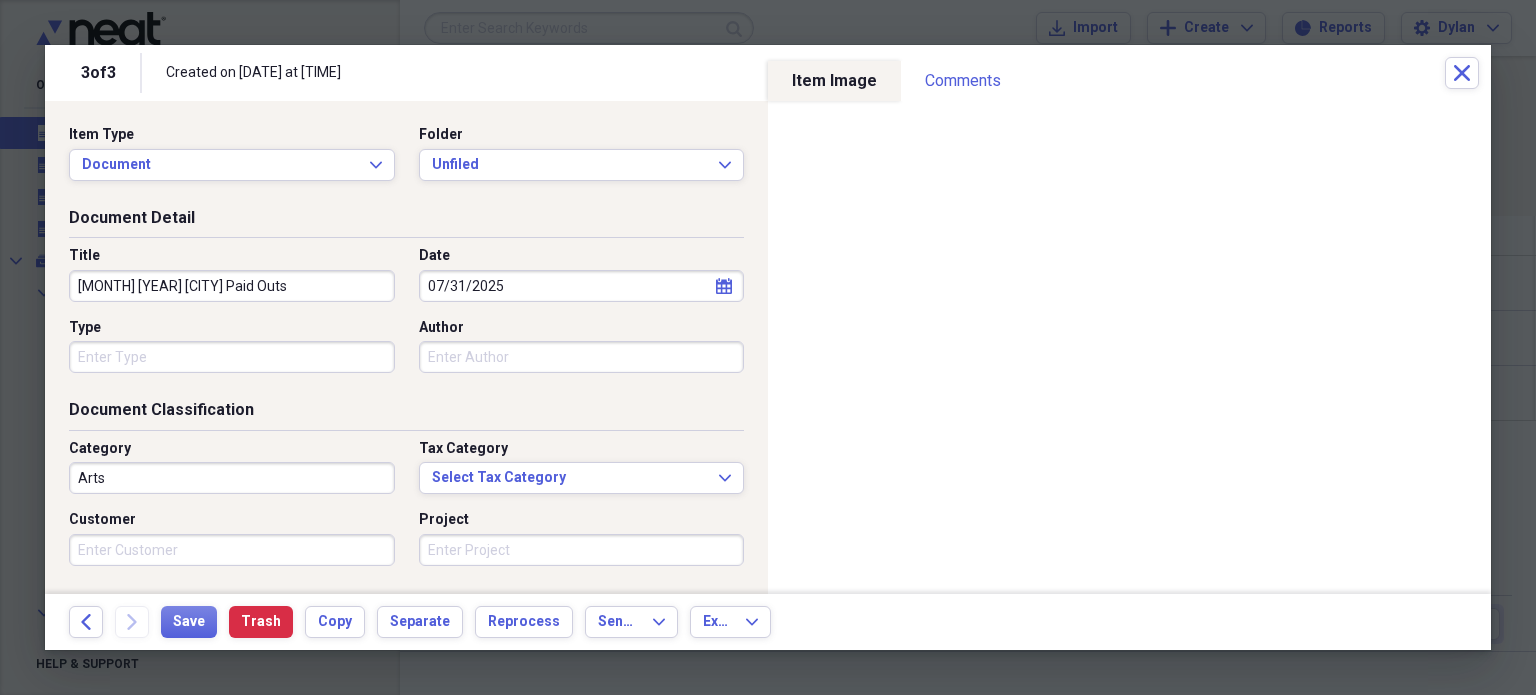 click on "Type" at bounding box center [232, 357] 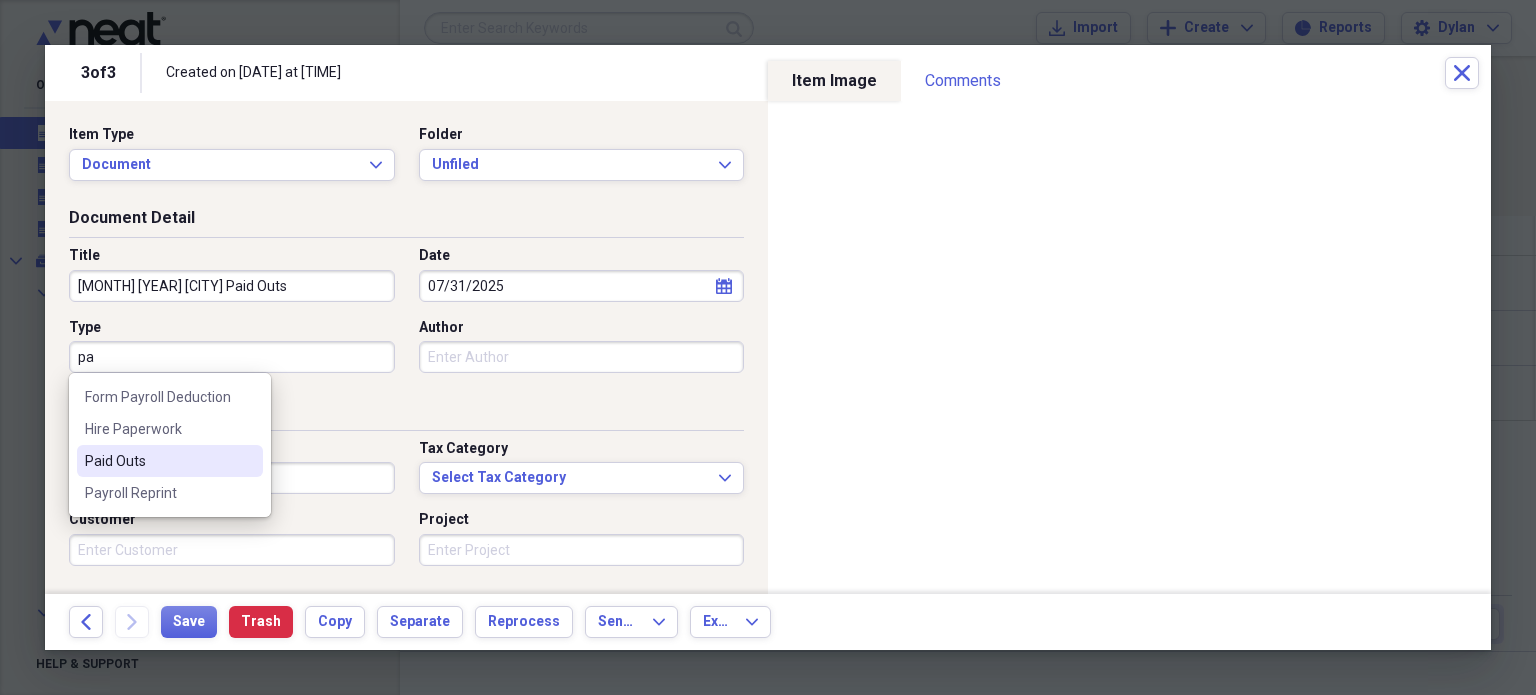 click on "Paid Outs" at bounding box center (158, 461) 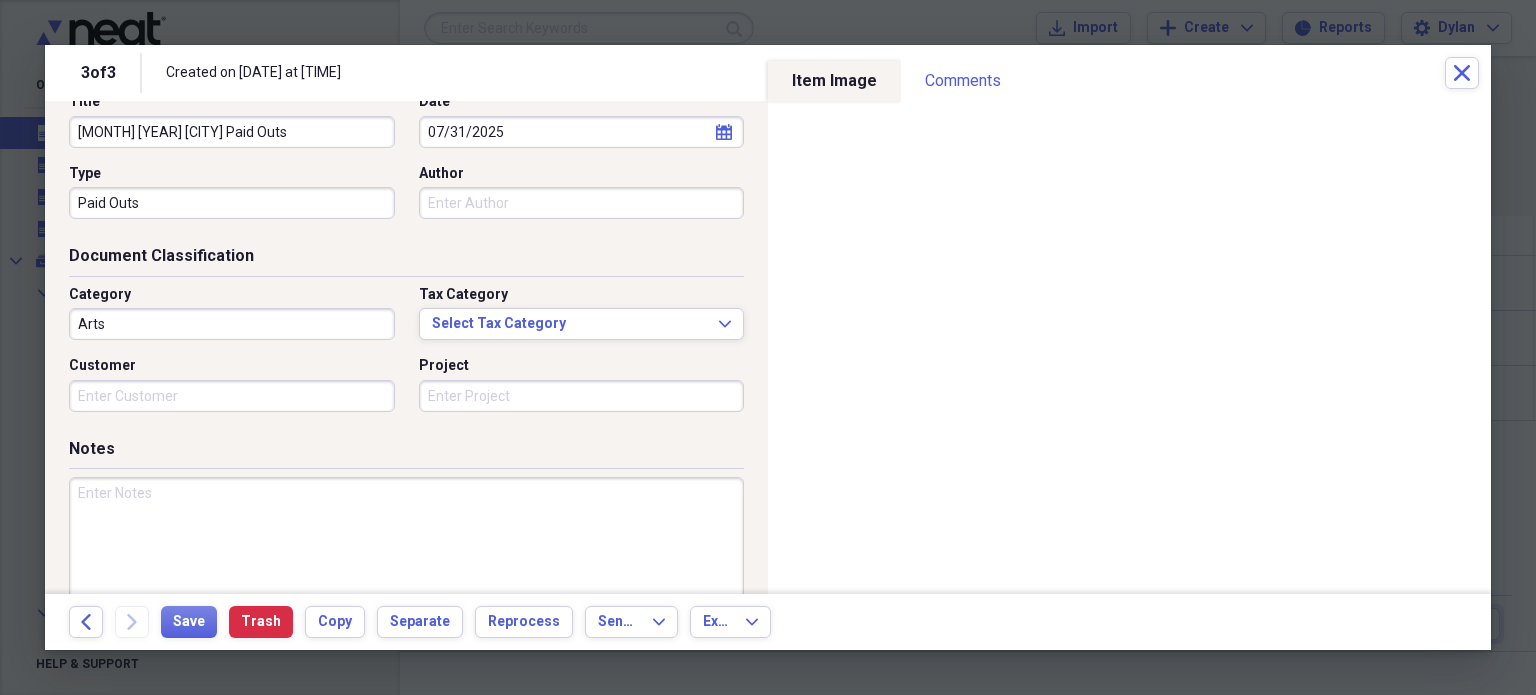 scroll, scrollTop: 160, scrollLeft: 0, axis: vertical 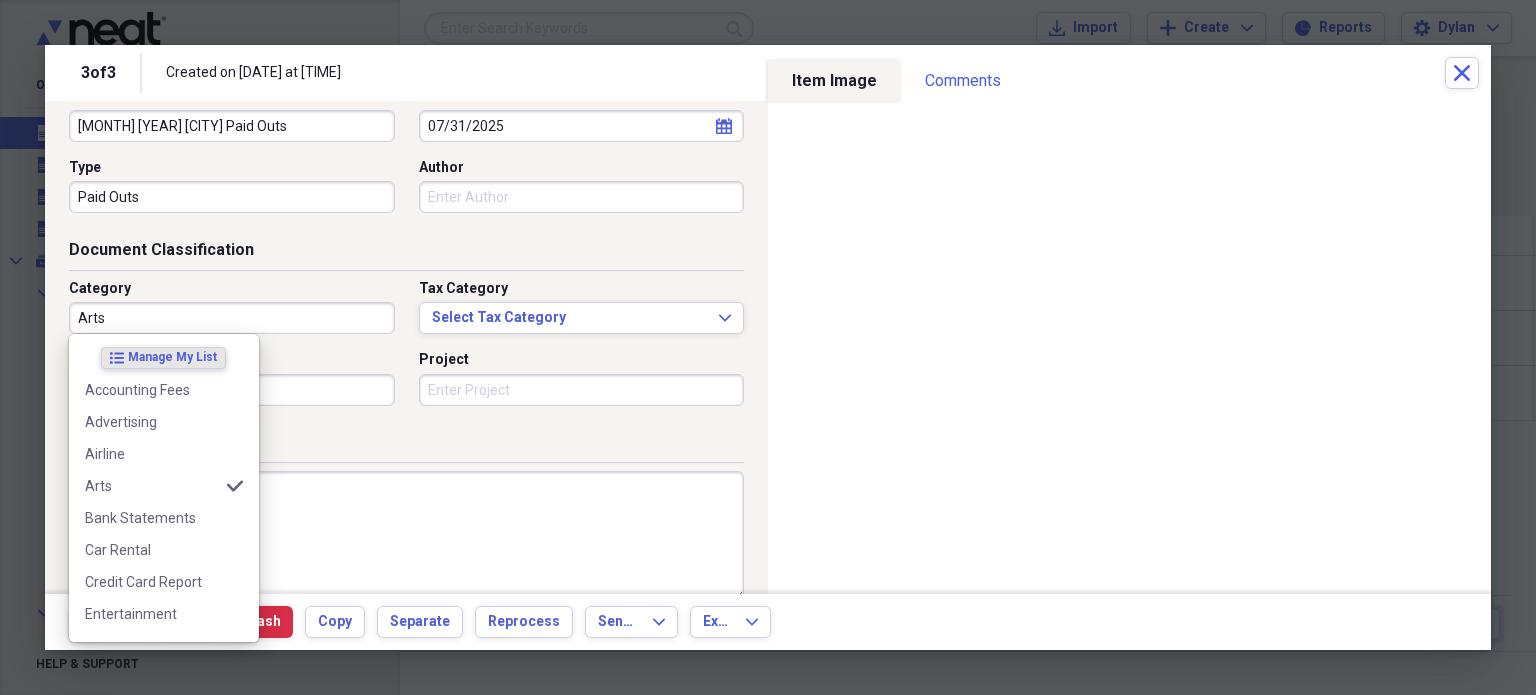 click on "Arts" at bounding box center [232, 318] 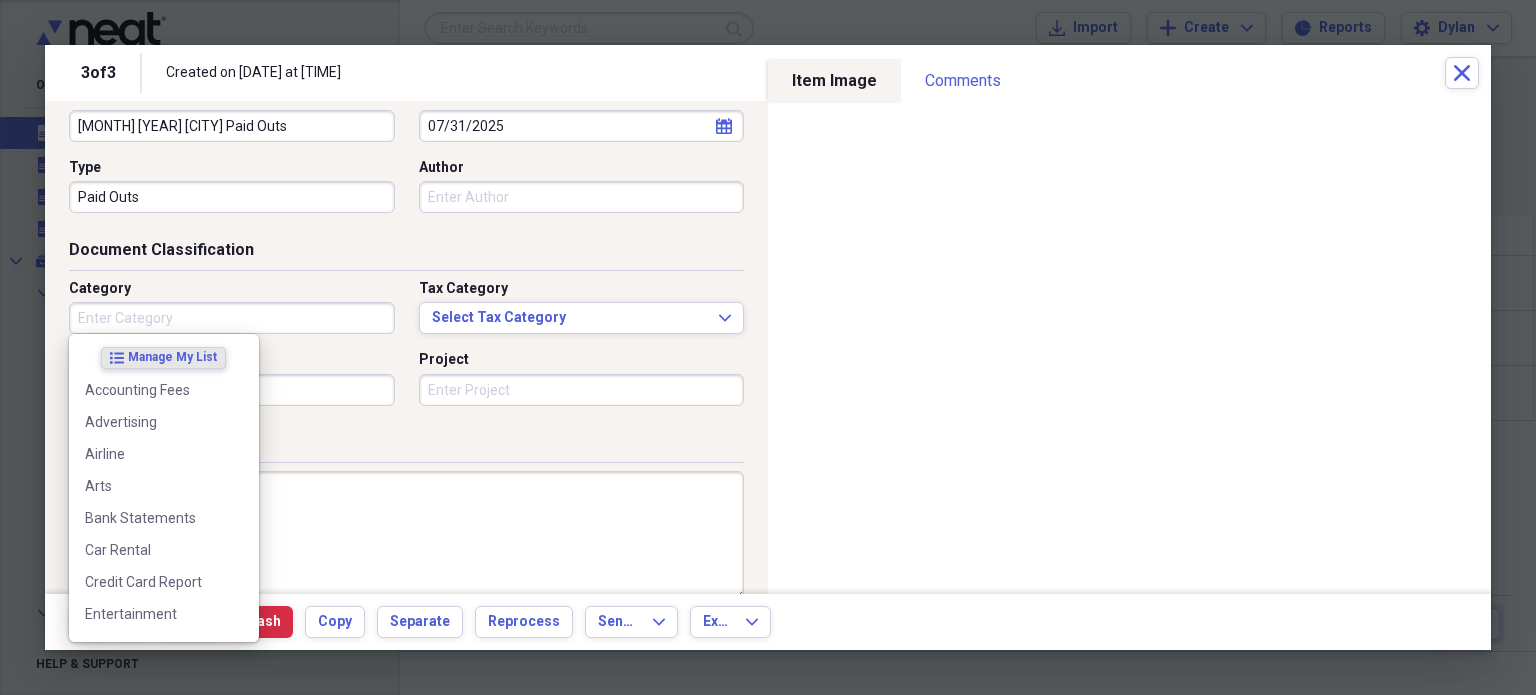 type 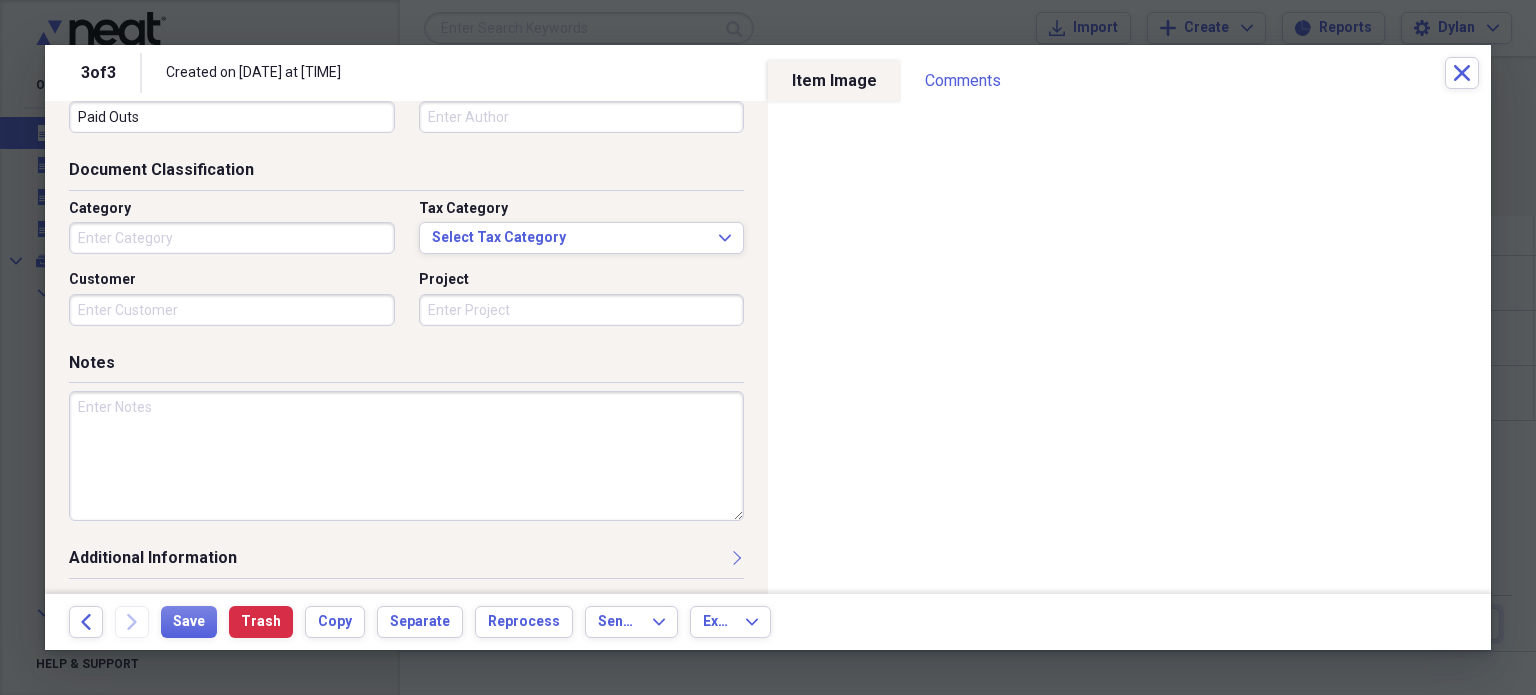 scroll, scrollTop: 0, scrollLeft: 0, axis: both 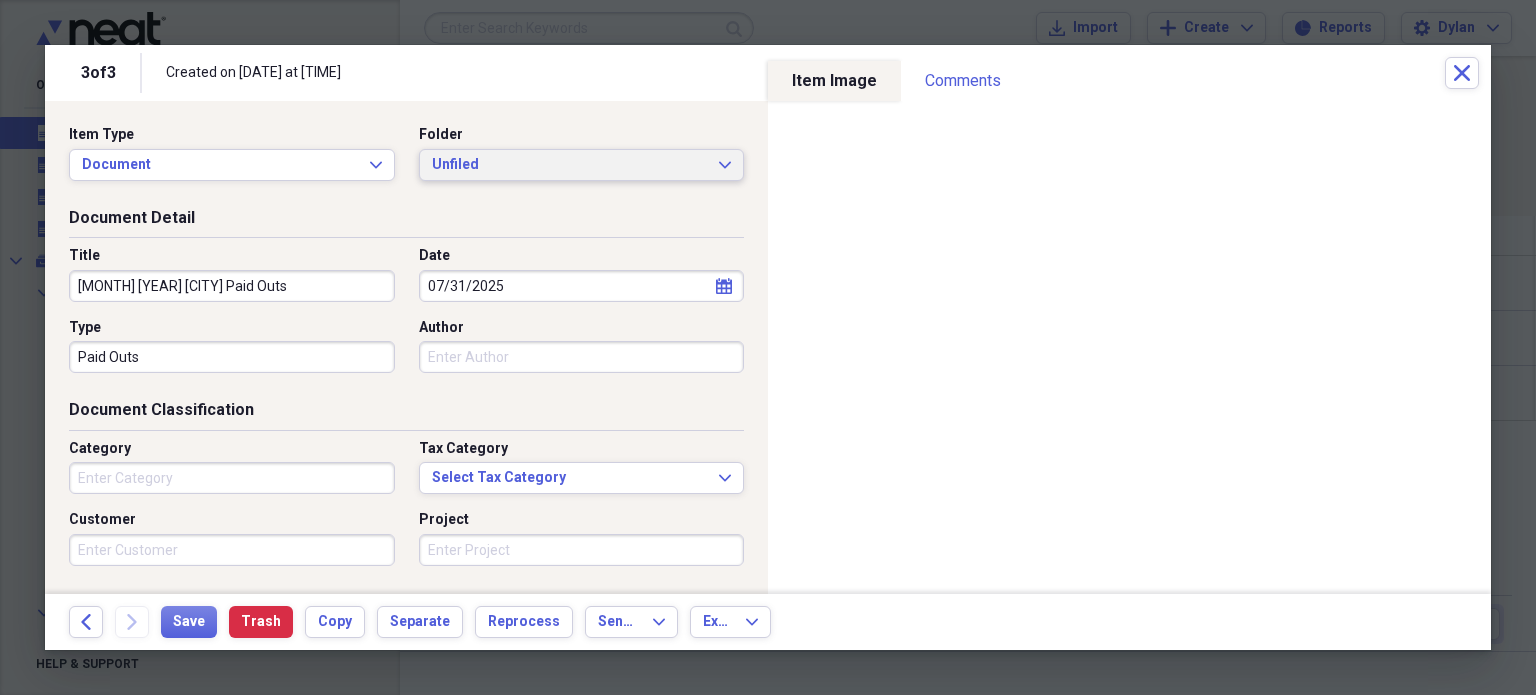 click on "Unfiled Expand" at bounding box center (582, 165) 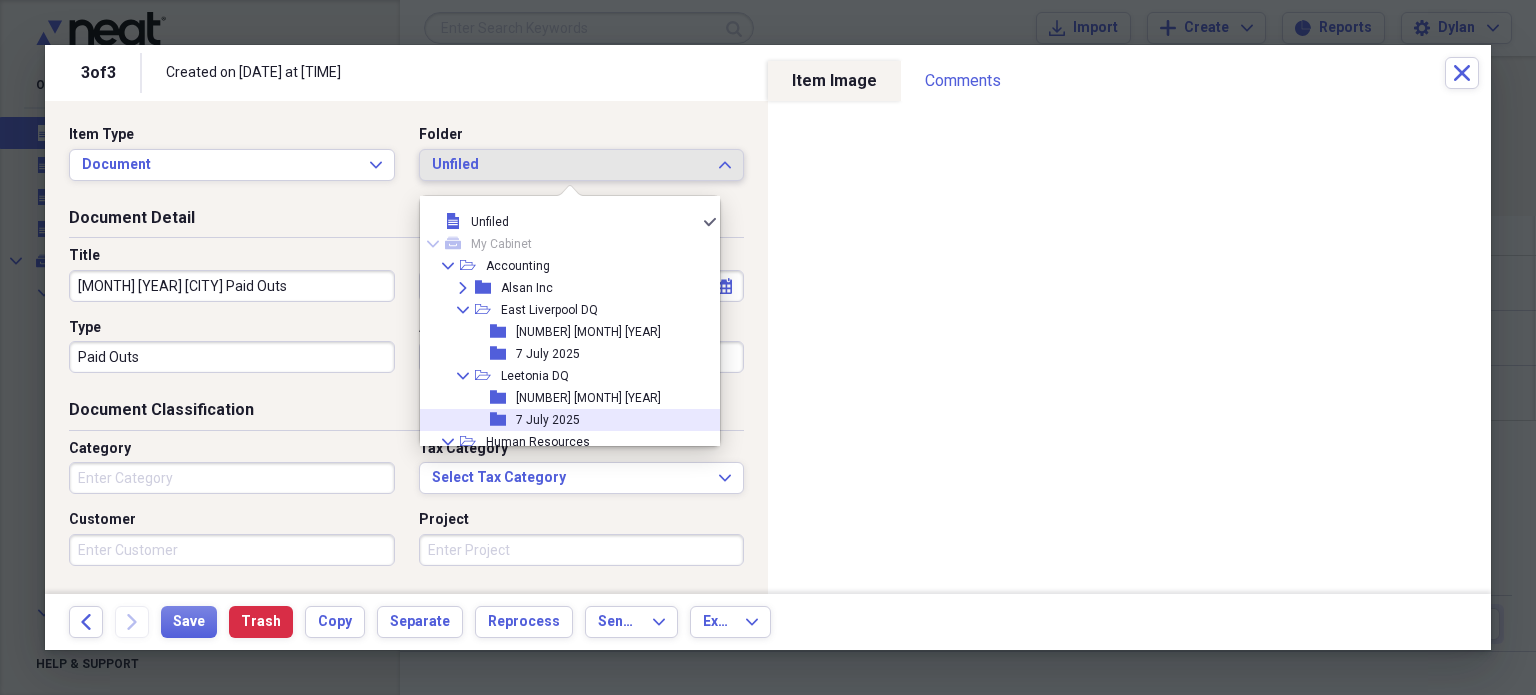 click on "7 July 2025" at bounding box center (548, 420) 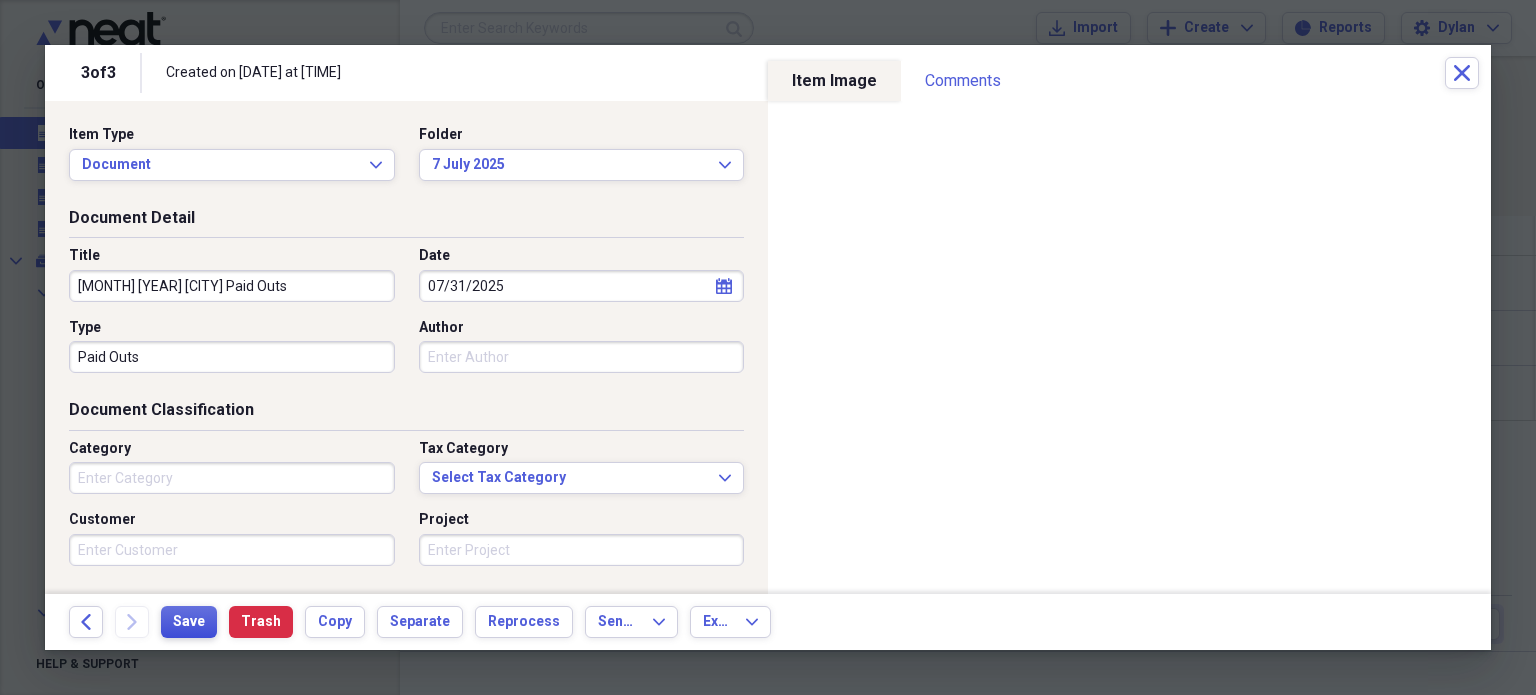 click on "Save" at bounding box center (189, 622) 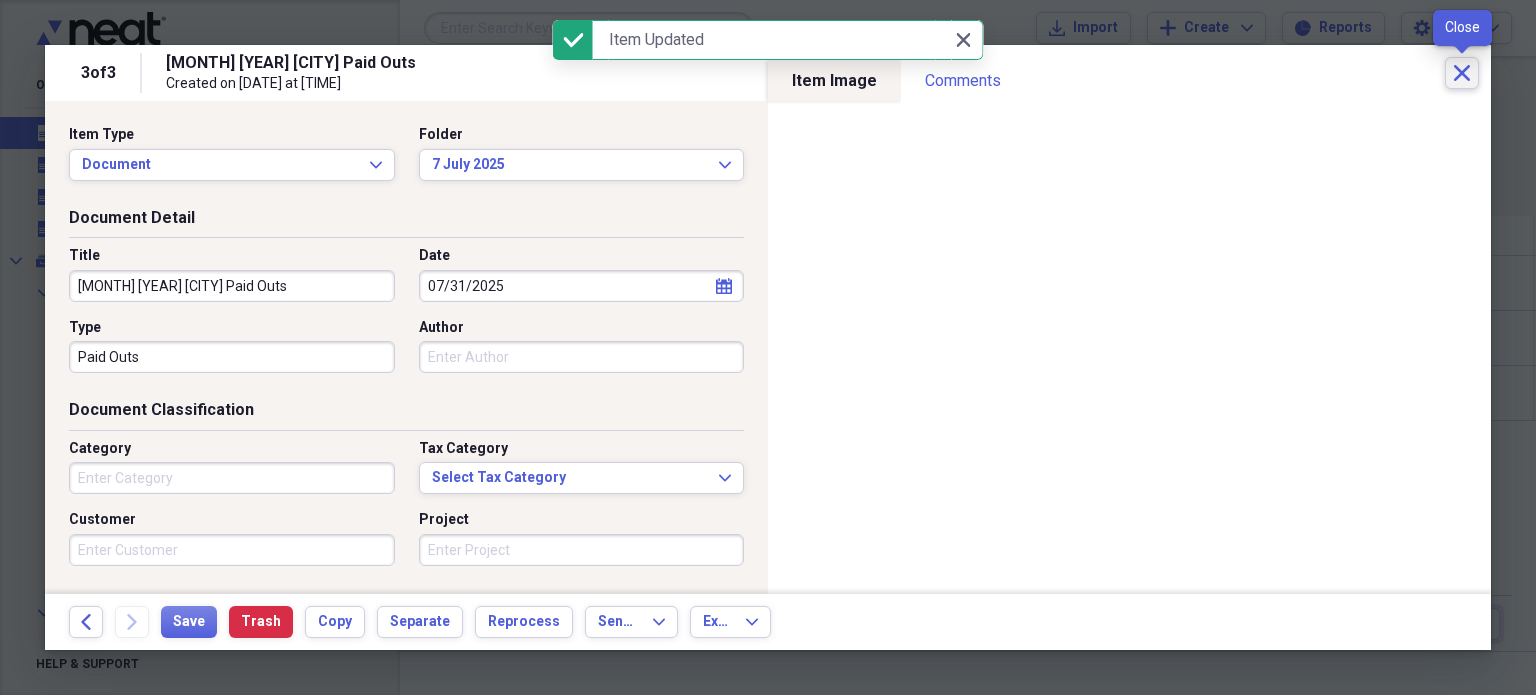 click 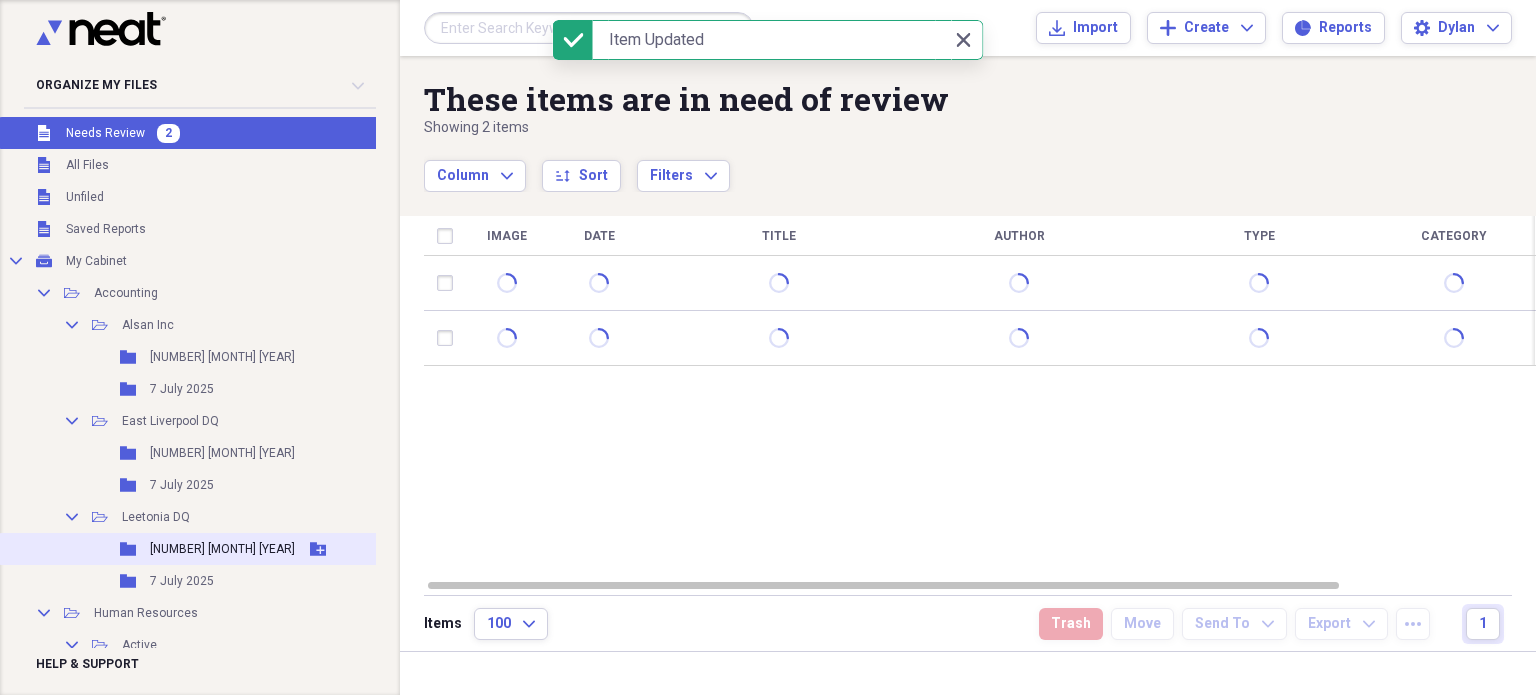 click on "6 June [YEAR]" at bounding box center (222, 549) 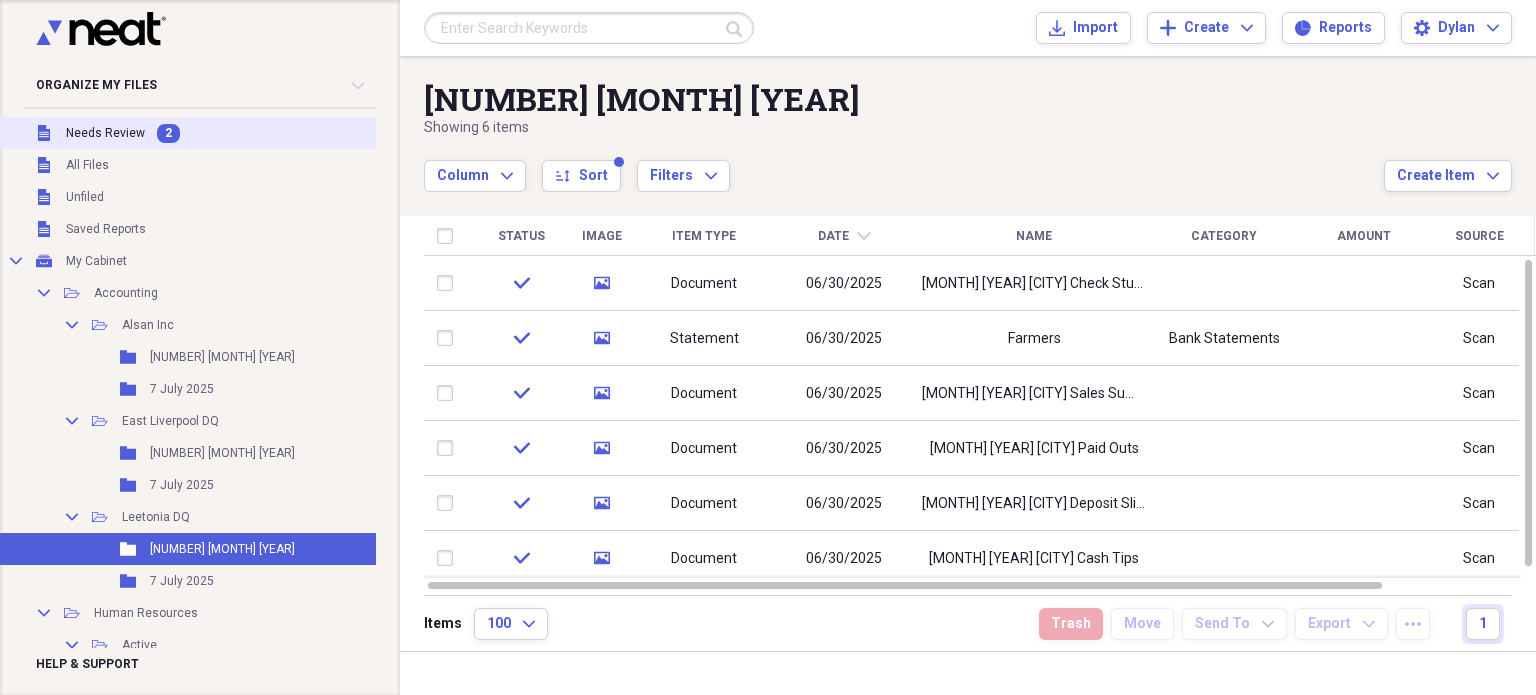 click on "Unfiled Needs Review 2" at bounding box center [221, 133] 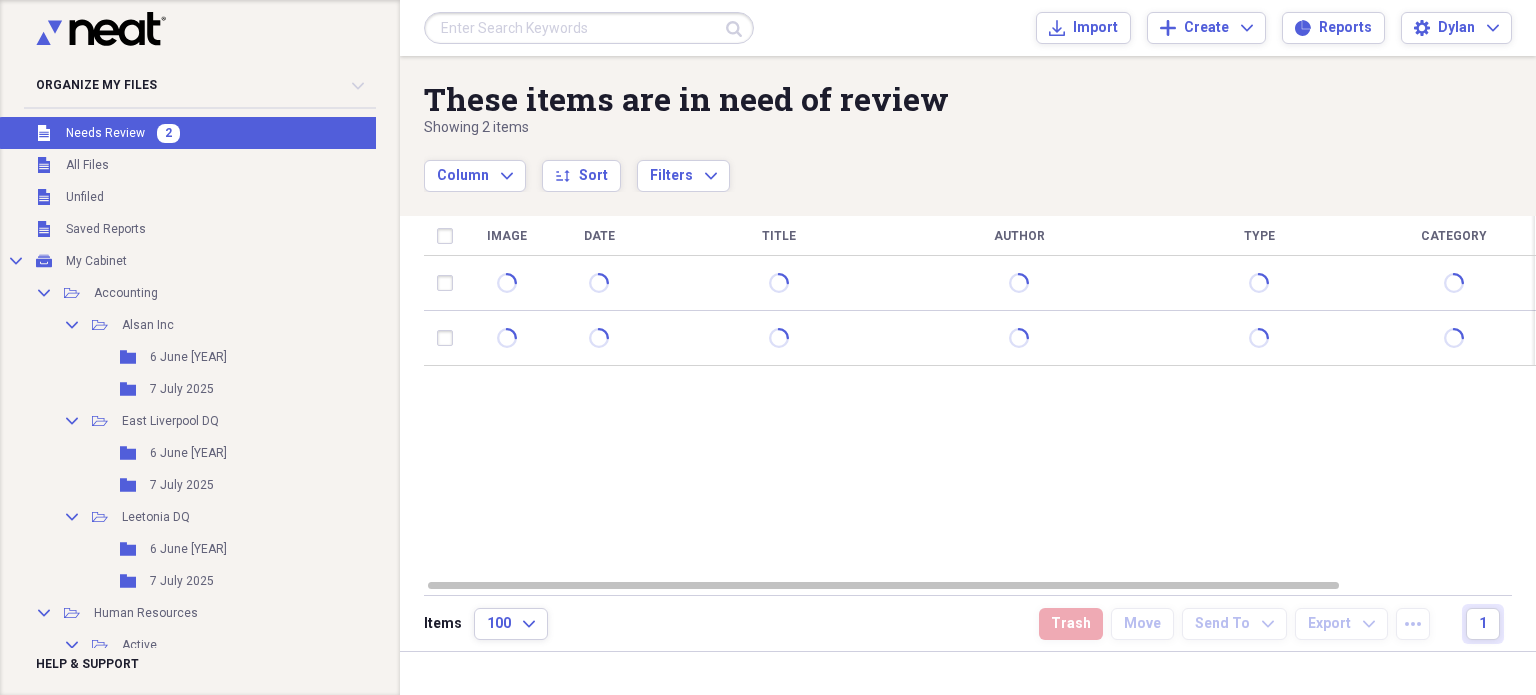 scroll, scrollTop: 0, scrollLeft: 0, axis: both 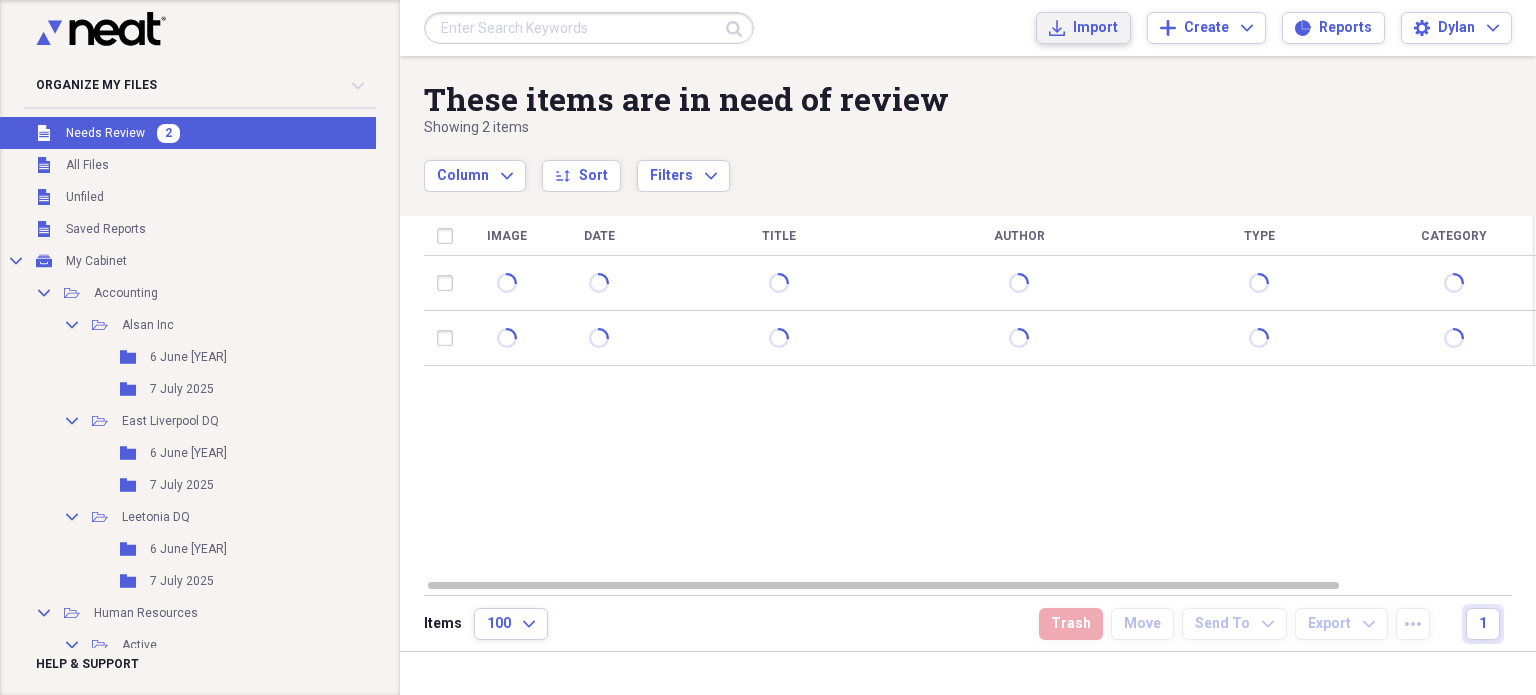 click on "Import Import" at bounding box center (1083, 28) 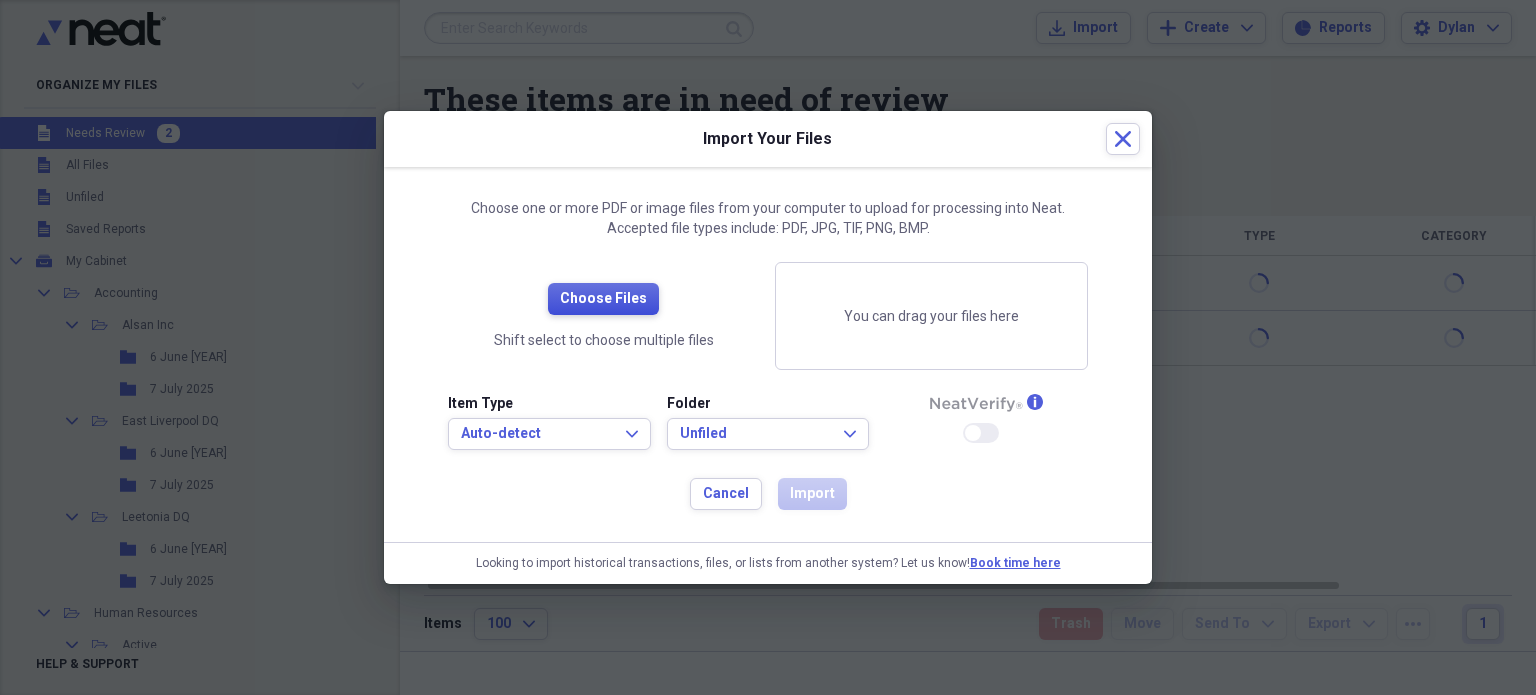 click on "Choose Files" at bounding box center [603, 299] 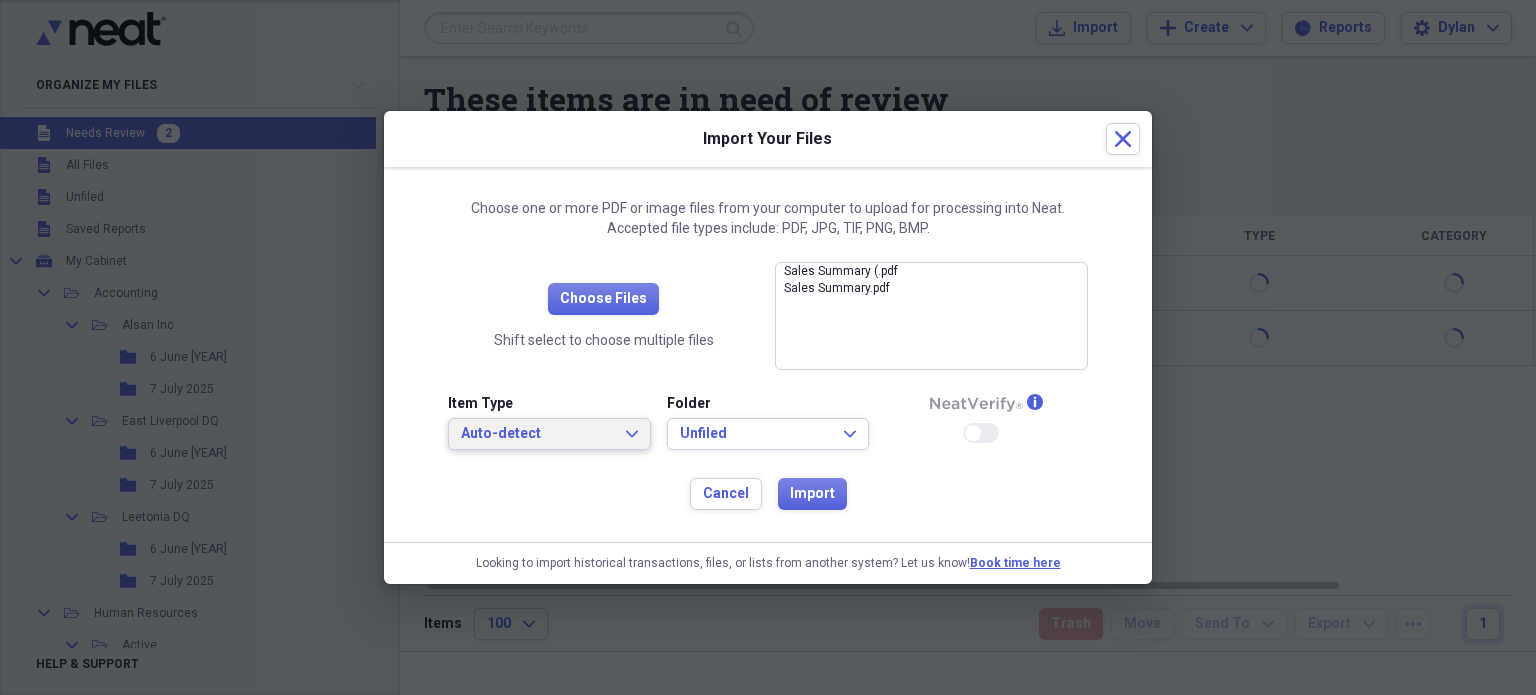 click on "Auto-detect" at bounding box center [537, 434] 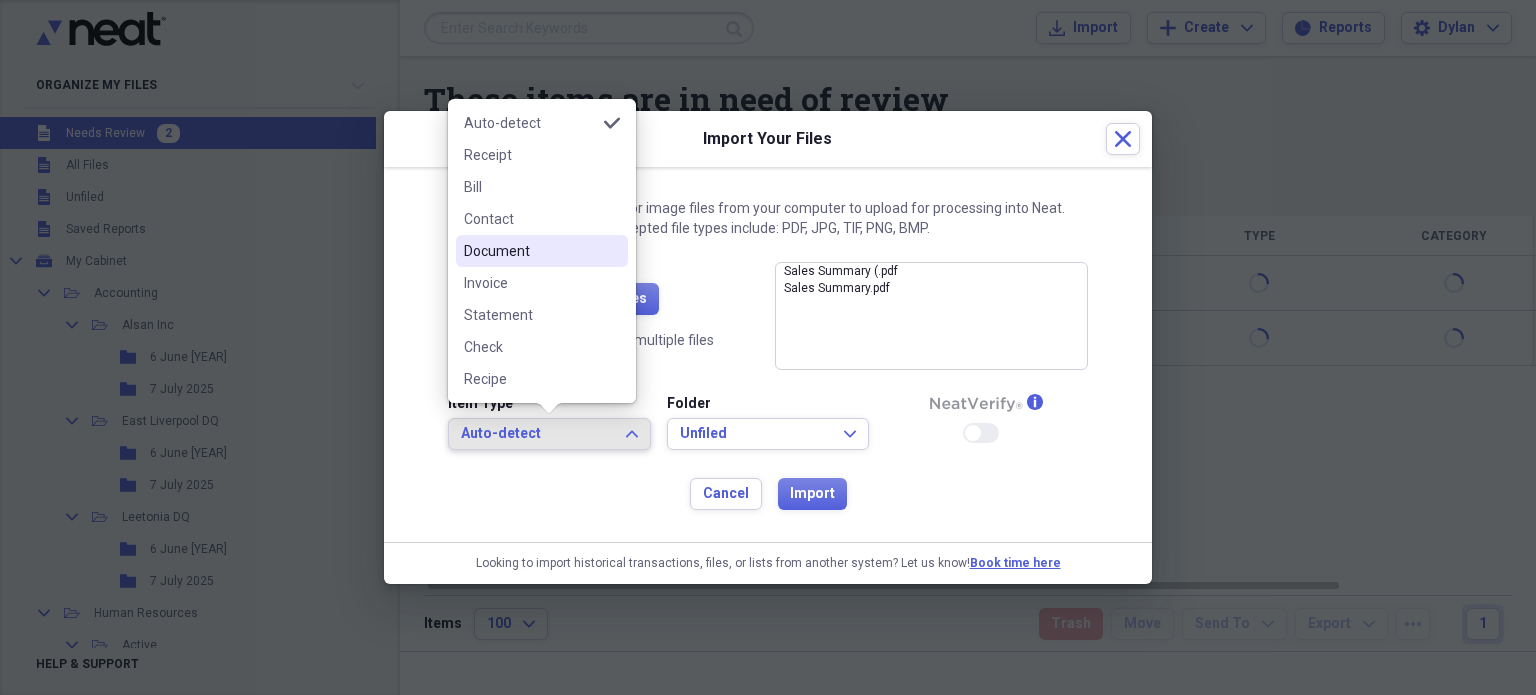 click on "Document" at bounding box center [542, 251] 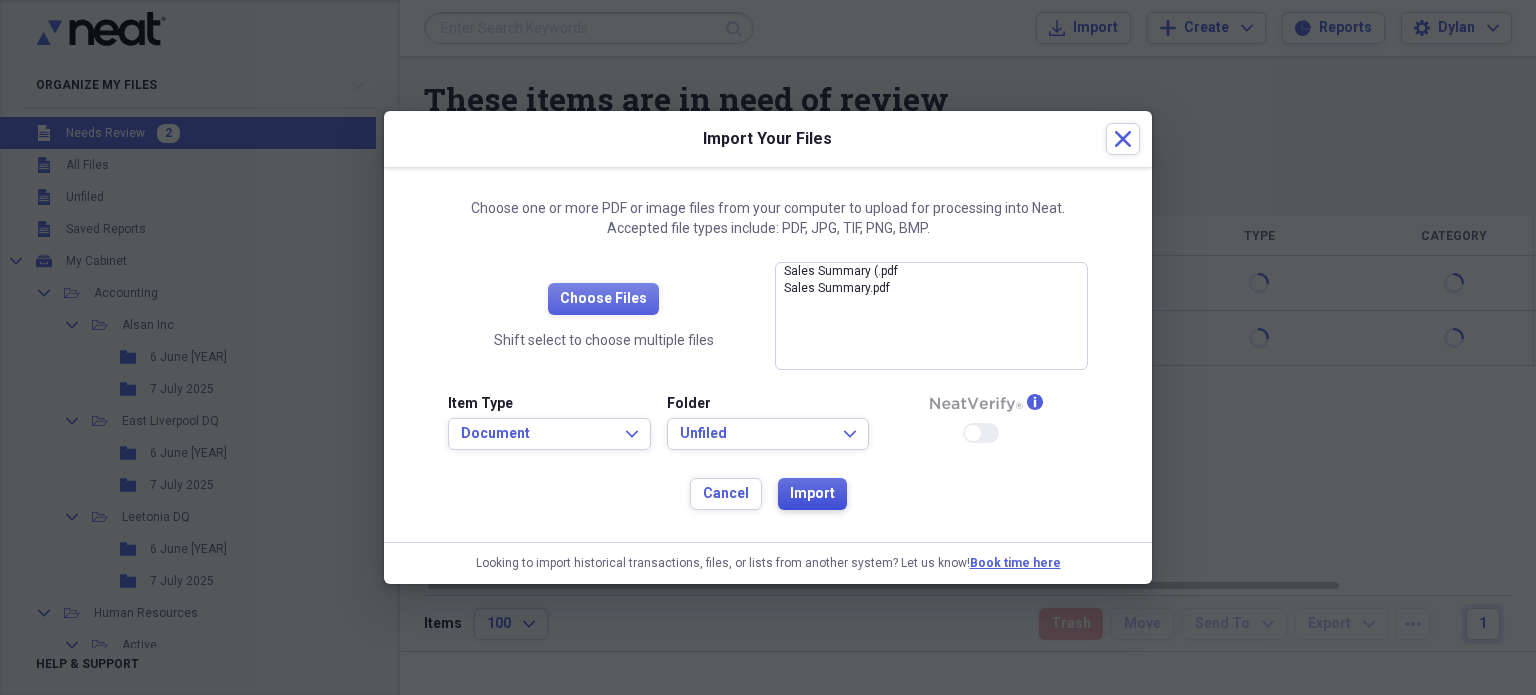 click on "Import" at bounding box center (812, 494) 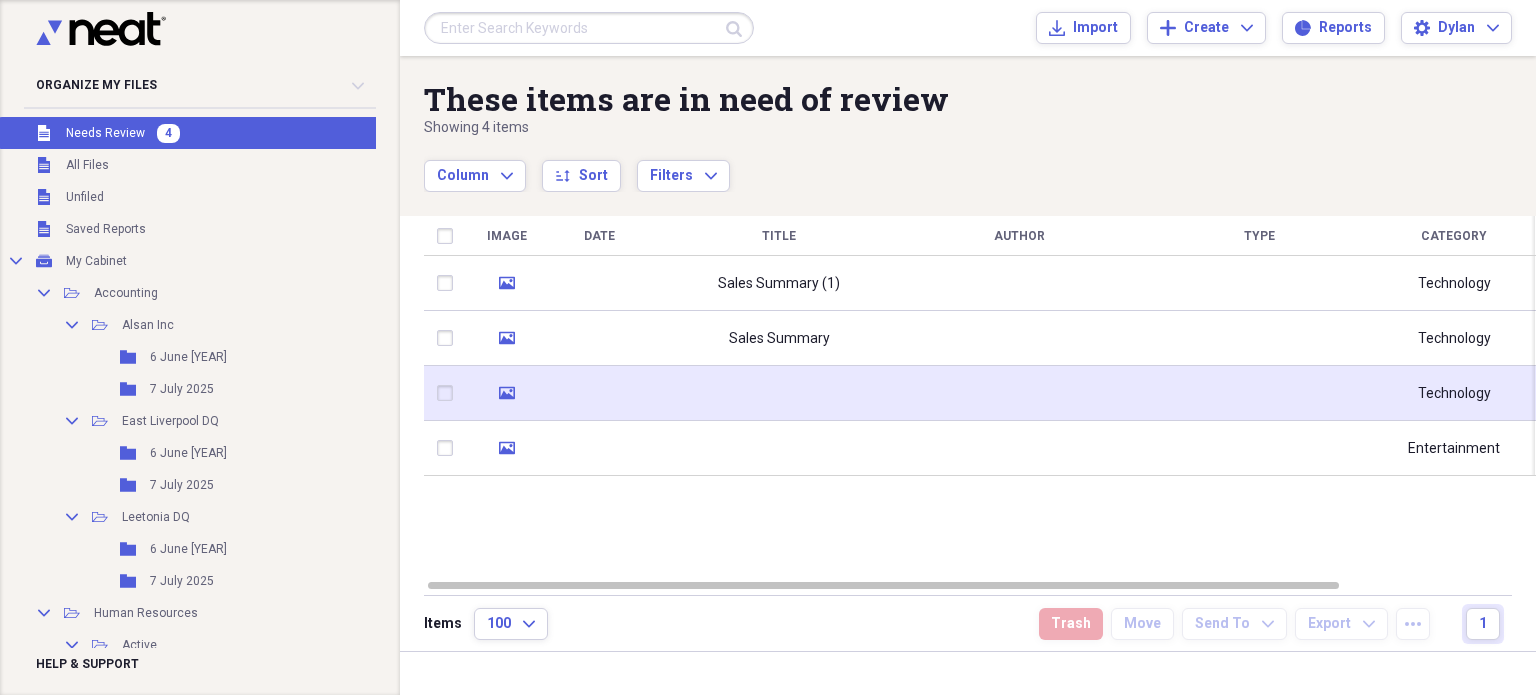 click on "media" 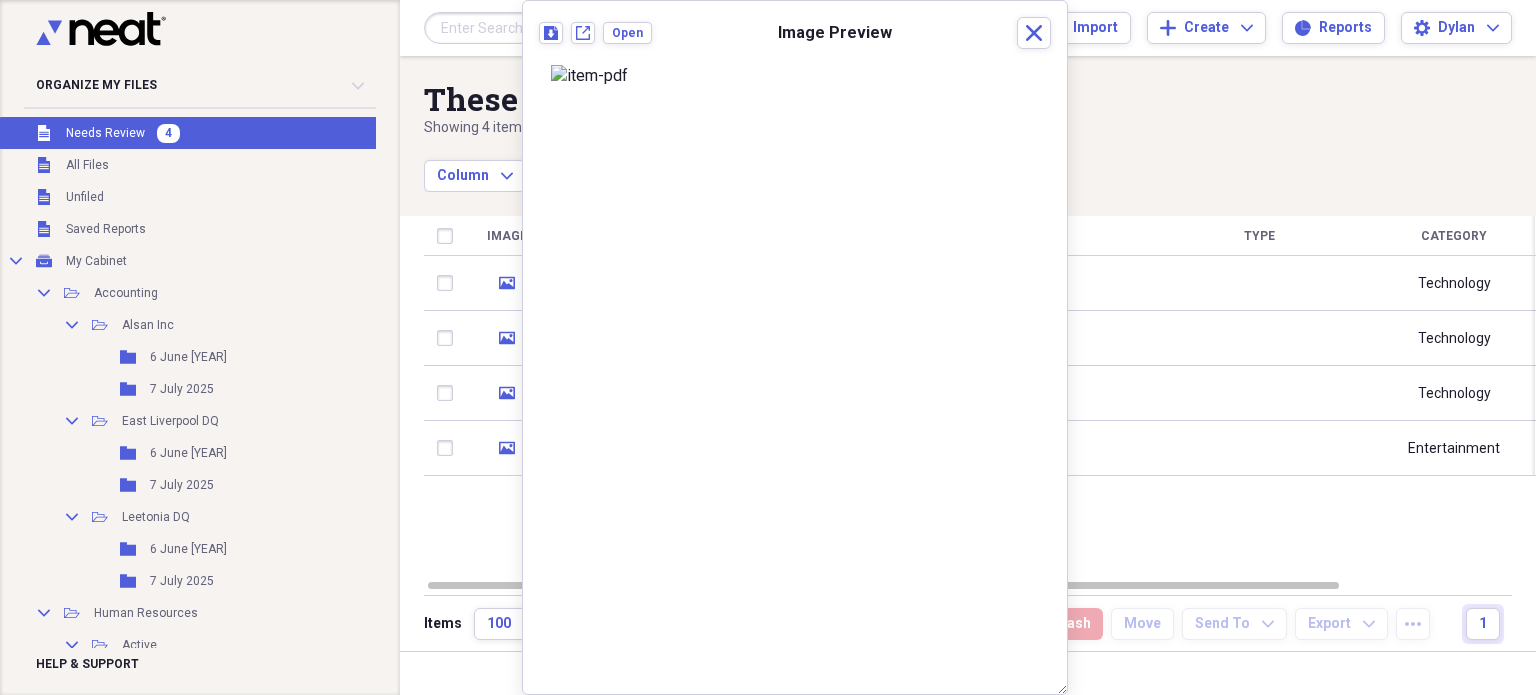 scroll, scrollTop: 615, scrollLeft: 0, axis: vertical 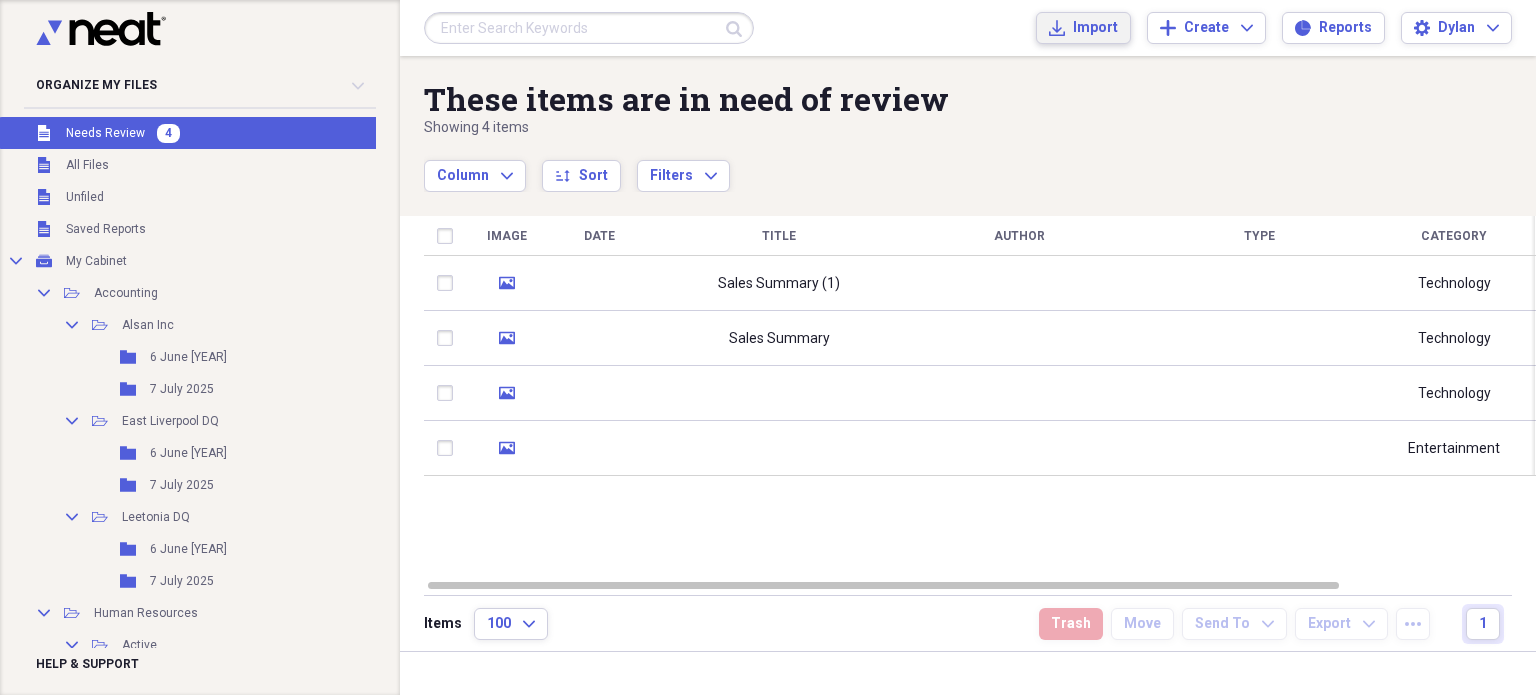 click on "Import Import" at bounding box center [1083, 28] 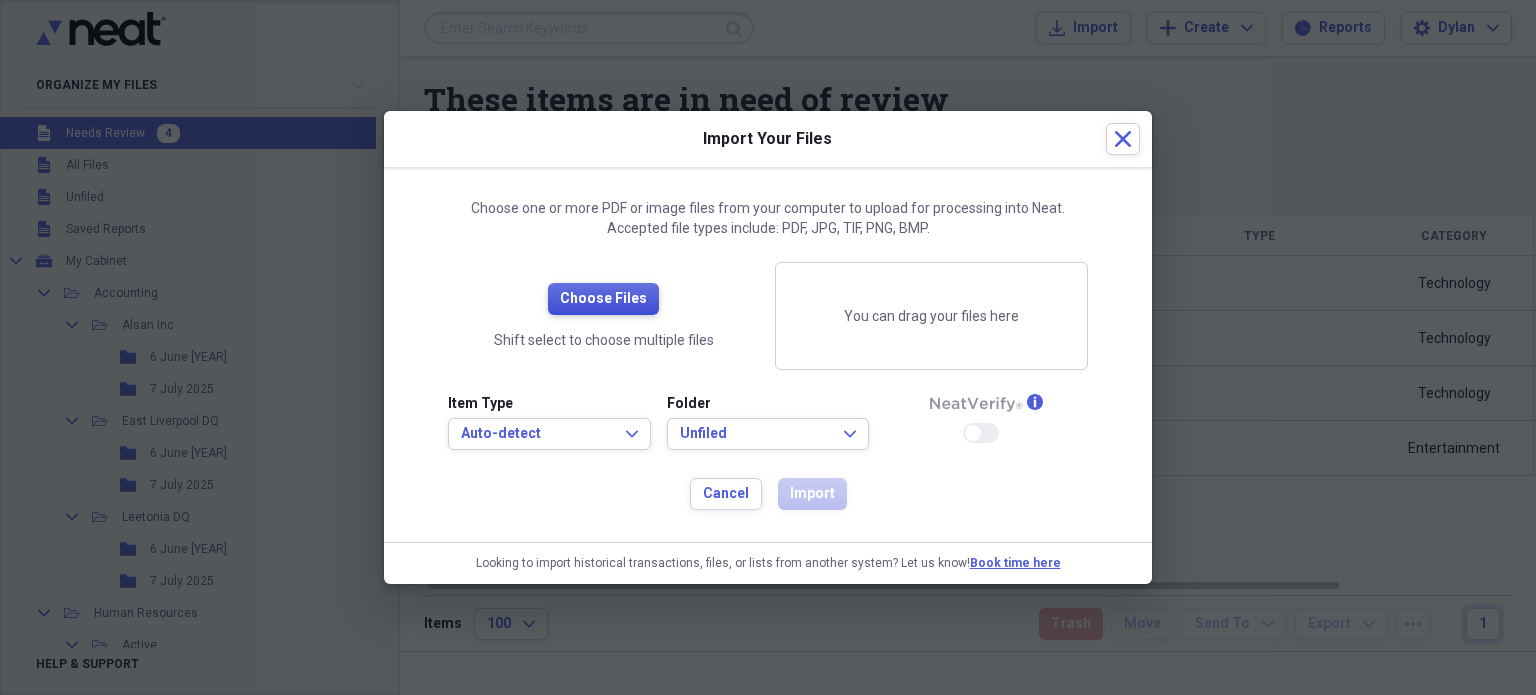 click on "Choose Files" at bounding box center [603, 299] 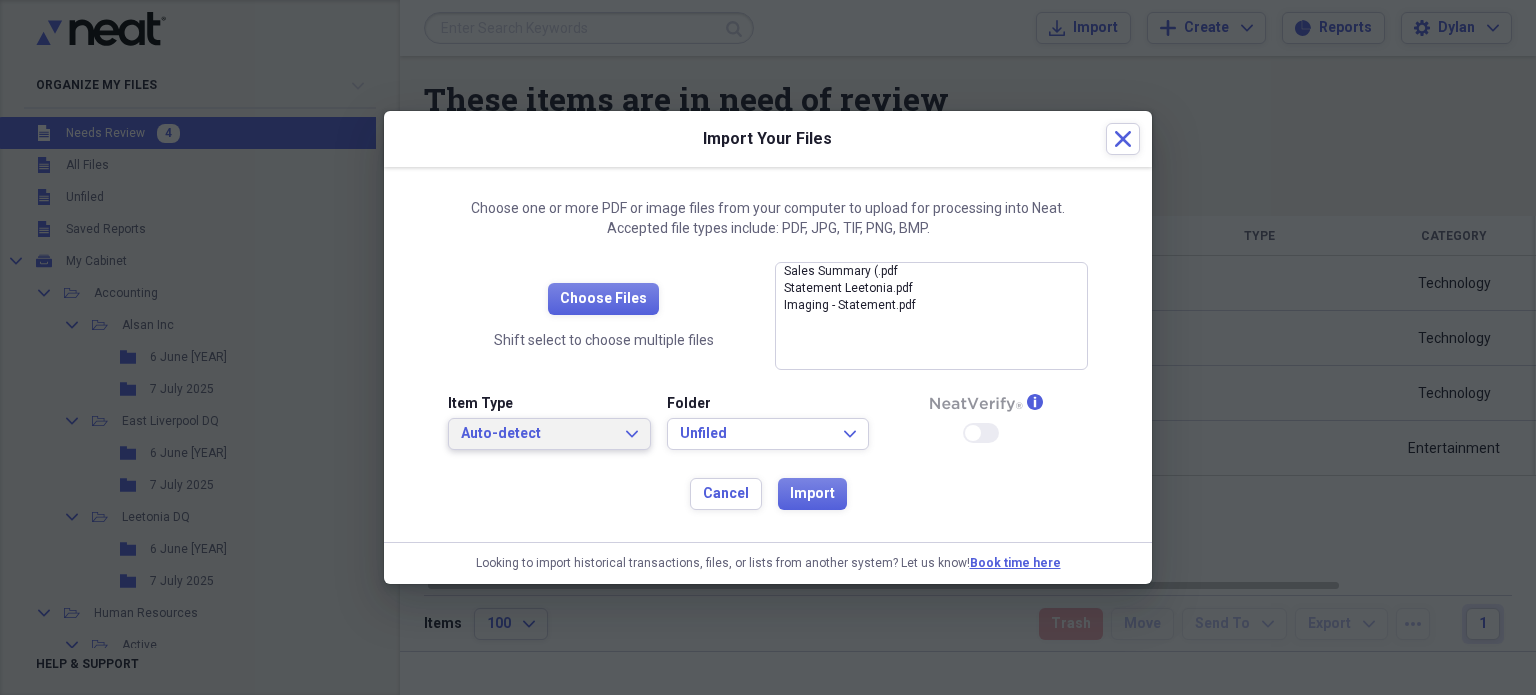 click on "Auto-detect" at bounding box center [537, 434] 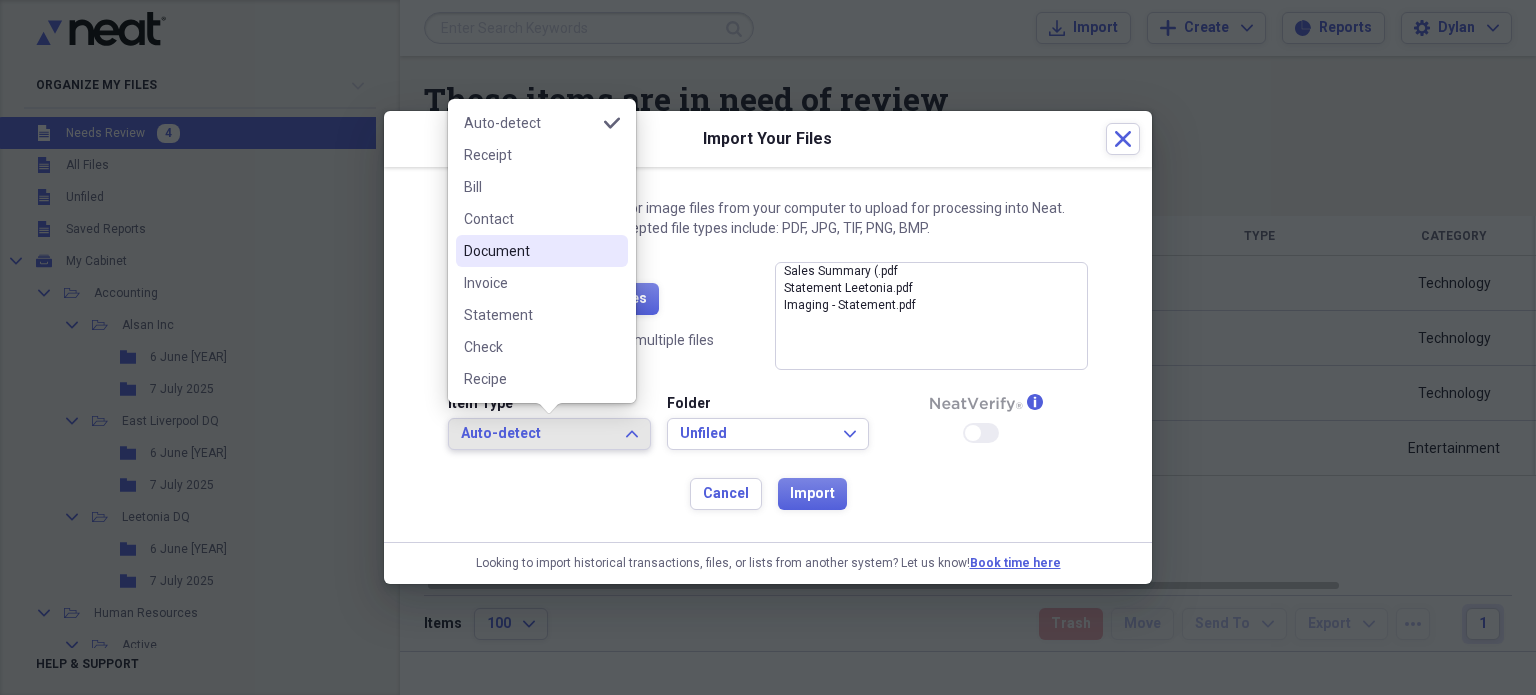 click on "Document" at bounding box center (530, 251) 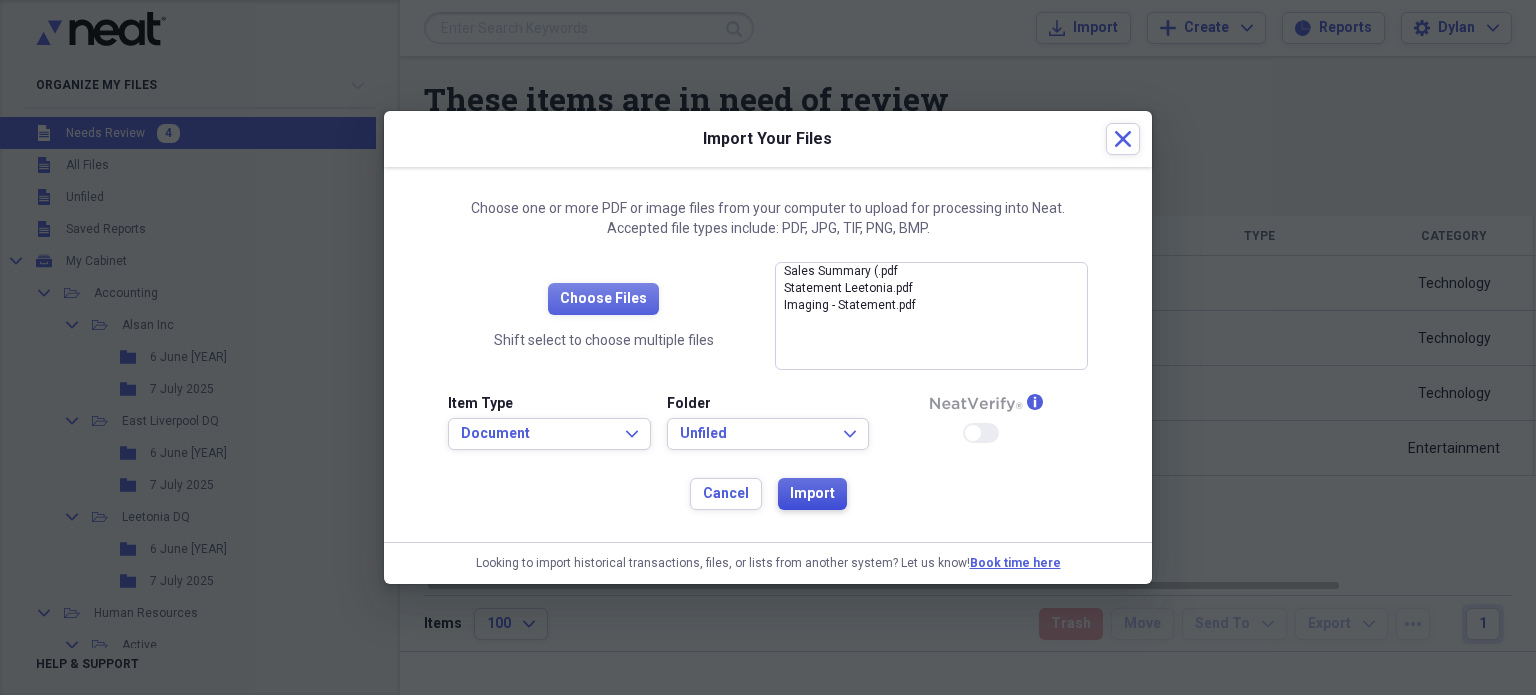 click on "Import" at bounding box center (812, 494) 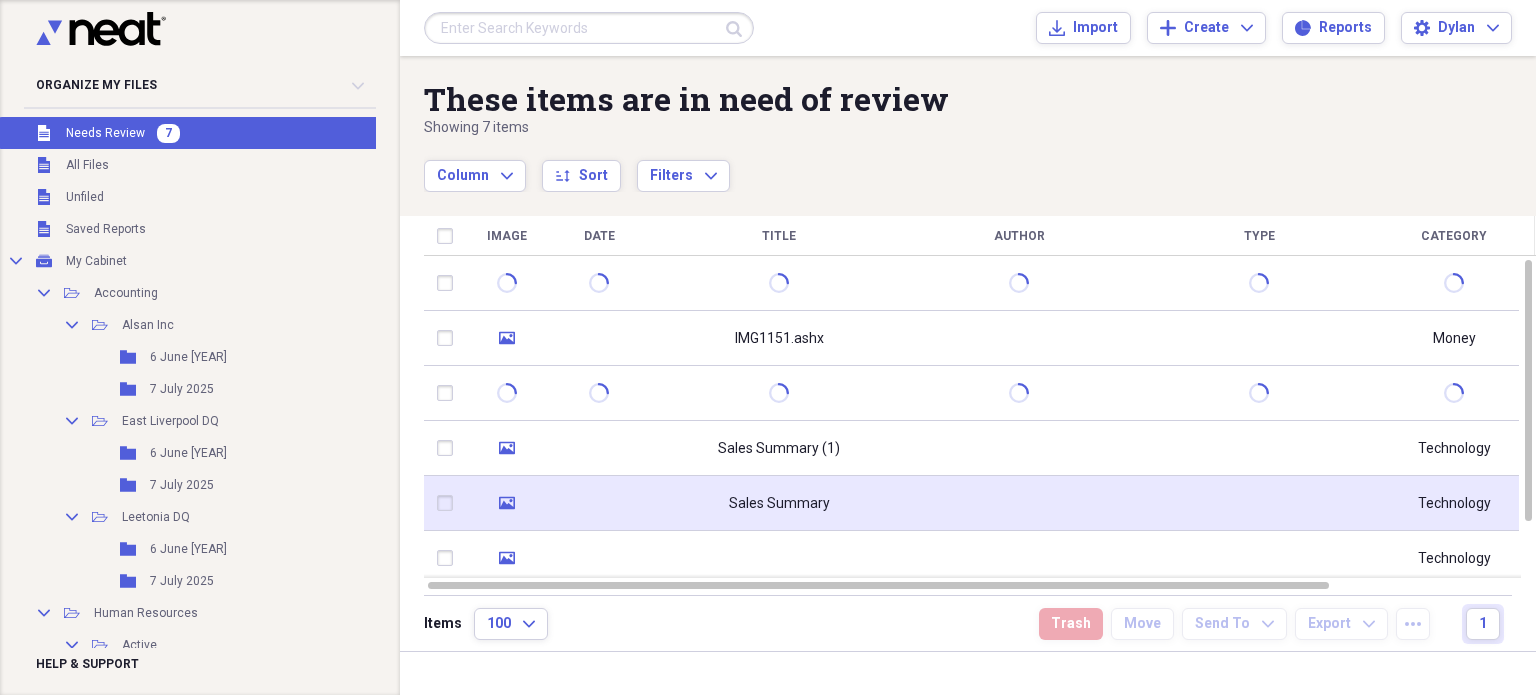click at bounding box center [1019, 503] 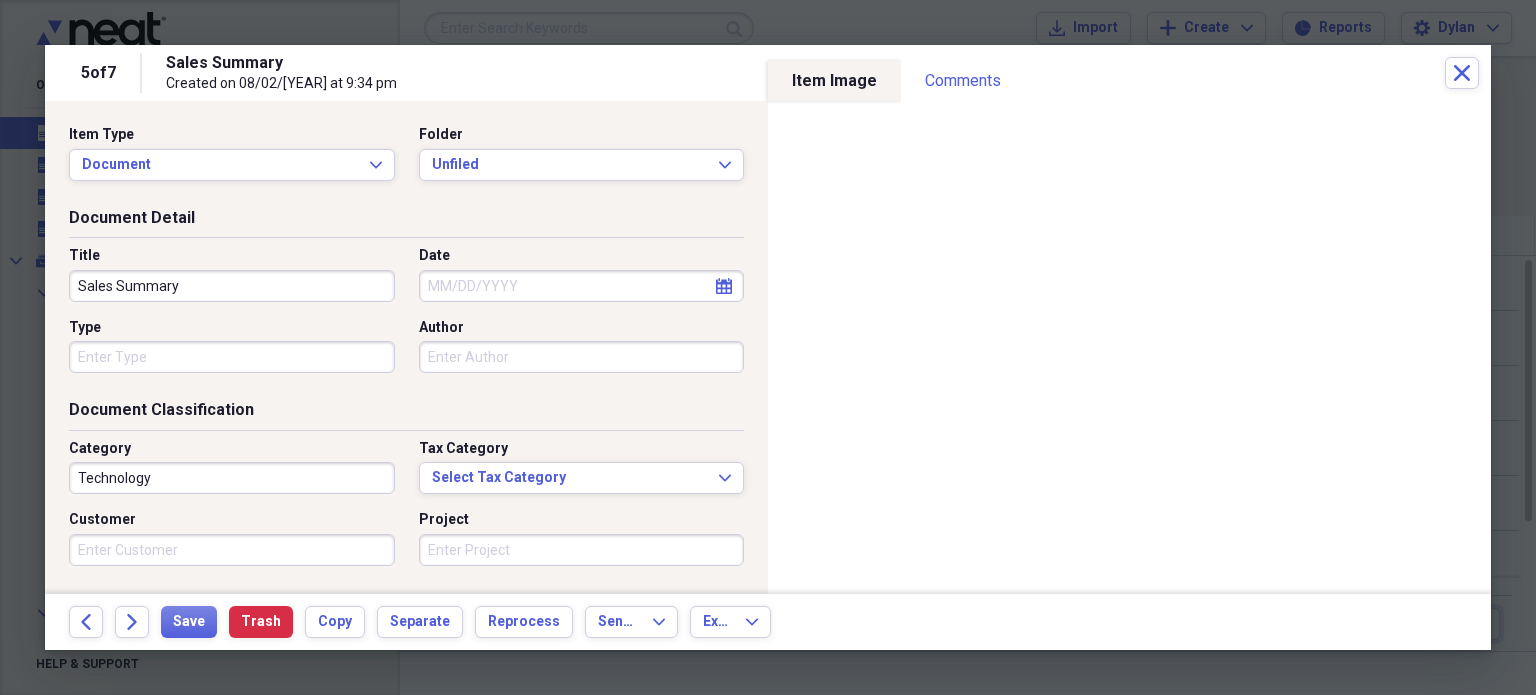 click on "Sales Summary" at bounding box center [232, 286] 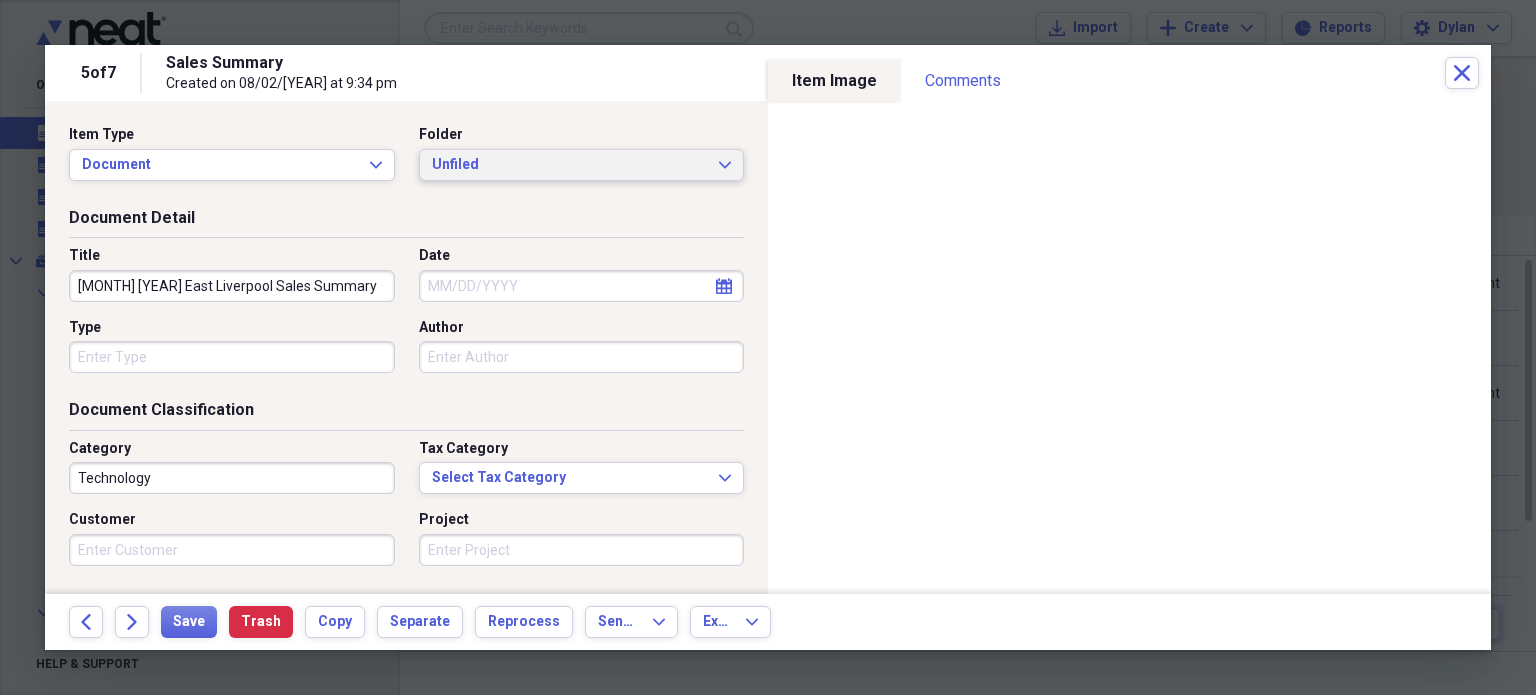 type on "[MONTH] [YEAR] East Liverpool Sales Summary" 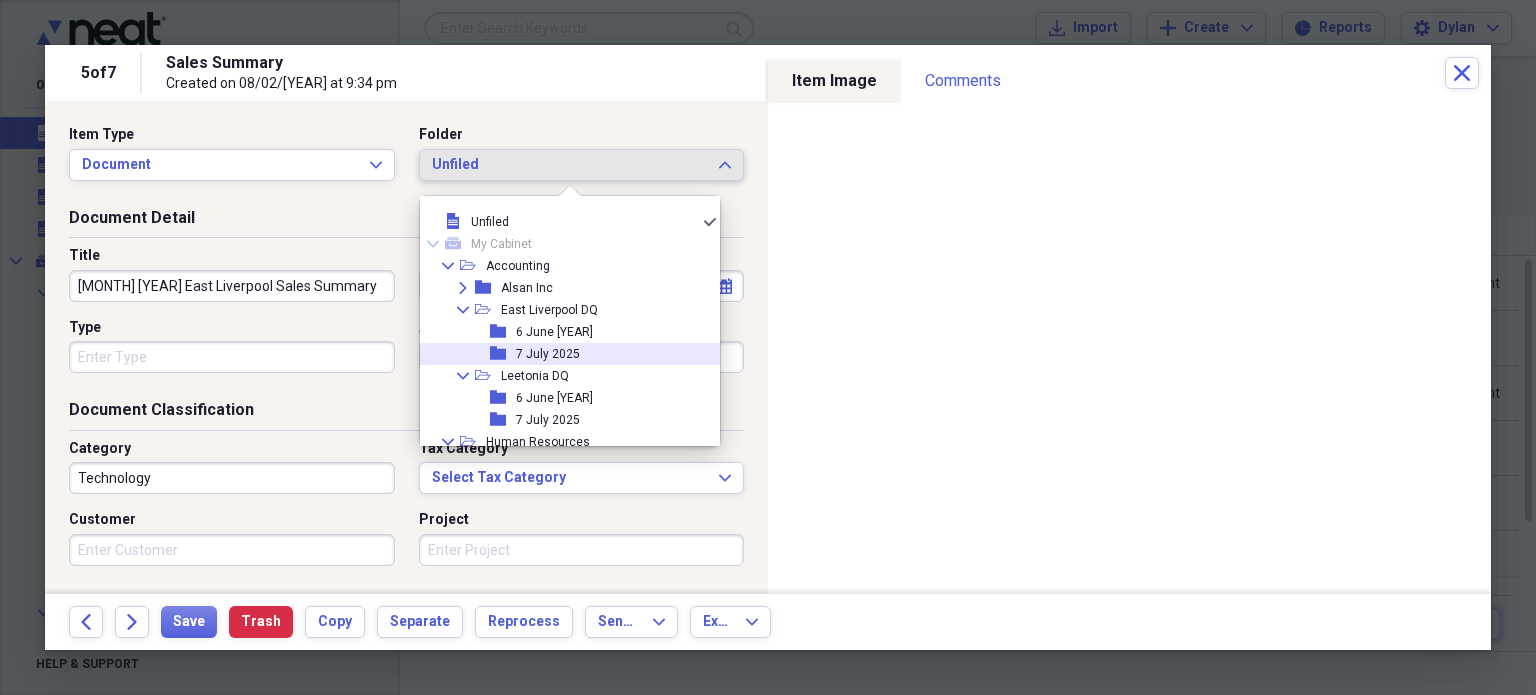 scroll, scrollTop: 12, scrollLeft: 0, axis: vertical 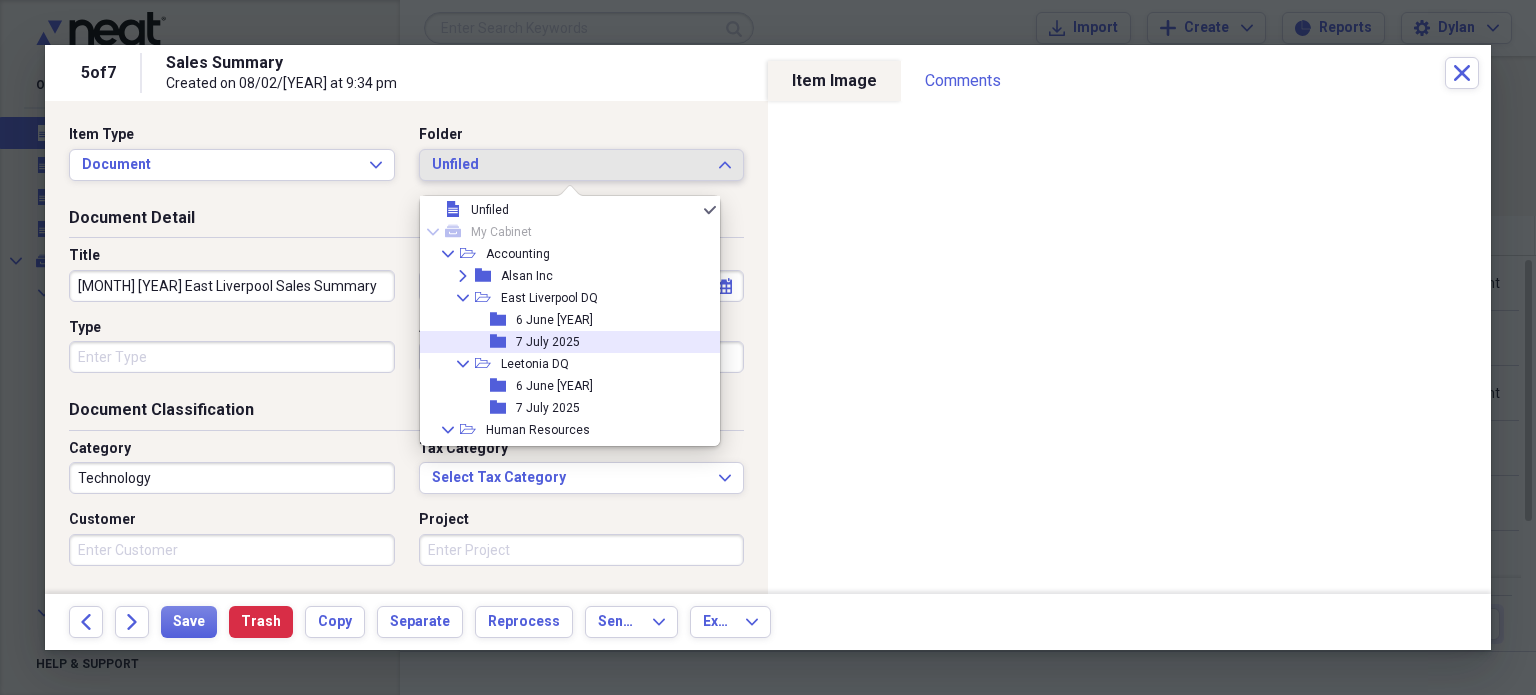 click on "7 July 2025" at bounding box center [548, 342] 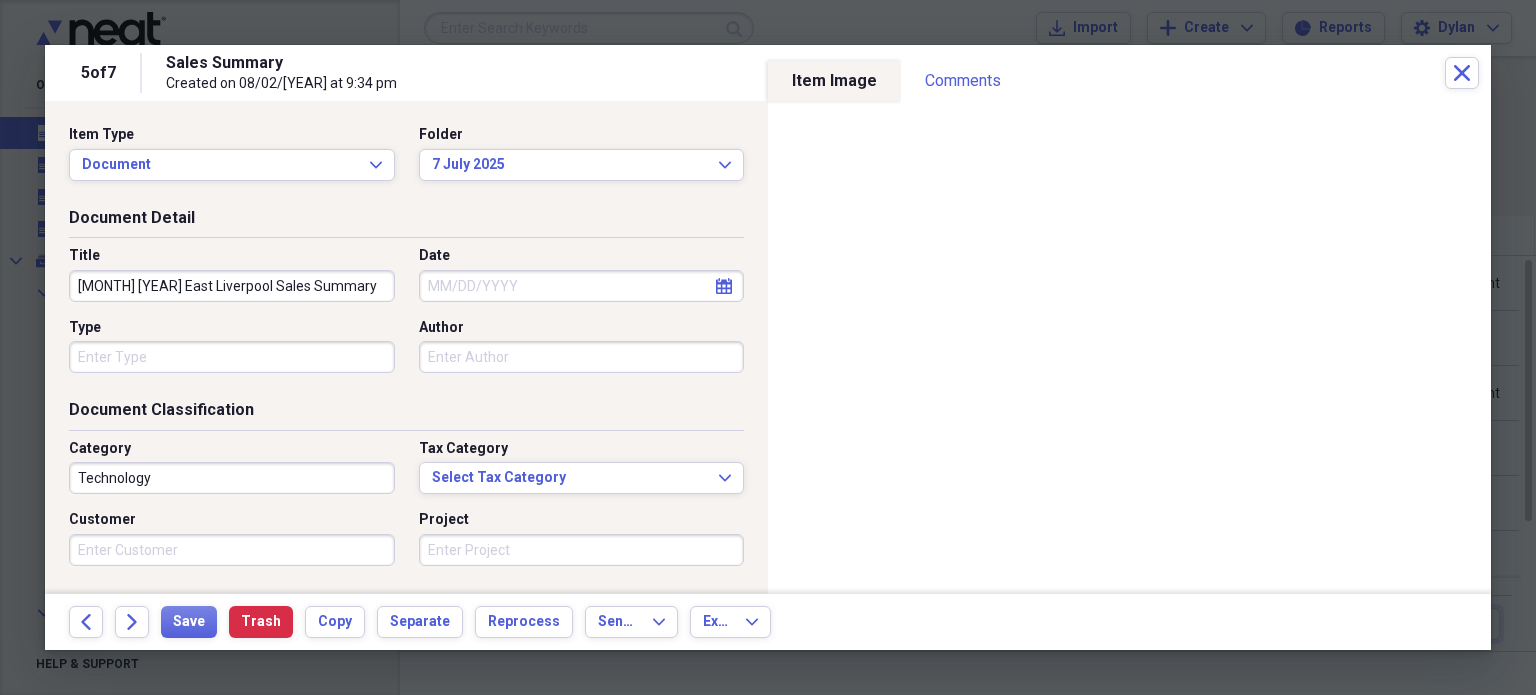 click on "Title [MONTH] [YEAR] East Liverpool Sales Summary Date calendar Calendar Type Author" at bounding box center (406, 317) 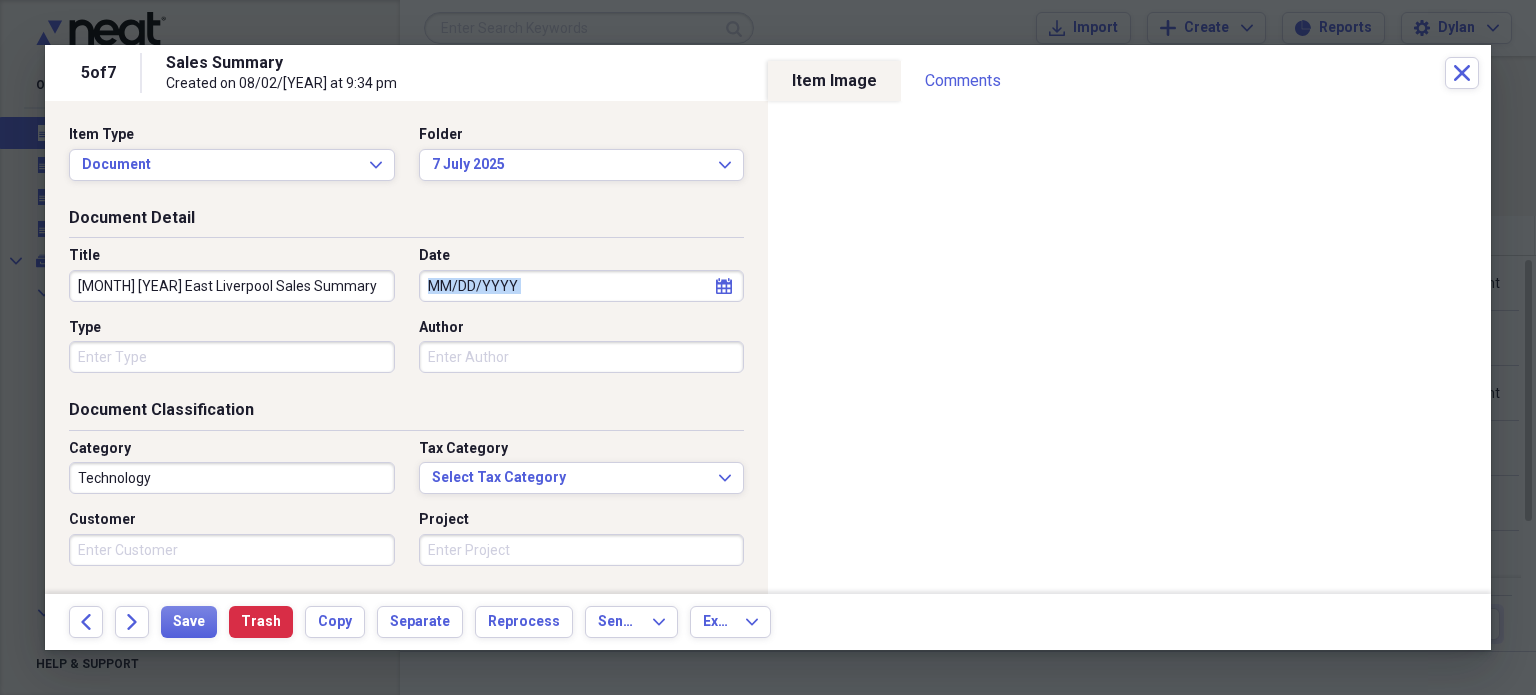 click on "Title [MONTH] [YEAR] East Liverpool Sales Summary Date calendar Calendar Type Author" at bounding box center [406, 317] 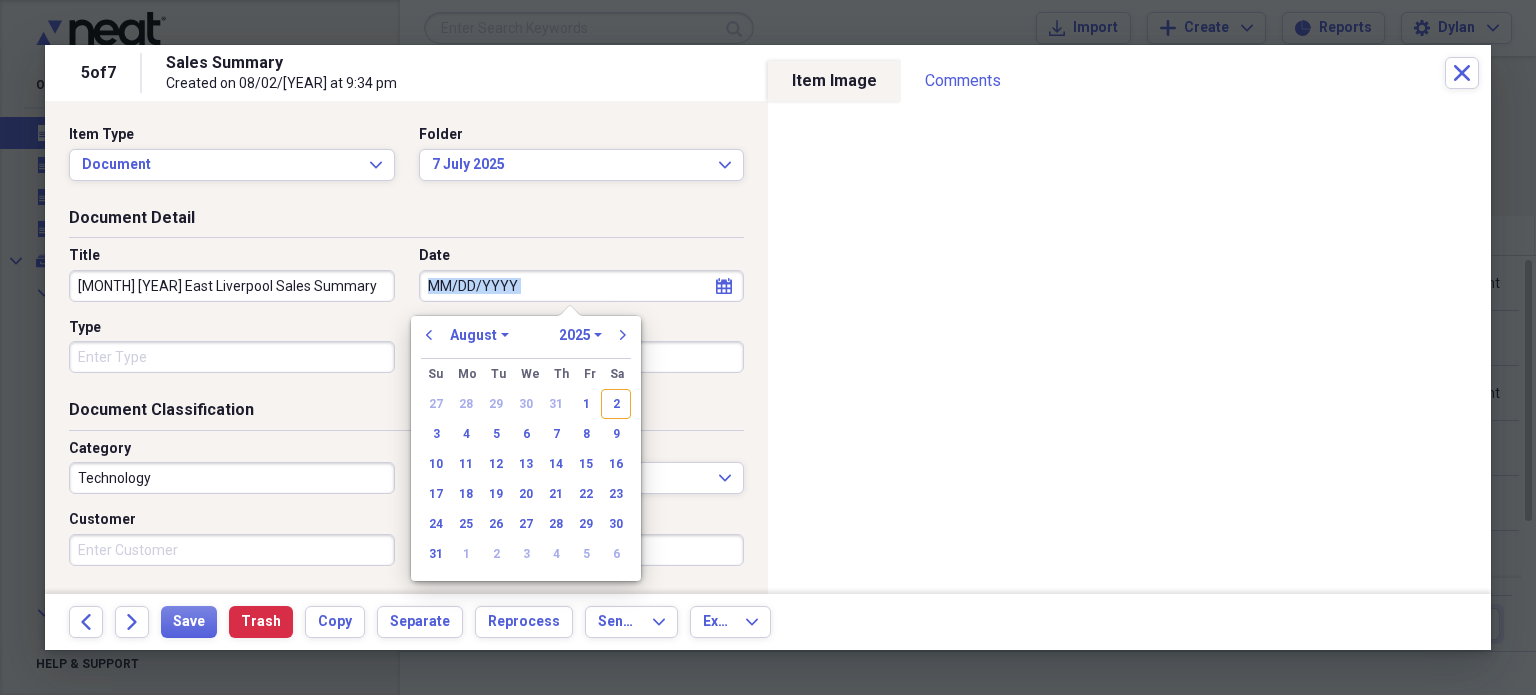 click on "Date" at bounding box center [582, 286] 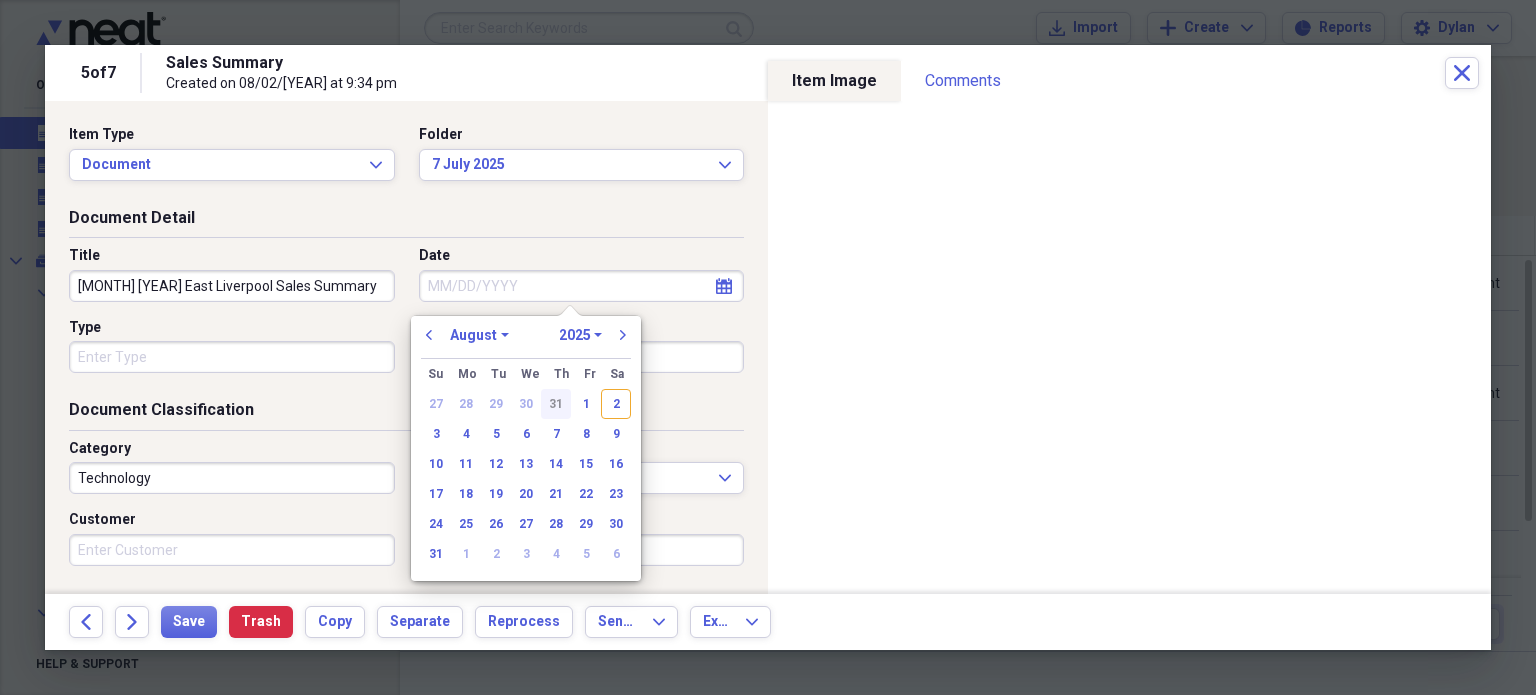 click on "31" at bounding box center [556, 404] 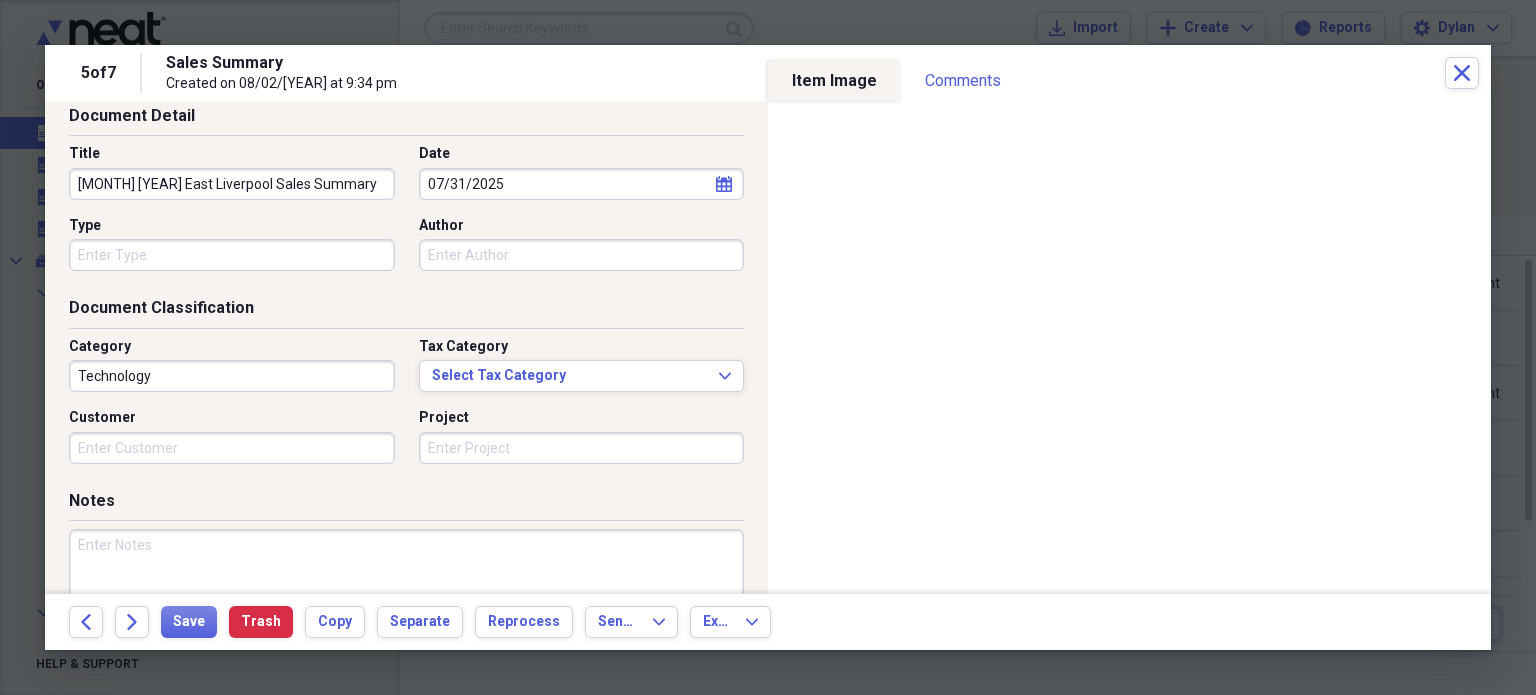 scroll, scrollTop: 104, scrollLeft: 0, axis: vertical 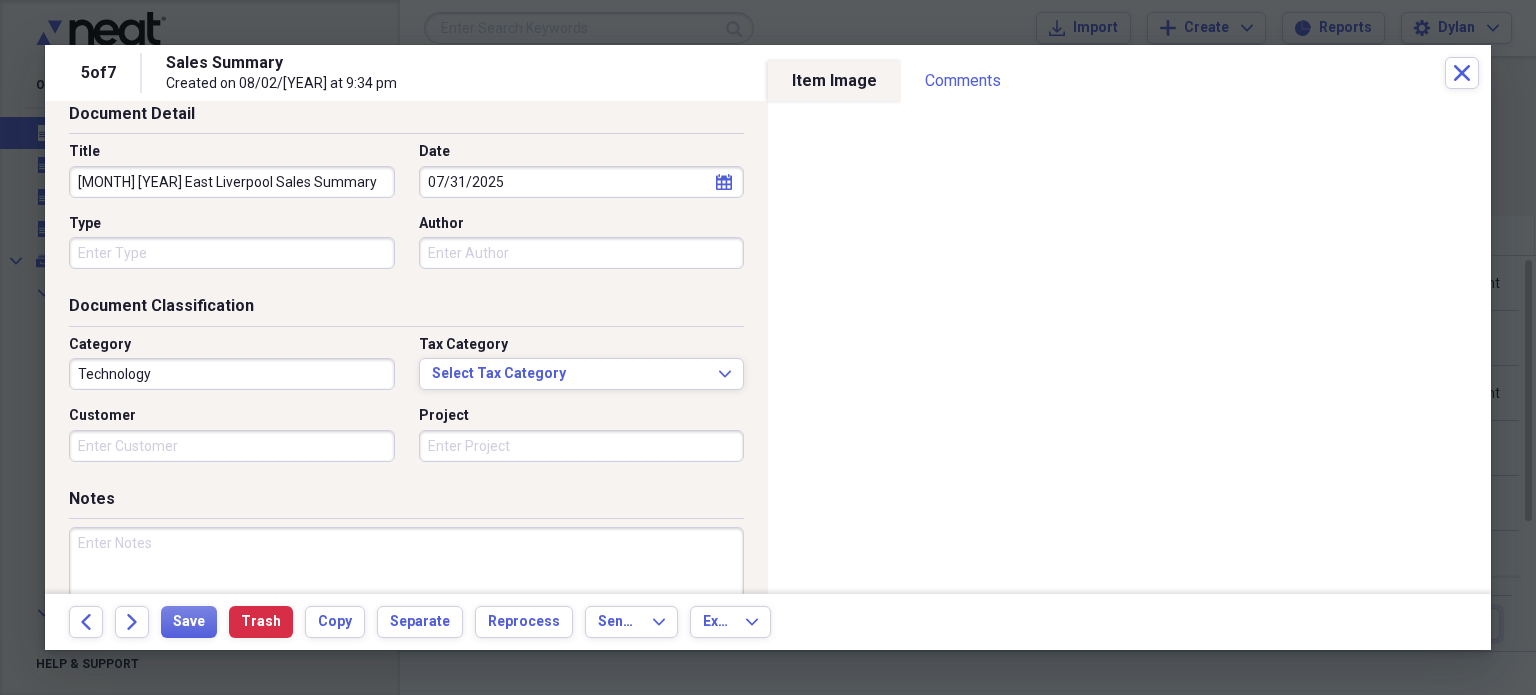 click on "Technology" at bounding box center (232, 374) 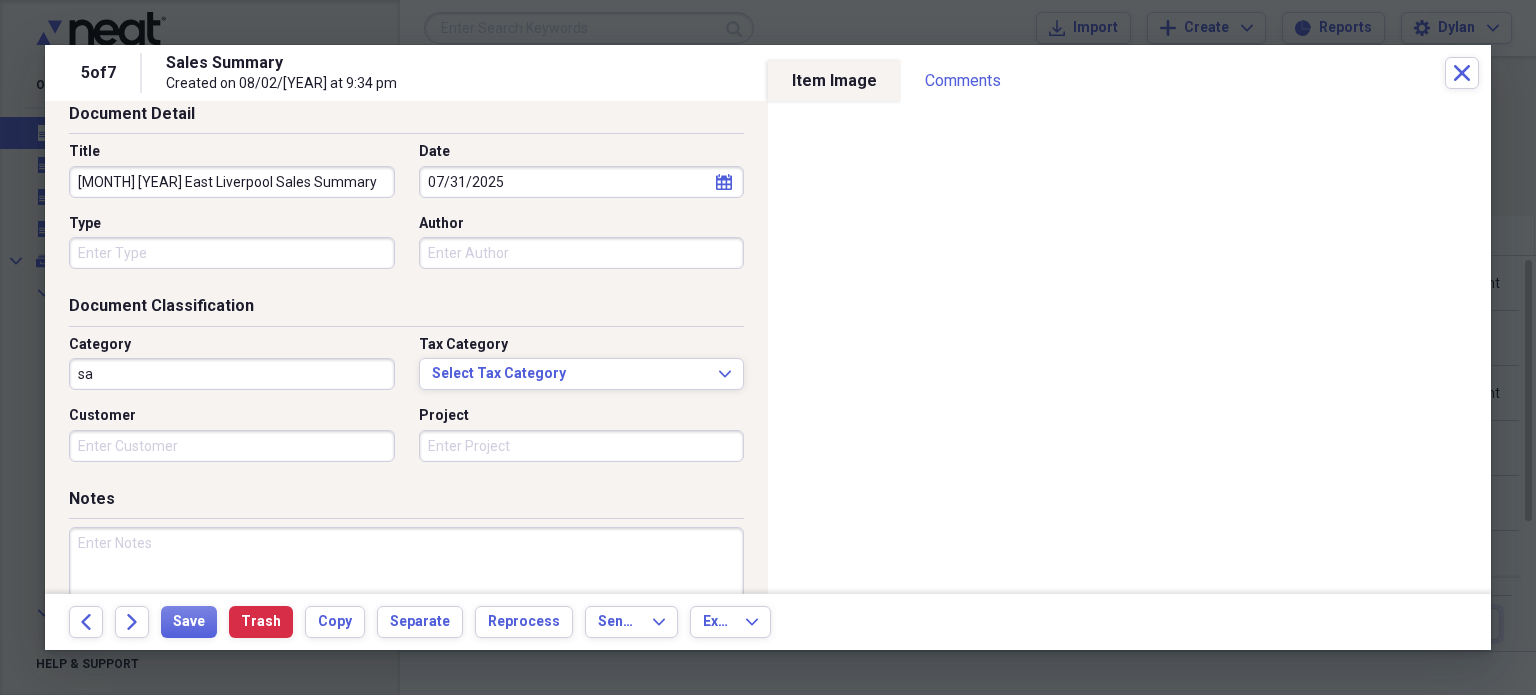 type on "s" 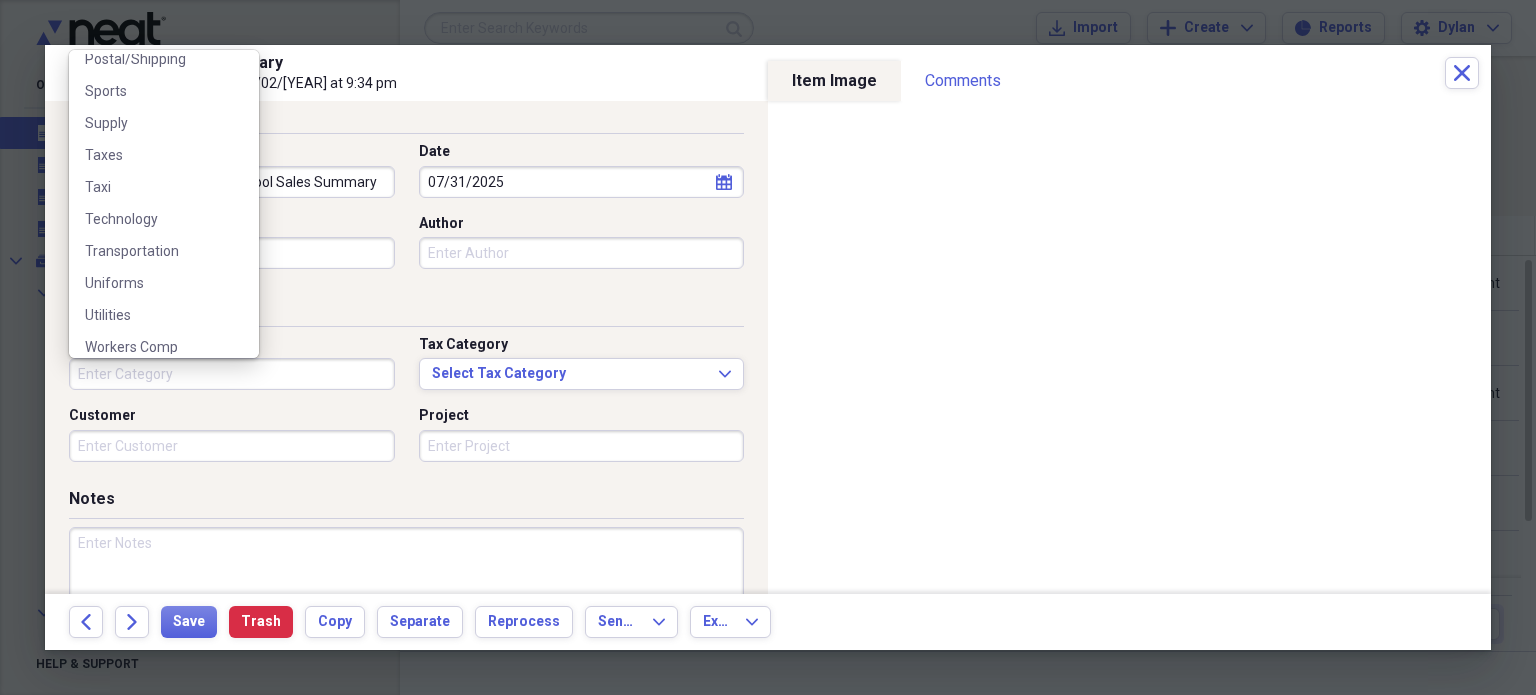 scroll, scrollTop: 796, scrollLeft: 0, axis: vertical 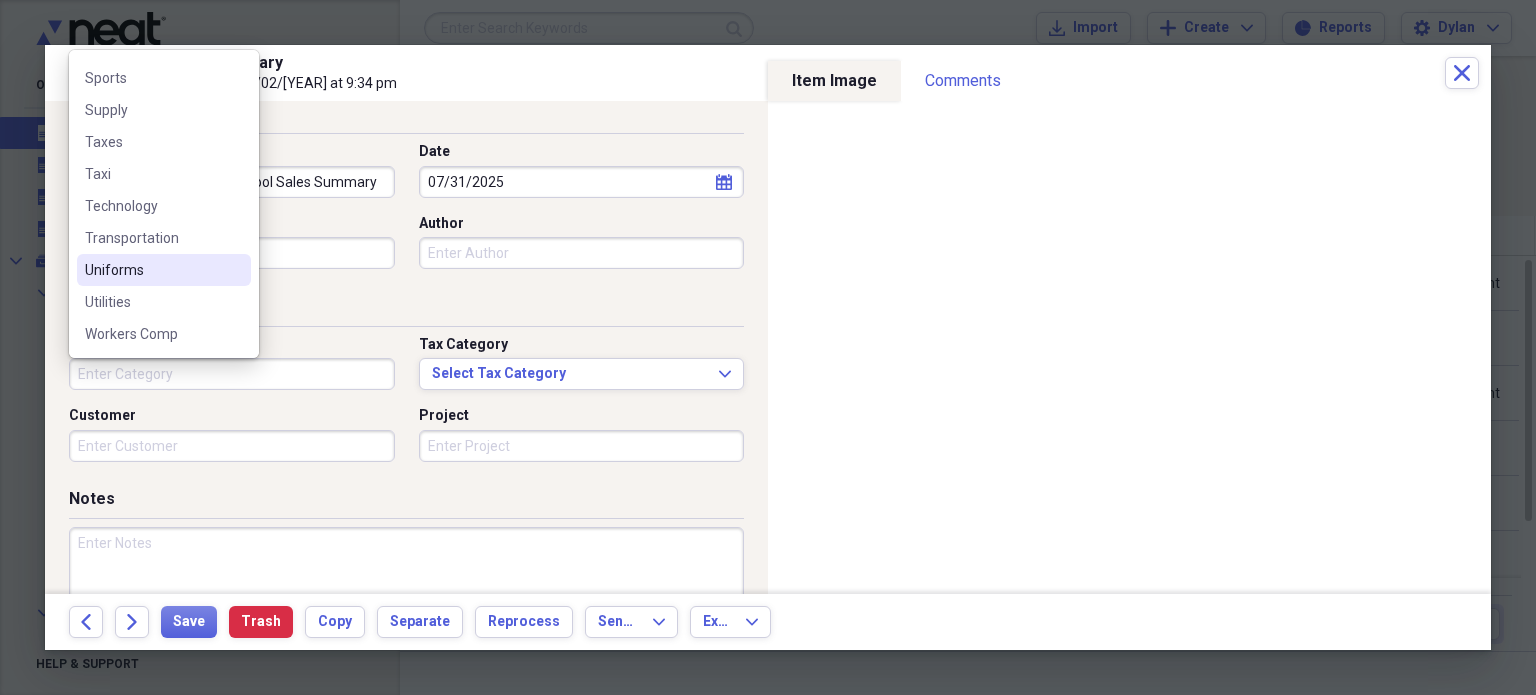 type 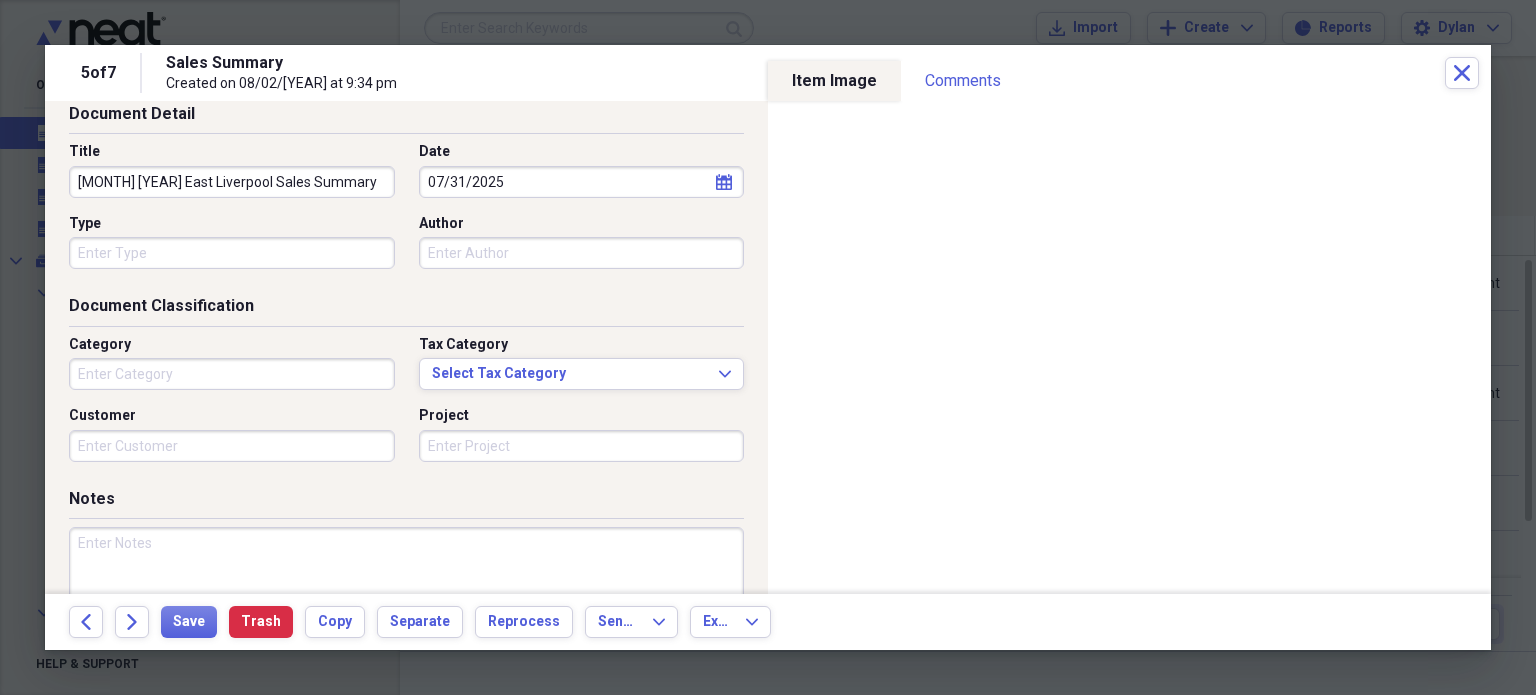 scroll, scrollTop: 0, scrollLeft: 0, axis: both 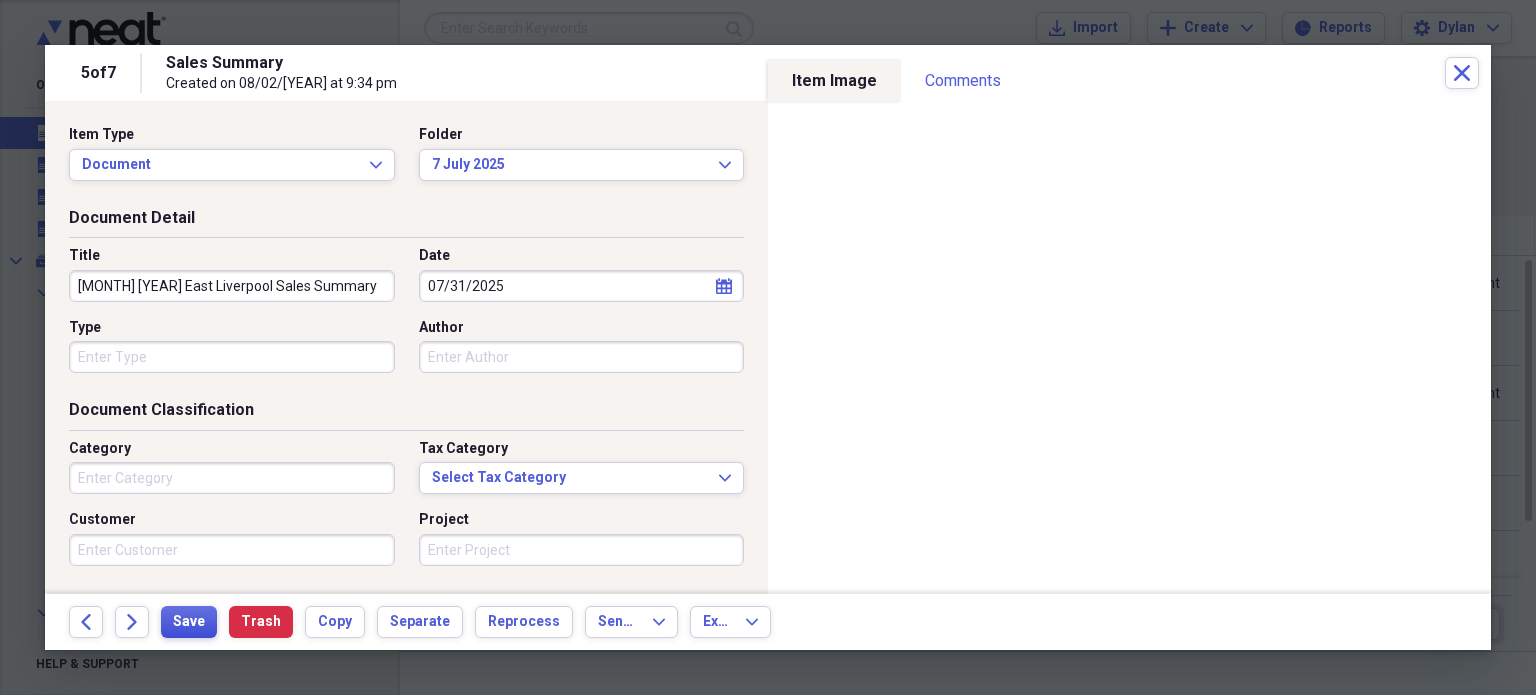 click on "Save" at bounding box center [189, 622] 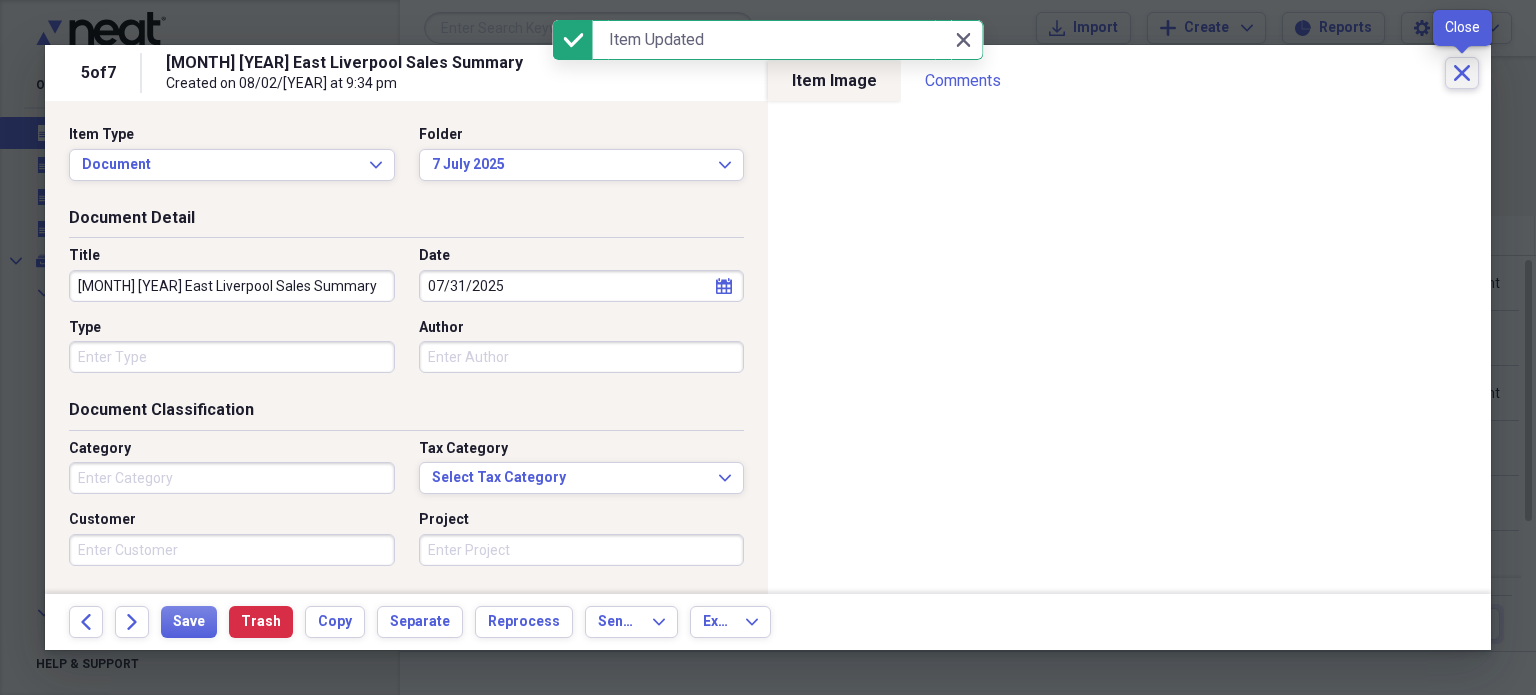 click 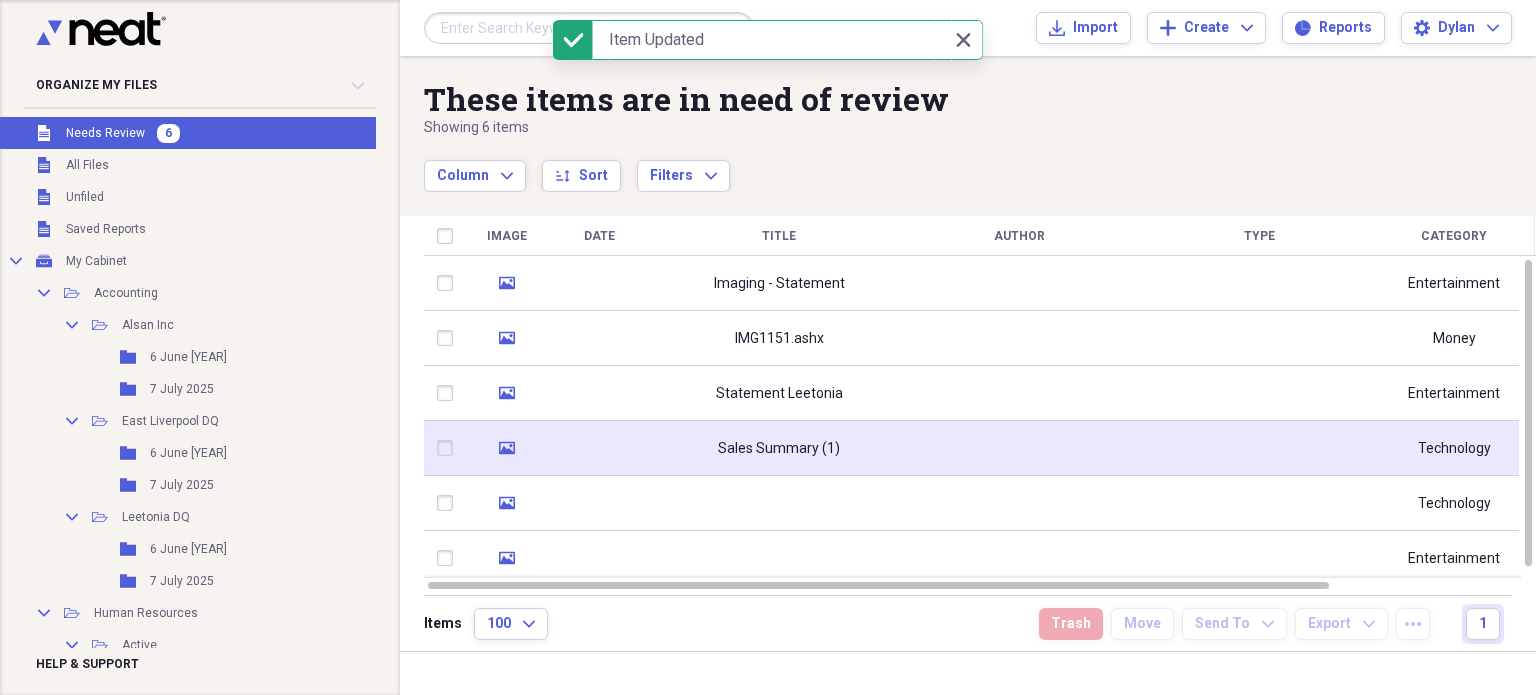 click on "Sales Summary (1)" at bounding box center [779, 448] 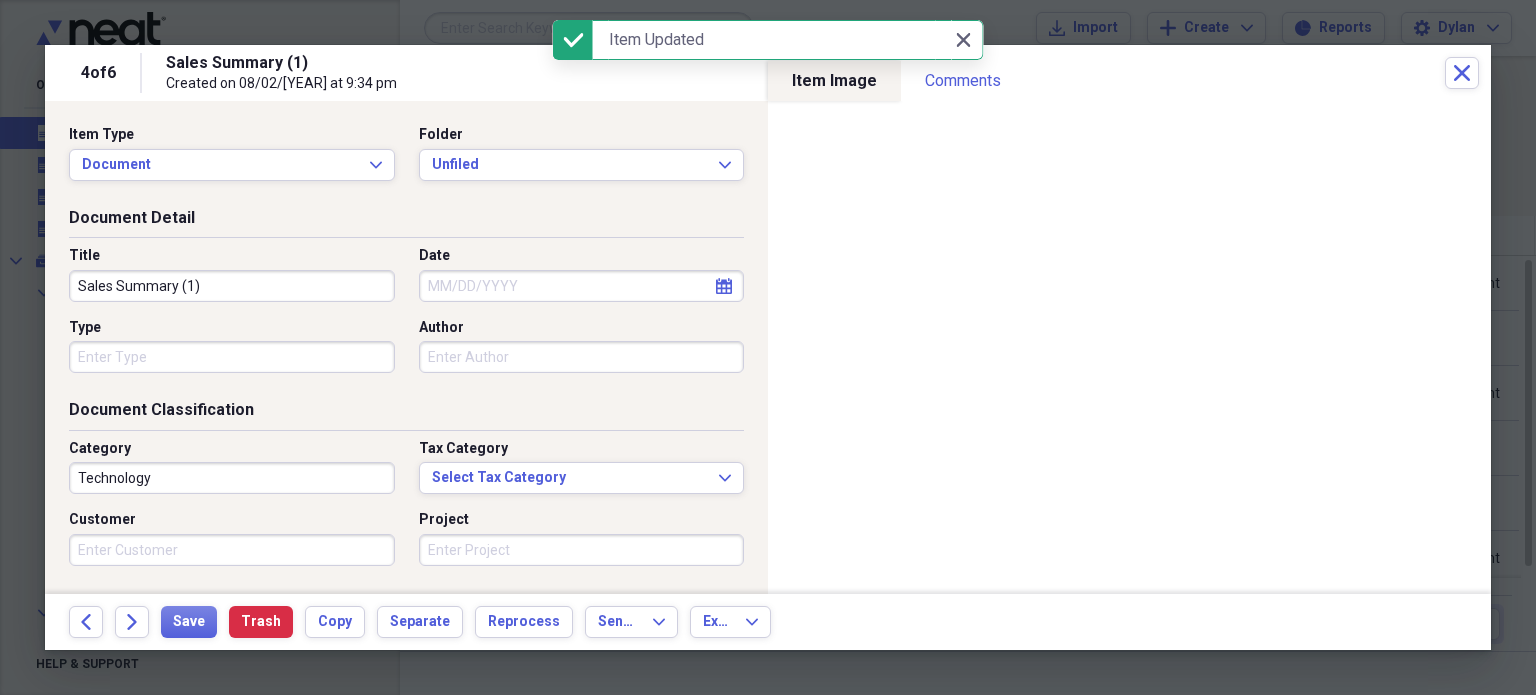 click on "Sales Summary (1)" at bounding box center [232, 286] 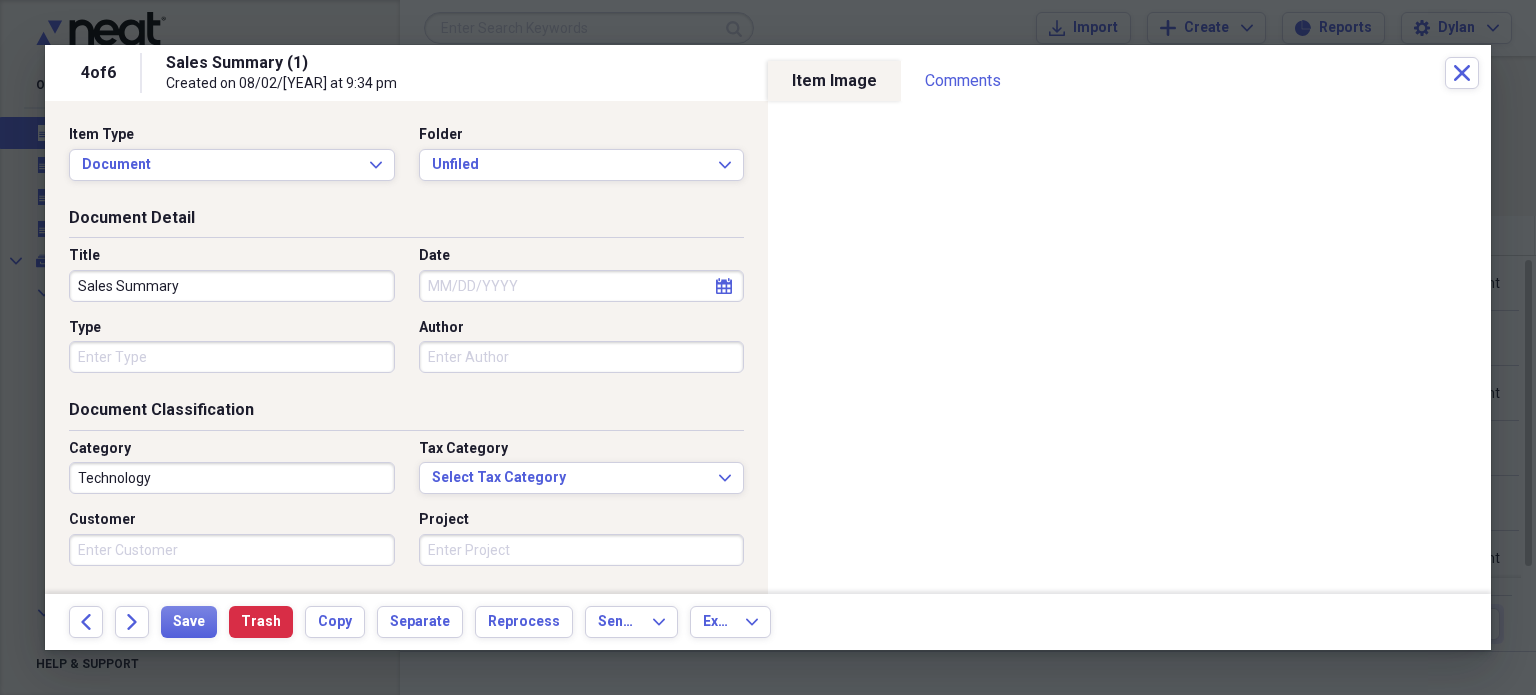 click on "Sales Summary" at bounding box center (232, 286) 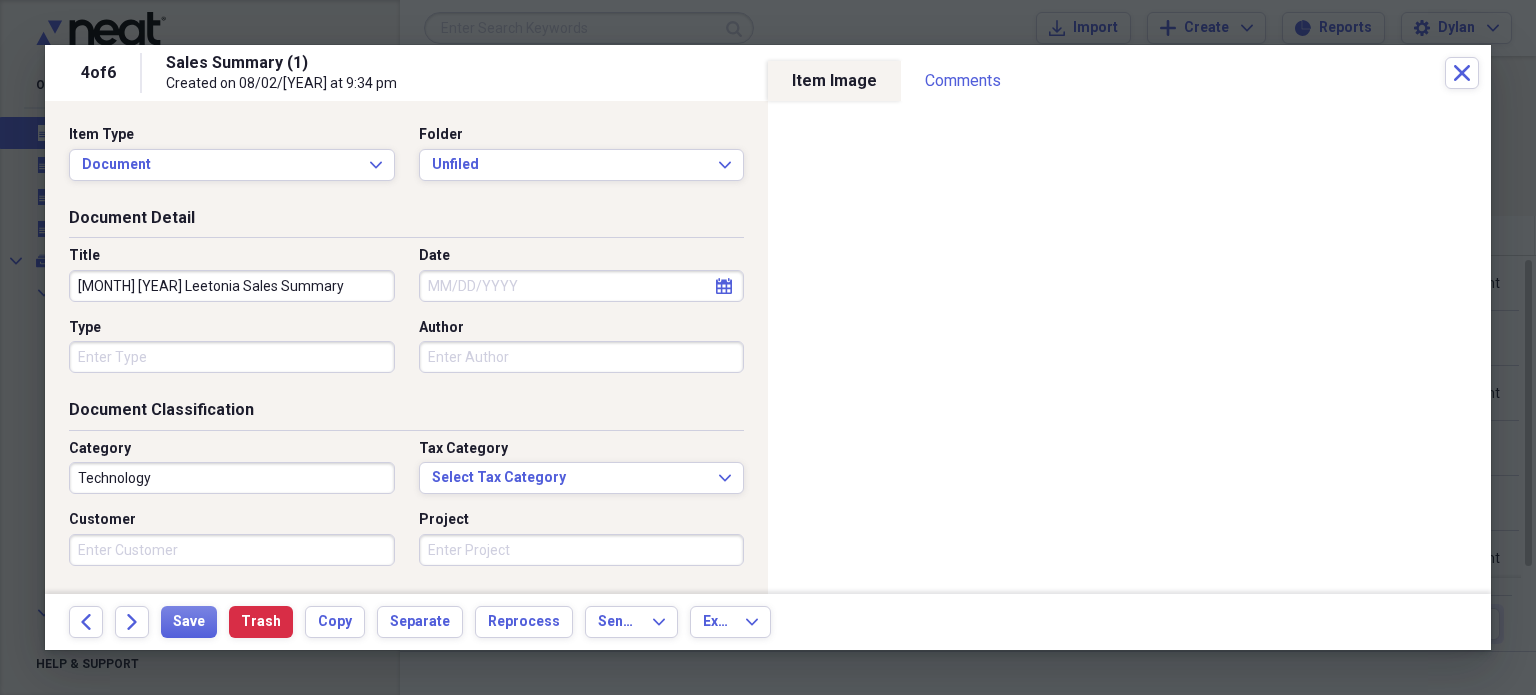 type on "[MONTH] [YEAR] Leetonia Sales Summary" 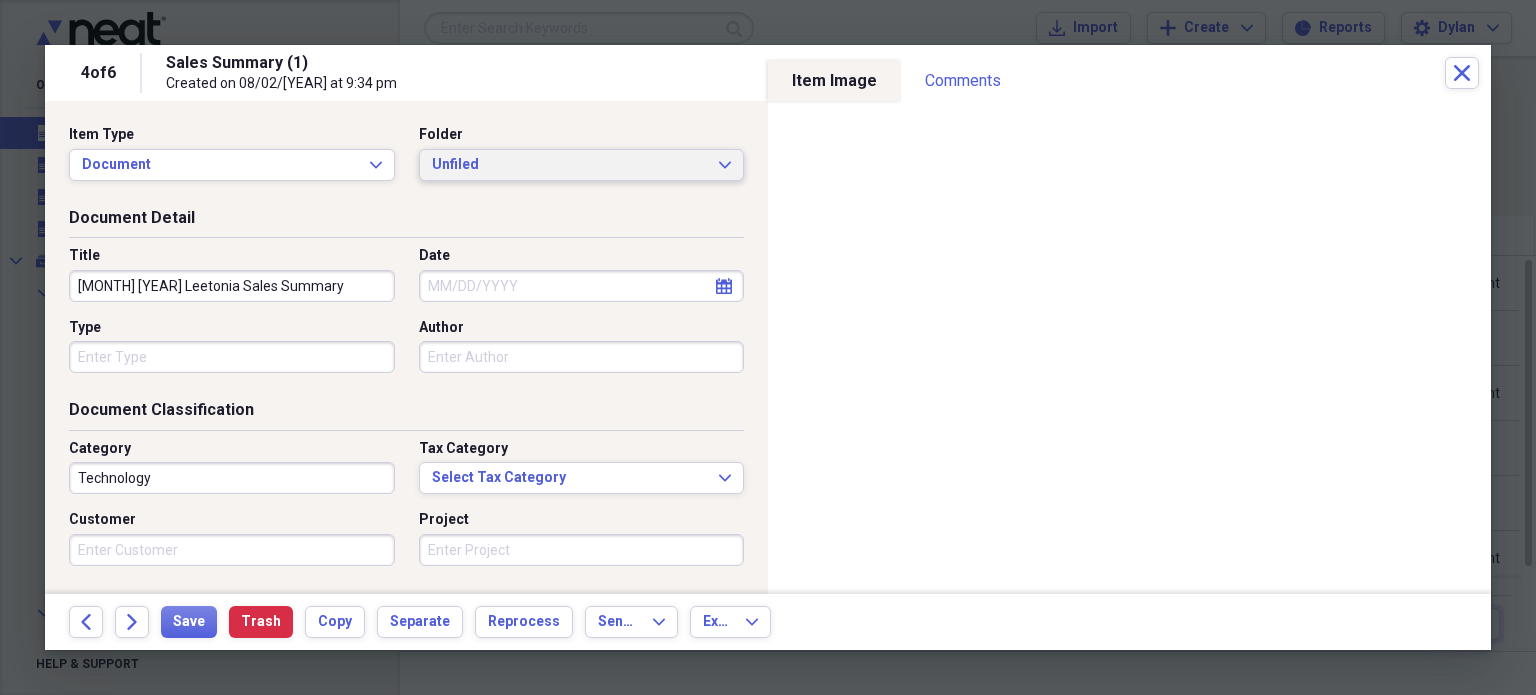 click on "Unfiled" at bounding box center (570, 165) 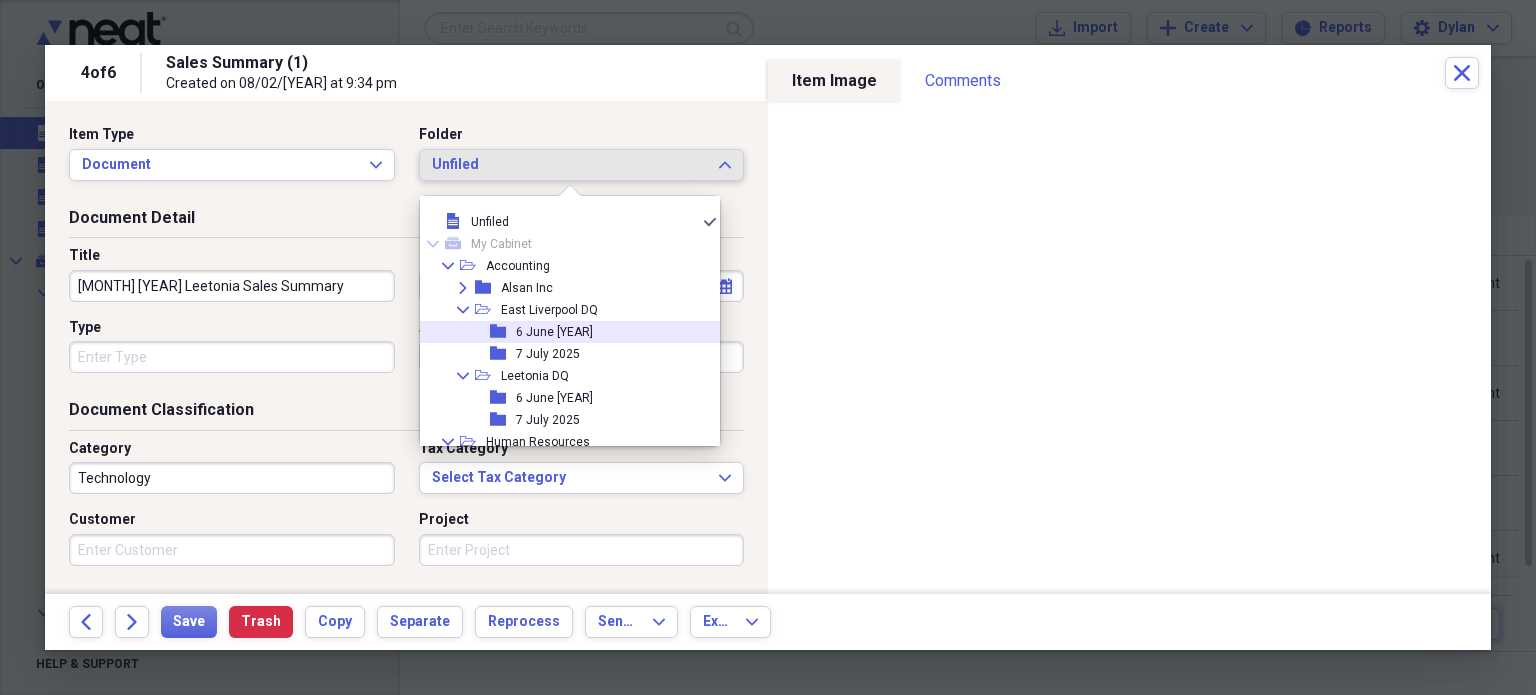 scroll, scrollTop: 22, scrollLeft: 0, axis: vertical 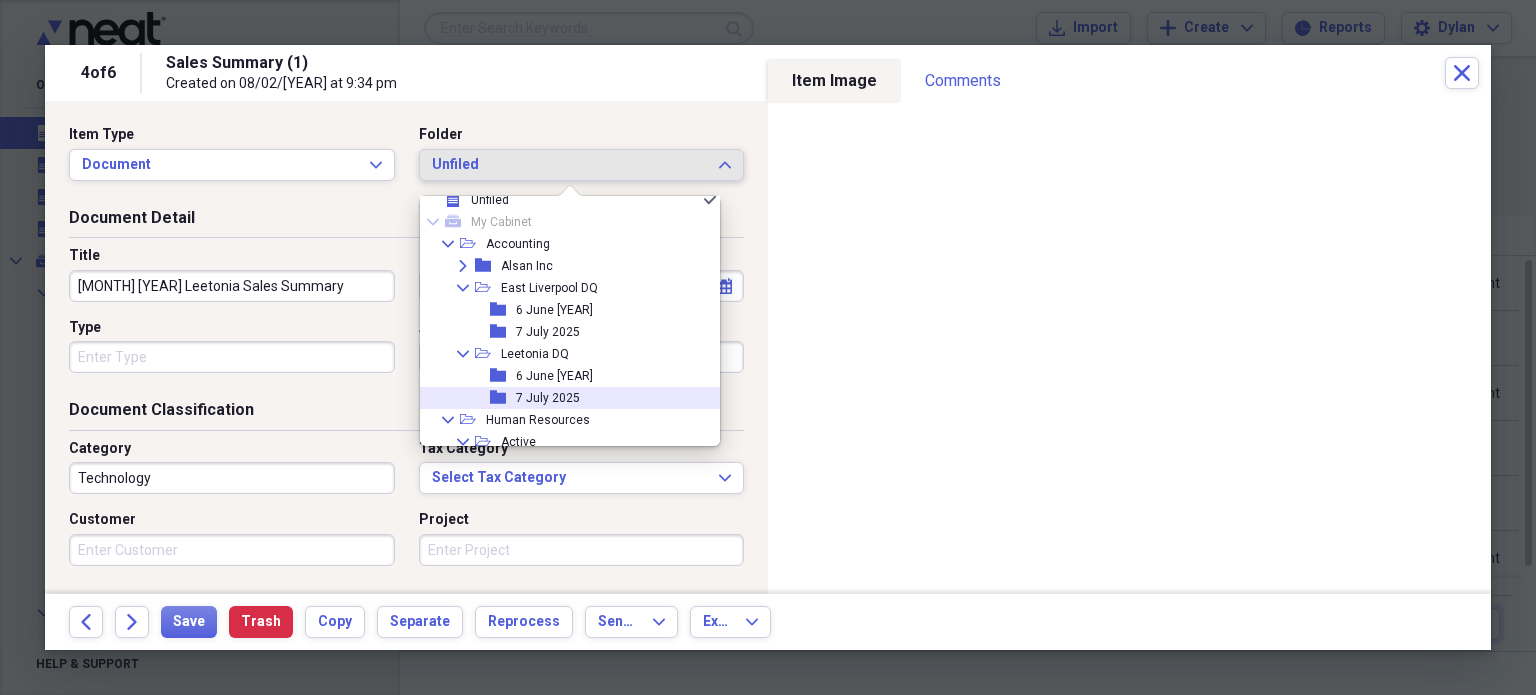 click on "7 July 2025" at bounding box center (548, 398) 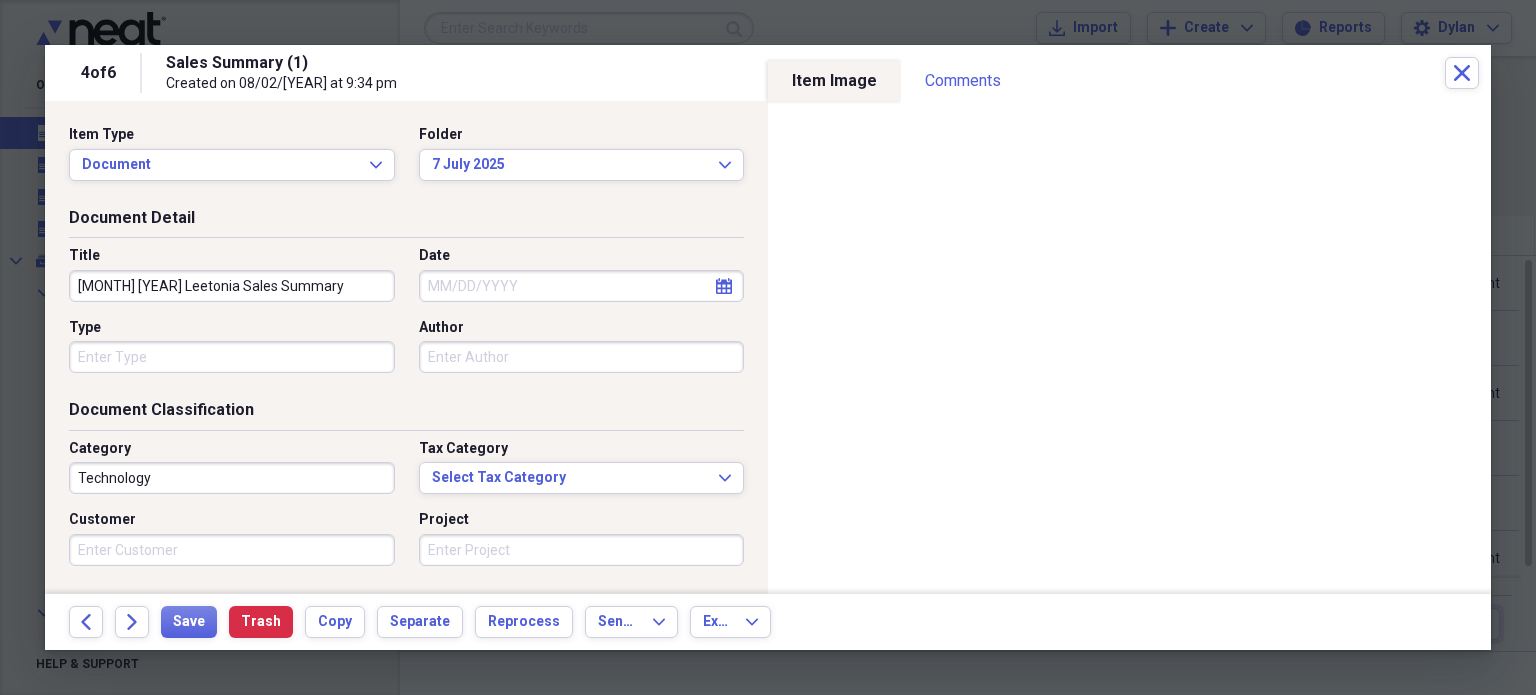 select on "7" 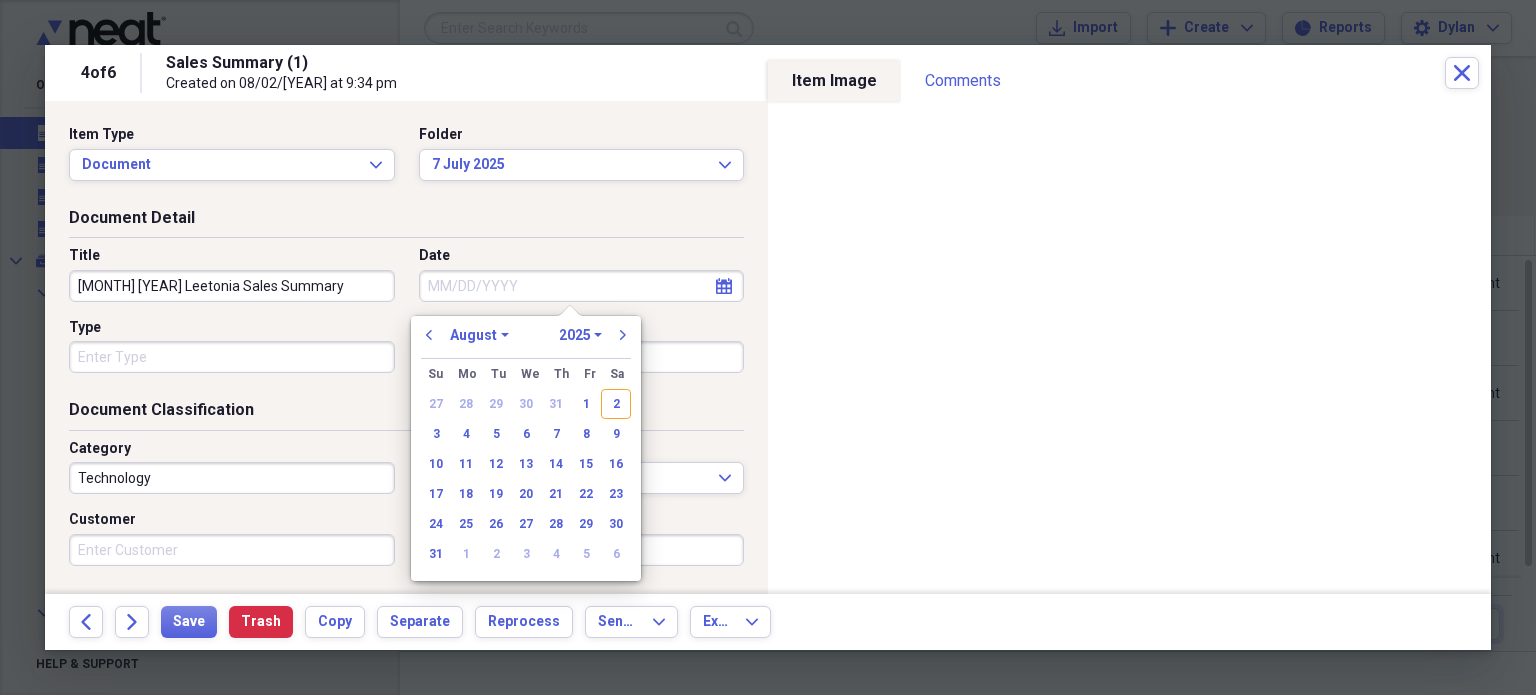 click on "Date" at bounding box center [582, 286] 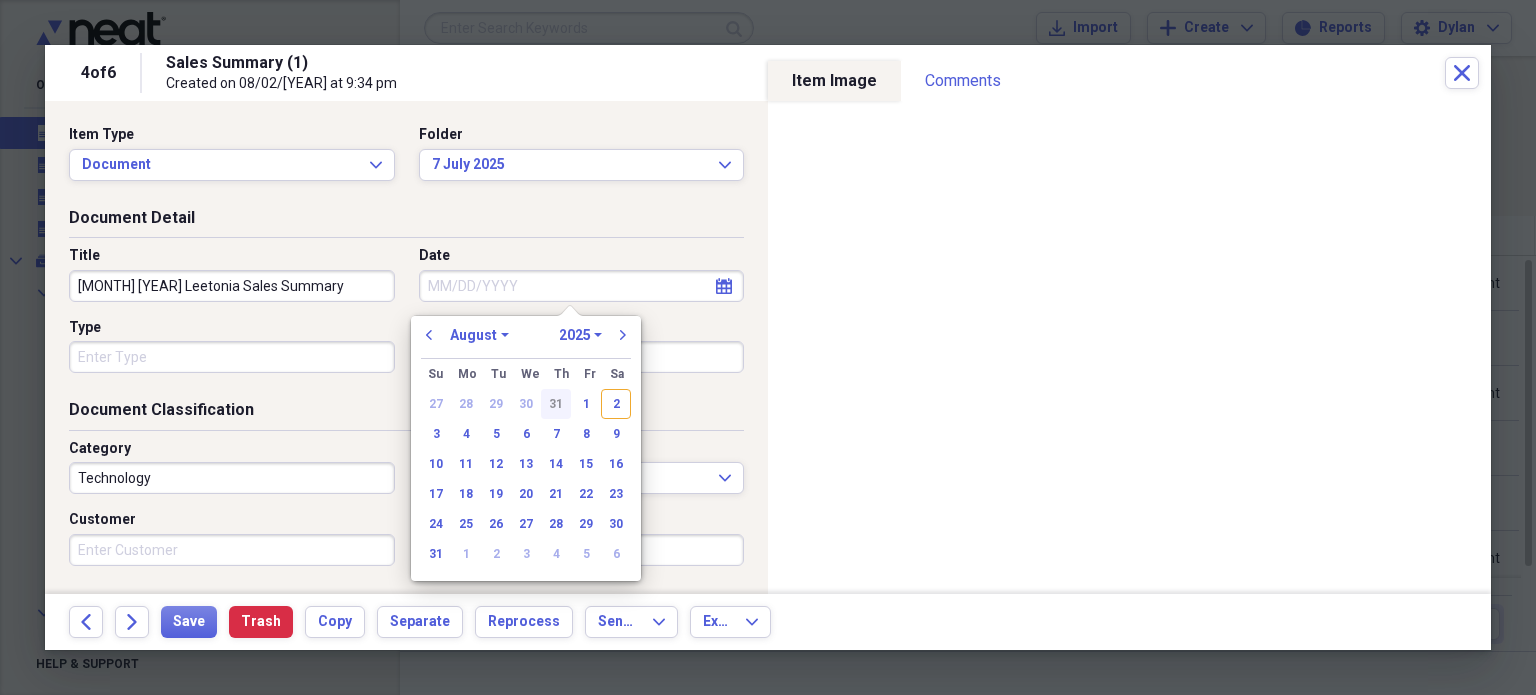 click on "31" at bounding box center [556, 404] 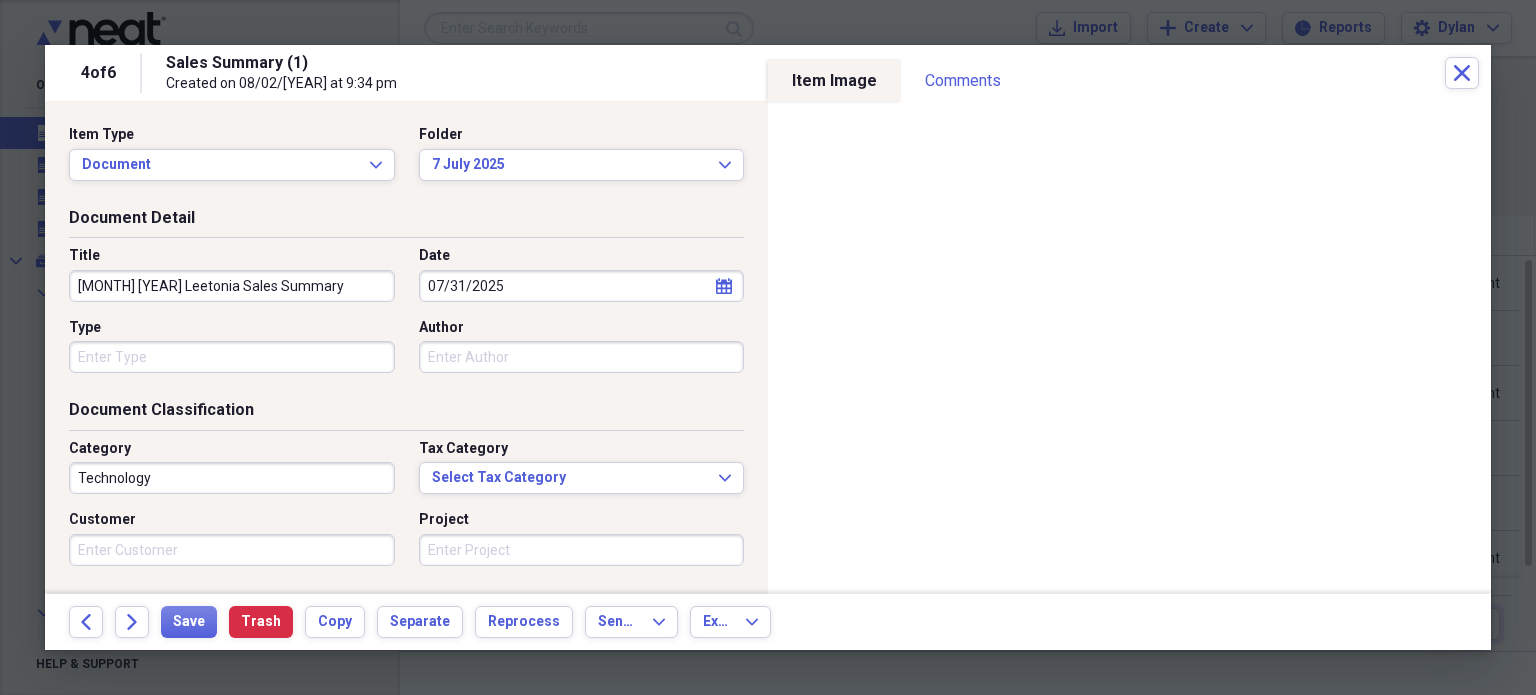 click on "Technology" at bounding box center [232, 478] 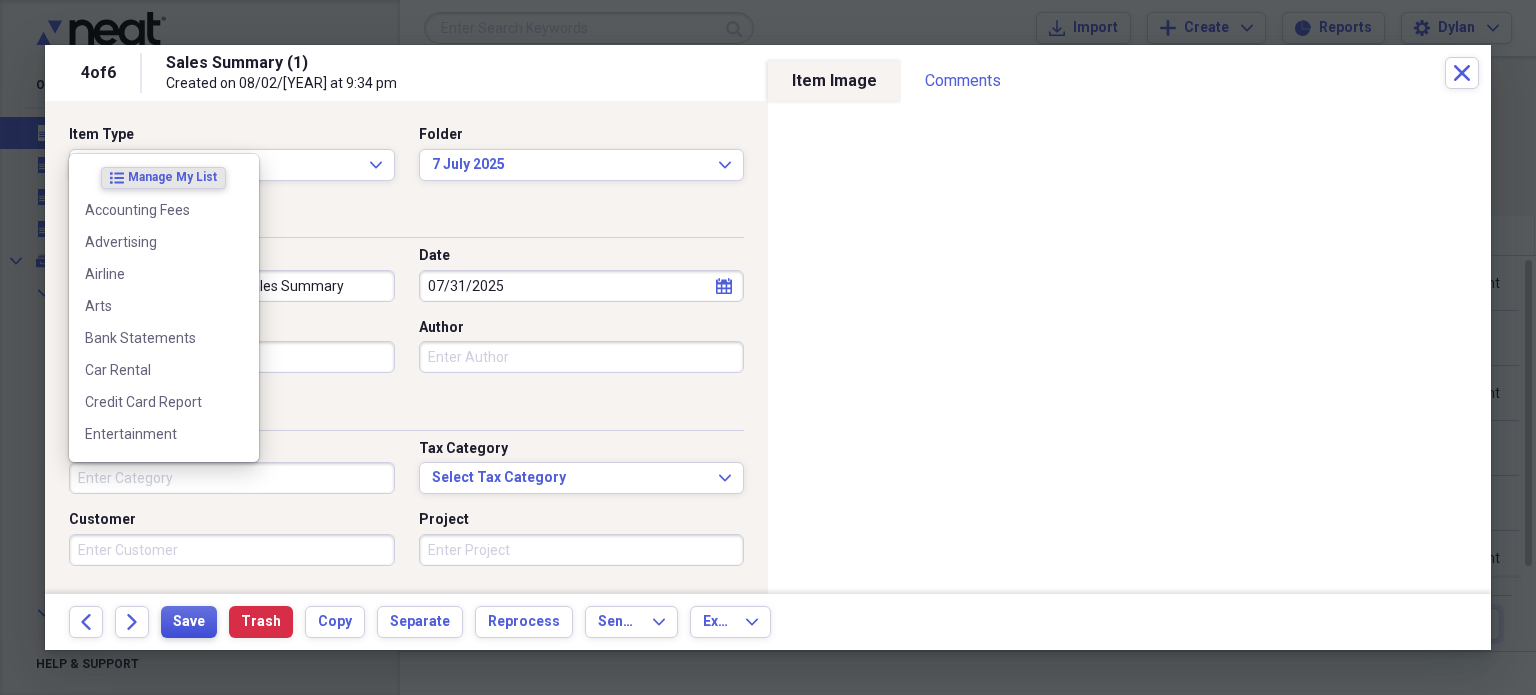 type 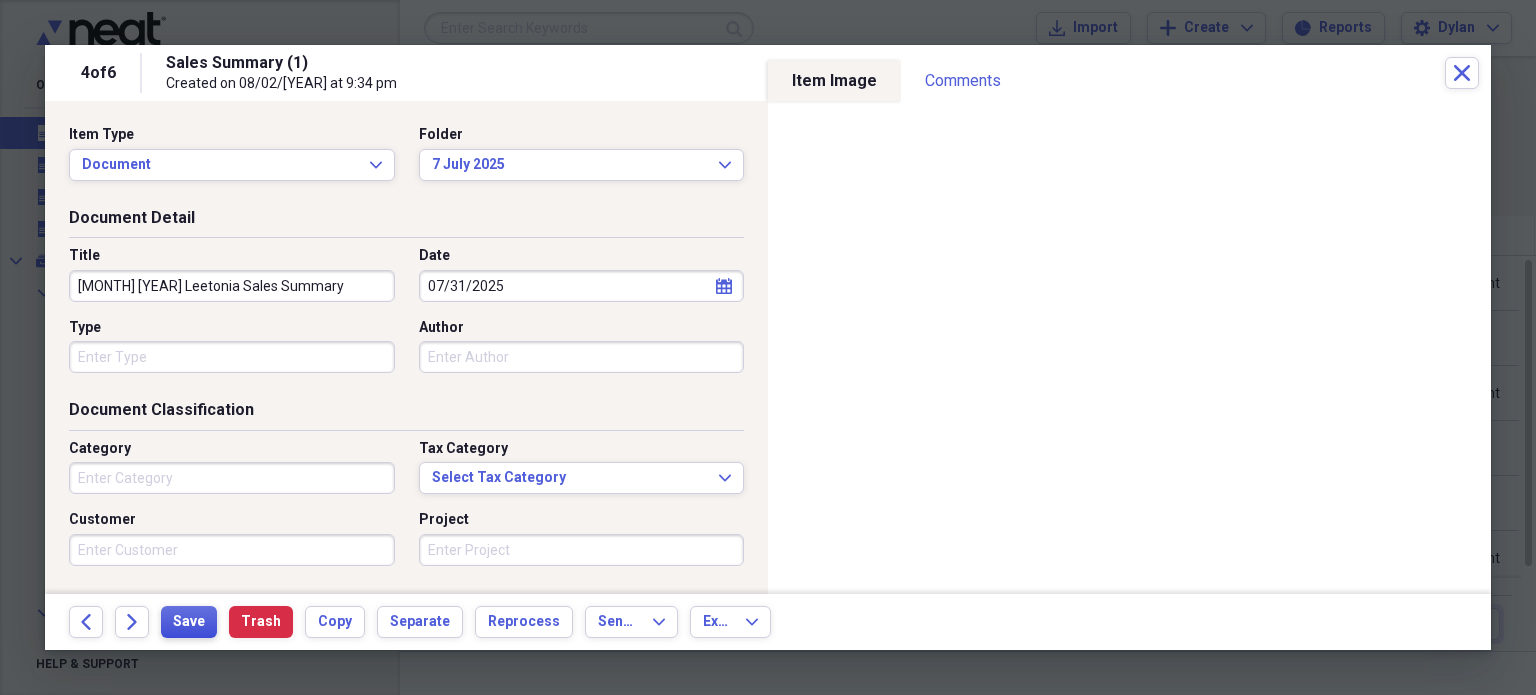 click on "Save" at bounding box center (189, 622) 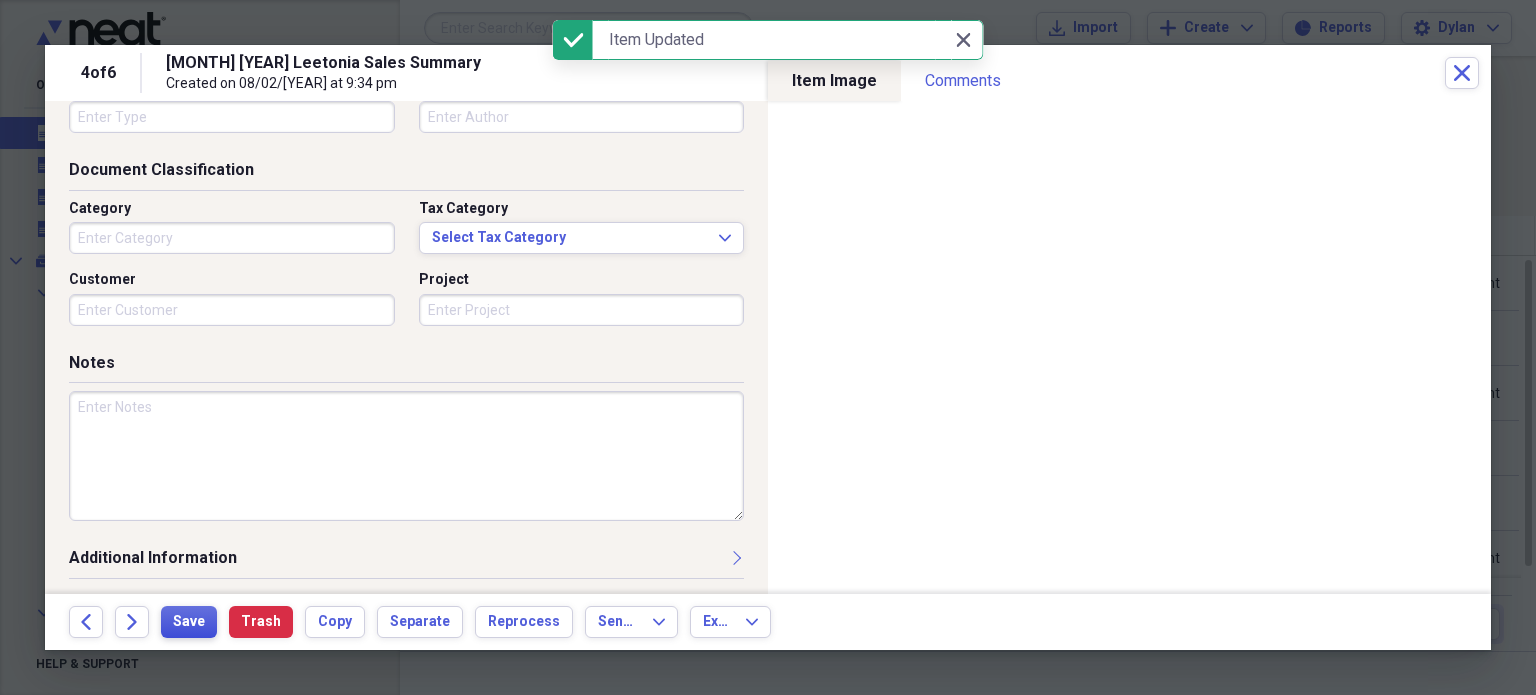 scroll, scrollTop: 0, scrollLeft: 0, axis: both 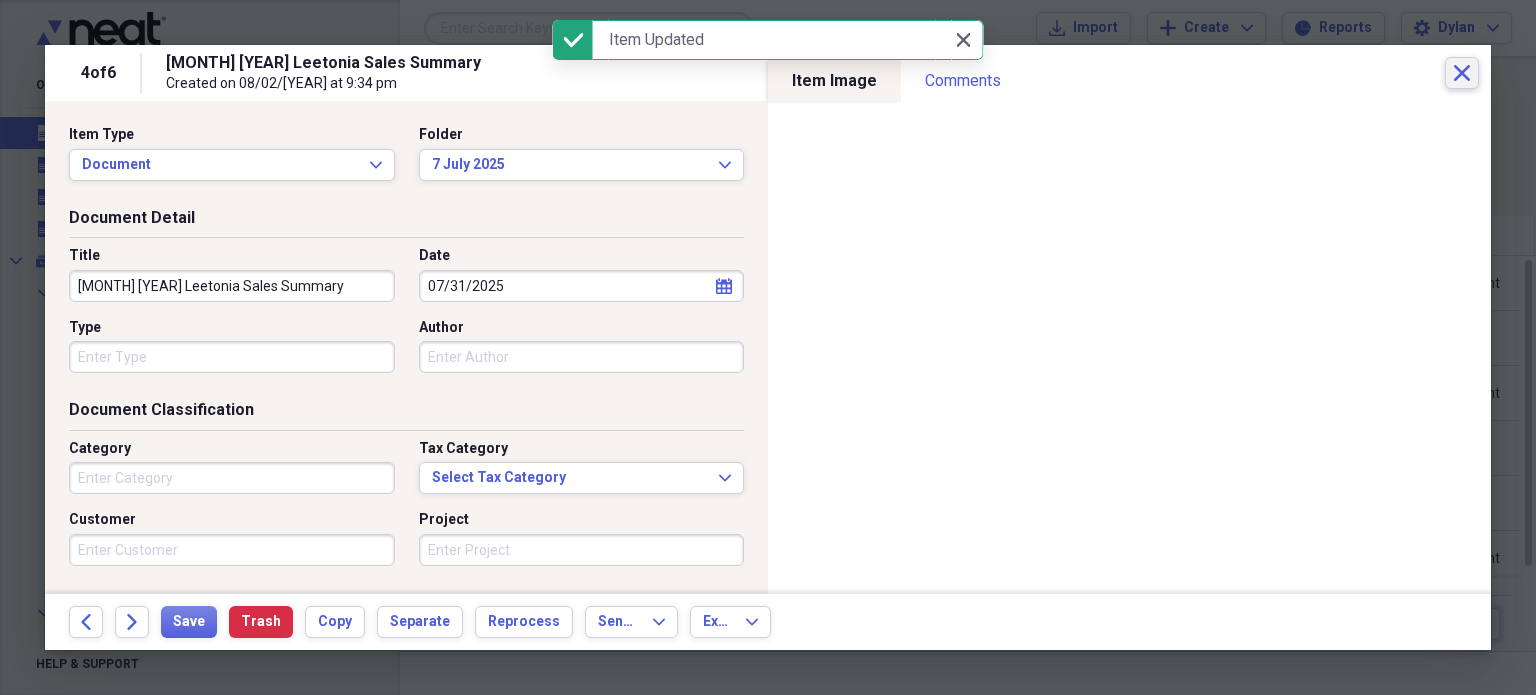 click on "Close" at bounding box center [1462, 73] 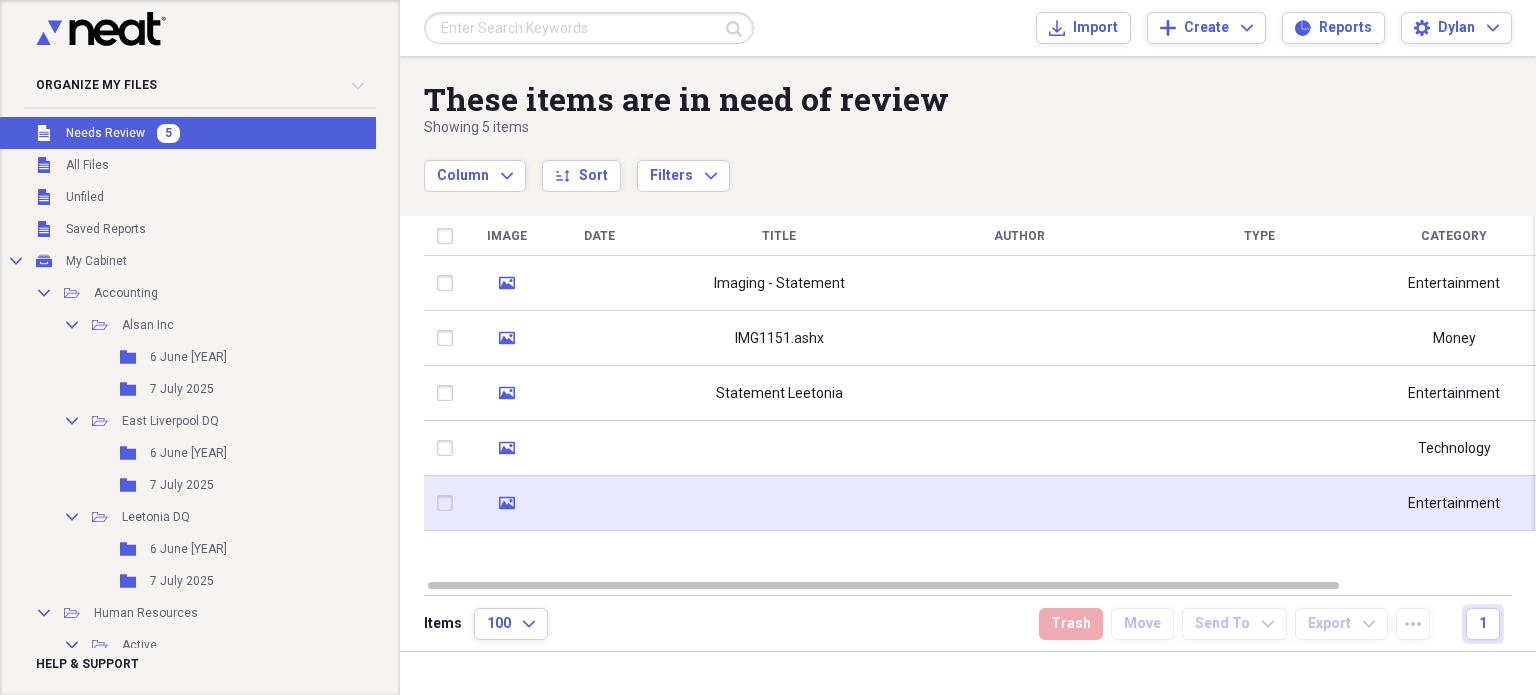 click at bounding box center (779, 503) 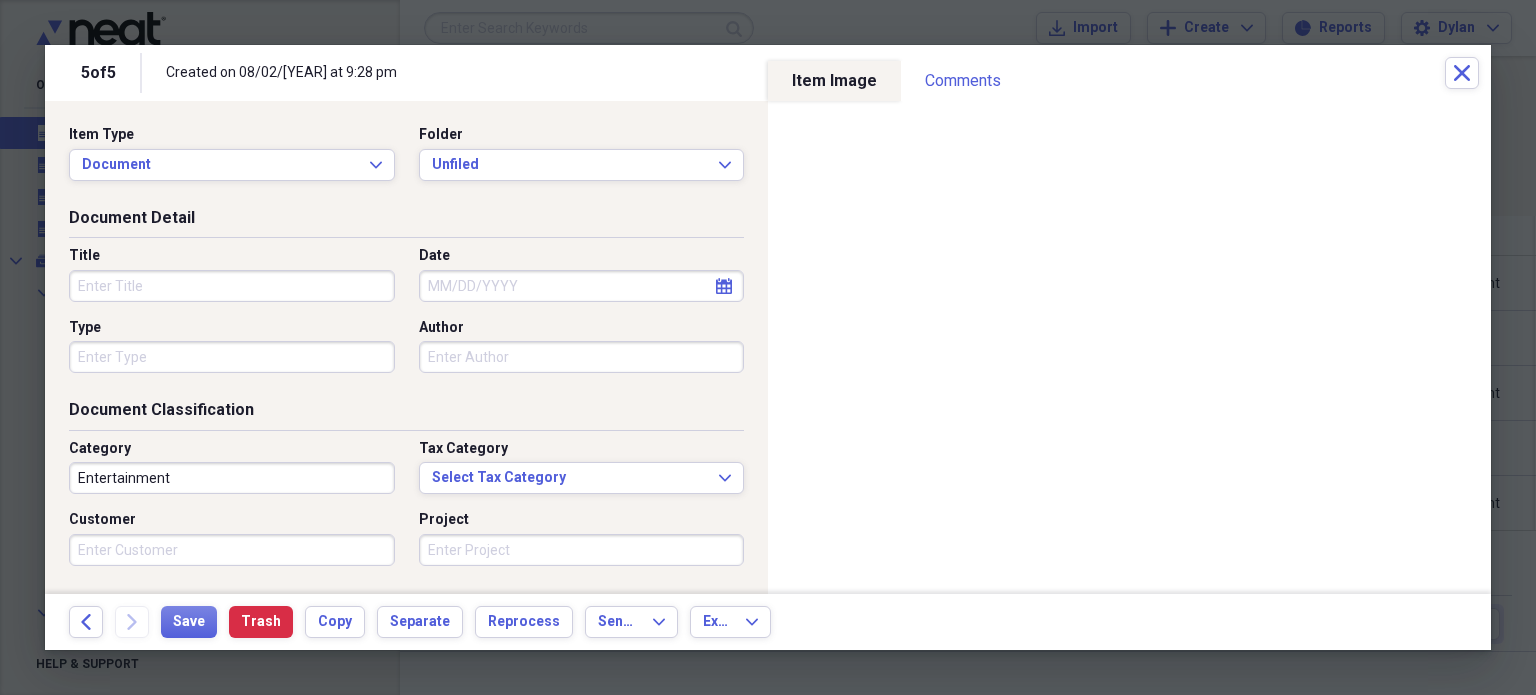 click on "Title" at bounding box center (232, 286) 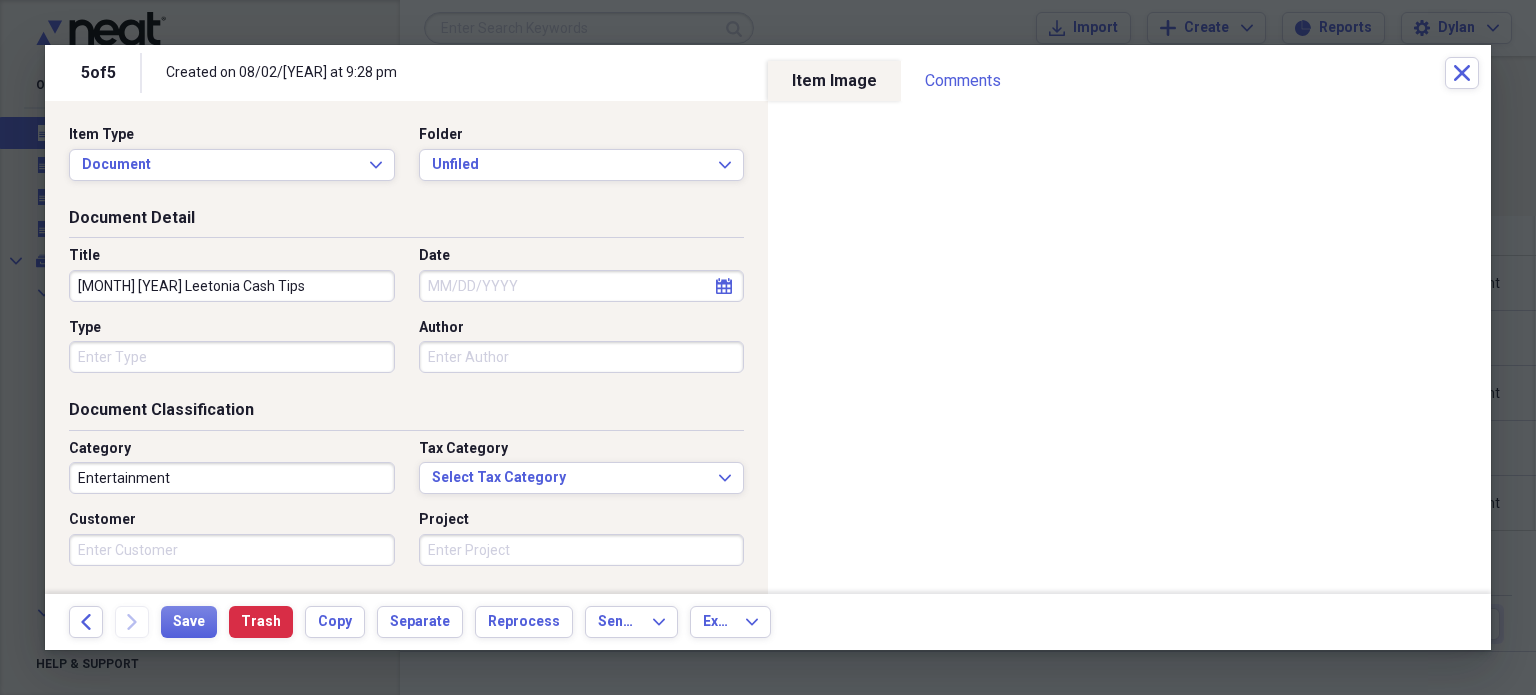 type on "[MONTH] [YEAR] Leetonia Cash Tips" 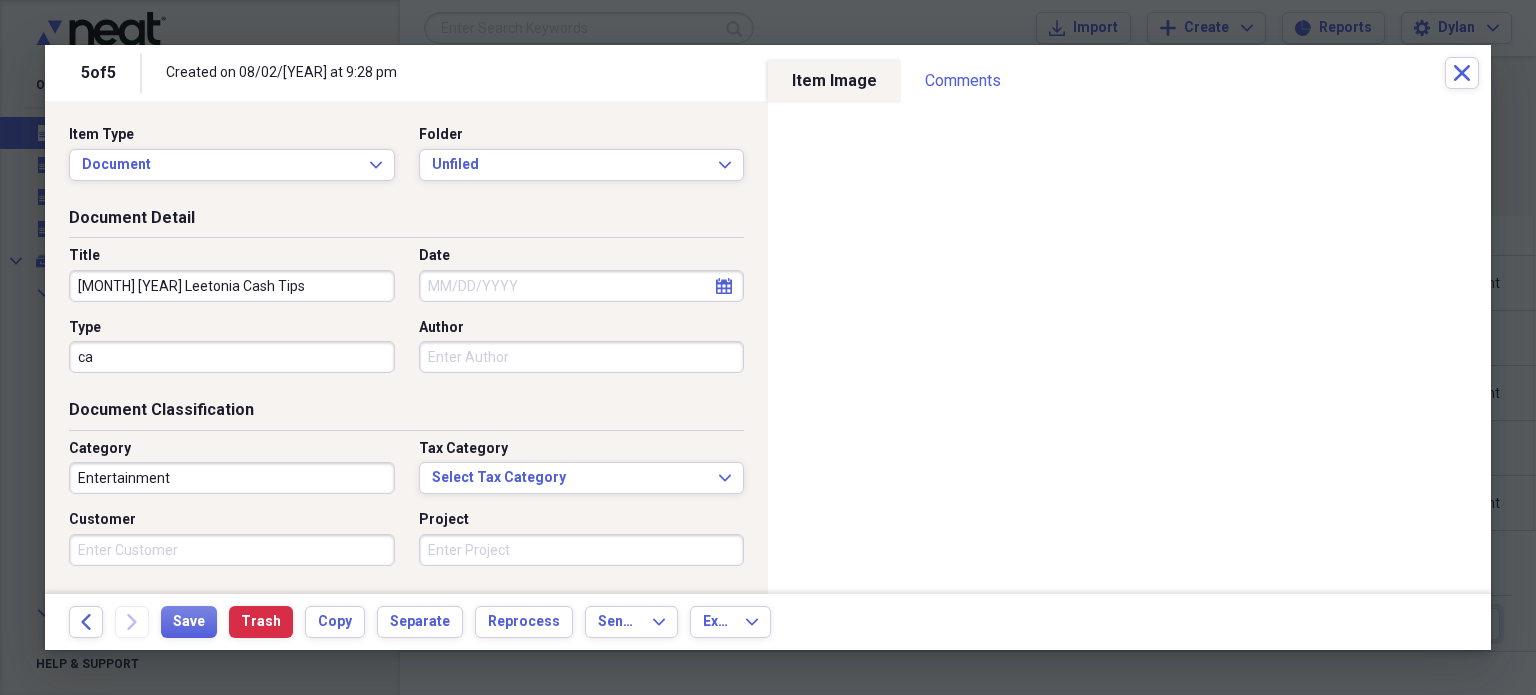 type on "c" 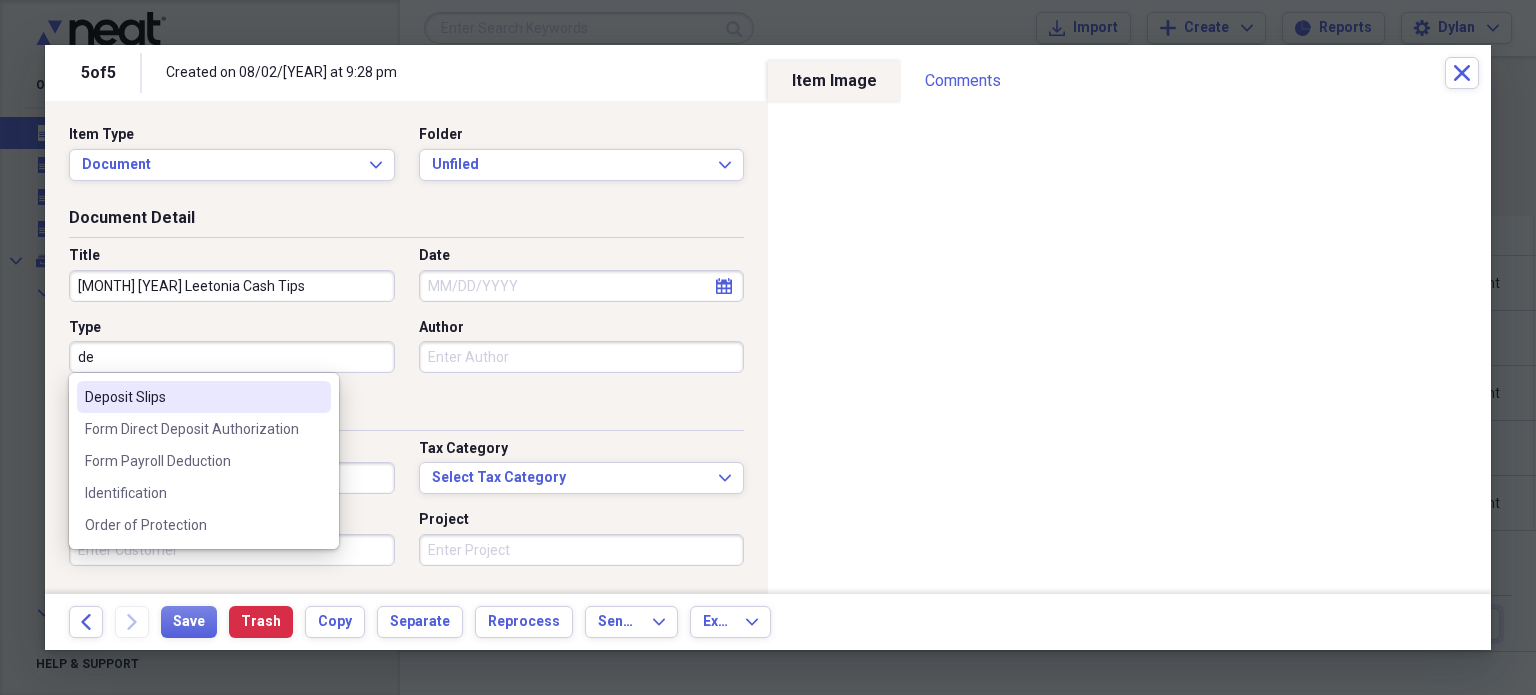 click on "Deposit Slips" at bounding box center [192, 397] 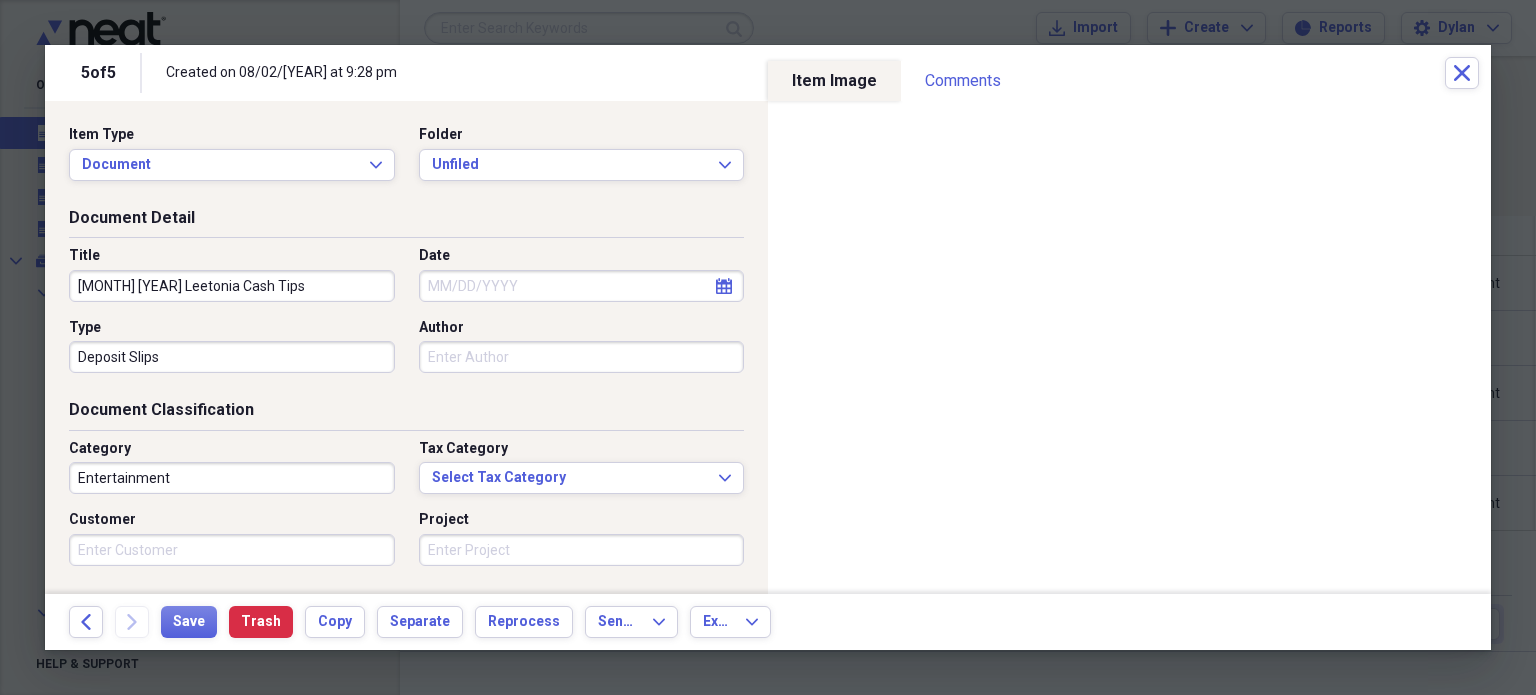 click on "Entertainment" at bounding box center (232, 478) 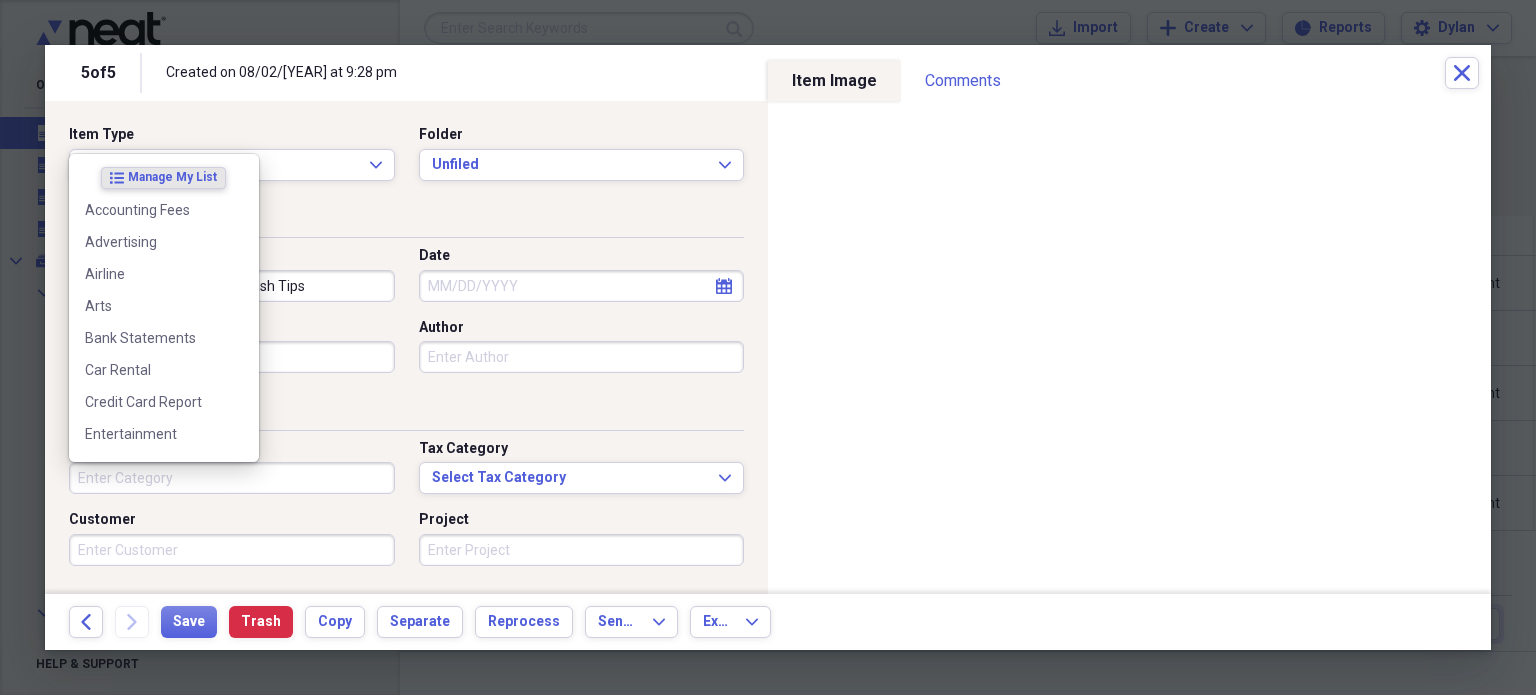 type 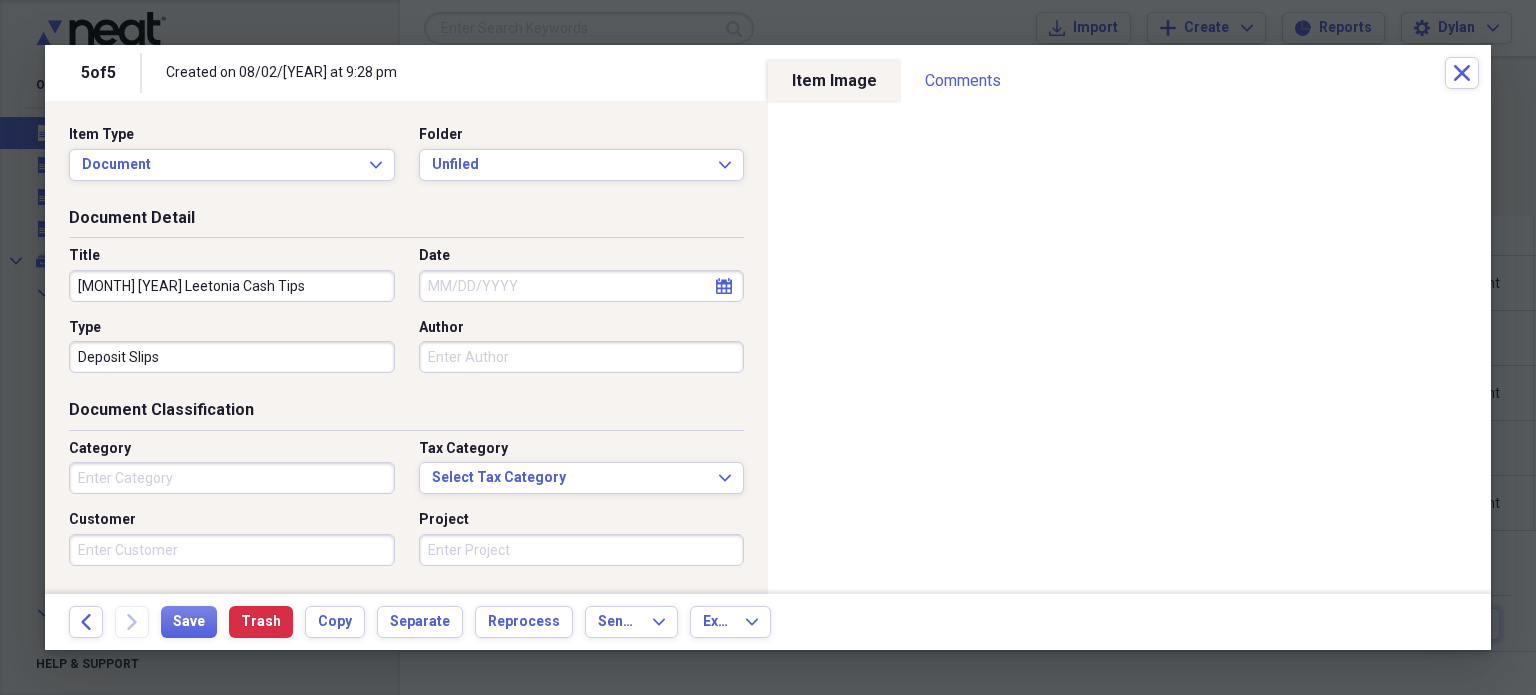 click on "Date" at bounding box center [582, 256] 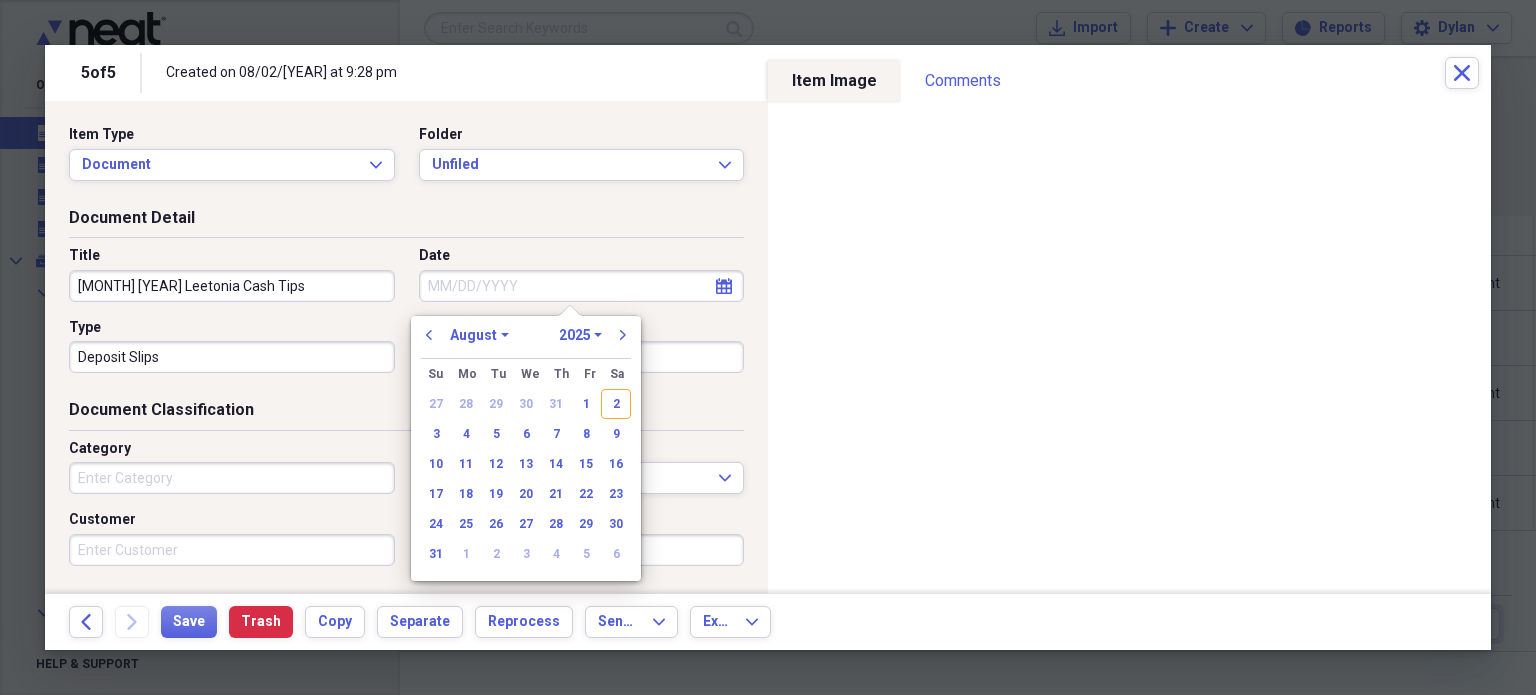 click on "Date" at bounding box center [582, 286] 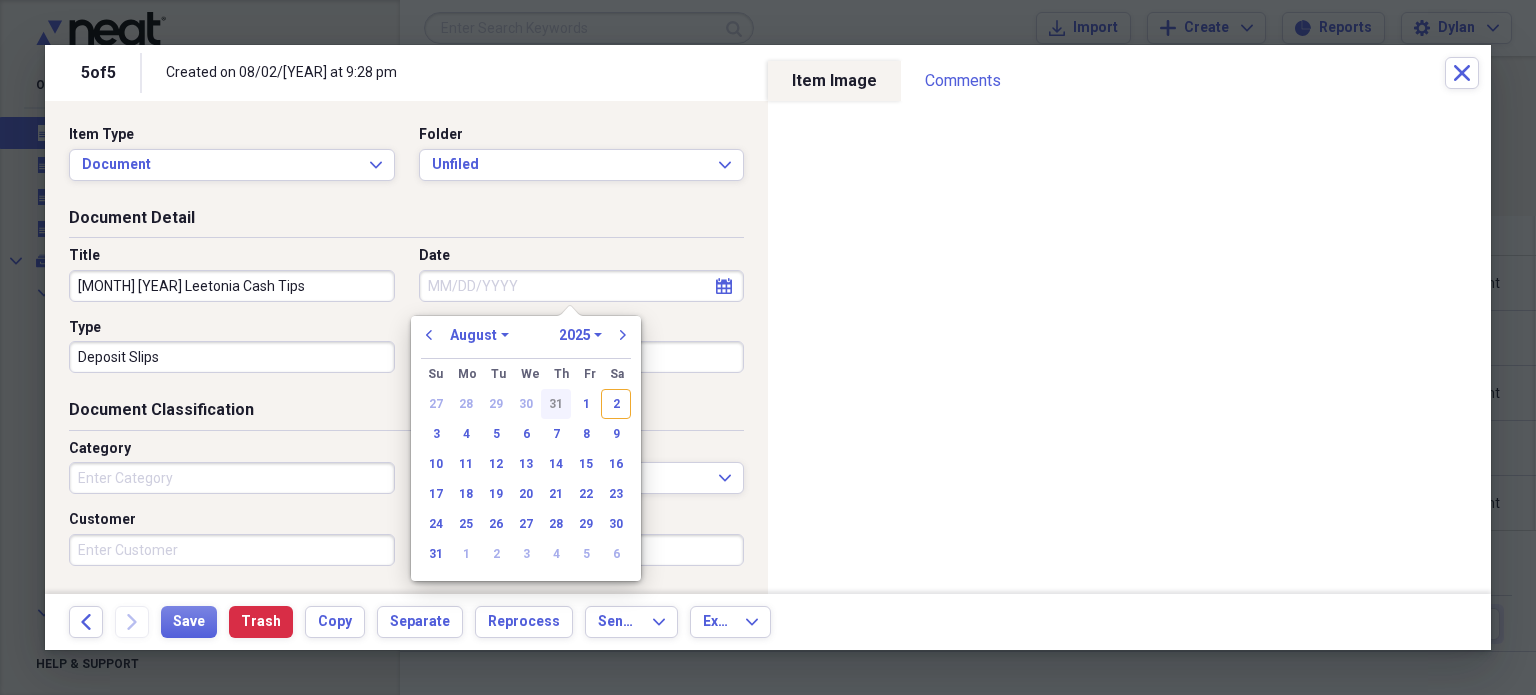 click on "31" at bounding box center (556, 404) 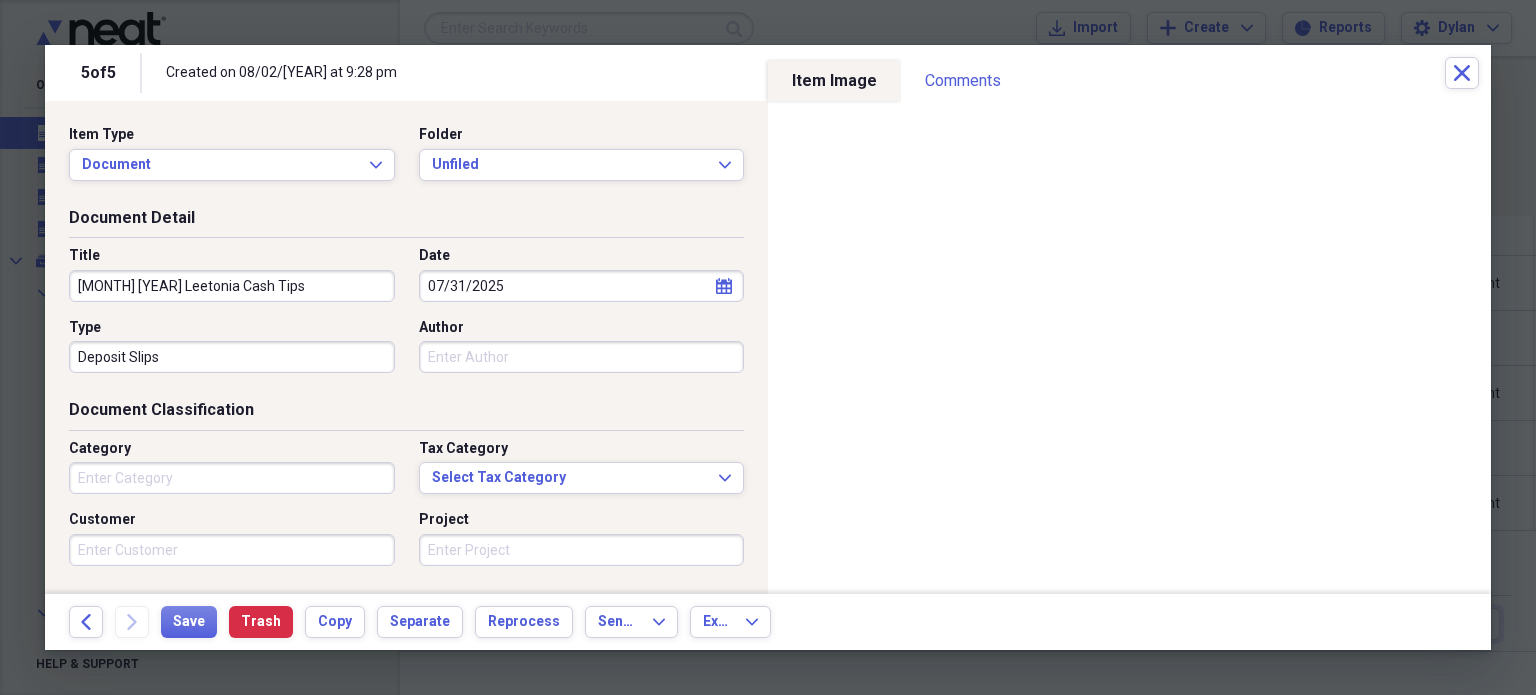 click on "Category" at bounding box center (232, 478) 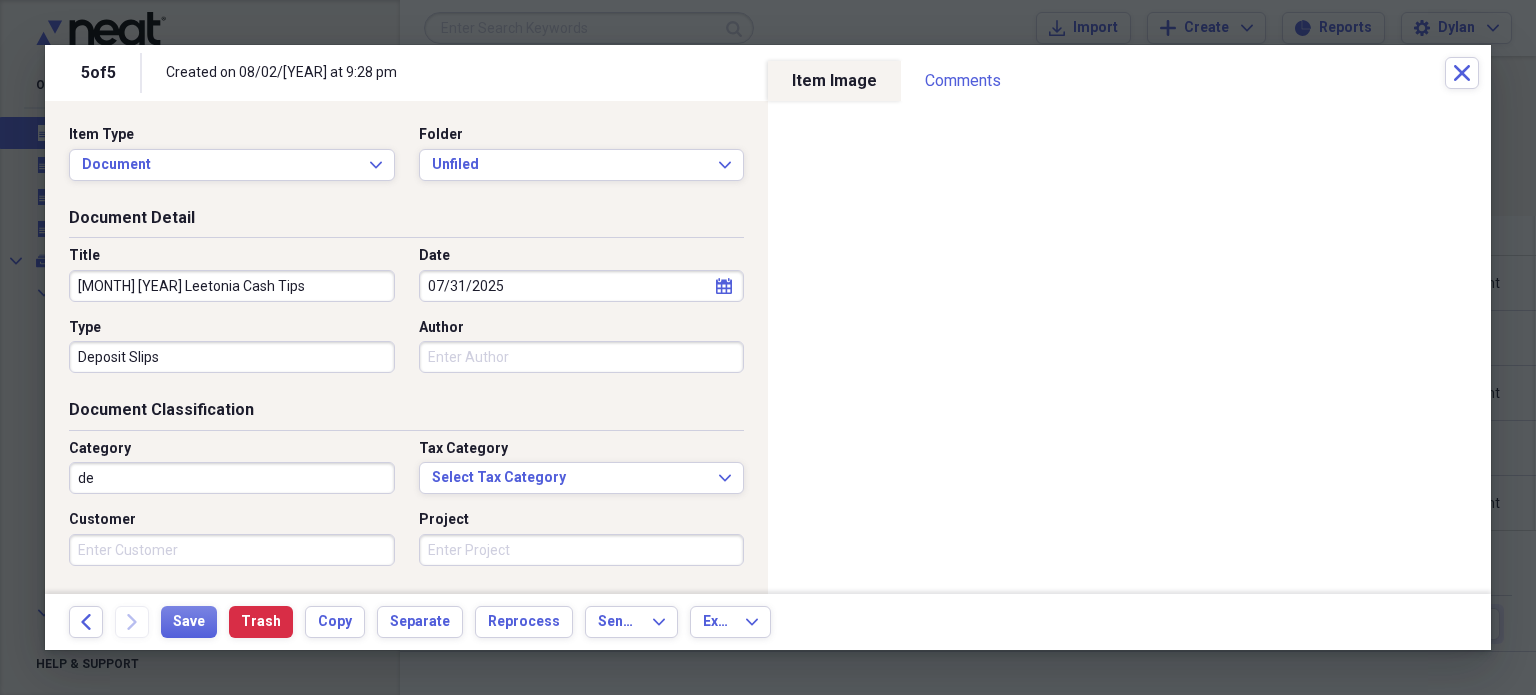 type on "d" 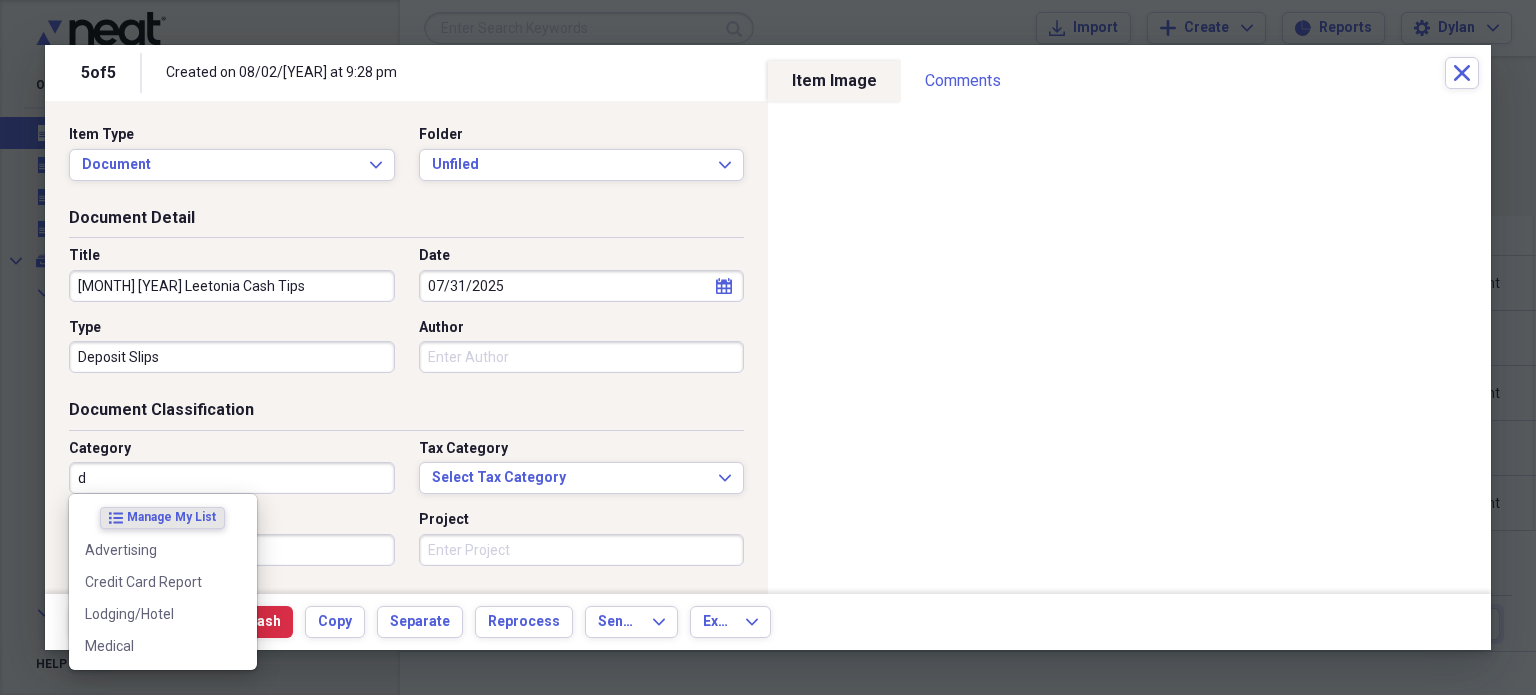 type 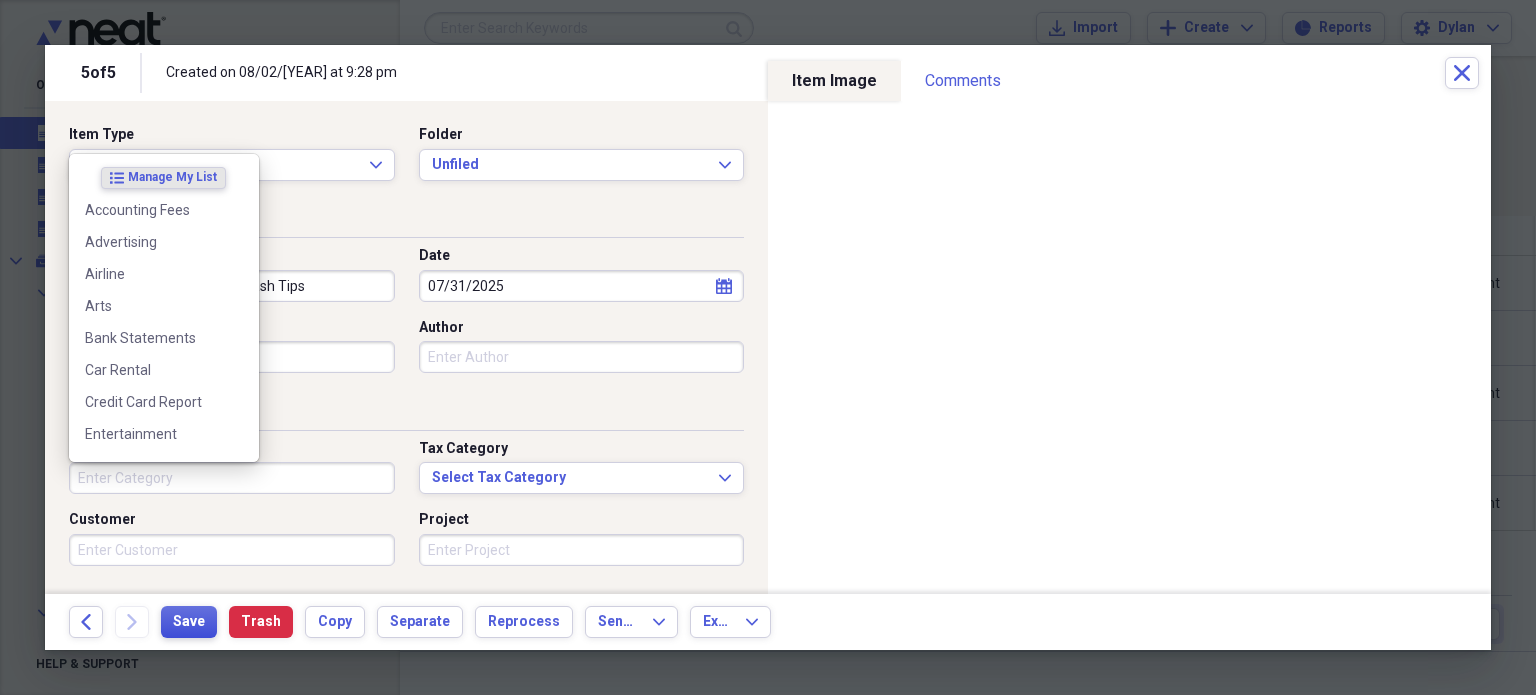 click on "Save" at bounding box center [189, 622] 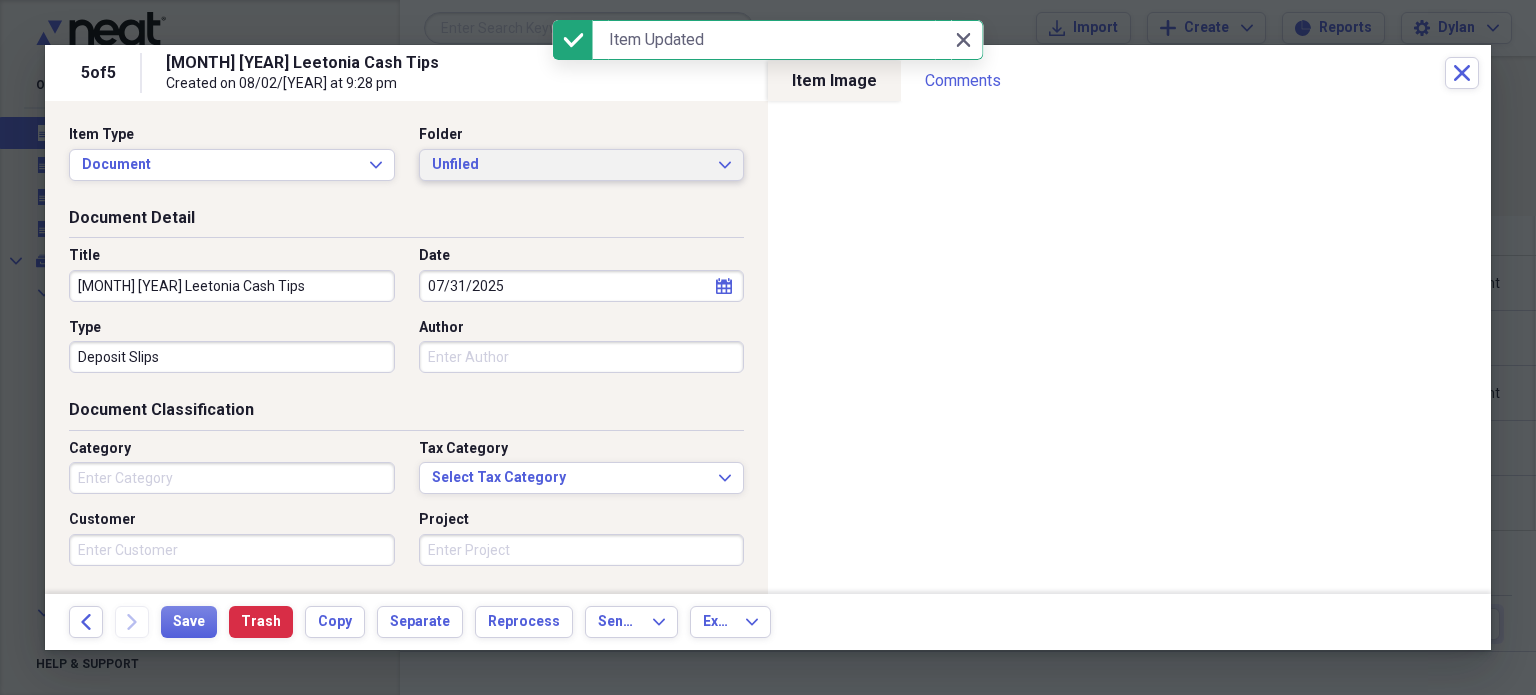 click on "Unfiled" at bounding box center [570, 165] 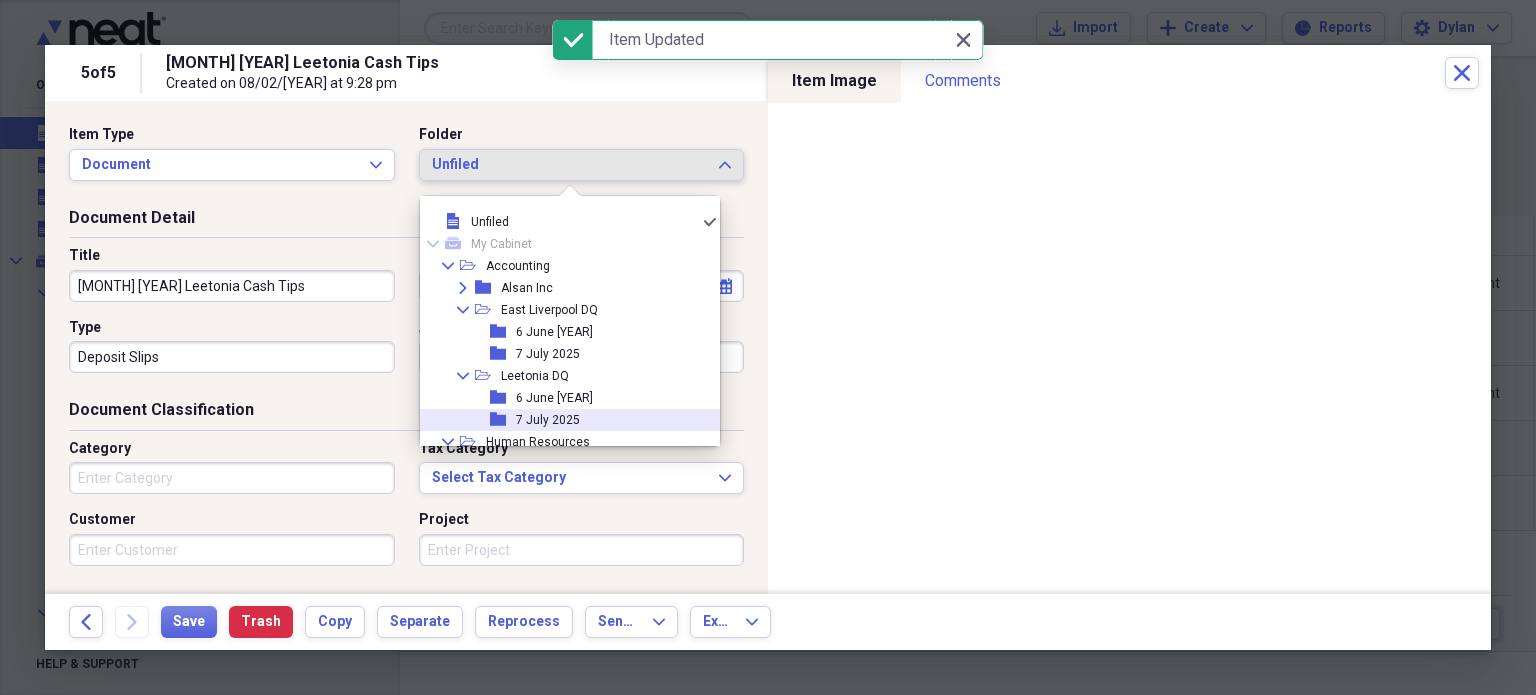 click on "7 July 2025" at bounding box center [548, 420] 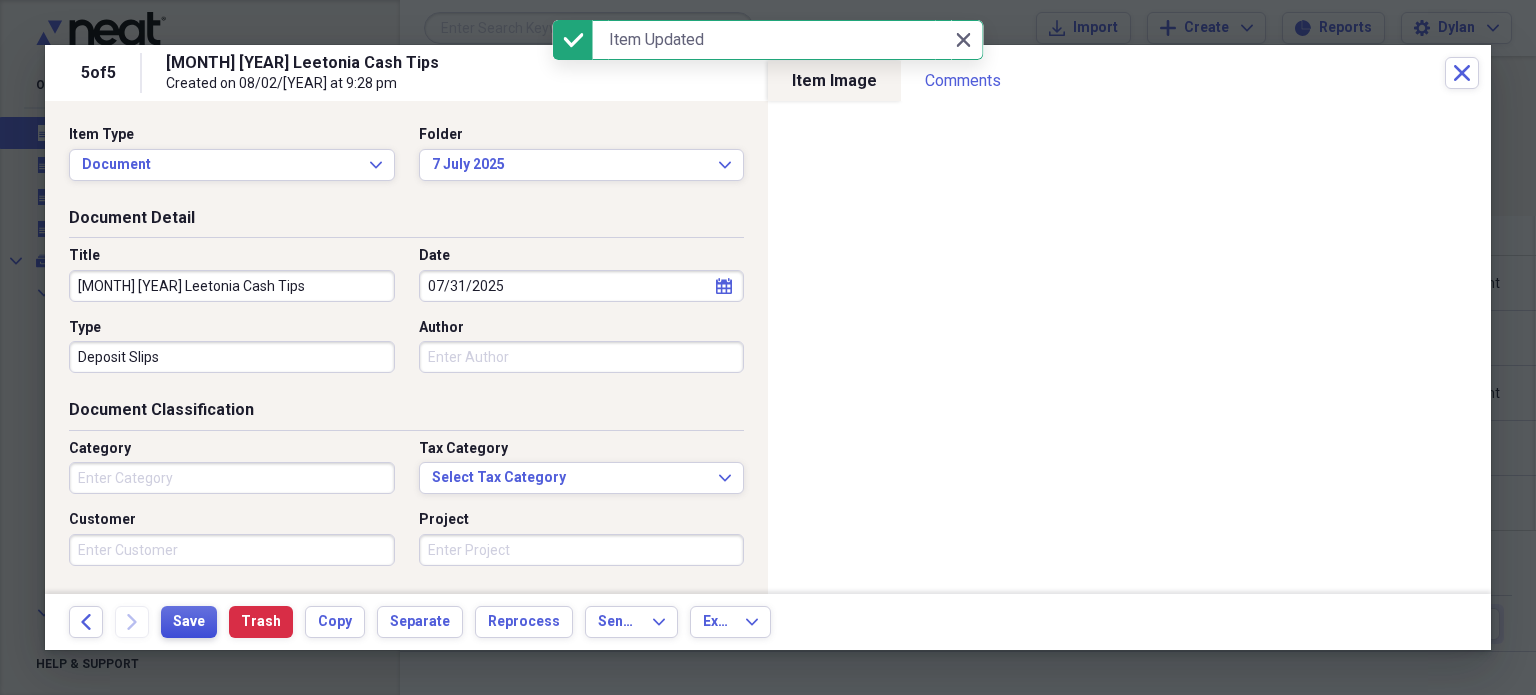 click on "Save" at bounding box center (189, 622) 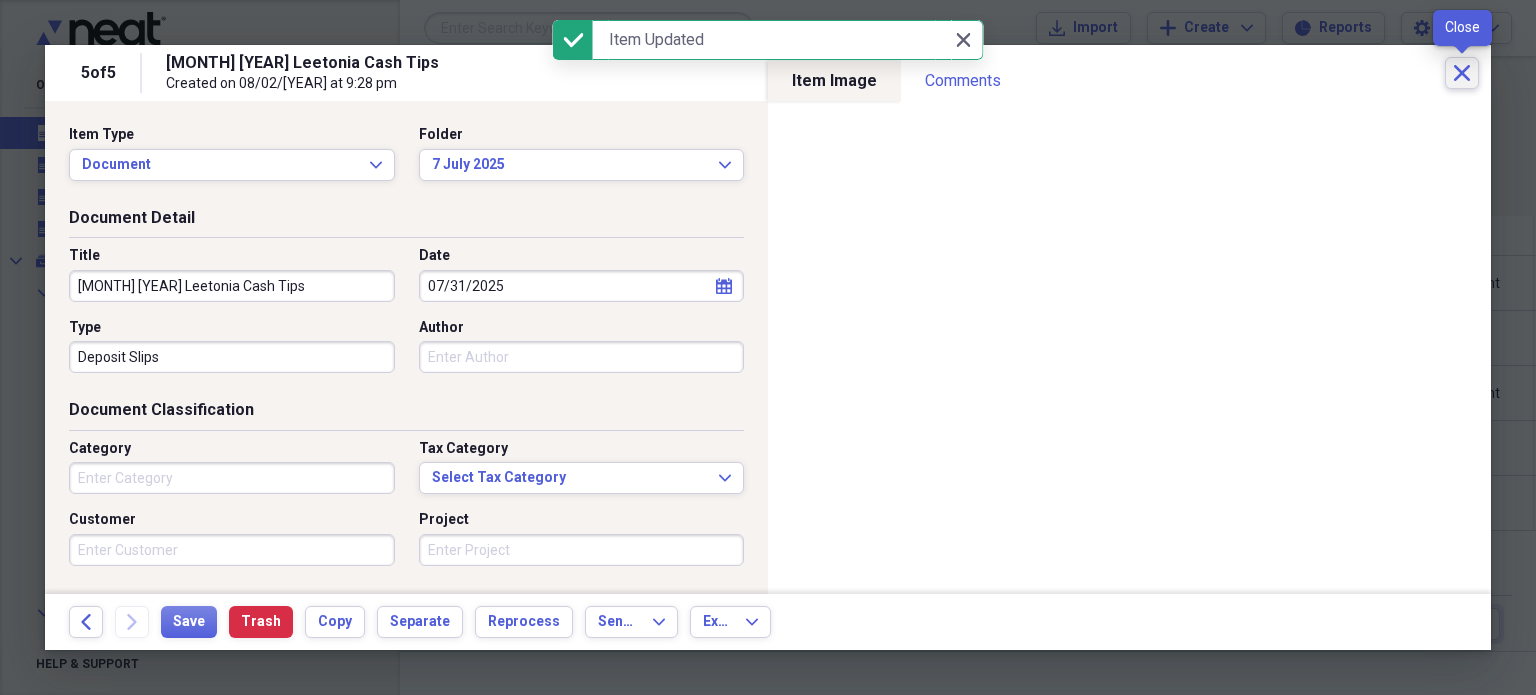 click on "Close" at bounding box center [1462, 73] 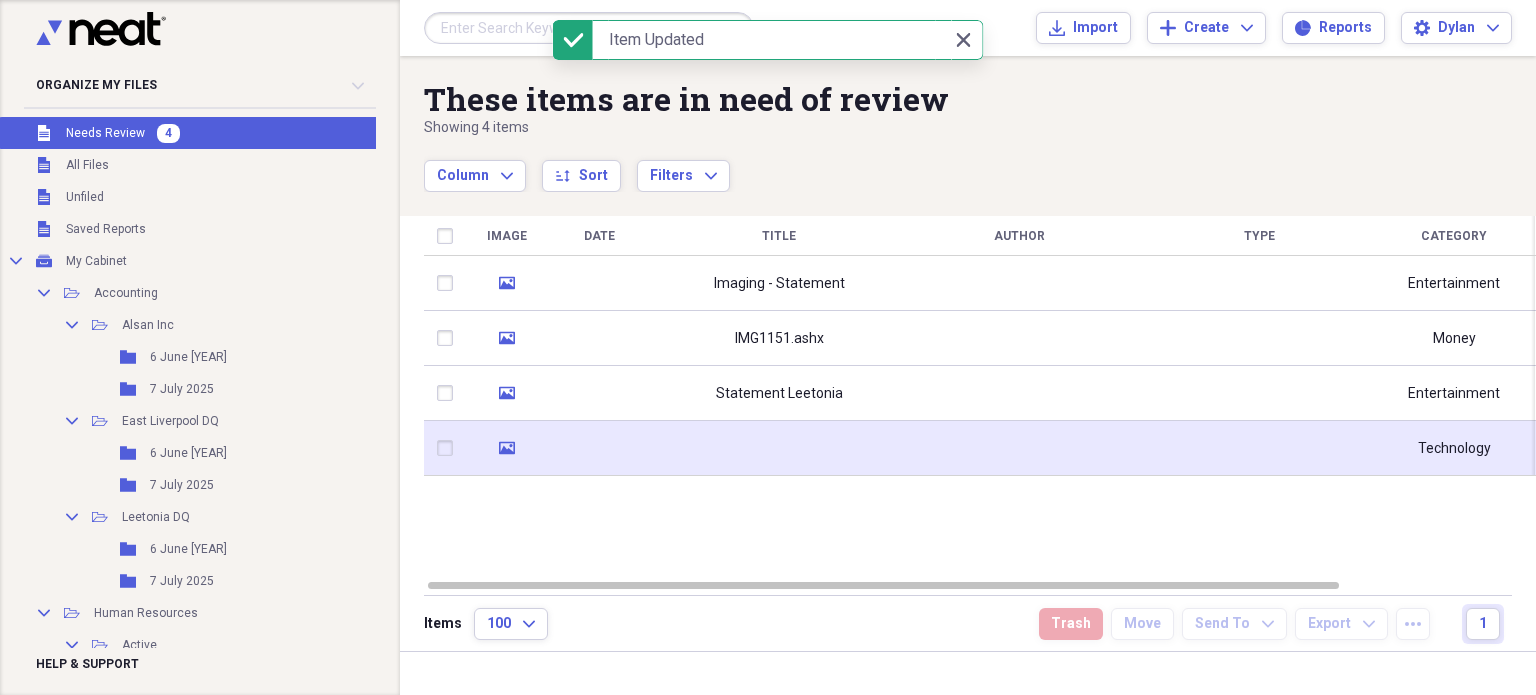 click at bounding box center [779, 448] 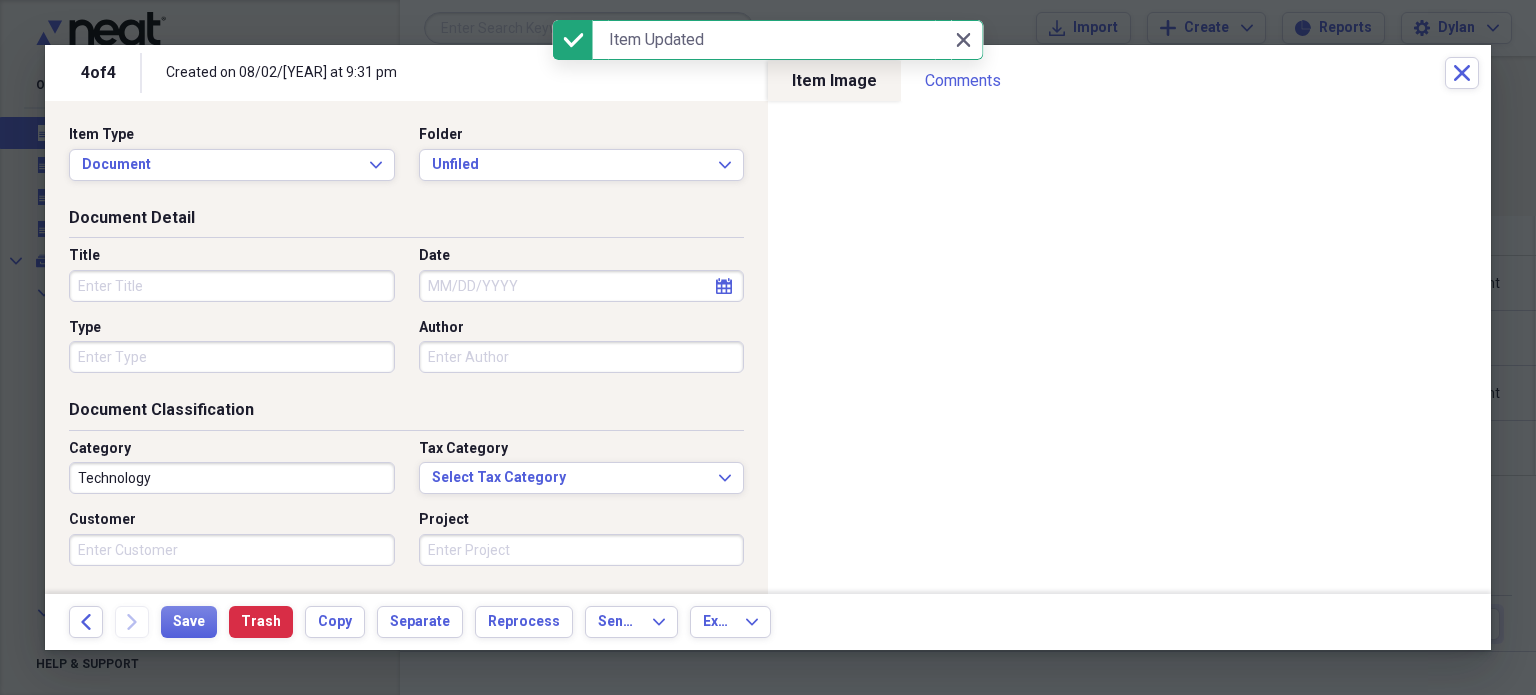 click on "Title" at bounding box center [232, 286] 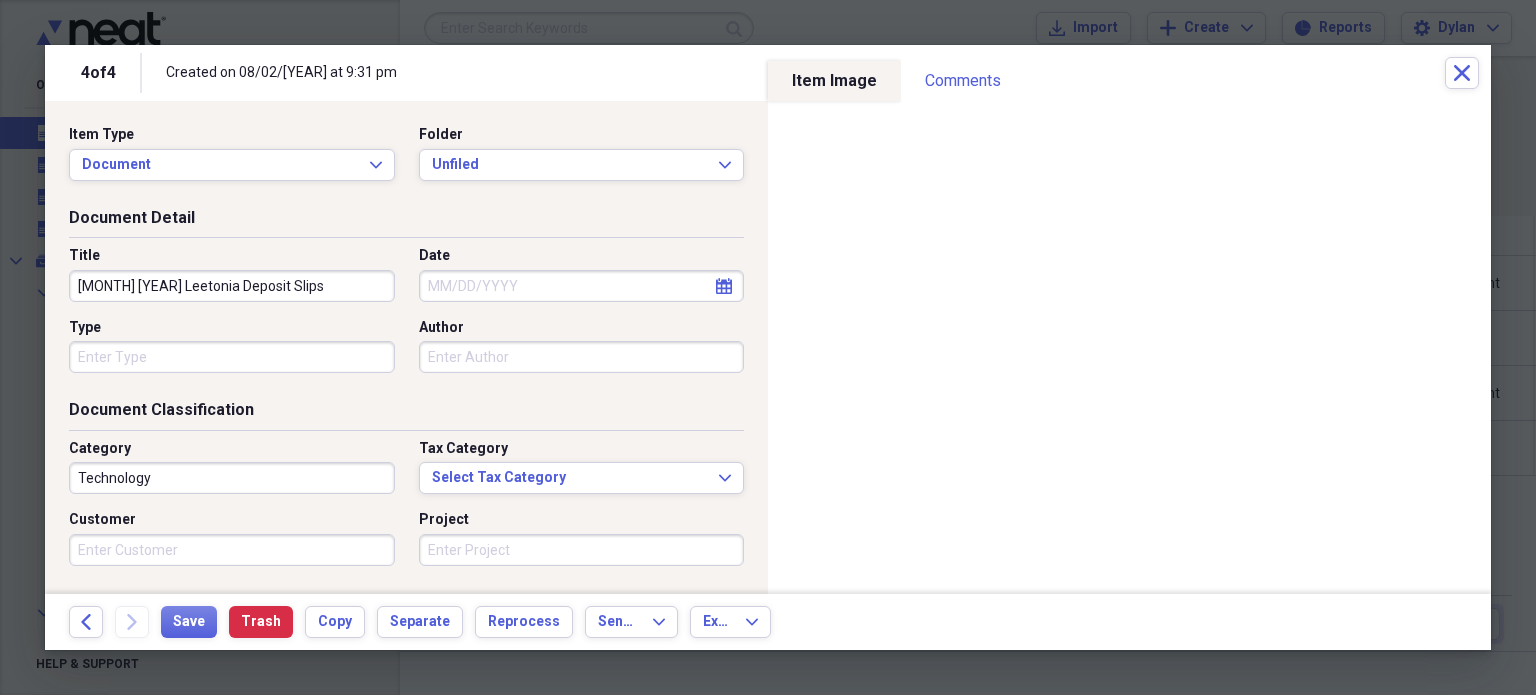type on "[MONTH] [YEAR] Leetonia Deposit Slips" 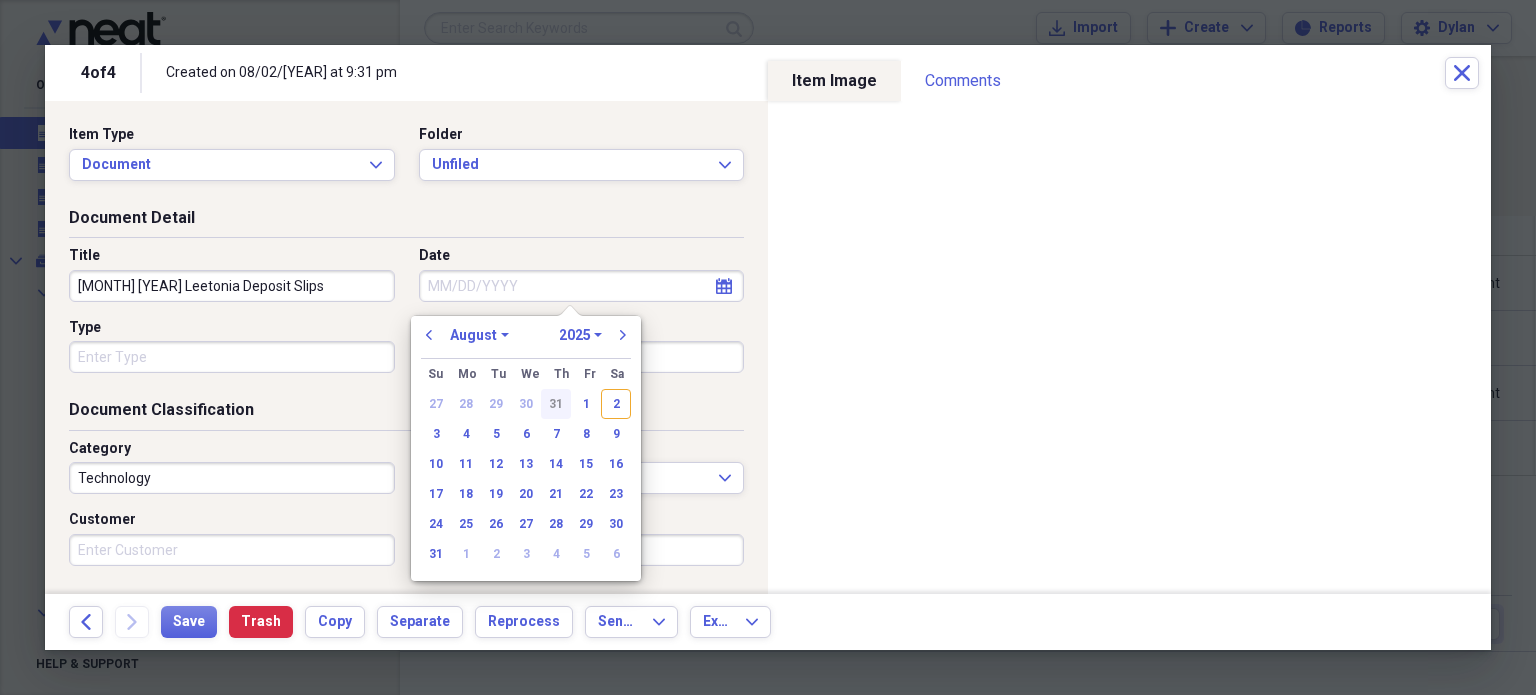 click on "31" at bounding box center [556, 404] 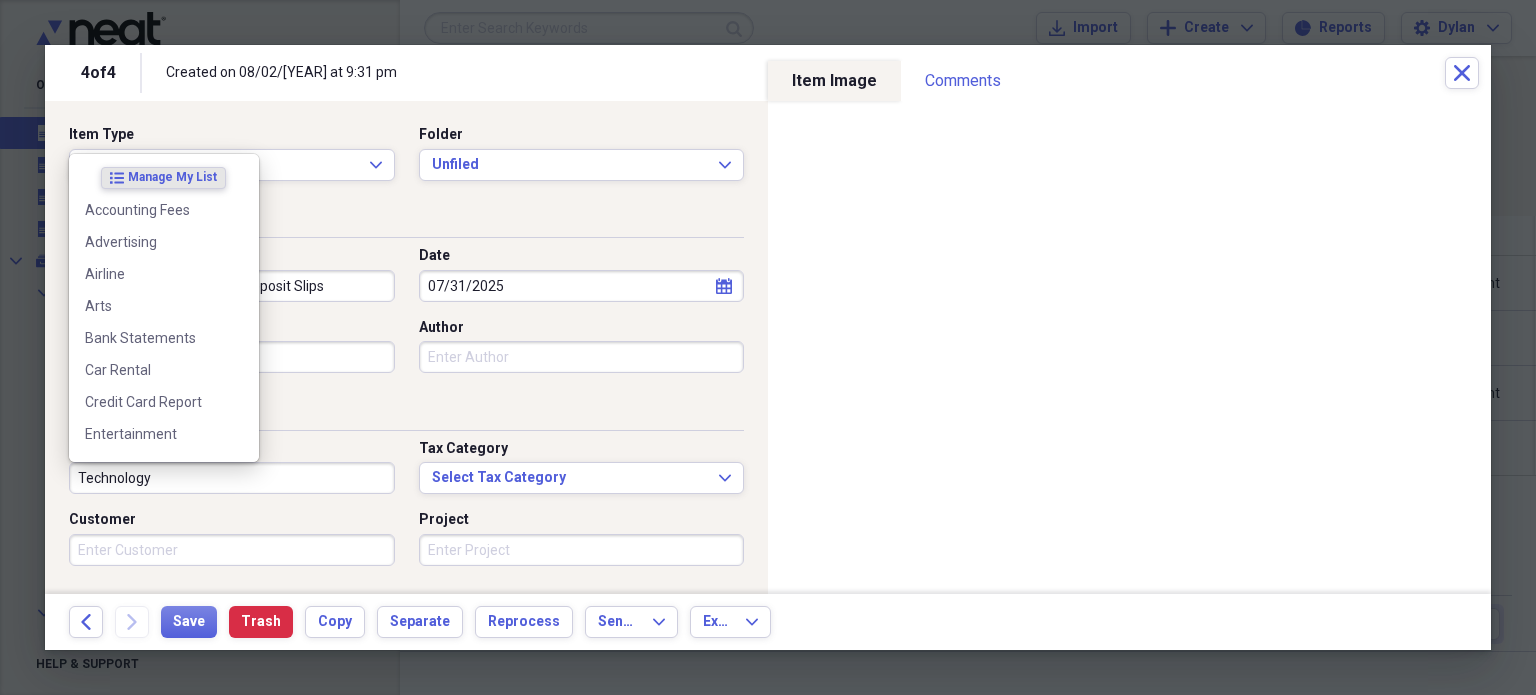 click on "Technology" at bounding box center (232, 478) 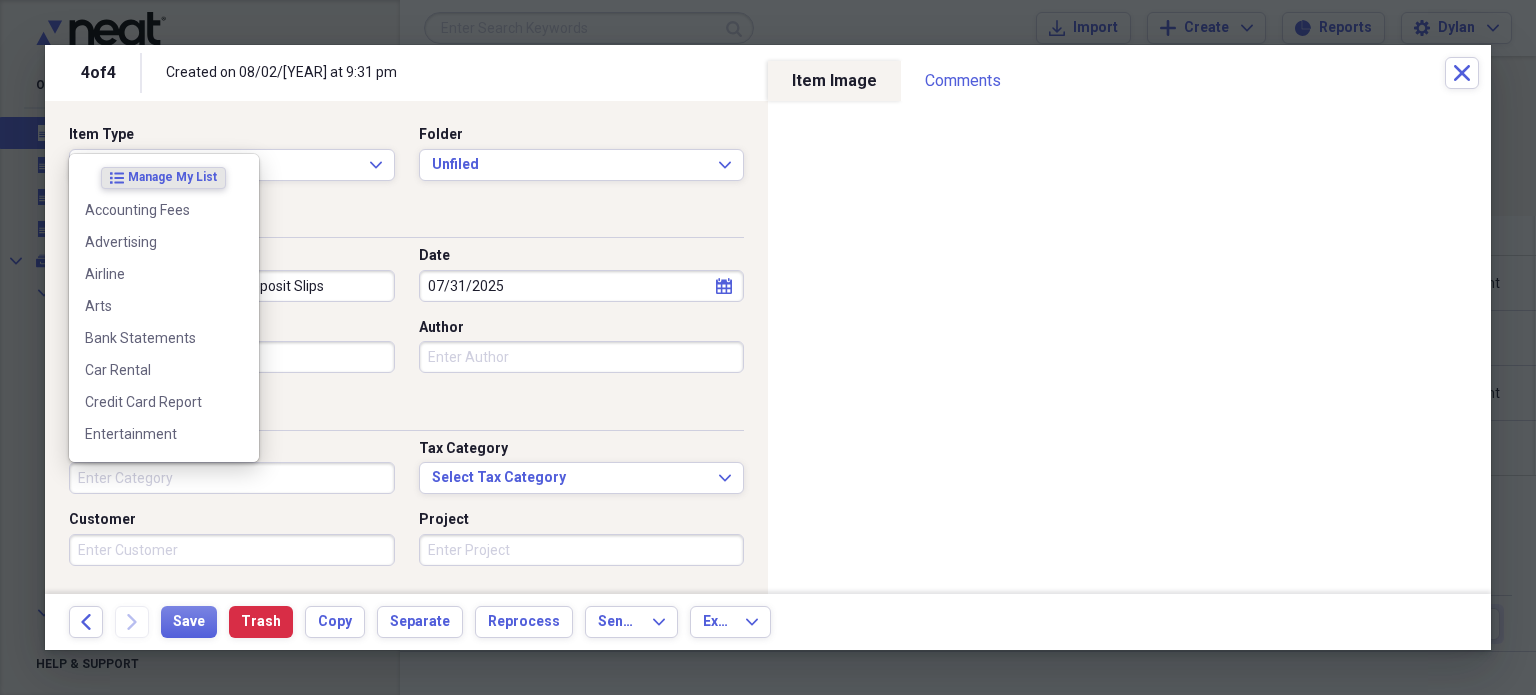 type 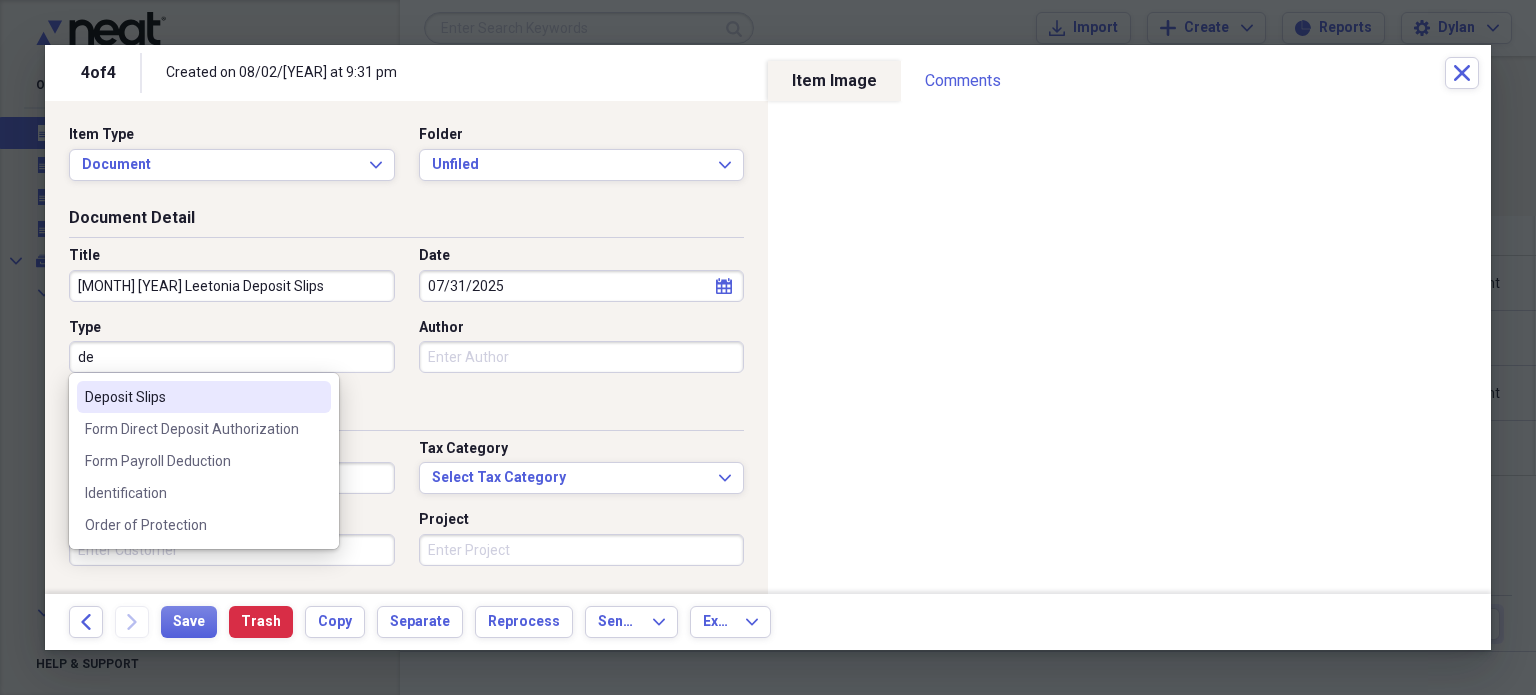 click on "Deposit Slips" at bounding box center [192, 397] 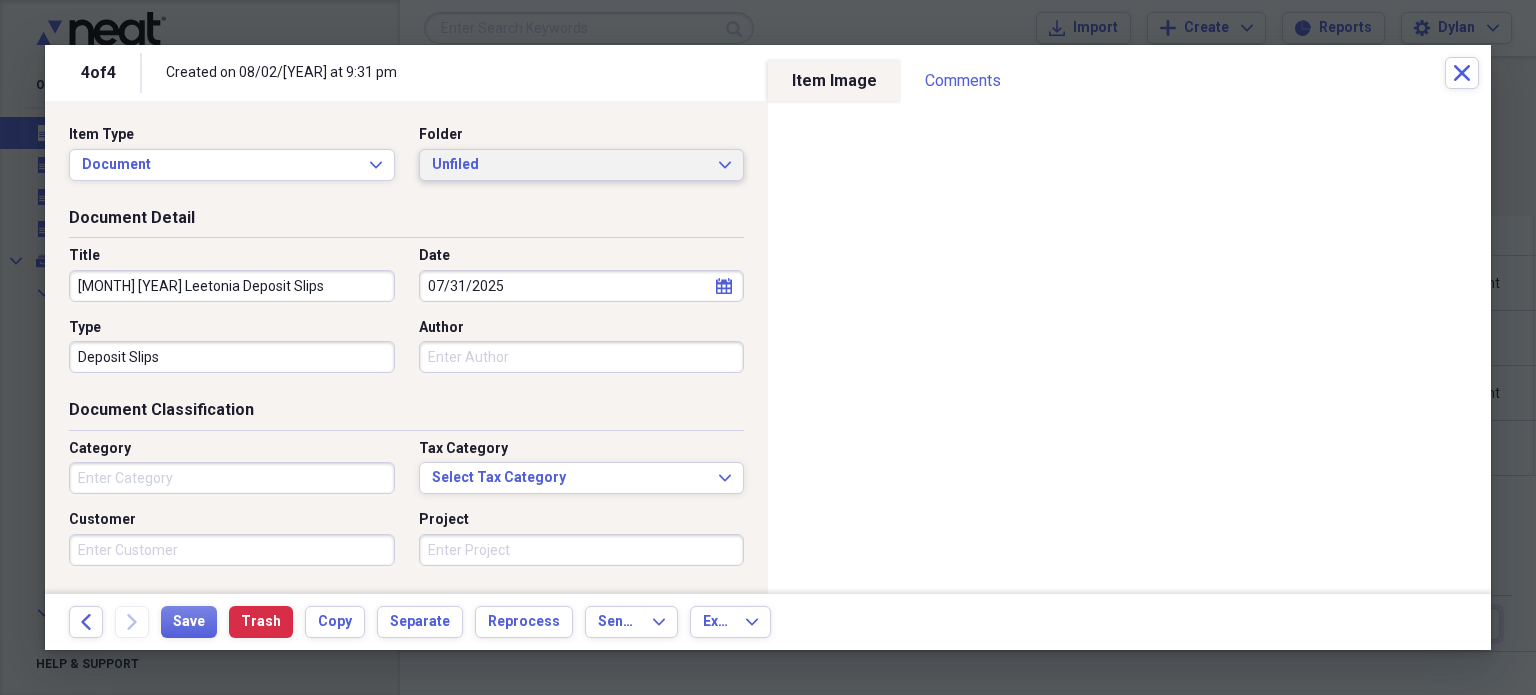click on "Unfiled Expand" at bounding box center [582, 165] 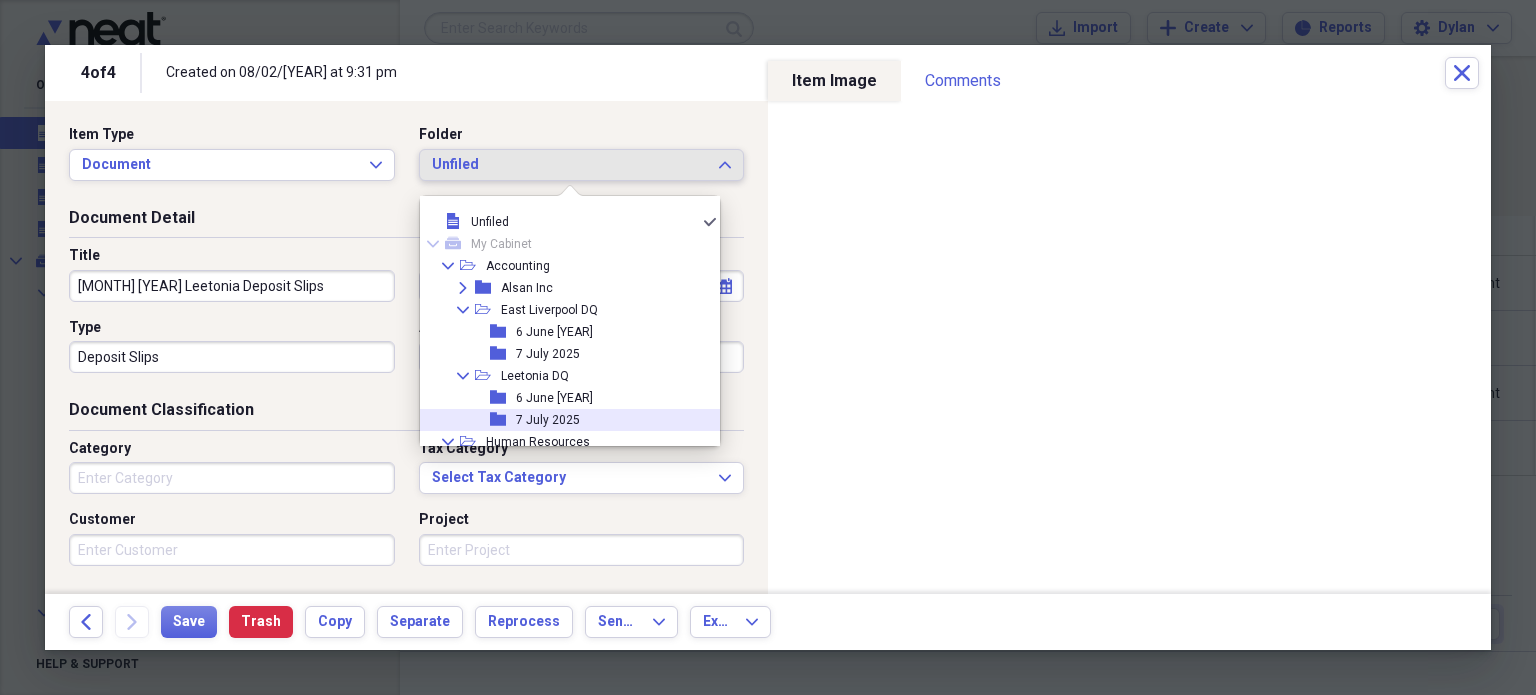 click on "7 July 2025" at bounding box center (548, 420) 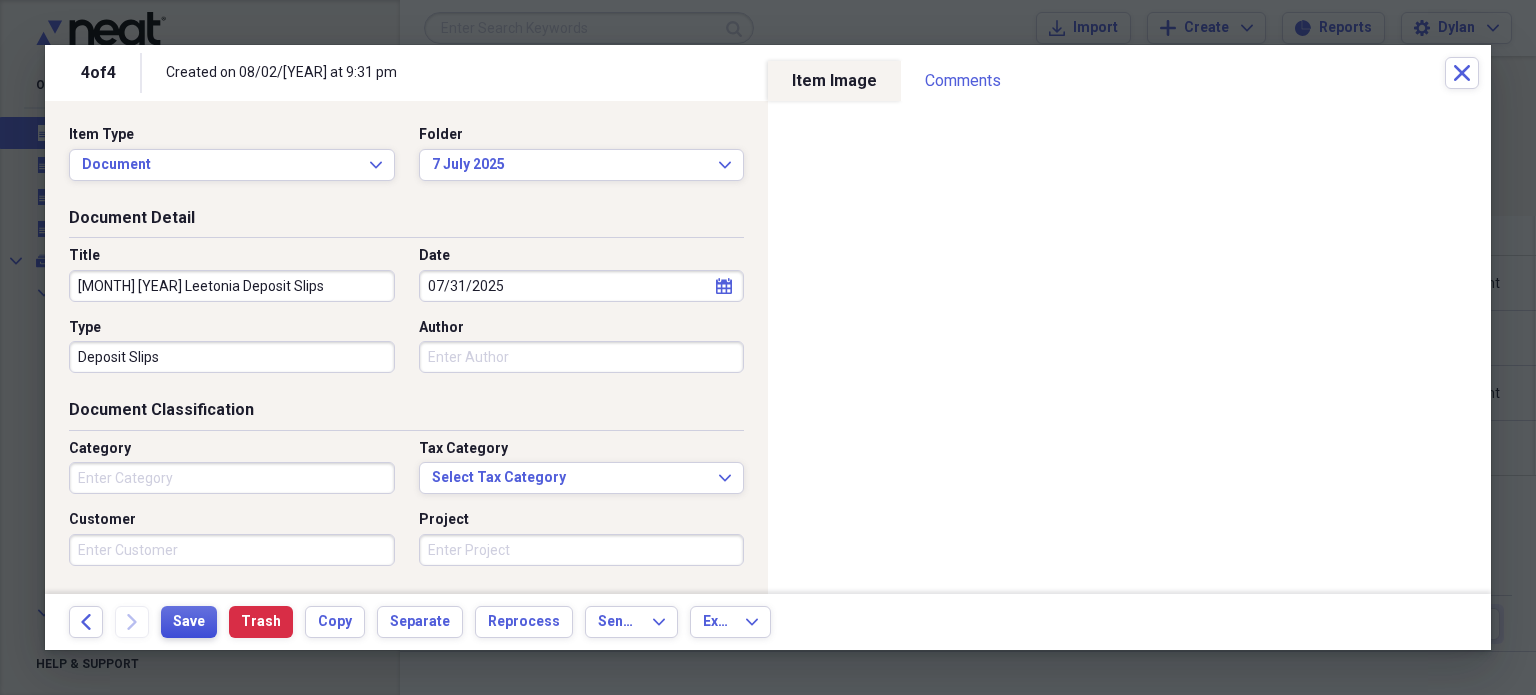 click on "Save" at bounding box center [189, 622] 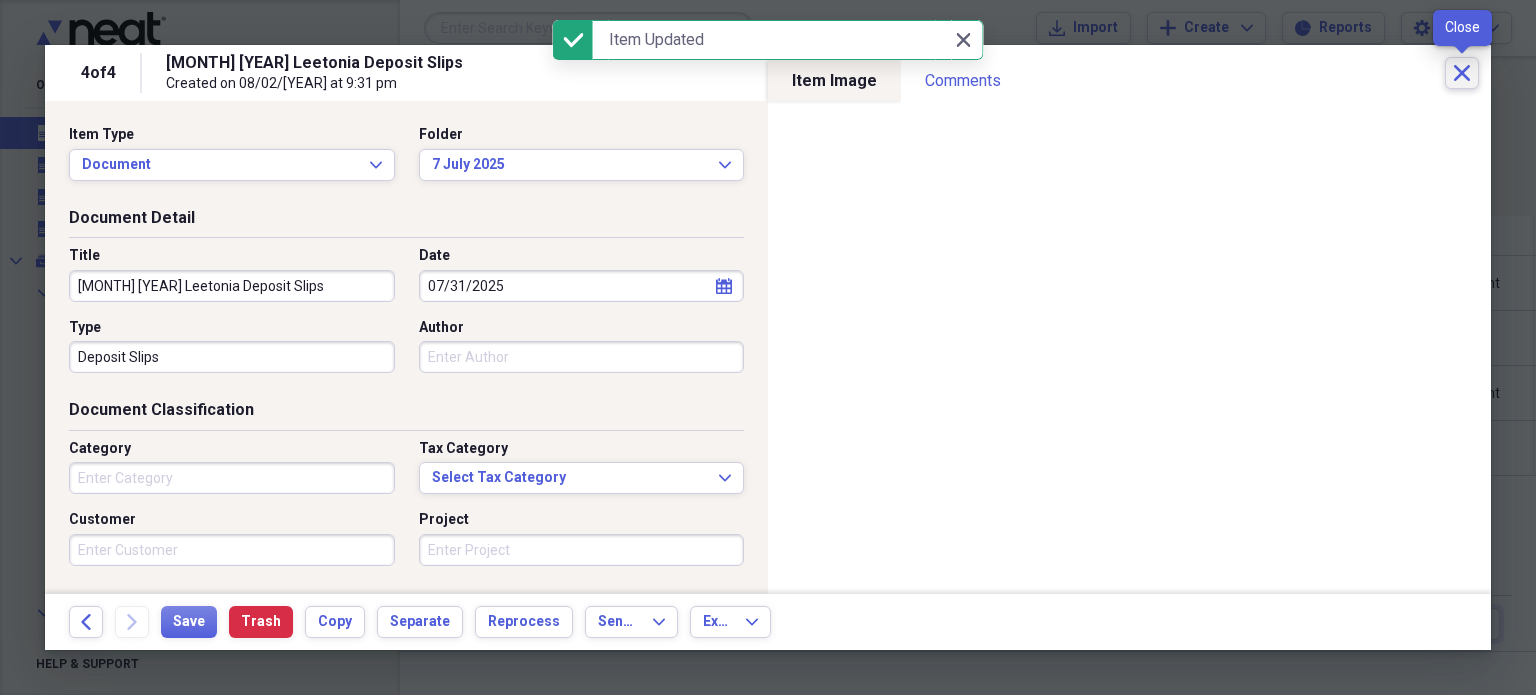 click on "Close" at bounding box center (1462, 73) 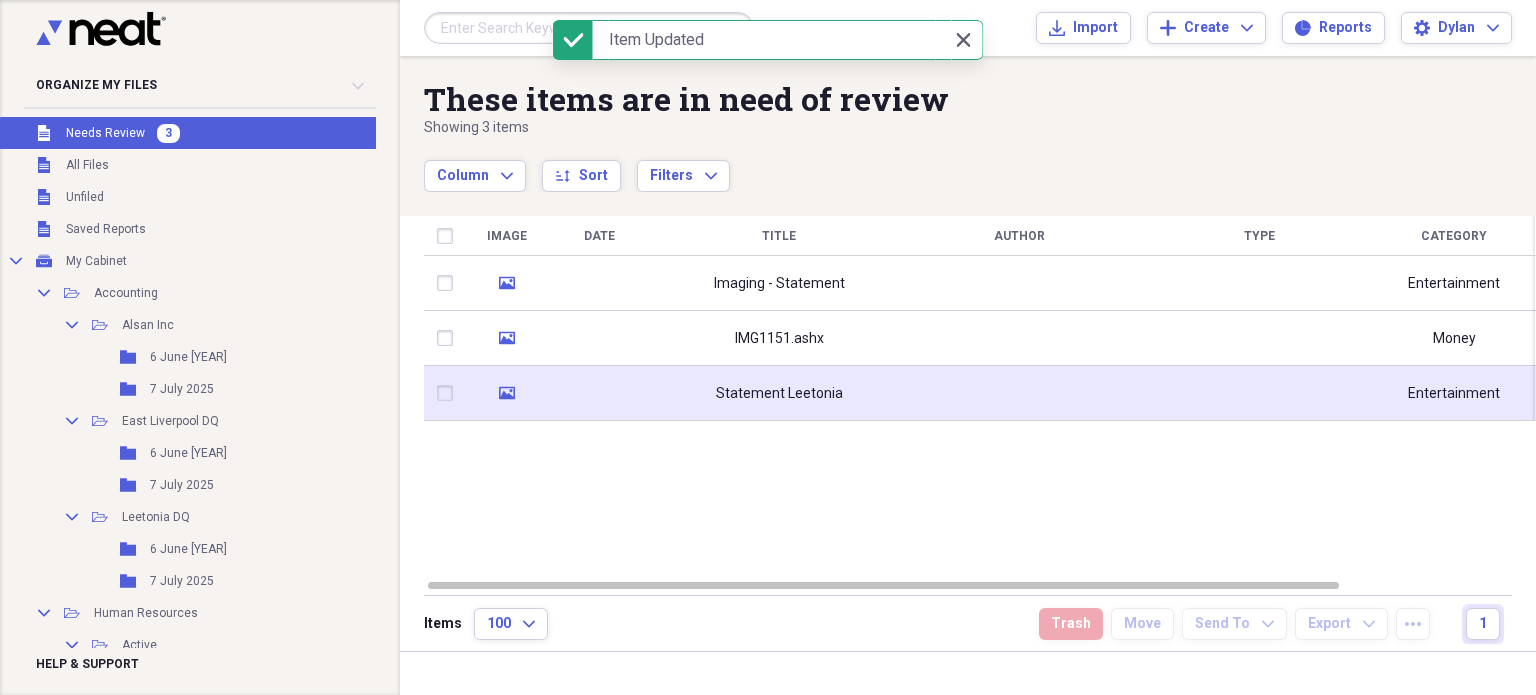 click on "Statement Leetonia" at bounding box center [779, 393] 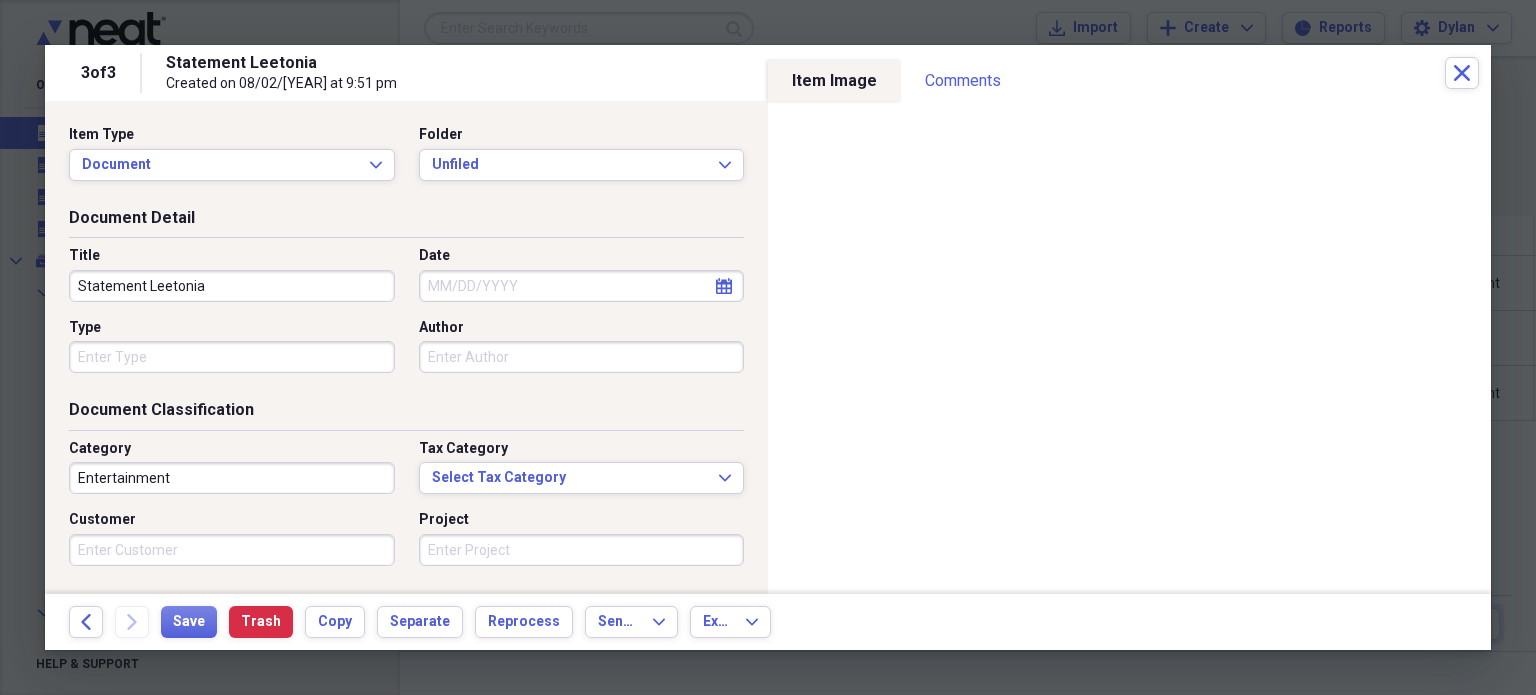 click on "Statement Leetonia" at bounding box center [232, 286] 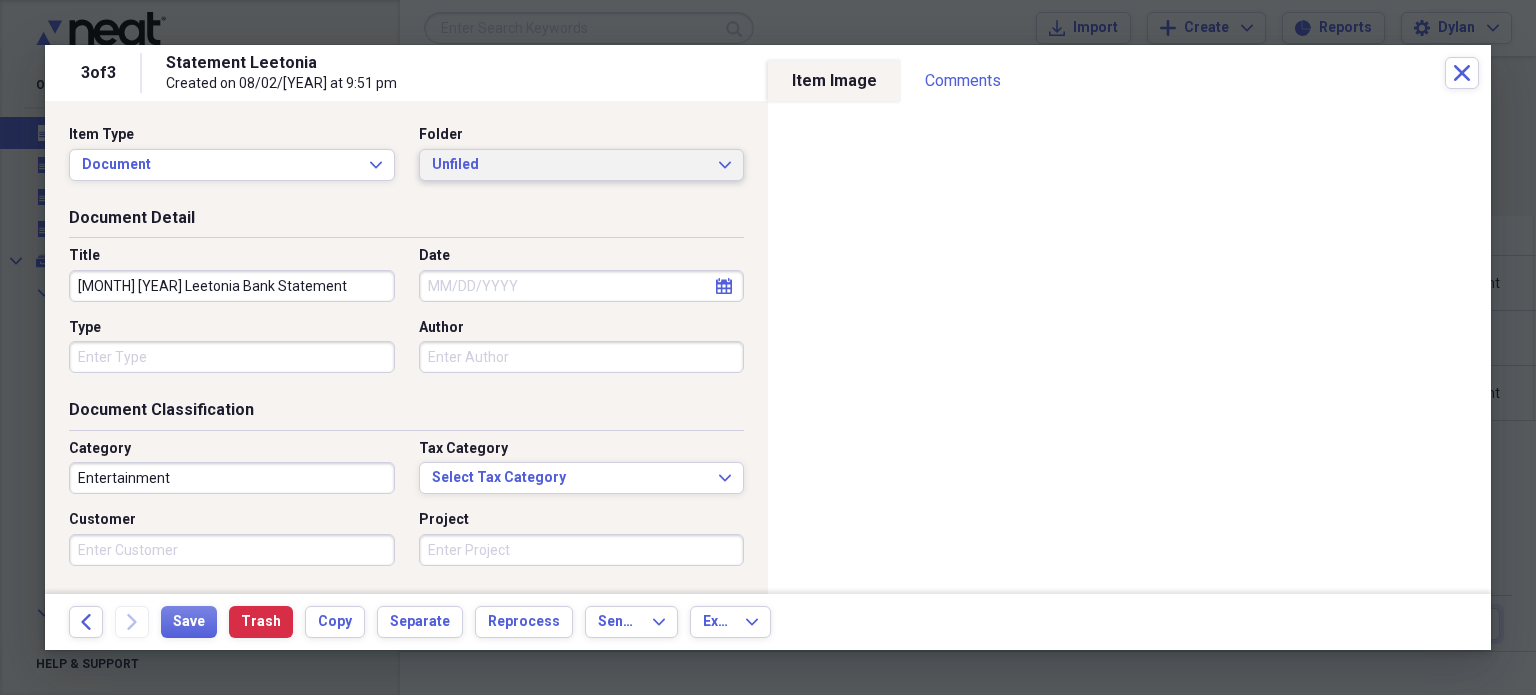 type on "[MONTH] [YEAR] Leetonia Bank Statement" 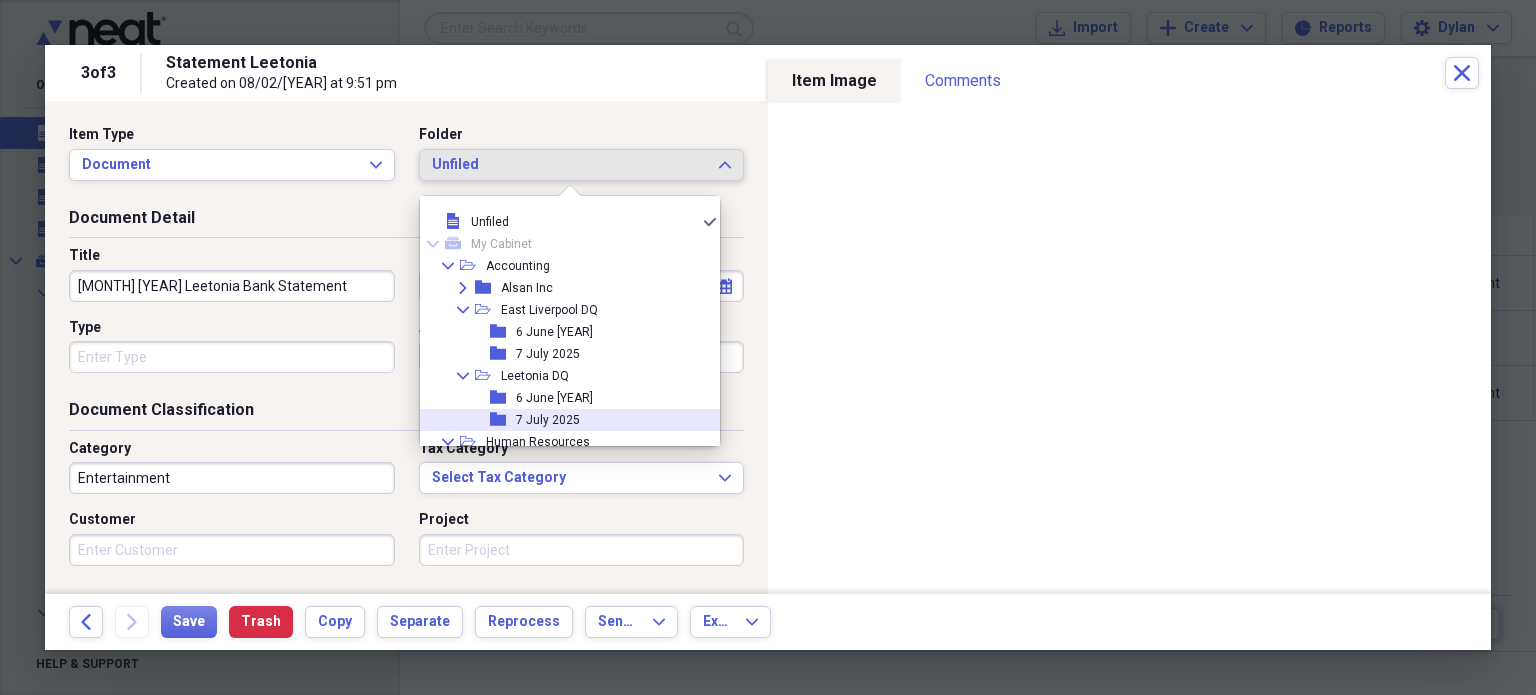 click on "7 July 2025" at bounding box center (548, 420) 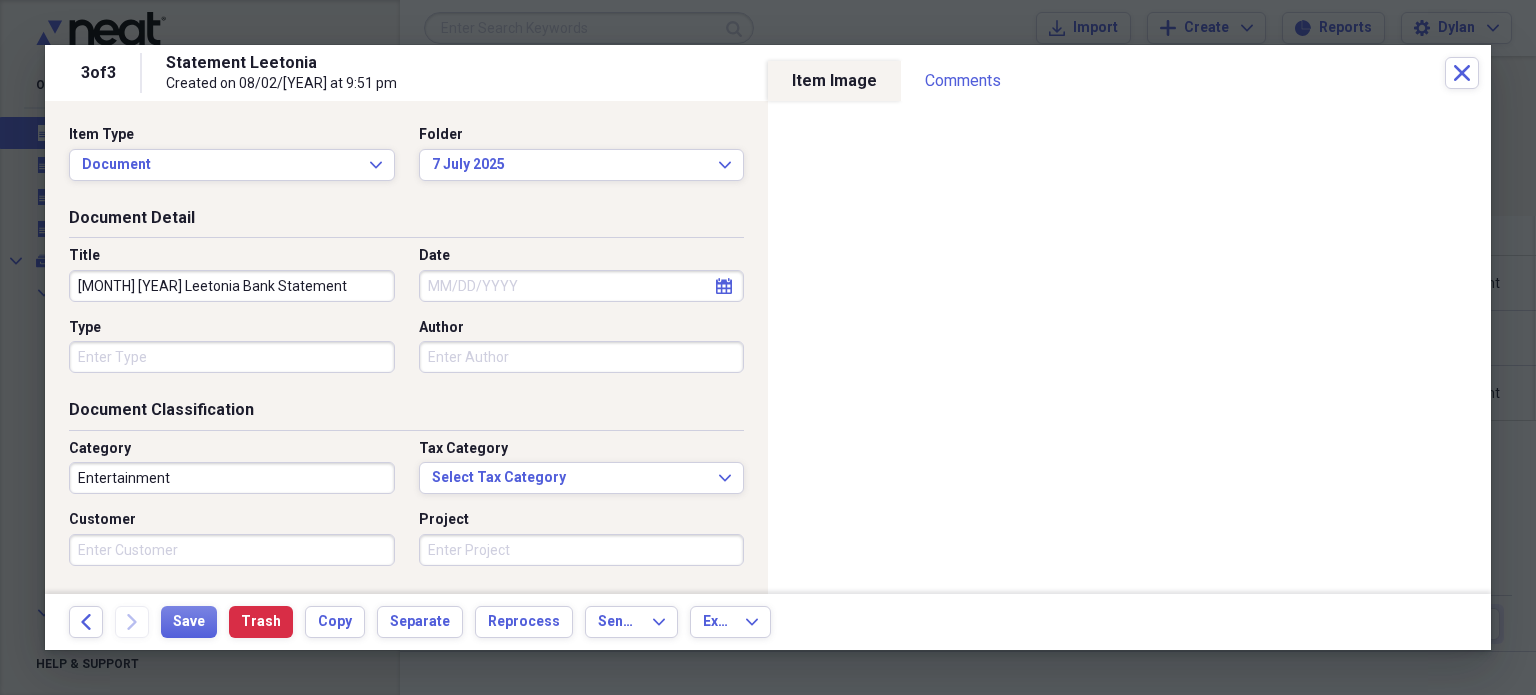select on "7" 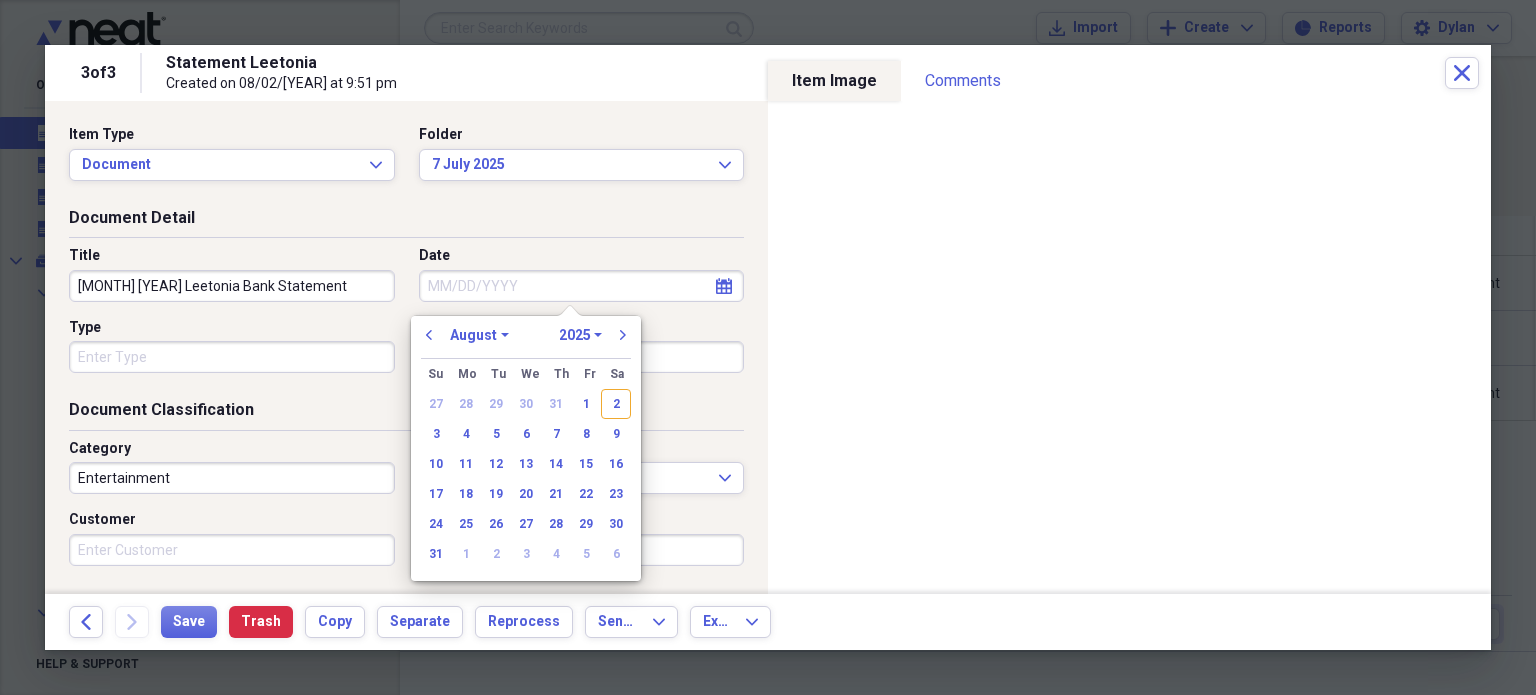 click on "Date" at bounding box center (582, 286) 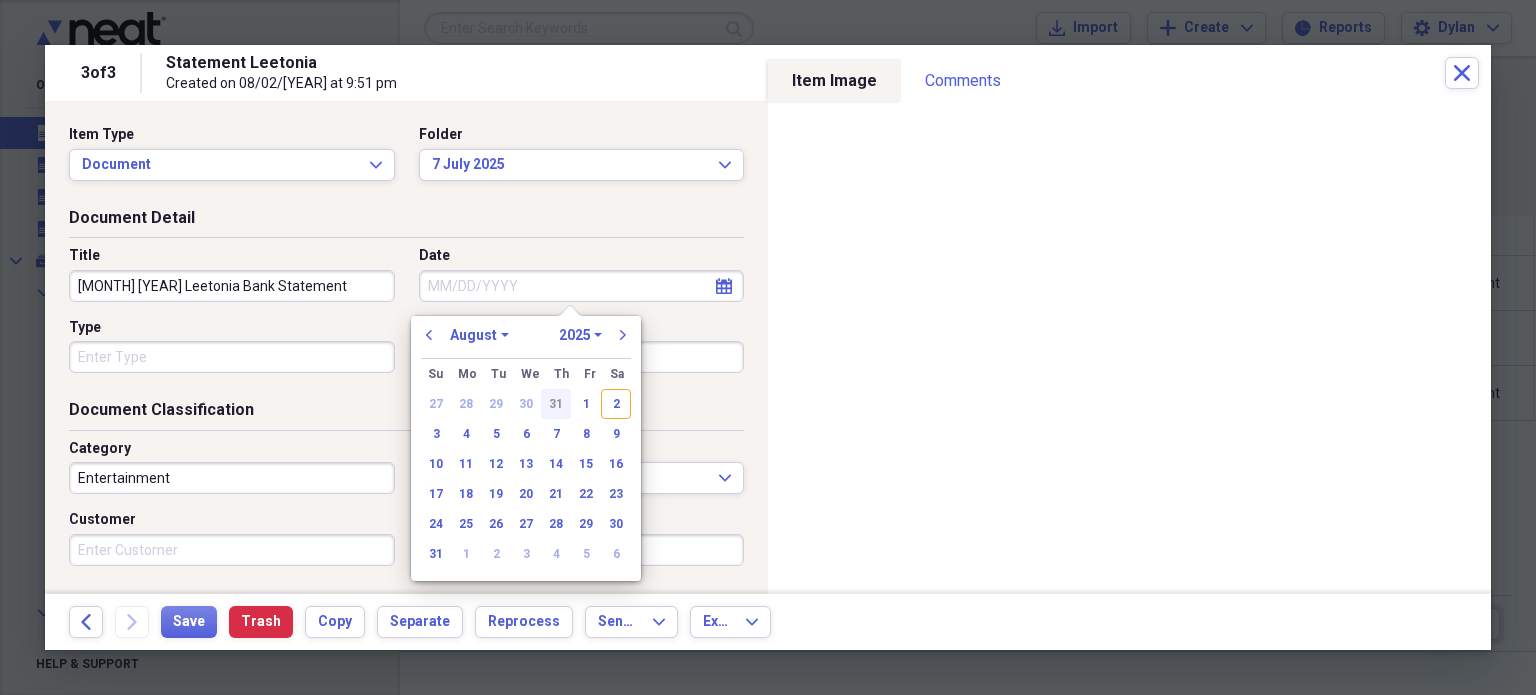 click on "31" at bounding box center (556, 404) 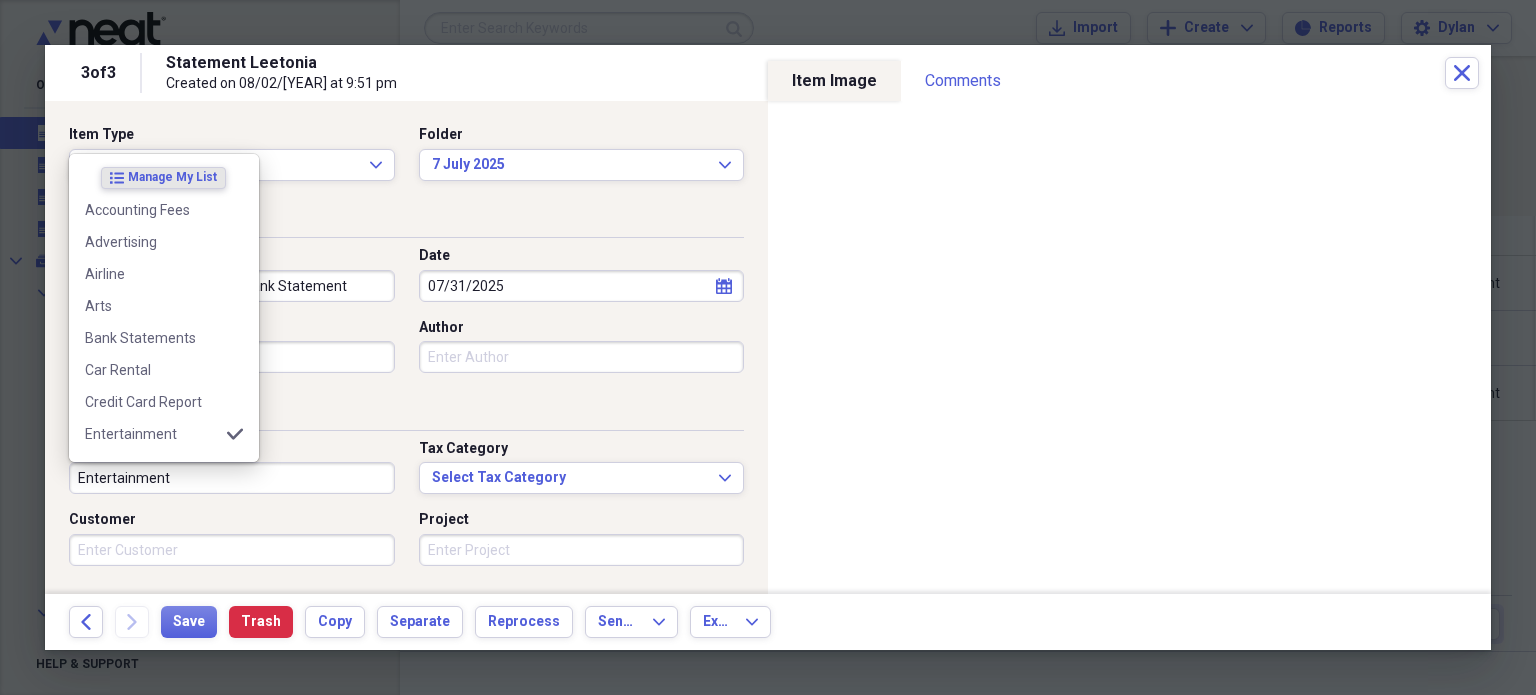 click on "Entertainment" at bounding box center [232, 478] 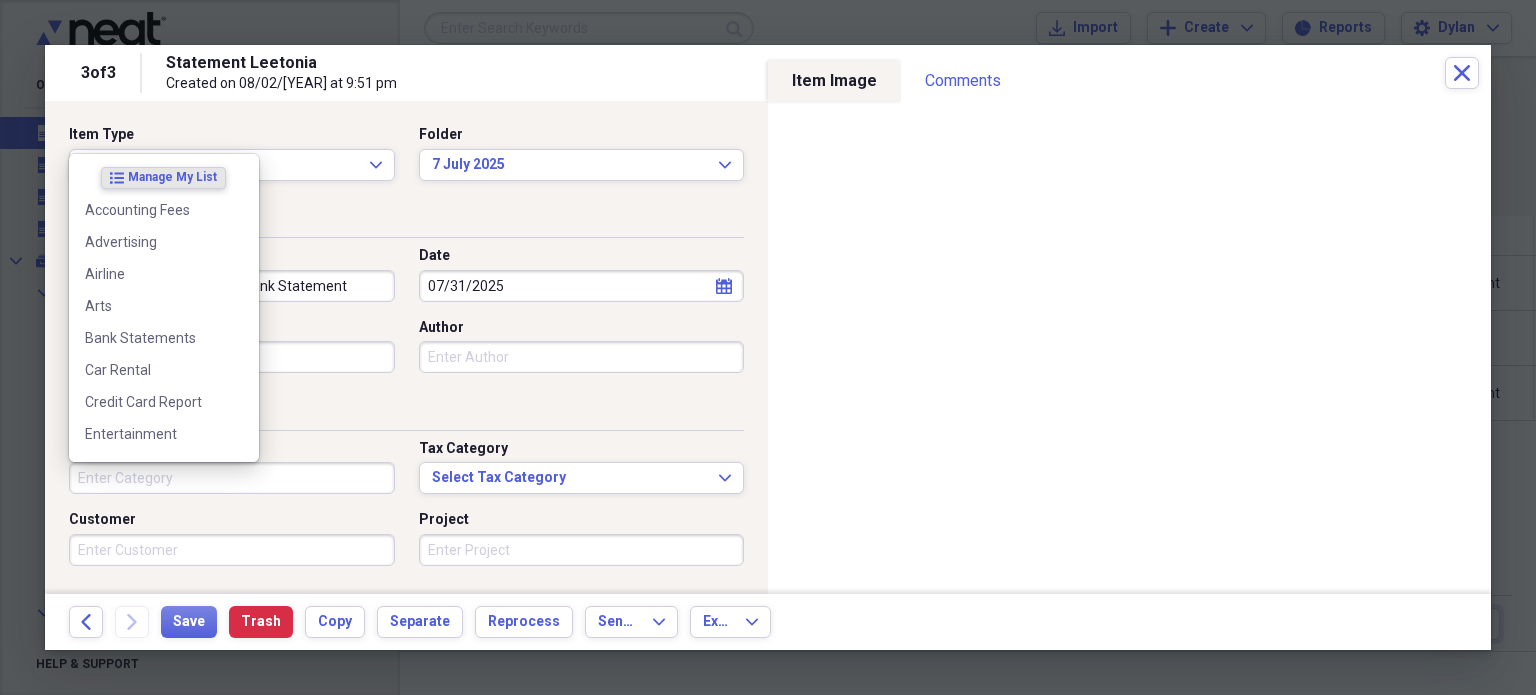 type 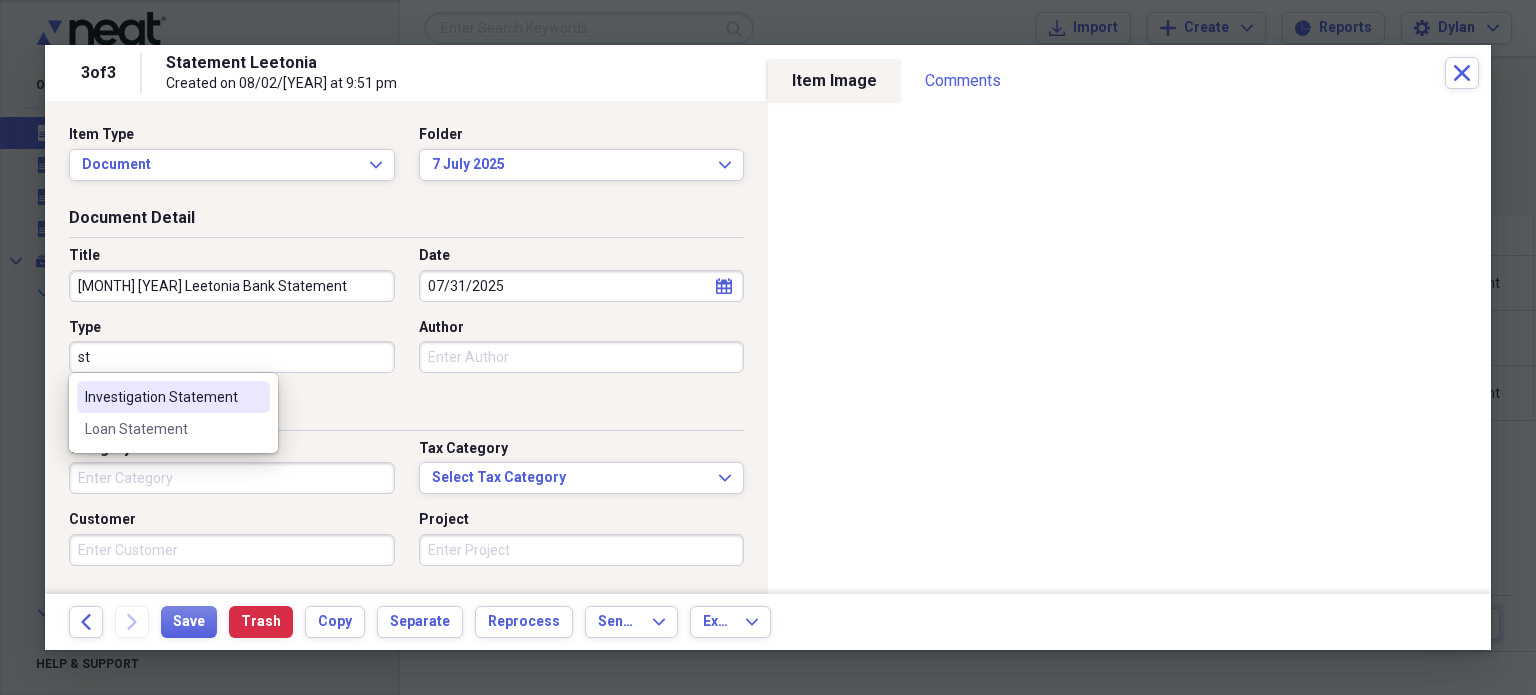 click on "st" at bounding box center (232, 357) 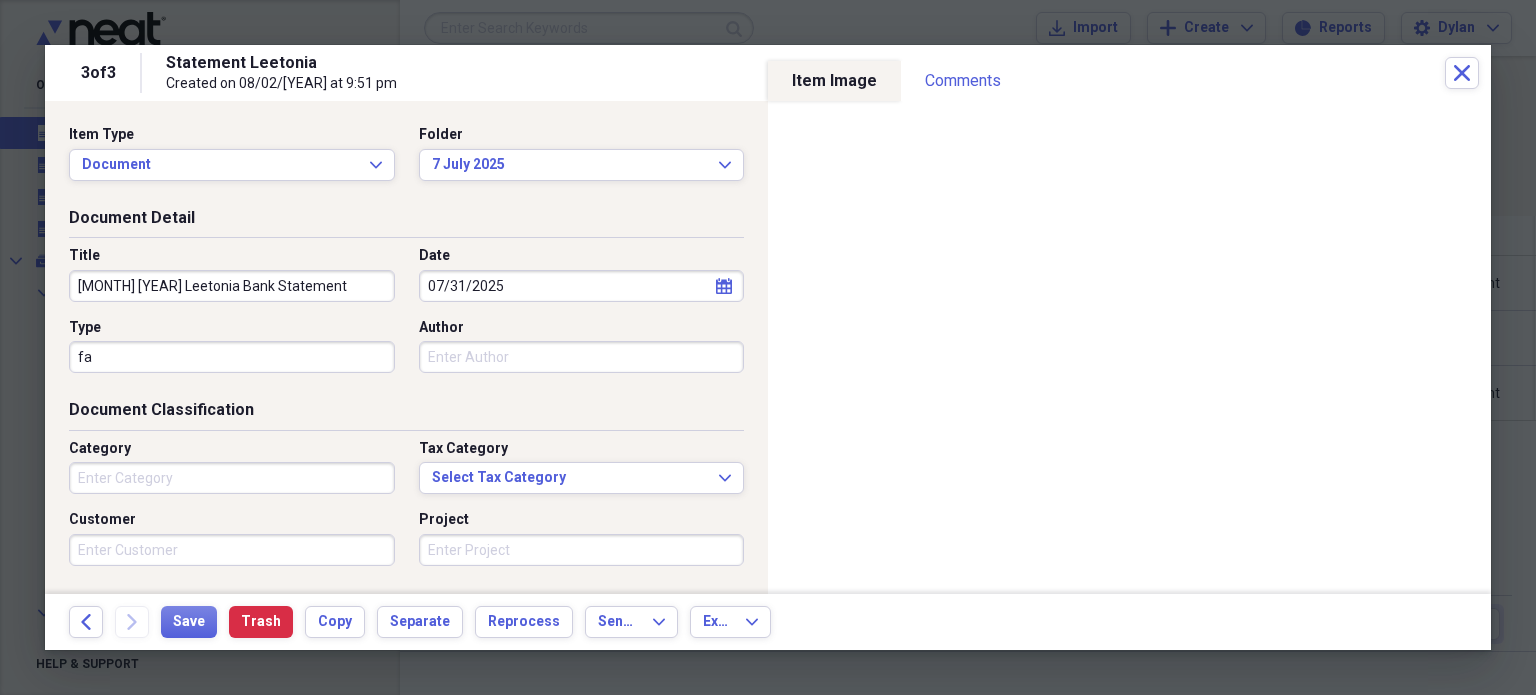 type on "f" 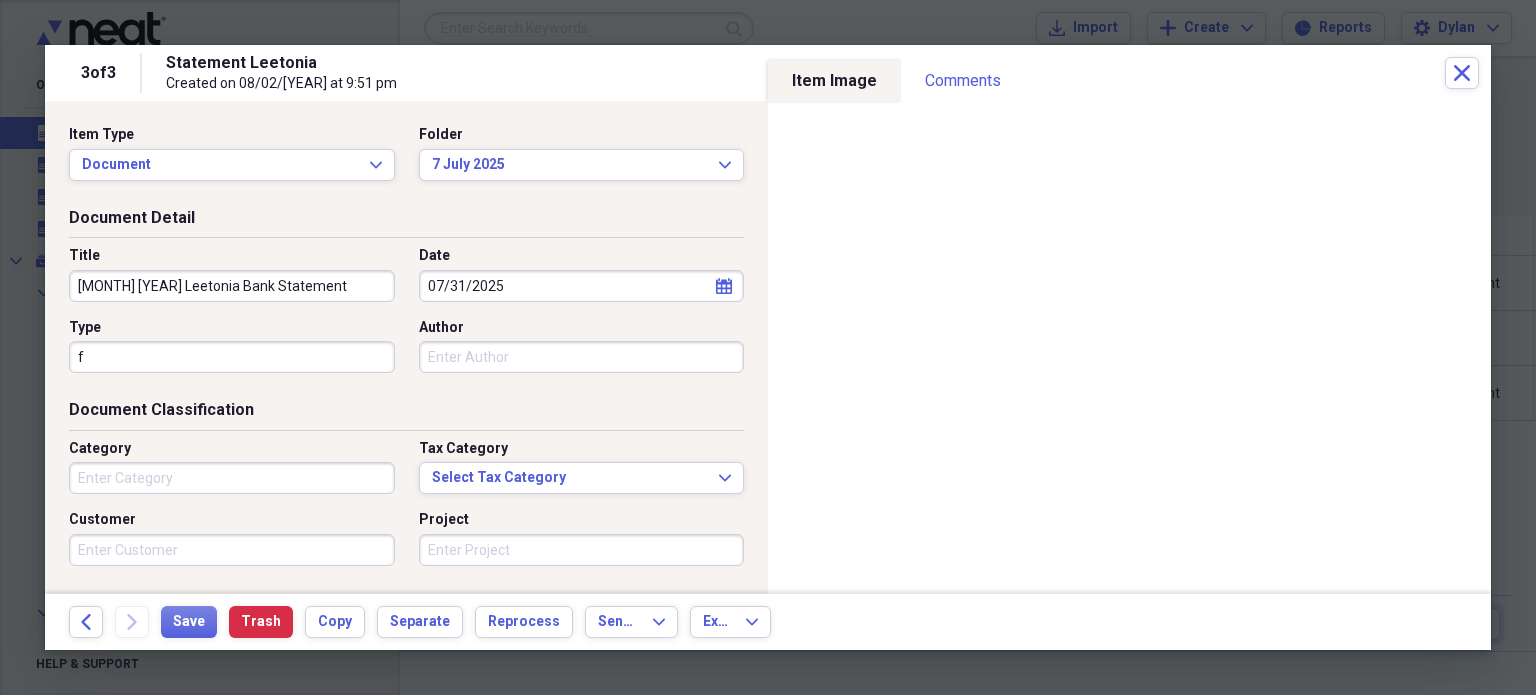 type 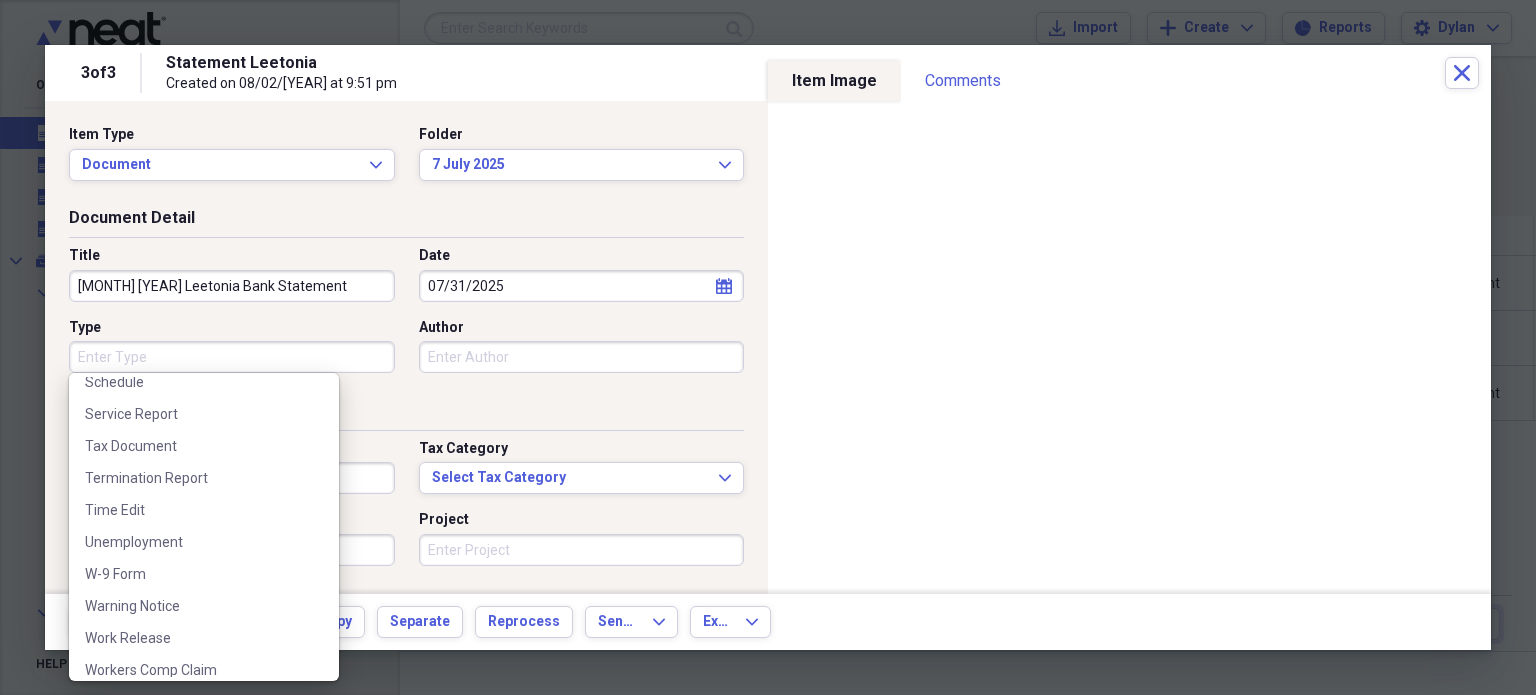 scroll, scrollTop: 1148, scrollLeft: 0, axis: vertical 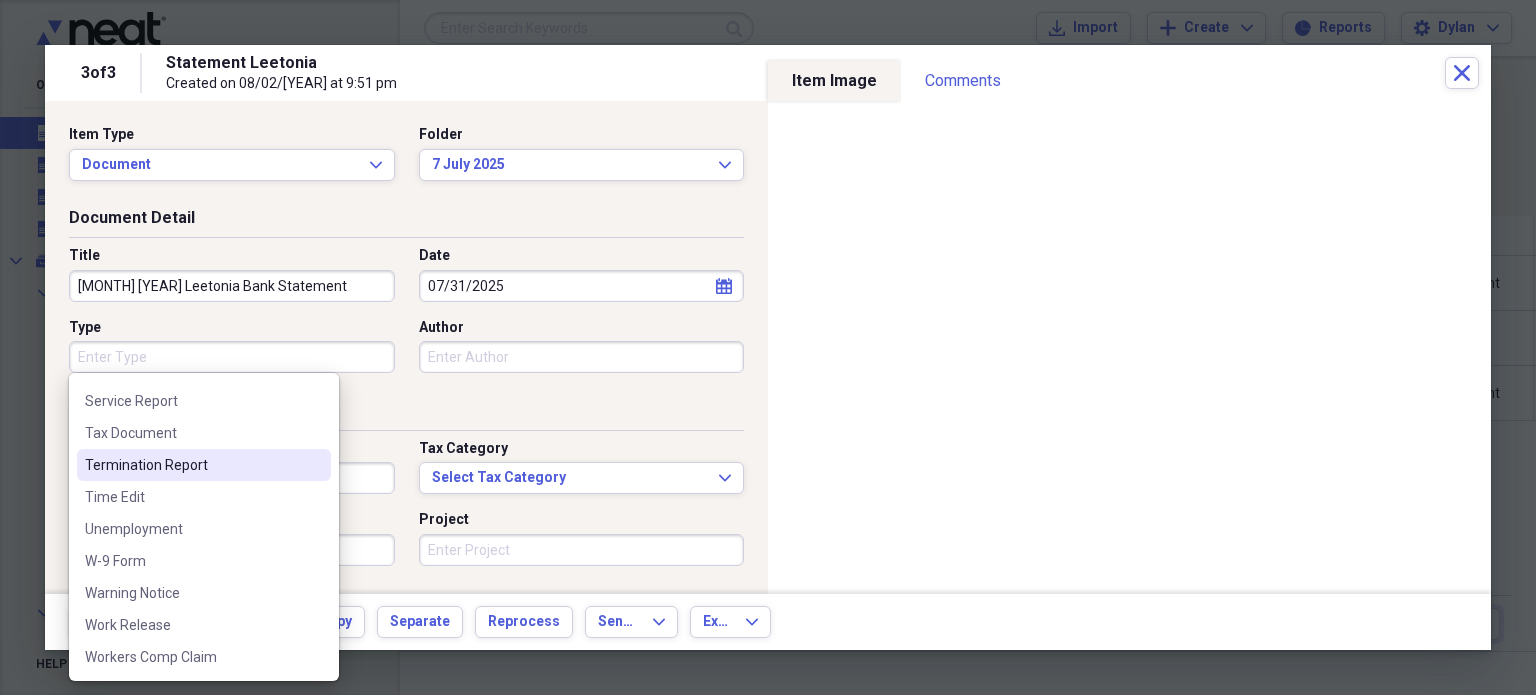click on "Item Type Document Expand" at bounding box center [238, 153] 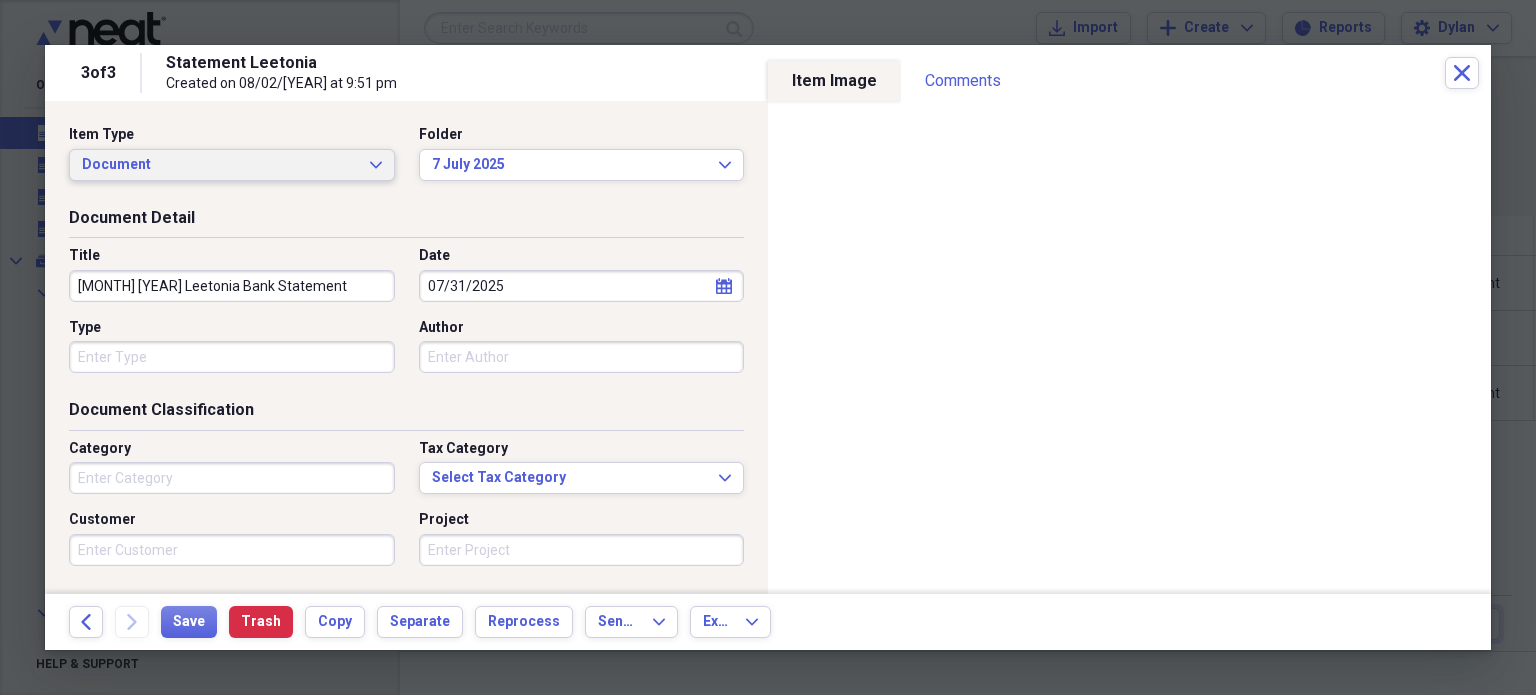 click on "Document" at bounding box center [220, 165] 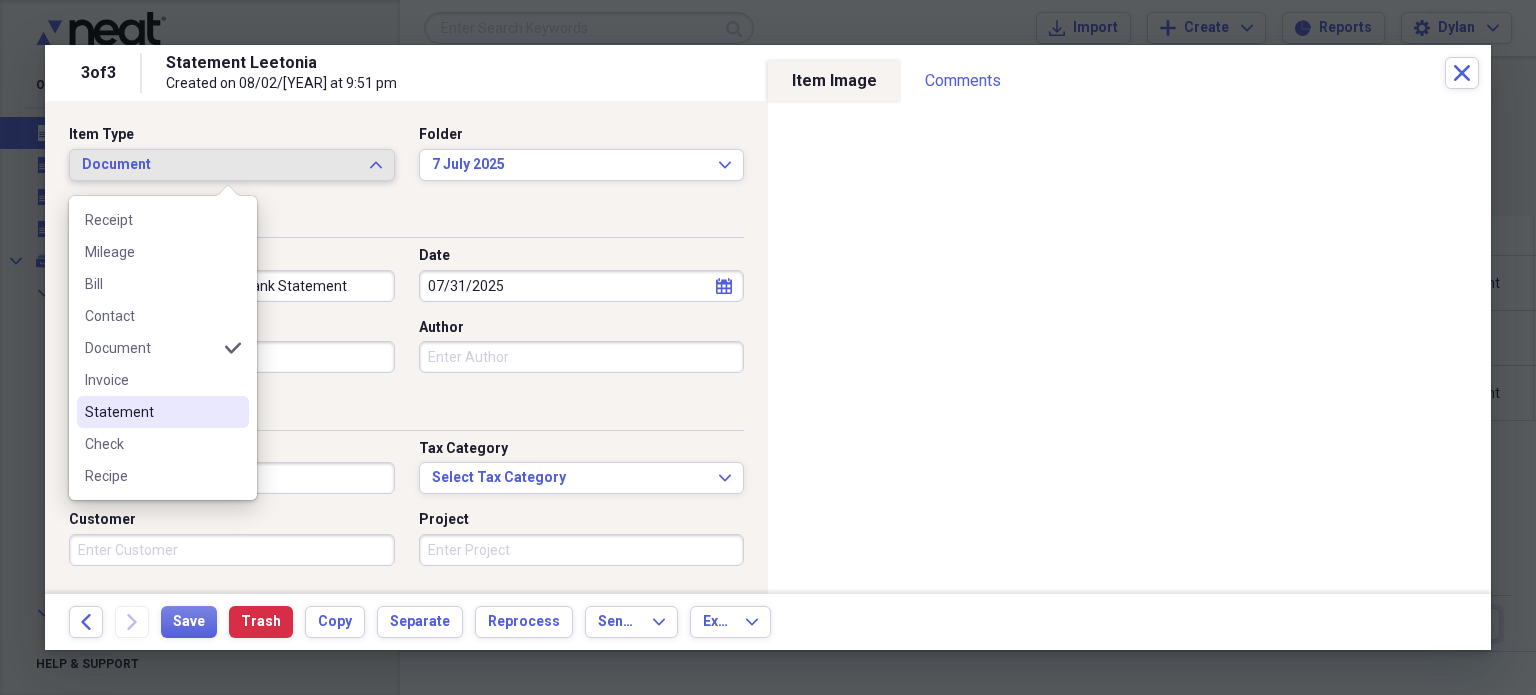 click on "Statement" at bounding box center (151, 412) 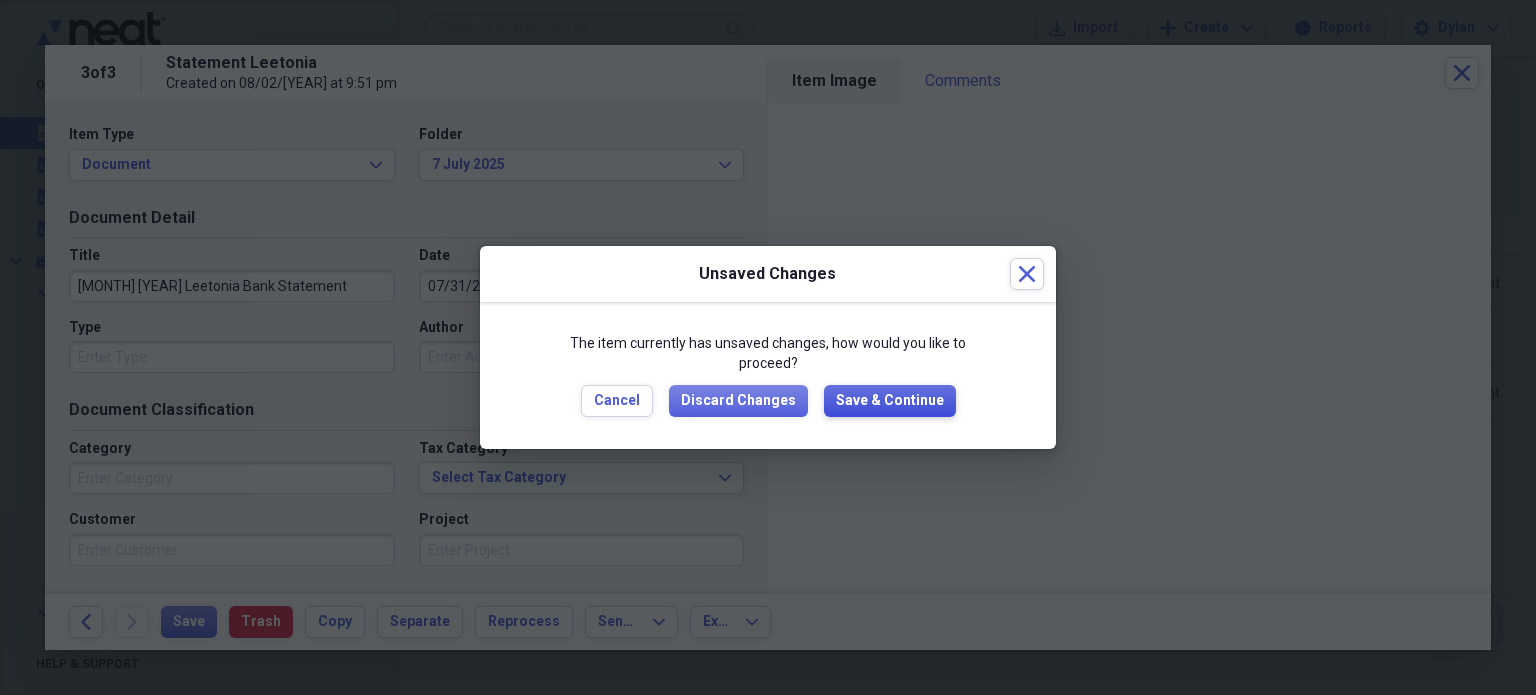 click on "Save & Continue" at bounding box center (890, 401) 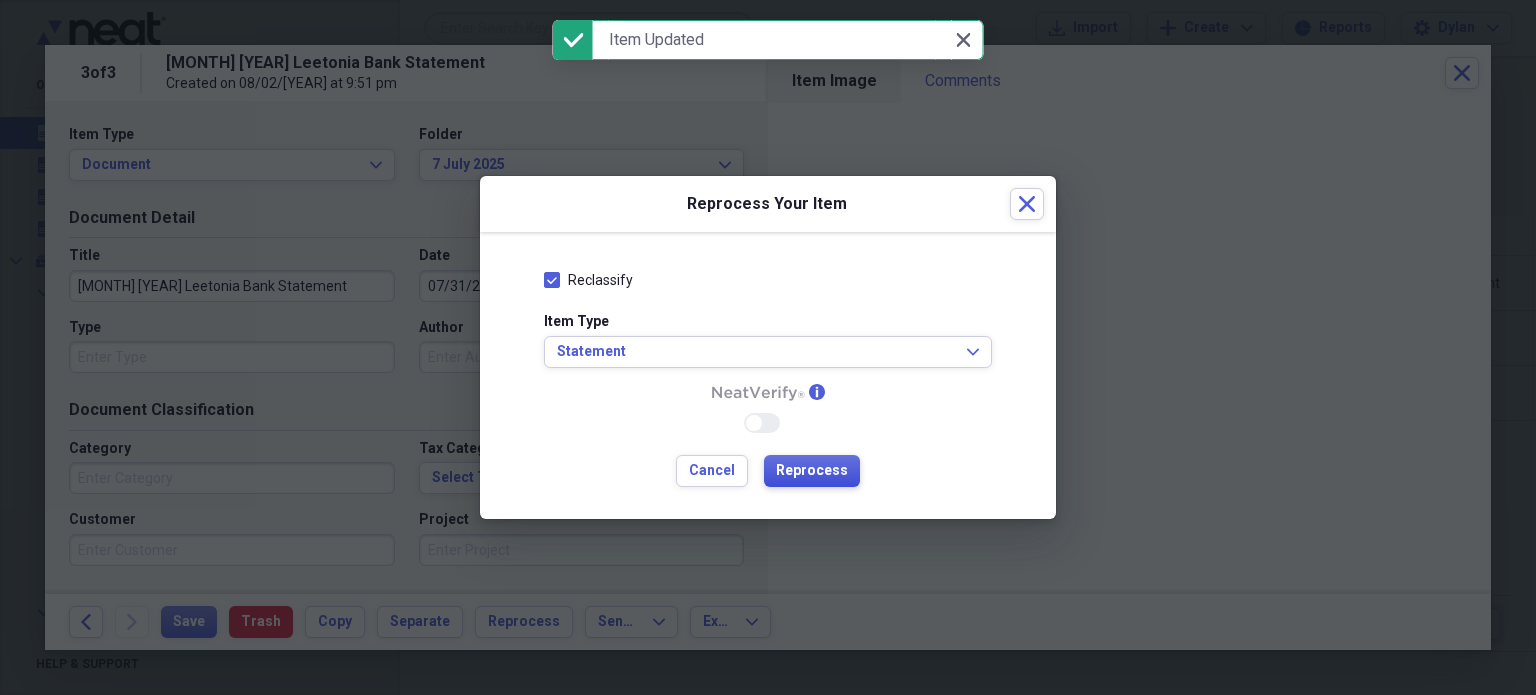 click on "Reprocess" at bounding box center (812, 471) 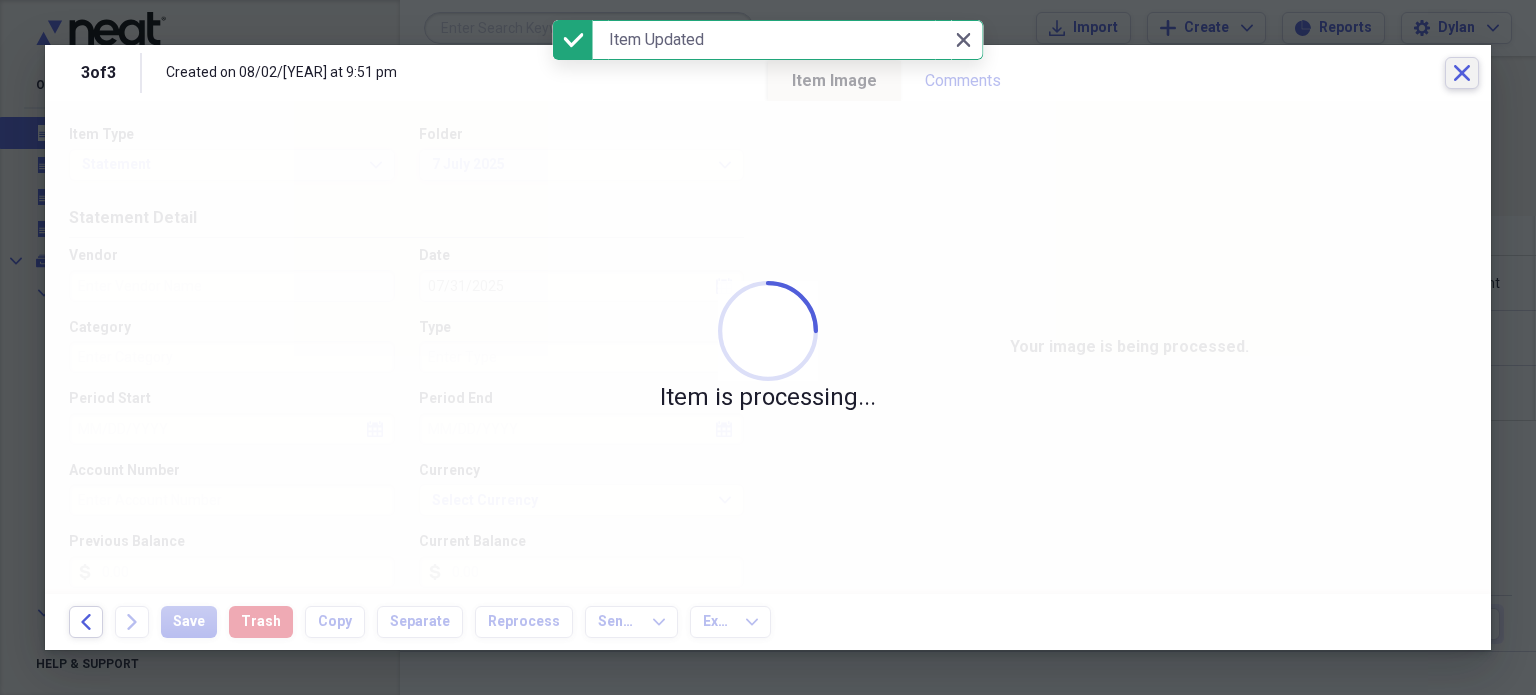 click on "Close" at bounding box center [1462, 73] 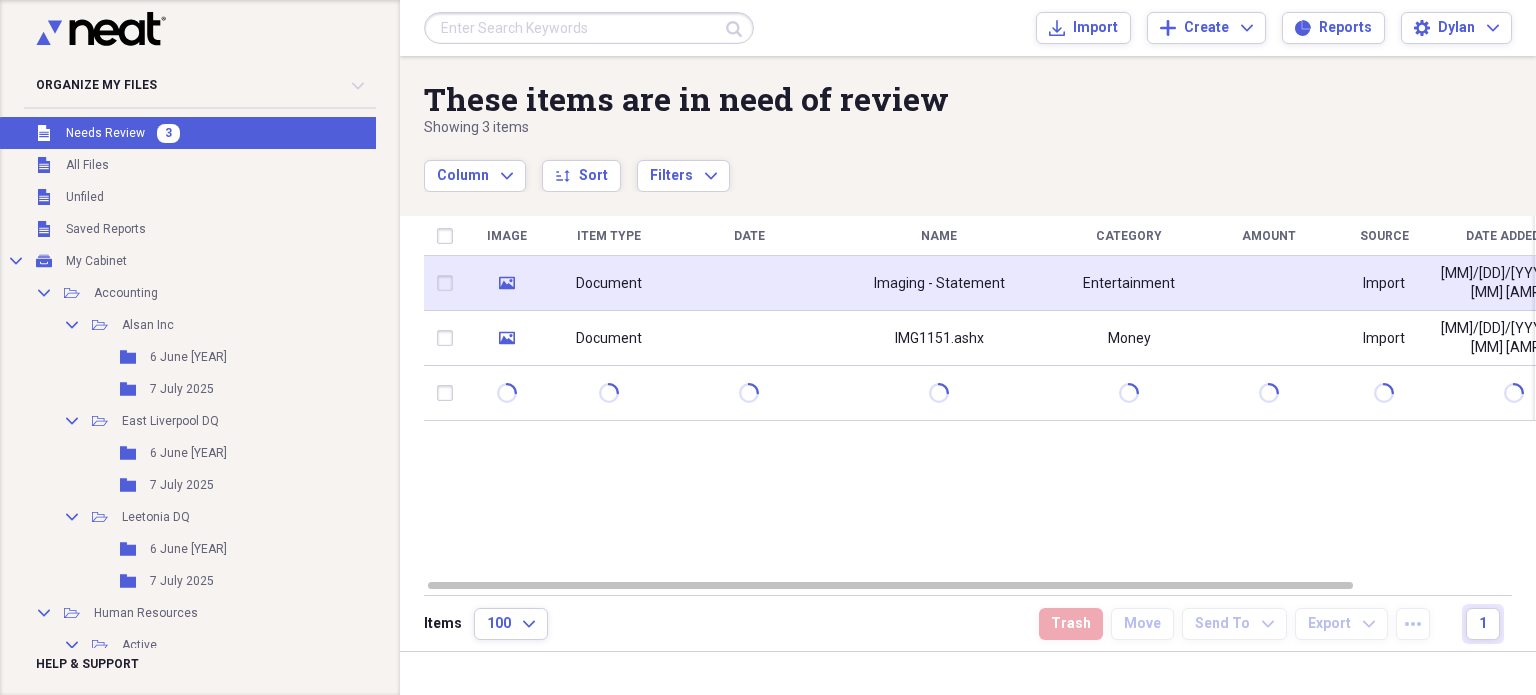 click at bounding box center (449, 283) 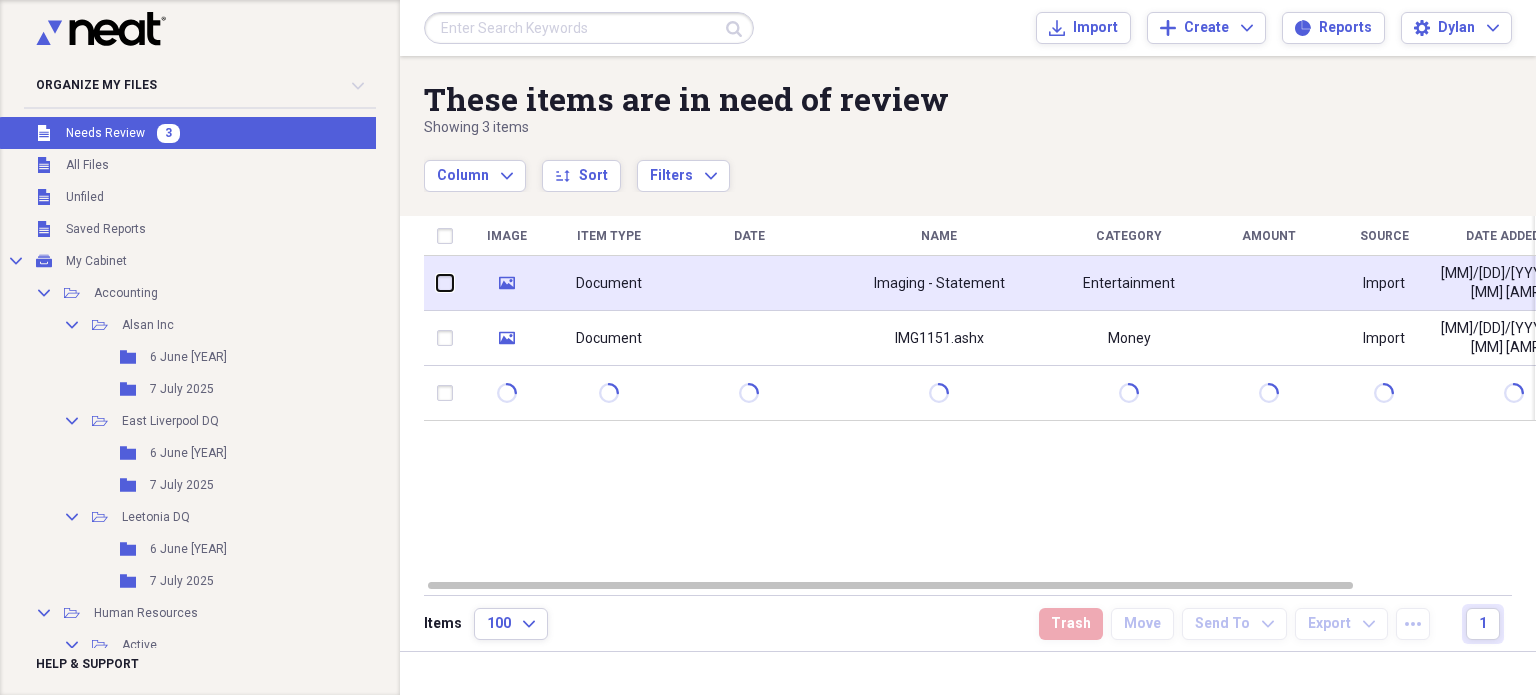click at bounding box center [437, 283] 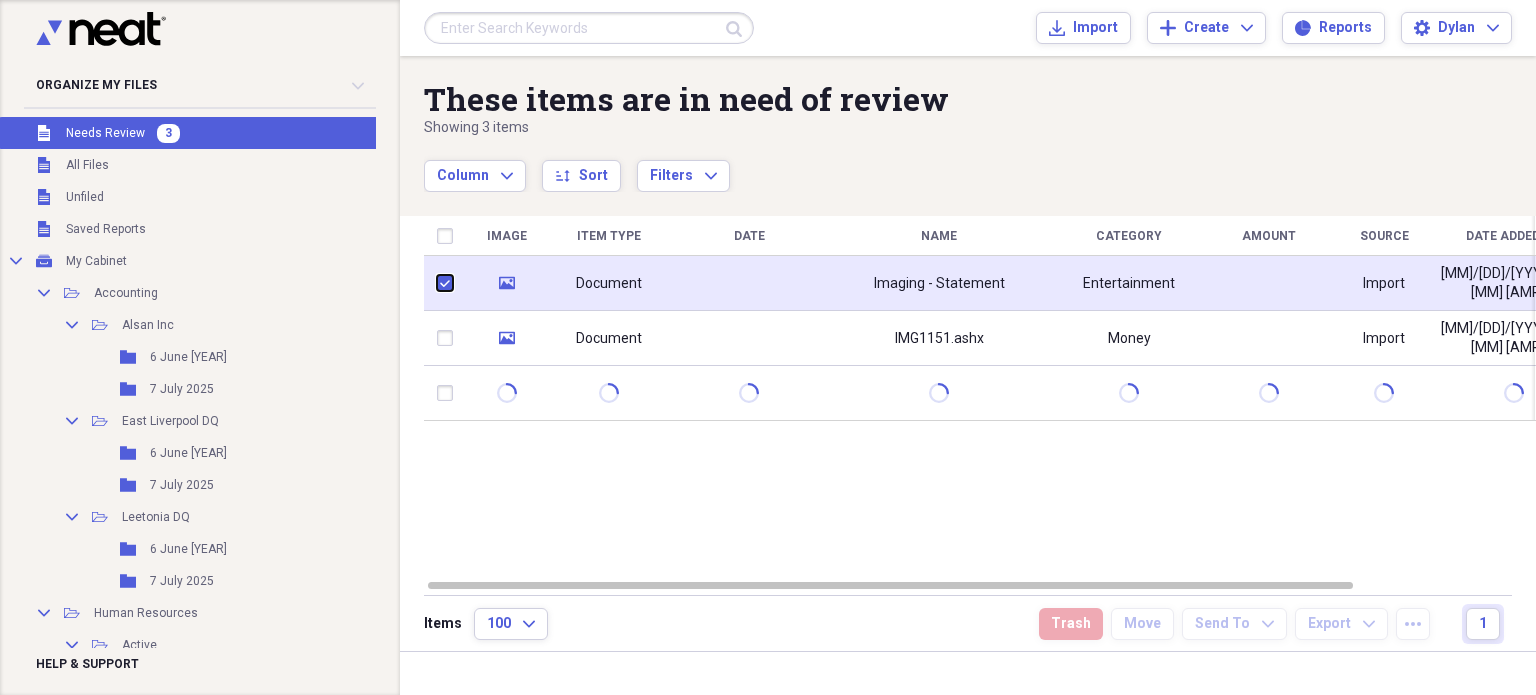 checkbox on "true" 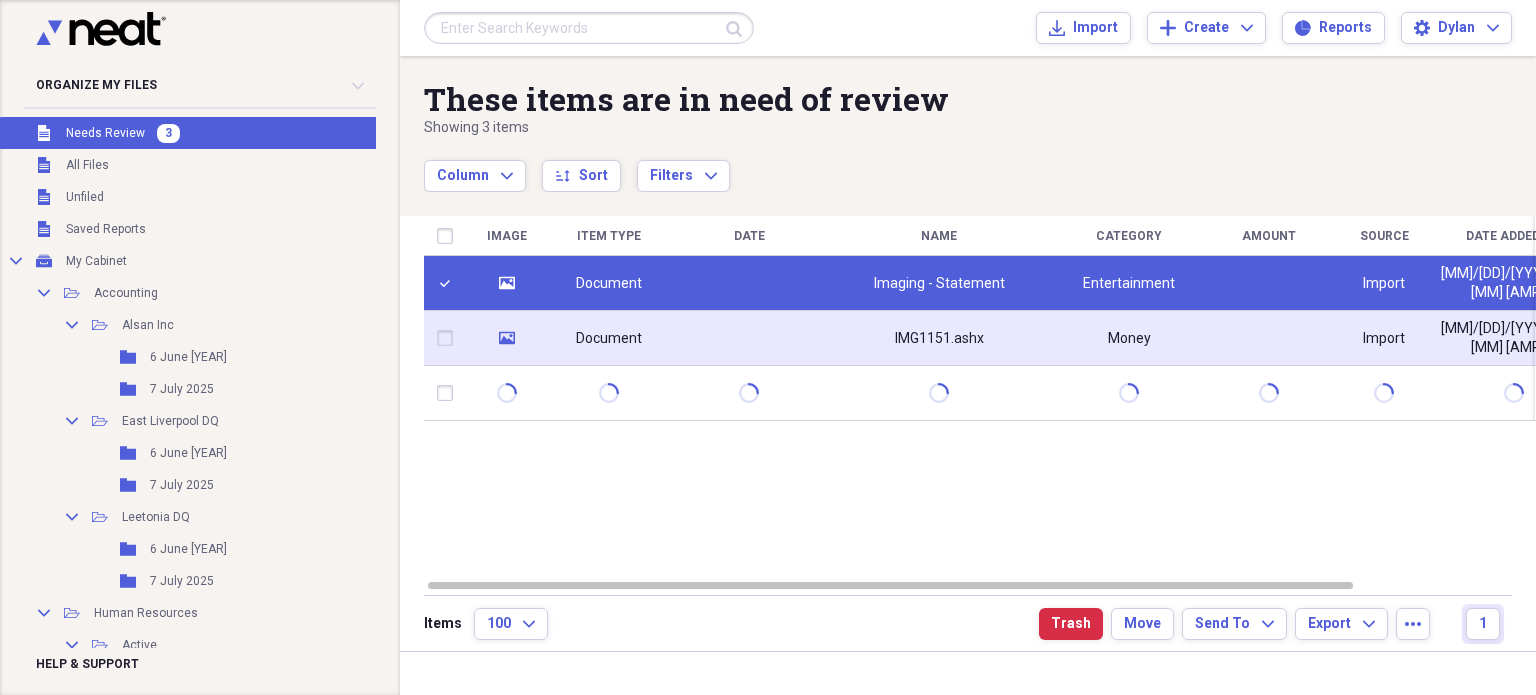 click at bounding box center [449, 338] 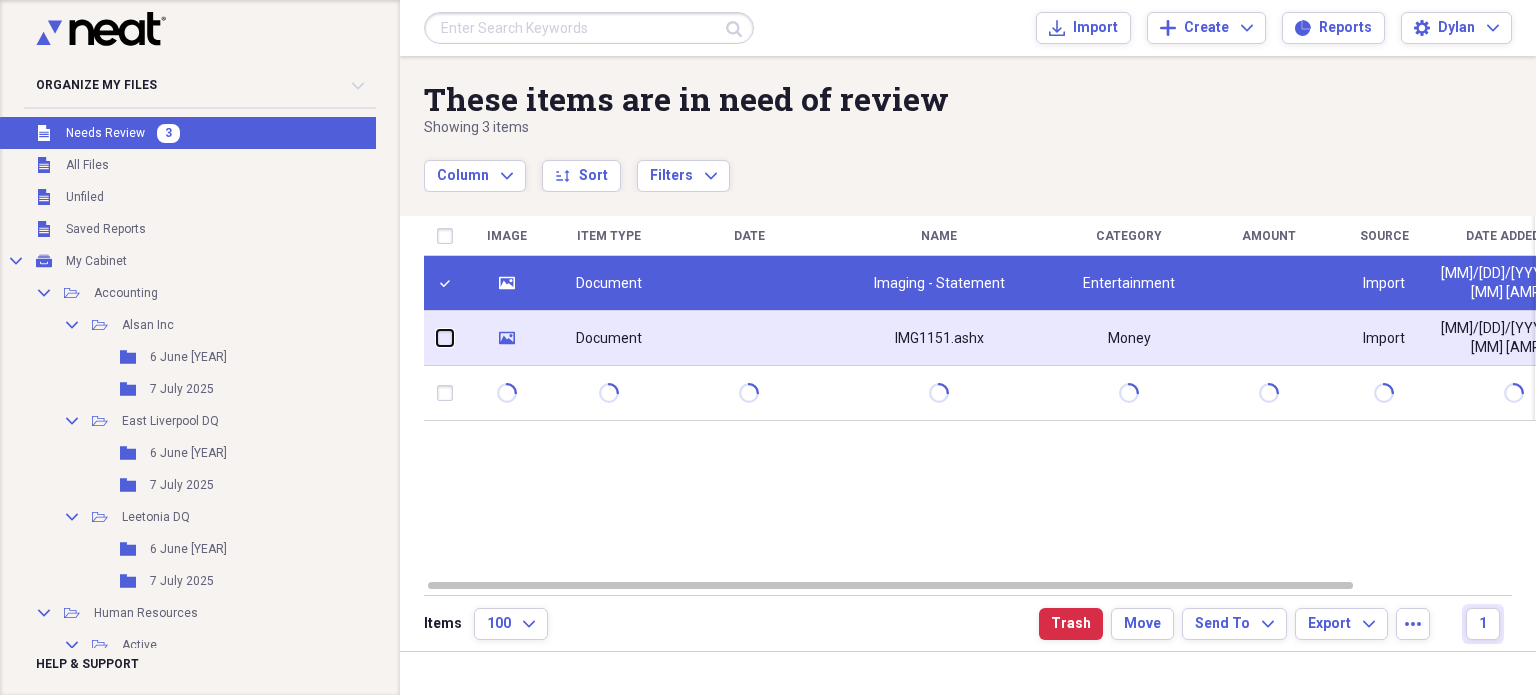 click at bounding box center (437, 338) 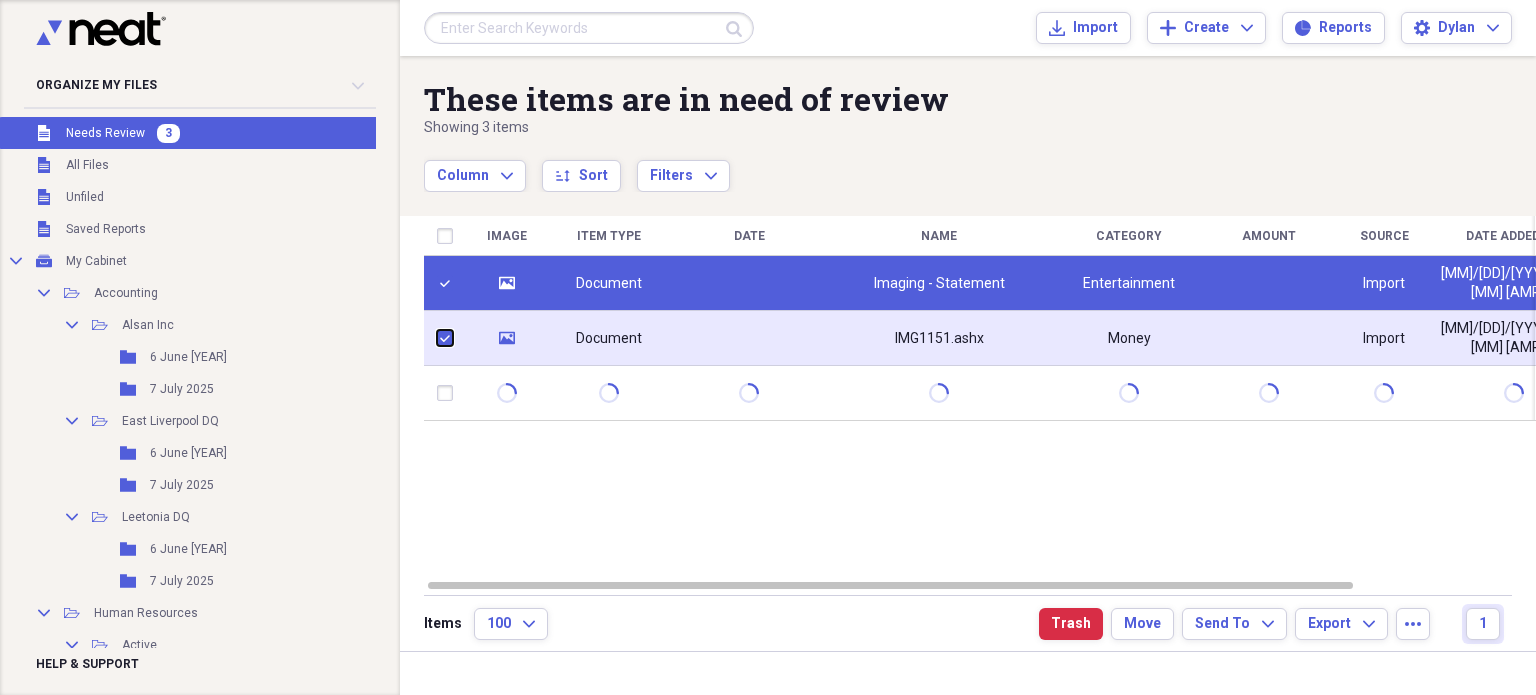 checkbox on "true" 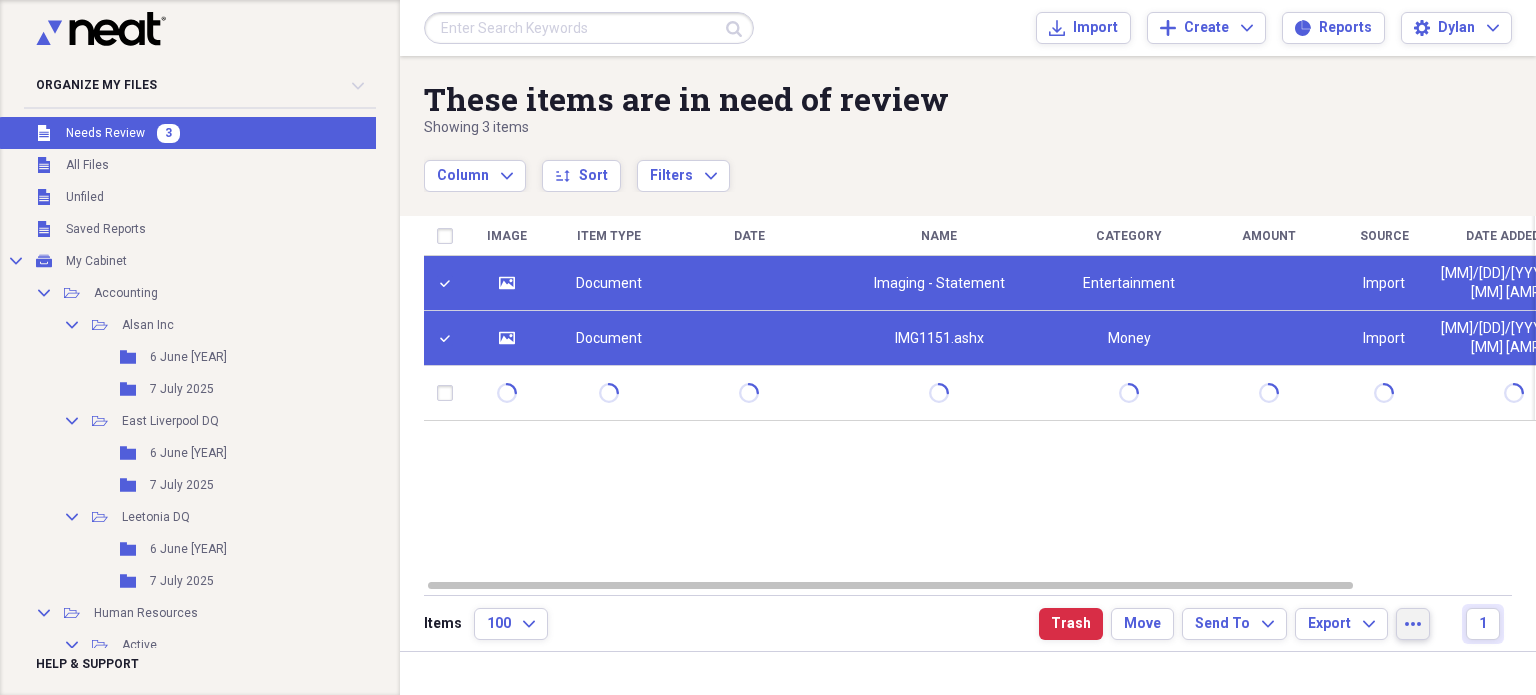 click on "more" 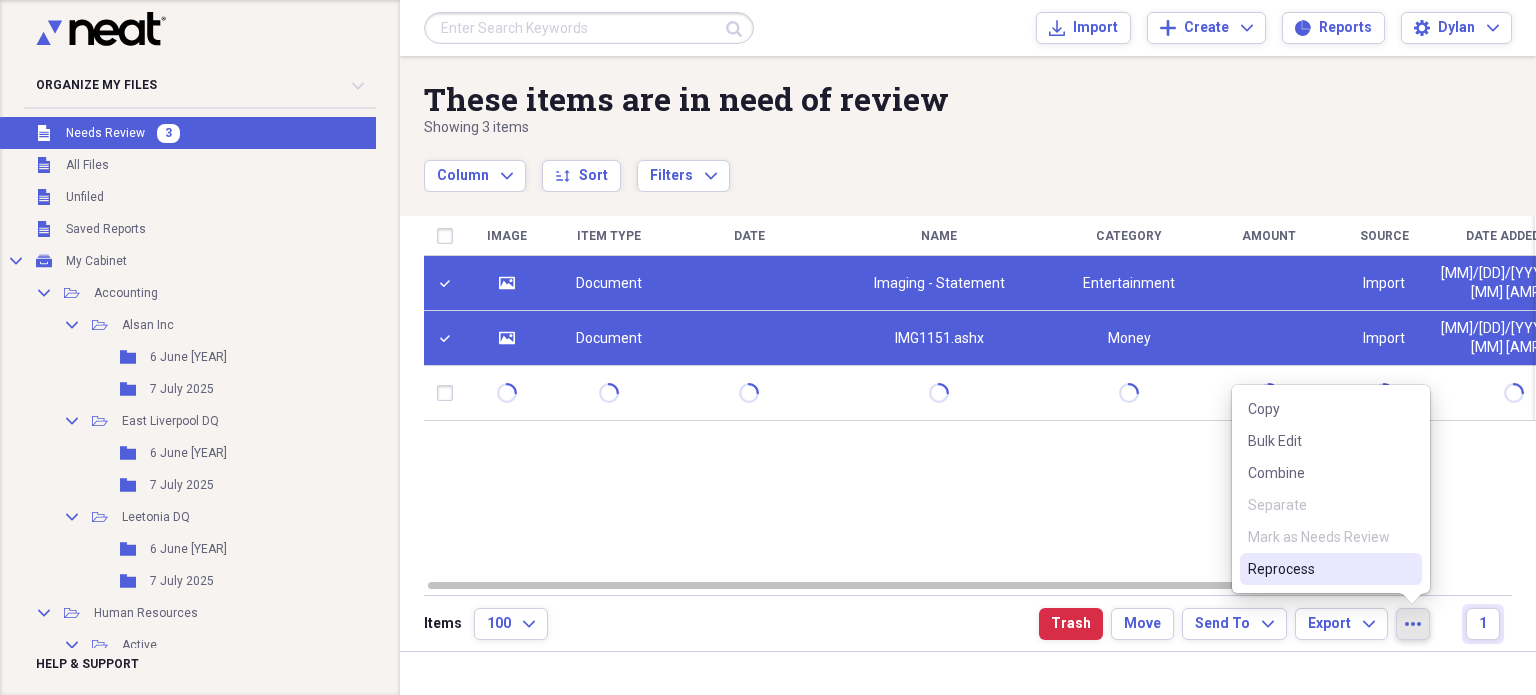 click on "Reprocess" at bounding box center (1319, 569) 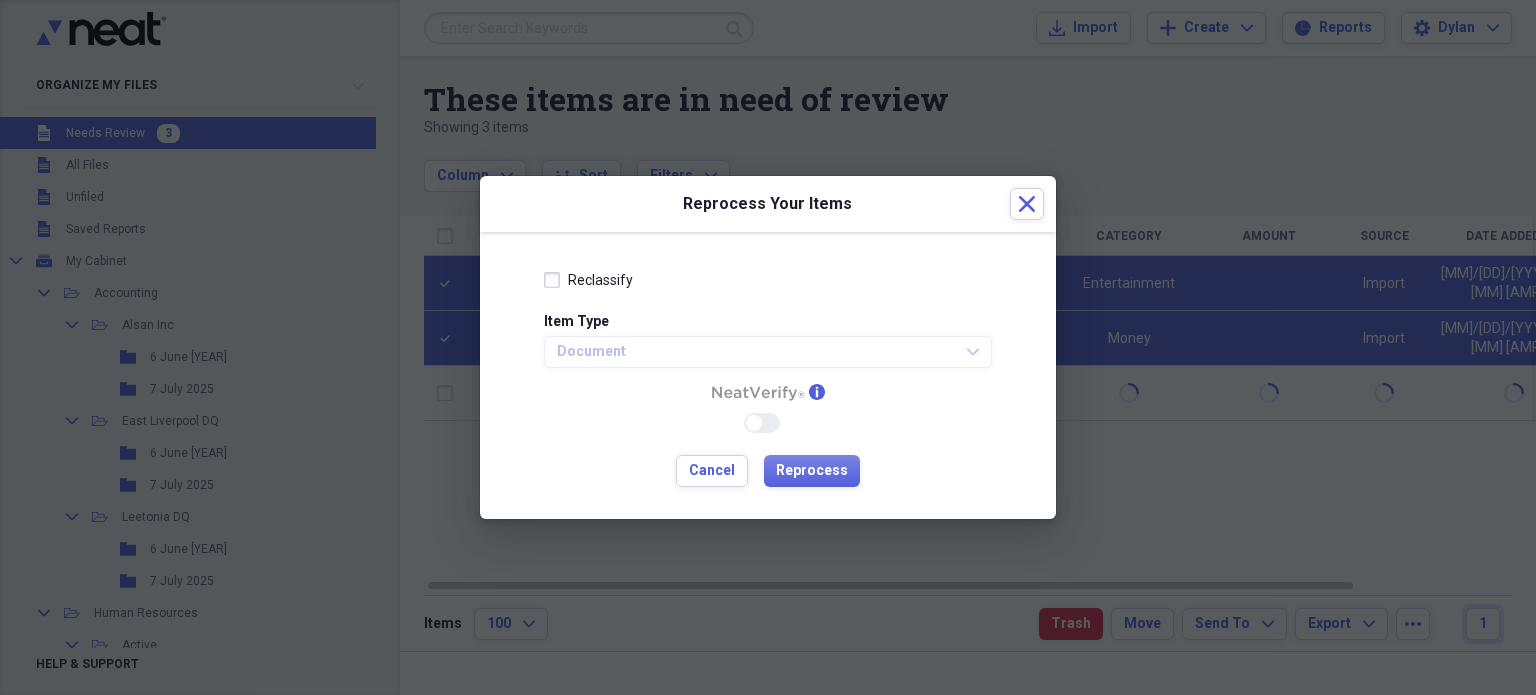 click on "Reclassify" at bounding box center [768, 280] 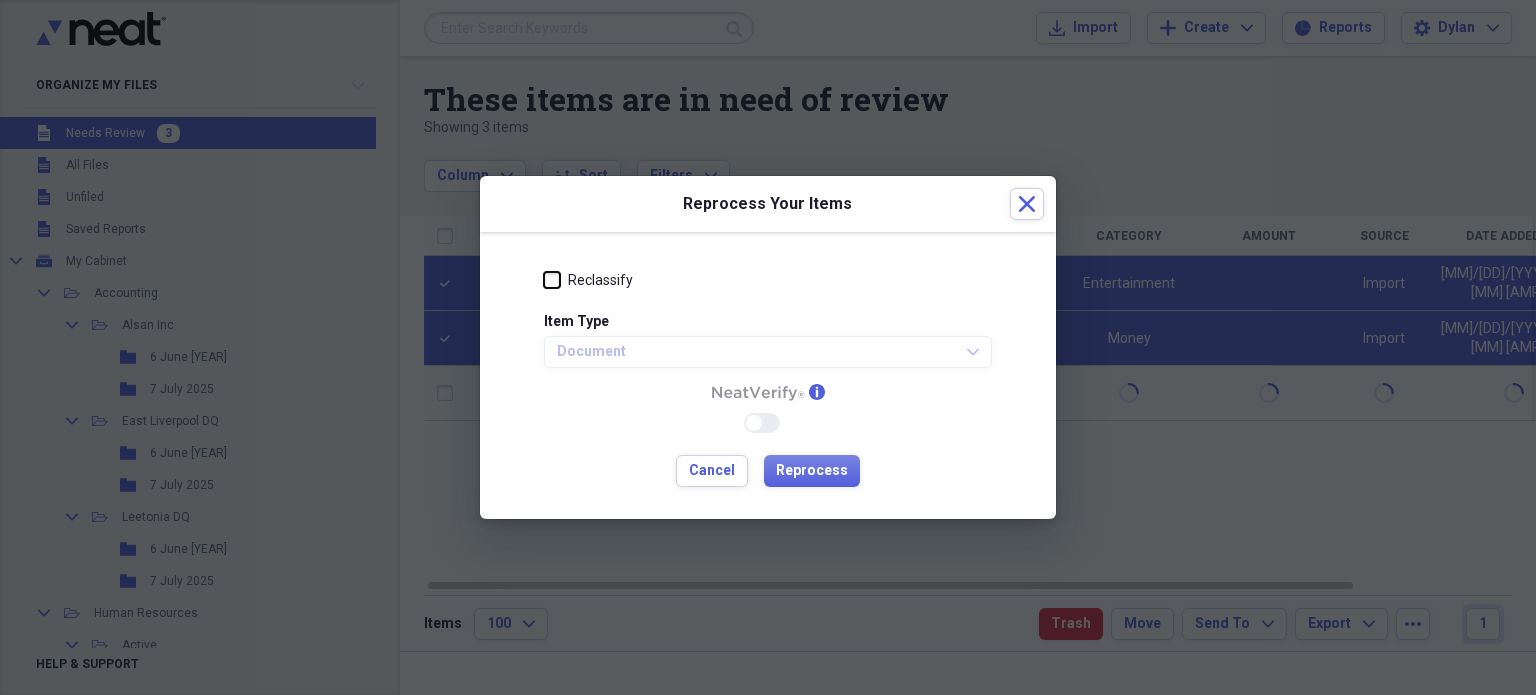 click on "Reclassify" at bounding box center (544, 280) 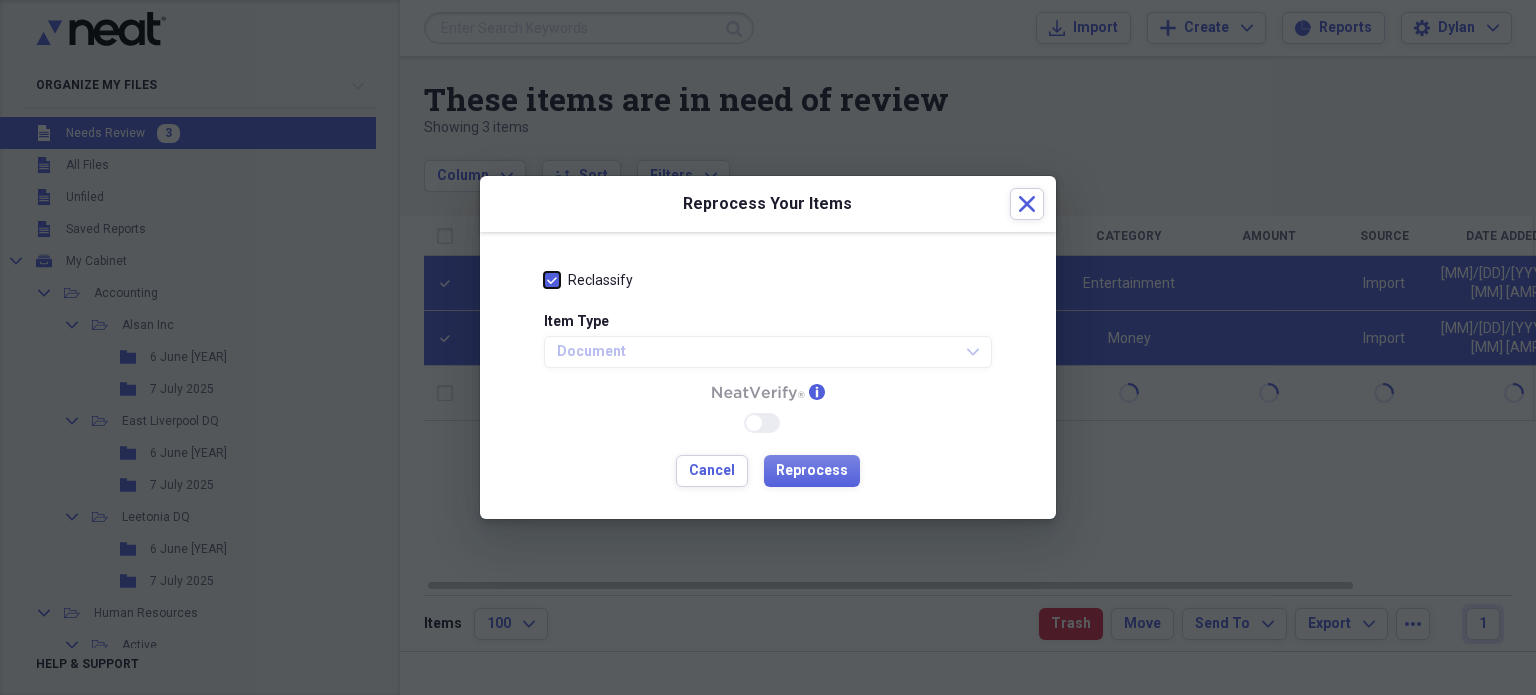 checkbox on "true" 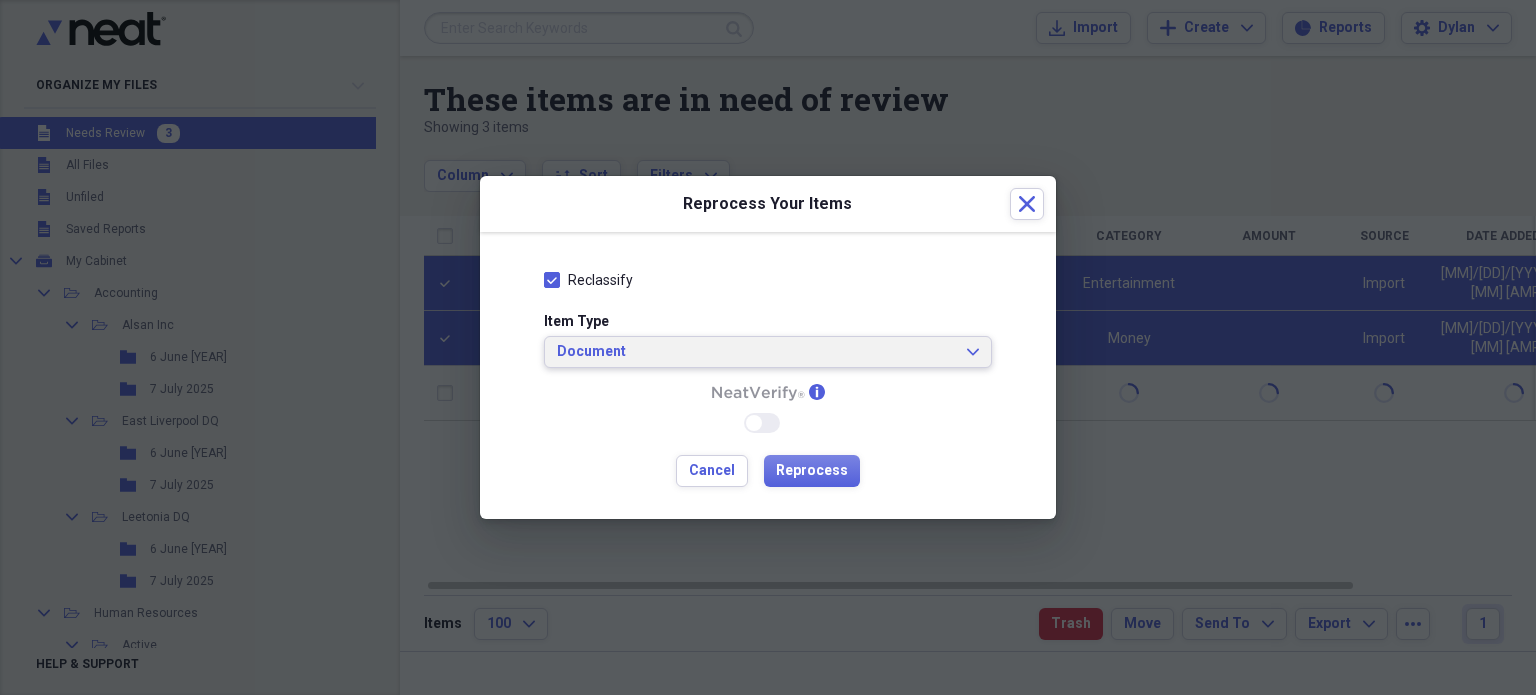 click on "Document" at bounding box center (756, 352) 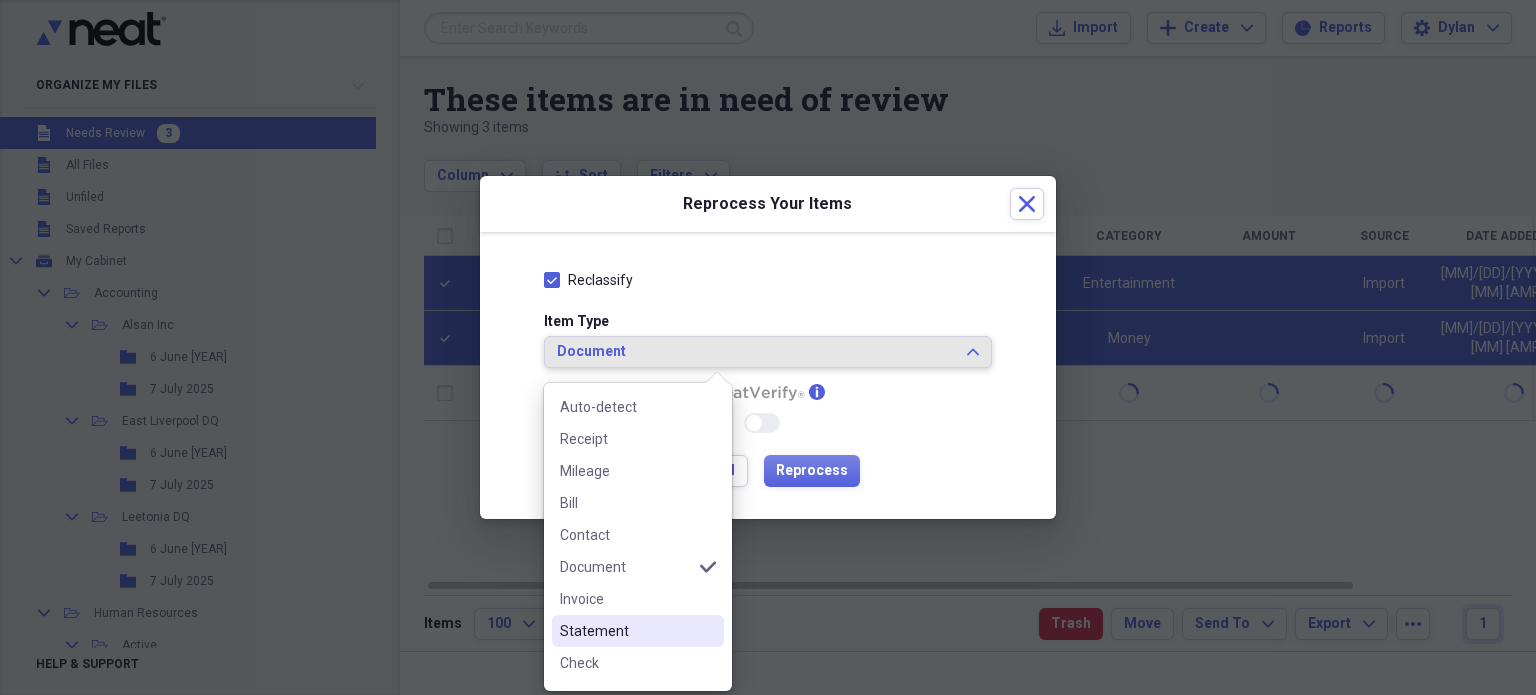 click on "Statement" at bounding box center (626, 631) 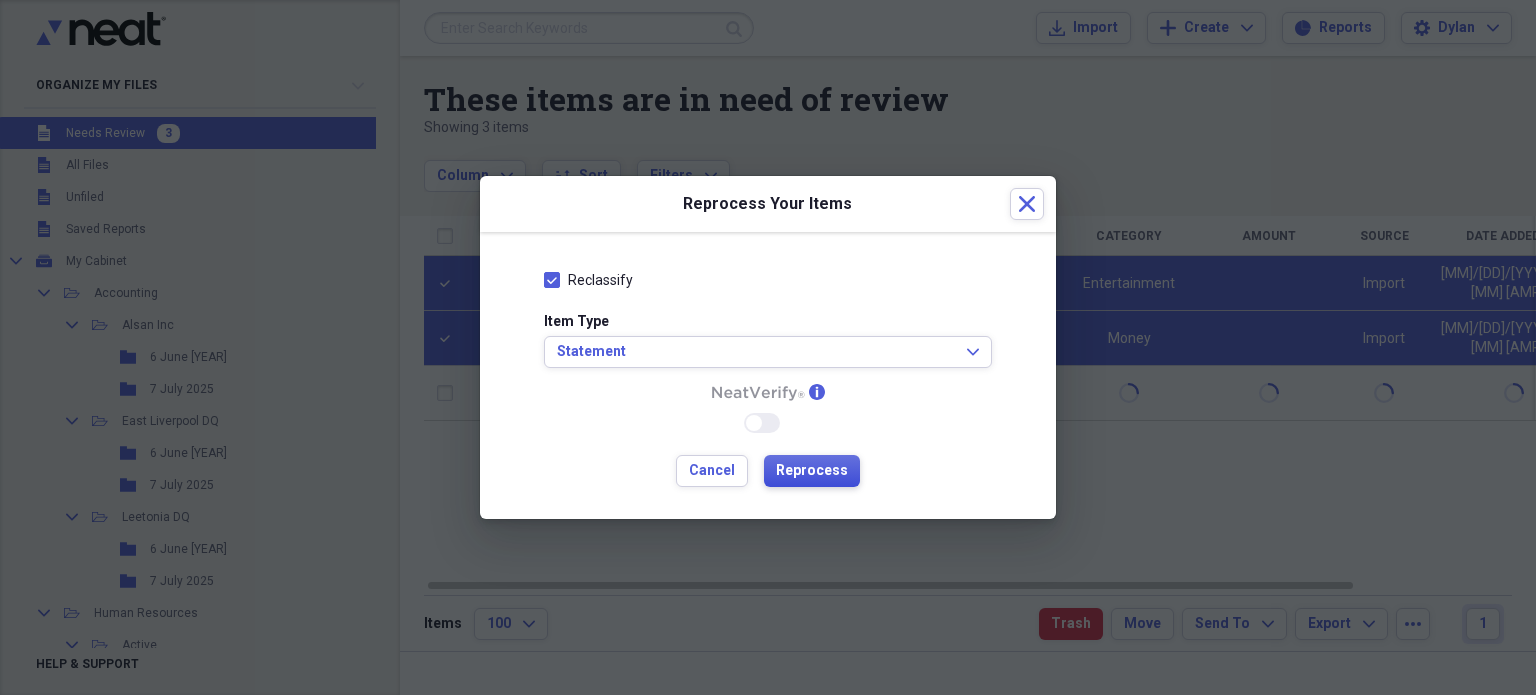 click on "Reprocess" at bounding box center (812, 471) 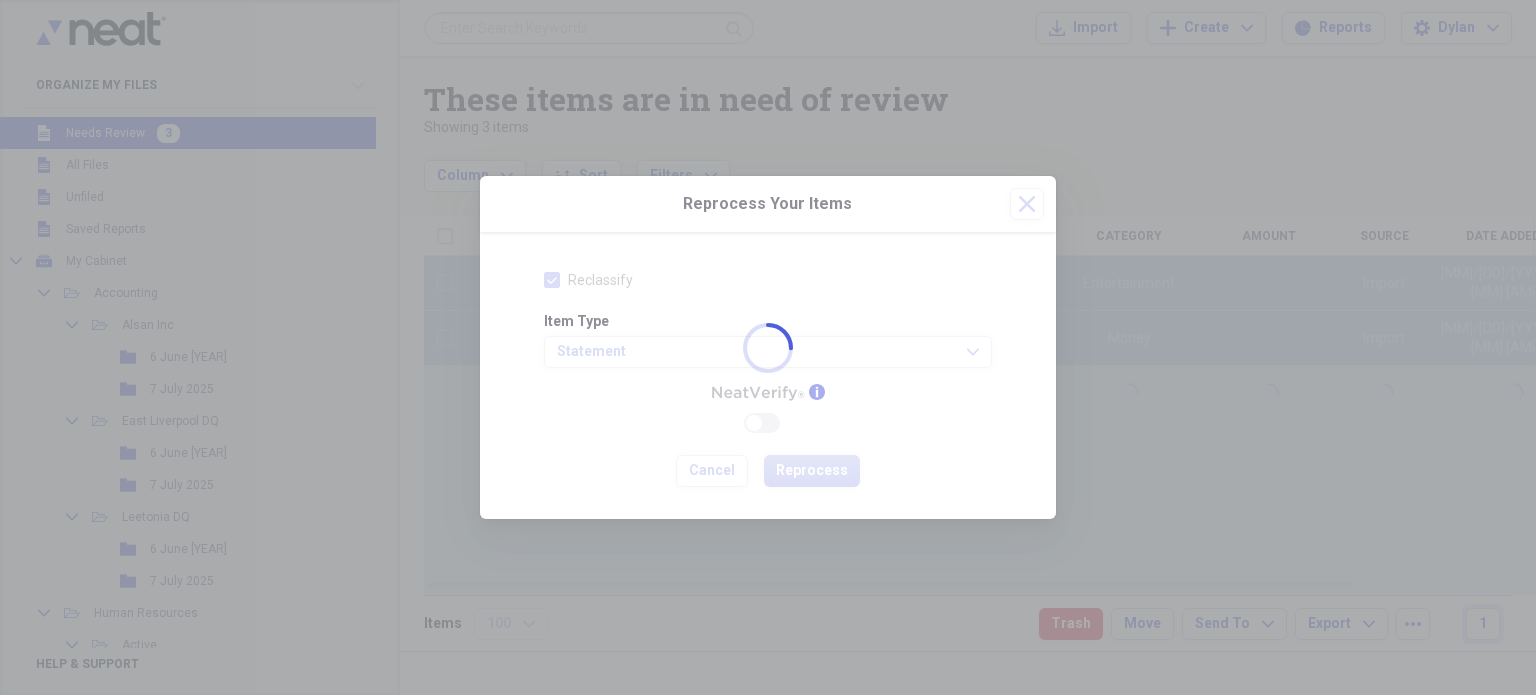 checkbox on "false" 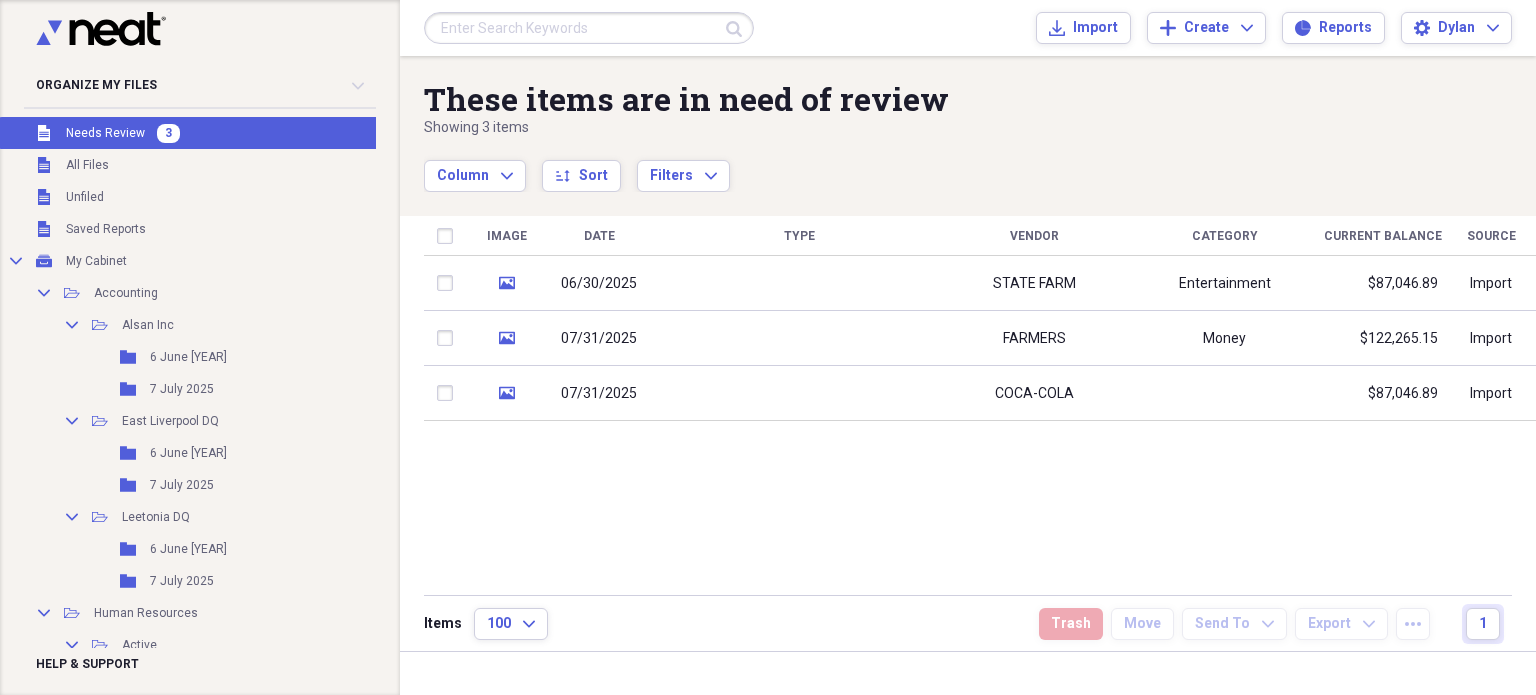 click on "Image Date Type Vendor Category Current Balance Source media [MM]/[DD]/[YYYY] STATE FARM Entertainment $[PRICE] Import media [MM]/[DD]/[YYYY] FARMERS Money $[PRICE] Import media [MM]/[DD]/[YYYY] COCA-COLA $[PRICE] Import" at bounding box center (980, 404) 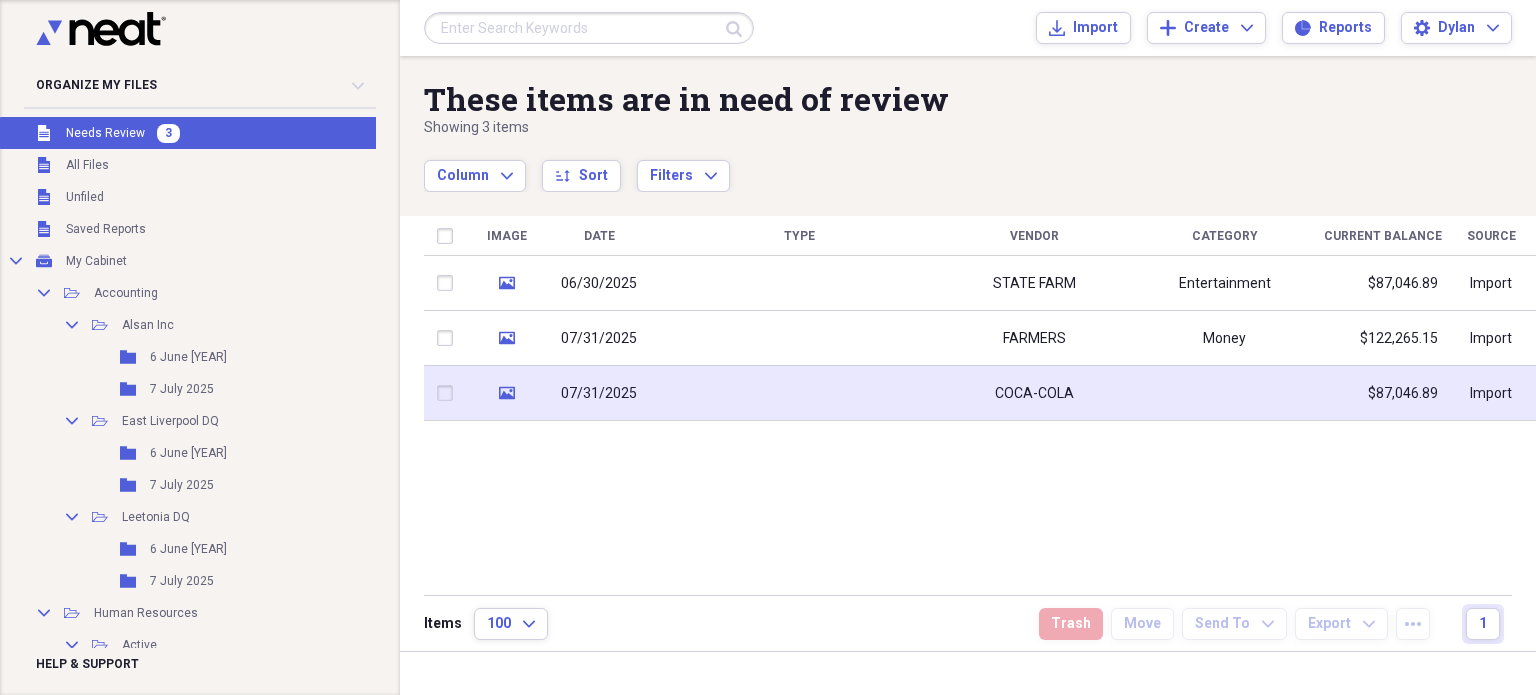 click on "COCA-COLA" at bounding box center (1034, 393) 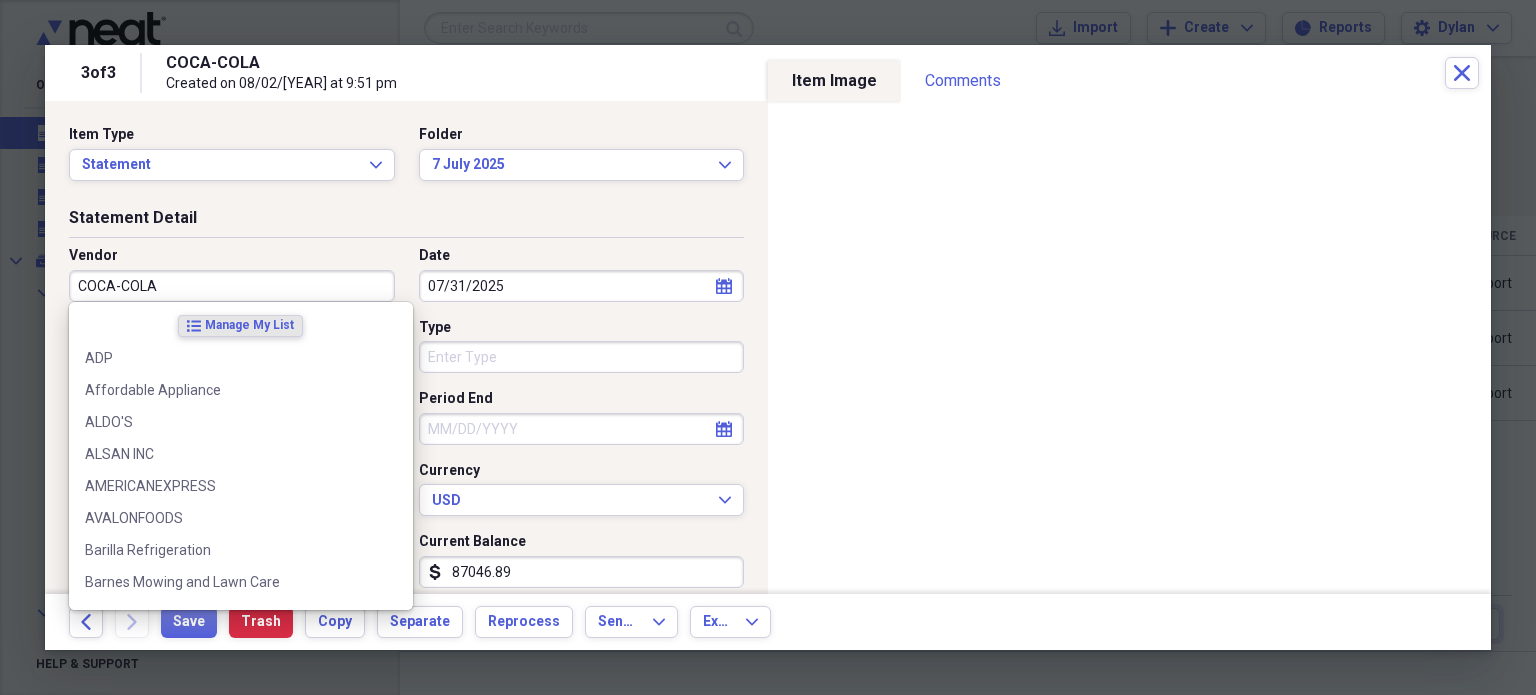 click on "COCA-COLA" at bounding box center (232, 286) 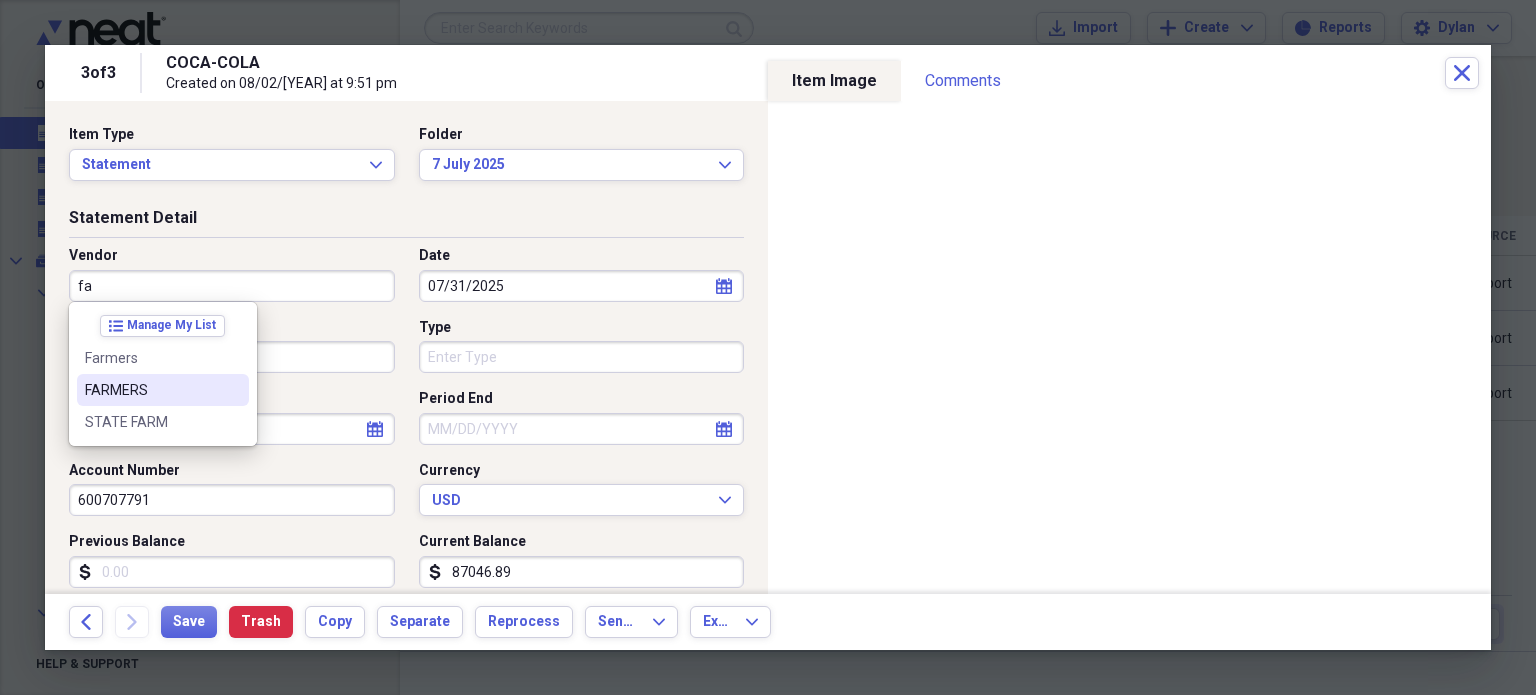 click on "FARMERS" at bounding box center [151, 390] 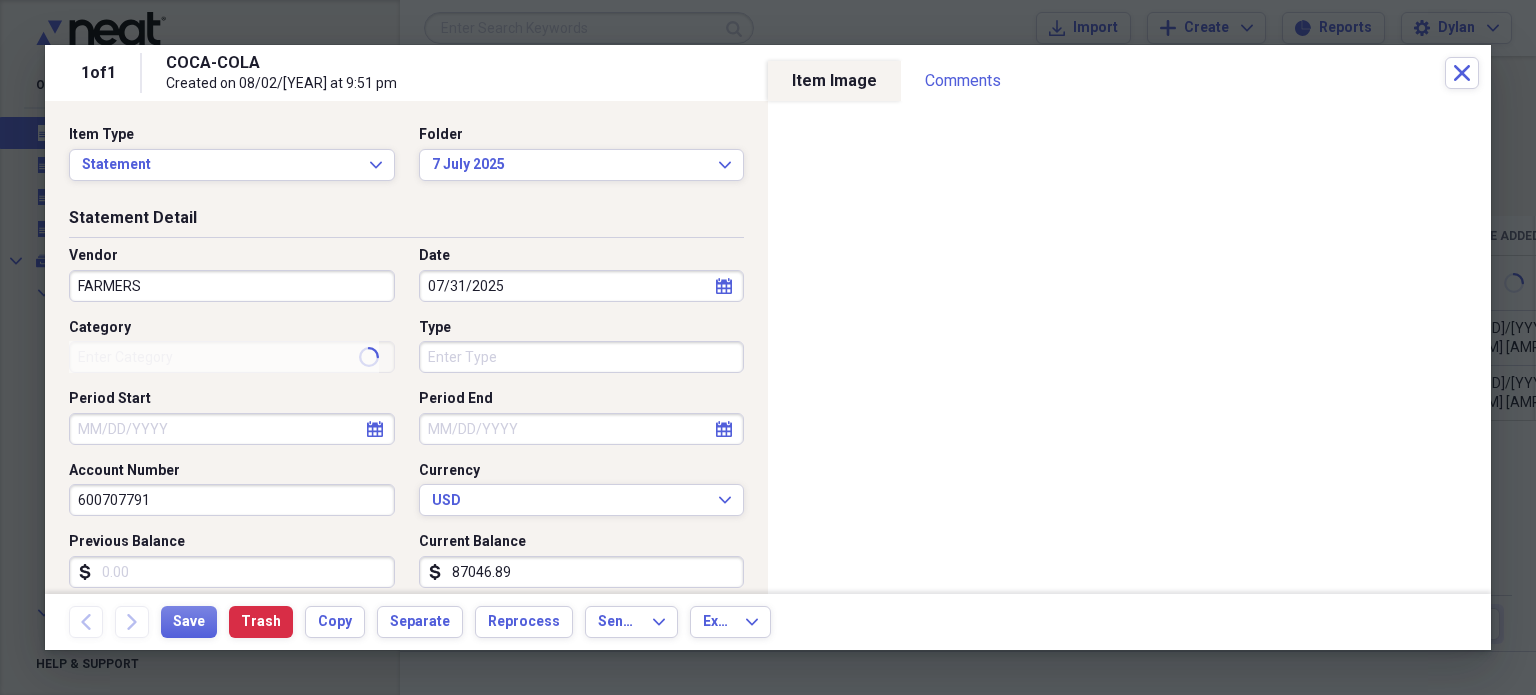 type on "Money" 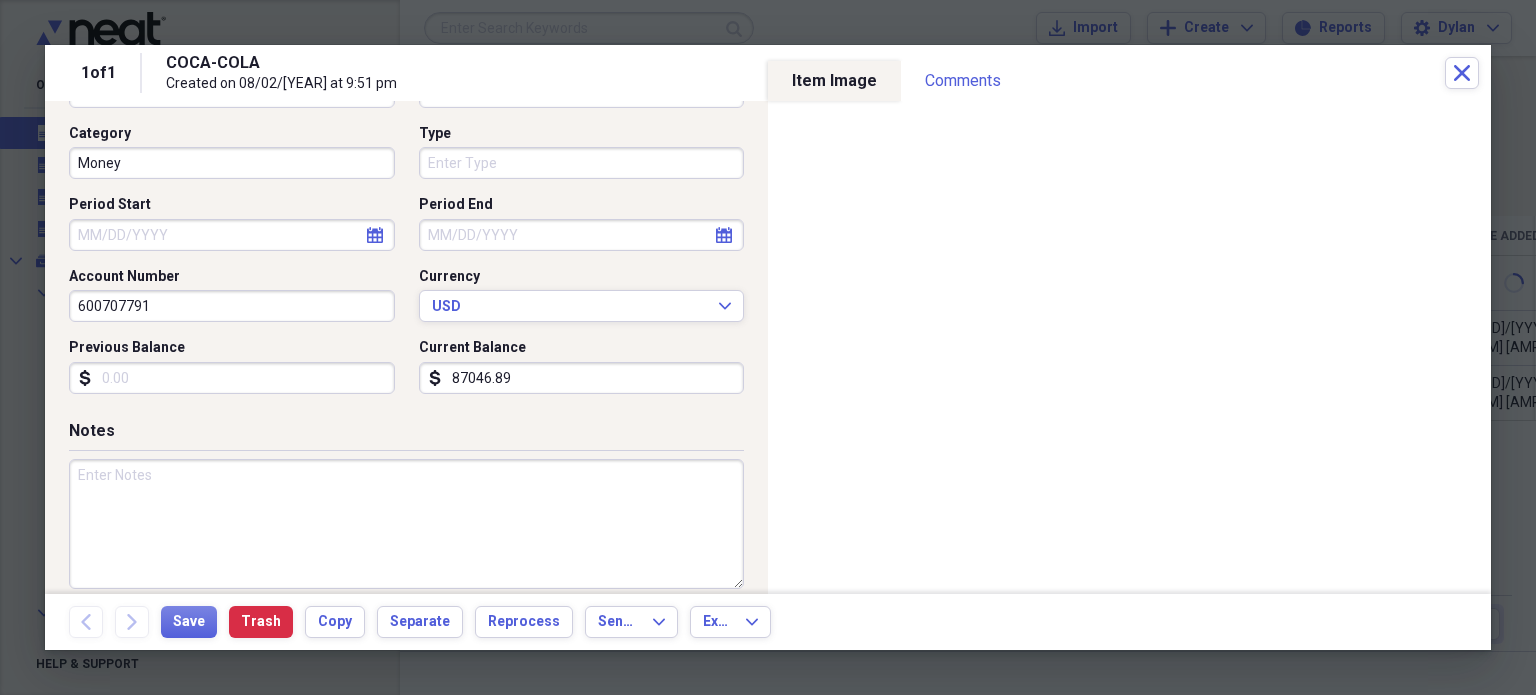 scroll, scrollTop: 214, scrollLeft: 0, axis: vertical 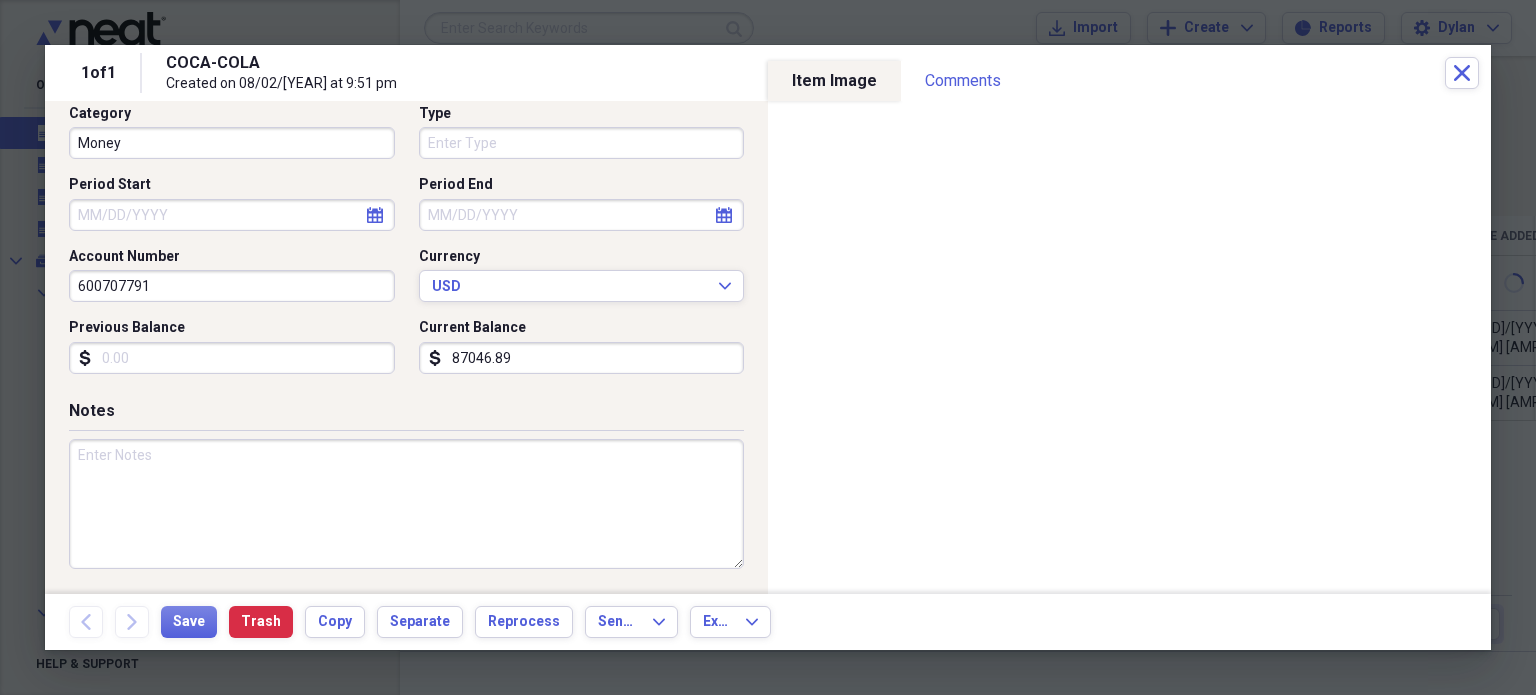 click on "87046.89" at bounding box center (582, 358) 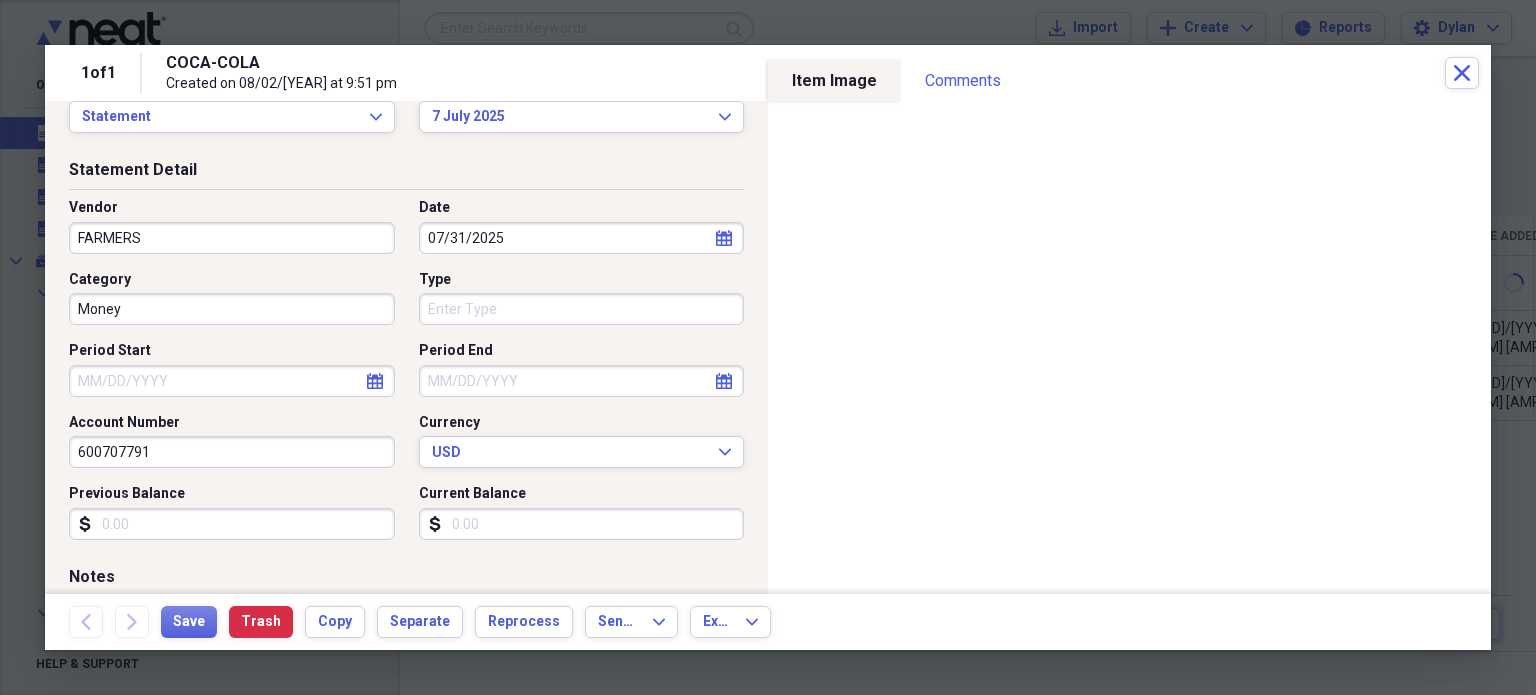 scroll, scrollTop: 59, scrollLeft: 0, axis: vertical 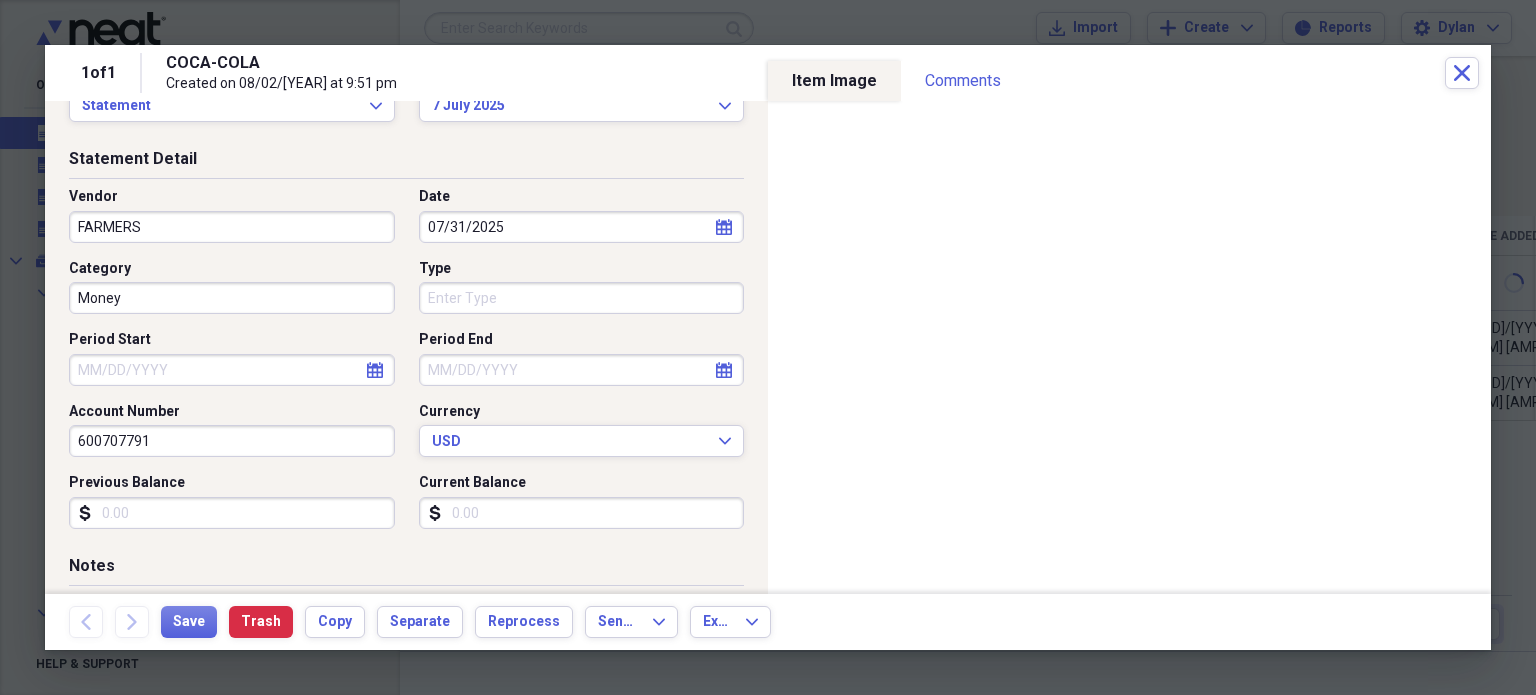 type 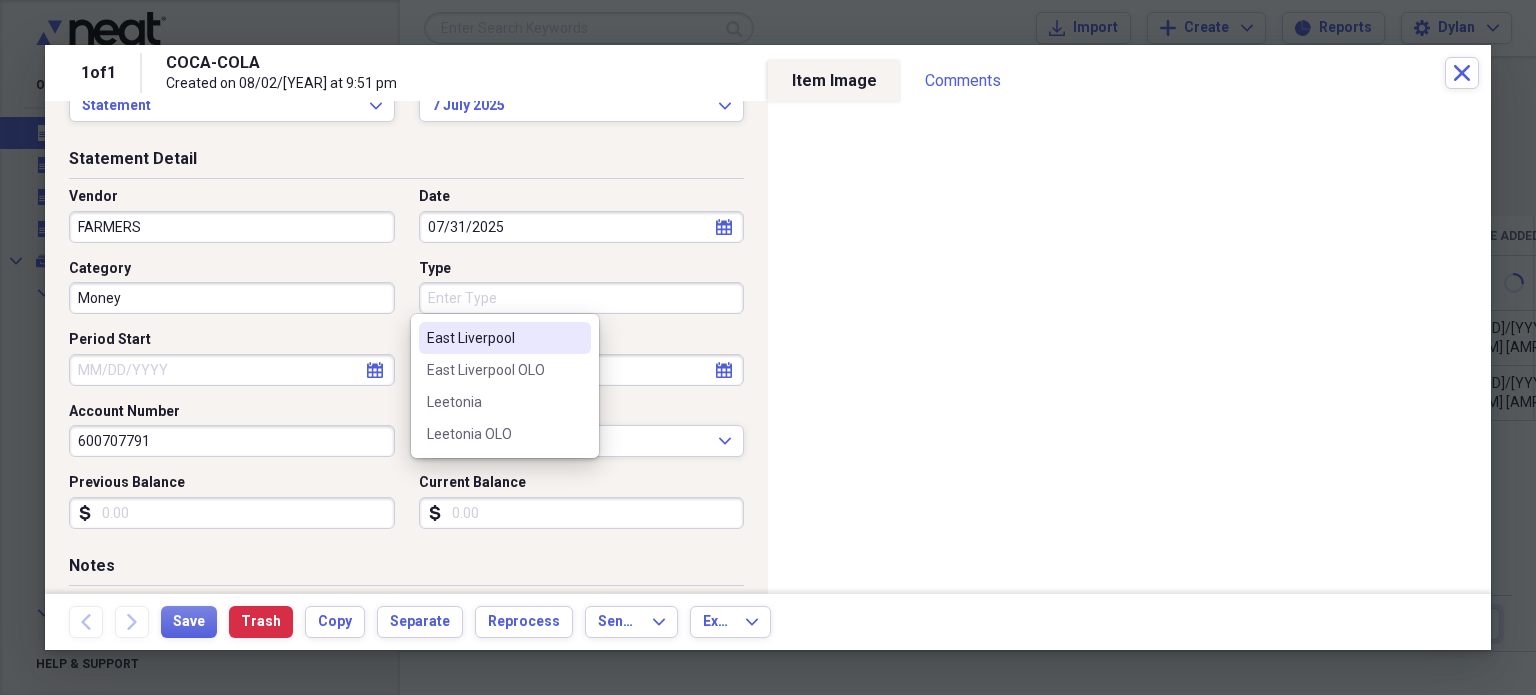 click on "Type" at bounding box center [582, 298] 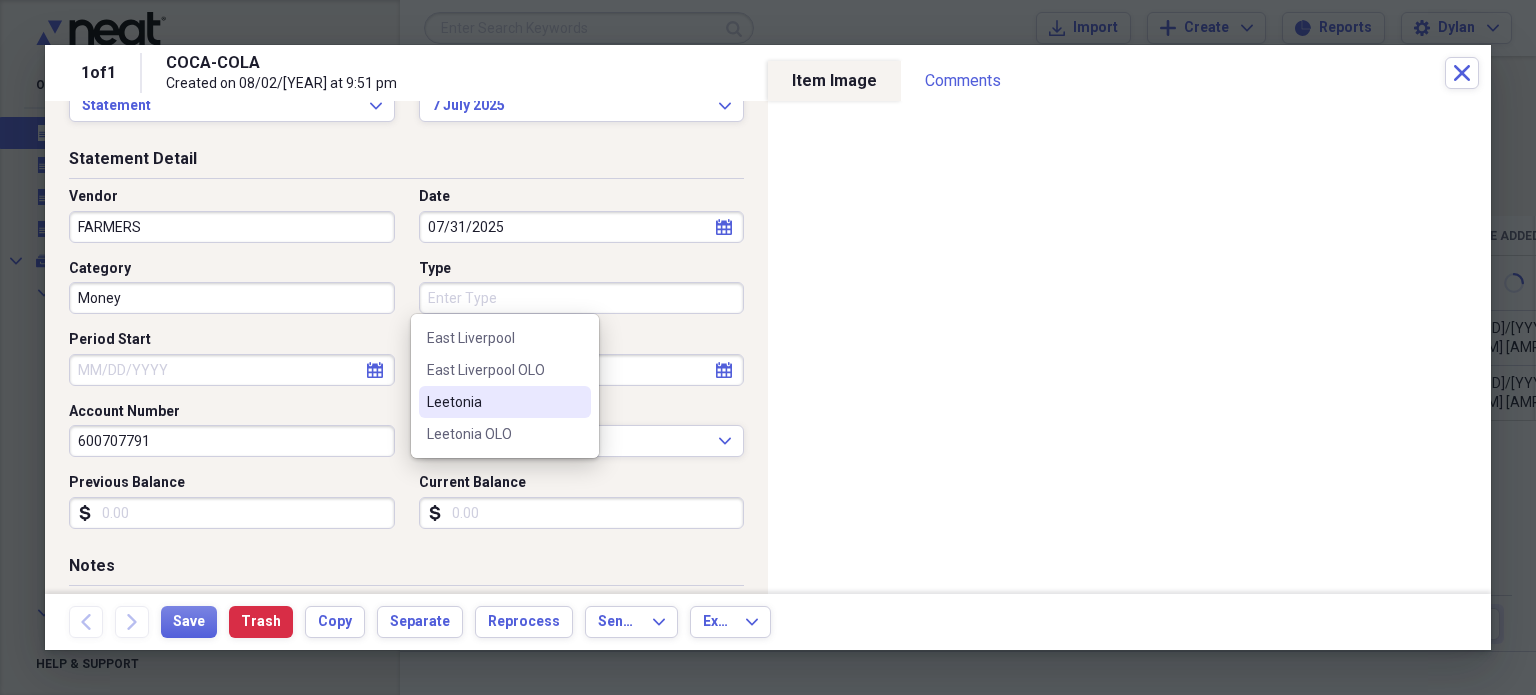 click on "Leetonia" at bounding box center (493, 402) 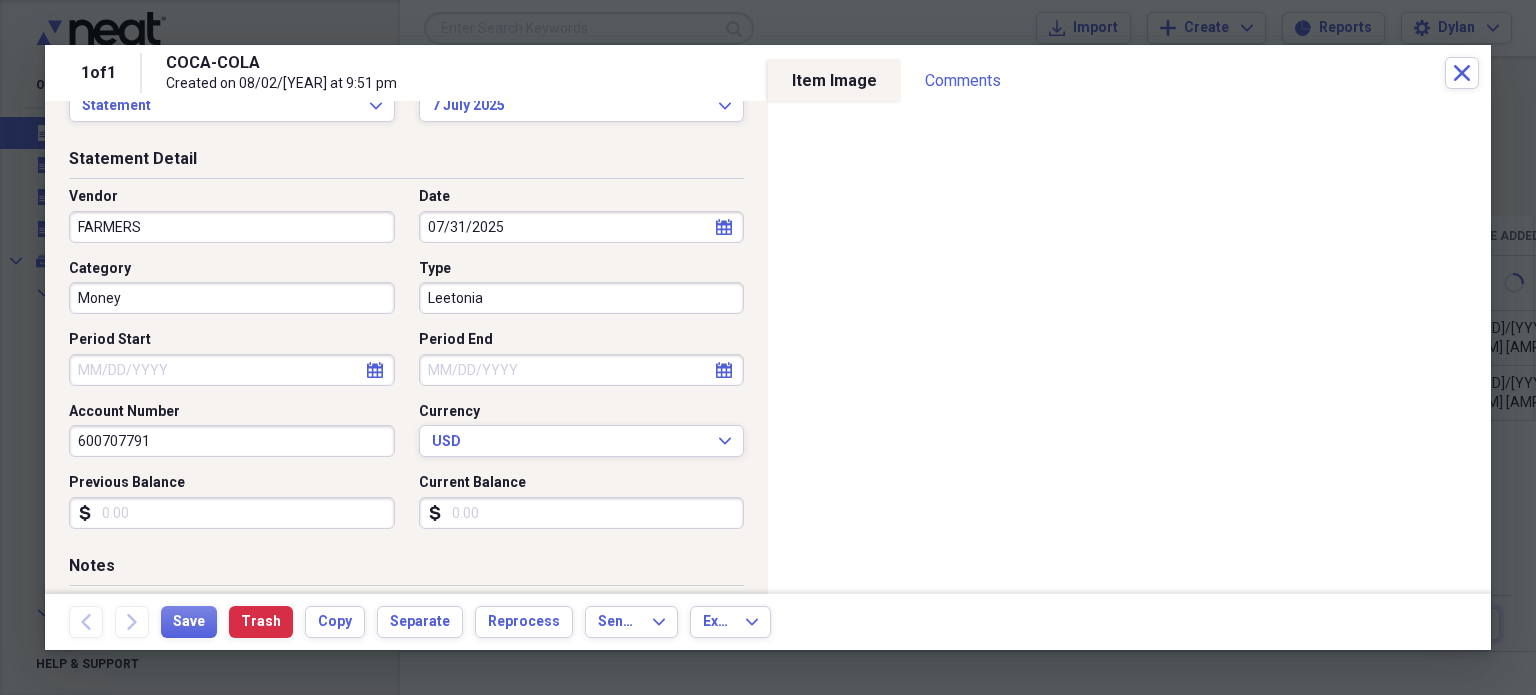 scroll, scrollTop: 214, scrollLeft: 0, axis: vertical 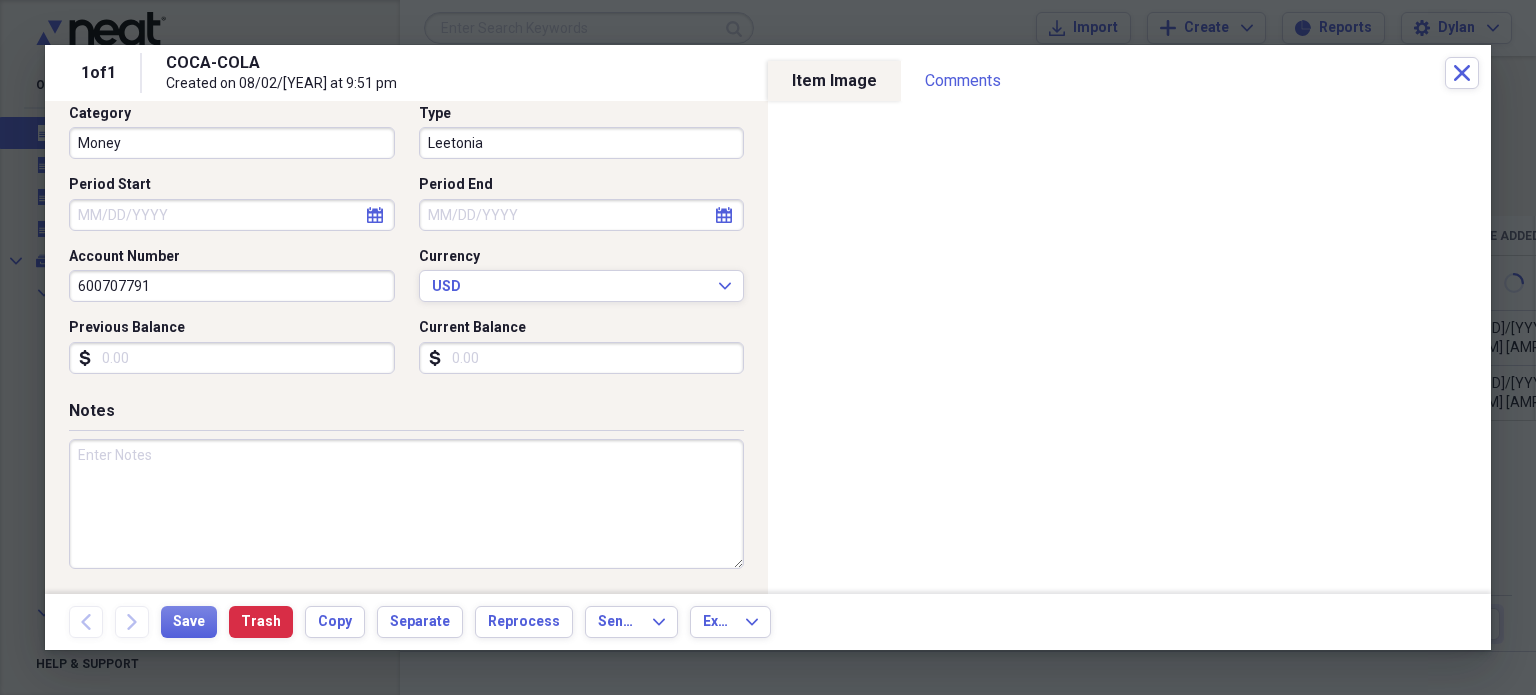 click on "Back Forward Save Trash Copy Separate Reprocess Send To Expand Export Expand" at bounding box center [768, 622] 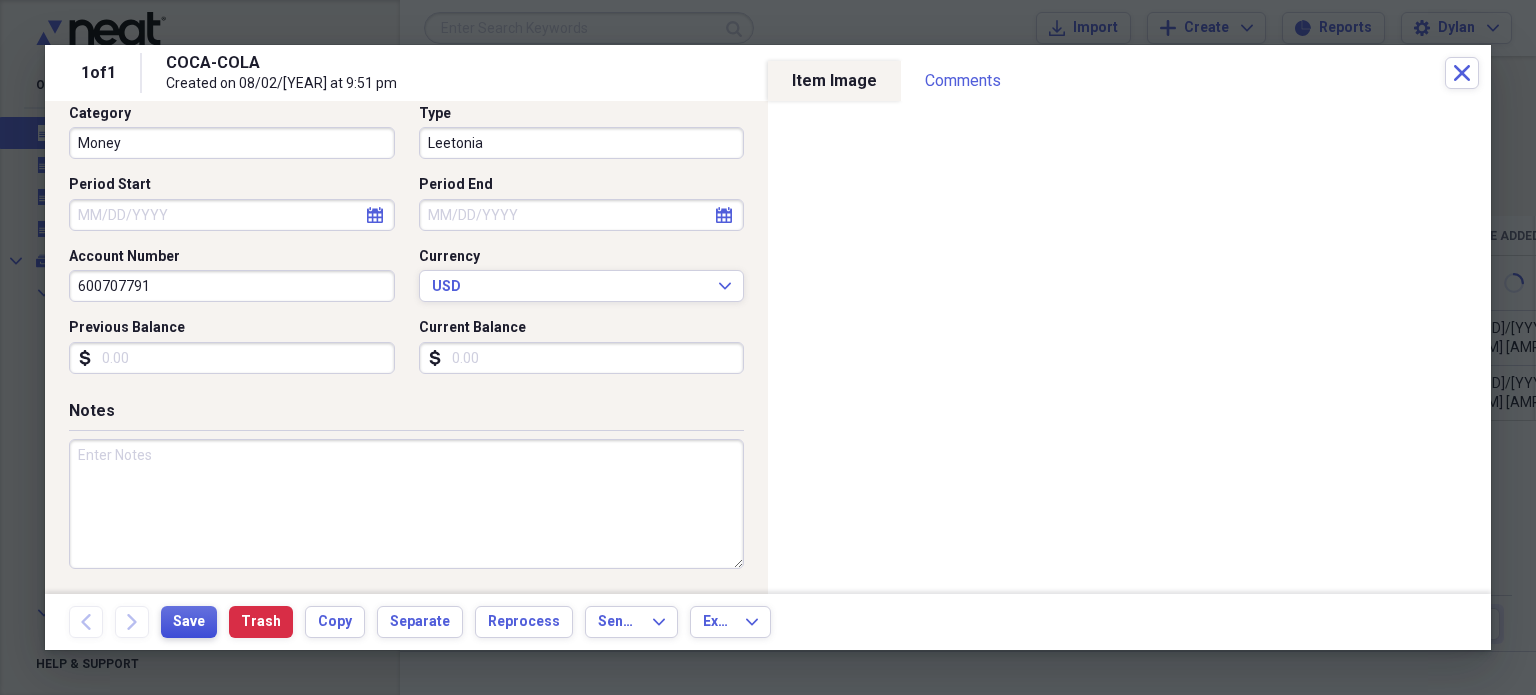 click on "Save" at bounding box center [189, 622] 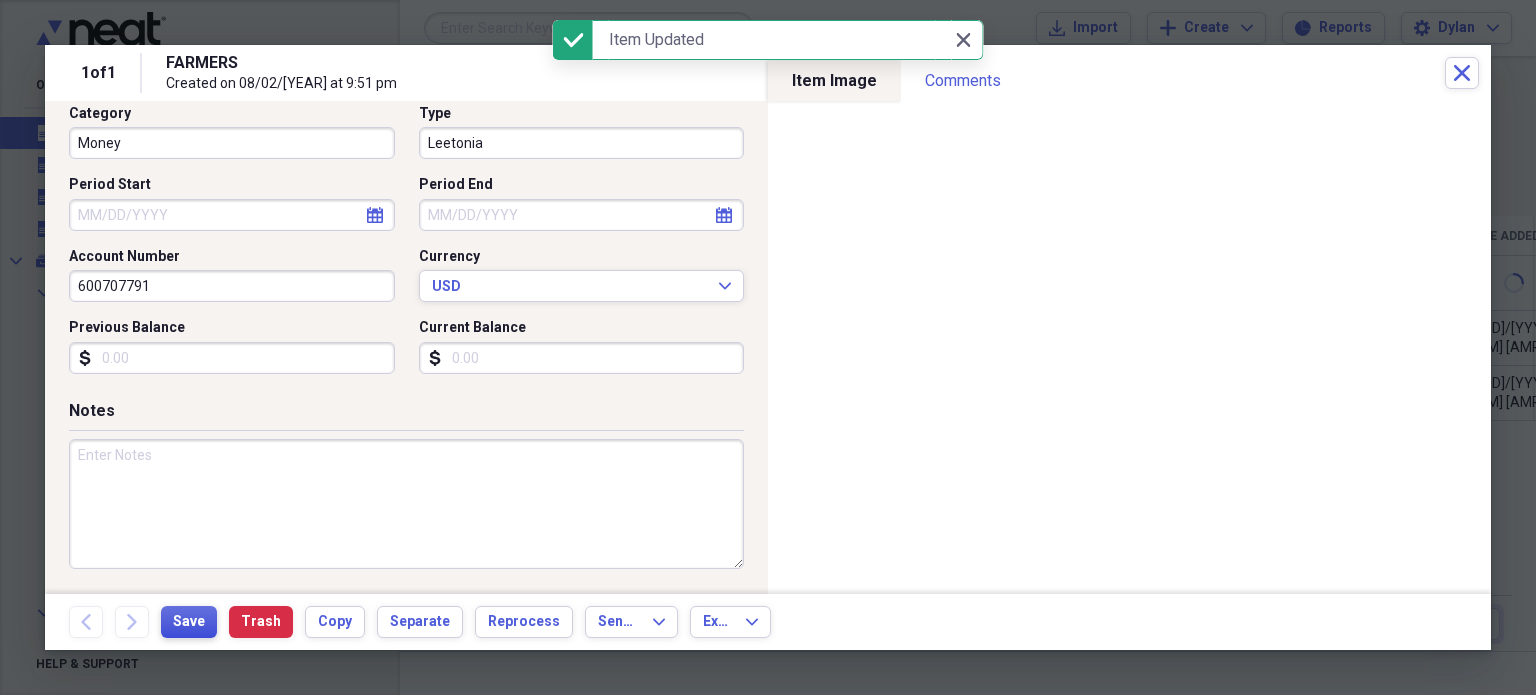 scroll, scrollTop: 0, scrollLeft: 0, axis: both 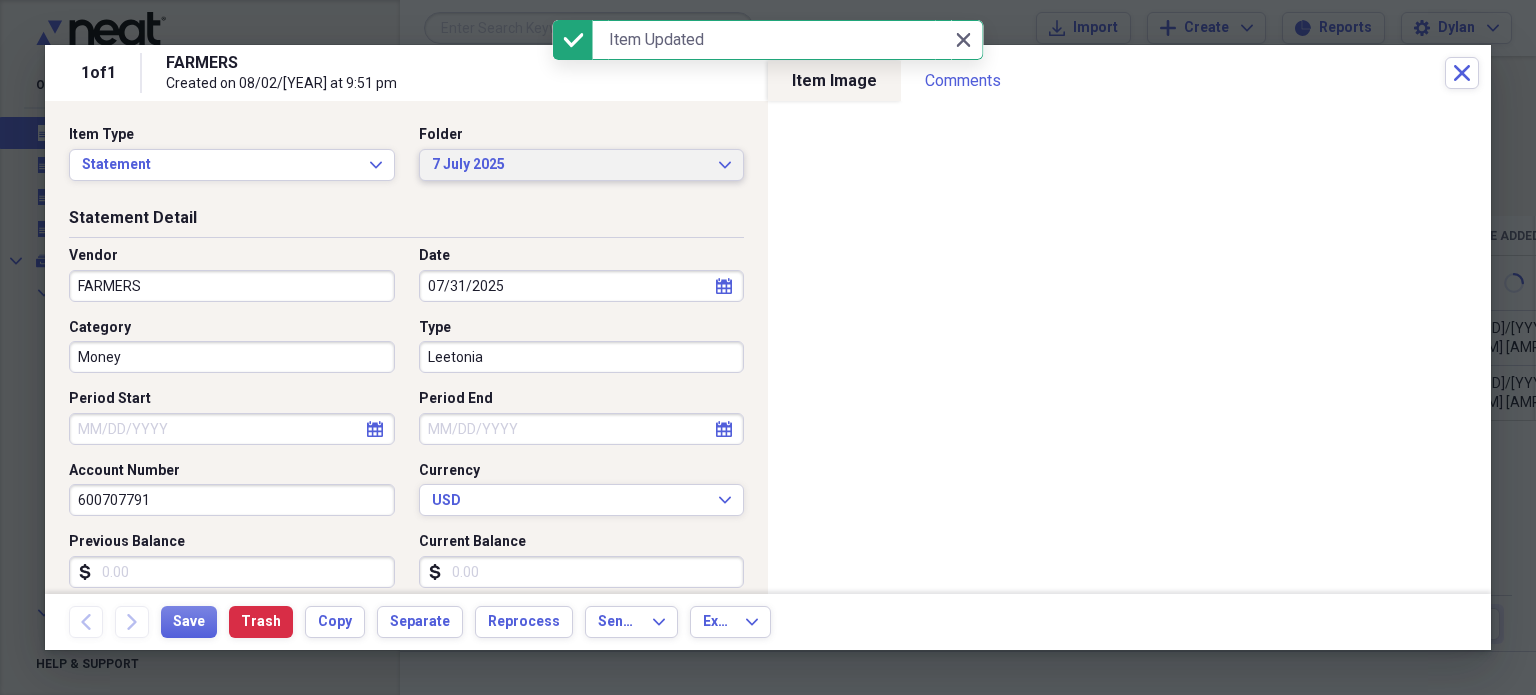 click on "7 July 2025" at bounding box center [570, 165] 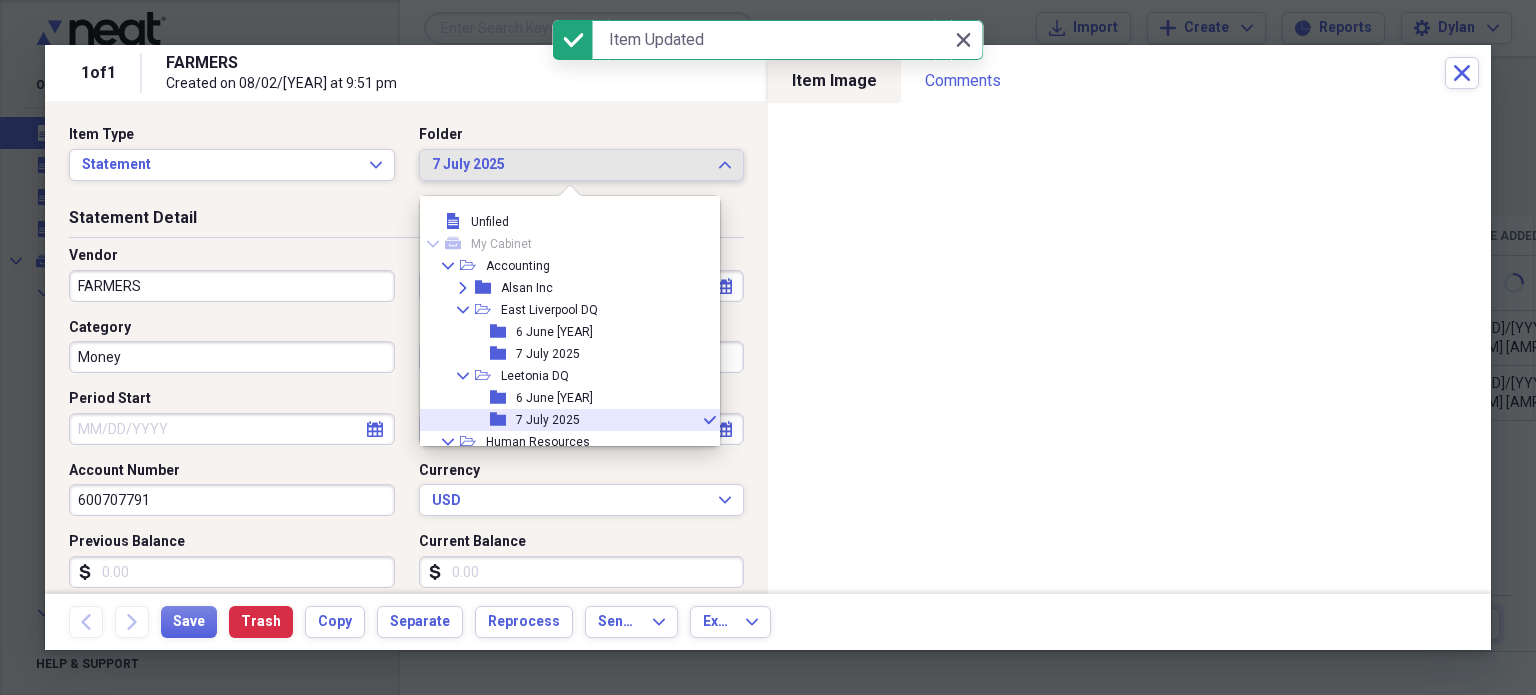 scroll, scrollTop: 106, scrollLeft: 0, axis: vertical 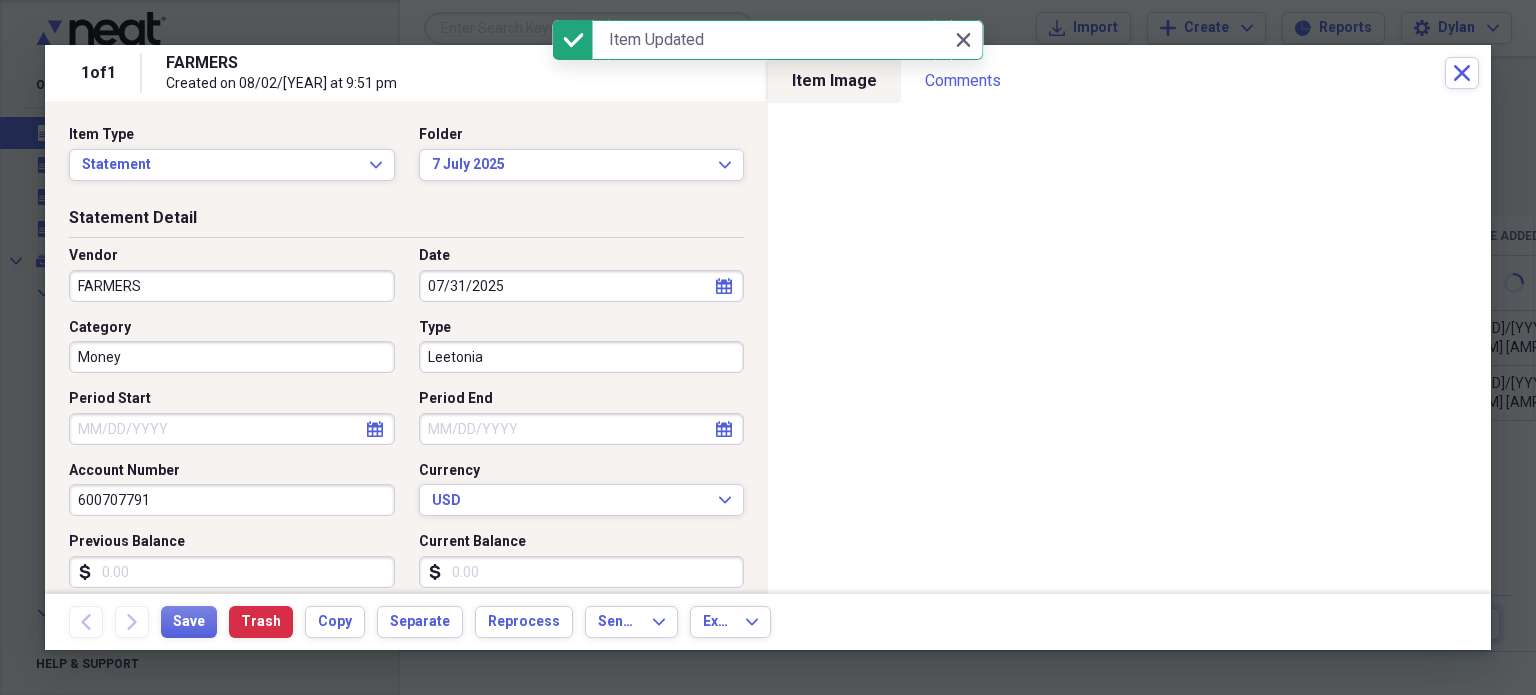 click on "Item Type Statement Expand Folder 7 [MONTH] [YEAR] Expand" at bounding box center (406, 166) 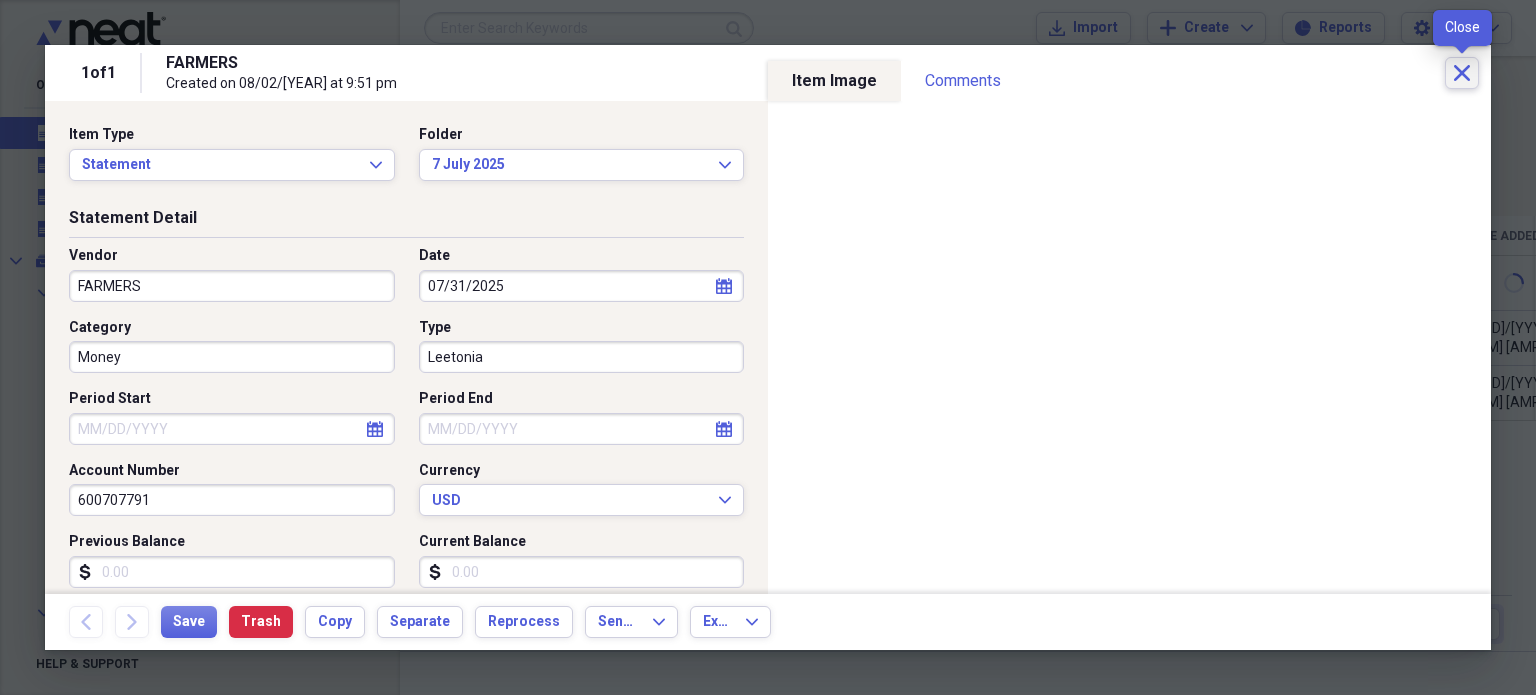click on "Close" at bounding box center (1462, 73) 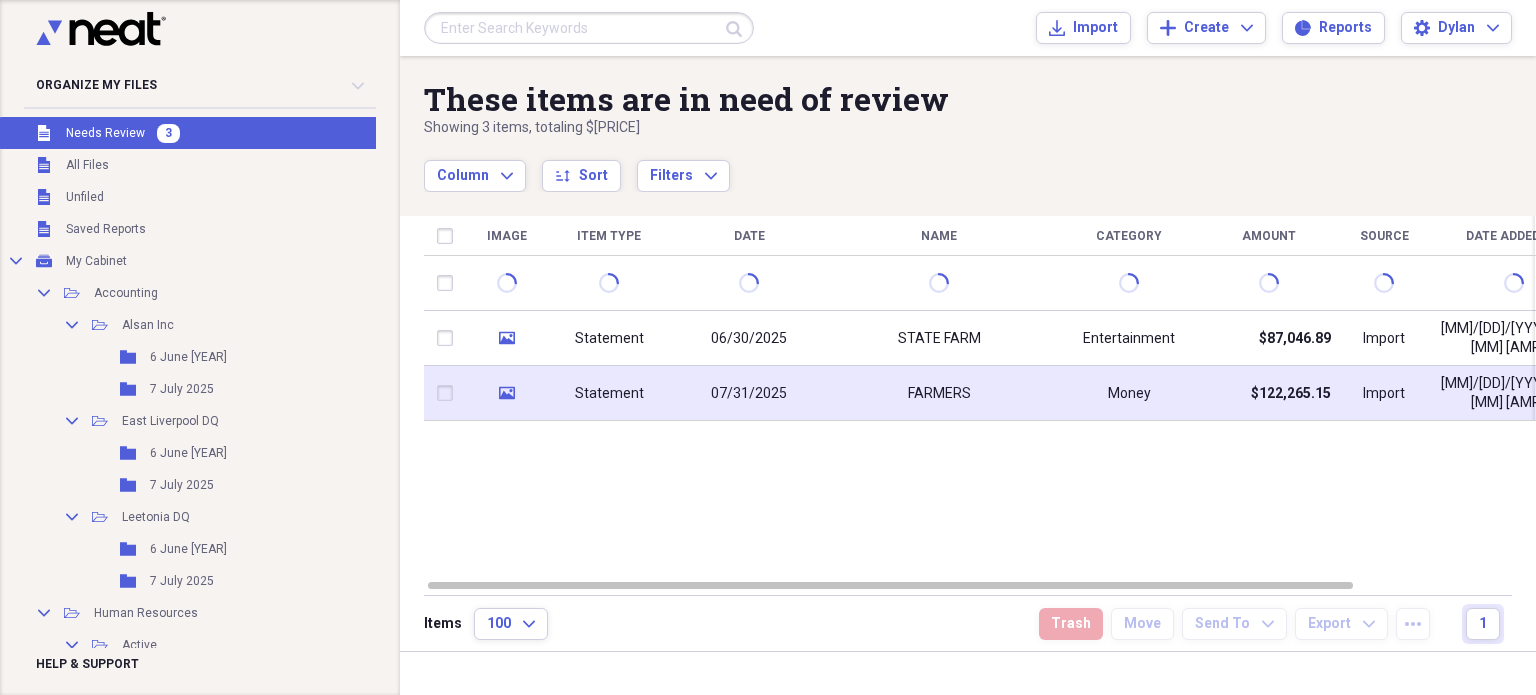 click on "FARMERS" at bounding box center [939, 393] 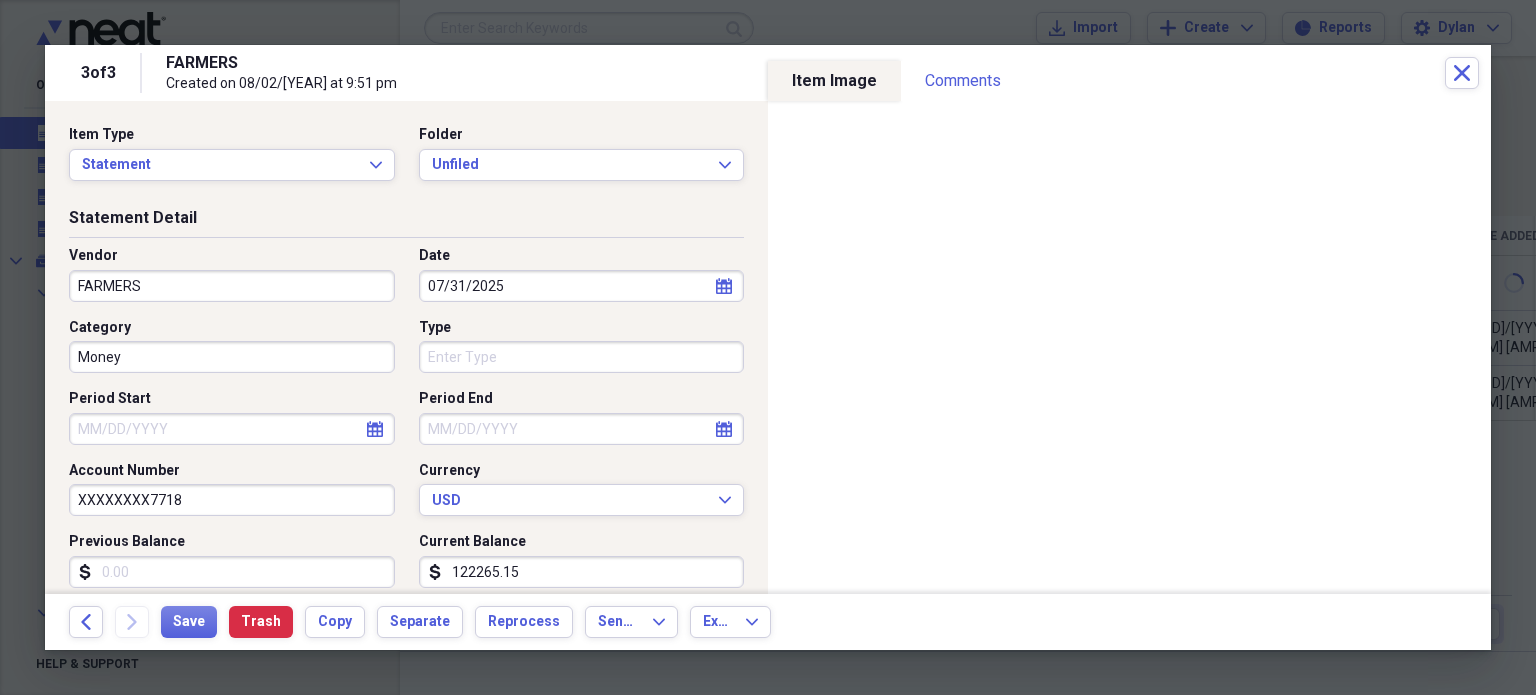click on "Item Type Statement Expand Folder Unfiled Expand" at bounding box center [406, 161] 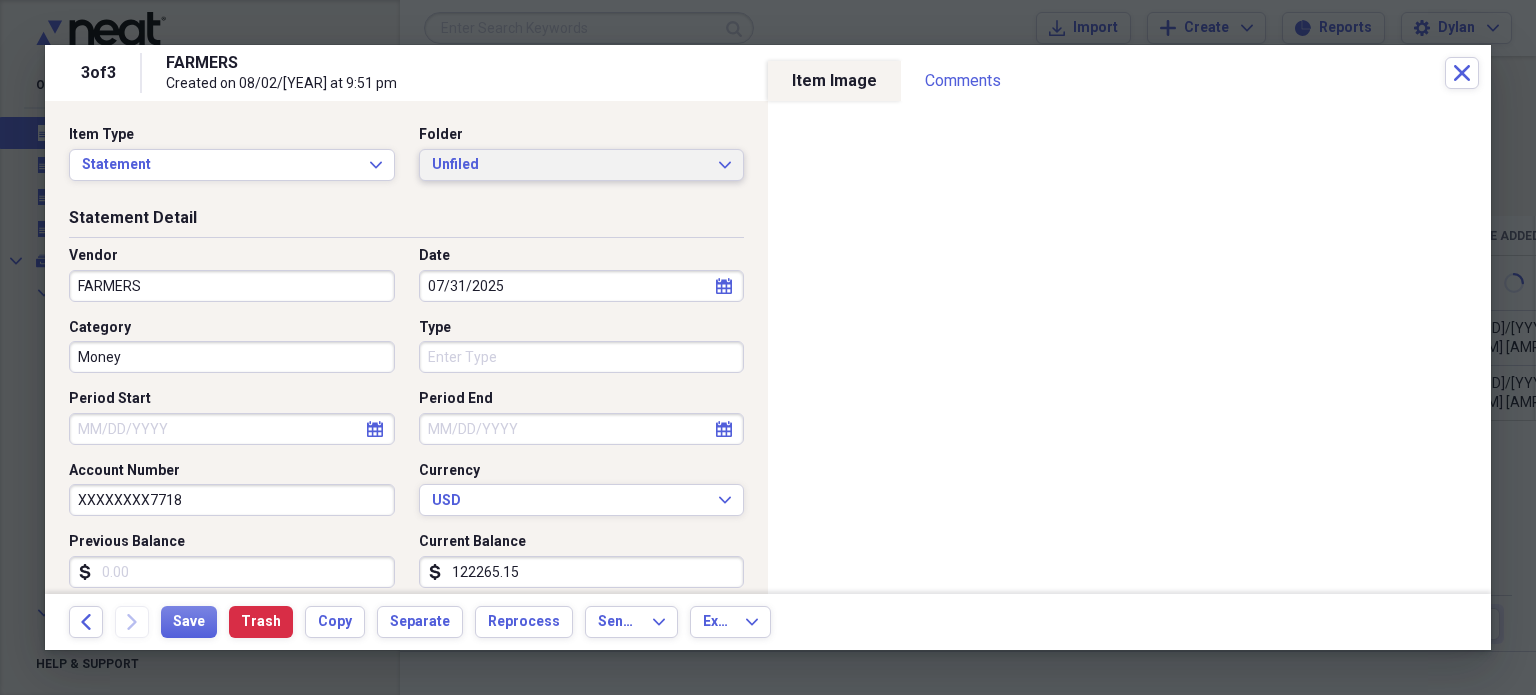 click on "Unfiled" at bounding box center (570, 165) 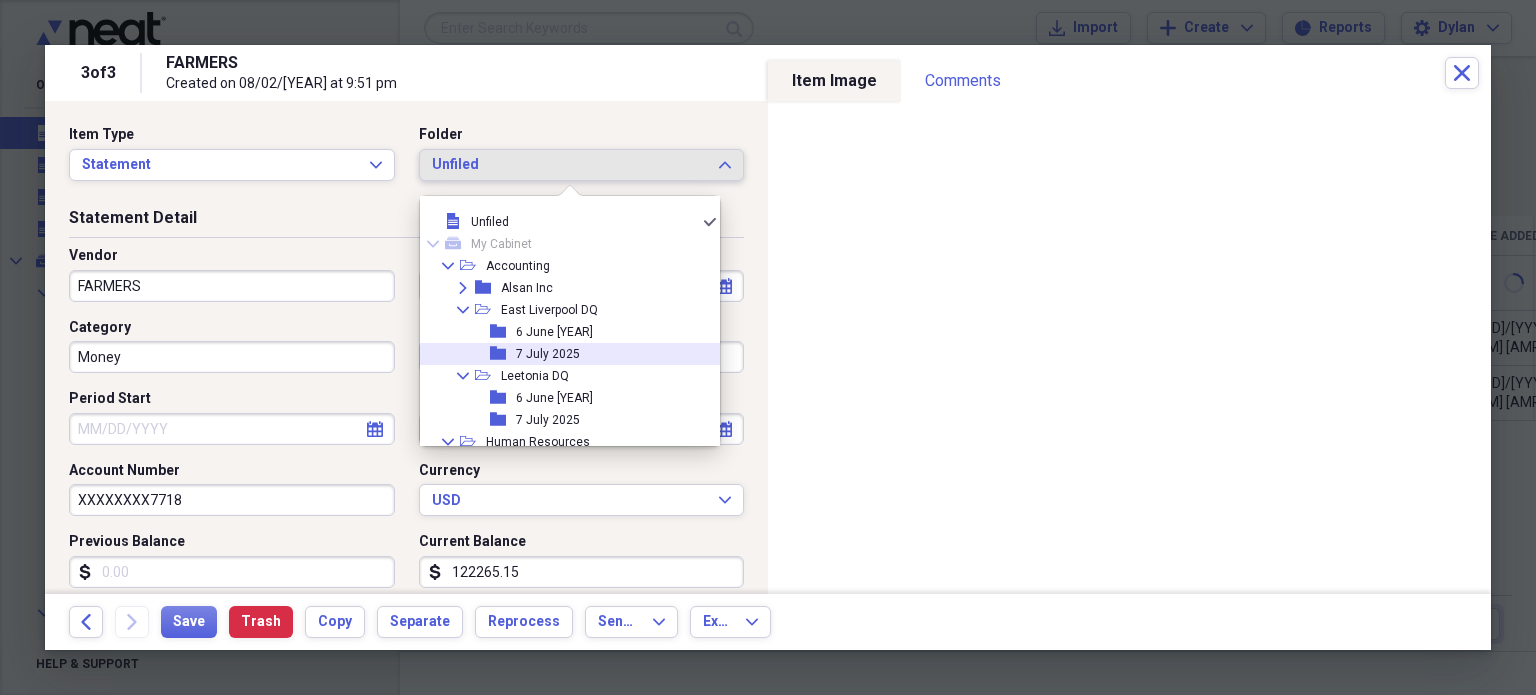 click on "7 July 2025" at bounding box center (548, 354) 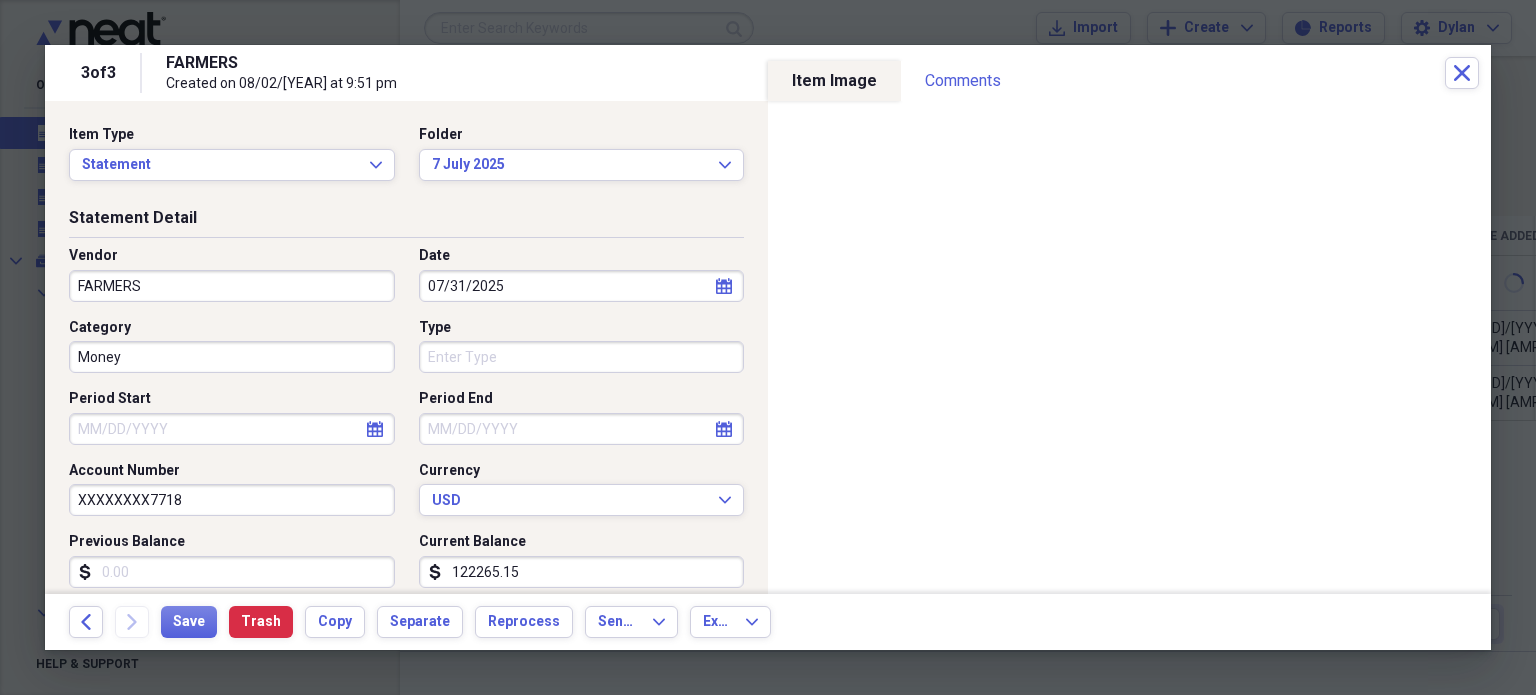 click on "FARMERS" at bounding box center [232, 286] 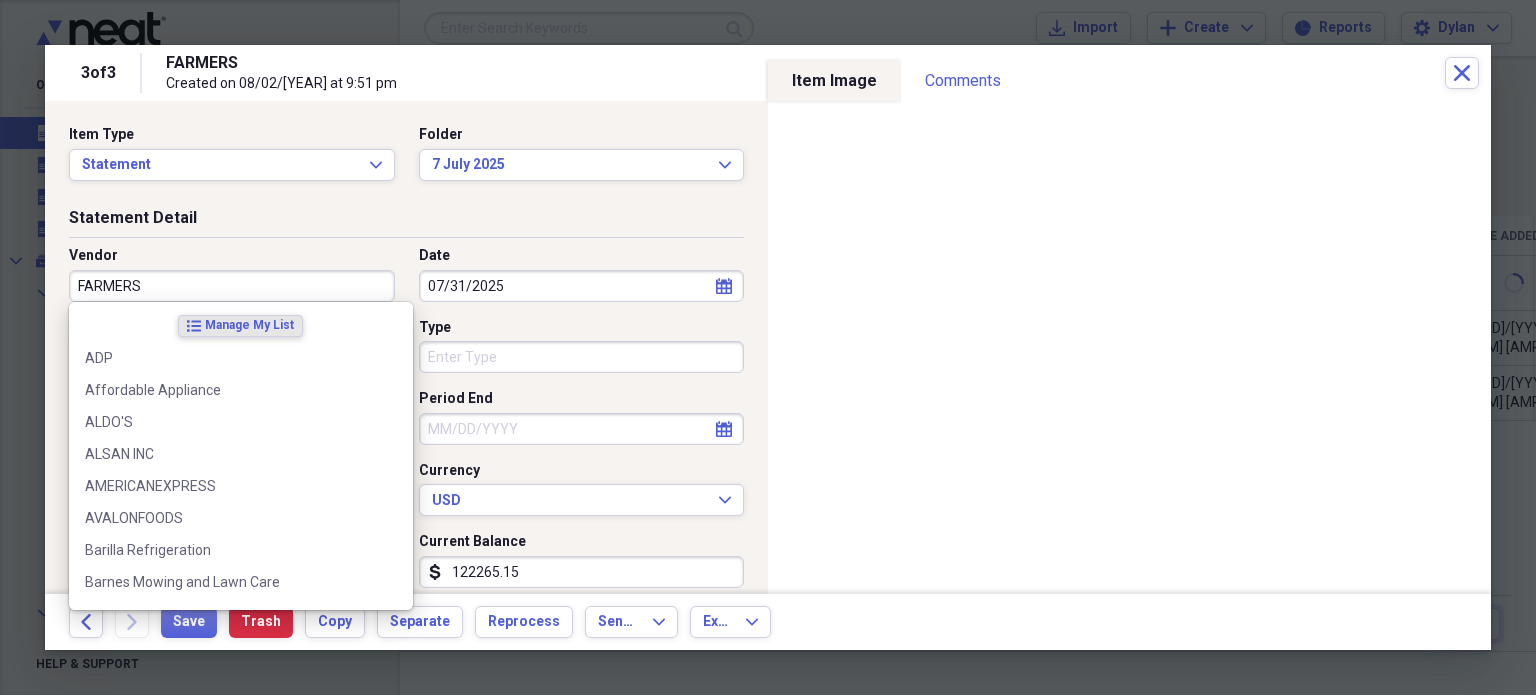 click on "Statement Detail Vendor FARMERS Date 07/31/[YEAR] calendar Calendar Category Money Type Period Start calendar Calendar Period End calendar Calendar Account Number XXXXXXXX7718 Currency USD Expand Previous Balance dollar-sign Current Balance dollar-sign 122265.15" at bounding box center [406, 410] 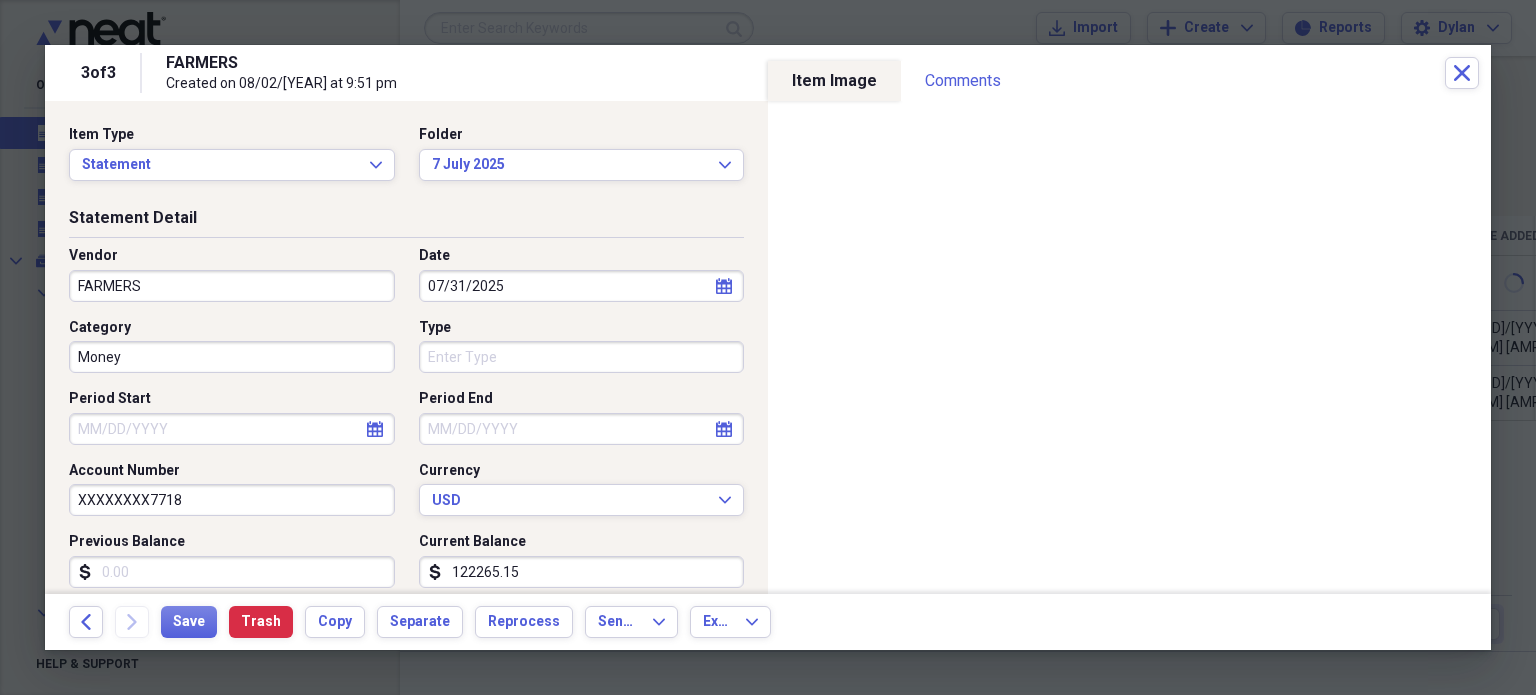 click on "Money" at bounding box center (232, 357) 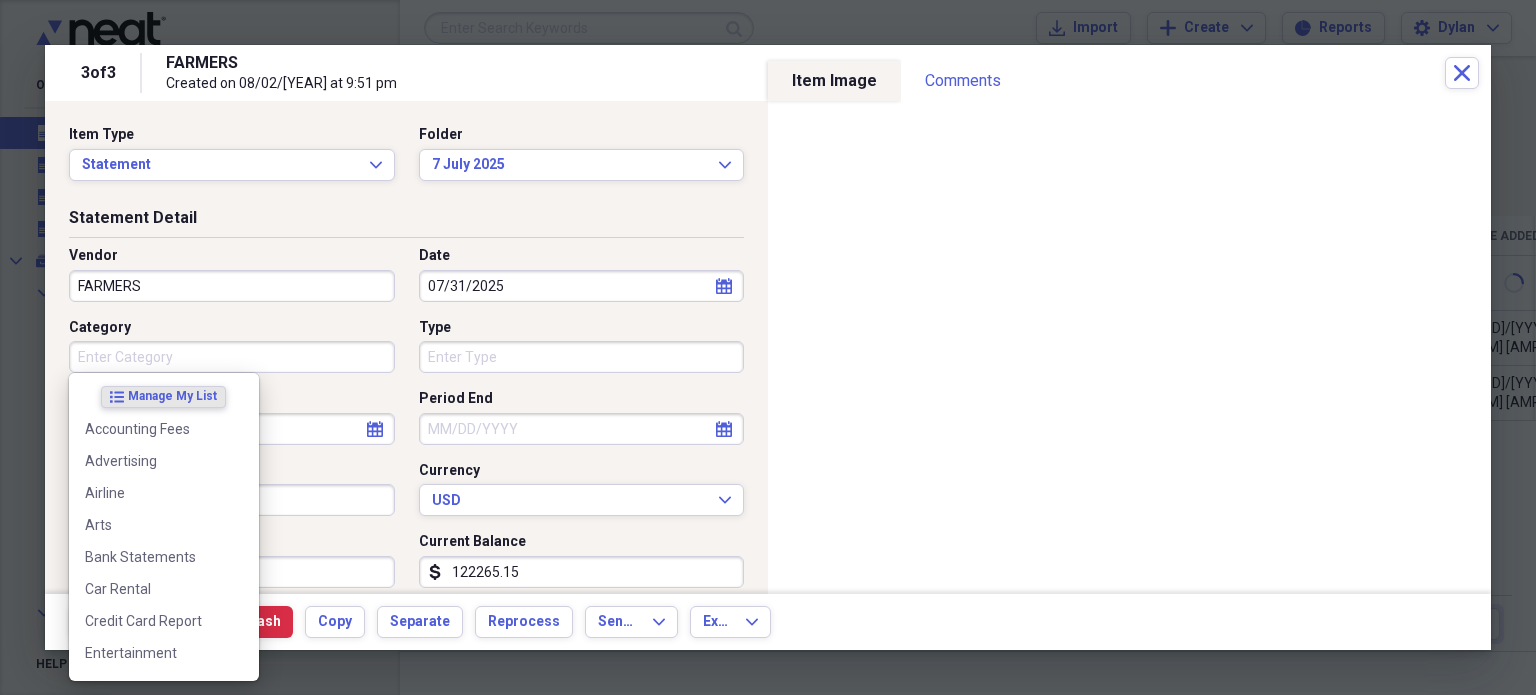 type 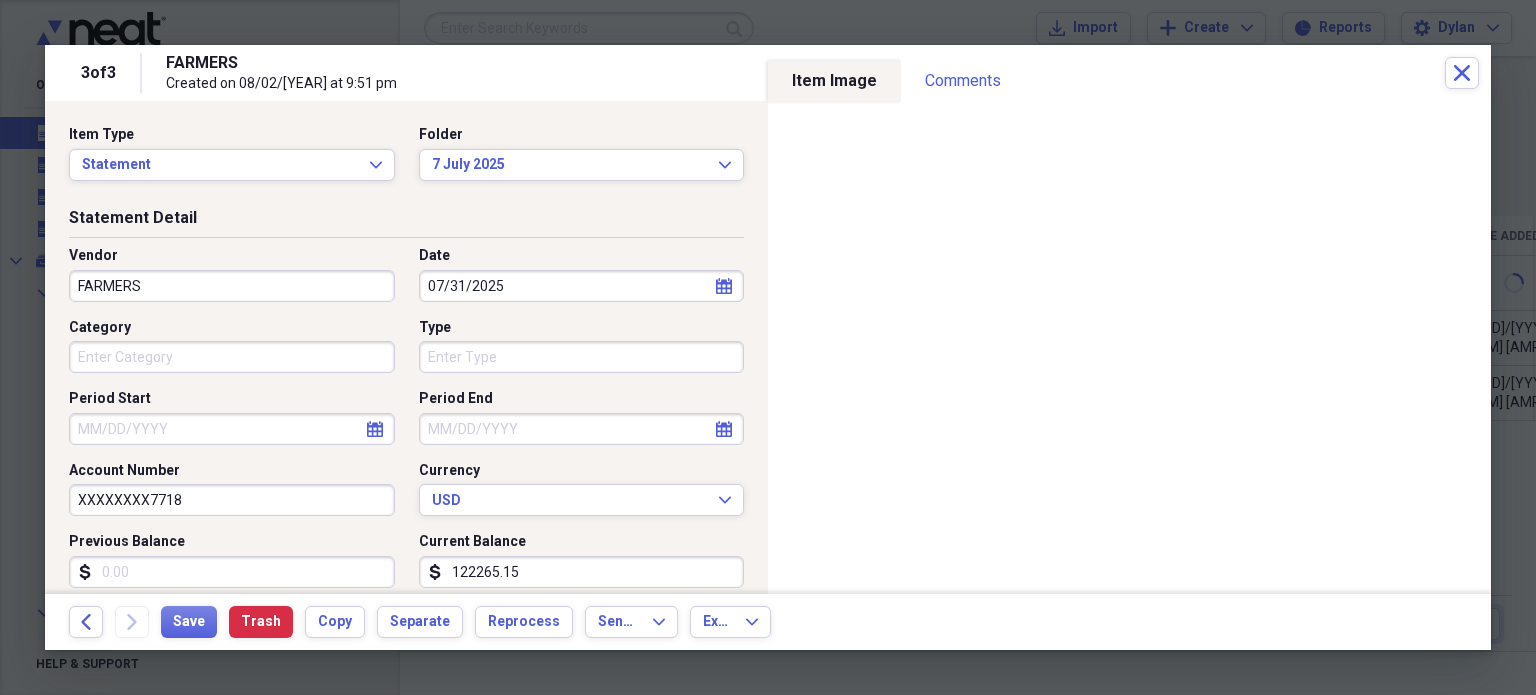 click on "Vendor FARMERS Date 07/31/[YEAR] calendar Calendar Category Type [MONTH] calendar Calendar Period End calendar Calendar Account Number XXXXXXXX7718 Currency USD Expand Previous Balance dollar-sign Current Balance dollar-sign 122265.15" at bounding box center (406, 425) 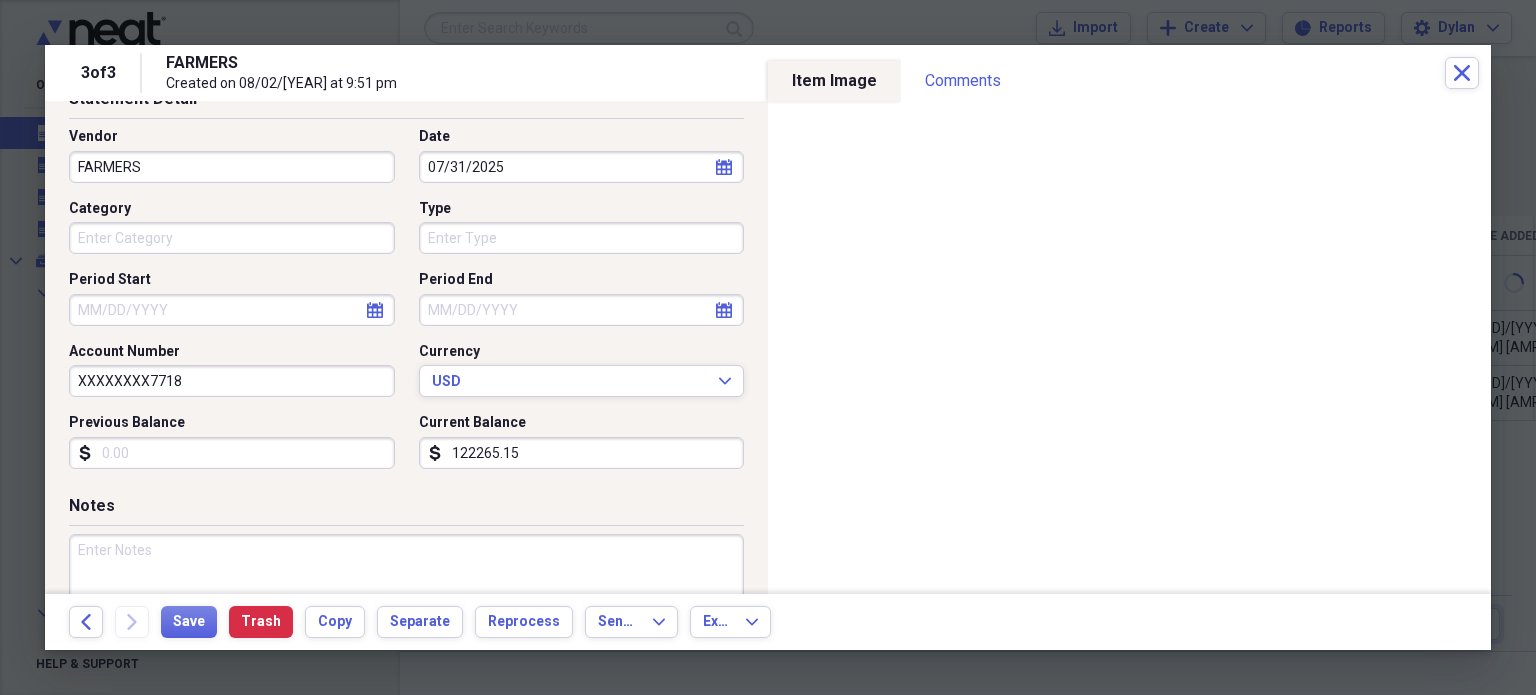 scroll, scrollTop: 122, scrollLeft: 0, axis: vertical 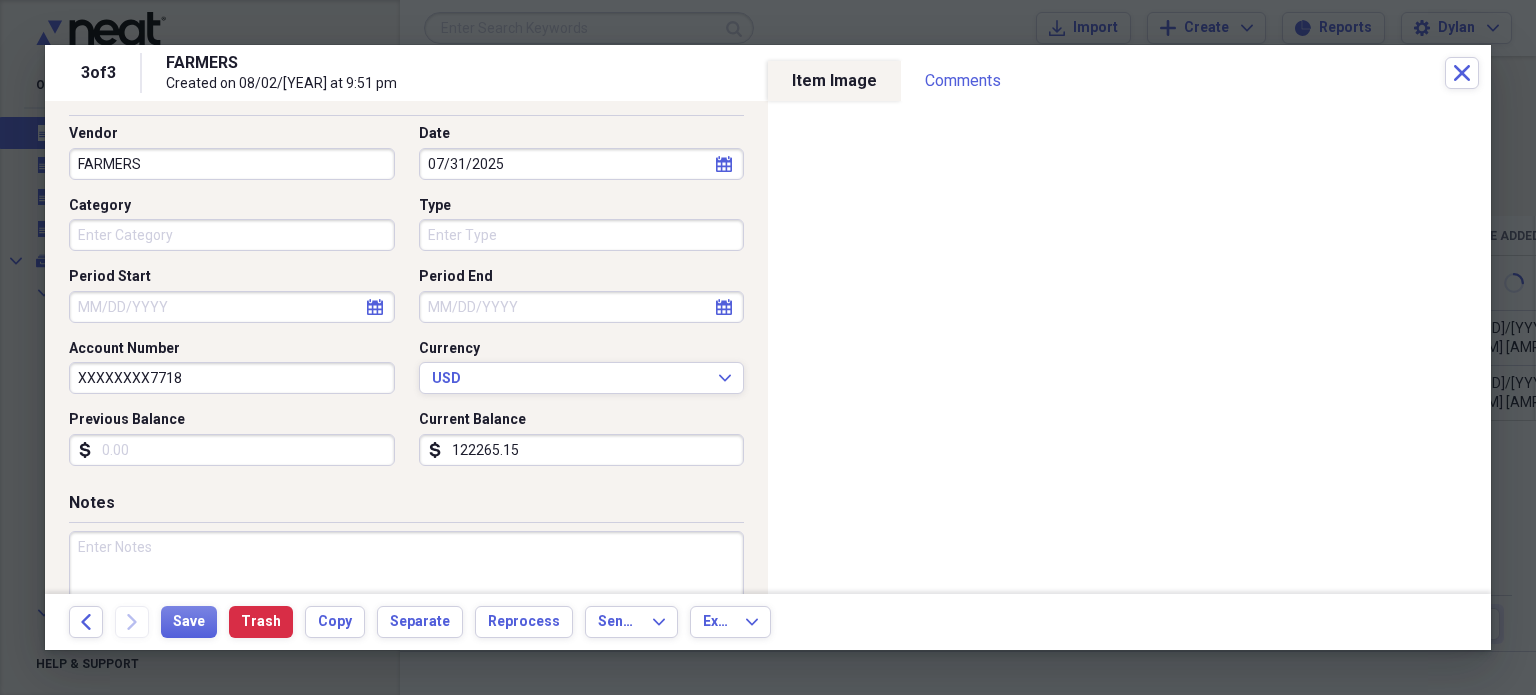 click on "122265.15" at bounding box center (582, 450) 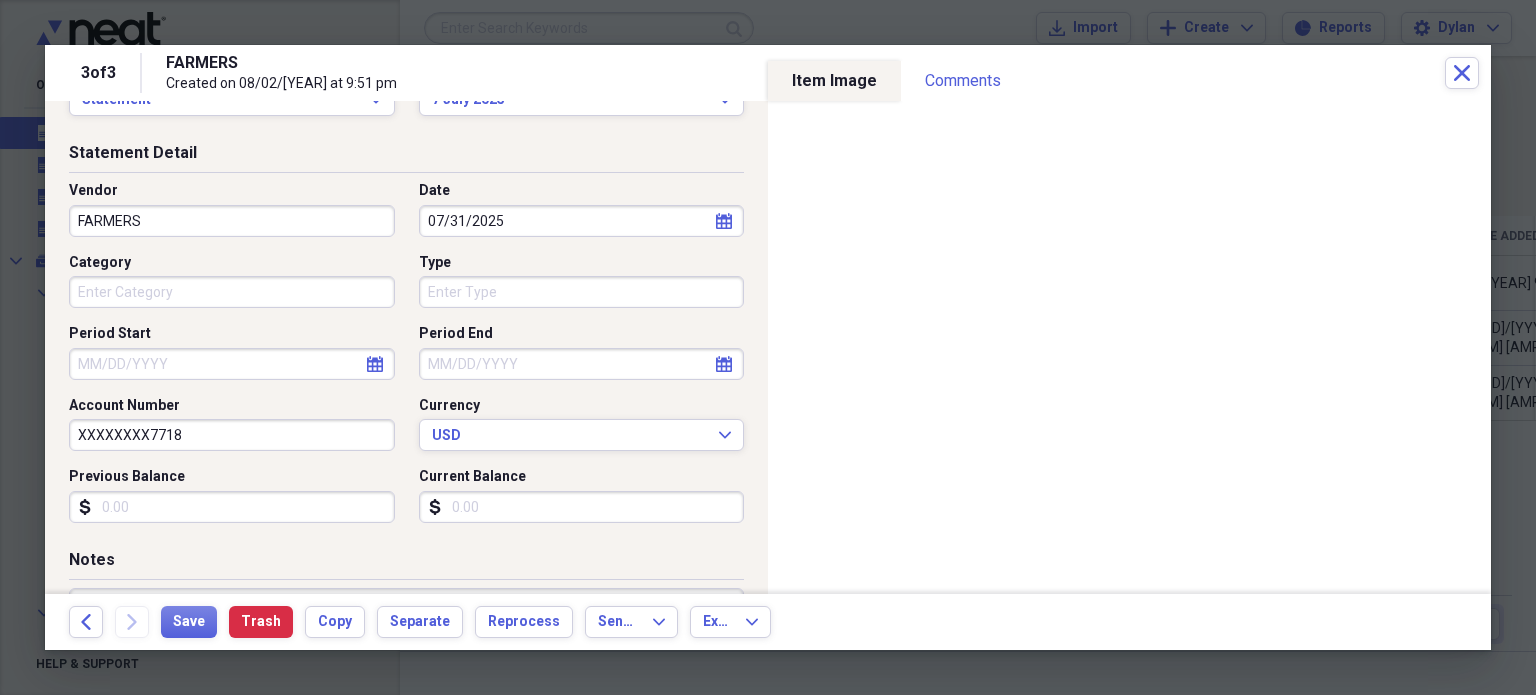 scroll, scrollTop: 53, scrollLeft: 0, axis: vertical 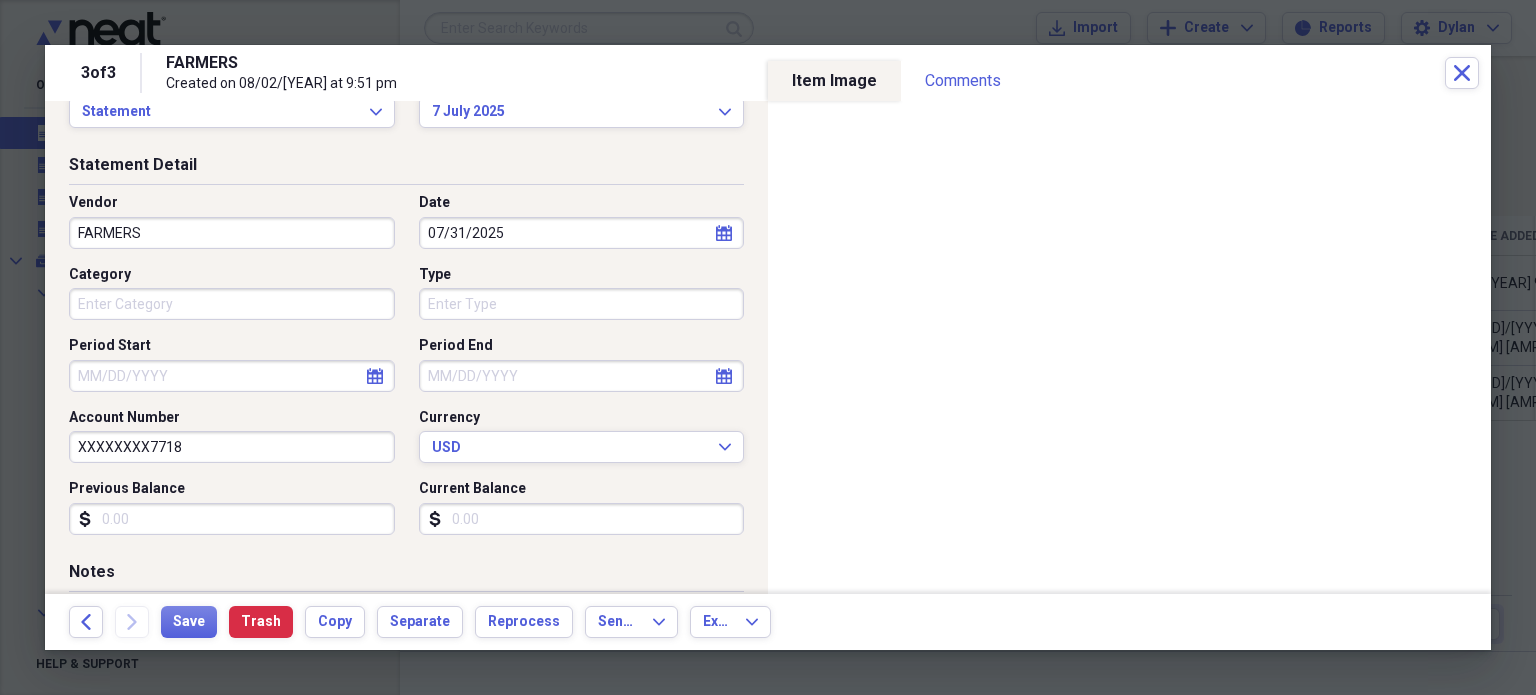 type 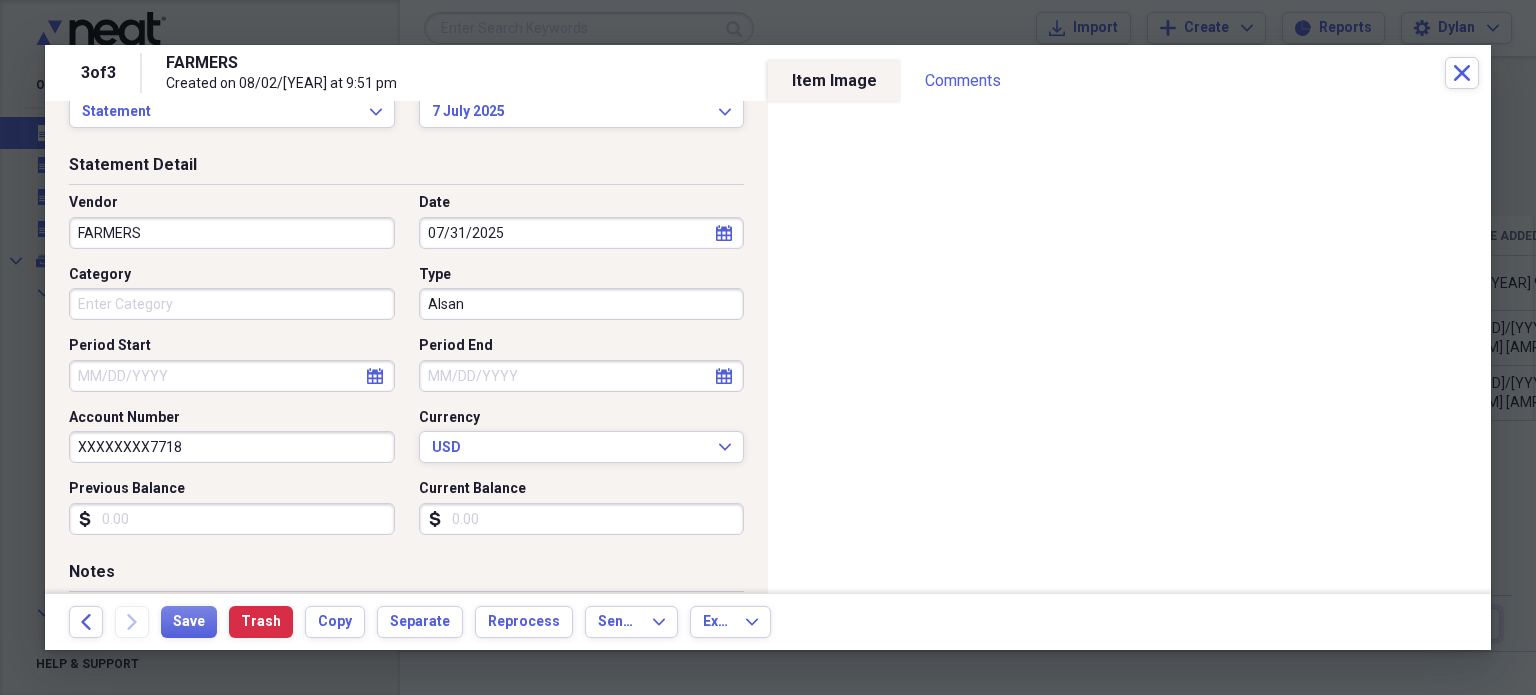 type on "Alsan" 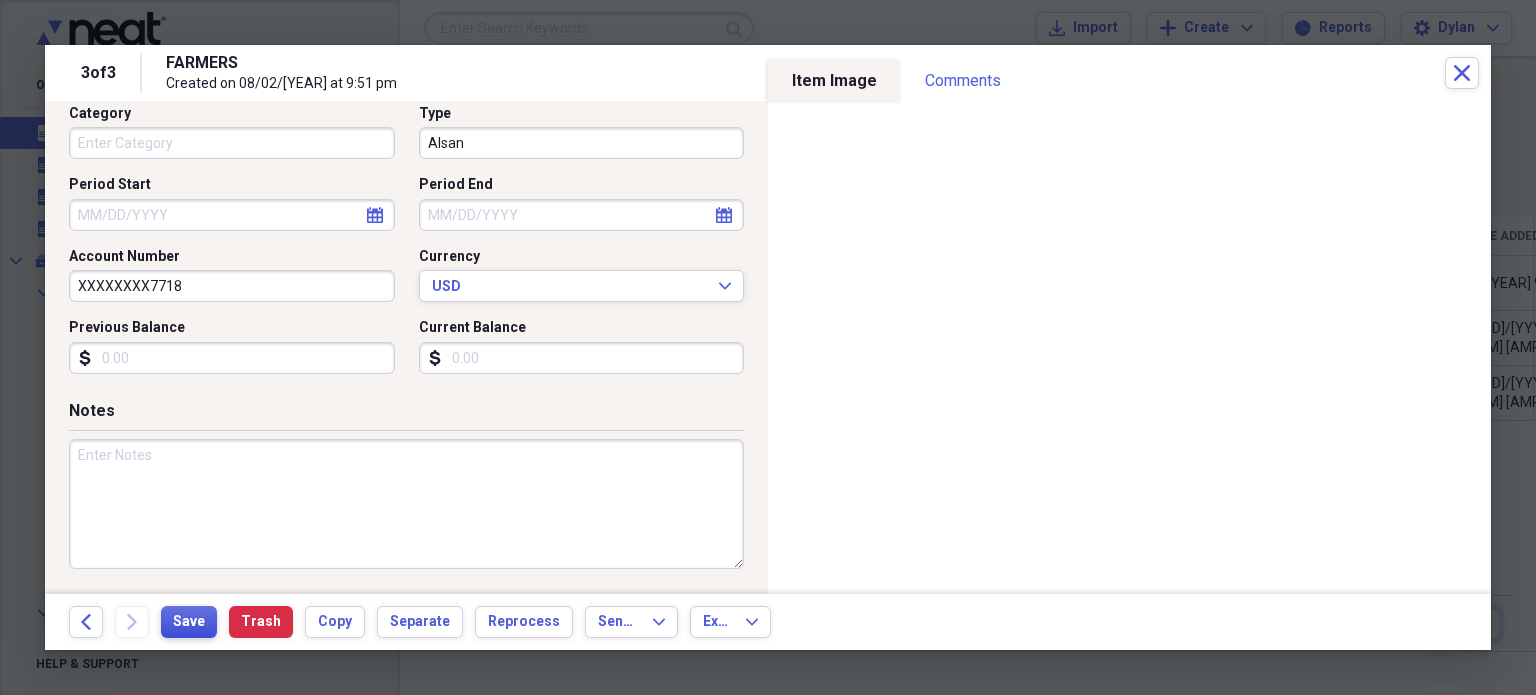 click on "Save" at bounding box center (189, 622) 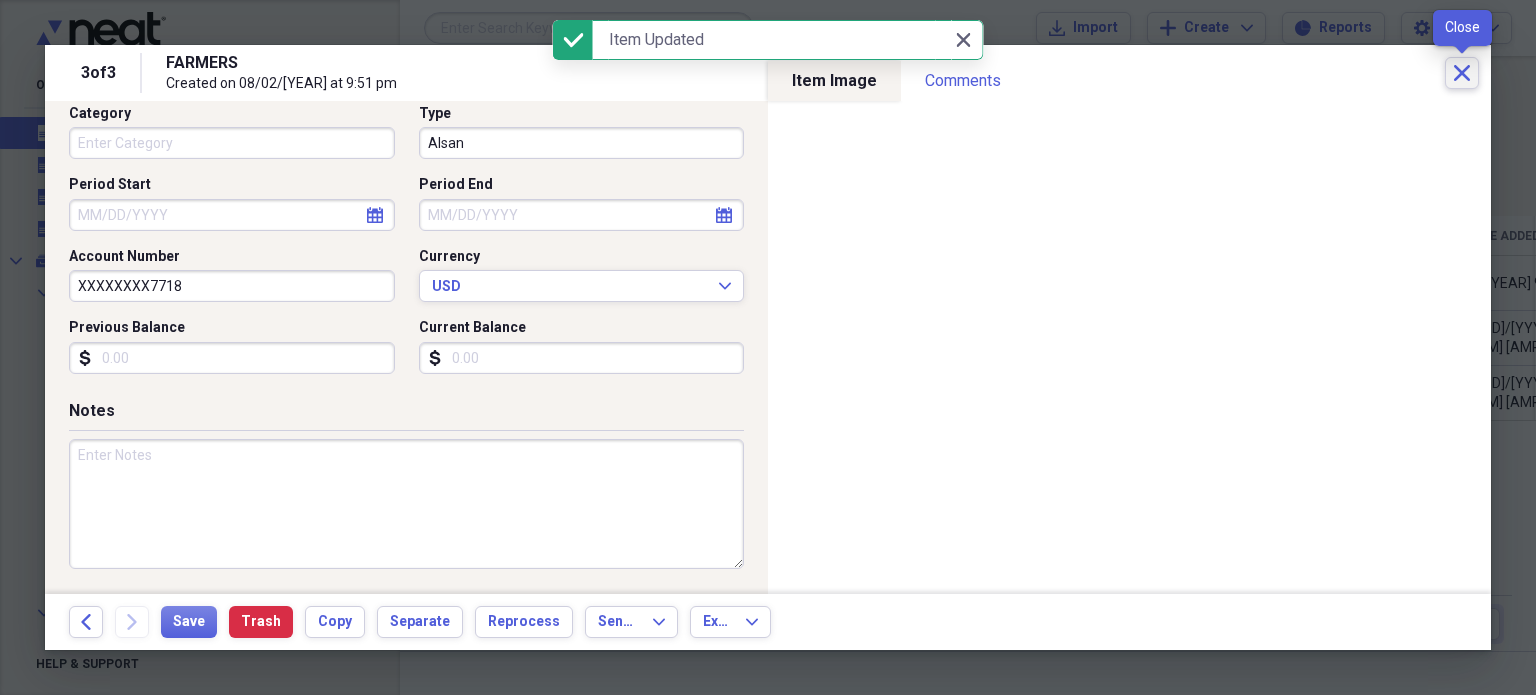click 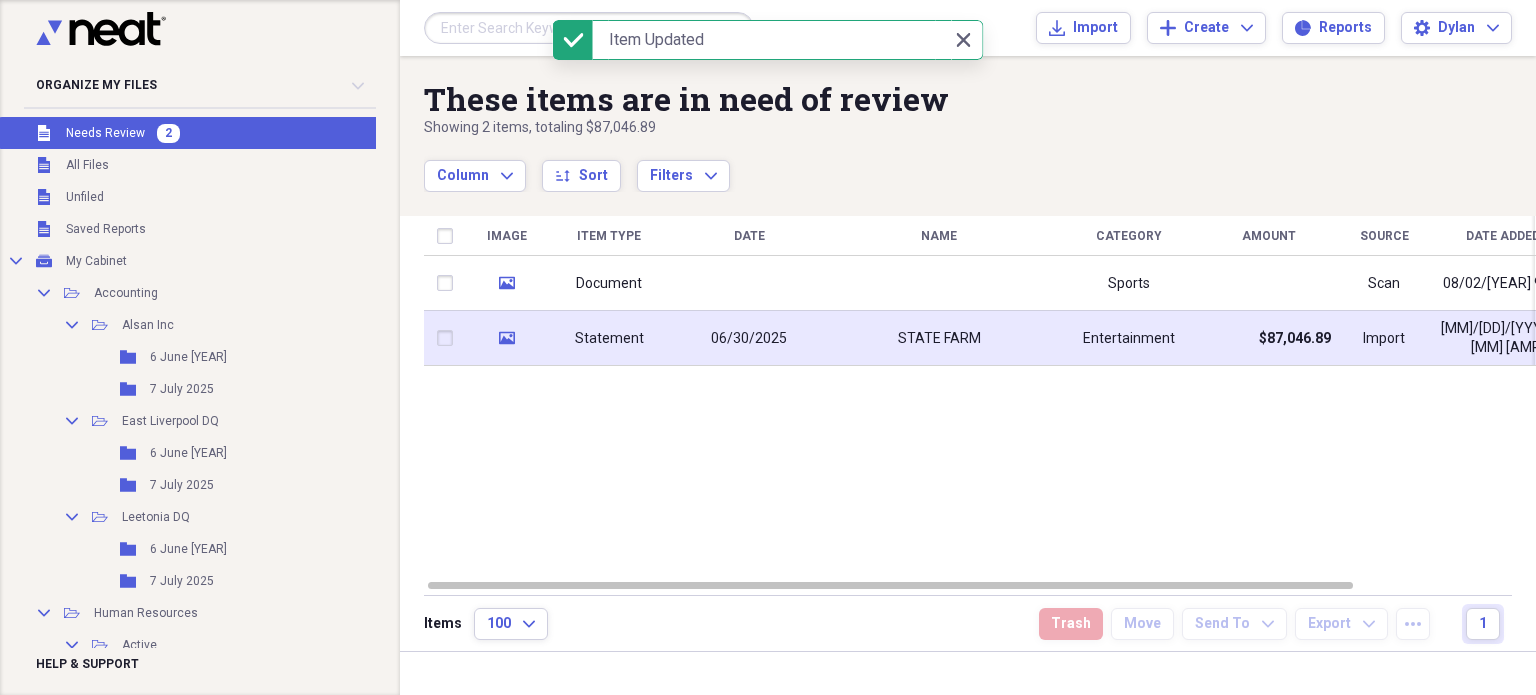 click on "06/30/2025" at bounding box center (749, 339) 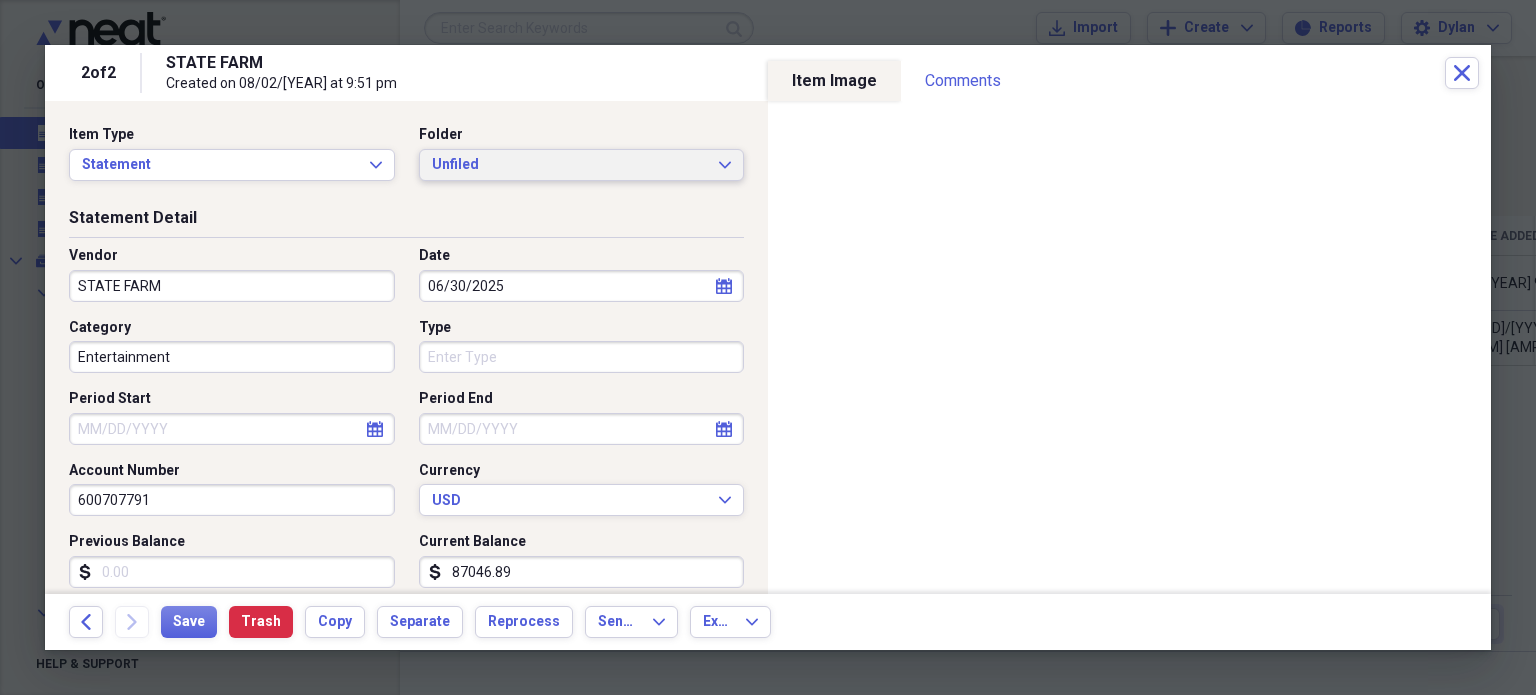 click on "Unfiled" at bounding box center (570, 165) 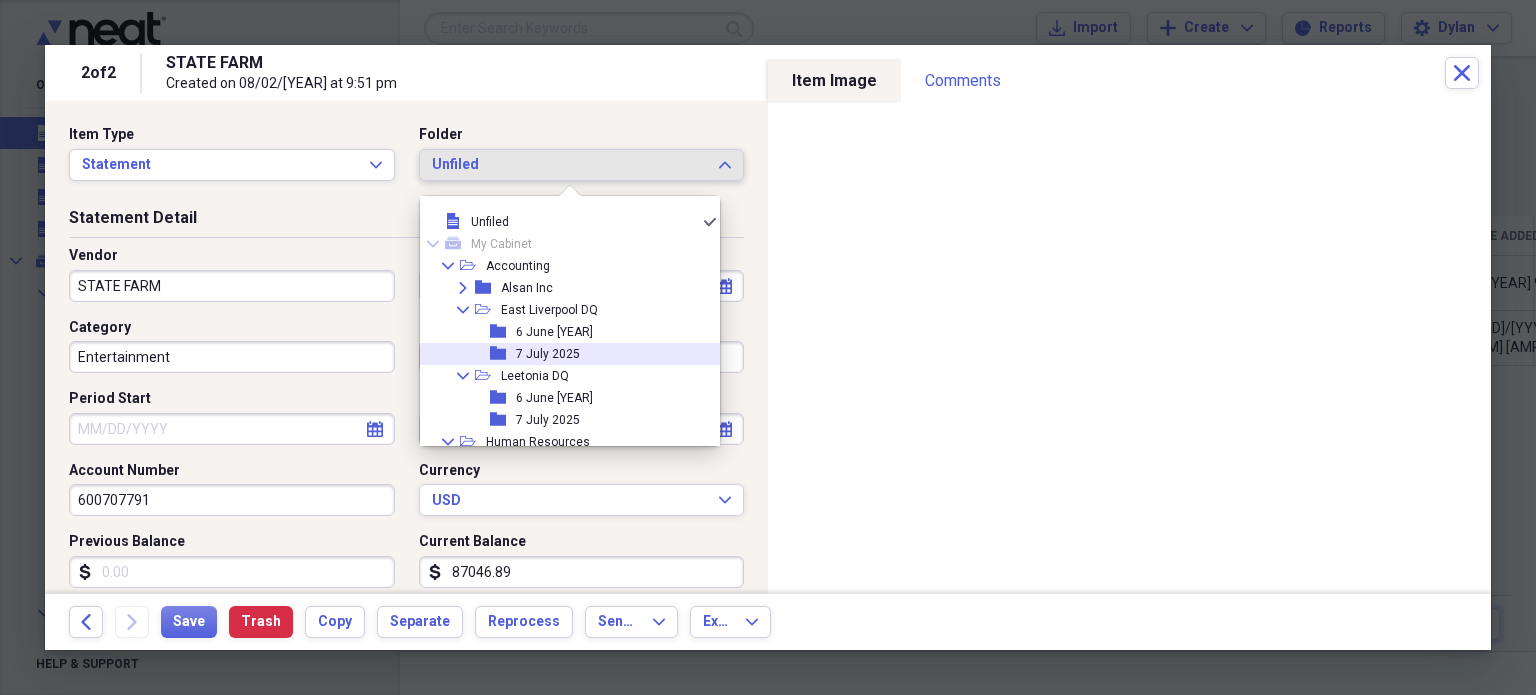 click on "7 July 2025" at bounding box center (548, 354) 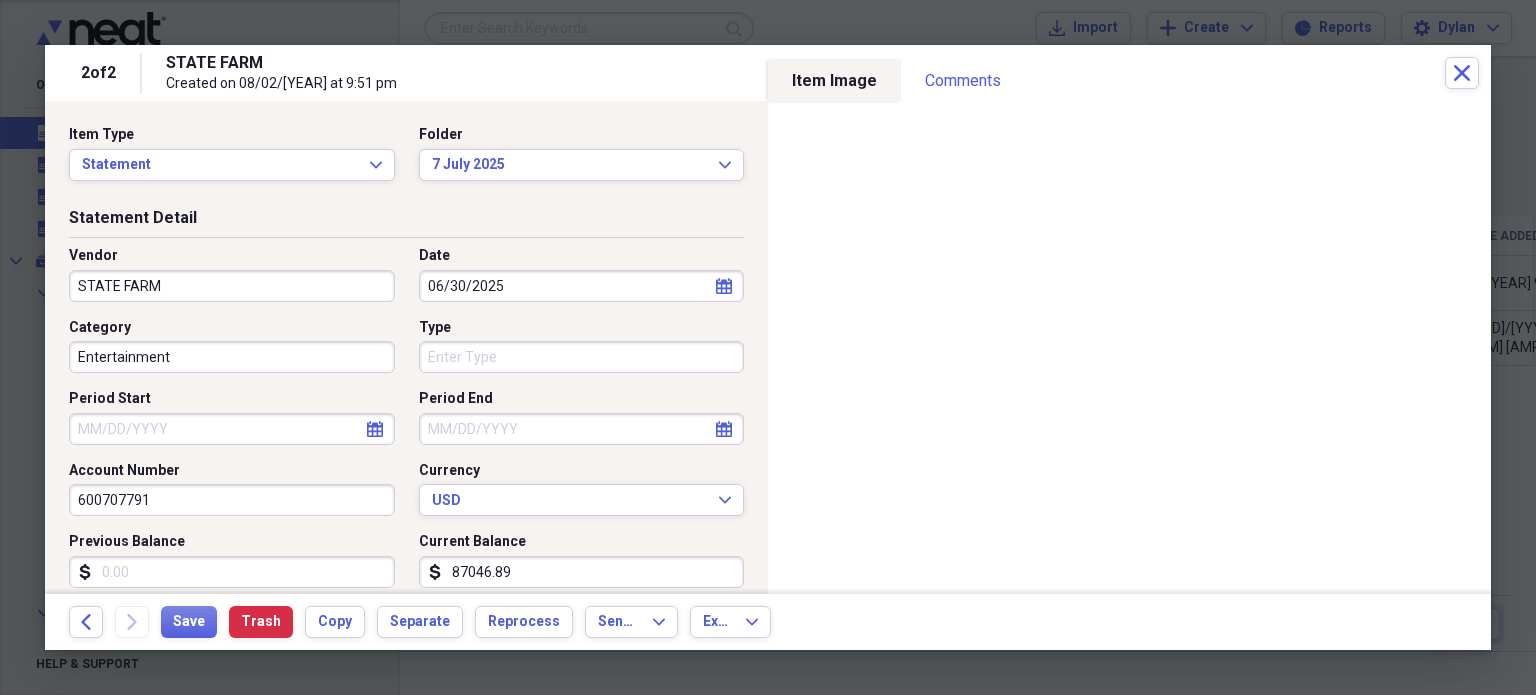 click on "STATE FARM" at bounding box center [232, 286] 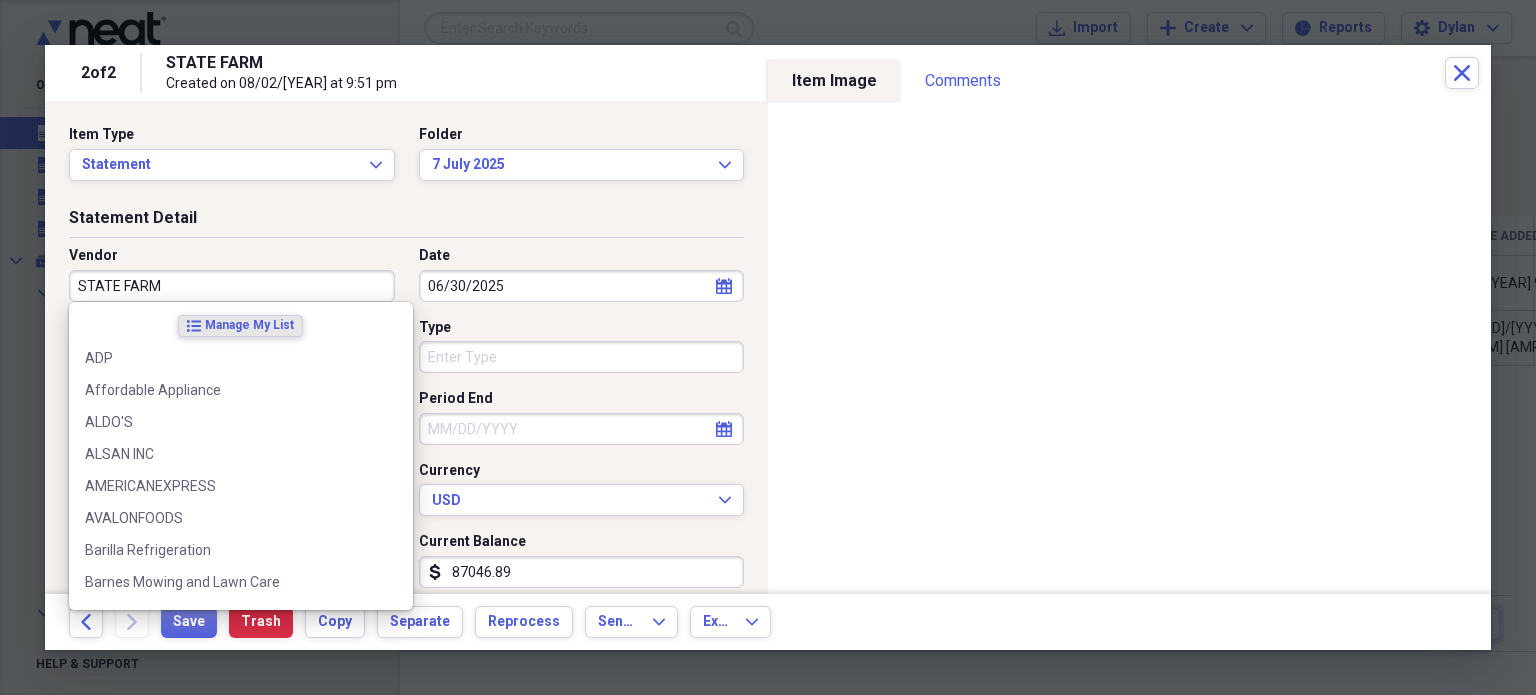 click on "STATE FARM" at bounding box center [232, 286] 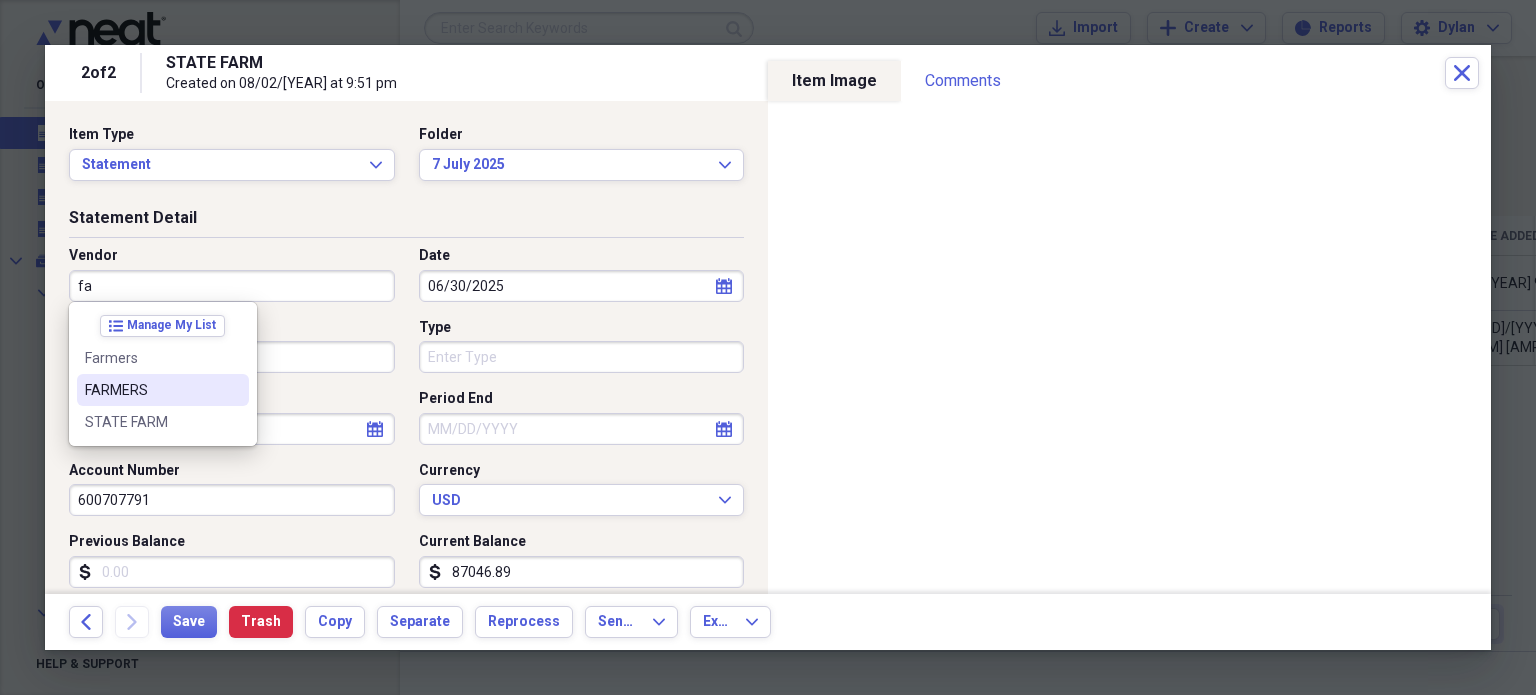 click on "FARMERS" at bounding box center (151, 390) 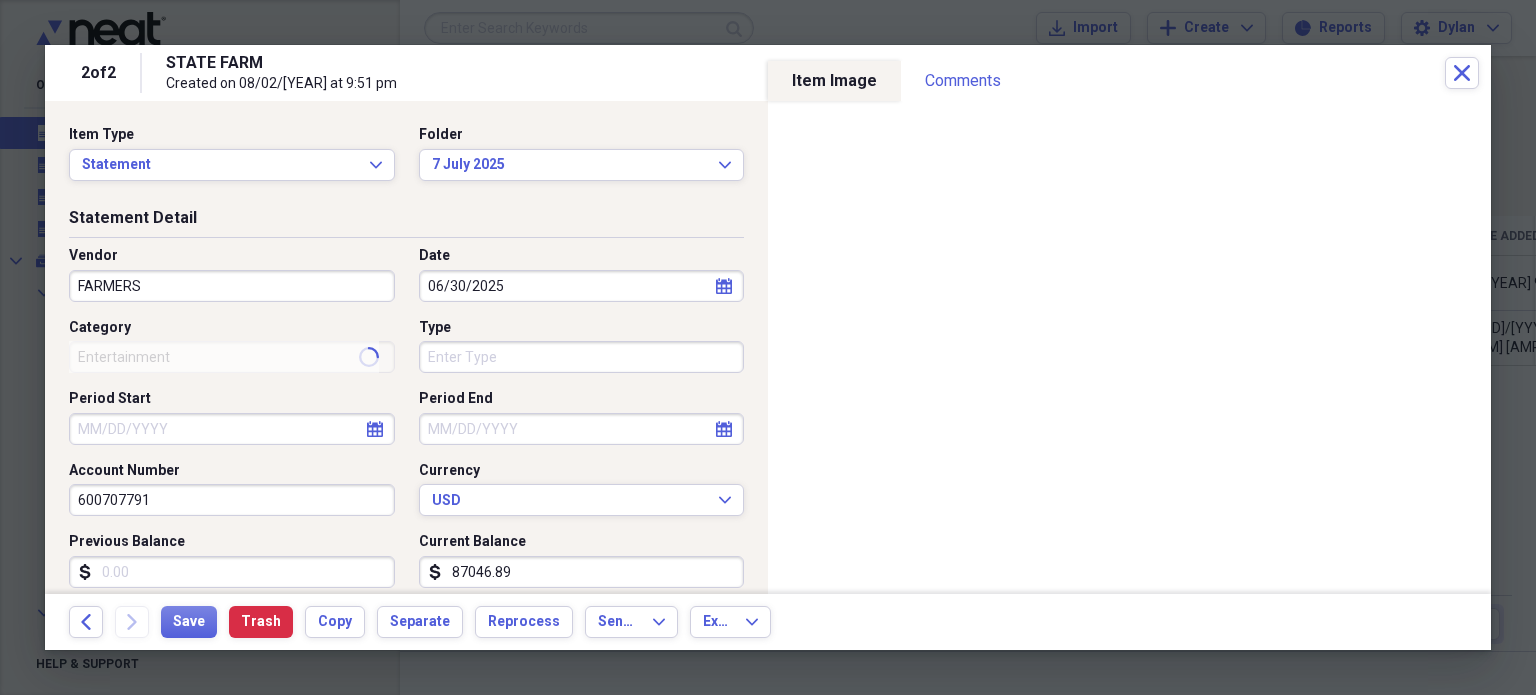 type on "Money" 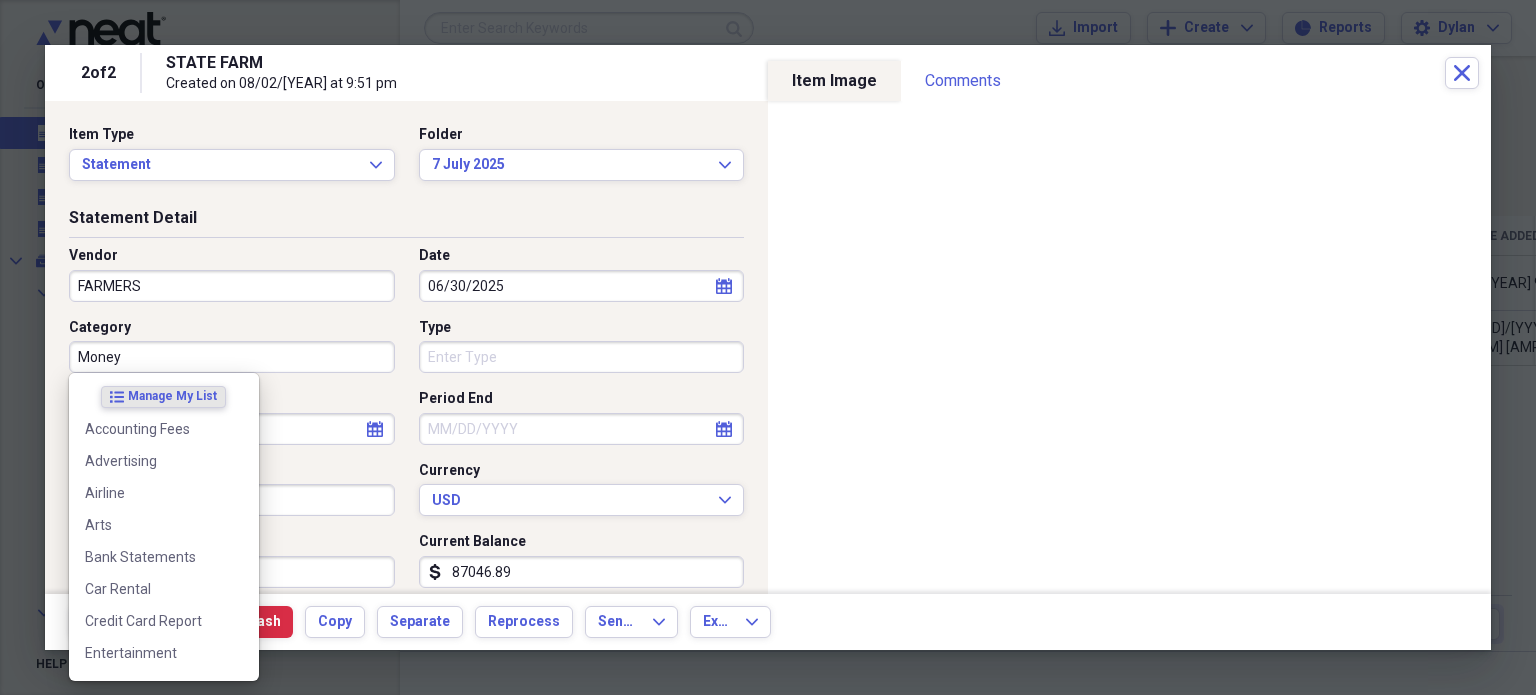 click on "Money" at bounding box center (232, 357) 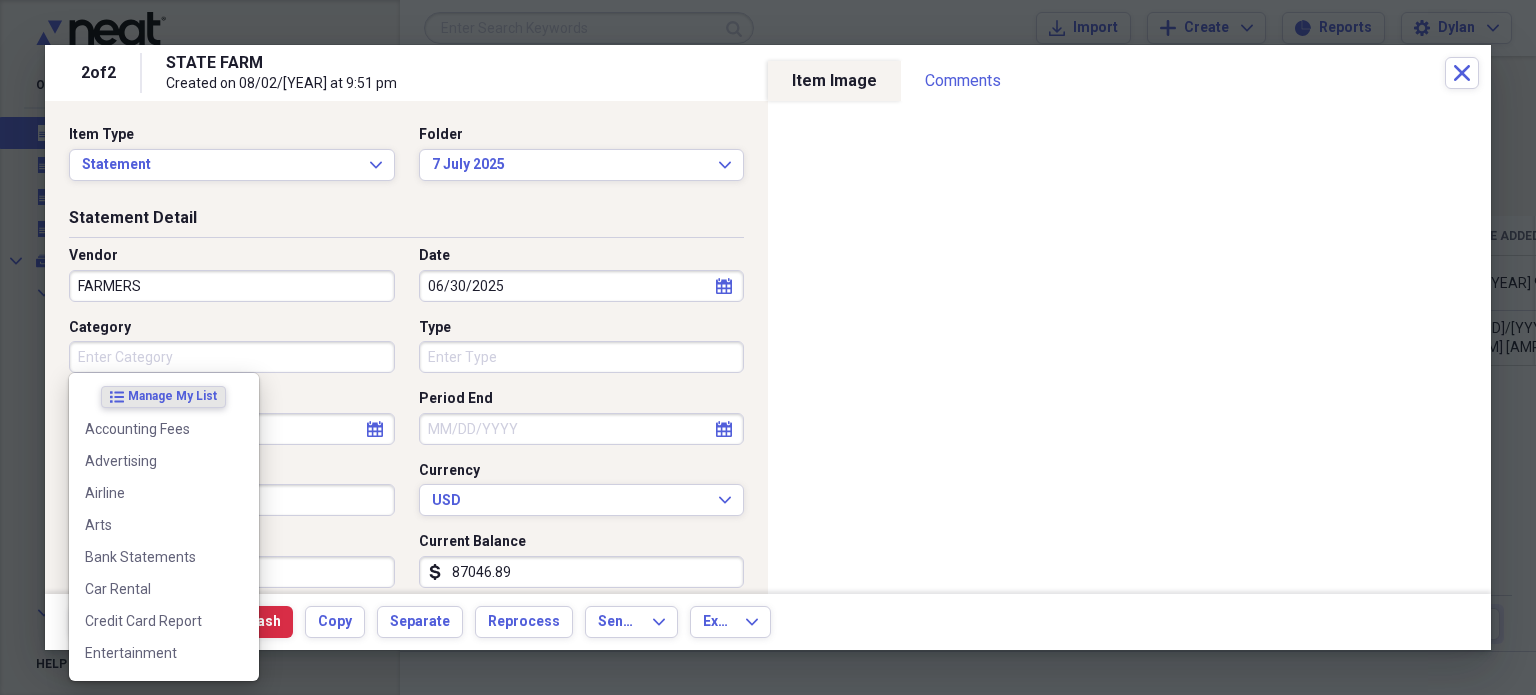 type 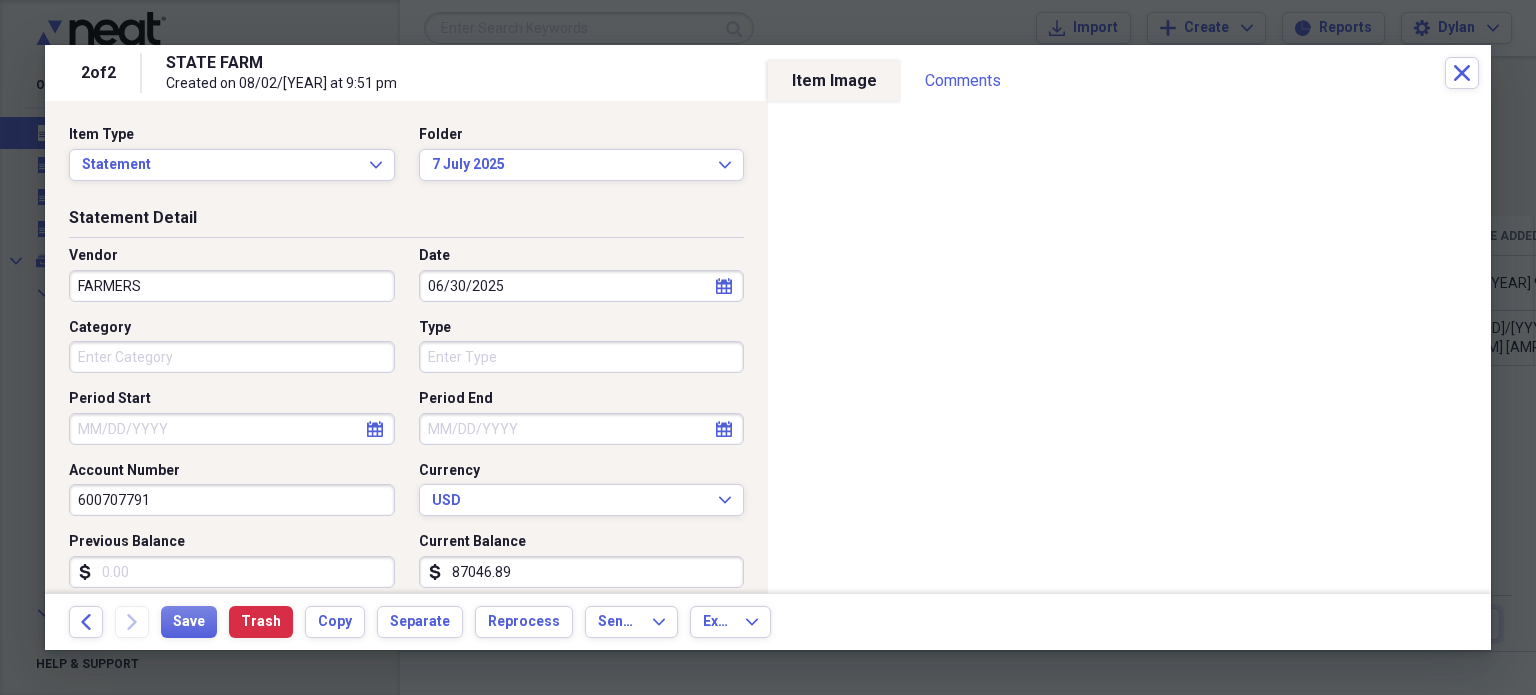 select on "5" 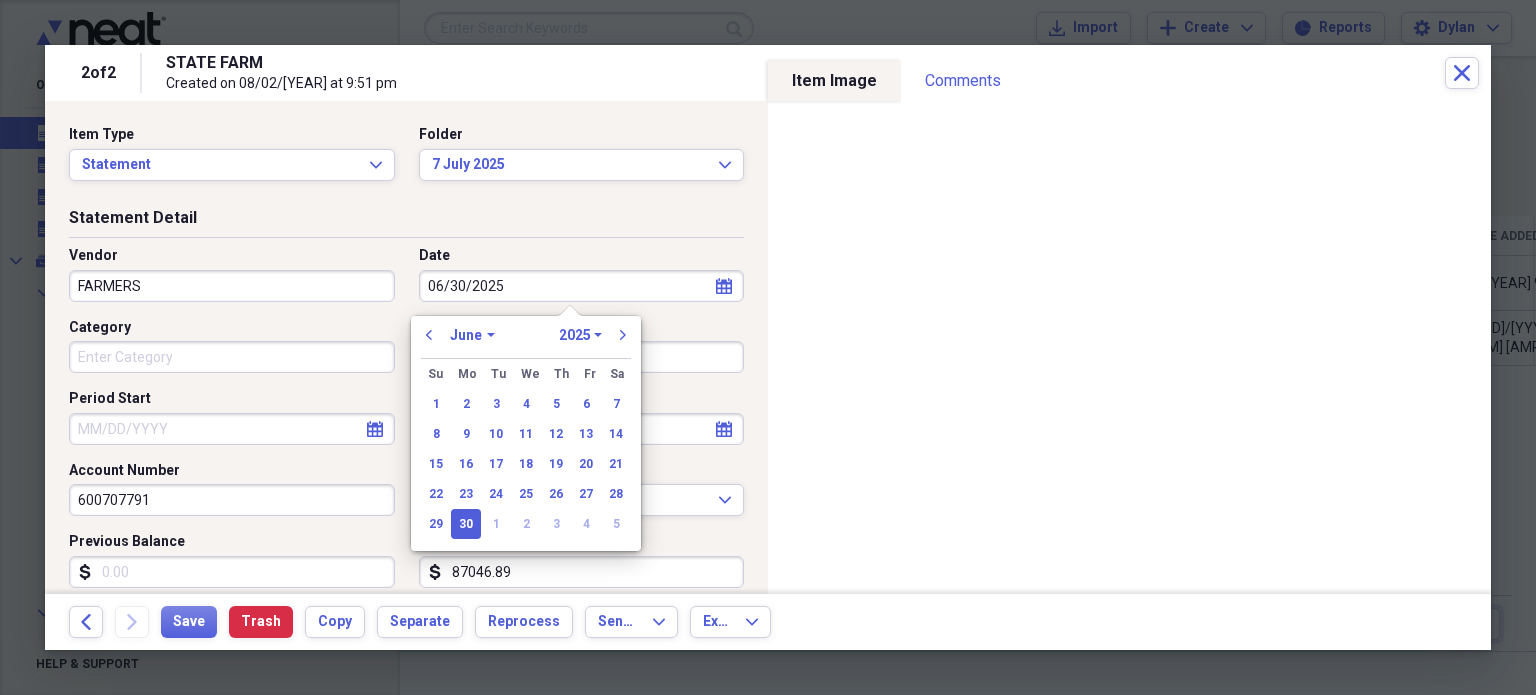 click on "06/30/2025" at bounding box center (582, 286) 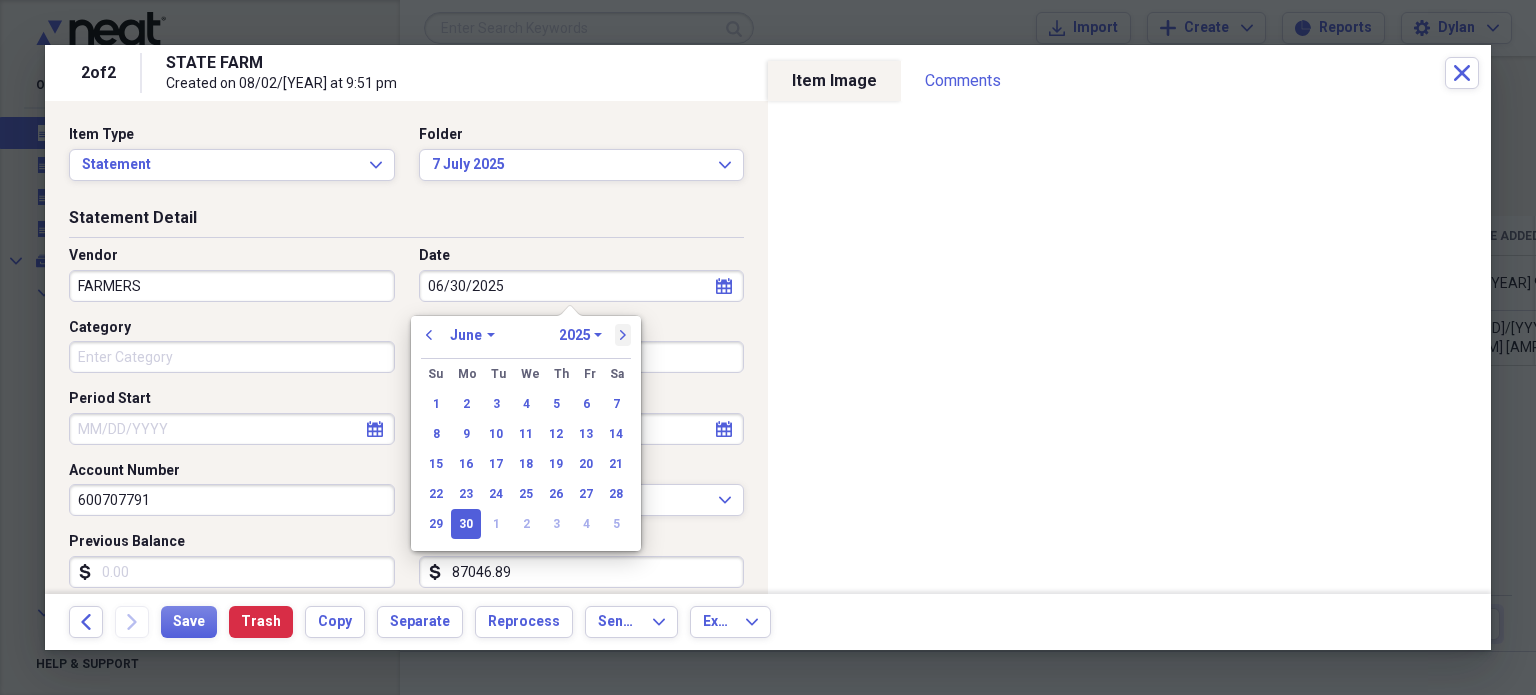 click on "next" at bounding box center [623, 335] 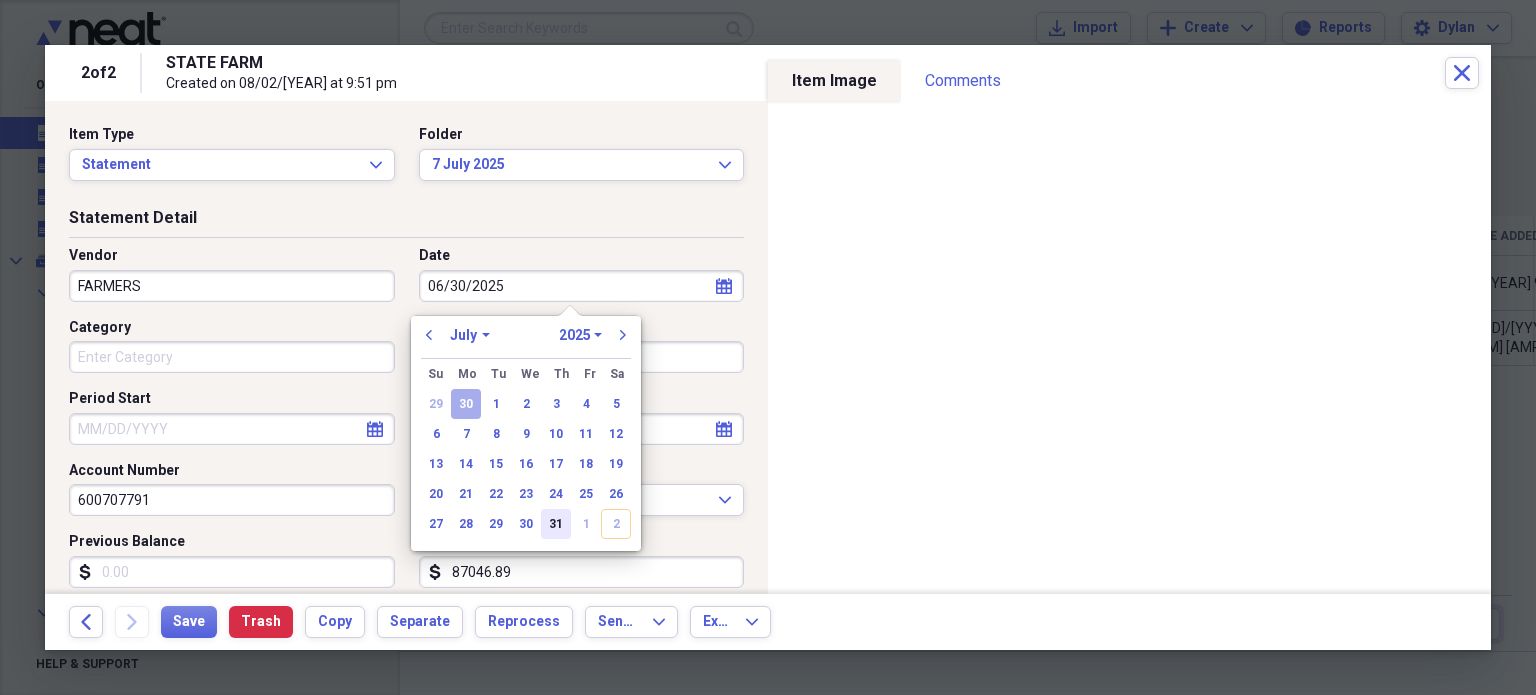 click on "31" at bounding box center (556, 524) 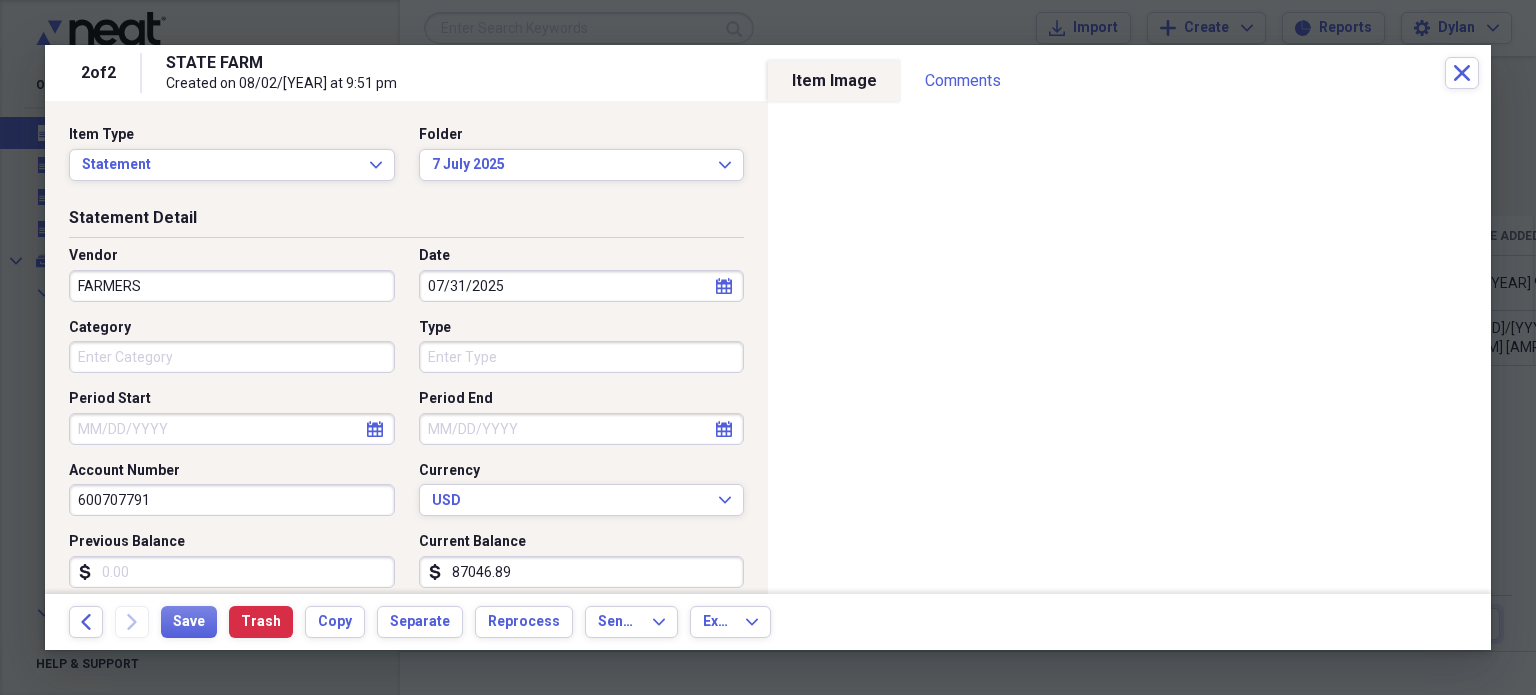 type on "07/31/2025" 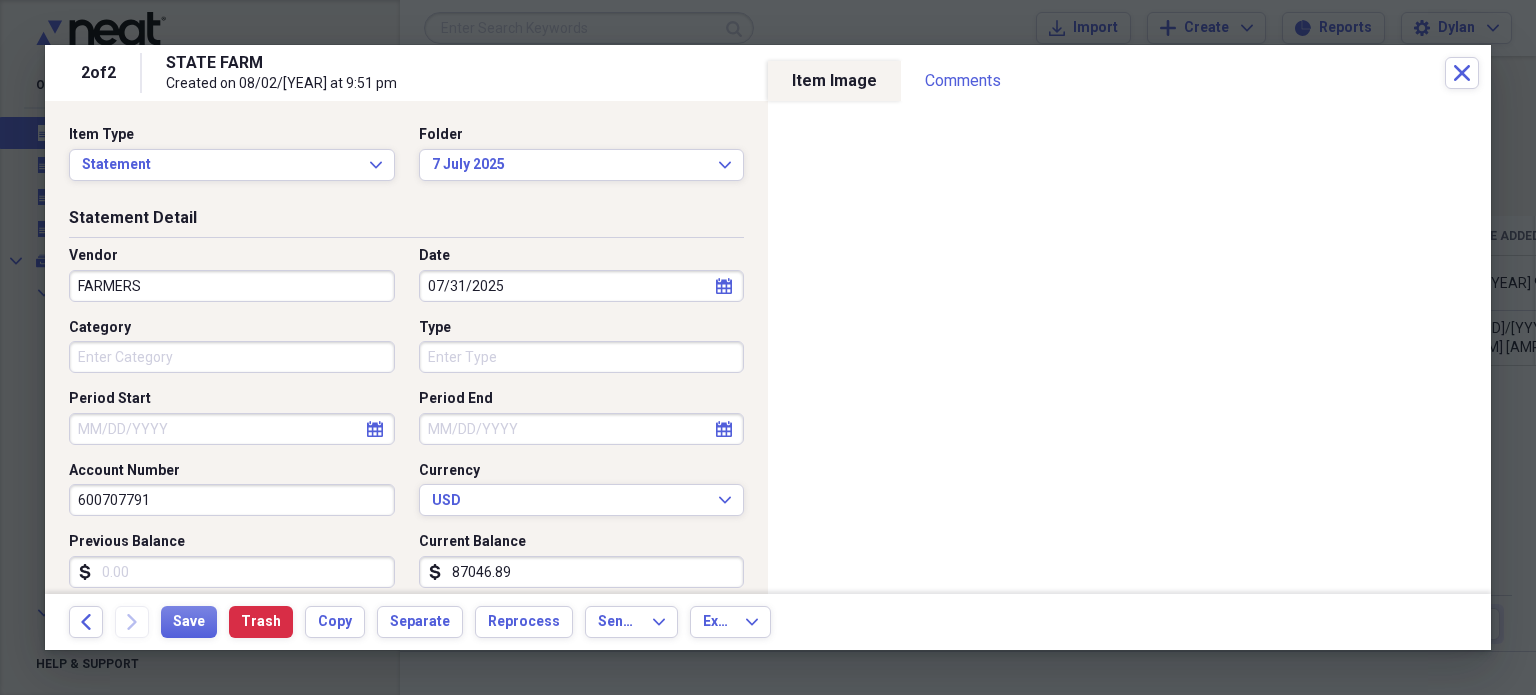 click on "Category" at bounding box center [232, 328] 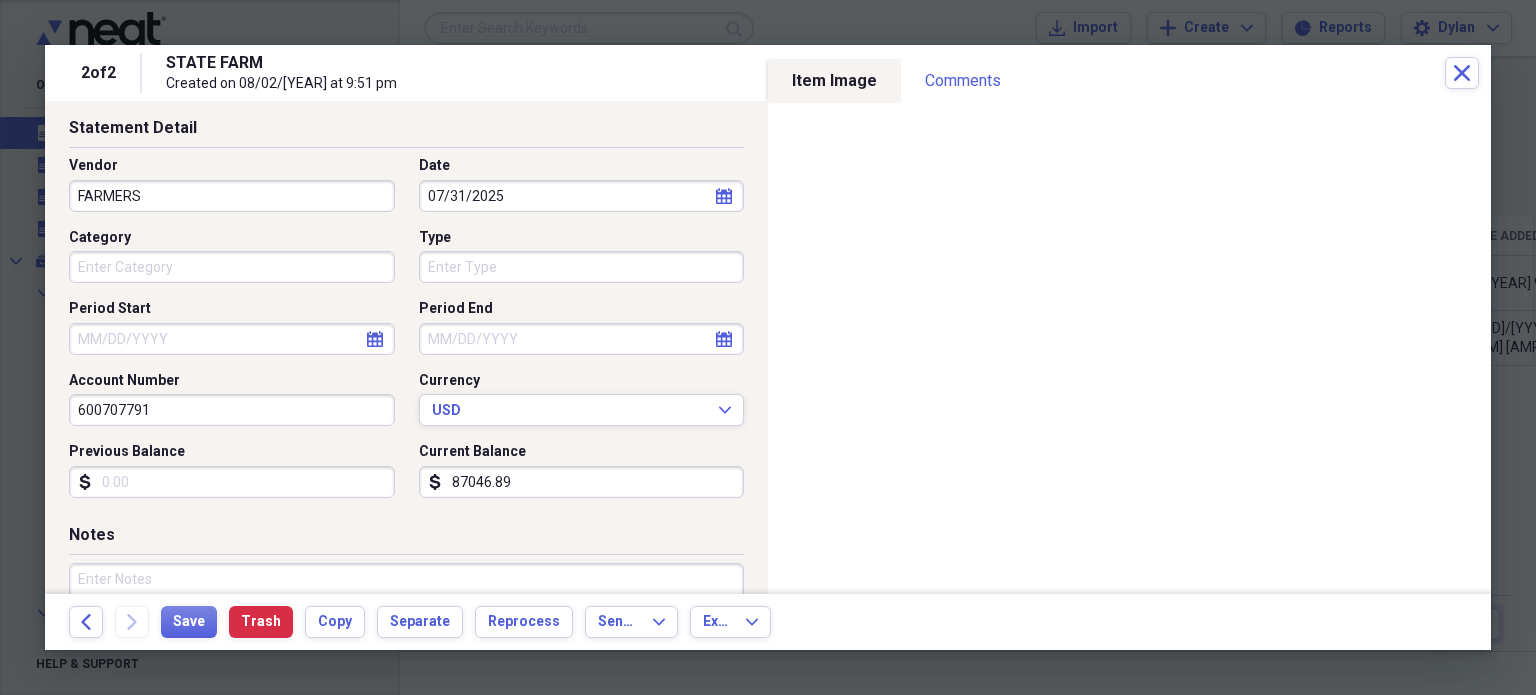 scroll, scrollTop: 94, scrollLeft: 0, axis: vertical 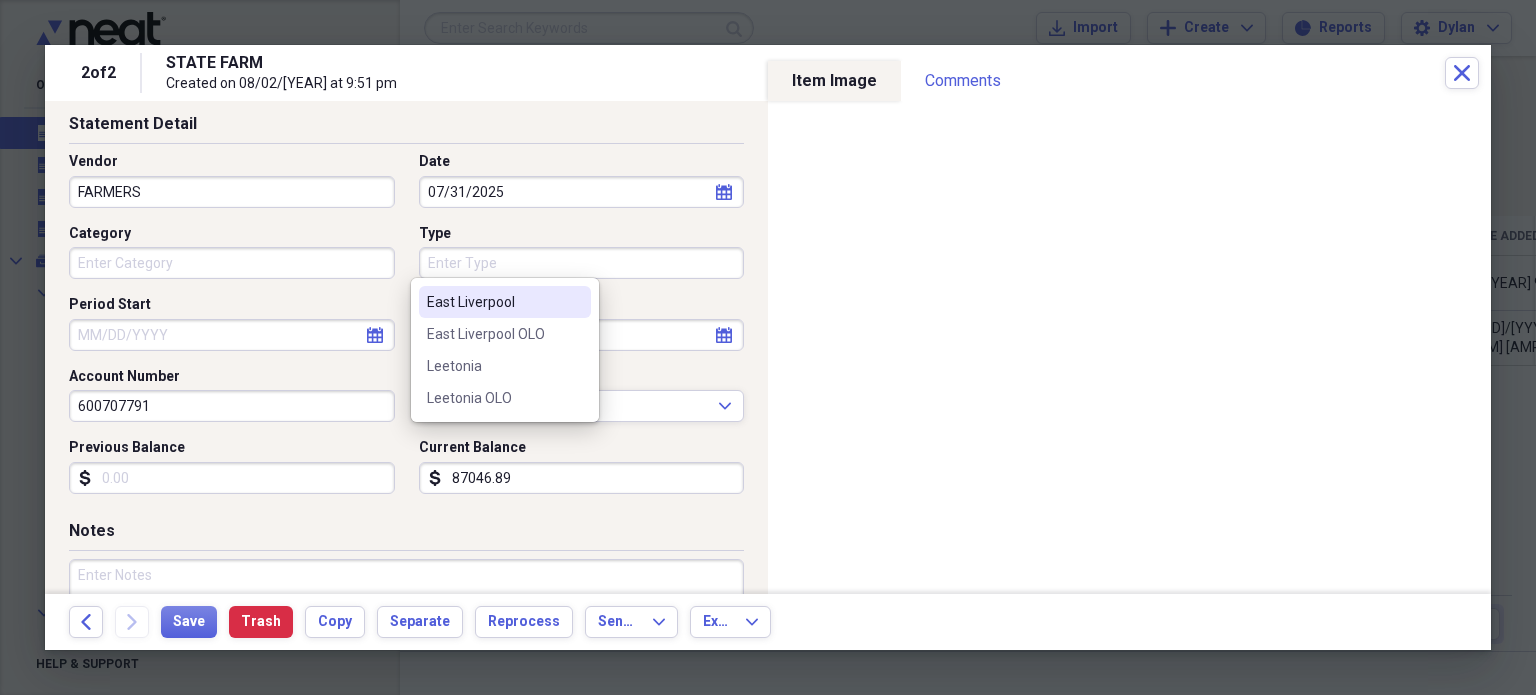 click on "Organize My Files 1 Collapse Unfiled Needs Review 1 Unfiled All Files Unfiled Unfiled Unfiled Saved Reports Collapse My Cabinet My Cabinet Add Folder Collapse Open Folder Accounting Add Folder Collapse Open Folder Alsan Inc Add Folder Folder 6 June [YEAR] Add Folder Folder 7 [MONTH] [YEAR] Add Folder Collapse Open Folder East Liverpool DQ Add Folder Folder 6 June [YEAR] Add Folder Folder 7 [MONTH] [YEAR] Add Folder Collapse Open Folder Leetonia DQ Add Folder Folder 6 June [YEAR] Add Folder Folder 7 [MONTH] [YEAR] Add Folder Collapse Open Folder Human Resources Add Folder Collapse Open Folder Active Add Folder Folder Arner, [FIRST] Add Folder Folder Arnett, [FIRST] Add Folder Folder Barker, [FIRST] Add Folder Folder Cassinger, [FIRST] Add Folder Folder Cornell, [FIRST] Add Folder Folder Douds, [FIRST] Add Folder Folder Friel, [FIRST] Add Folder Folder Goodman, [FIRST] Add Folder Folder Hayward, [FIRST] Add Folder Folder Keyes, [FIRST] Add Folder Folder Lawson, [FIRST] Add Folder Folder Lewis, [FIRST] Add Folder Folder McIntosh, [FIRST]" at bounding box center [768, 347] 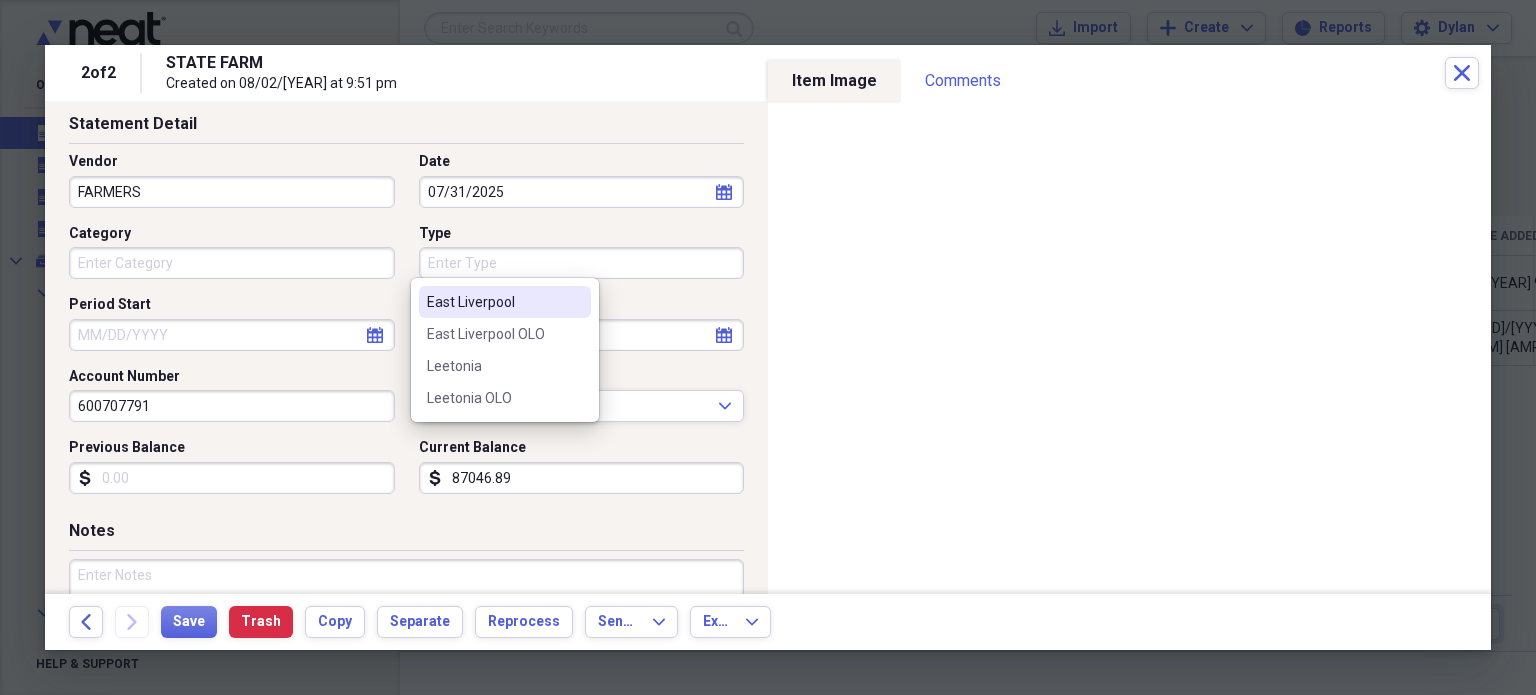 click on "East Liverpool" at bounding box center (505, 302) 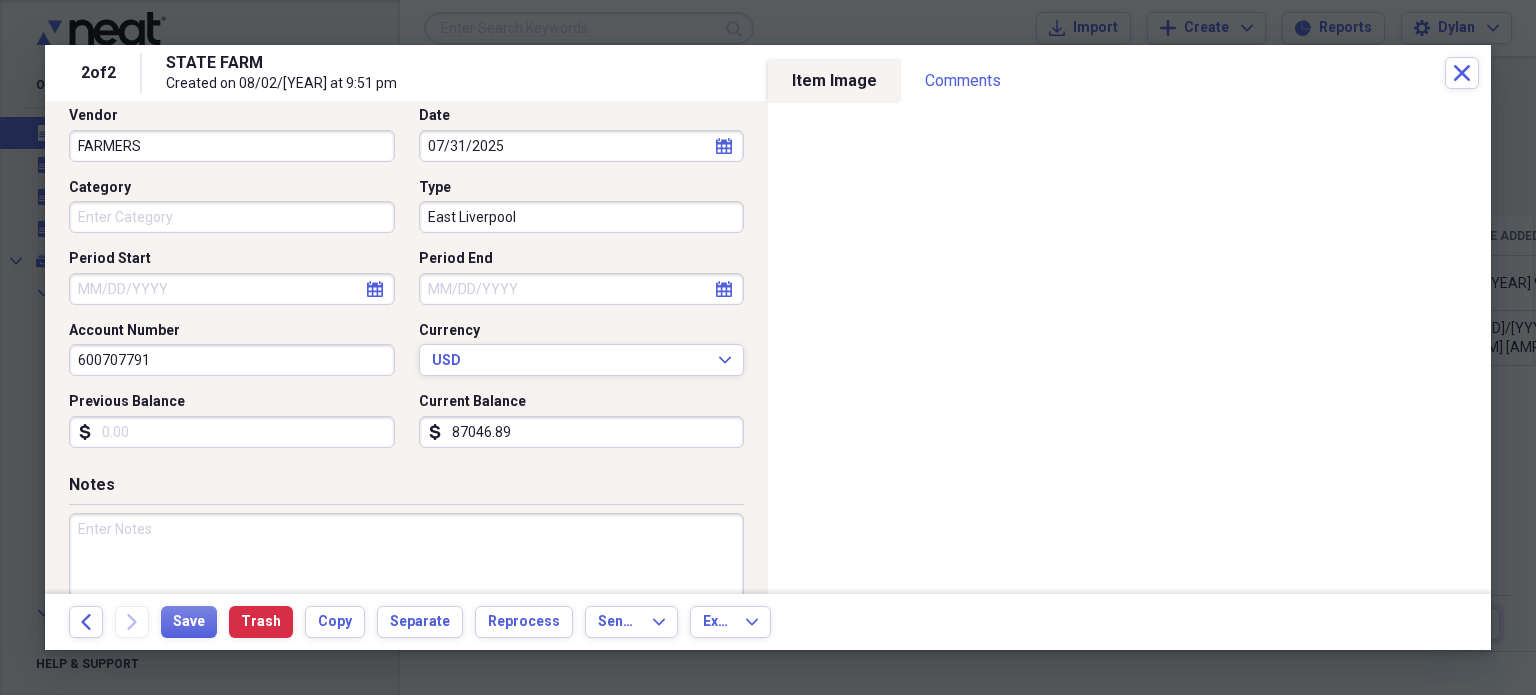 scroll, scrollTop: 182, scrollLeft: 0, axis: vertical 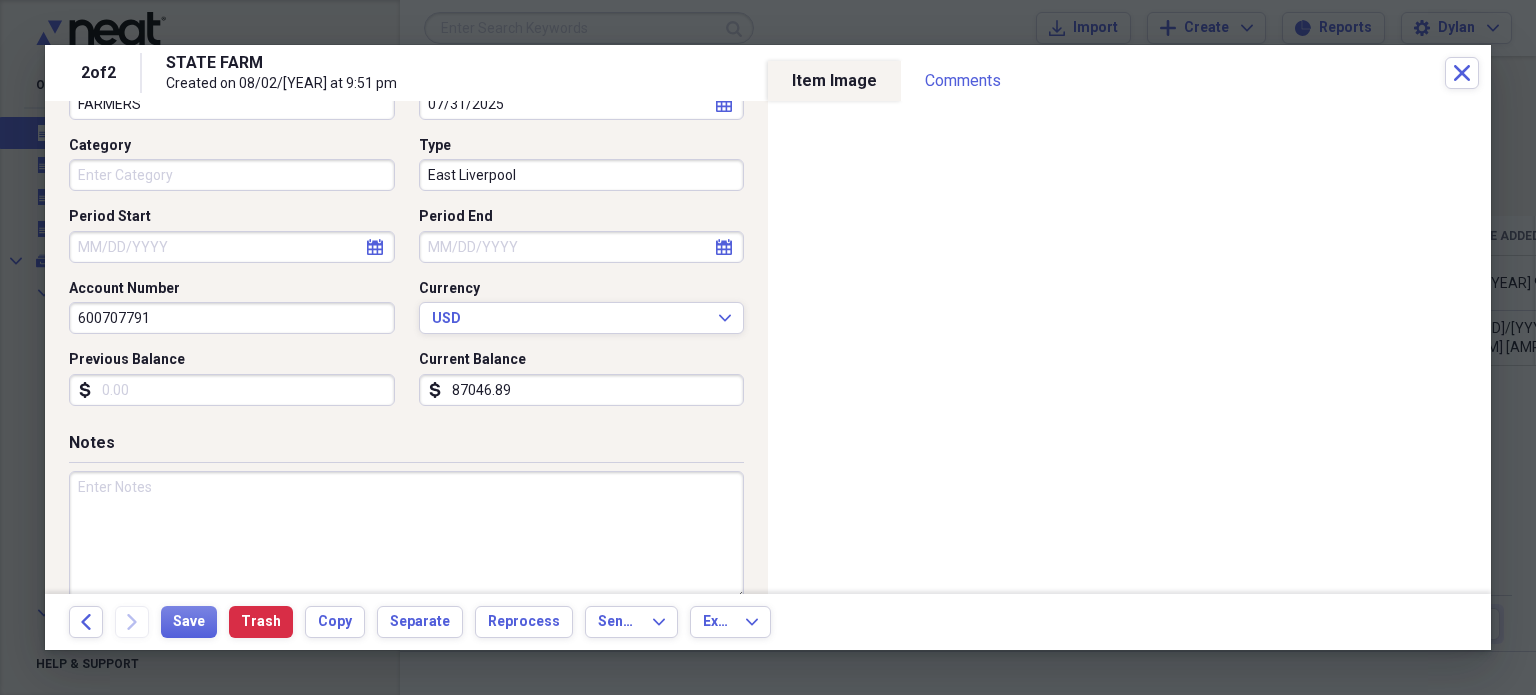 click on "87046.89" at bounding box center [582, 390] 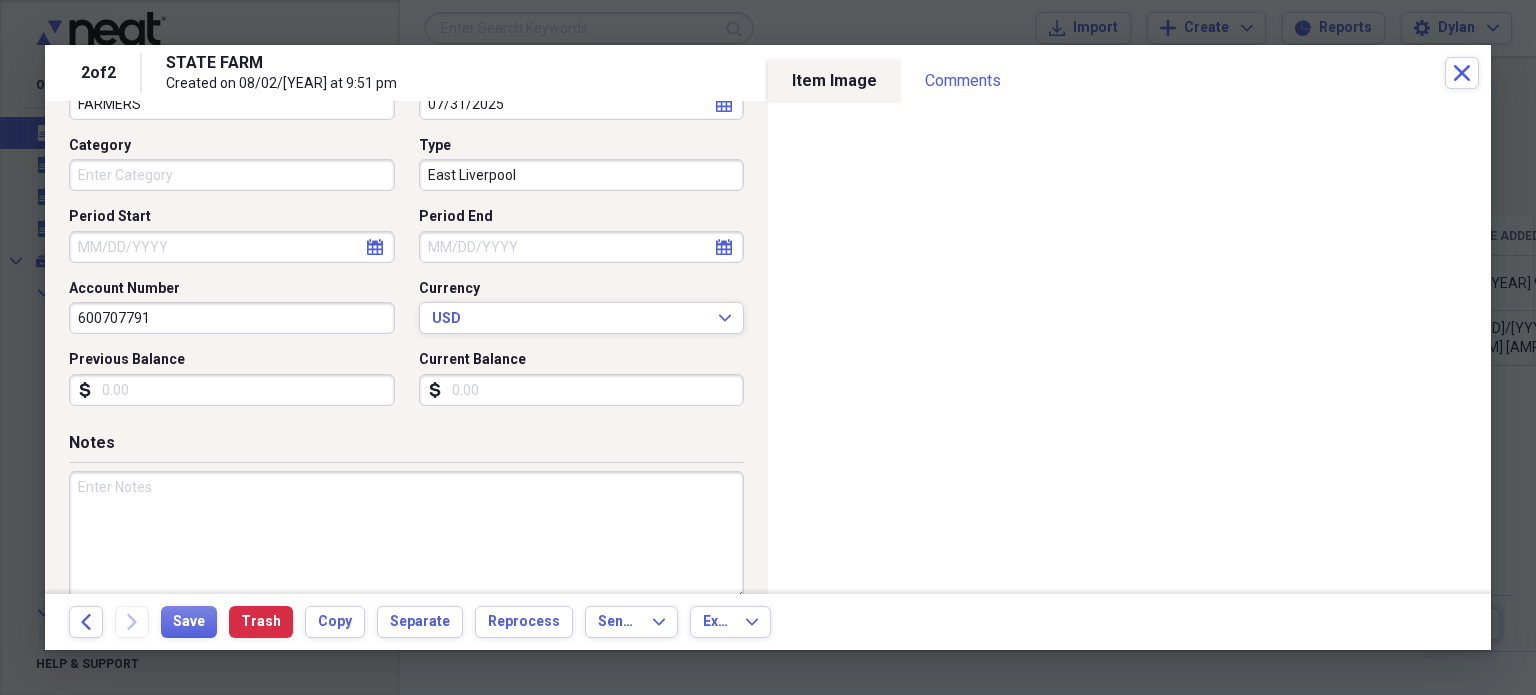 type 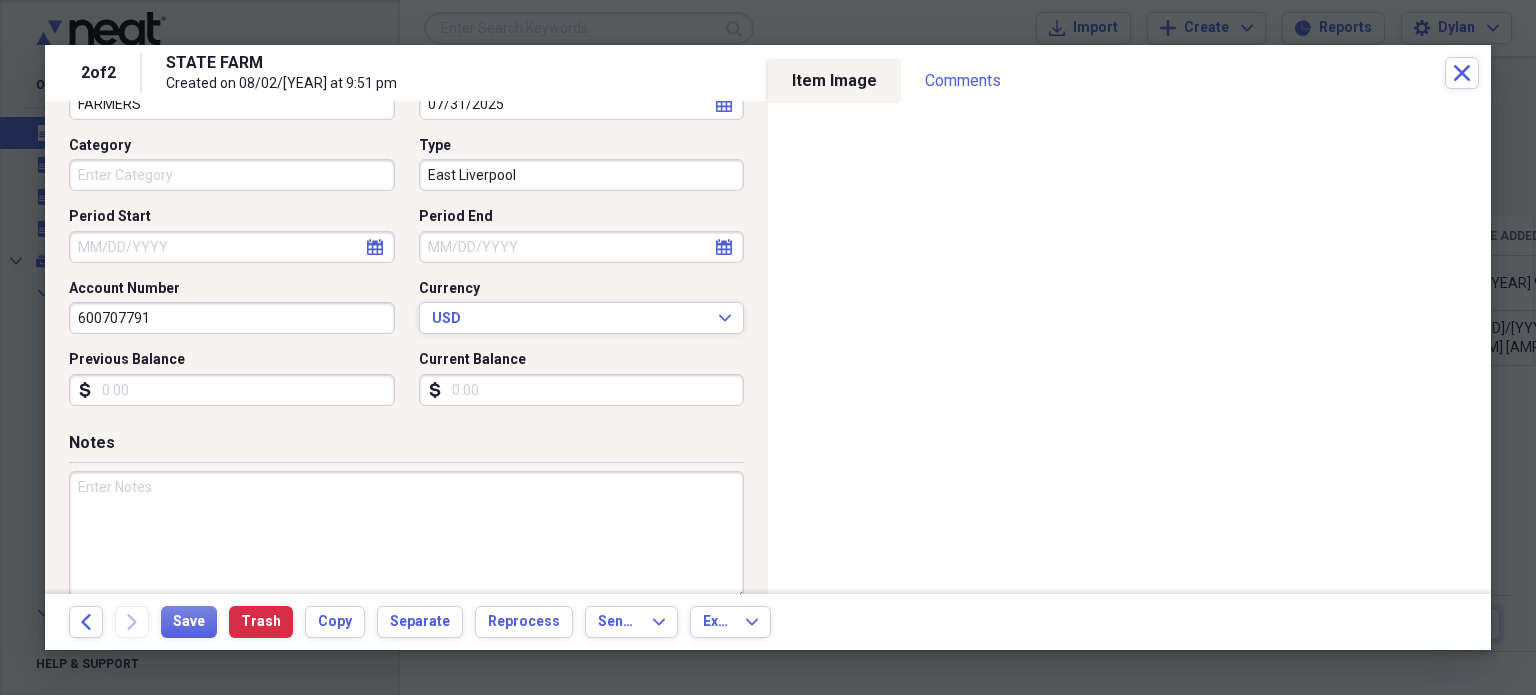 click at bounding box center (406, 536) 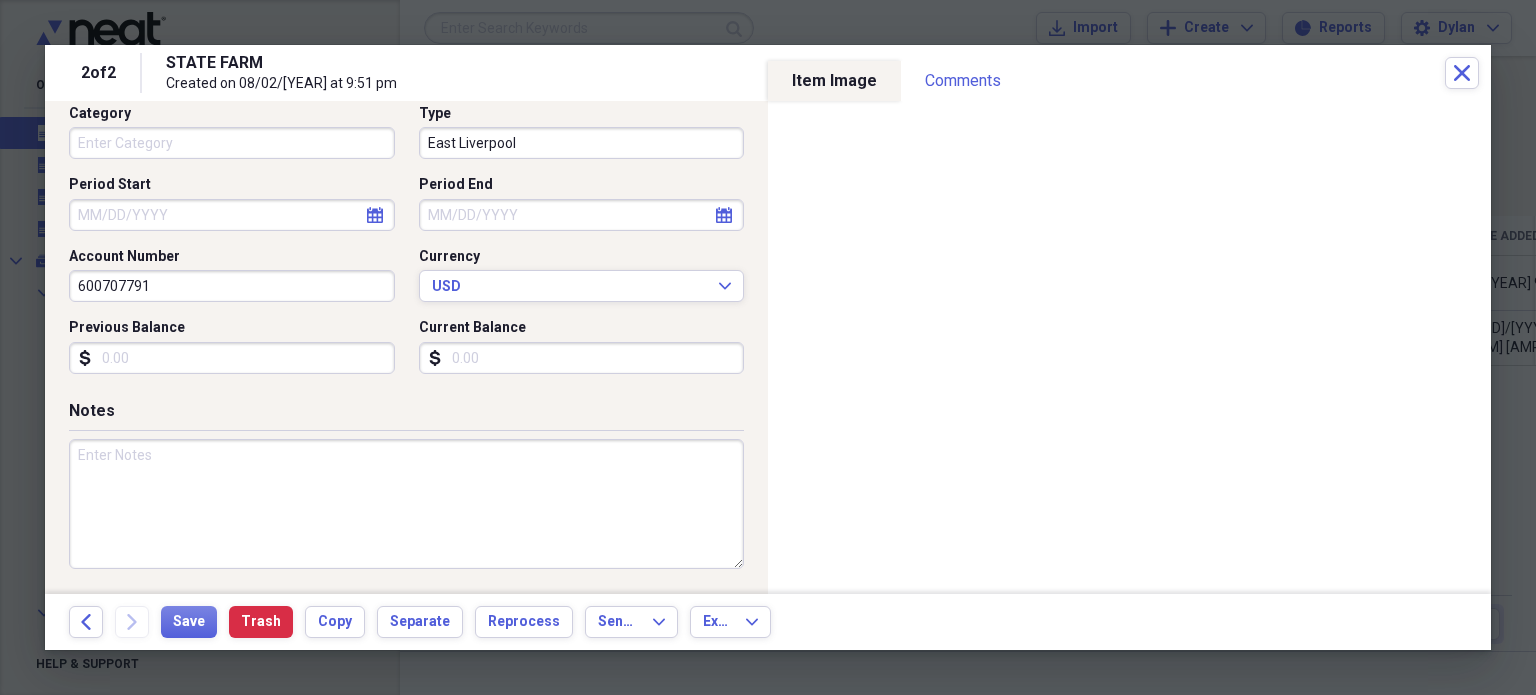 scroll, scrollTop: 0, scrollLeft: 0, axis: both 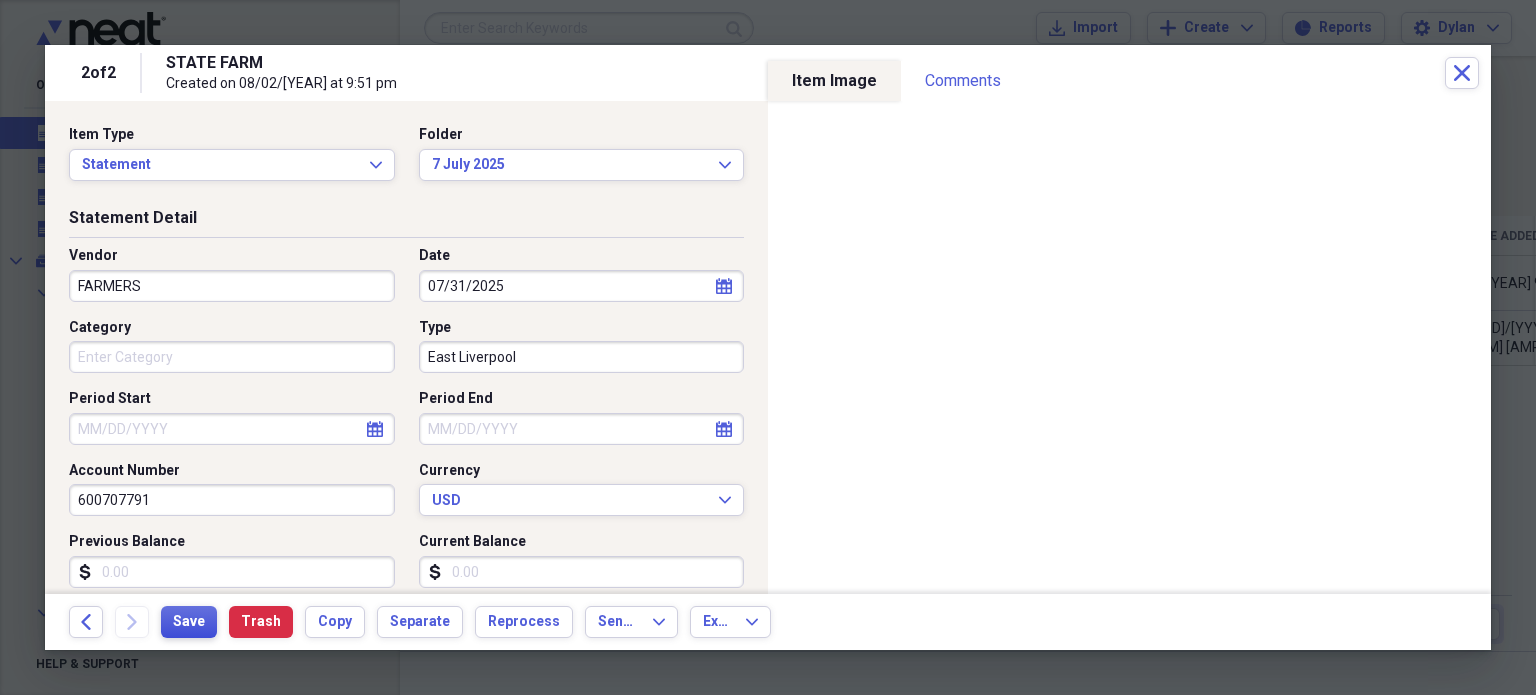 click on "Save" at bounding box center (189, 622) 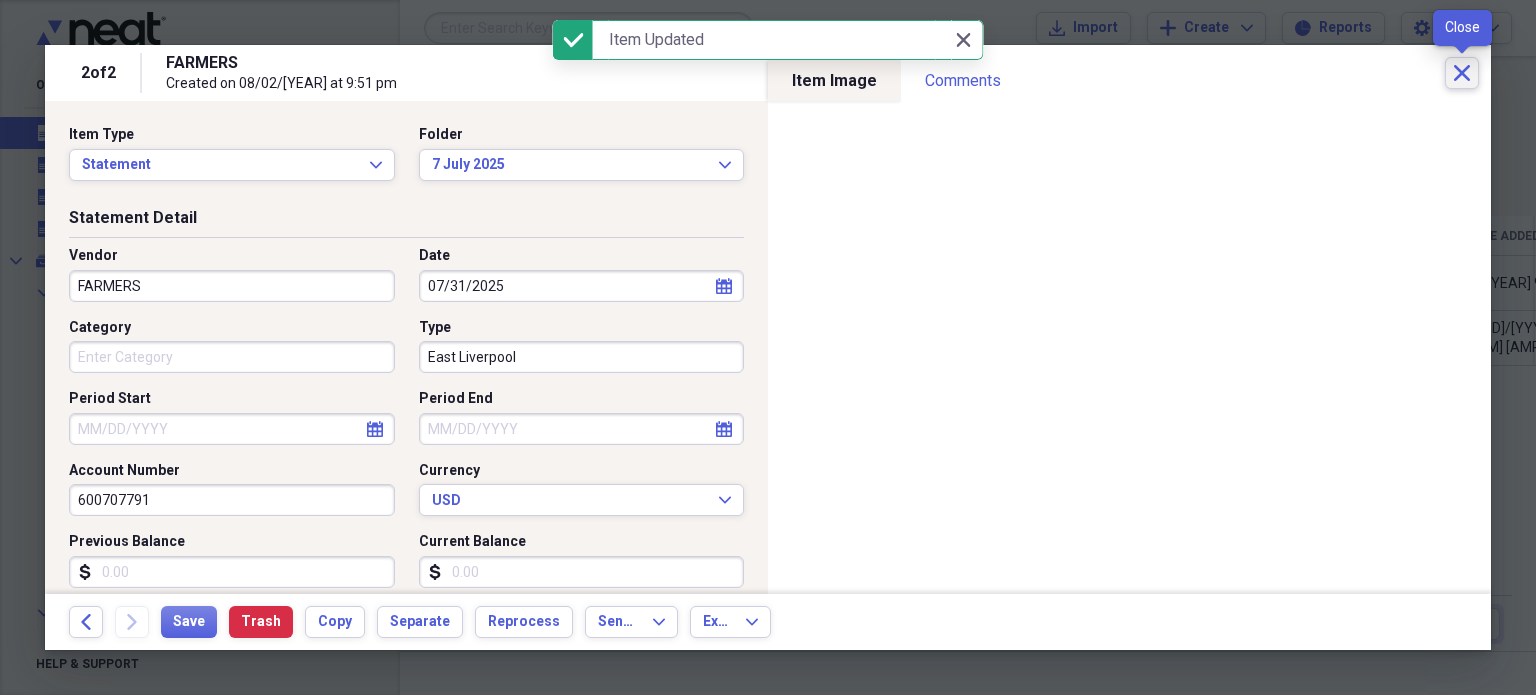 click on "Close" 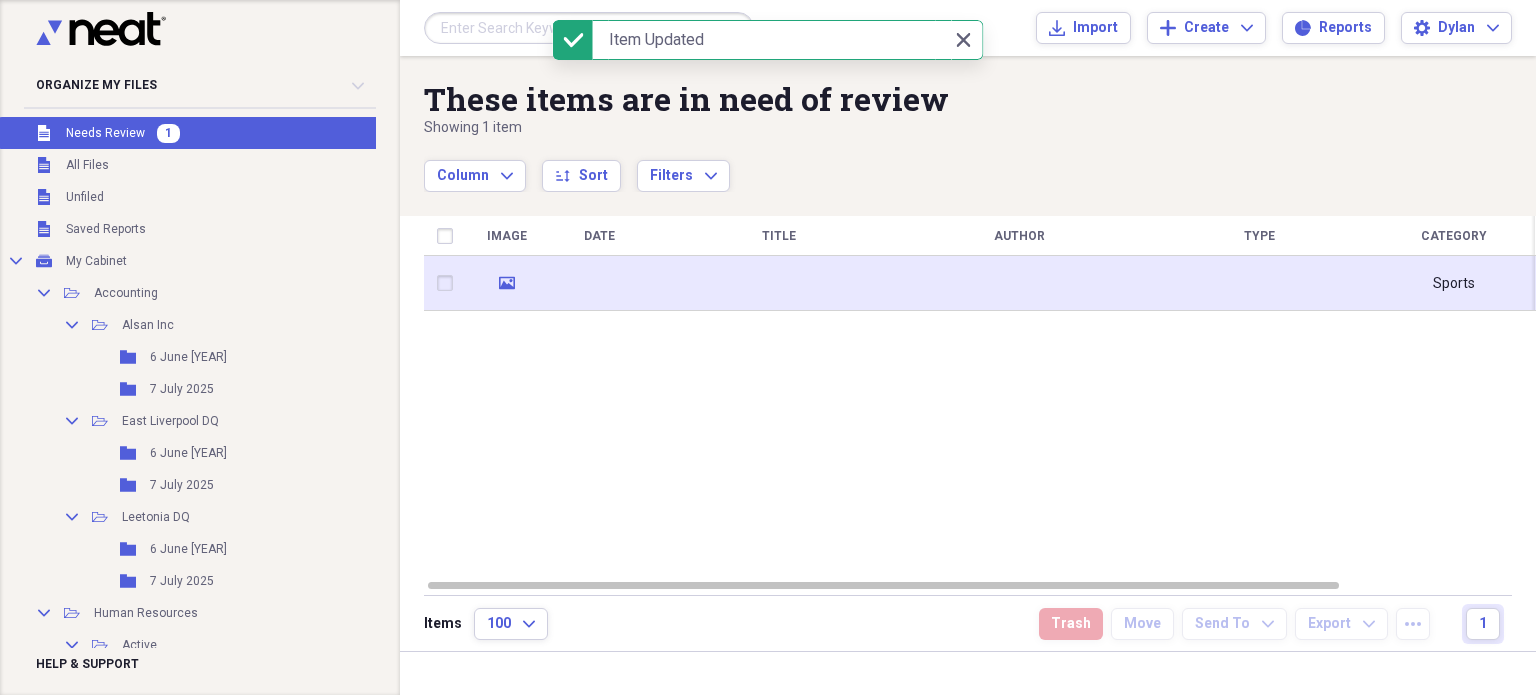 click at bounding box center [1019, 283] 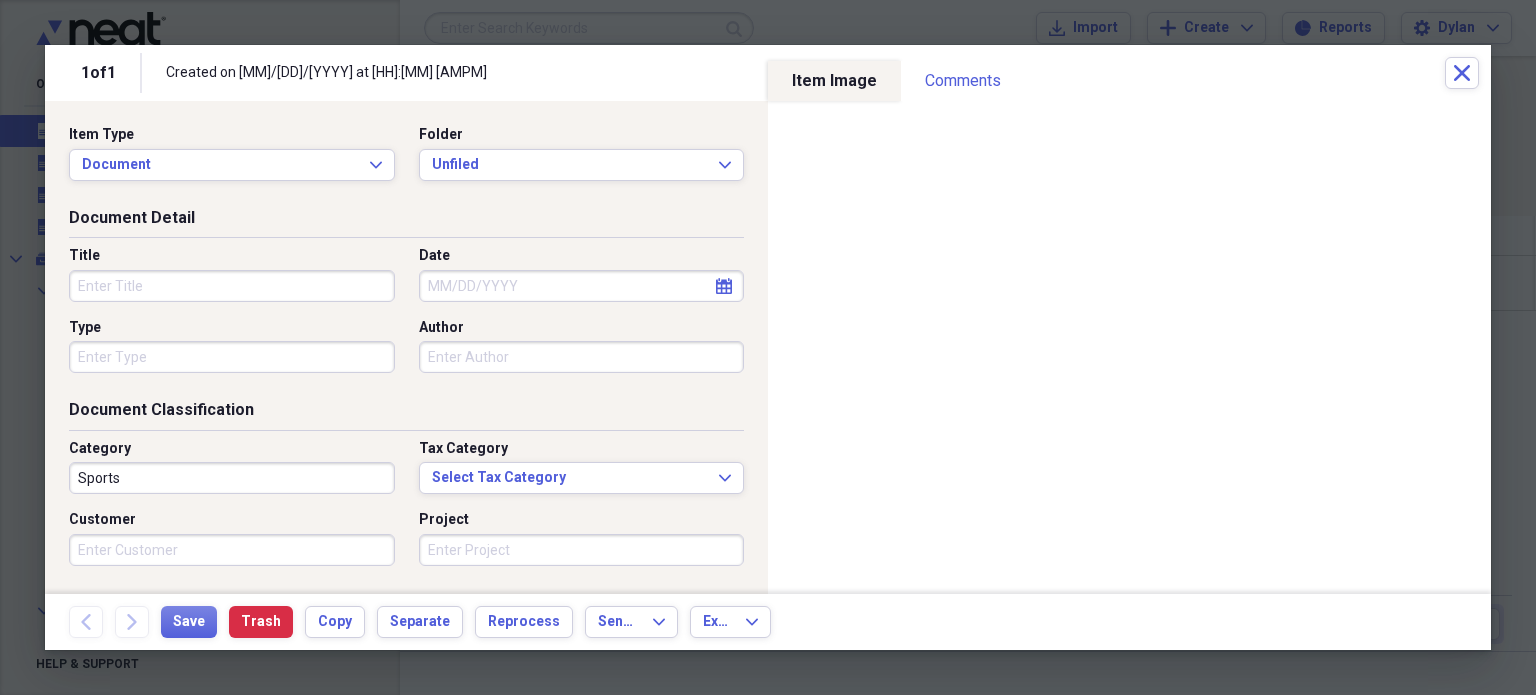 click on "Title" at bounding box center (232, 286) 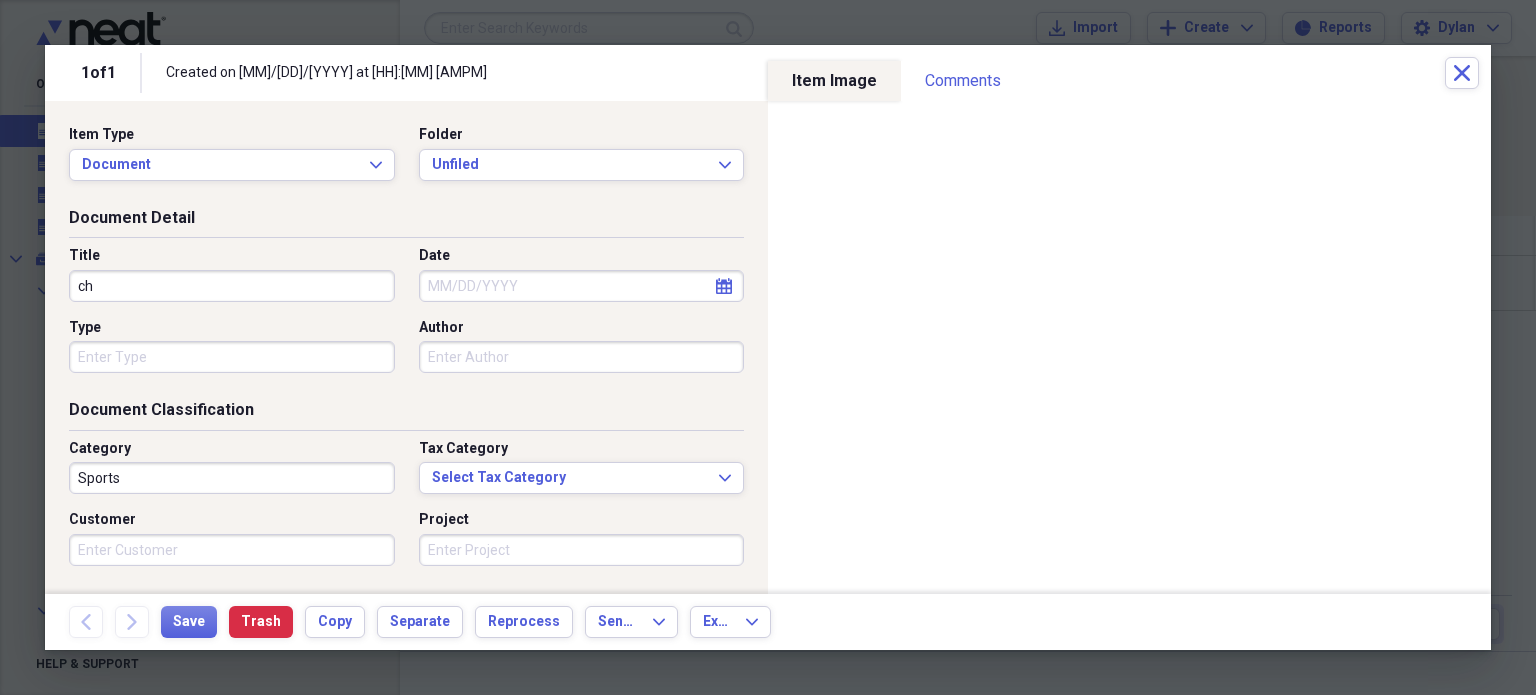 type on "c" 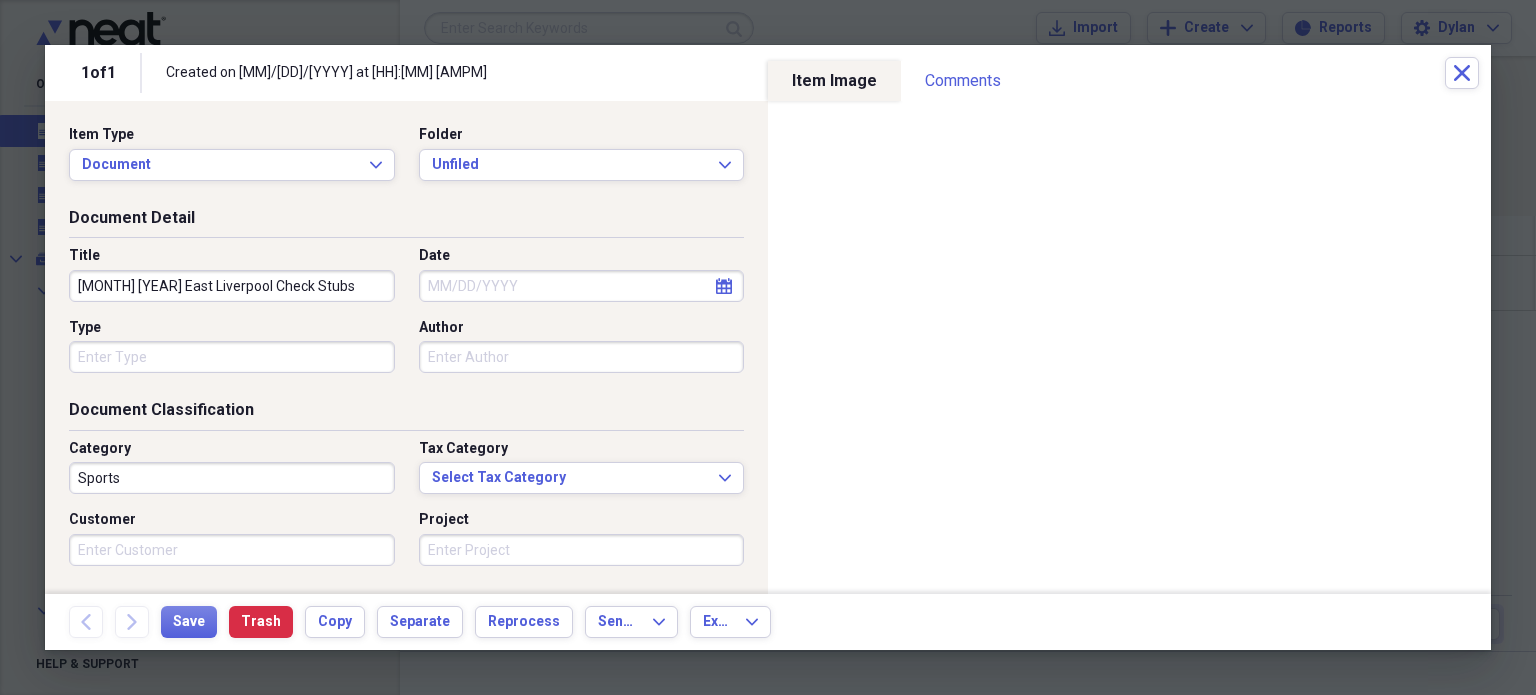 click on "[MONTH] [YEAR] East Liverpool Check Stubs" at bounding box center [232, 286] 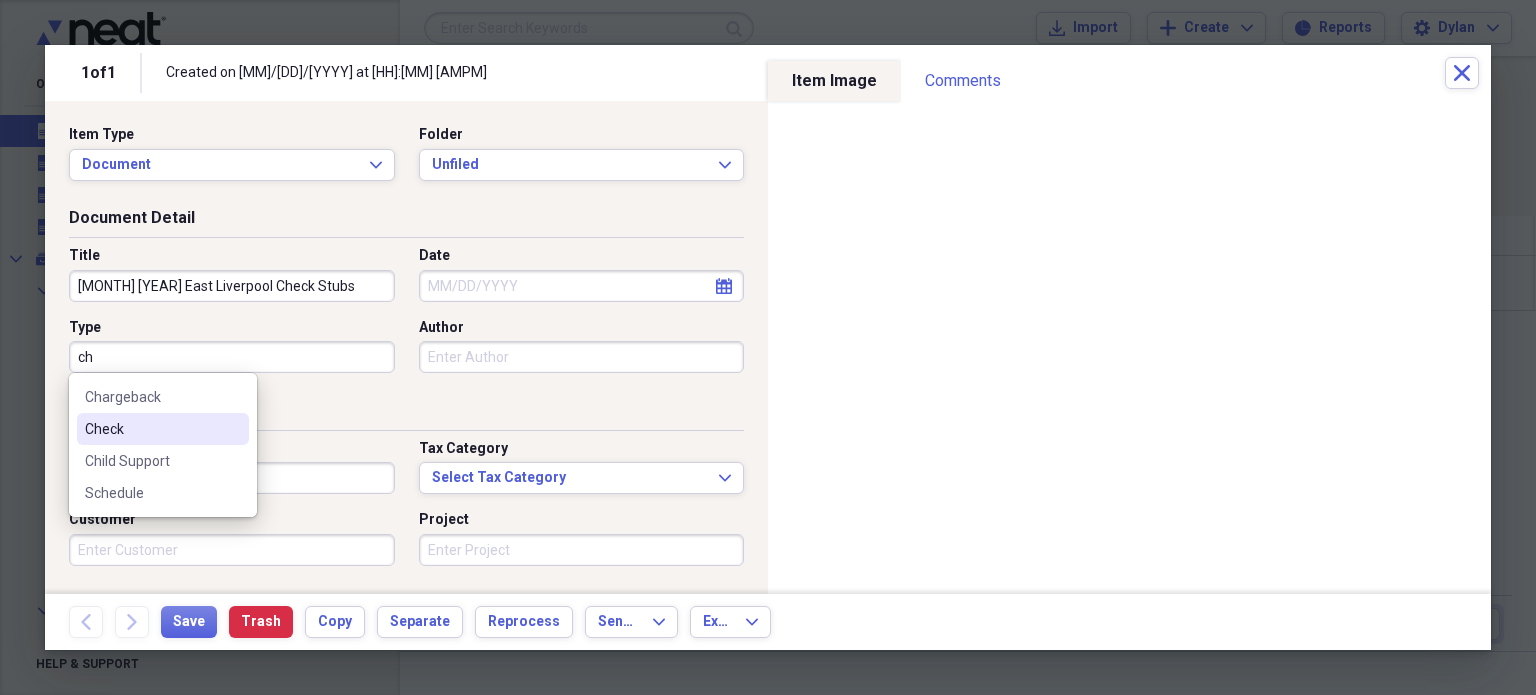 click on "Check" at bounding box center [151, 429] 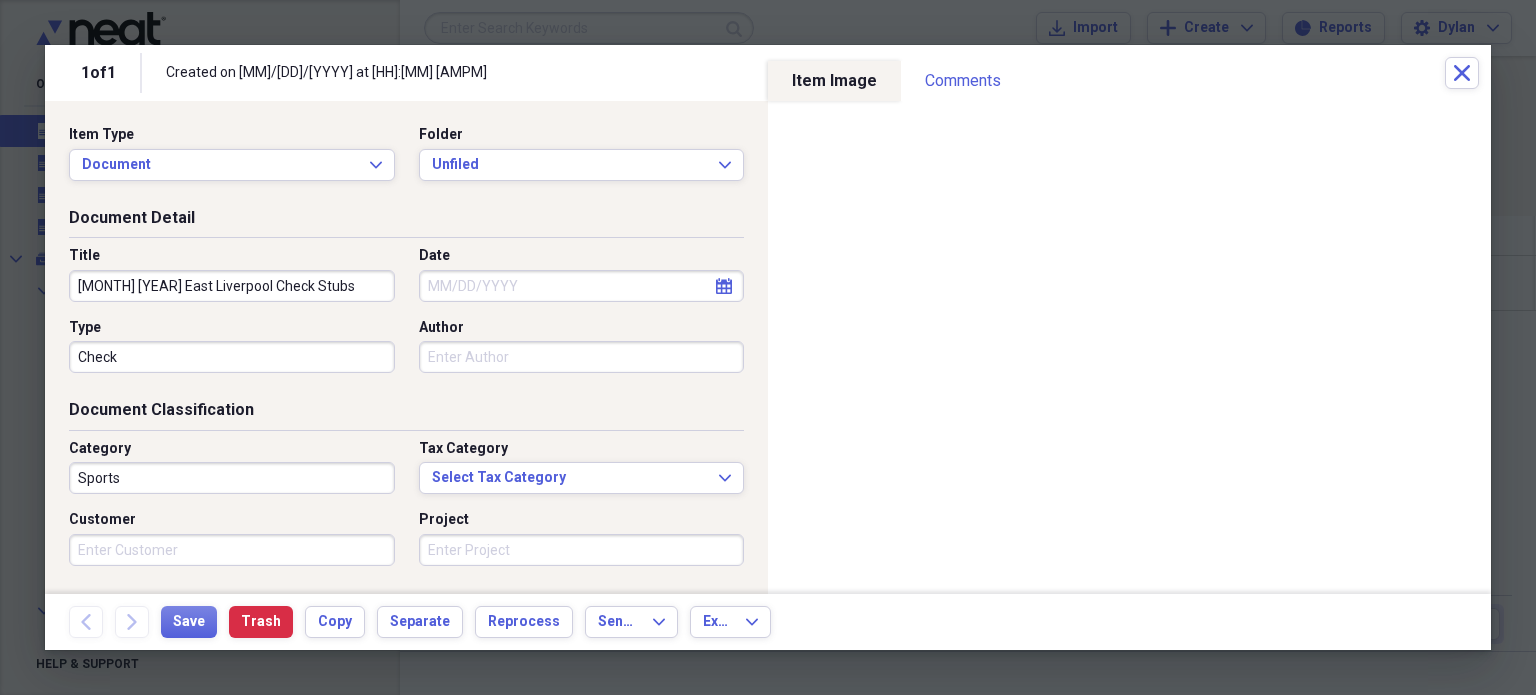 select on "7" 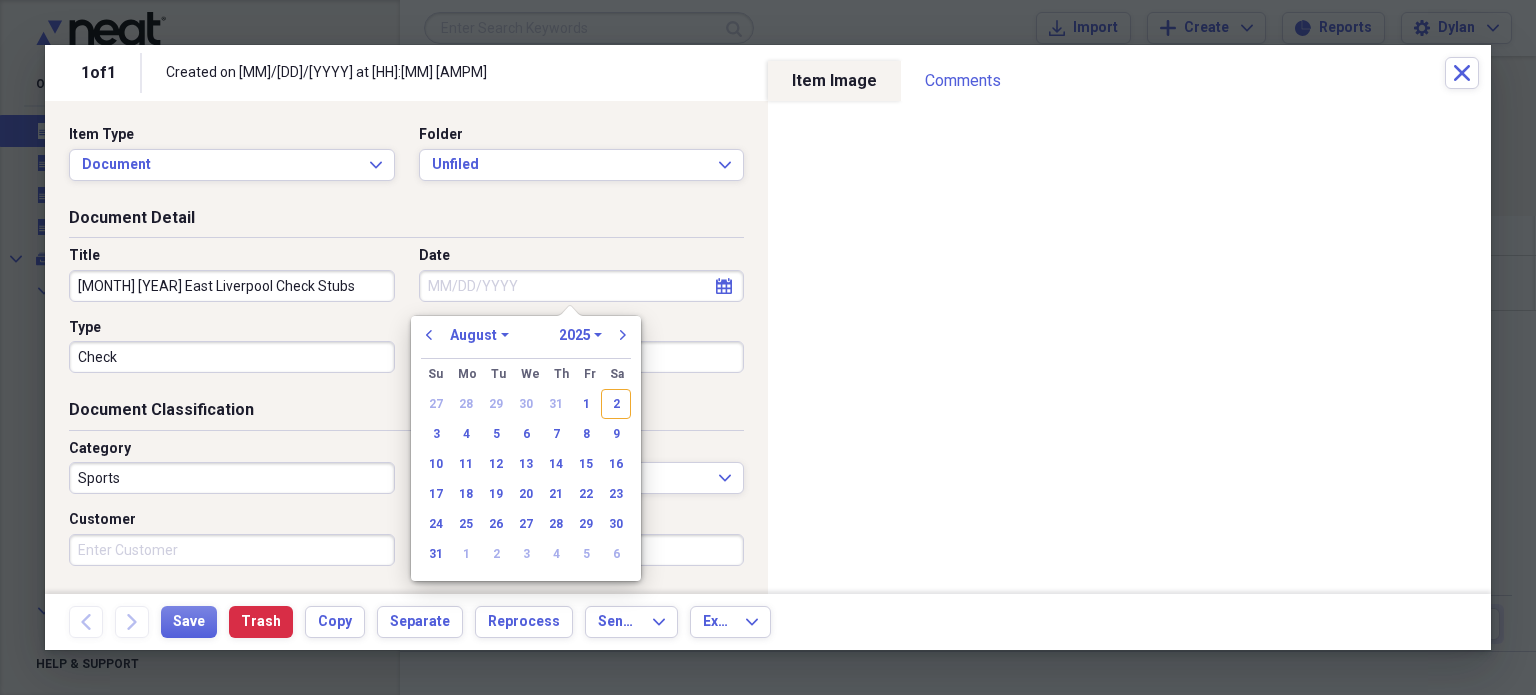 click on "Date" at bounding box center (582, 286) 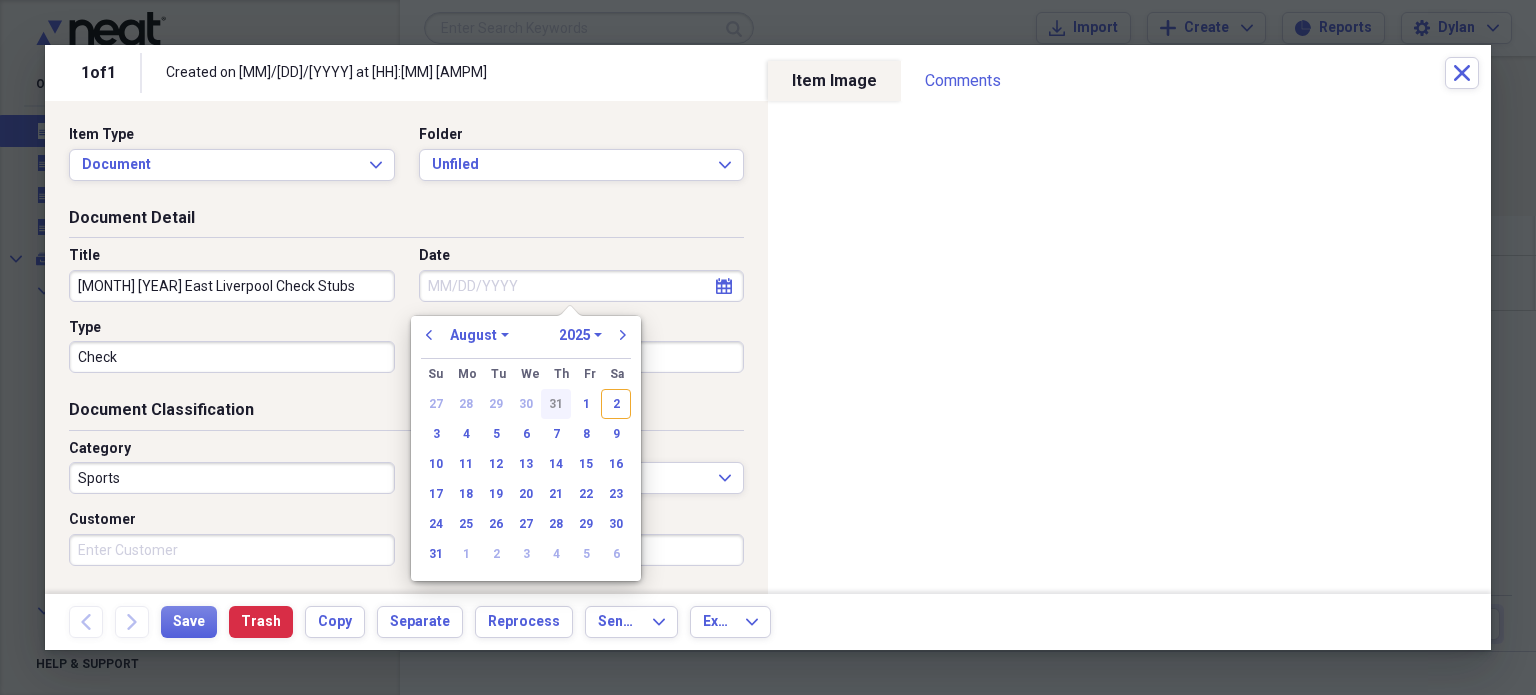 click on "31" at bounding box center [556, 404] 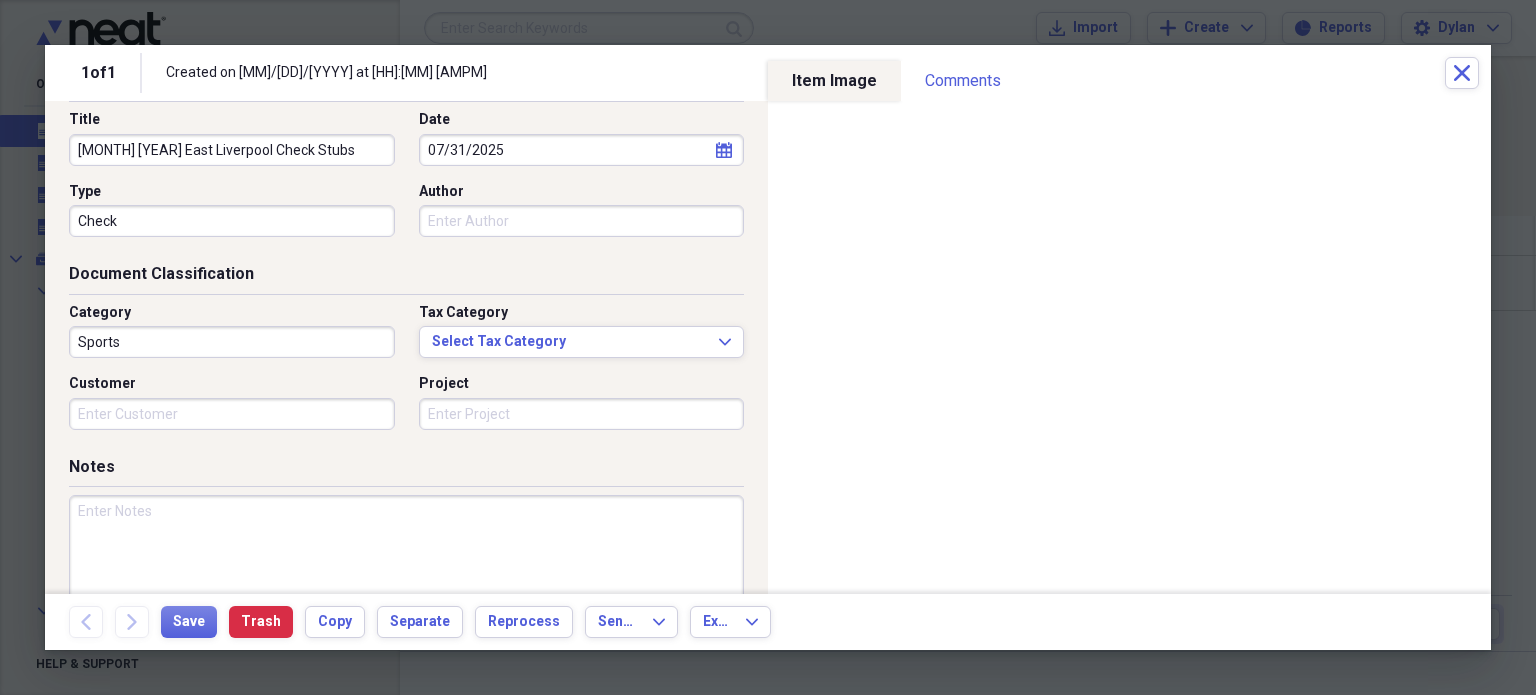 scroll, scrollTop: 142, scrollLeft: 0, axis: vertical 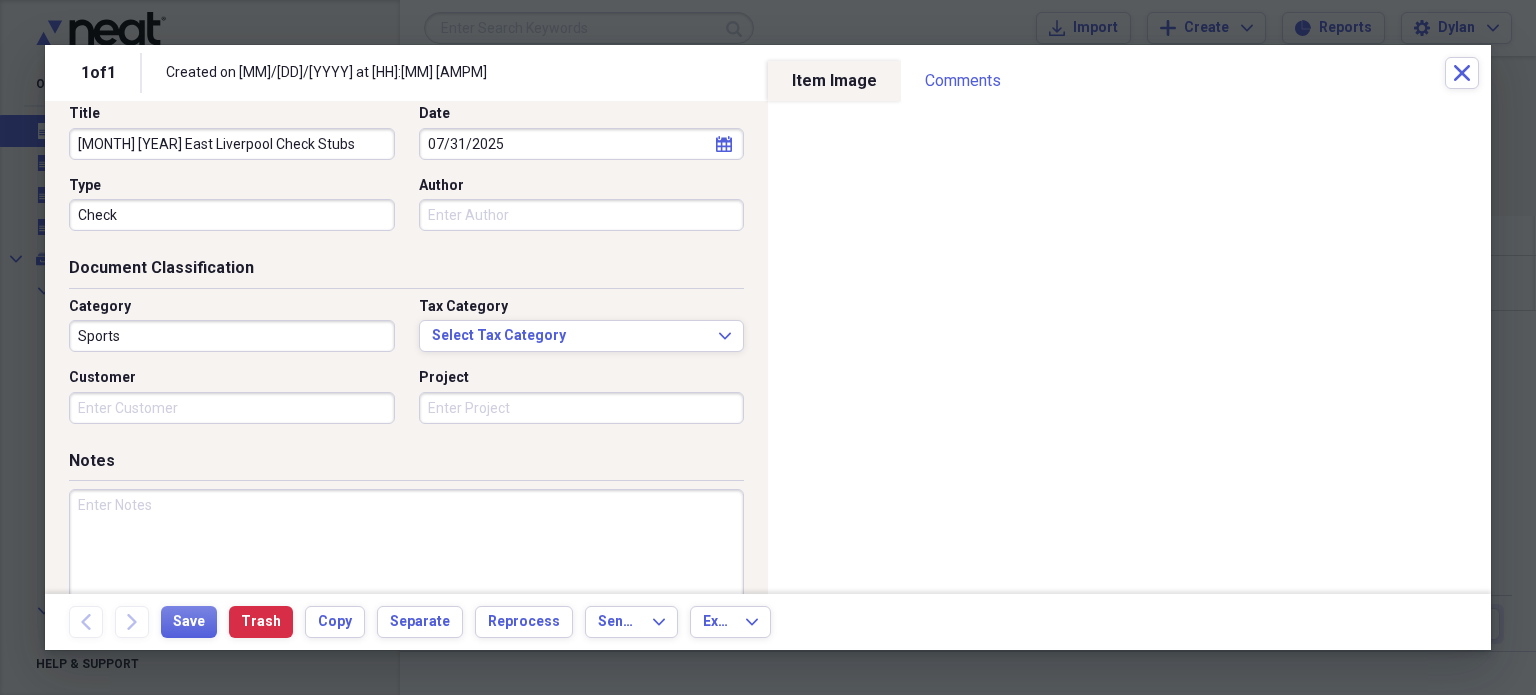 click on "Category Sports Tax Category Select Tax Category Expand Customer Project" at bounding box center (406, 368) 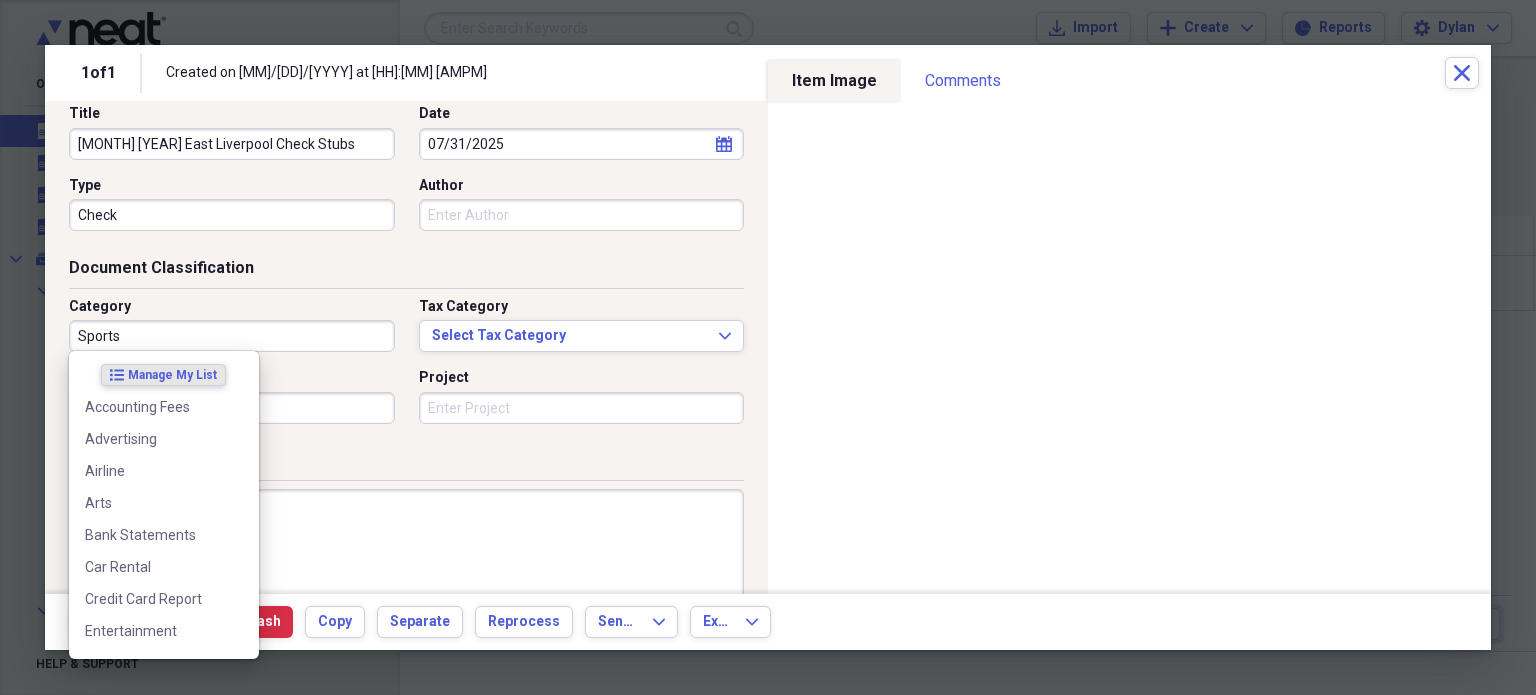 click on "Sports" at bounding box center (232, 336) 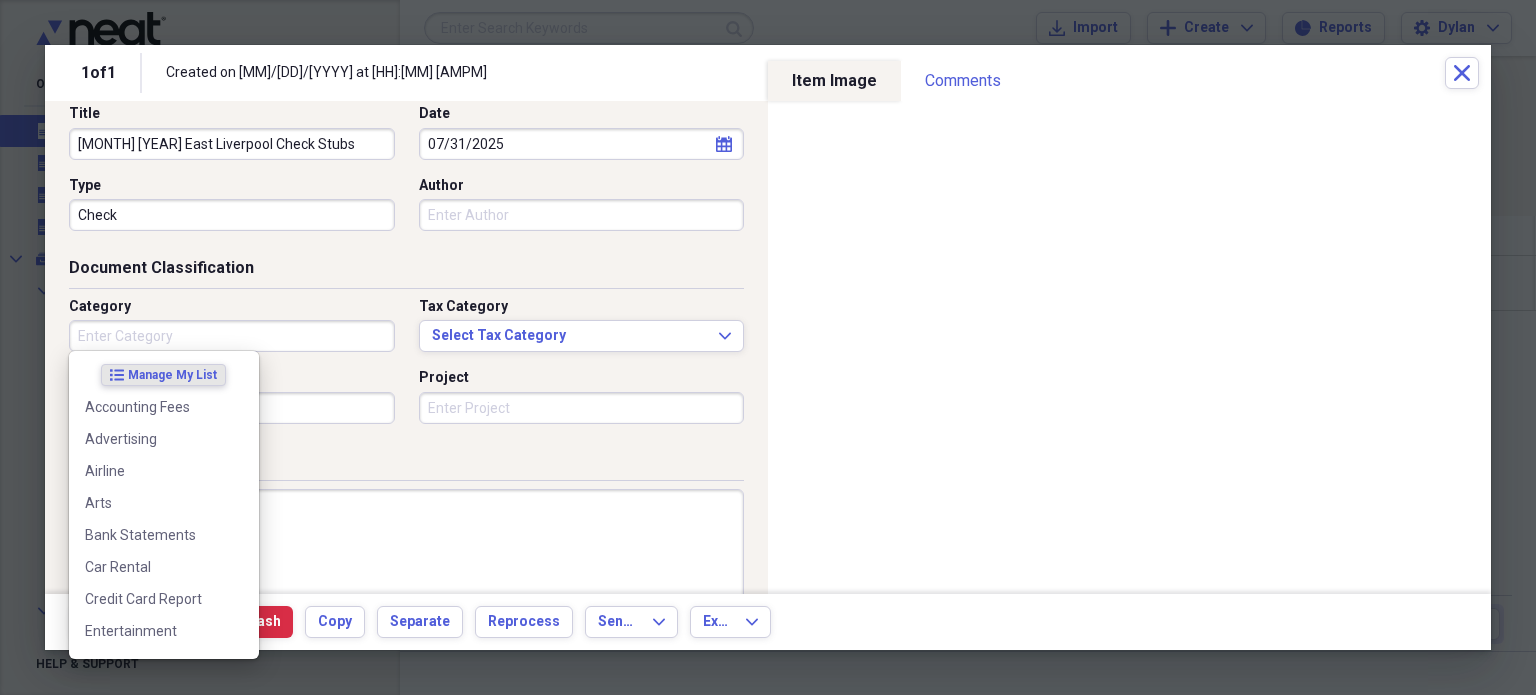 type 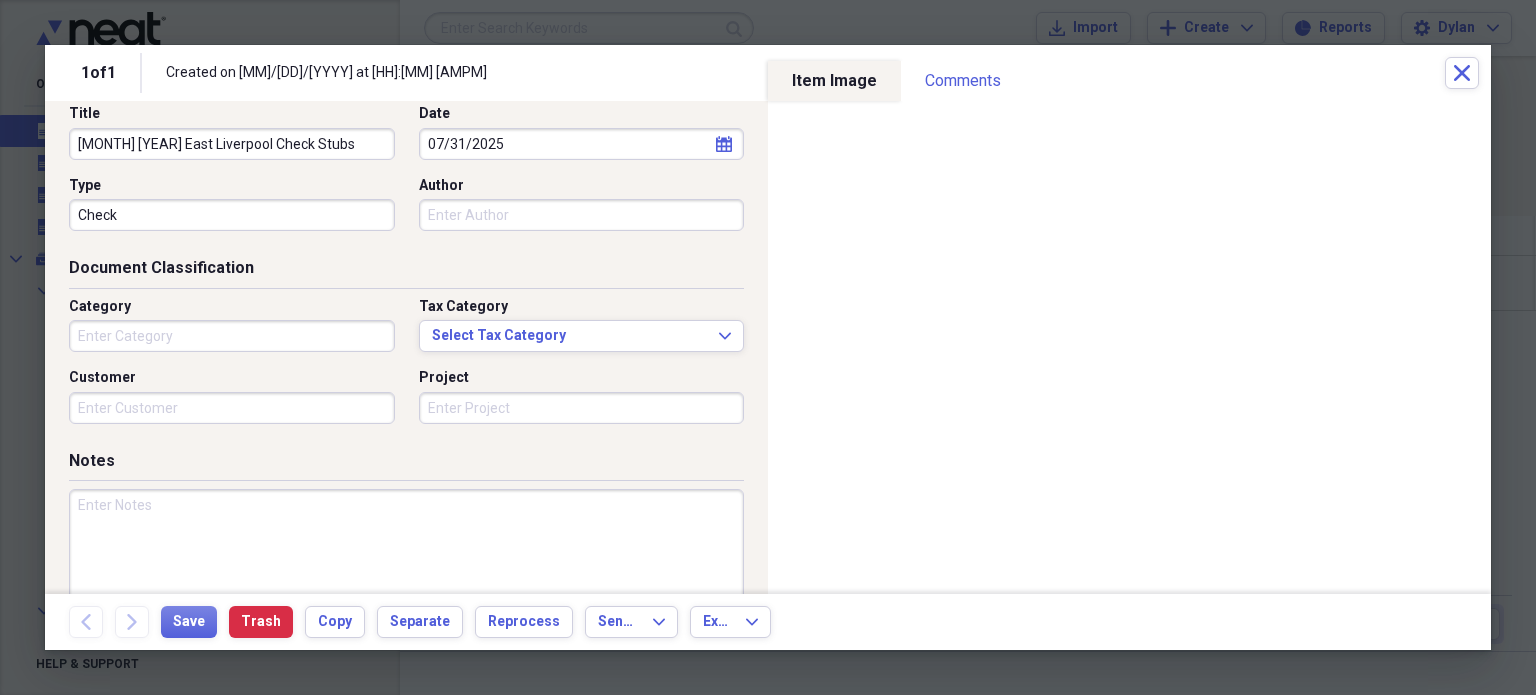 scroll, scrollTop: 0, scrollLeft: 0, axis: both 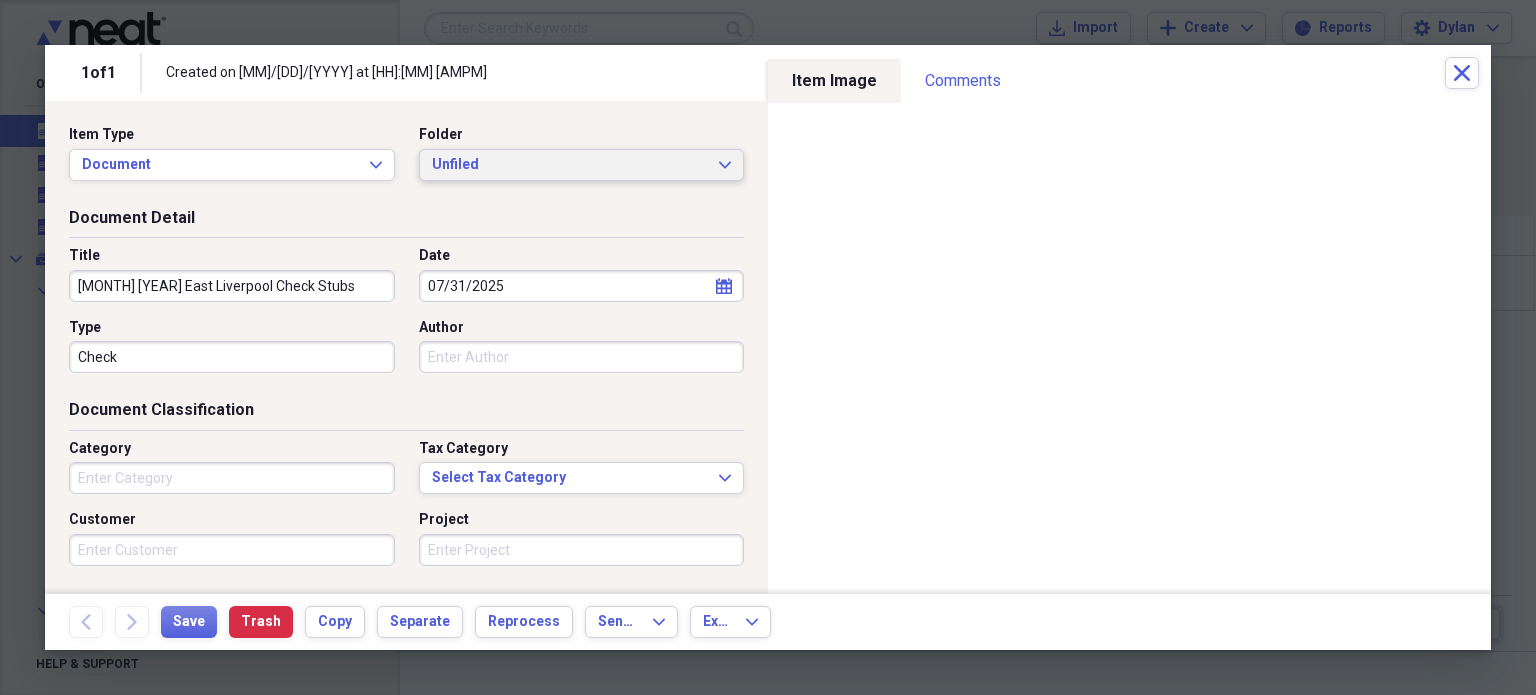 click on "Unfiled" at bounding box center (570, 165) 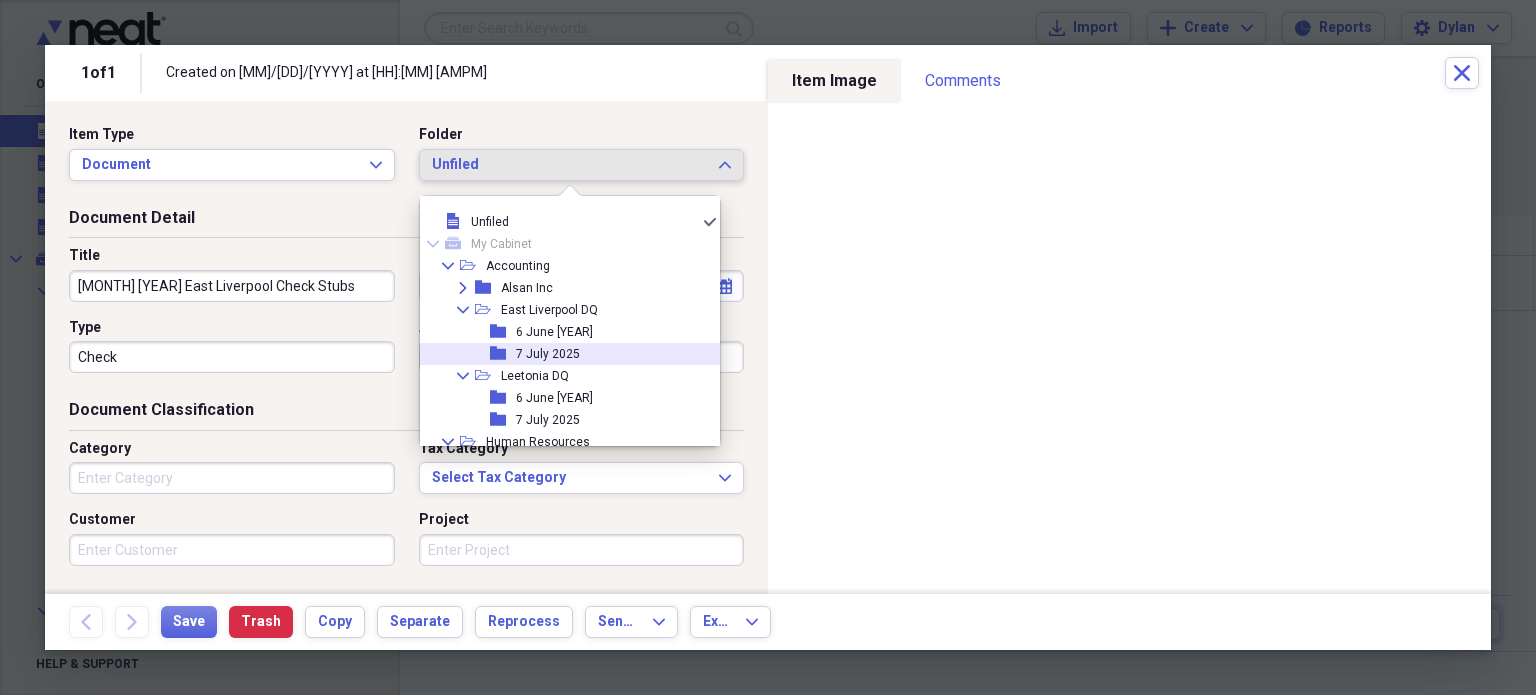 click on "7 July 2025" at bounding box center (548, 354) 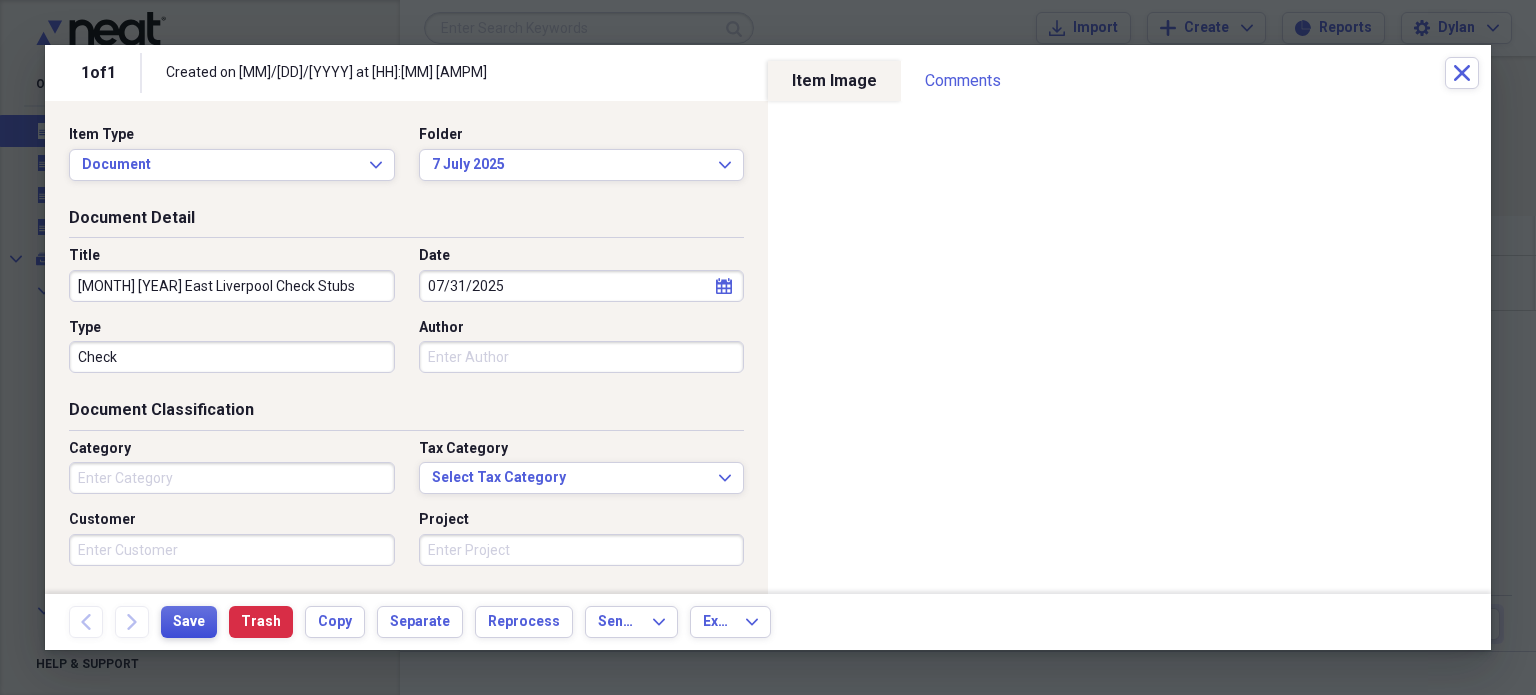 click on "Save" at bounding box center [189, 622] 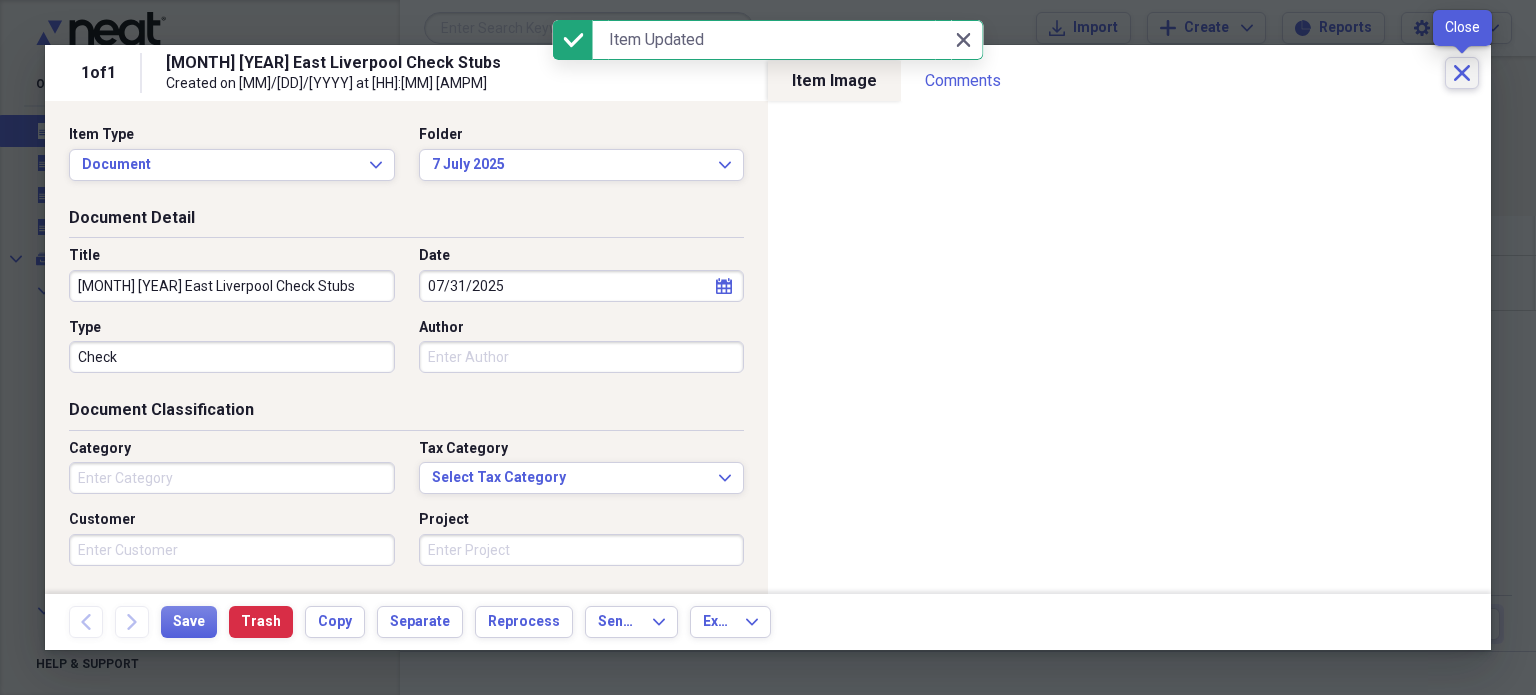 click 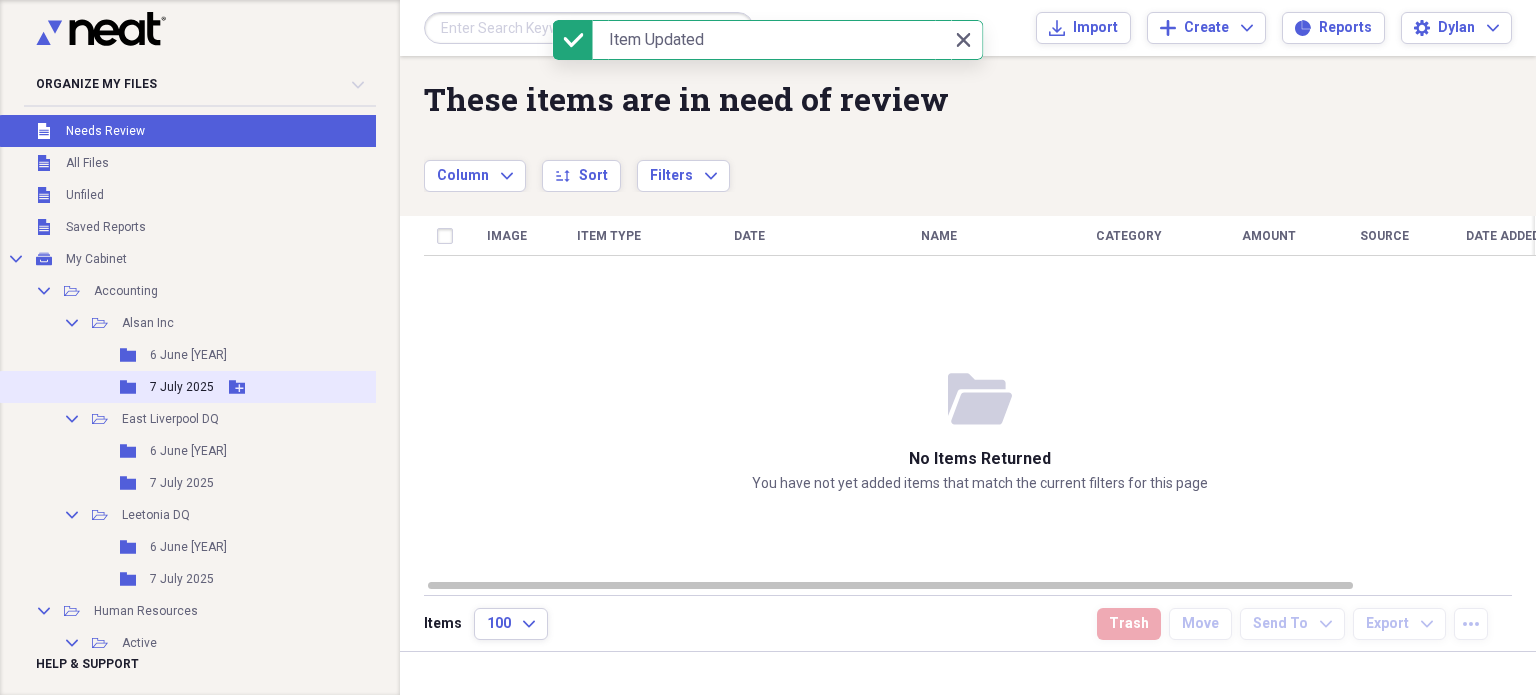 click on "7 July 2025" at bounding box center (182, 387) 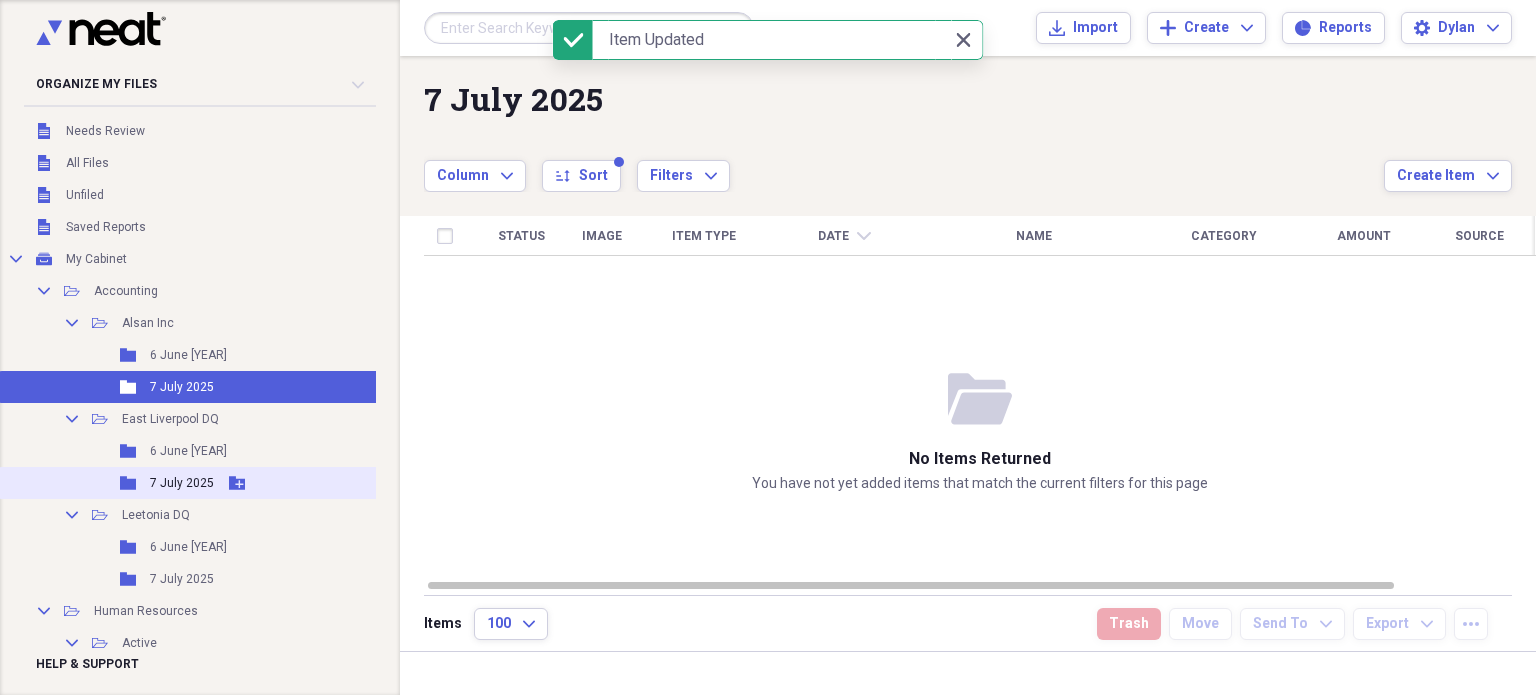 click on "7 July 2025" at bounding box center [182, 483] 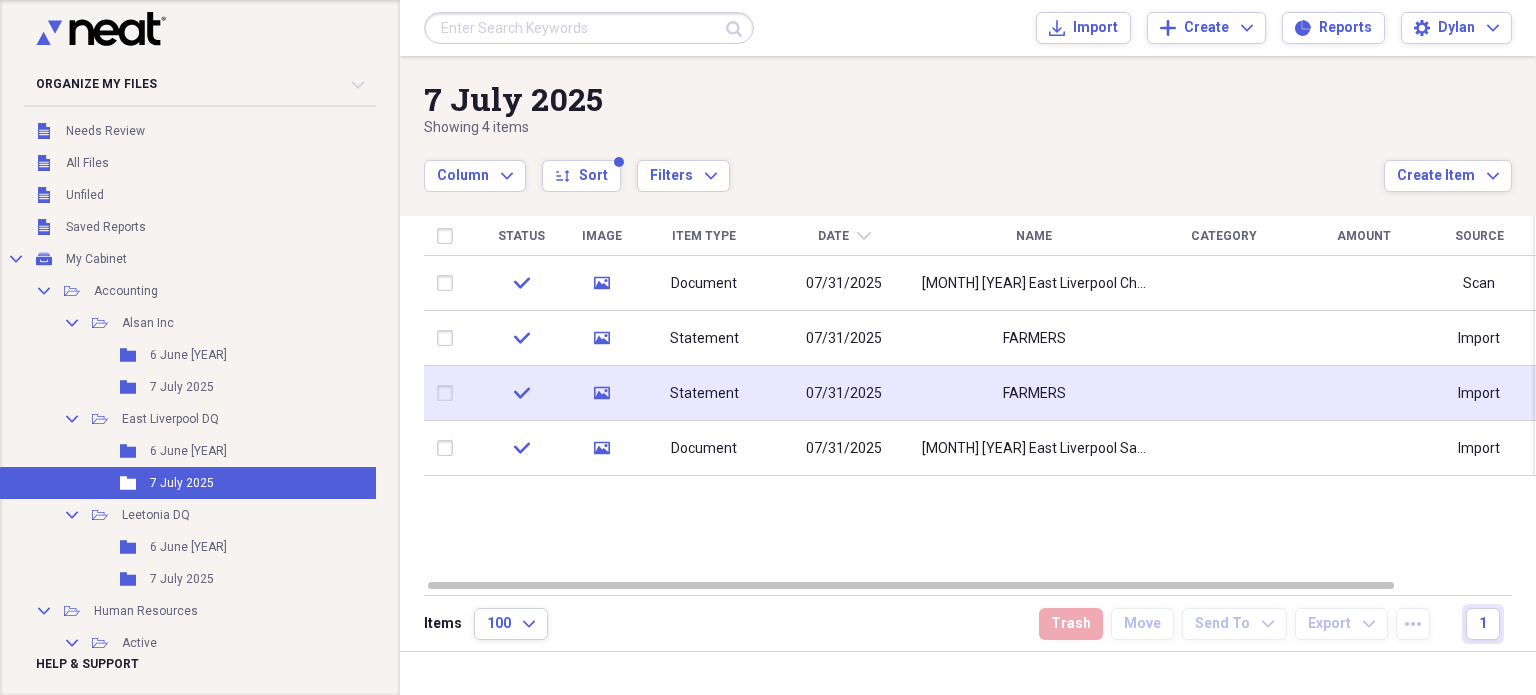 click on "Statement" at bounding box center (704, 394) 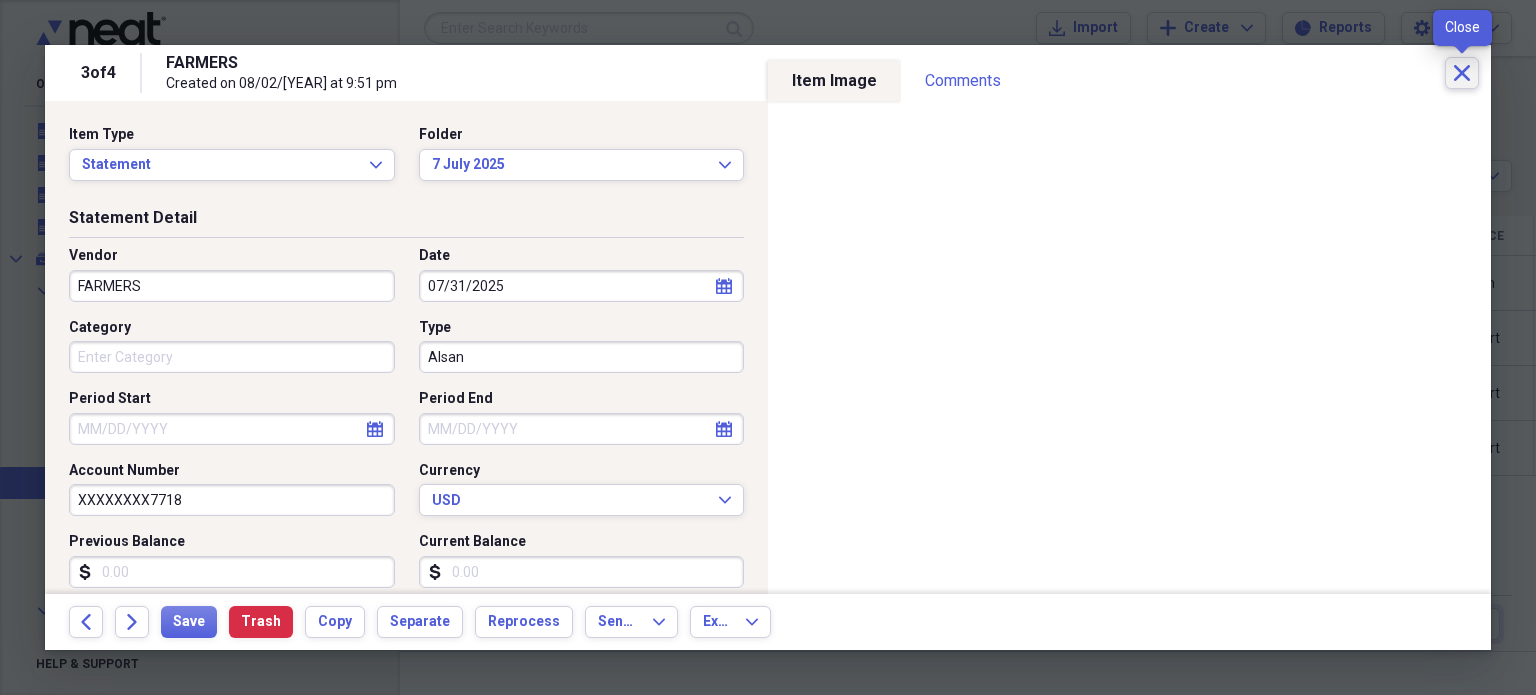 click 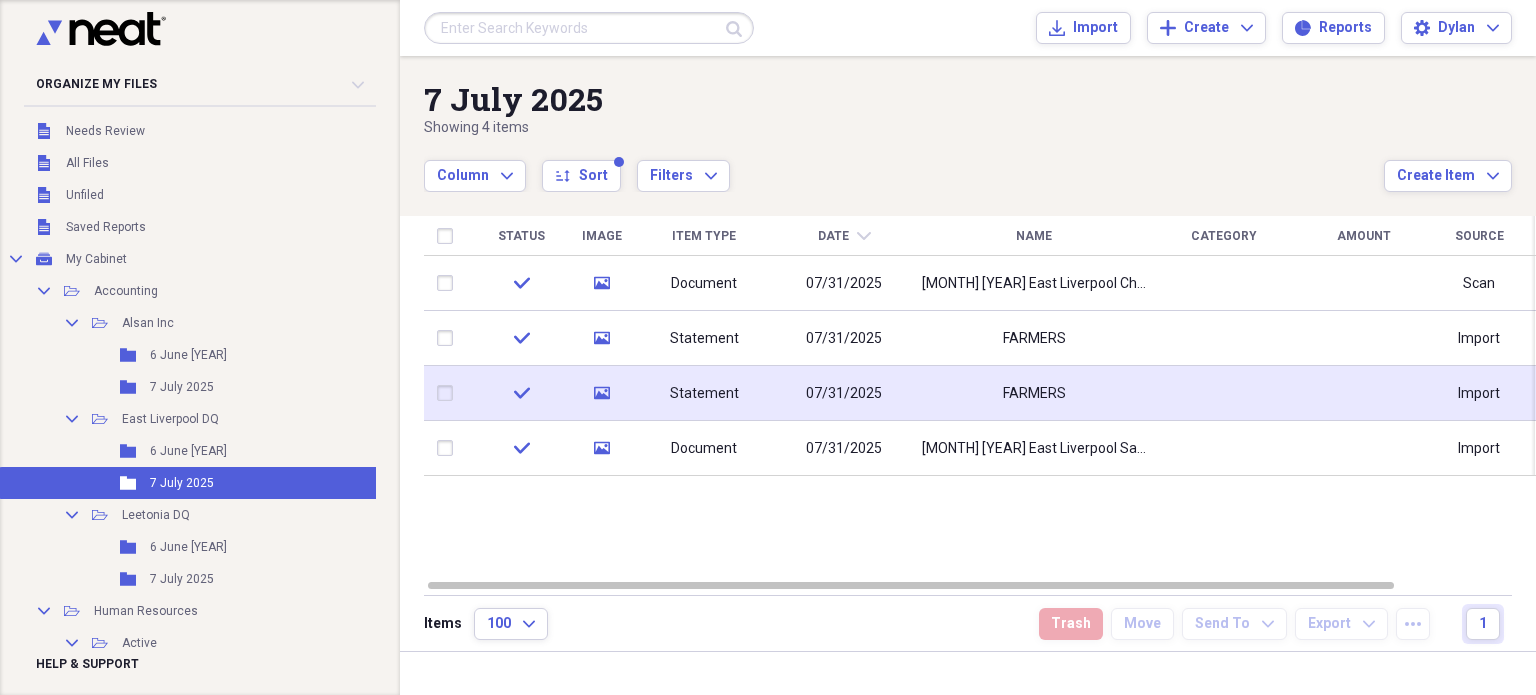 click on "media" 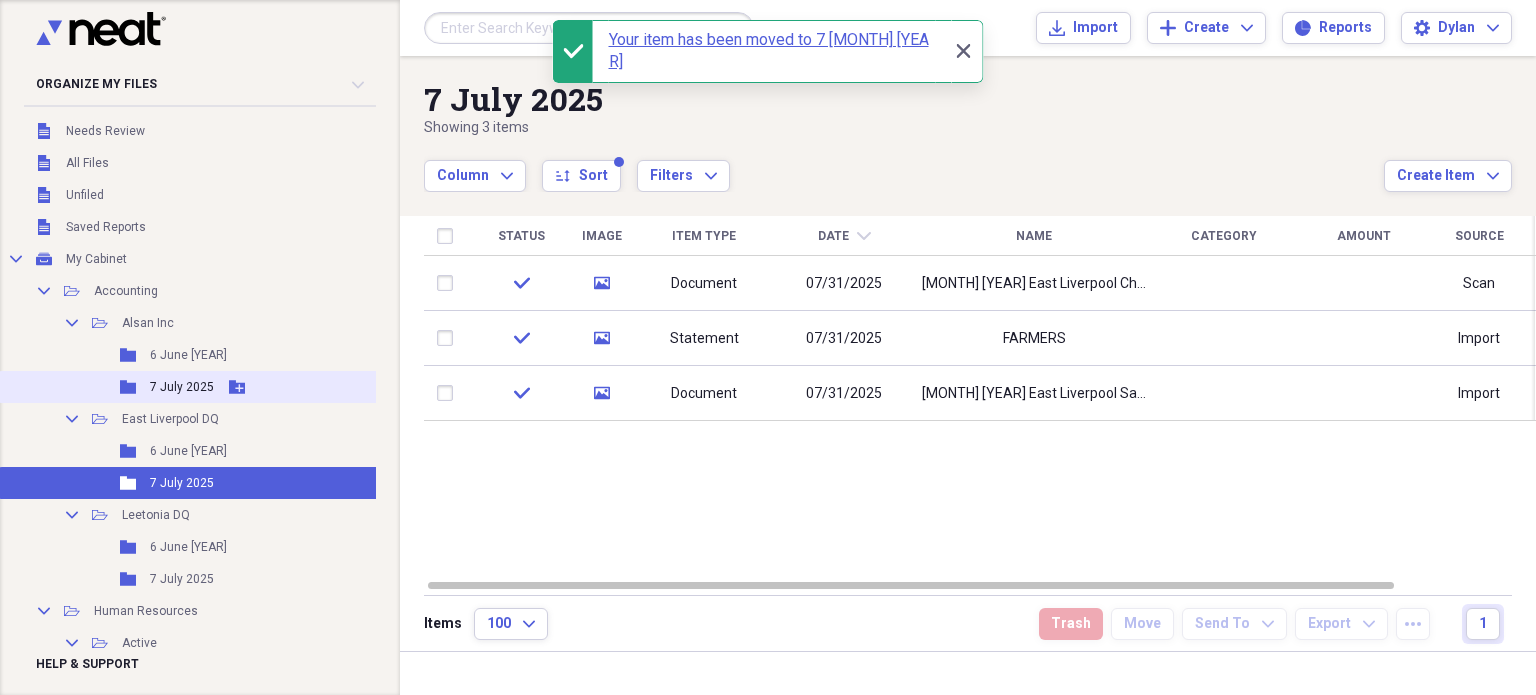 click on "7 July 2025" at bounding box center [182, 387] 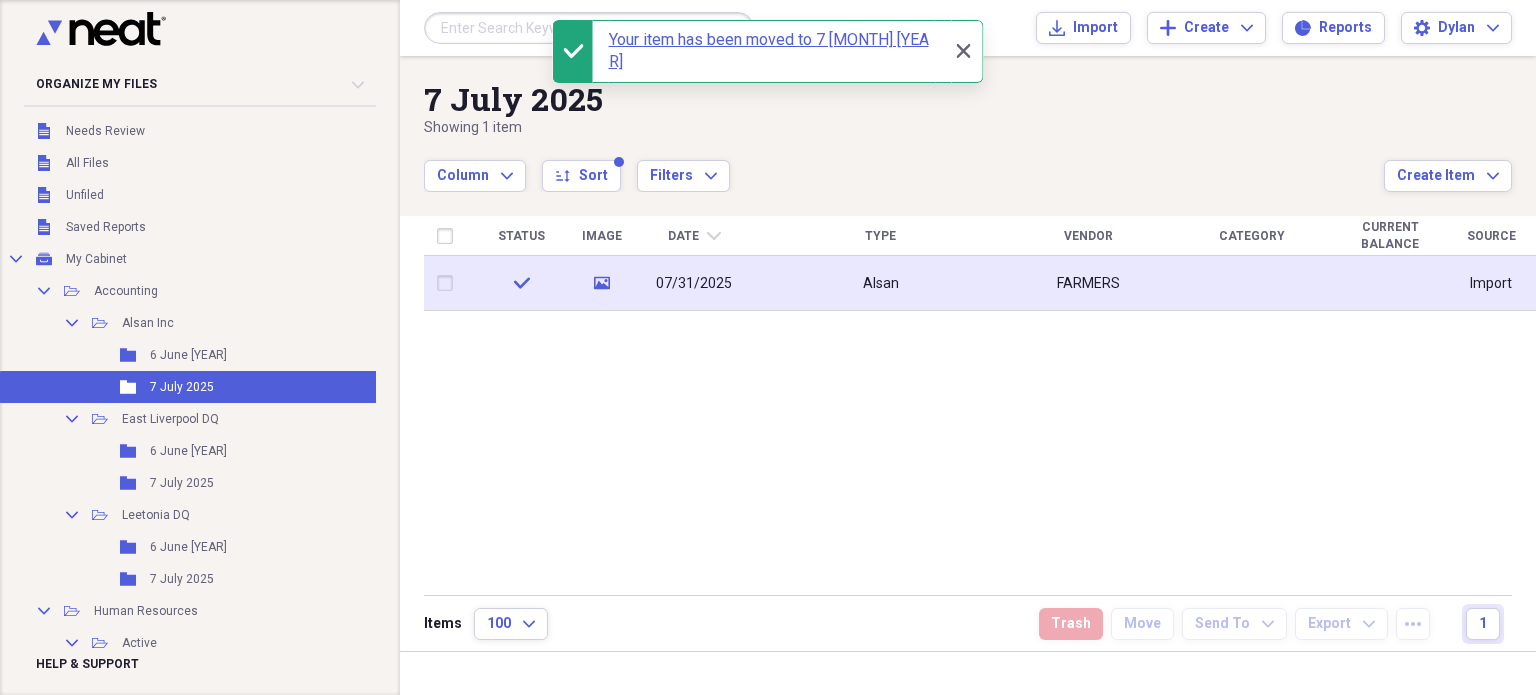click on "FARMERS" at bounding box center [1088, 283] 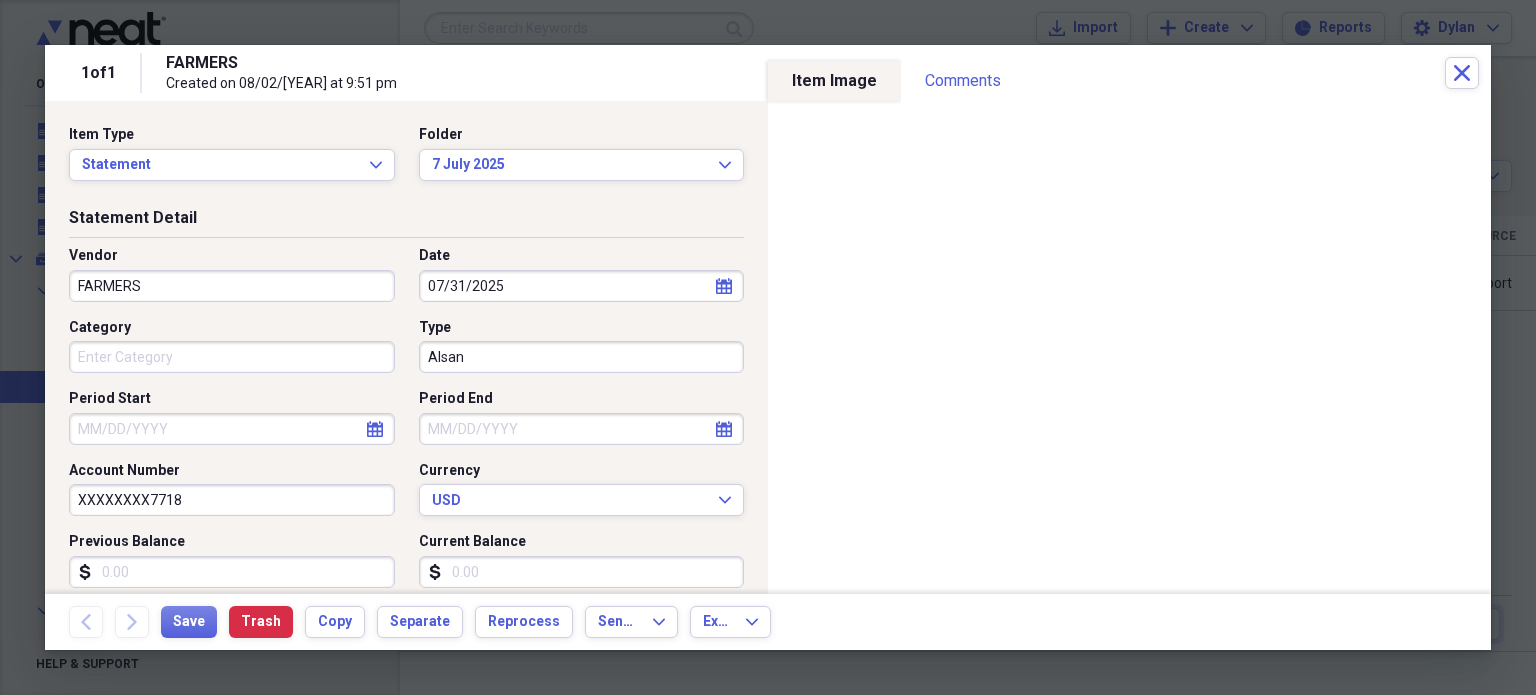 click on "Back Forward Save Trash Copy Separate Reprocess Send To Expand Export Expand" at bounding box center [768, 622] 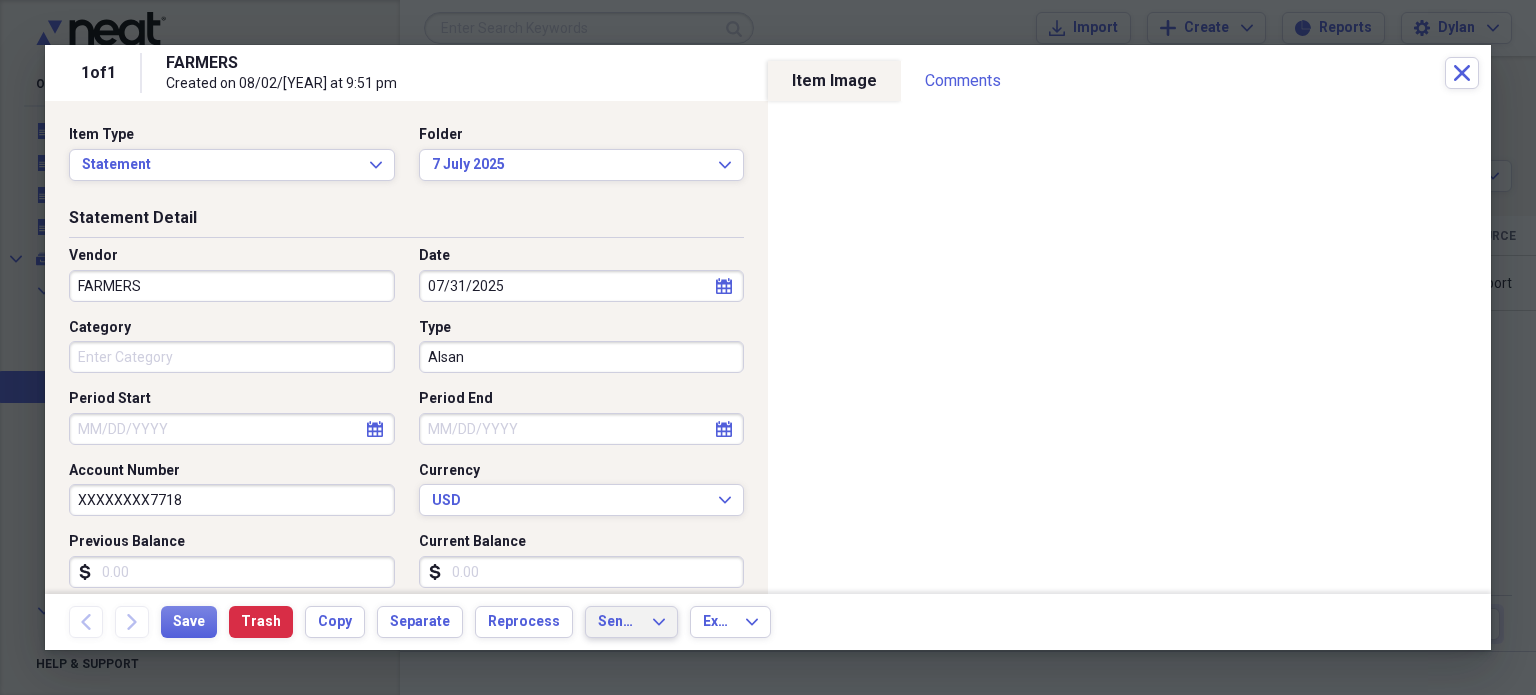 click on "Send To" at bounding box center (619, 622) 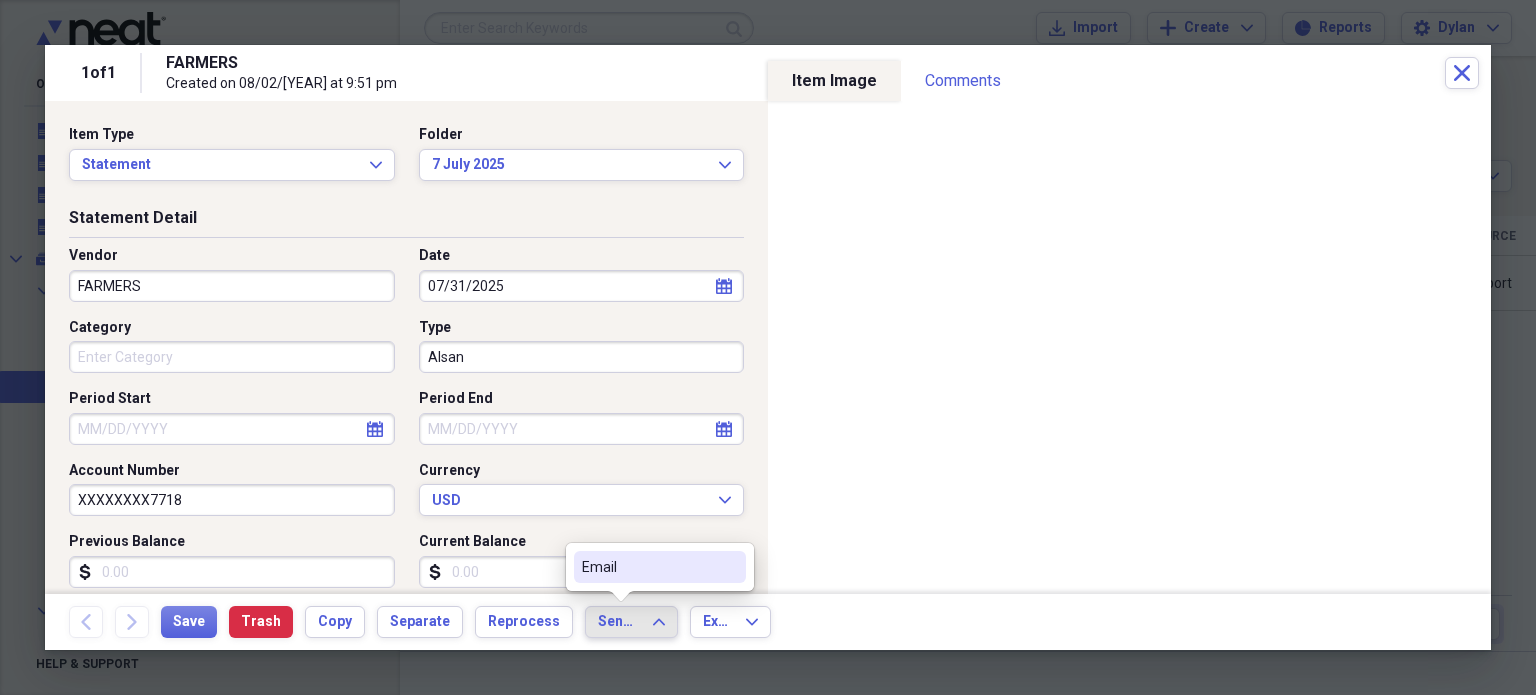 click 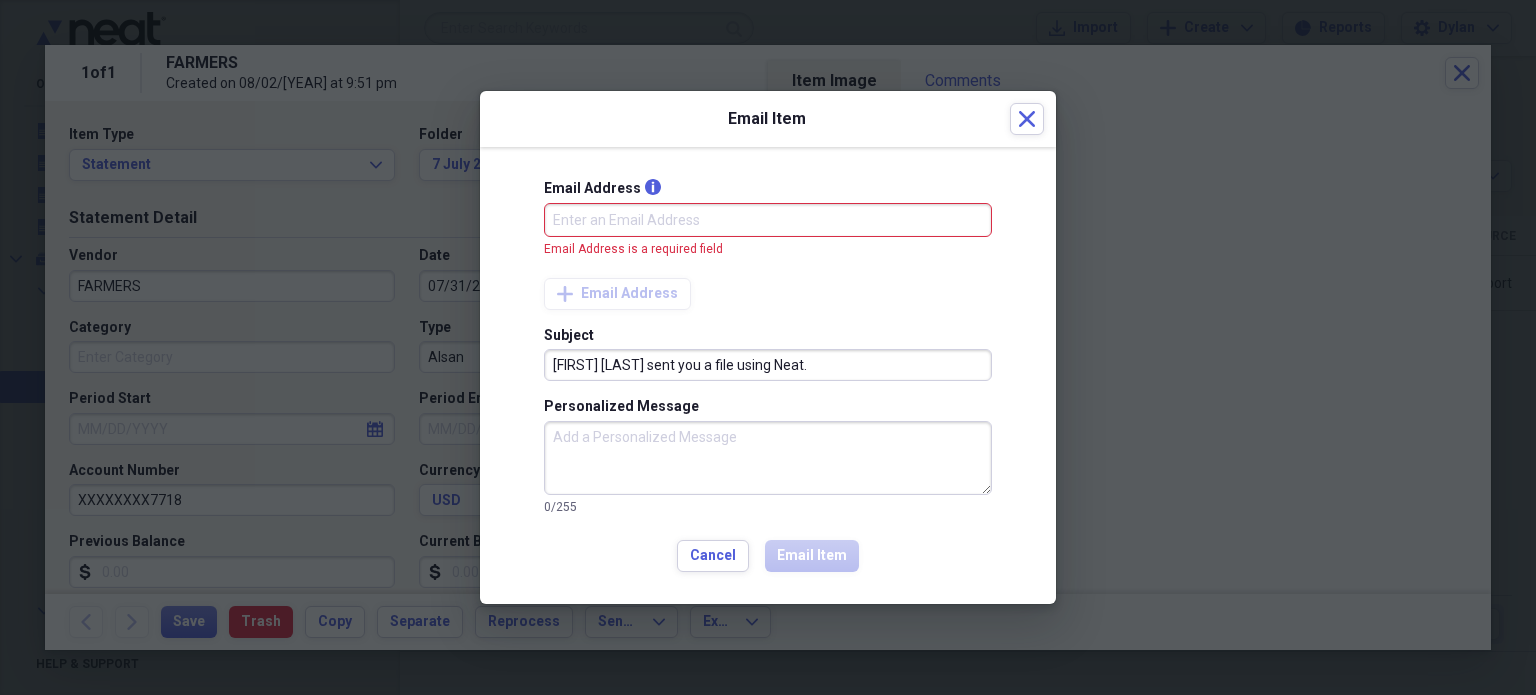 drag, startPoint x: 852, startPoint y: 354, endPoint x: 484, endPoint y: 373, distance: 368.49017 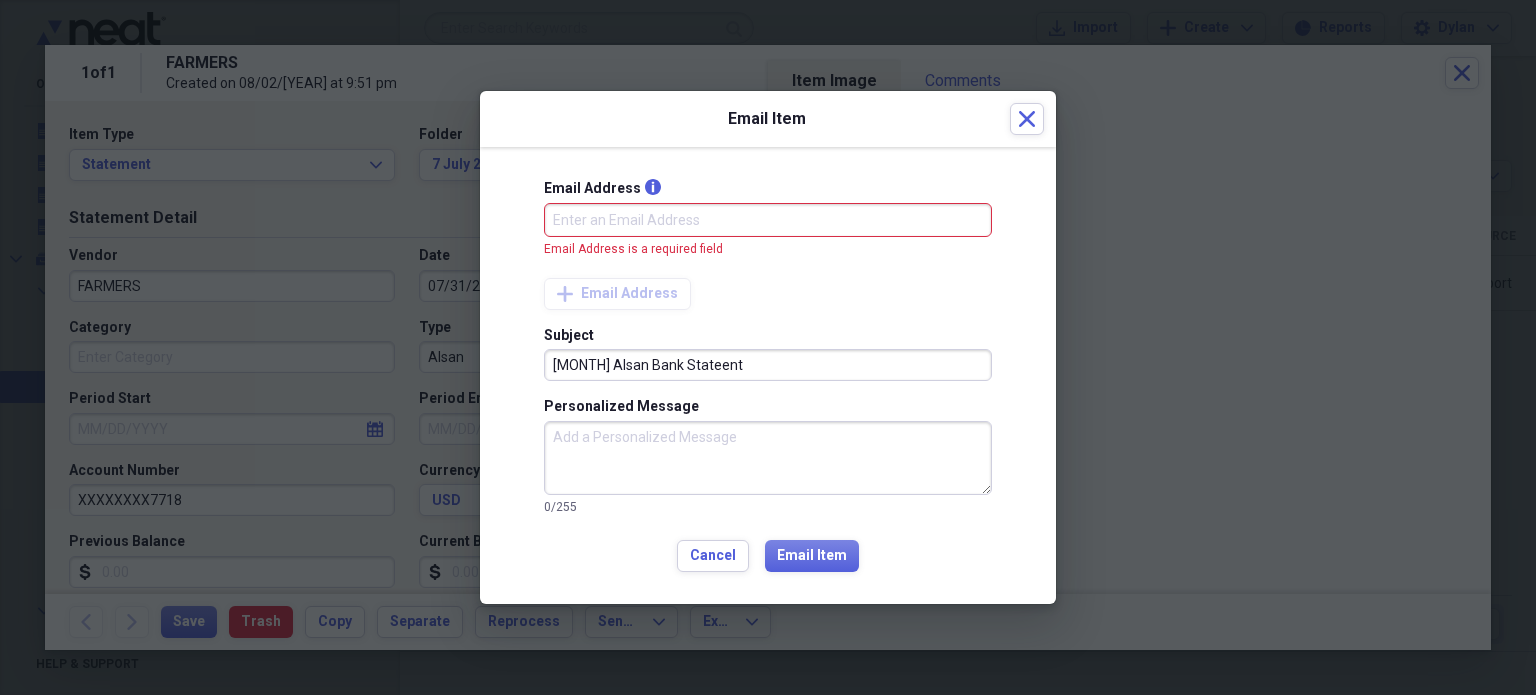 click on "[MONTH] Alsan Bank Stateent" at bounding box center (768, 365) 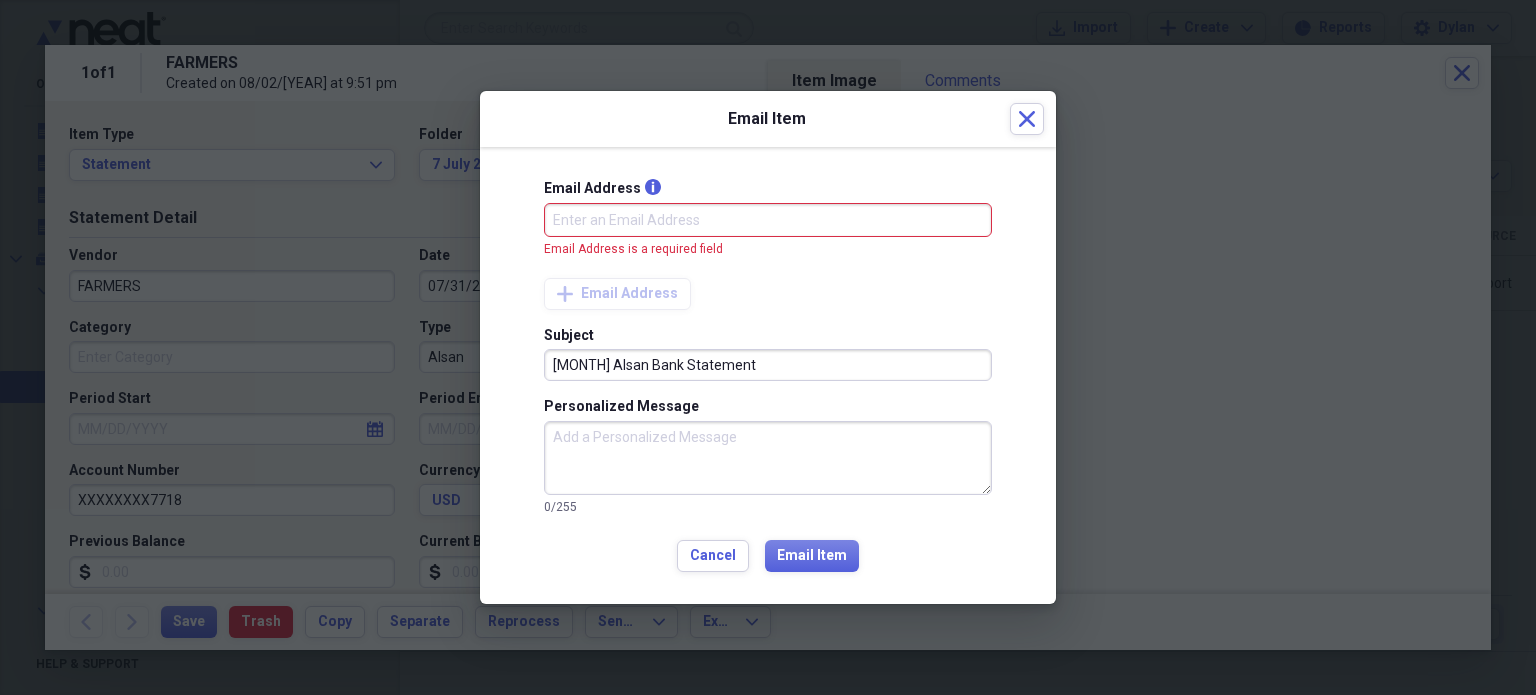 type on "[MONTH] Alsan Bank Statement" 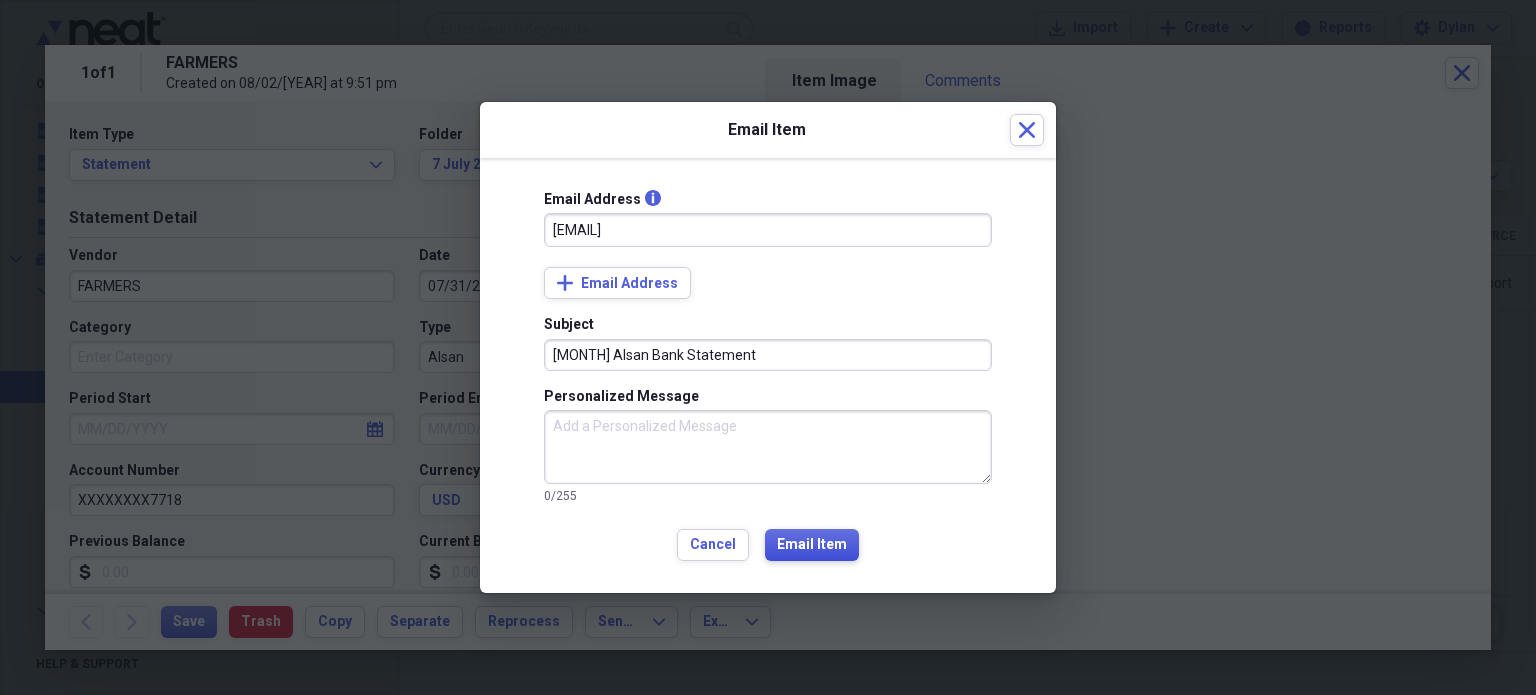 type on "[EMAIL]" 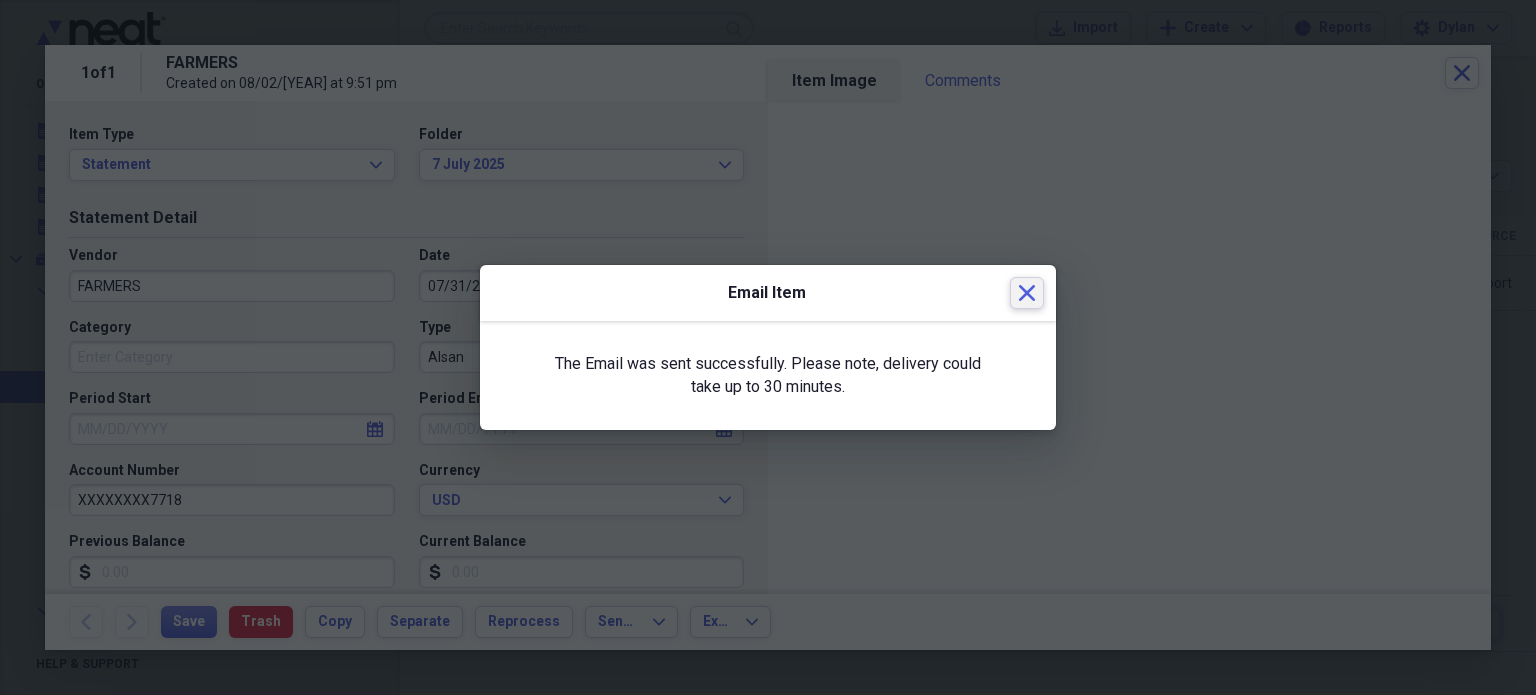 click on "Close" 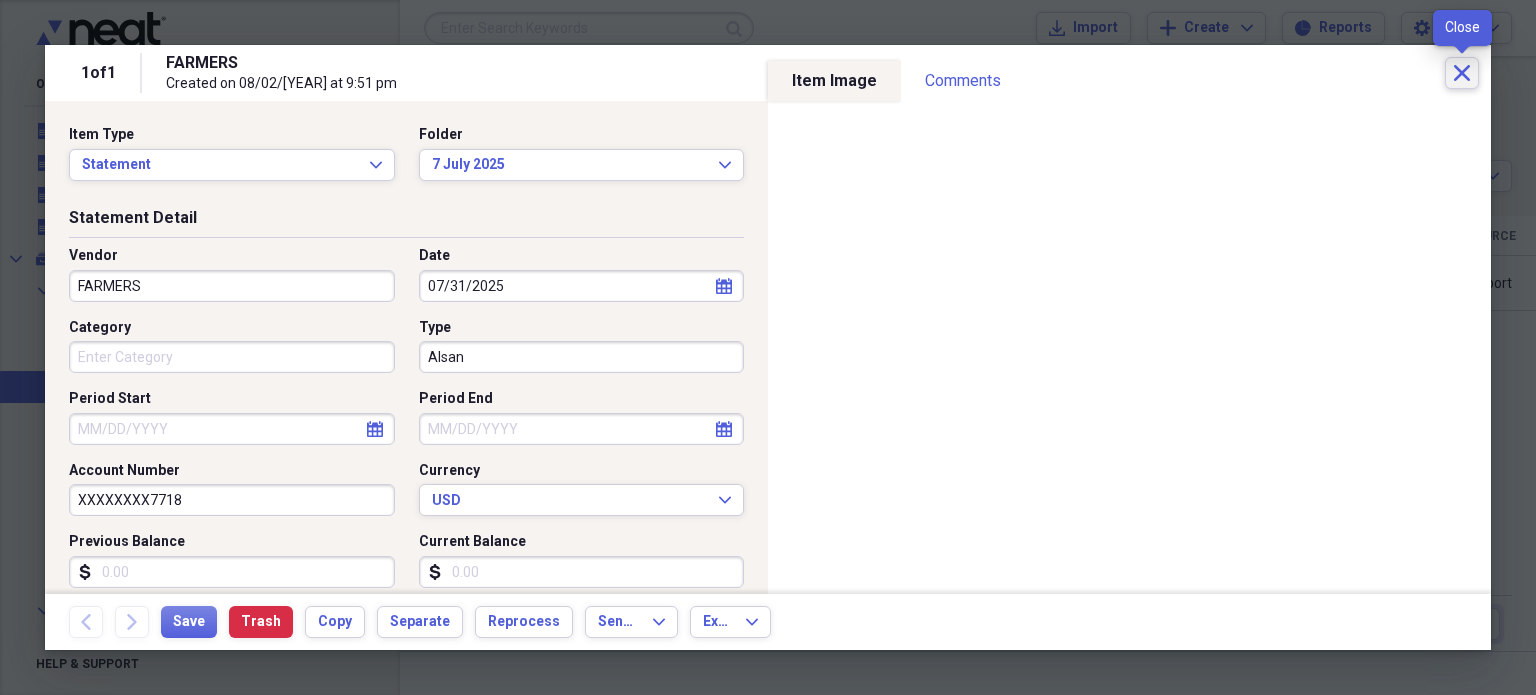 click on "Close" at bounding box center (1462, 73) 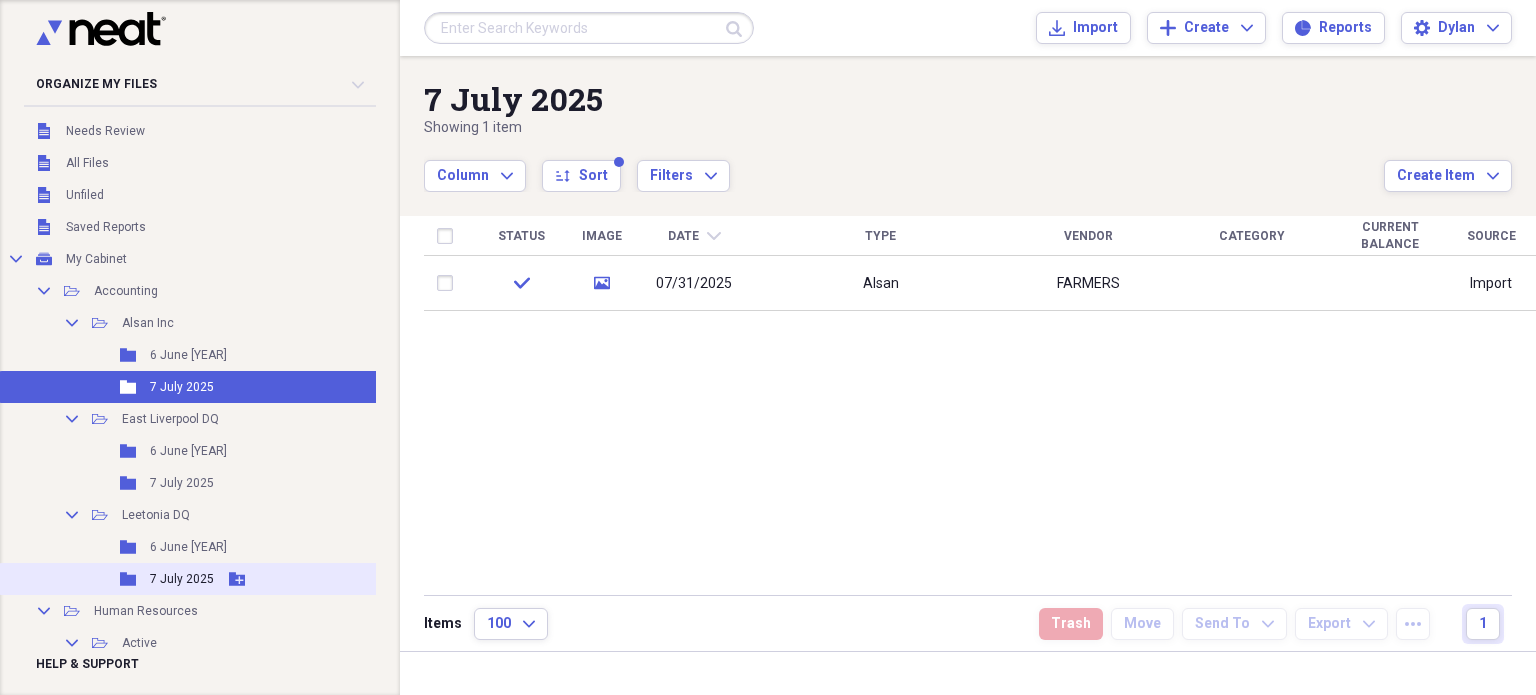 click on "7 July 2025" at bounding box center [182, 579] 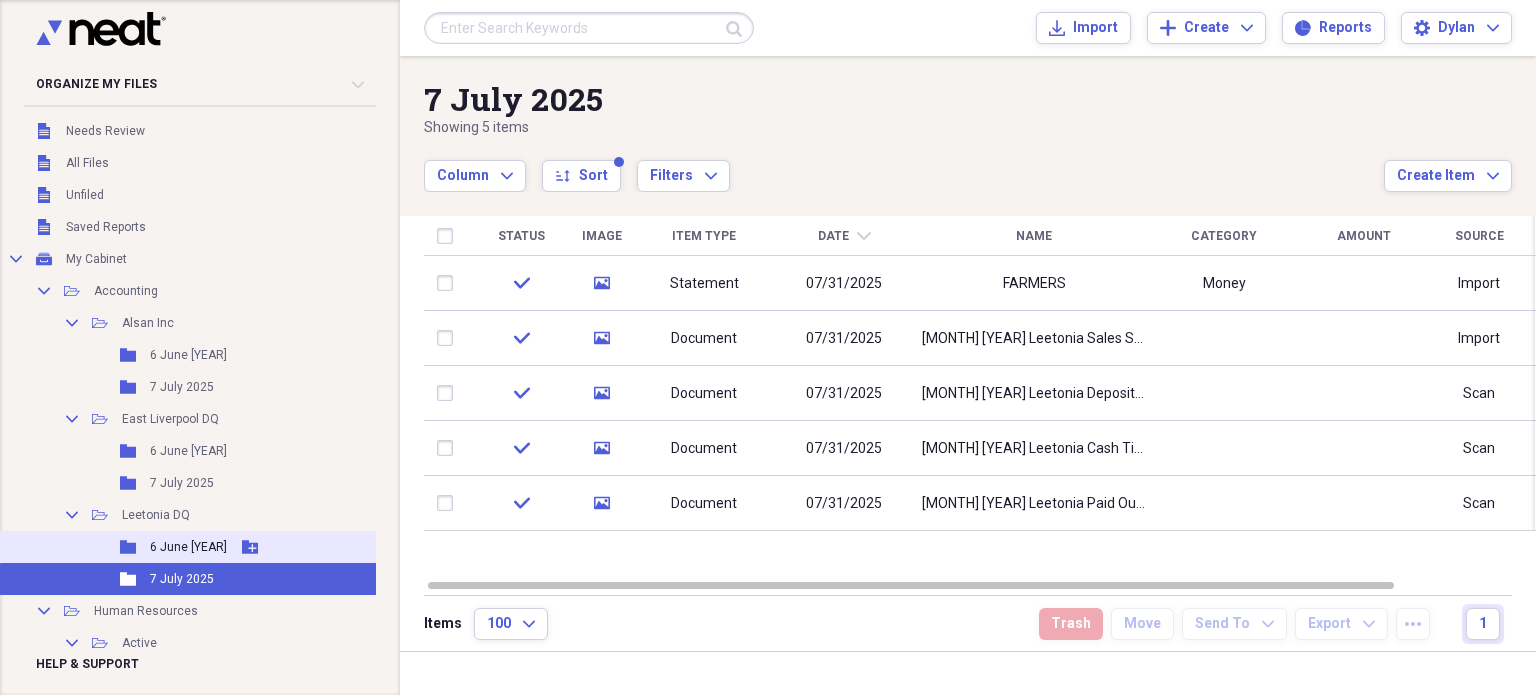 click on "6 June [YEAR]" at bounding box center [188, 547] 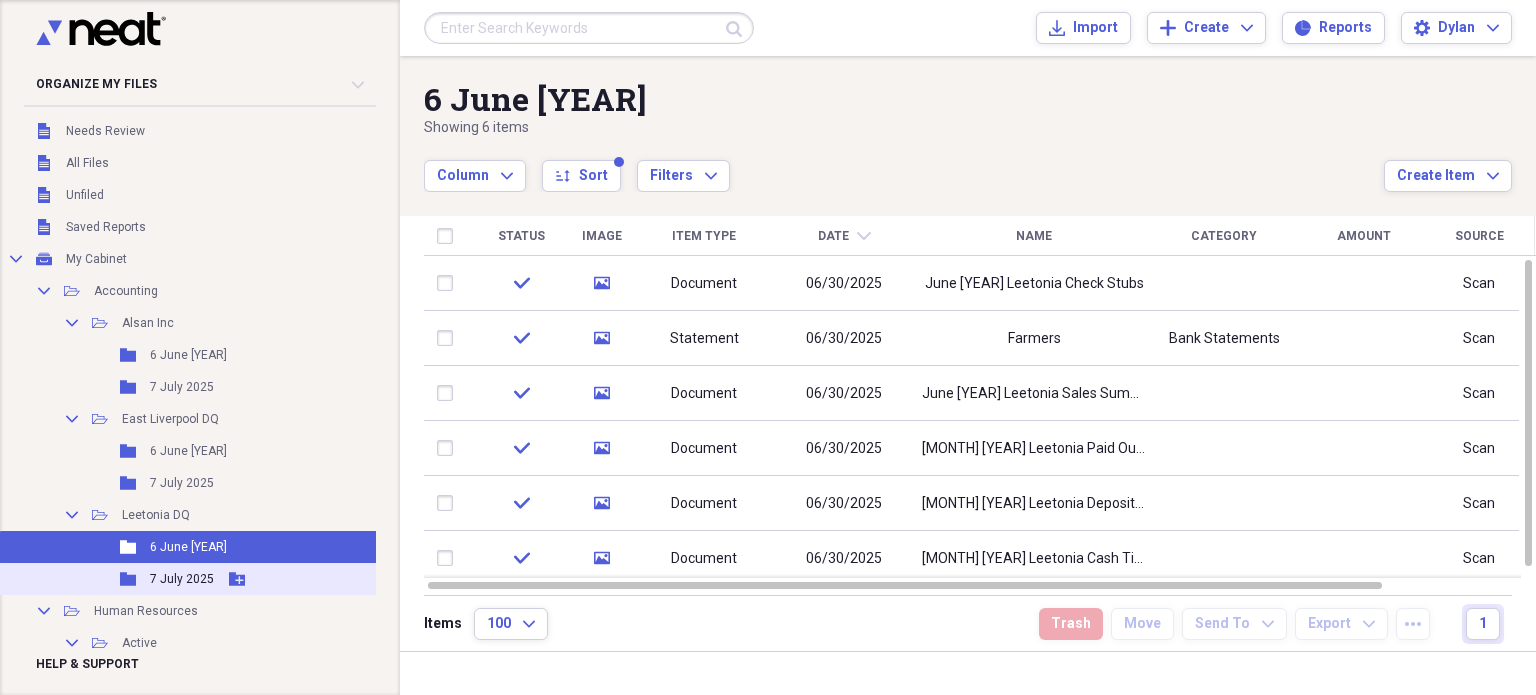 click on "7 July 2025" at bounding box center (182, 579) 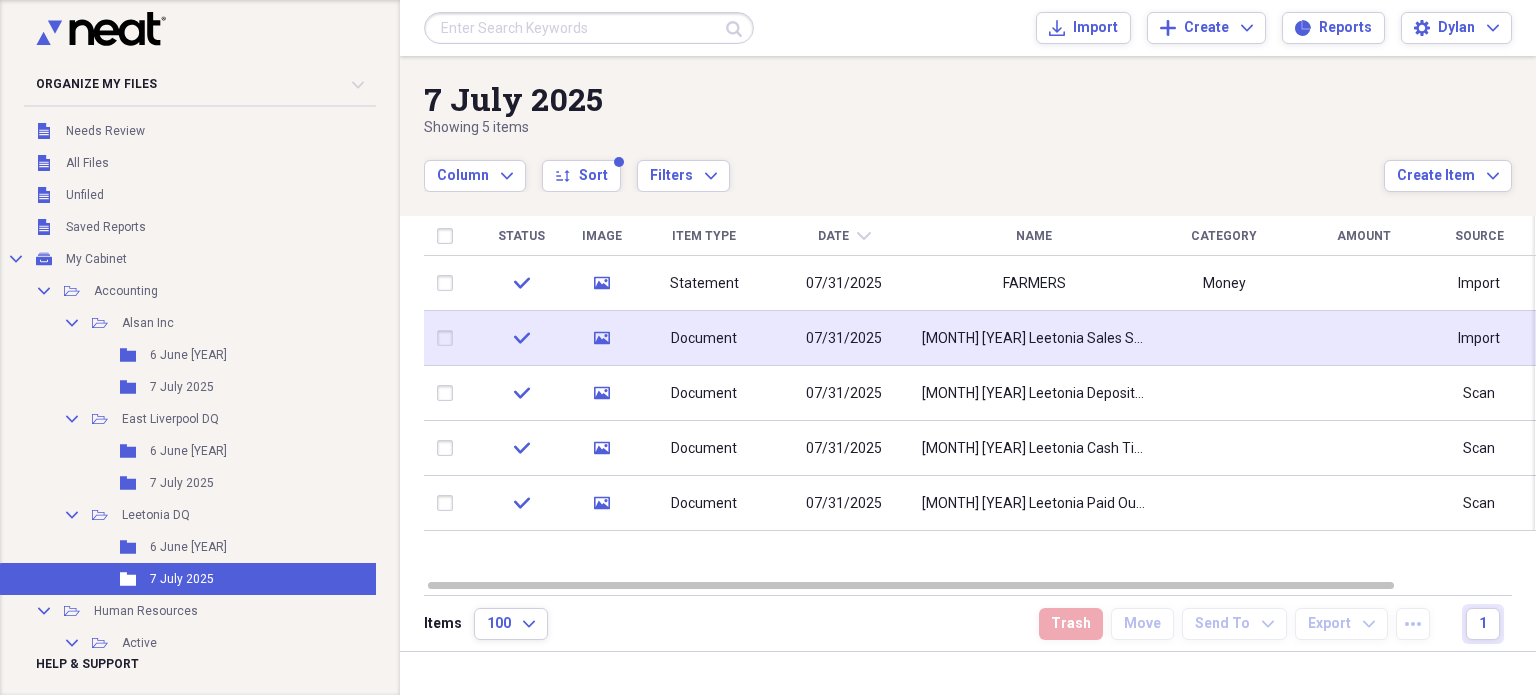 click on "Import" at bounding box center [1479, 338] 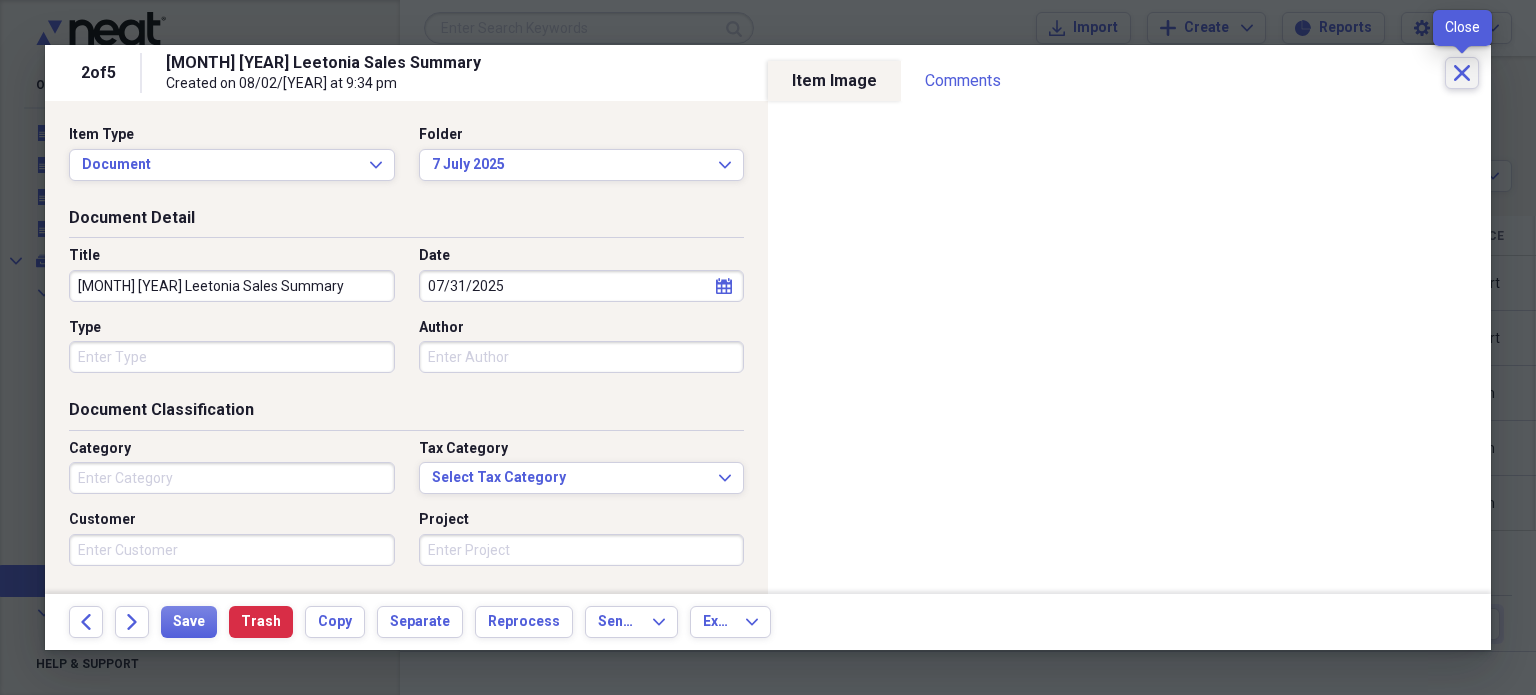 click 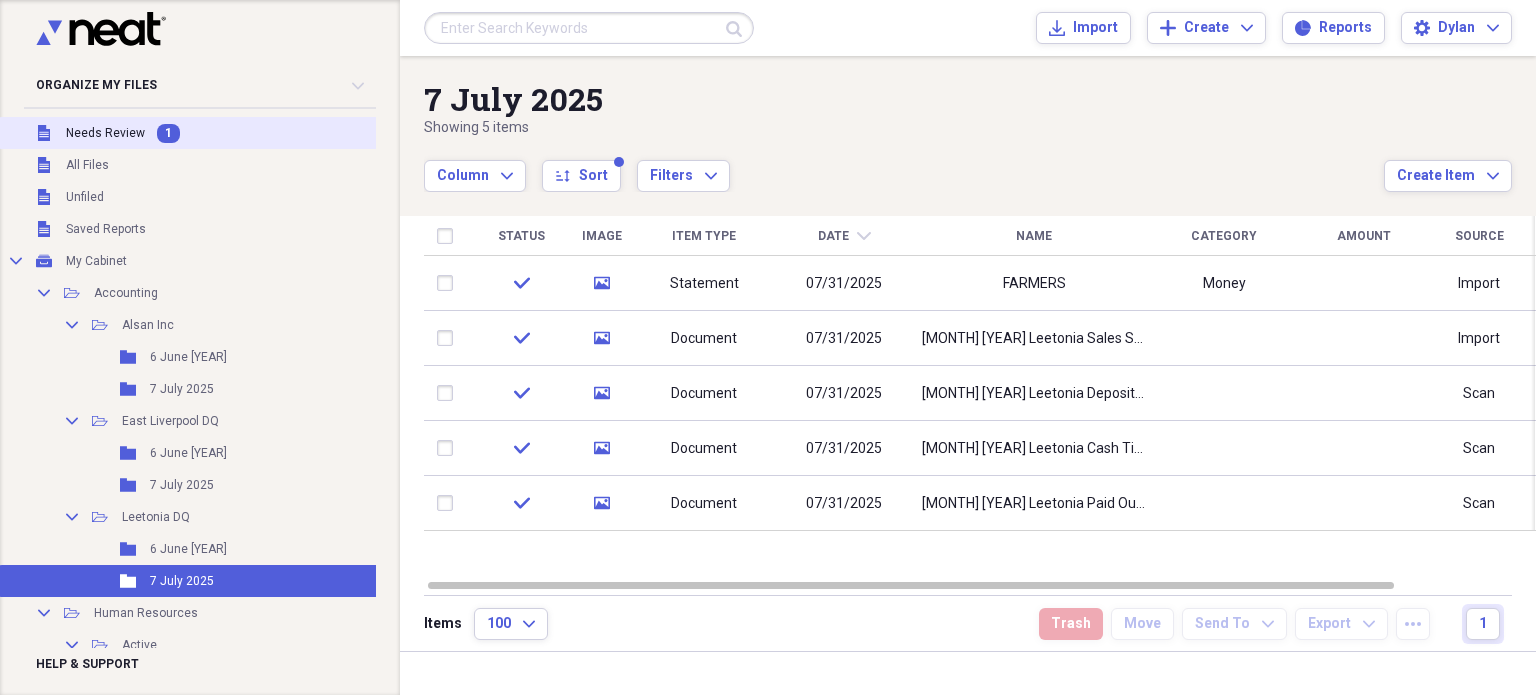 click on "Needs Review" at bounding box center (105, 133) 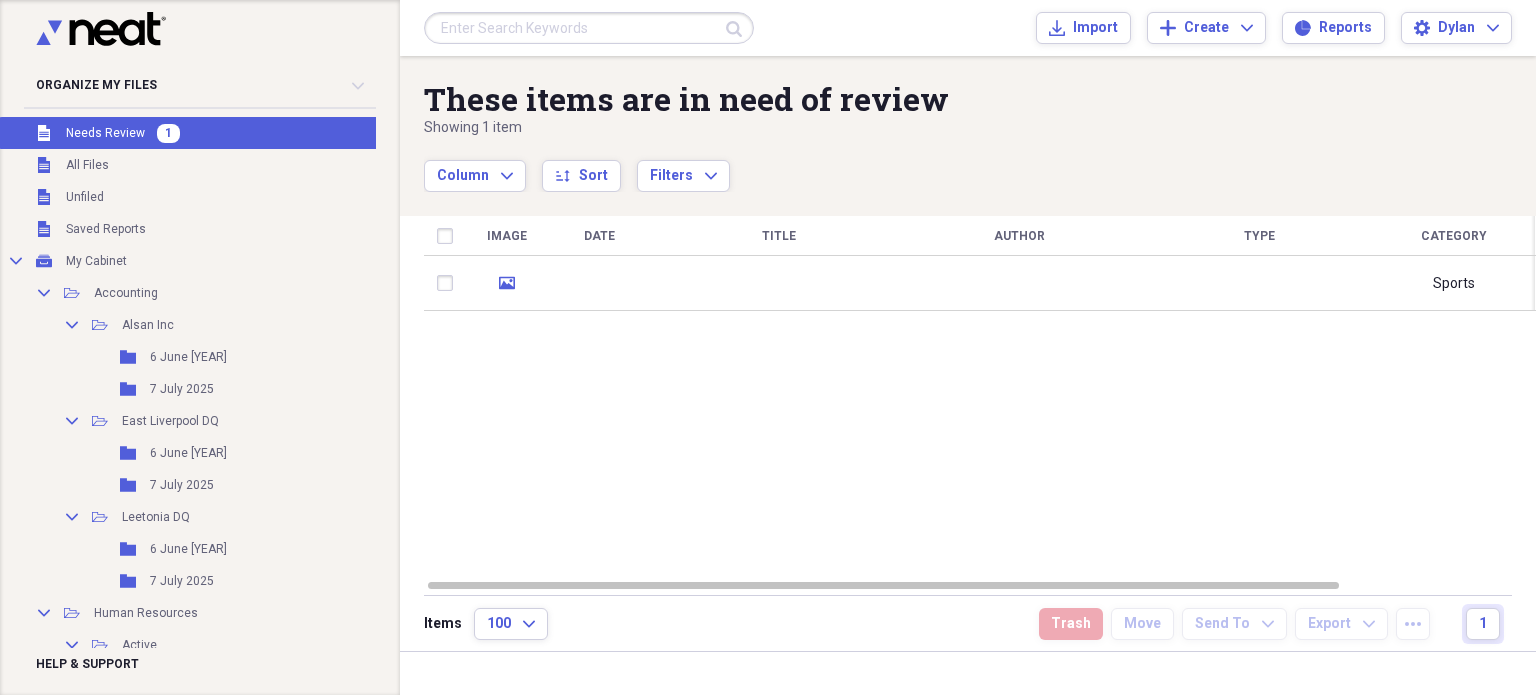 click at bounding box center [779, 283] 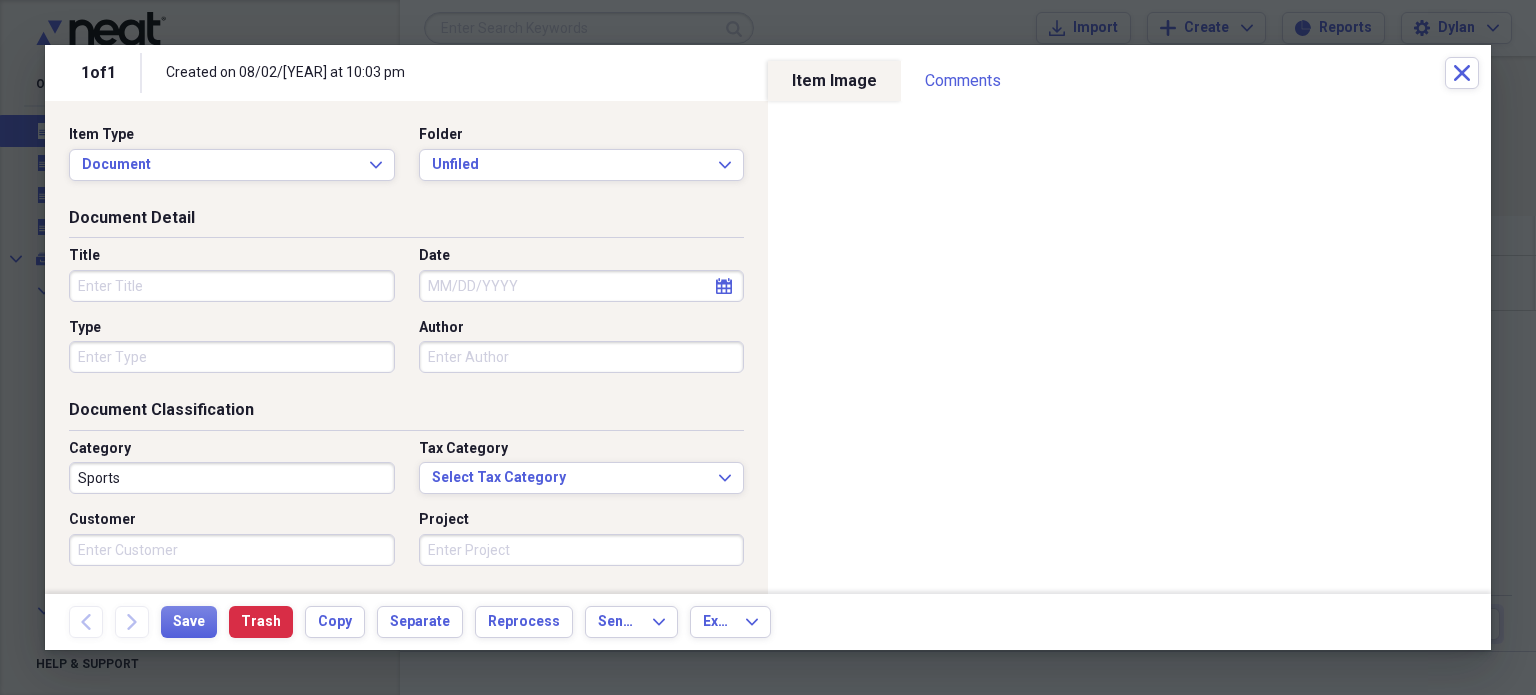click on "Title" at bounding box center [232, 286] 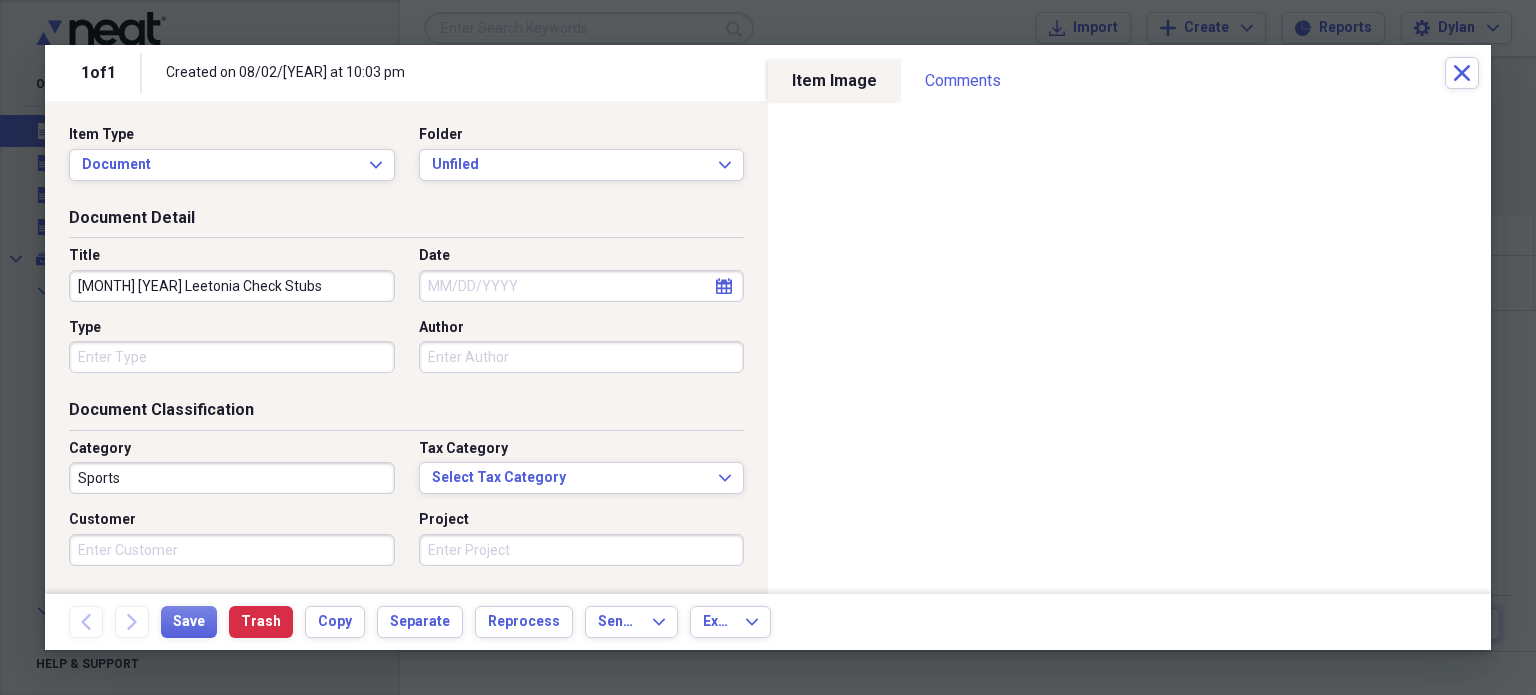 type on "[MONTH] [YEAR] Leetonia Check Stubs" 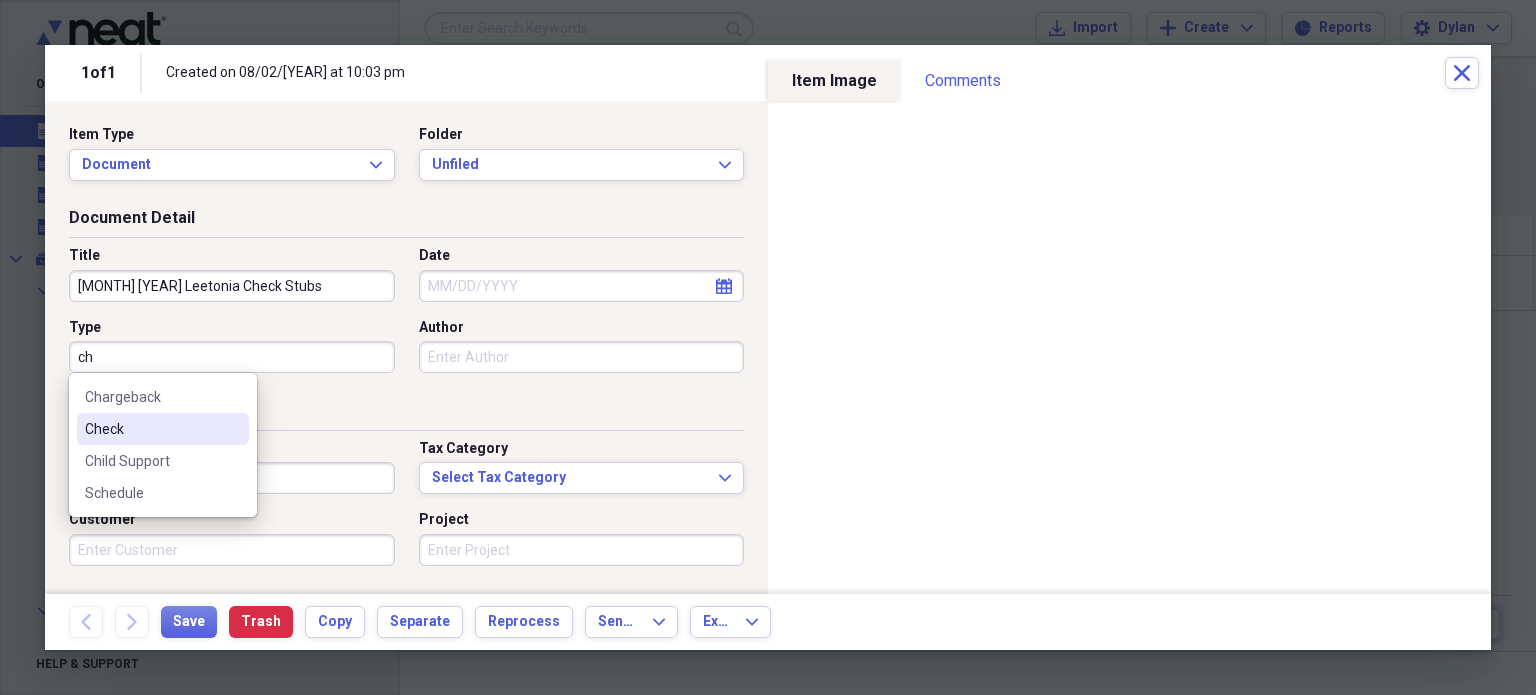 click on "Check" at bounding box center [151, 429] 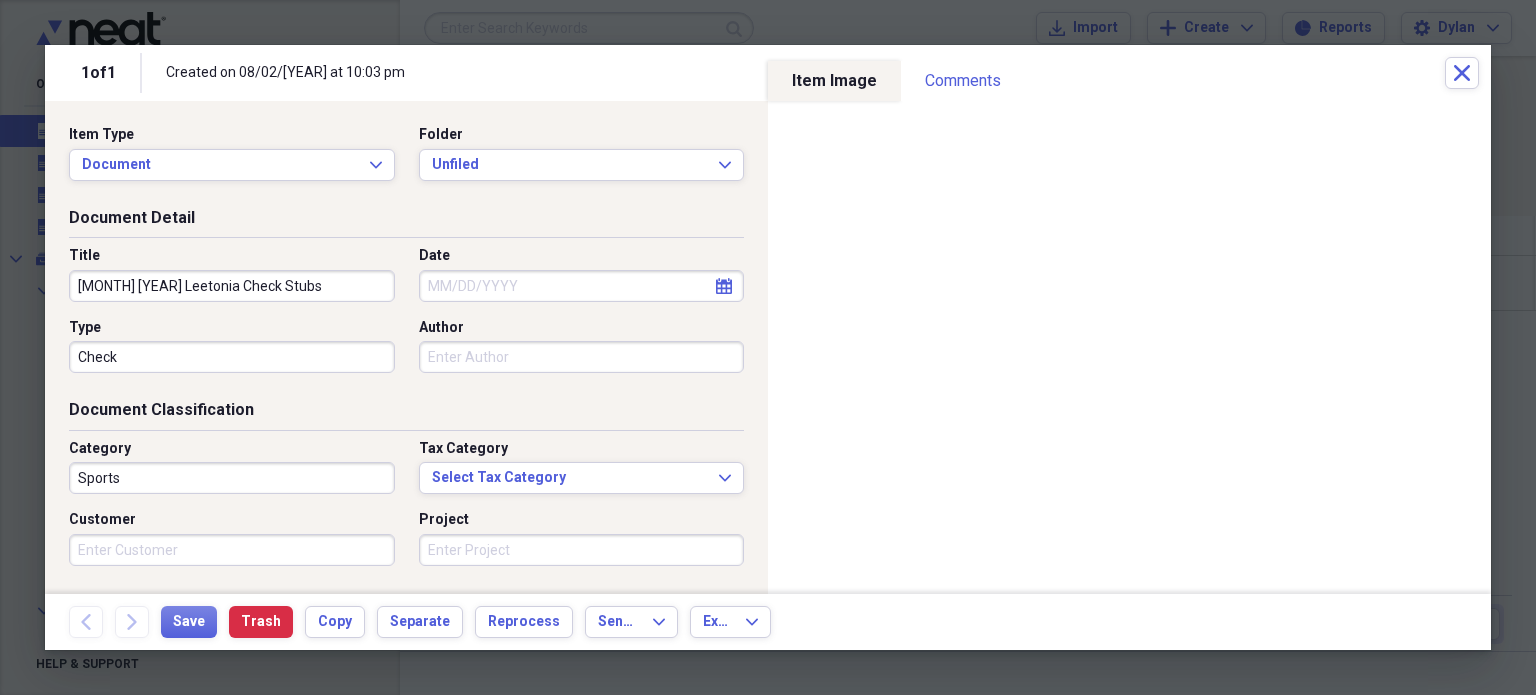 select on "7" 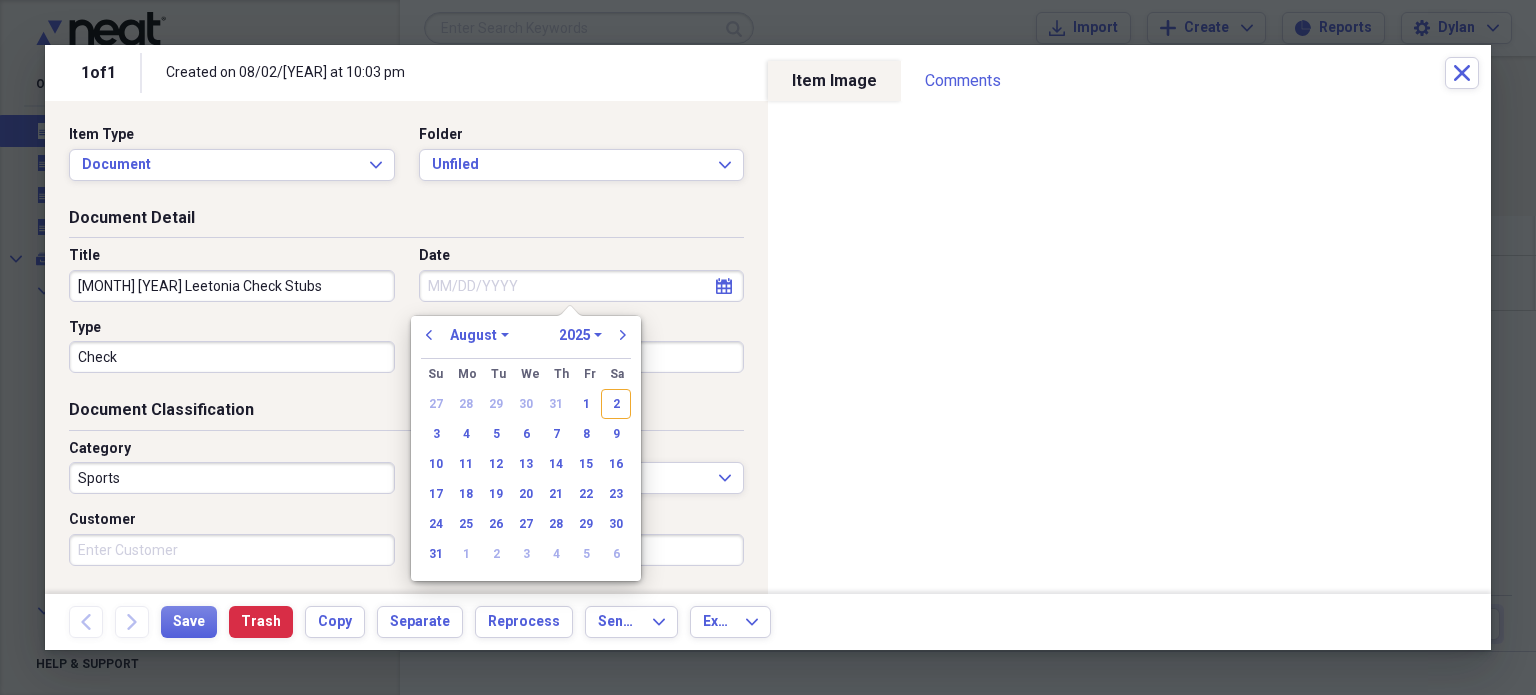 click on "Date" at bounding box center (582, 286) 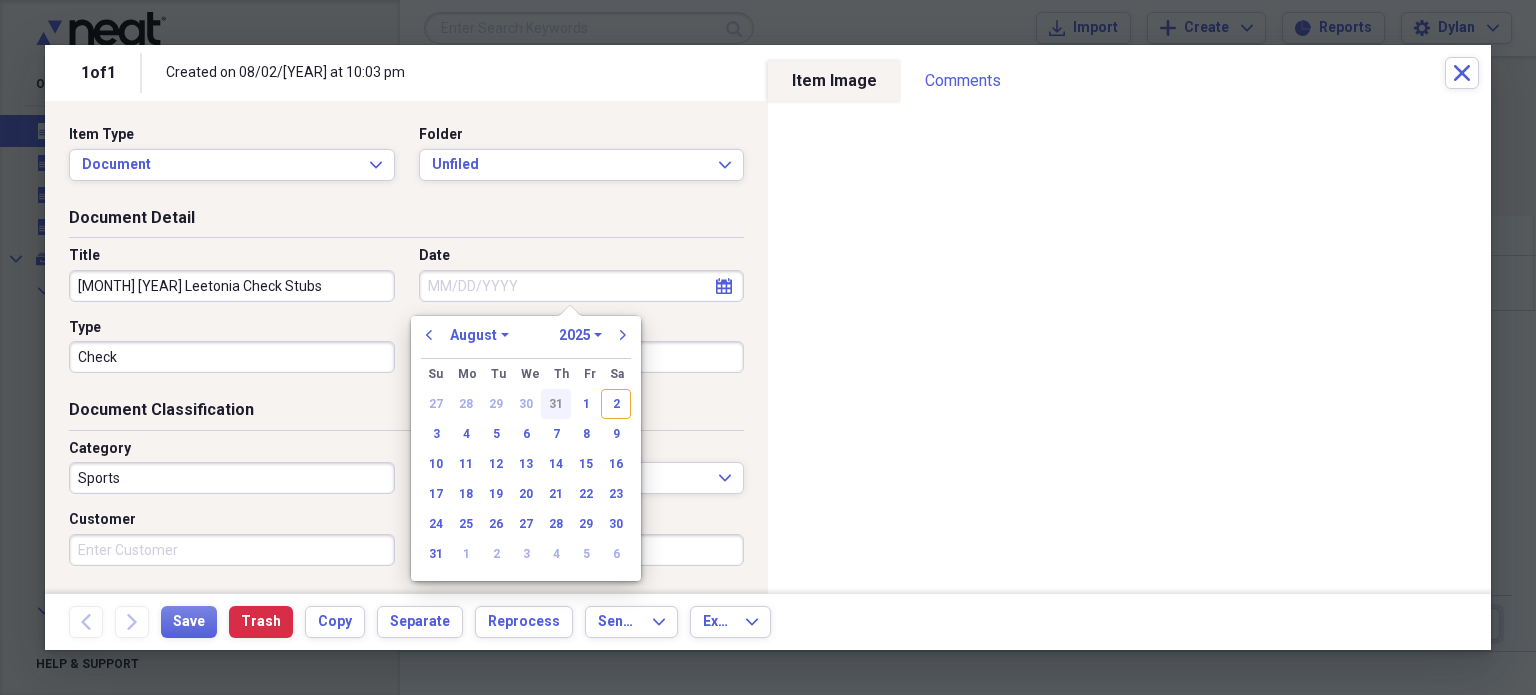 click on "31" at bounding box center (556, 404) 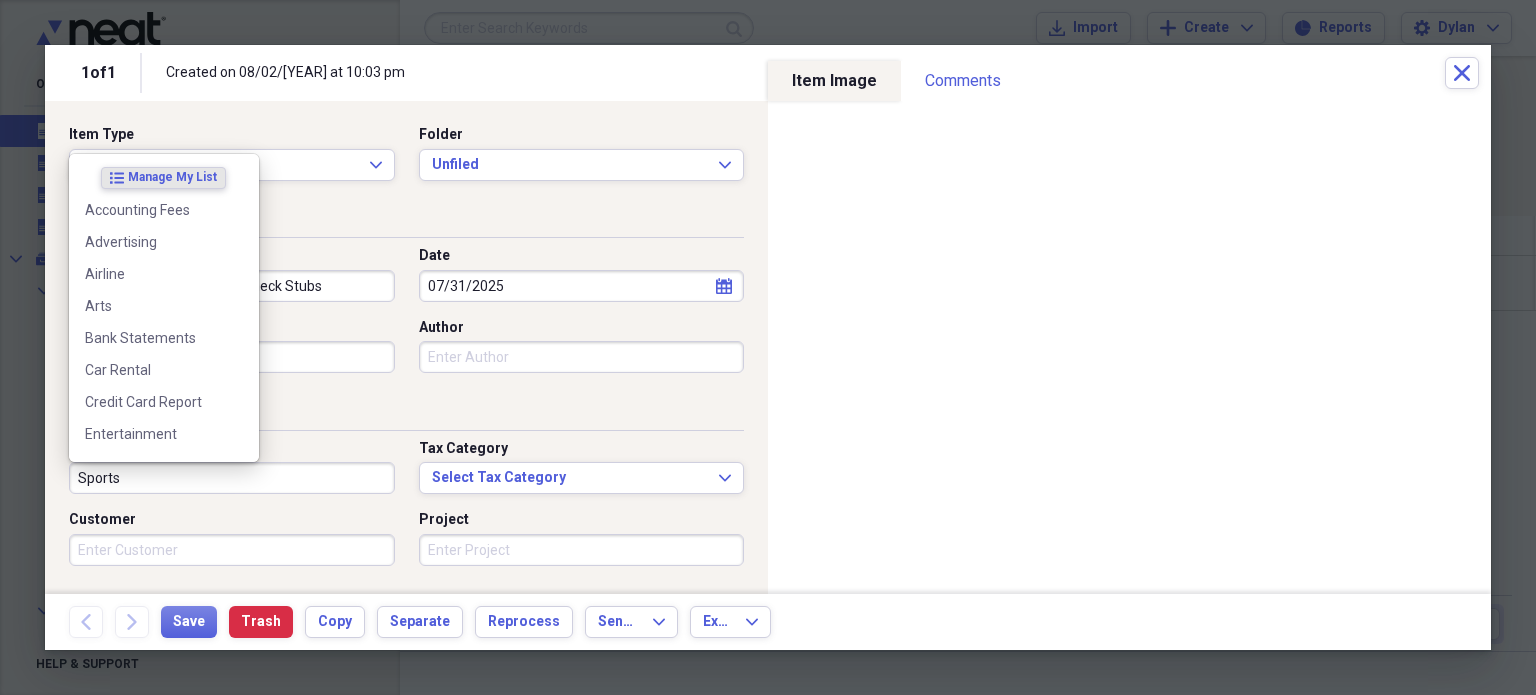 click on "Sports" at bounding box center [232, 478] 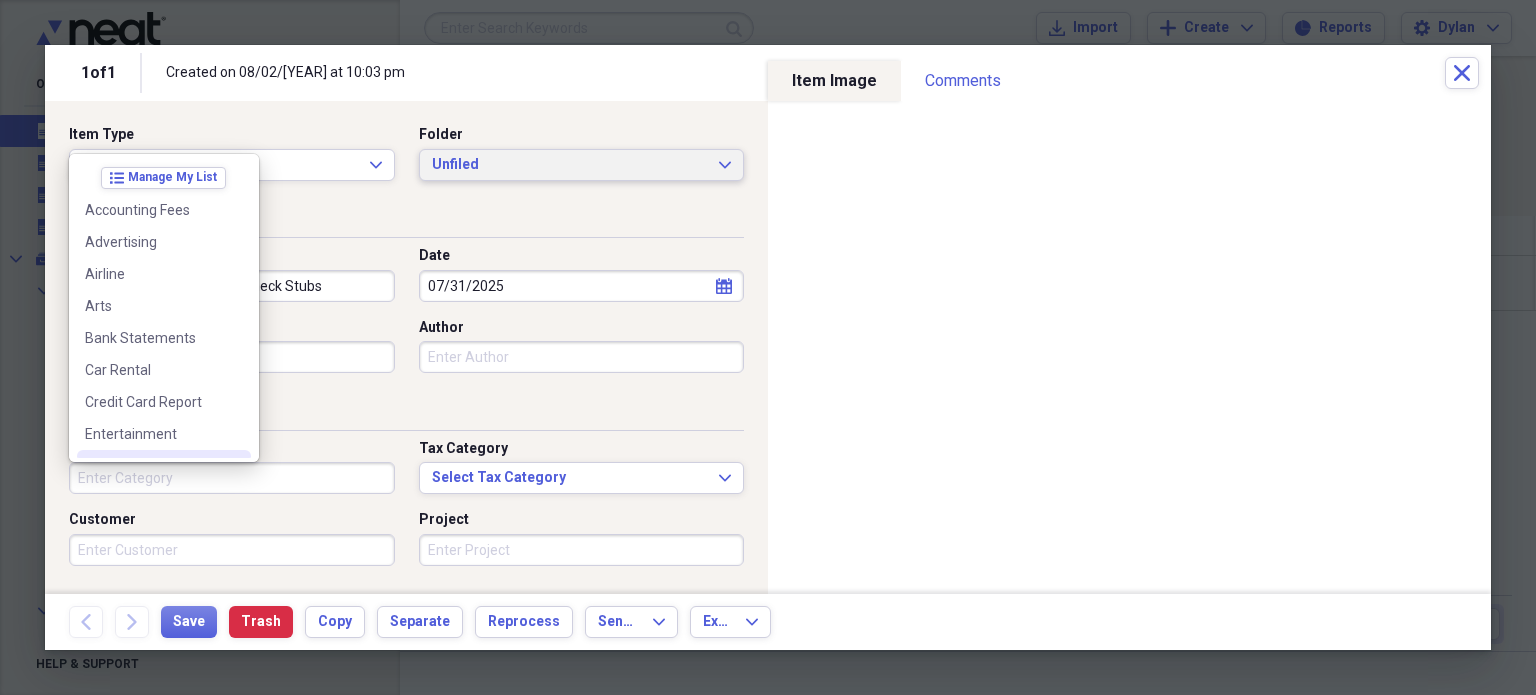 type 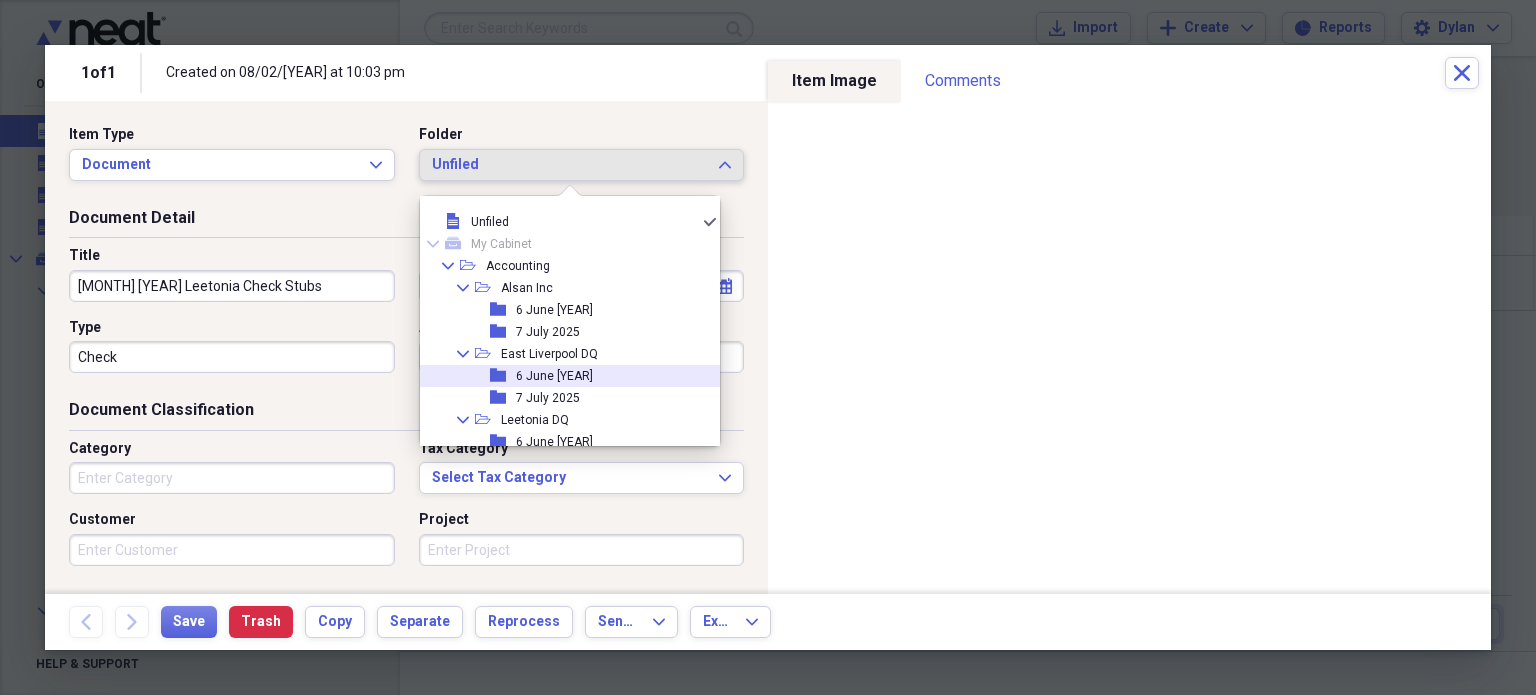 scroll, scrollTop: 48, scrollLeft: 0, axis: vertical 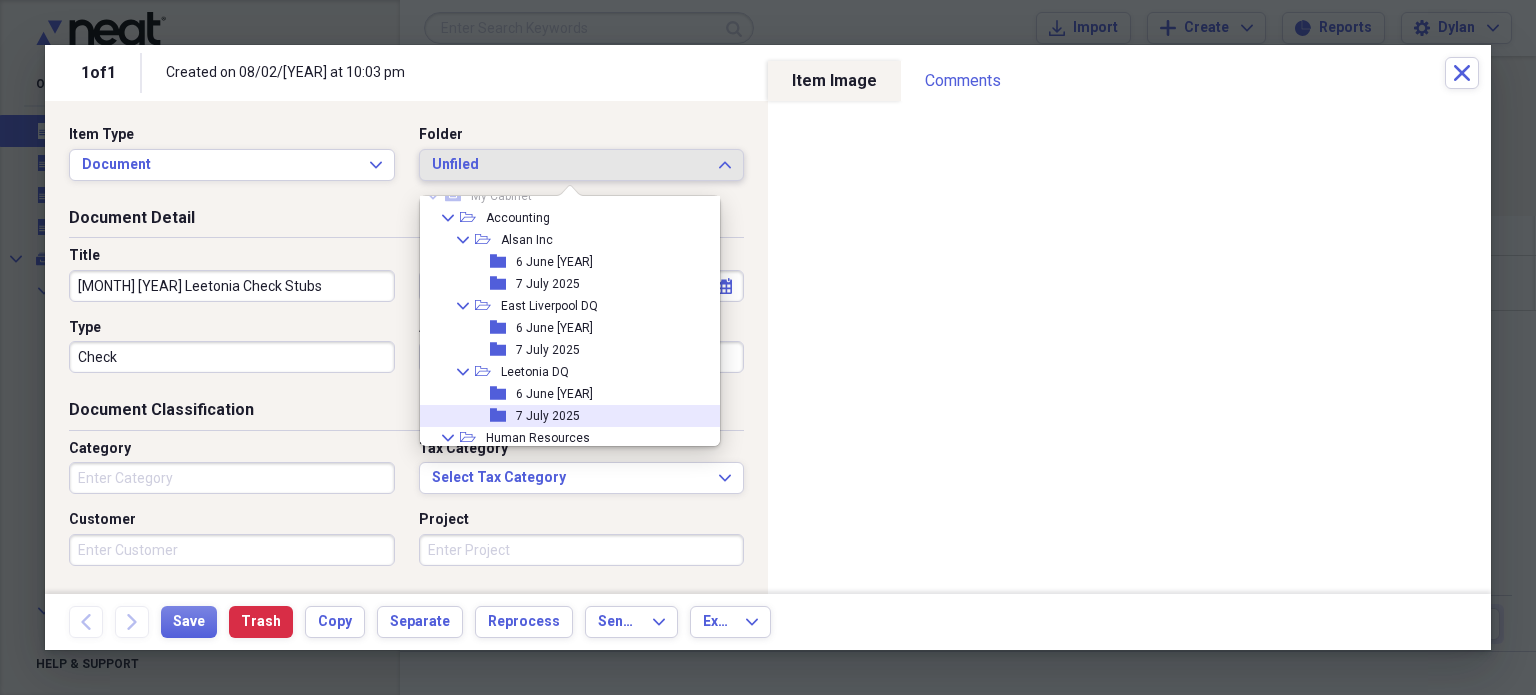 click on "7 July 2025" at bounding box center (548, 416) 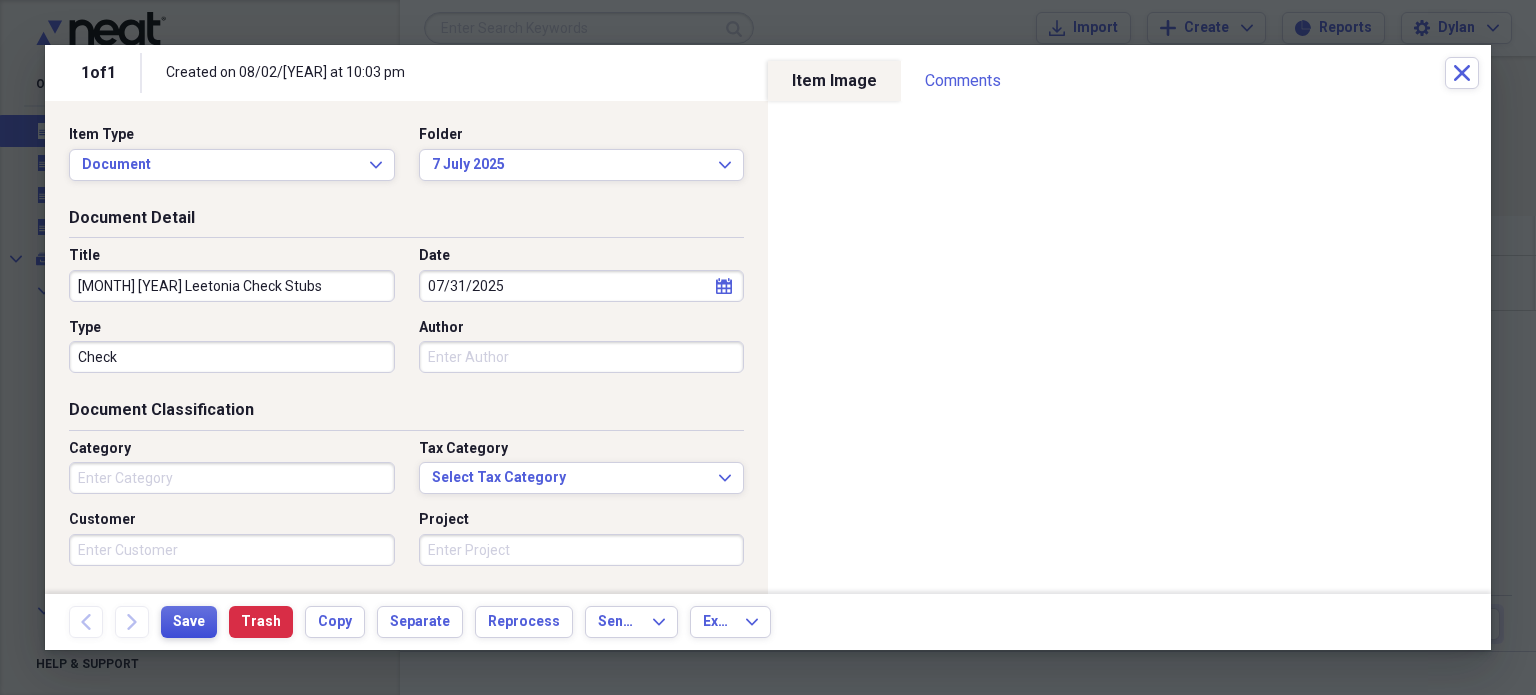 click on "Save" at bounding box center (189, 622) 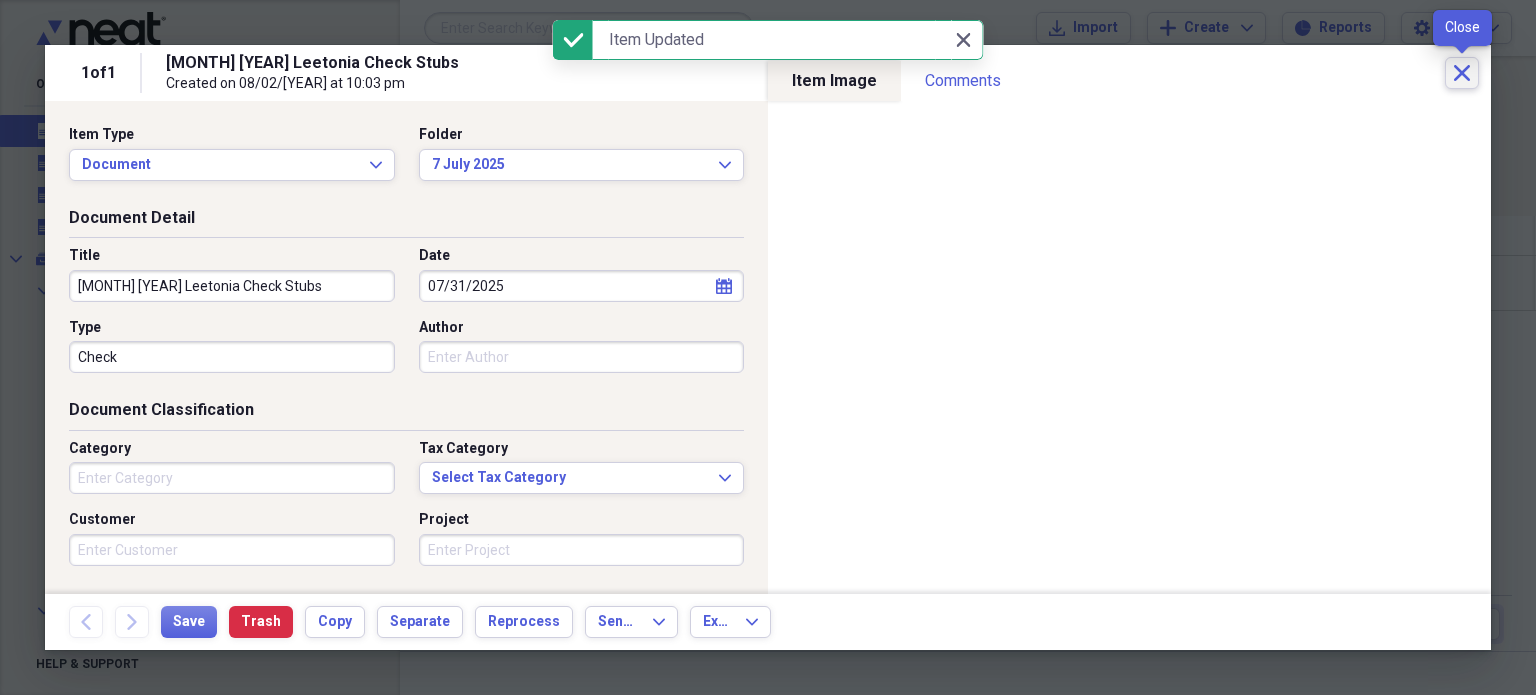 click on "Close" at bounding box center (1462, 73) 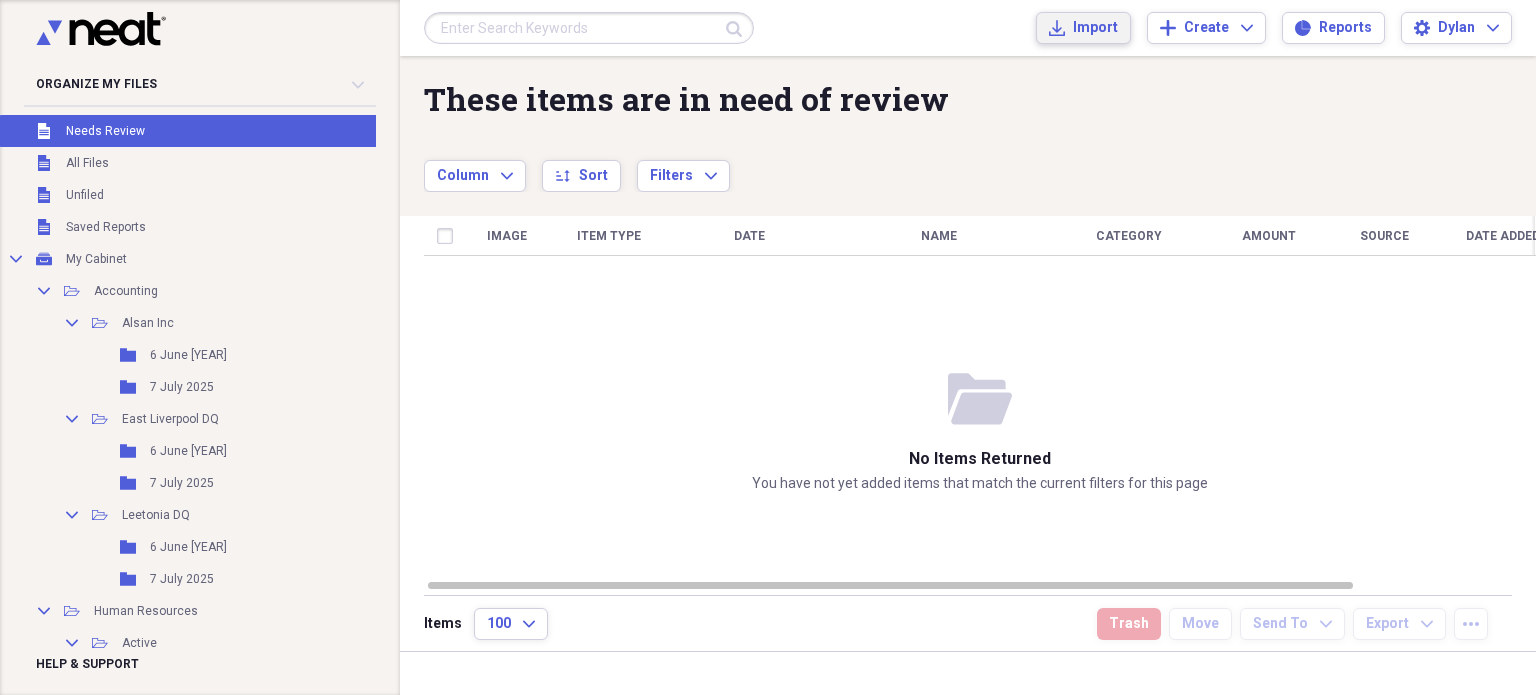 click on "Import" at bounding box center [1095, 28] 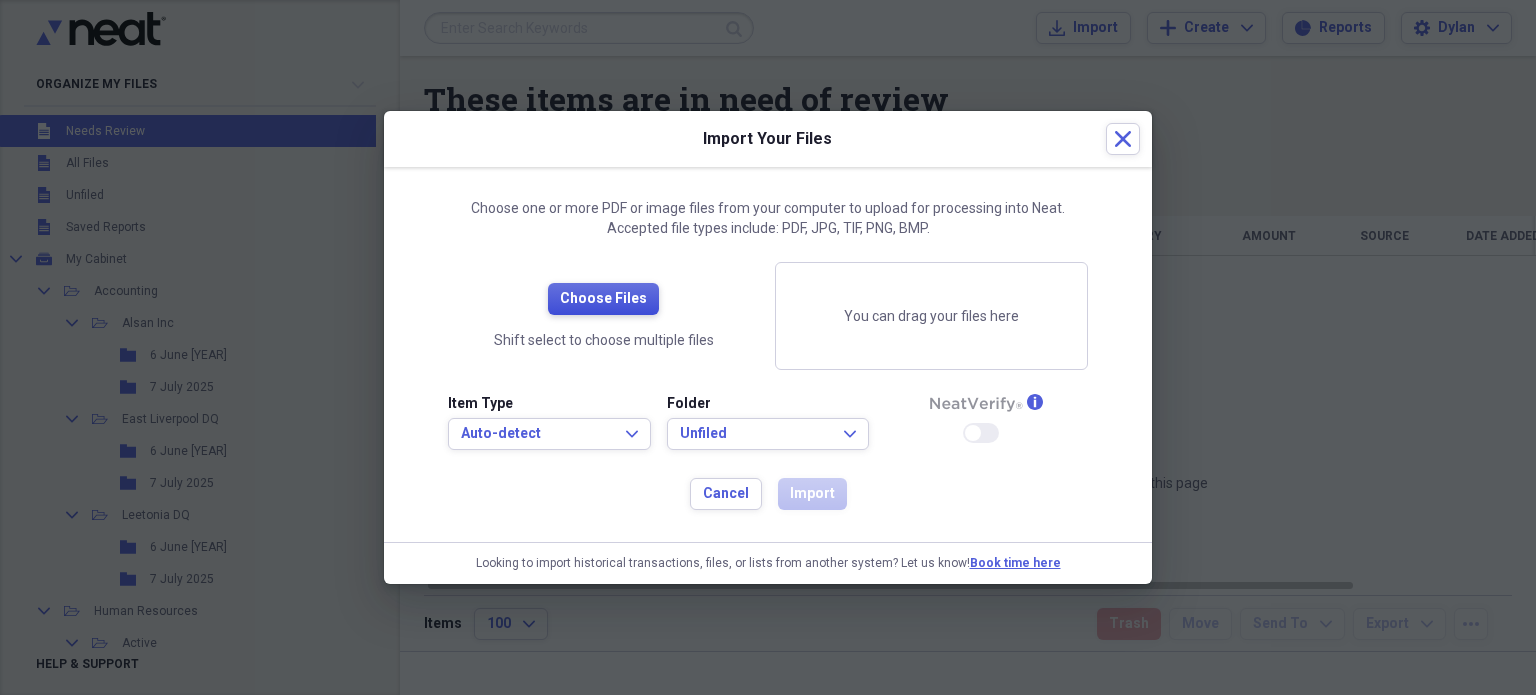 click on "Choose Files" at bounding box center (603, 299) 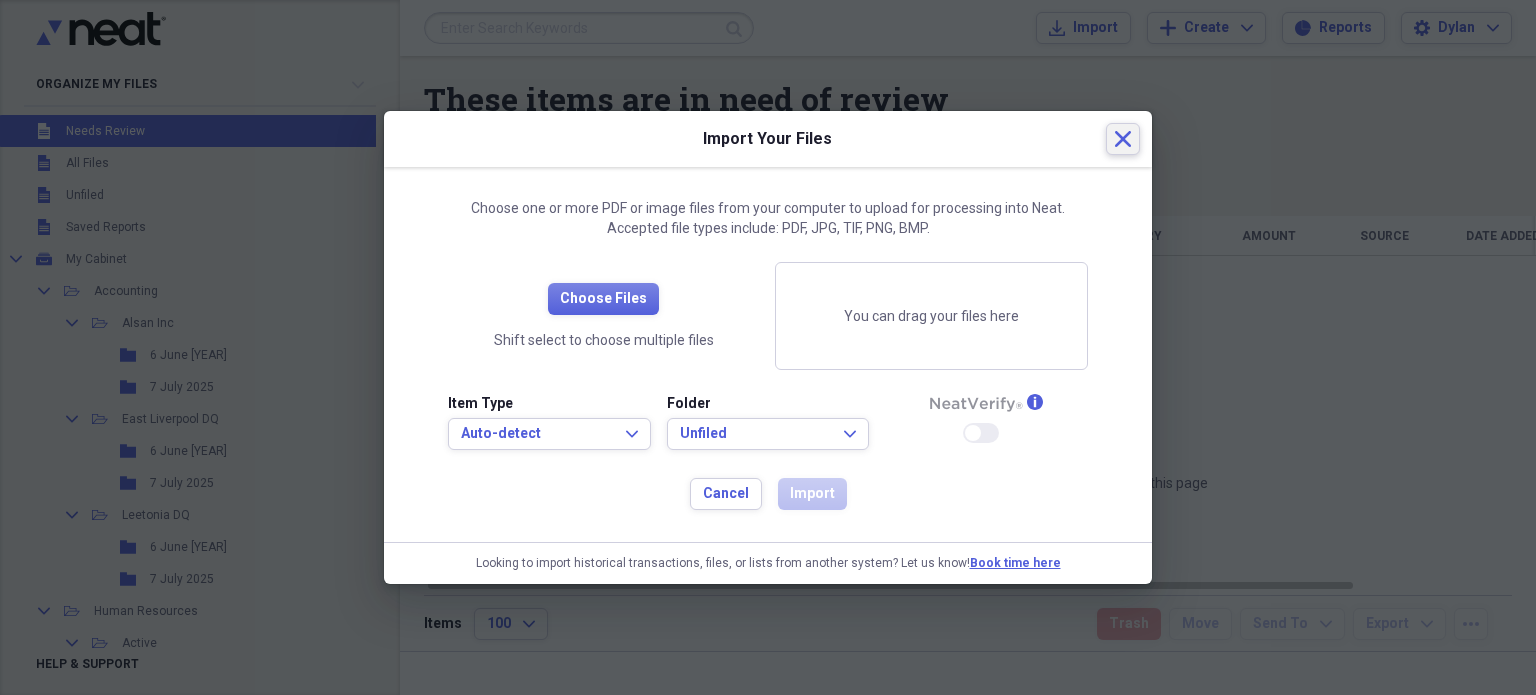 click on "Close" at bounding box center [1123, 139] 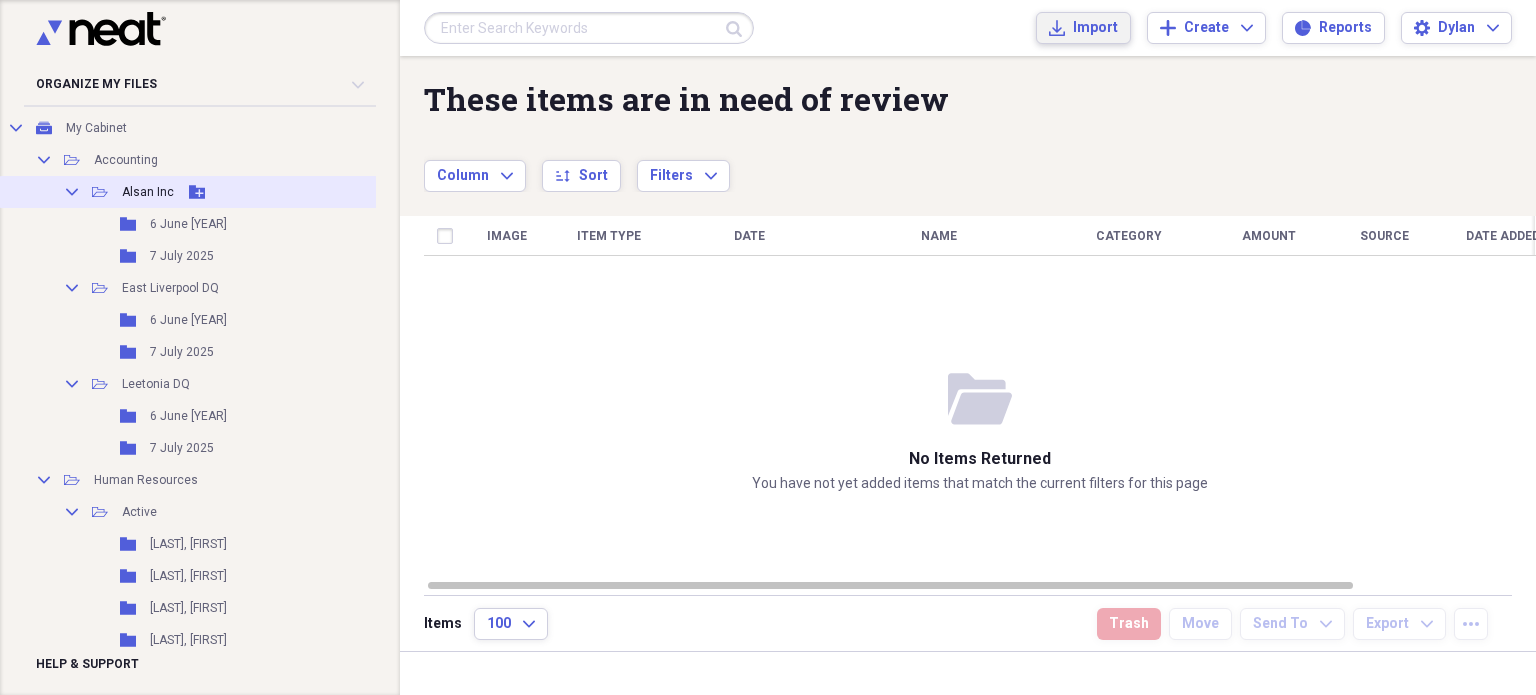 scroll, scrollTop: 132, scrollLeft: 0, axis: vertical 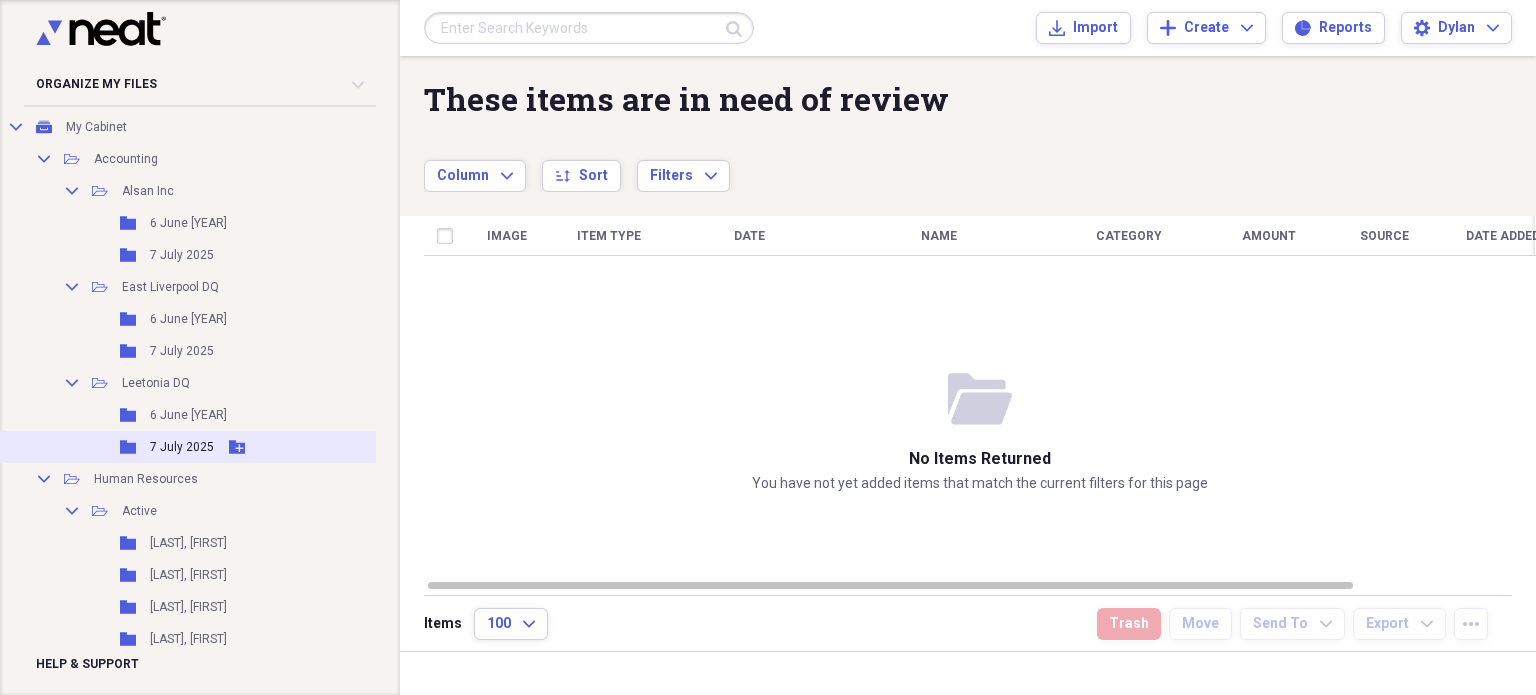 click on "7 July 2025" at bounding box center [182, 447] 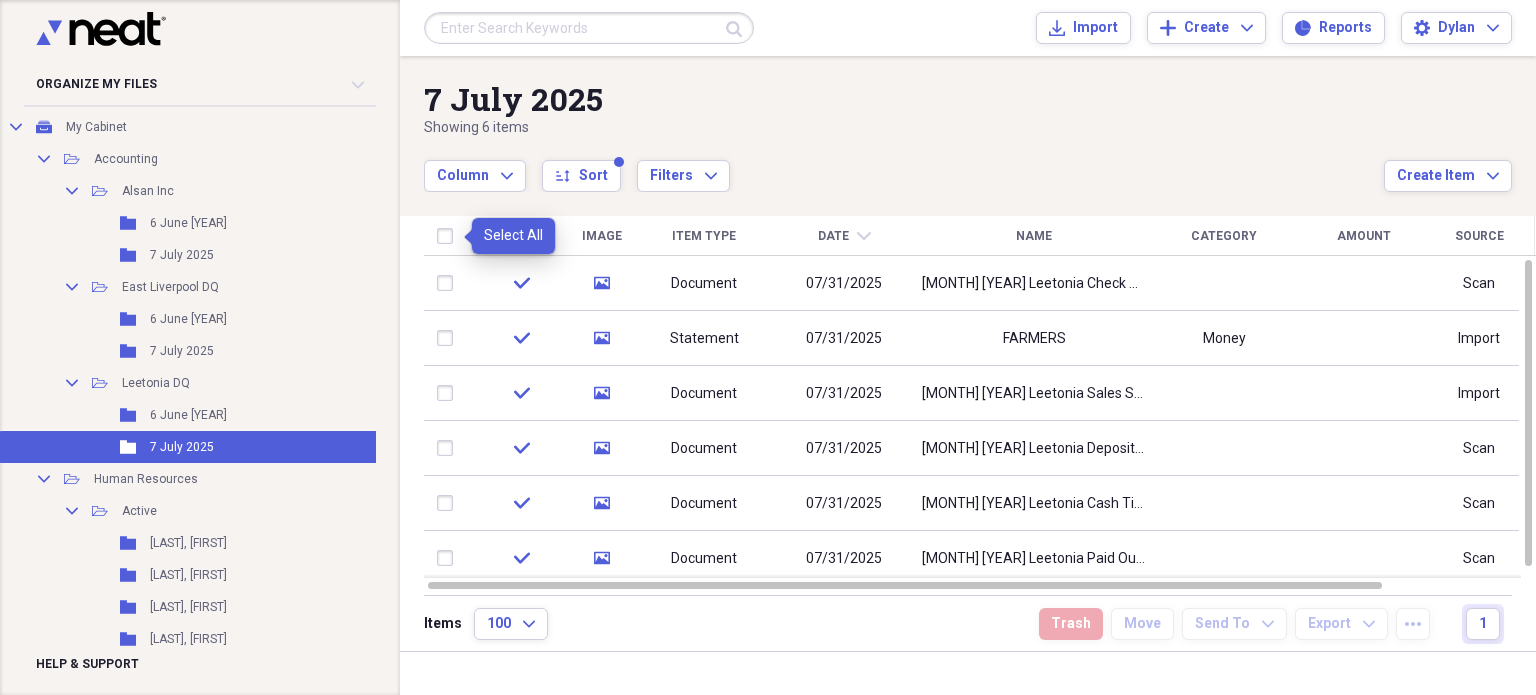 click at bounding box center [449, 236] 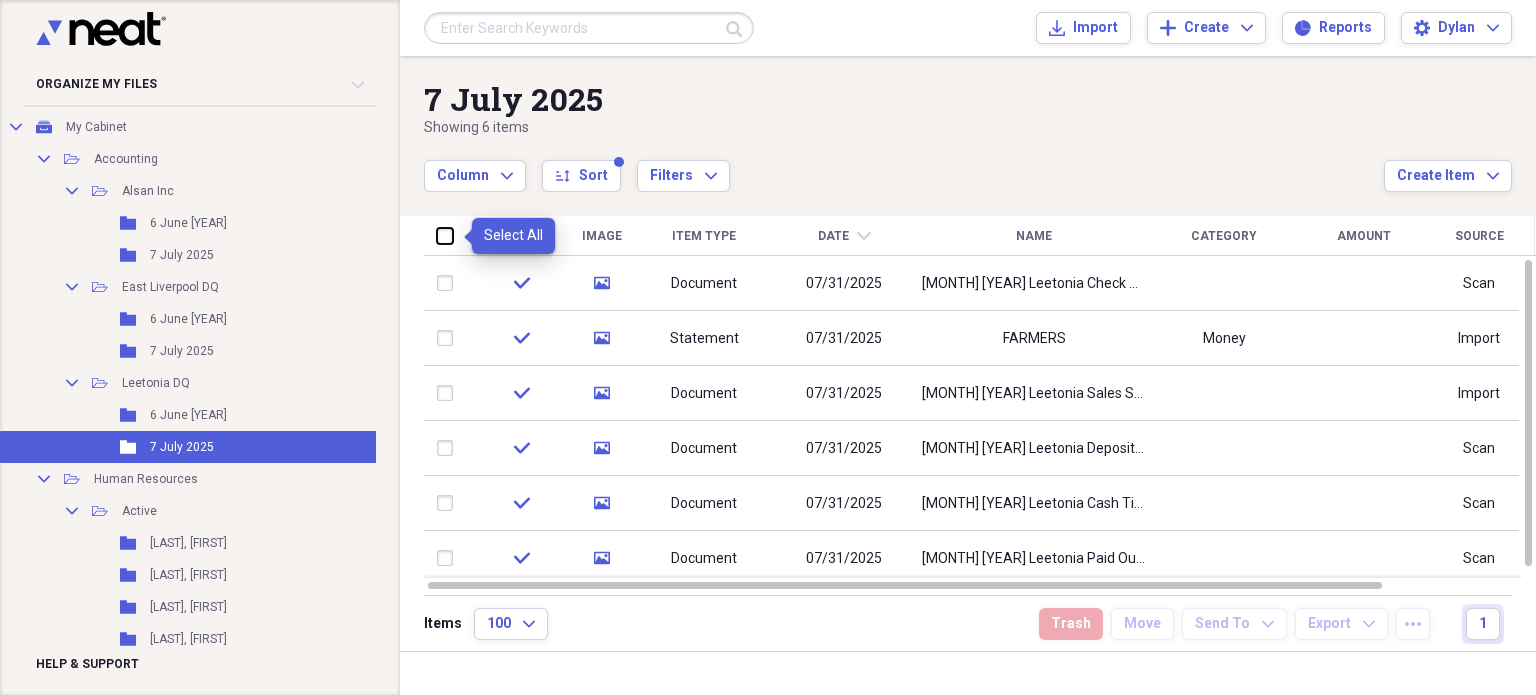 click at bounding box center [437, 235] 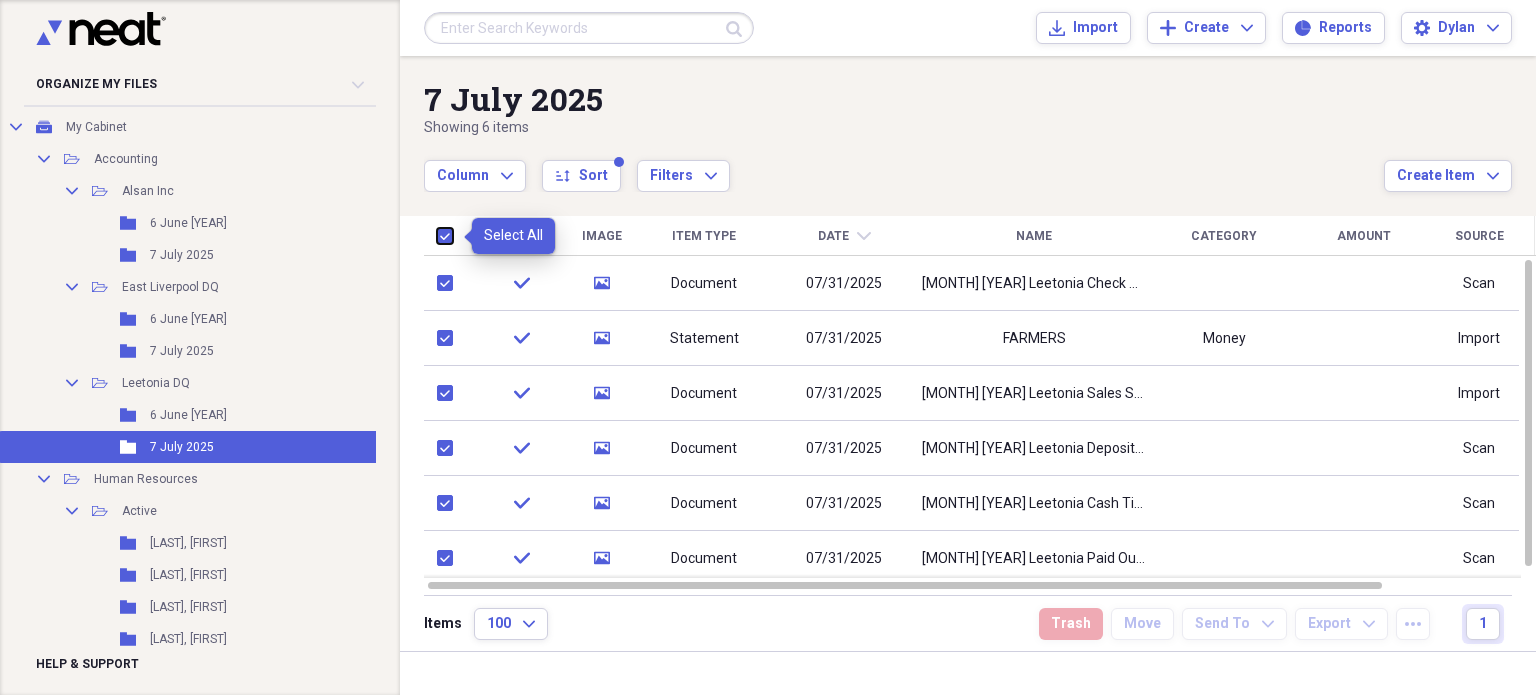 checkbox on "true" 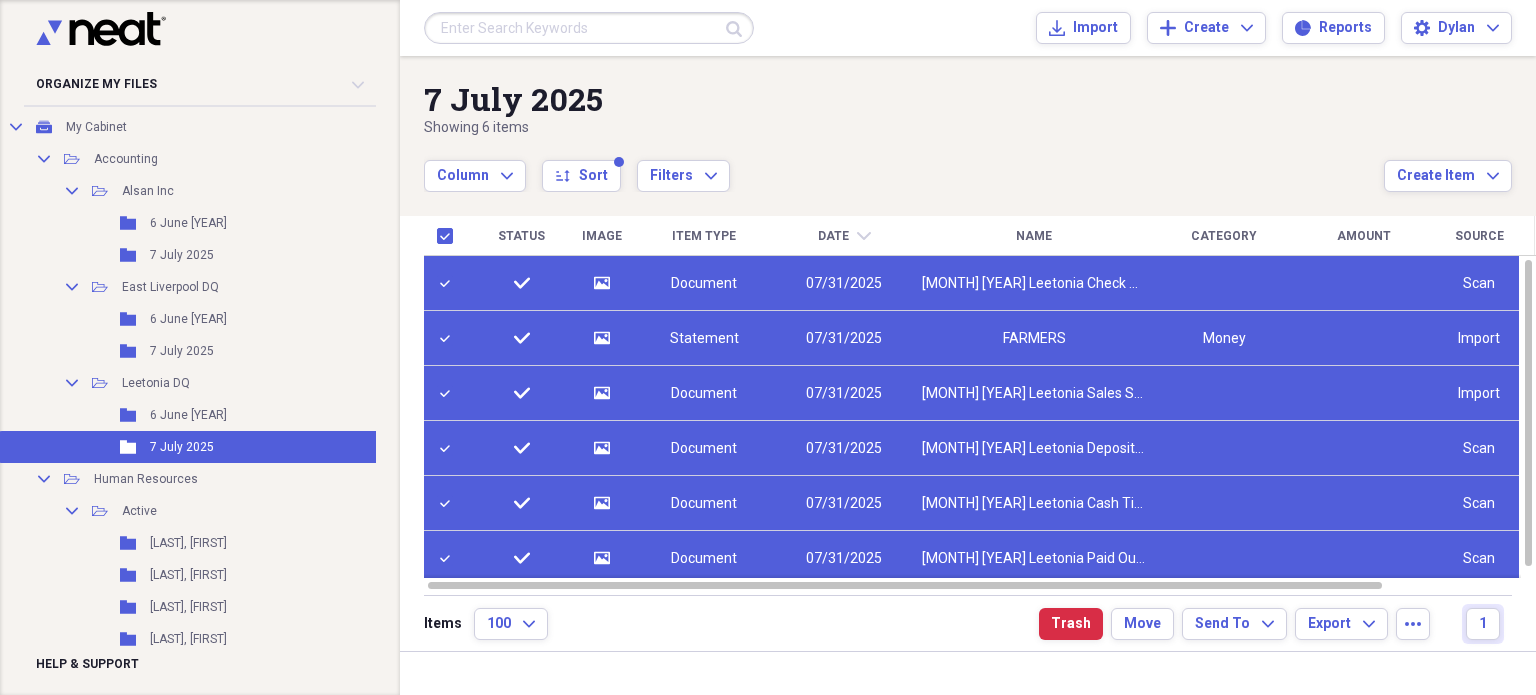 click on "Items 100 Expand Trash Move Send To Expand Export Expand more 1" at bounding box center [968, 623] 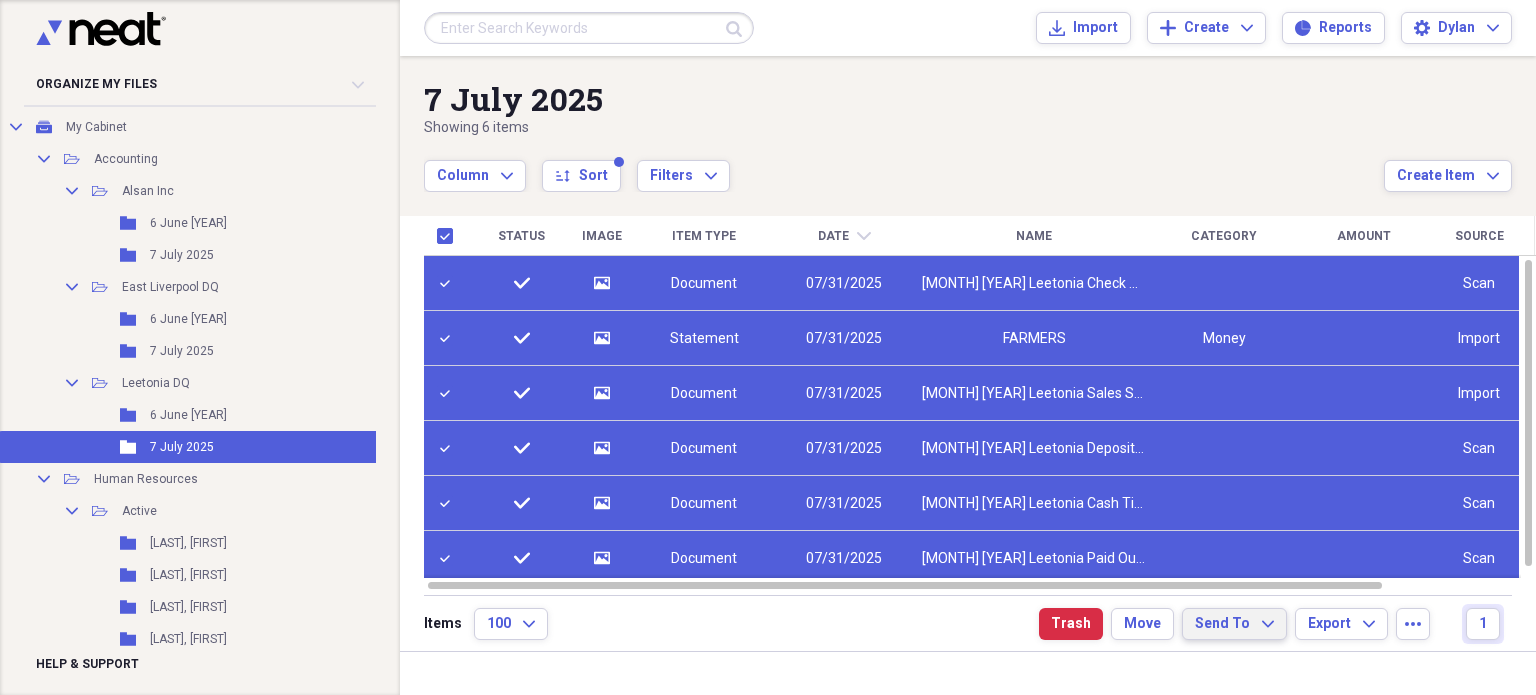 click on "Send To Expand" at bounding box center [1234, 624] 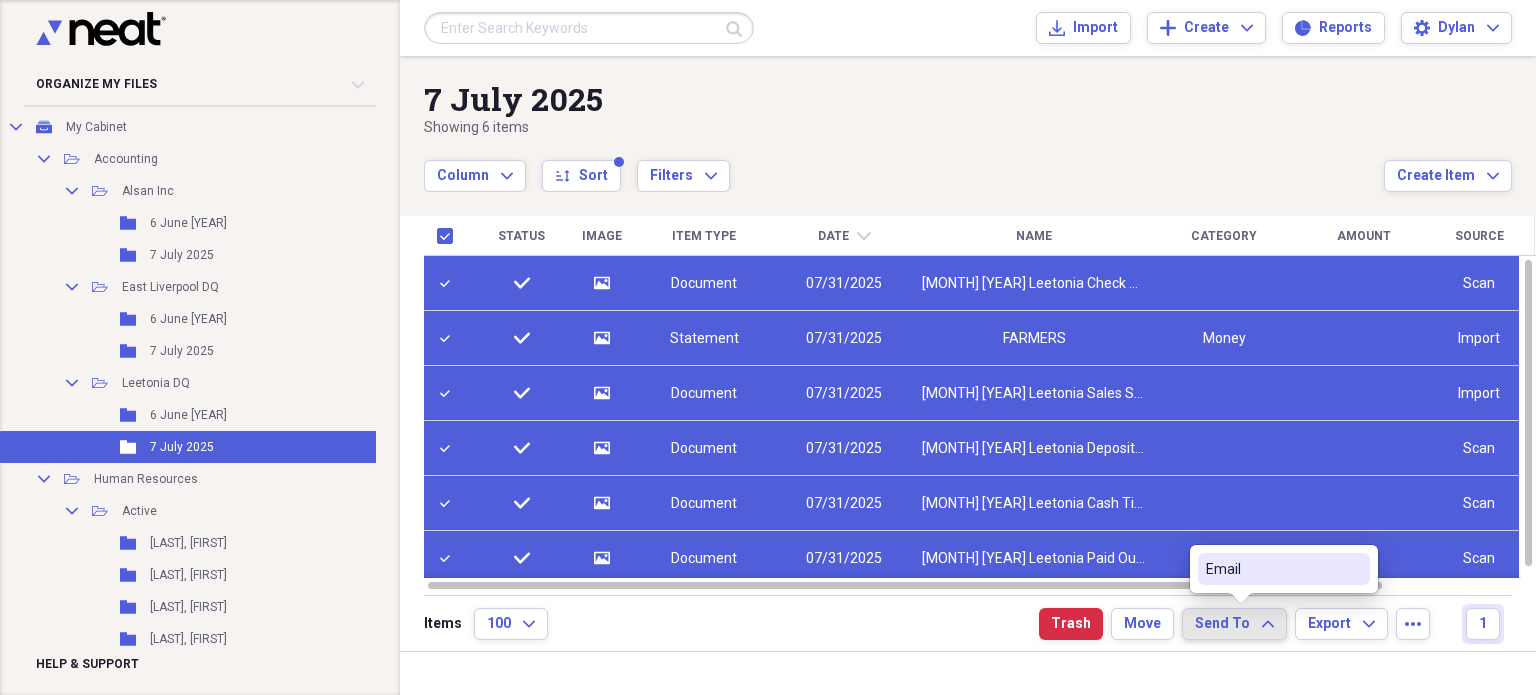 click 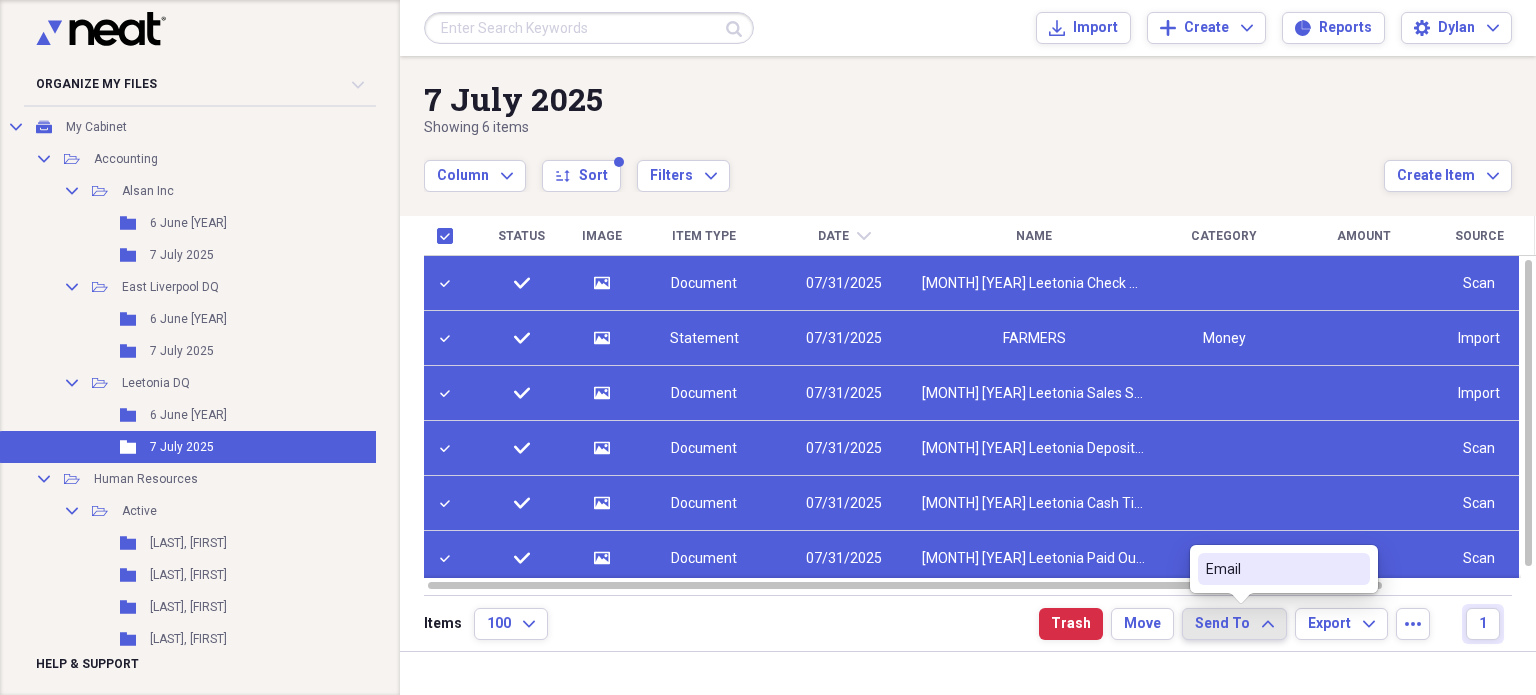 click on "Email" at bounding box center (1272, 569) 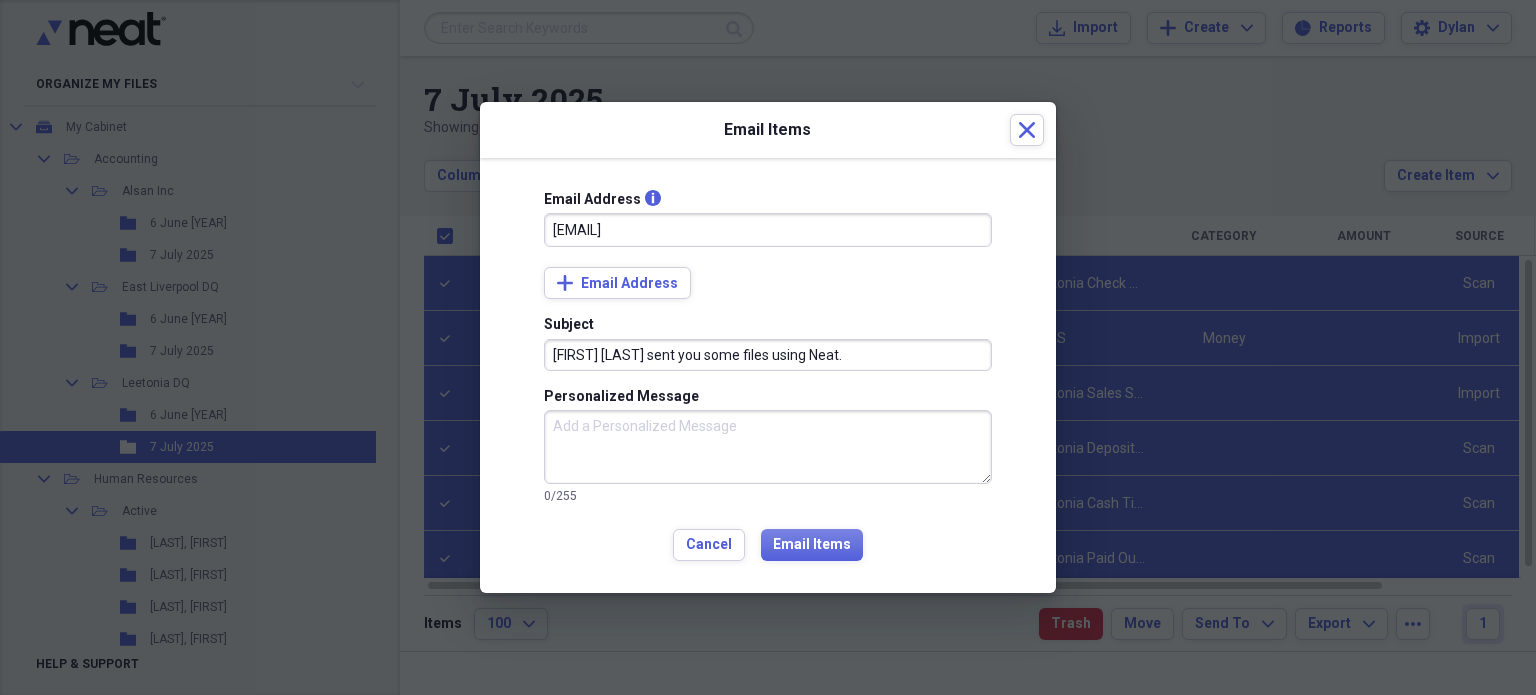 type on "[EMAIL]" 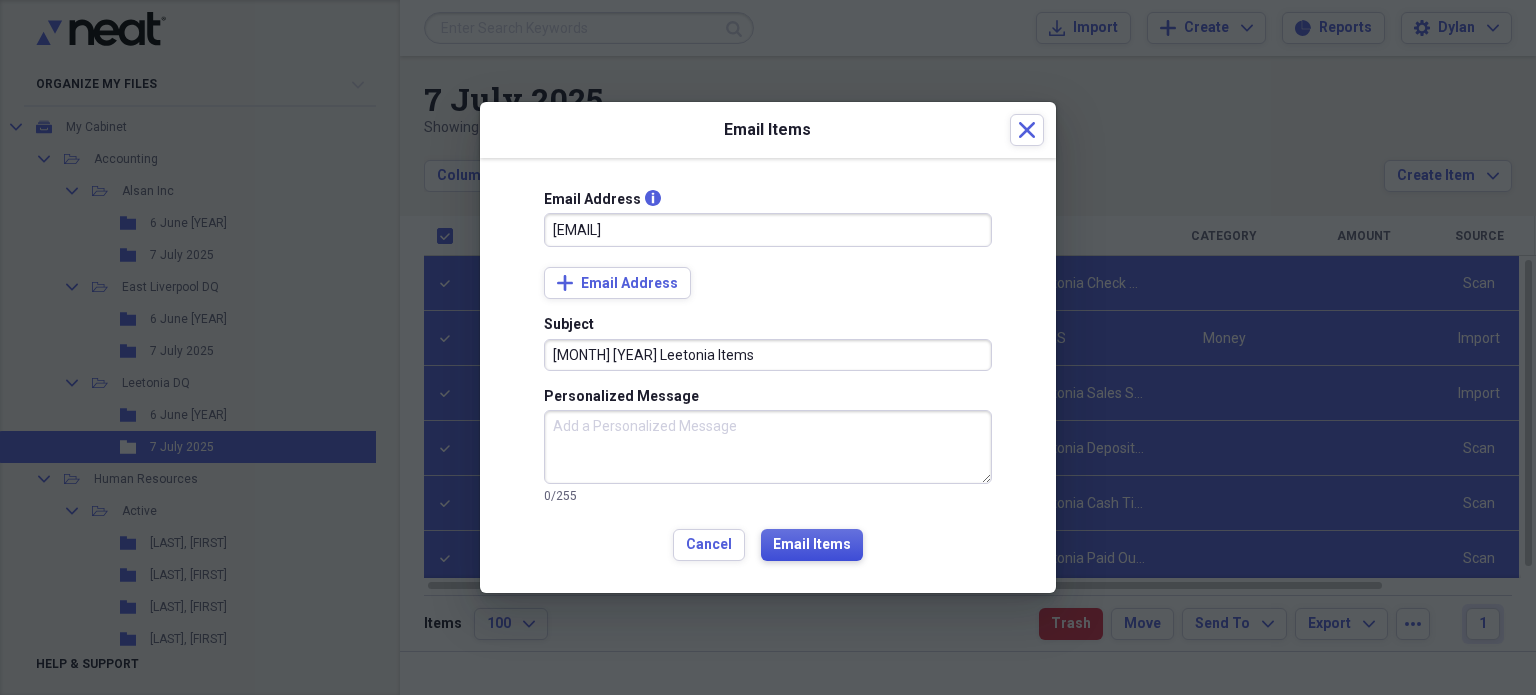 type on "[MONTH] [YEAR] Leetonia Items" 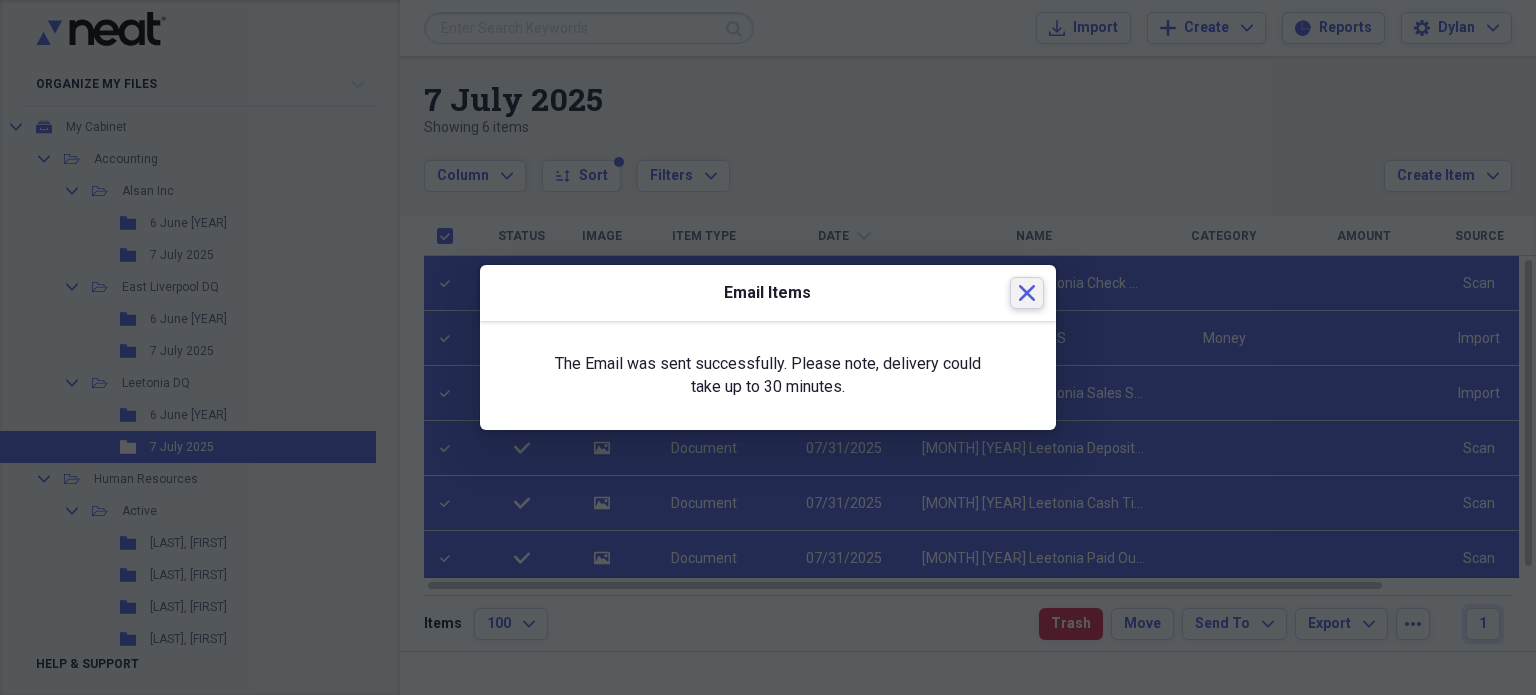 click on "Close" at bounding box center (1027, 293) 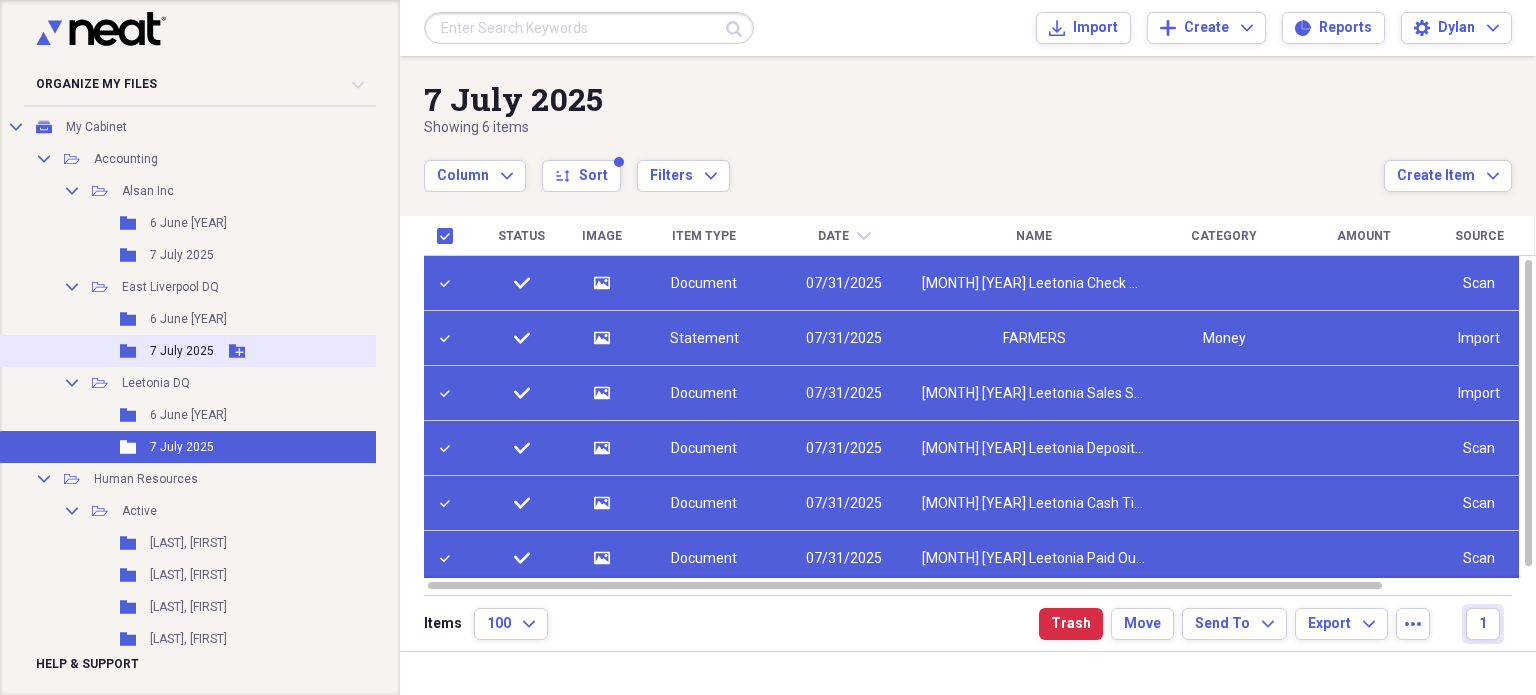 click on "Folder 7 July 2025 Add Folder" at bounding box center (221, 351) 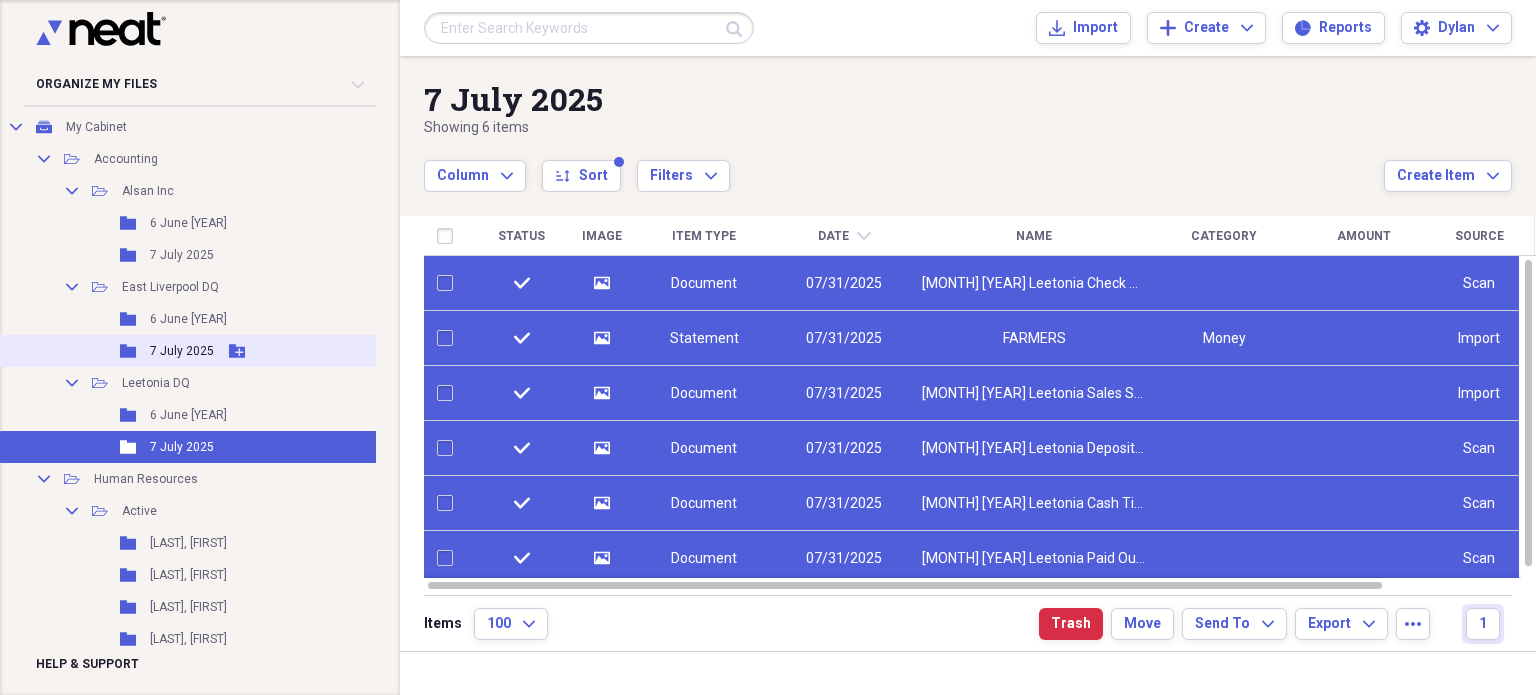 checkbox on "false" 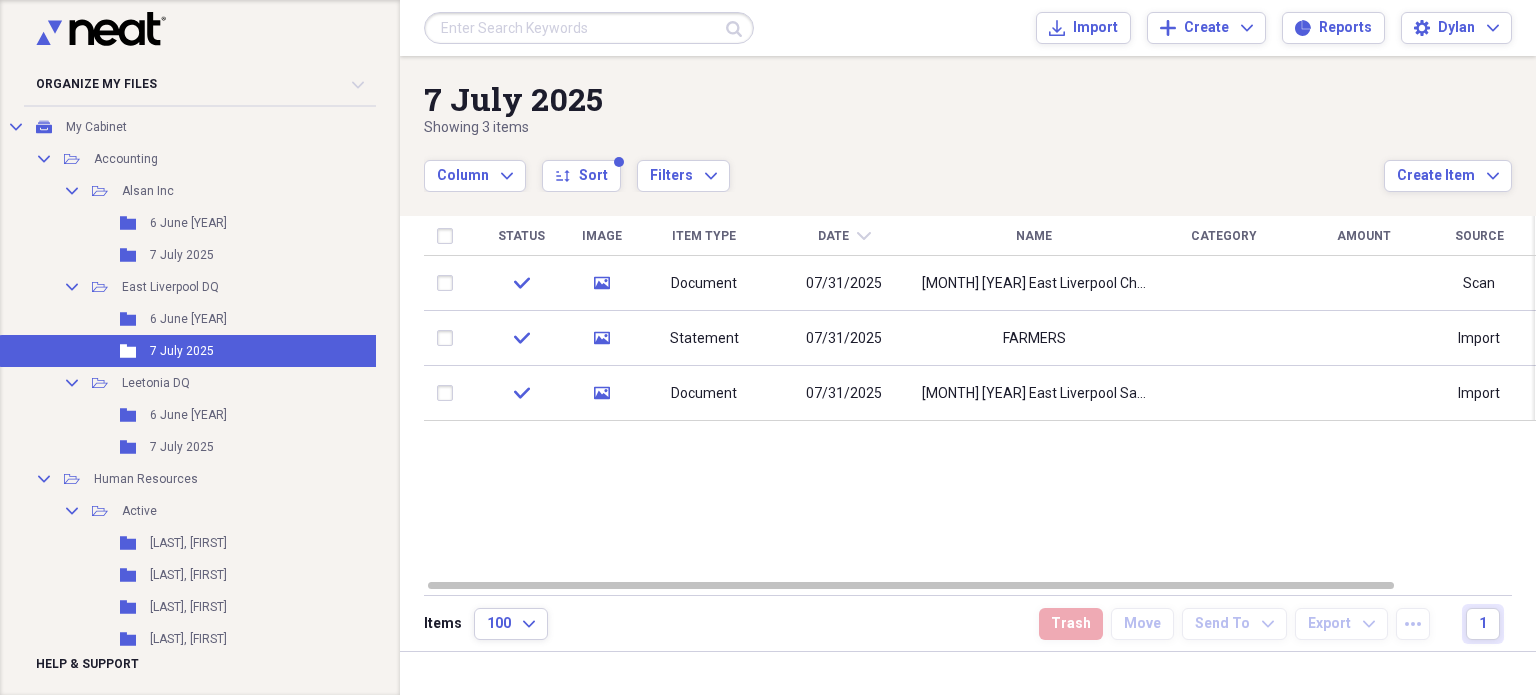 click on "Status Image Item Type Date chevron-down Name Category Amount Source Date Added check media Document 07/31/[YEAR] [MONTH] [YEAR] East Liverpool Check Stubs Scan 08/02/[YEAR] 9:58 pm check media Statement 07/31/[YEAR] FARMERS Import 08/02/[YEAR] 9:51 pm check media Document 07/31/[YEAR] [MONTH] [YEAR] East Liverpool Sales Summary Import 08/02/[YEAR] 9:34 pm" at bounding box center (980, 397) 